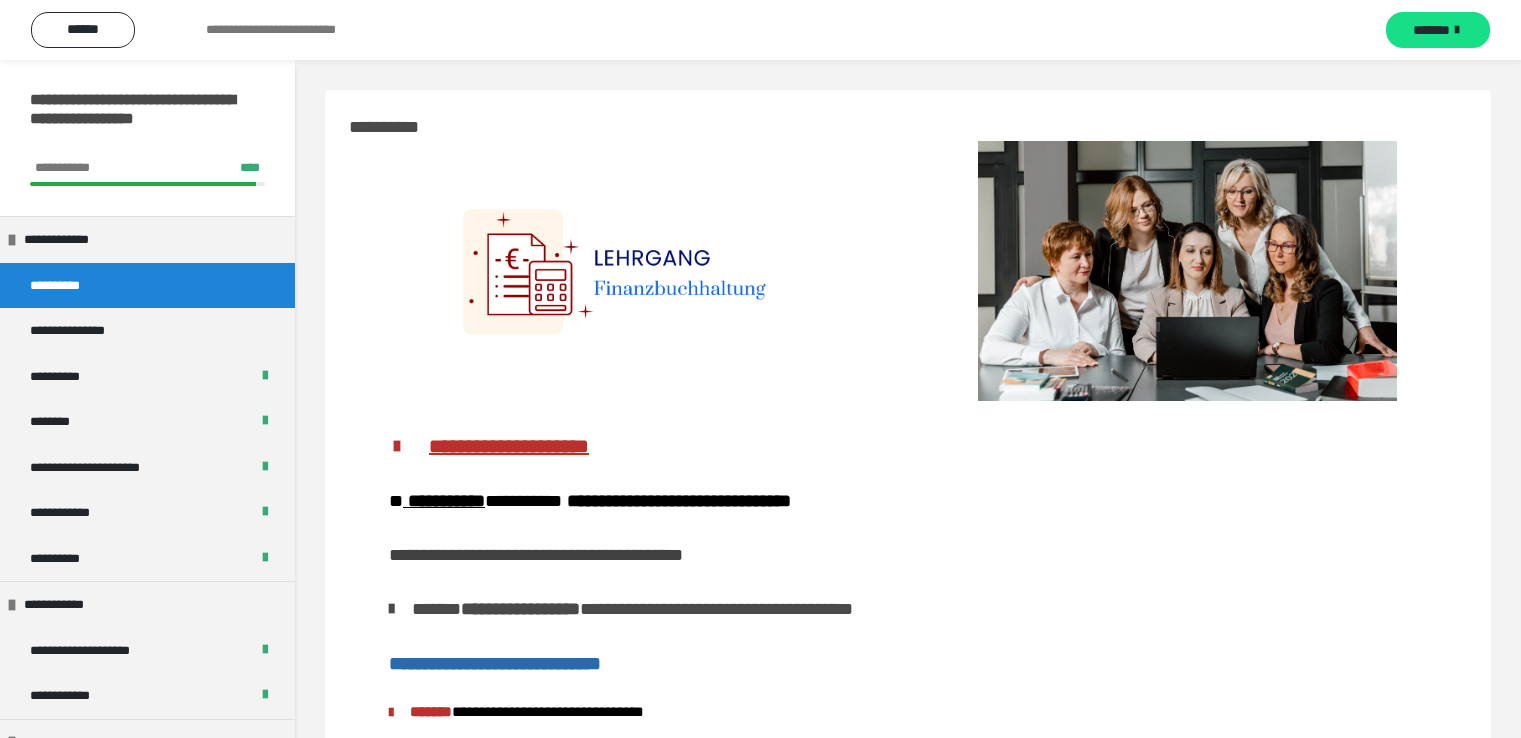 scroll, scrollTop: 0, scrollLeft: 0, axis: both 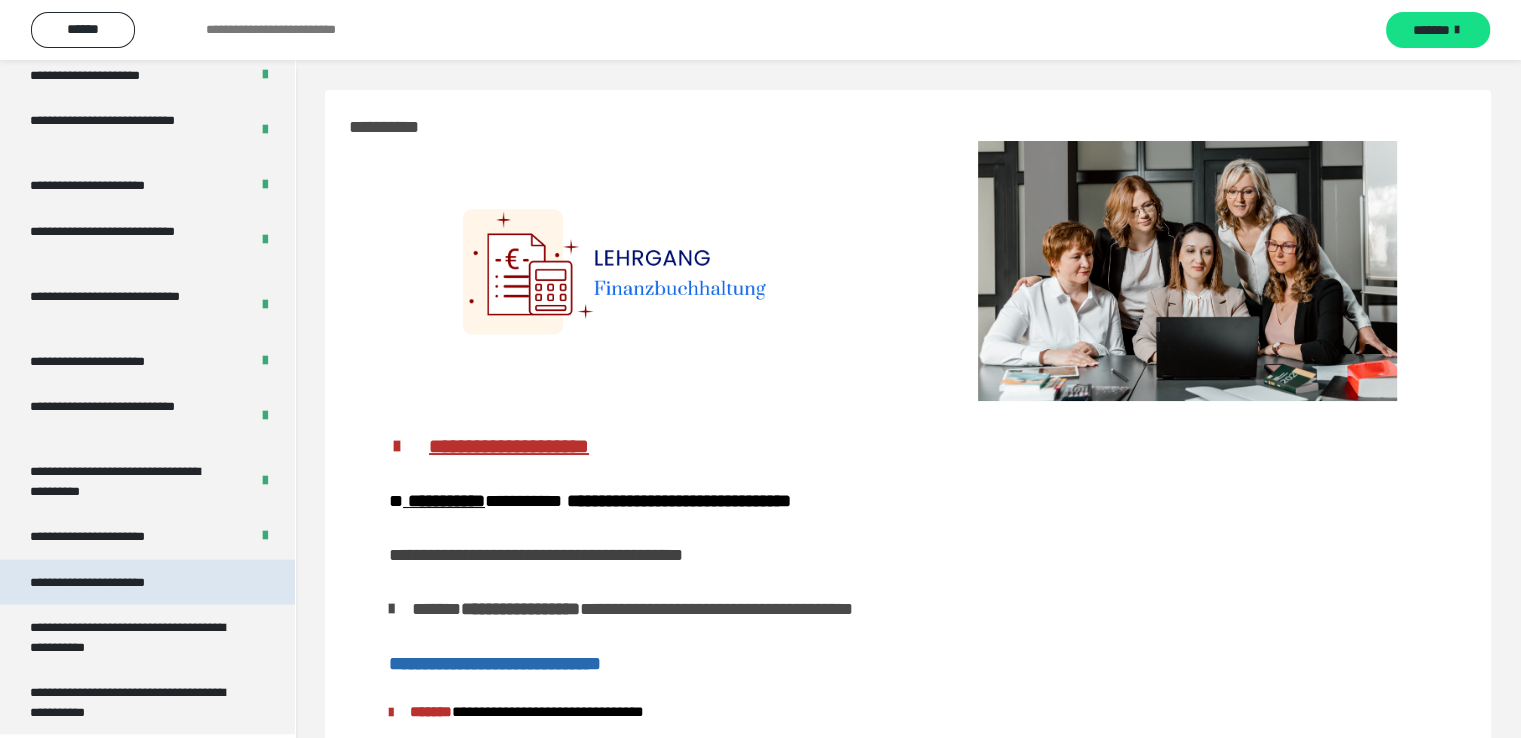 click on "**********" at bounding box center [147, 582] 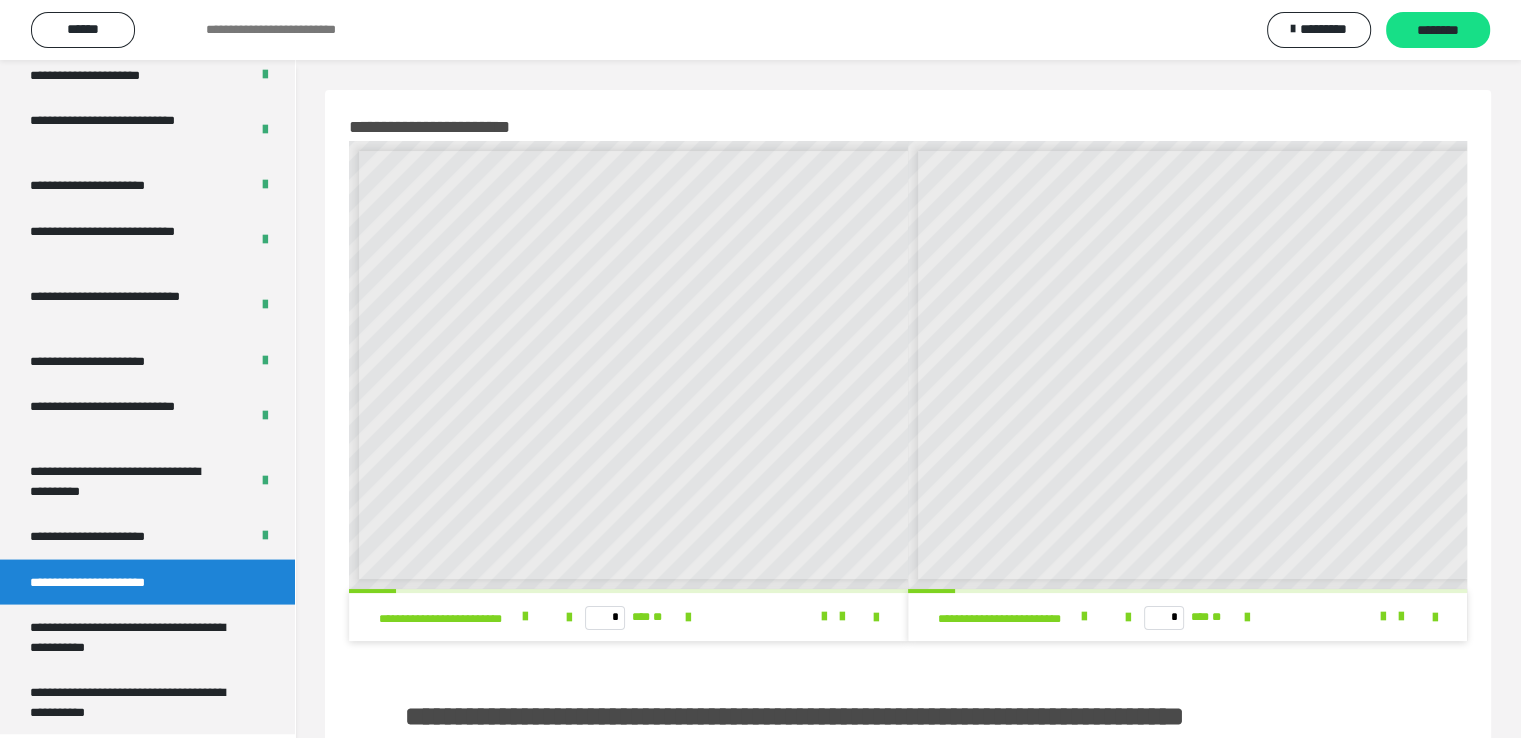 scroll, scrollTop: 8, scrollLeft: 0, axis: vertical 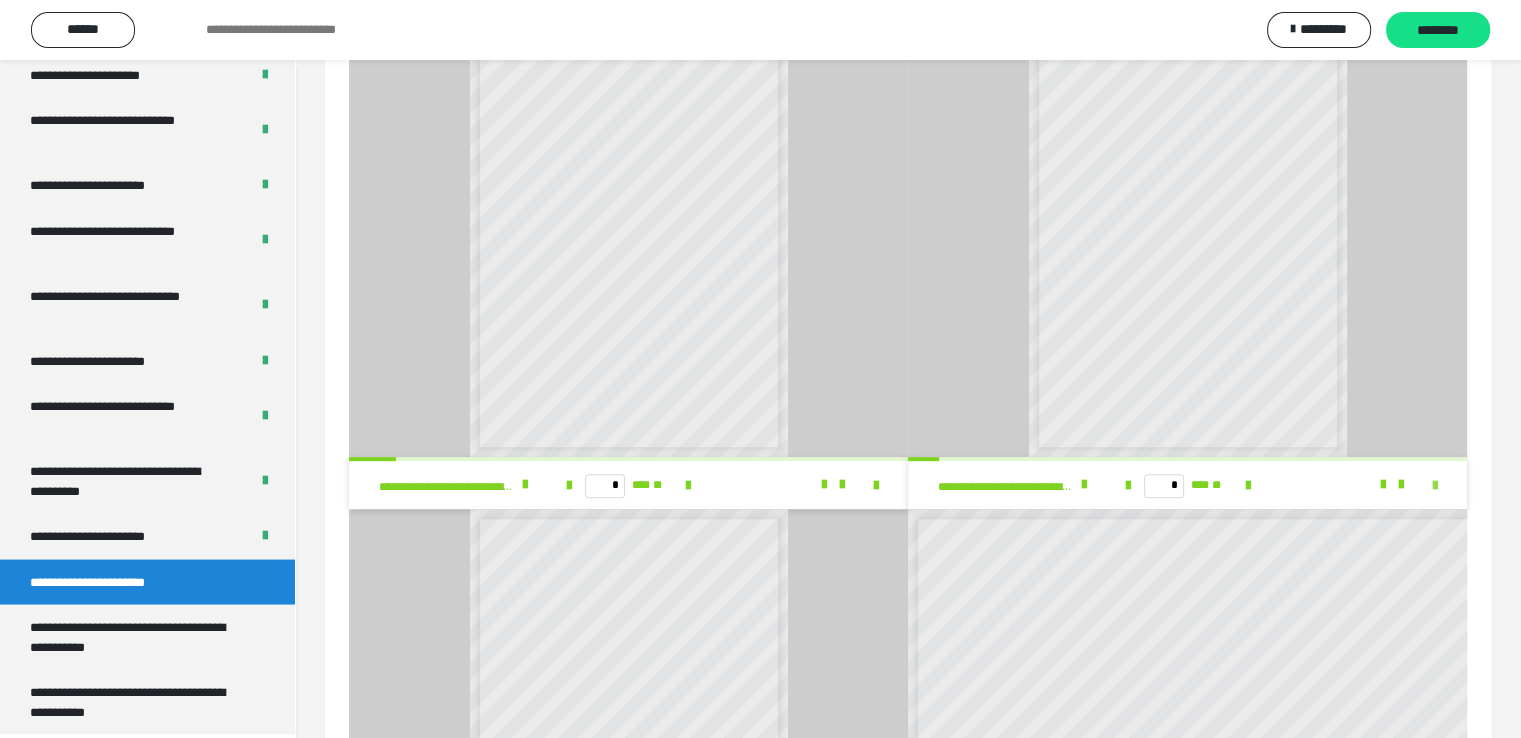 click at bounding box center (1435, 486) 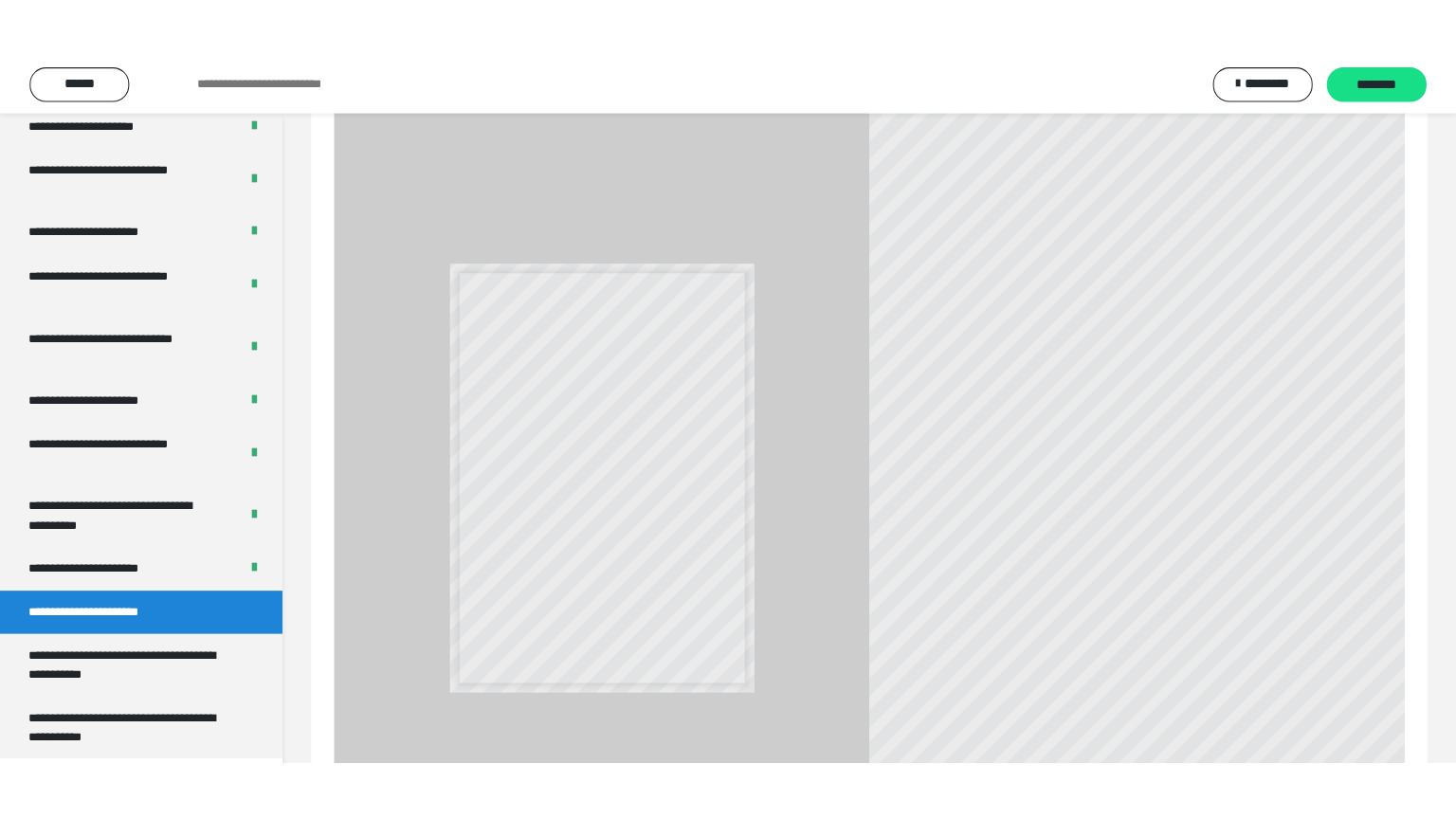 scroll, scrollTop: 3501, scrollLeft: 0, axis: vertical 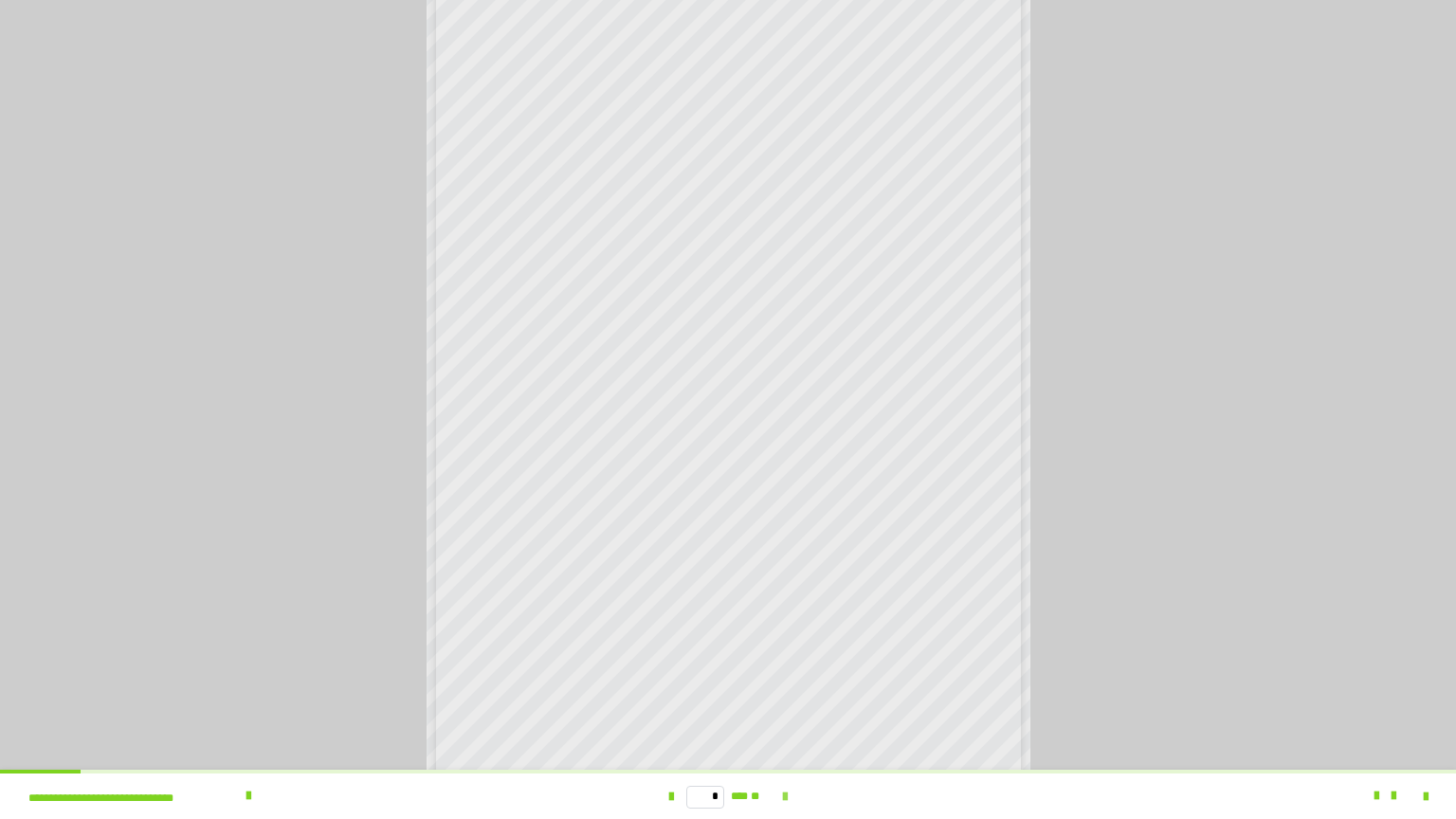 click at bounding box center (785, 797) 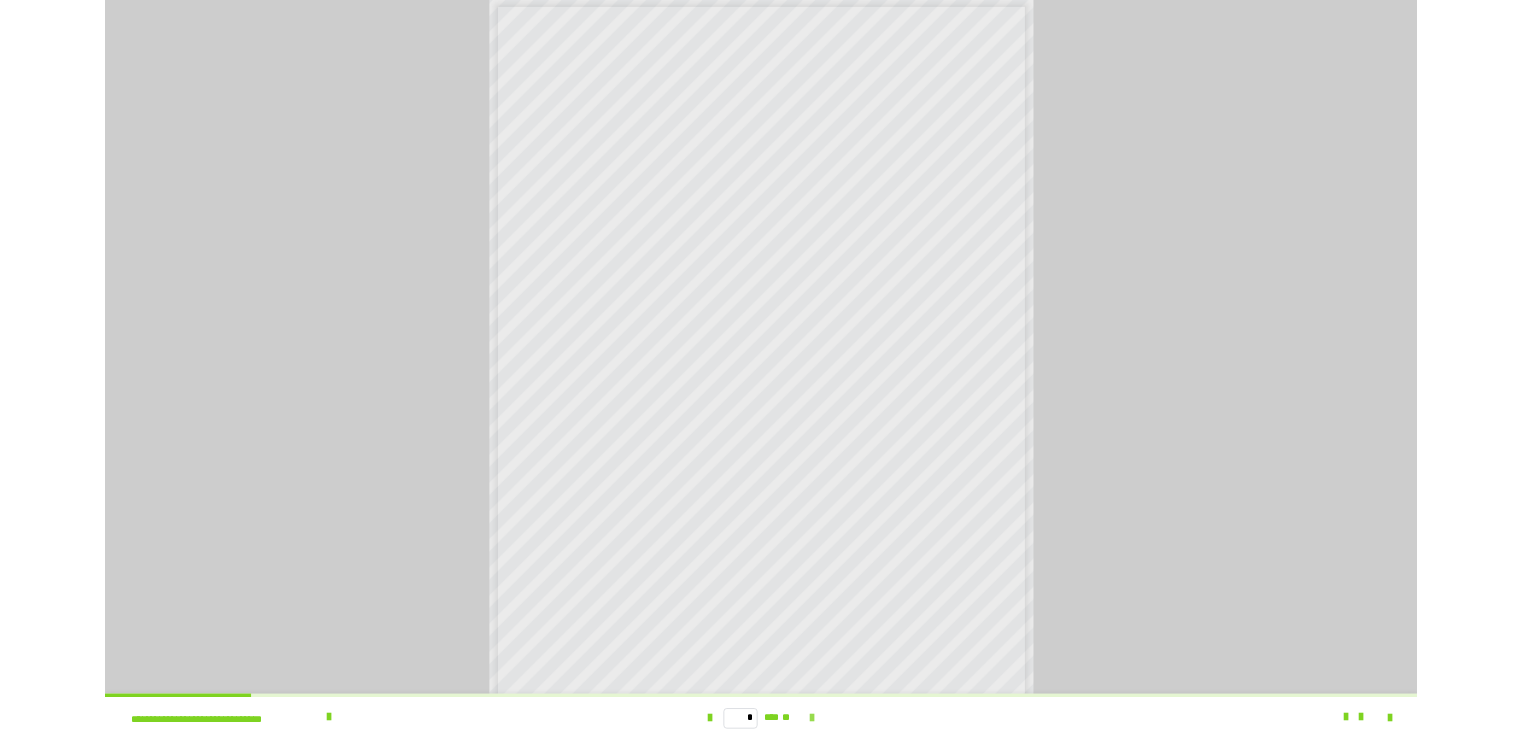 scroll, scrollTop: 0, scrollLeft: 0, axis: both 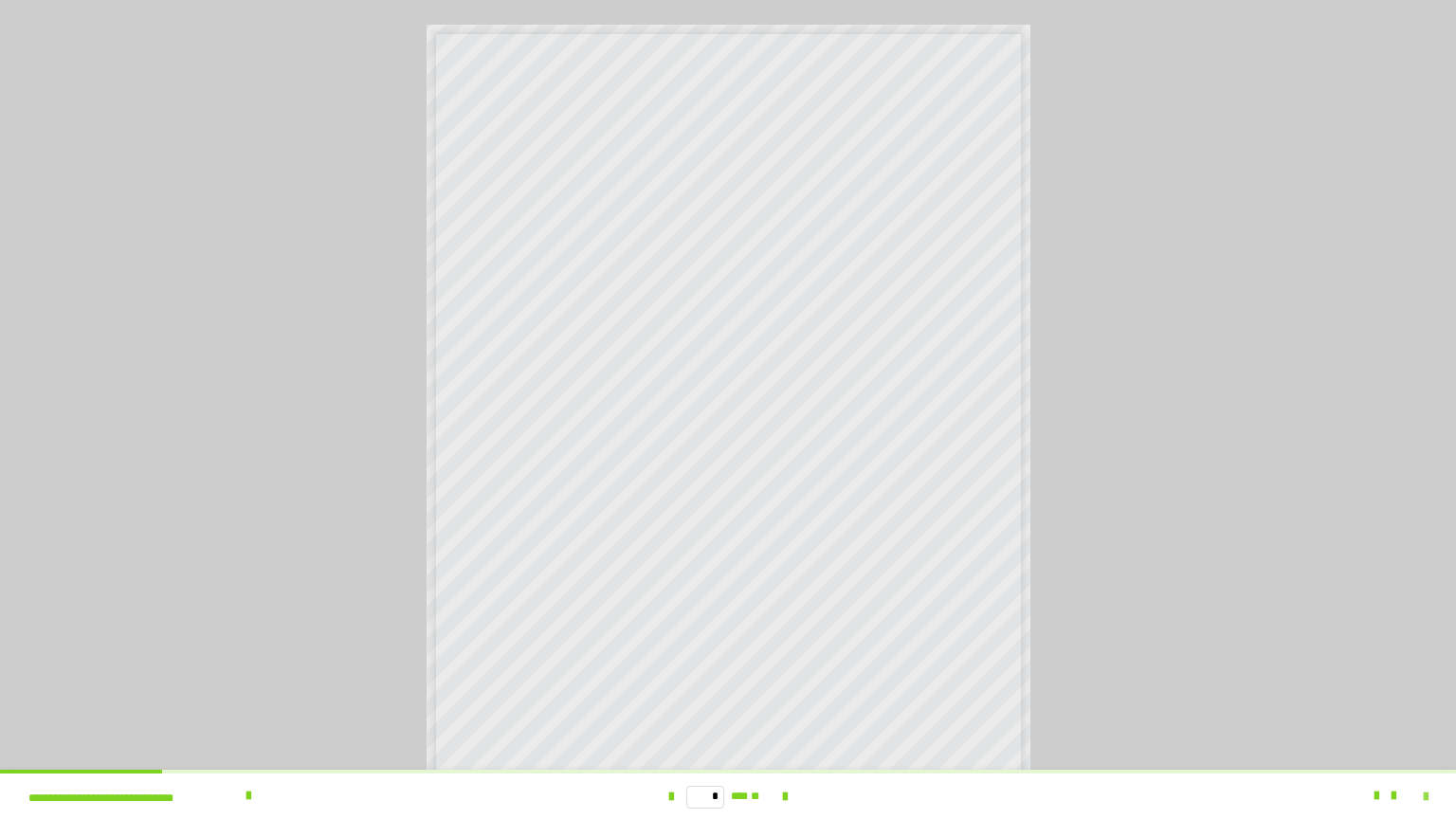 click at bounding box center [1426, 797] 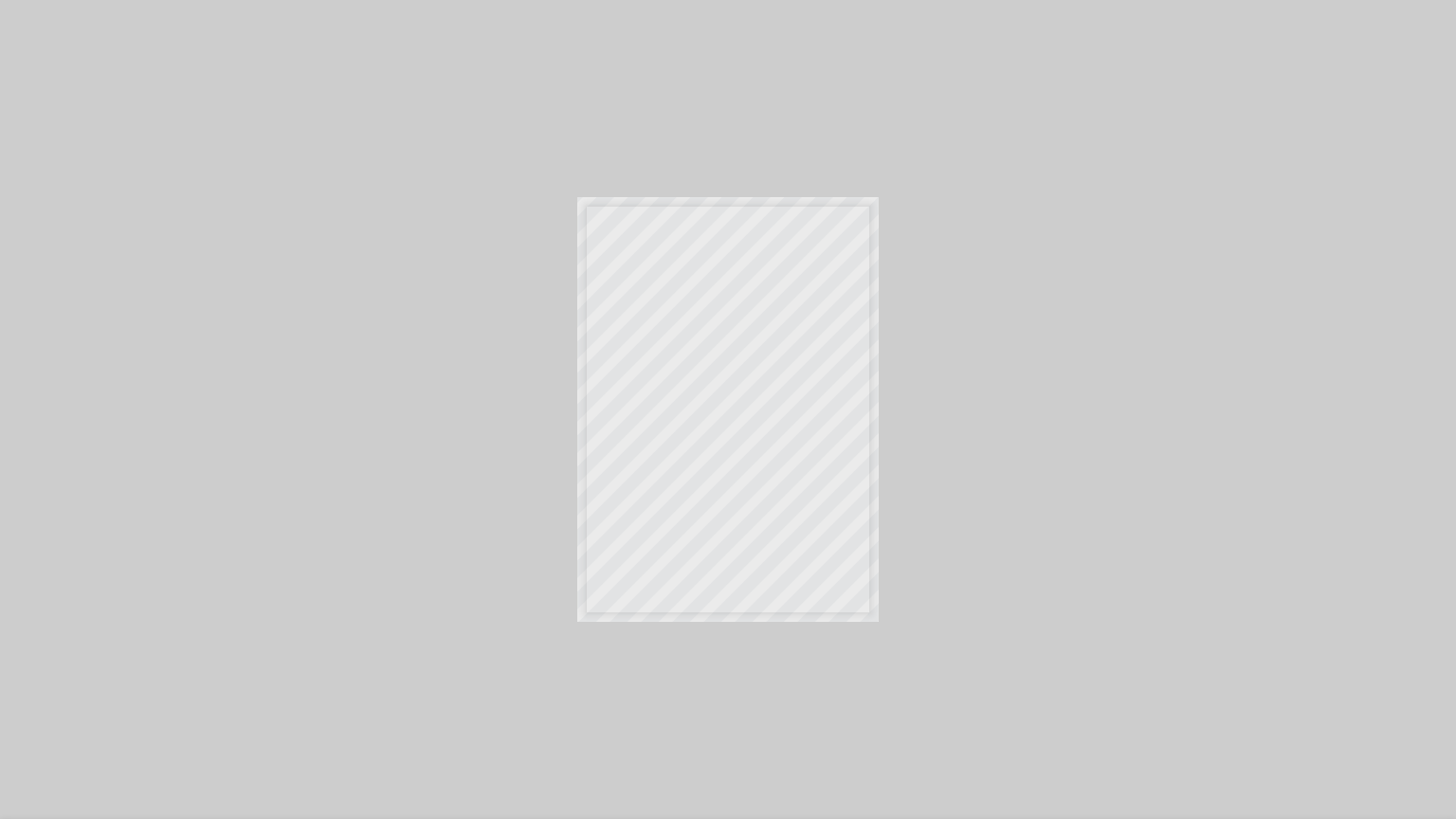 scroll, scrollTop: 3621, scrollLeft: 0, axis: vertical 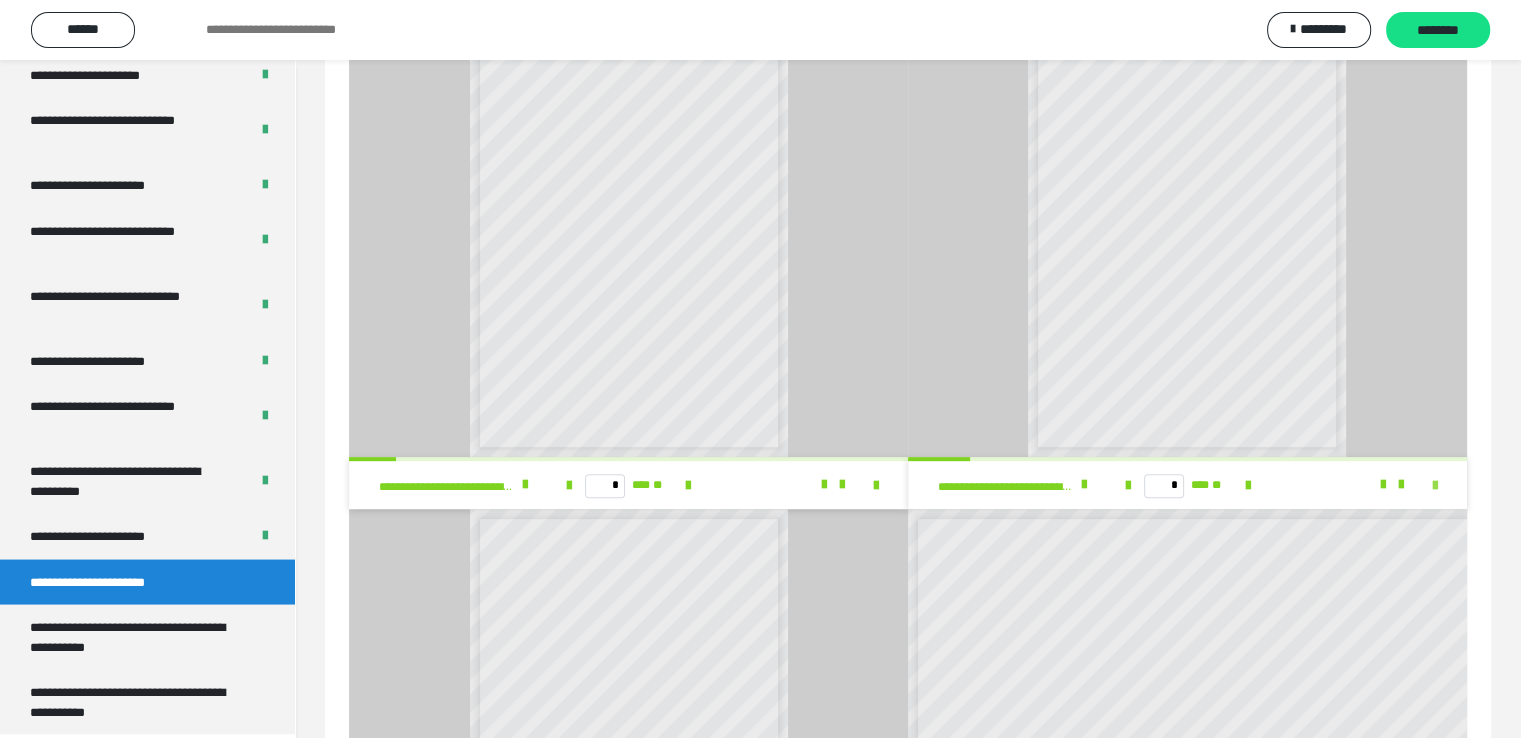 click at bounding box center [1435, 486] 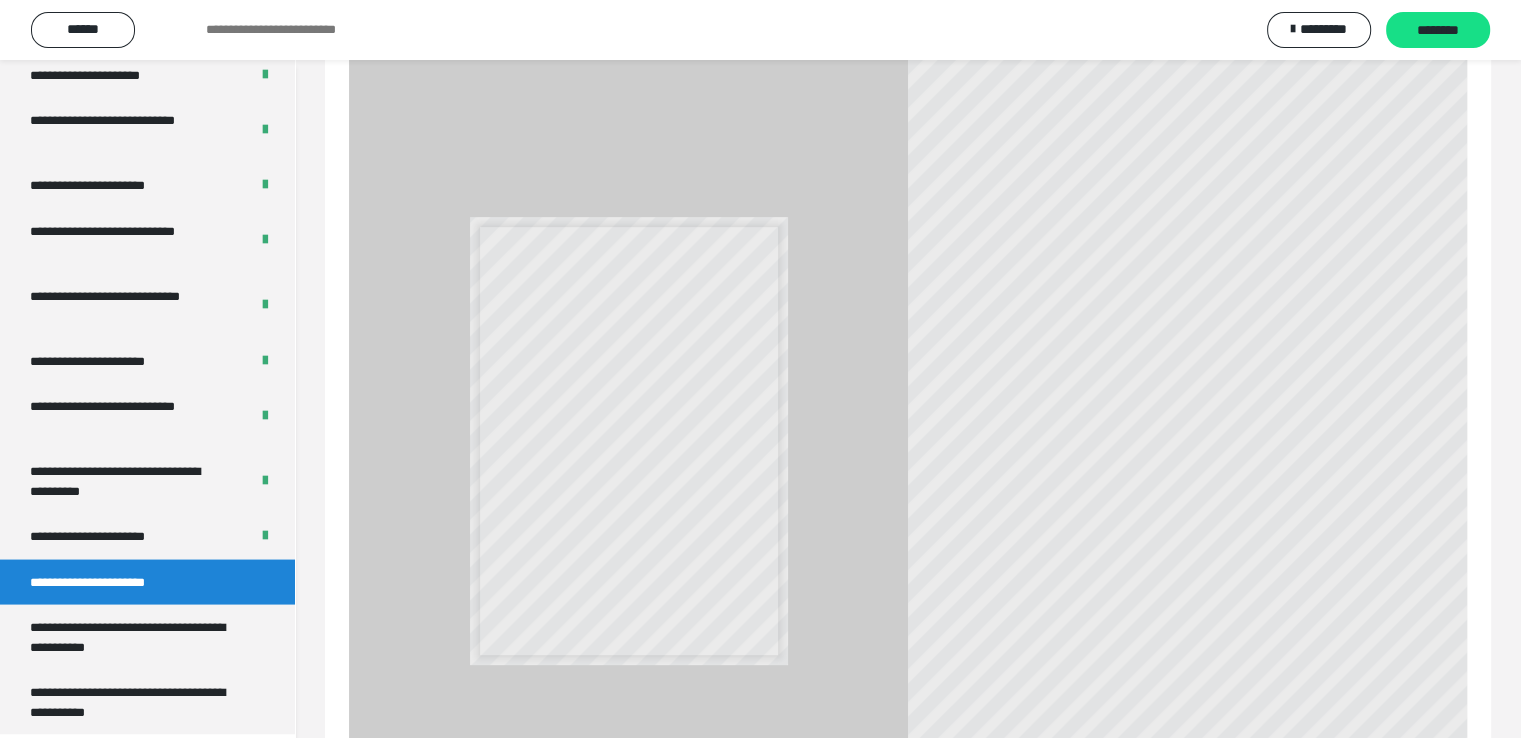 scroll, scrollTop: 3693, scrollLeft: 0, axis: vertical 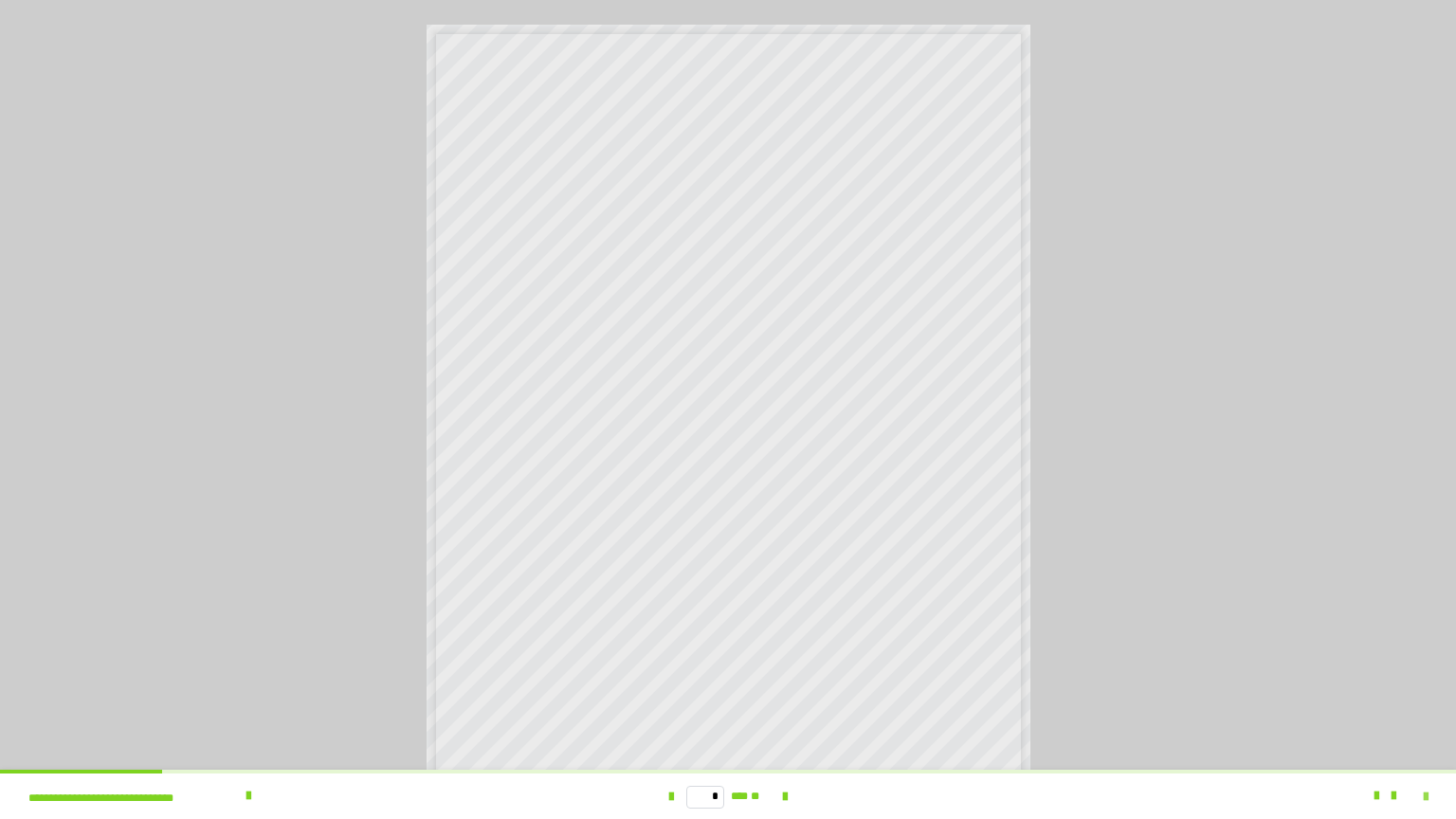 click at bounding box center [1426, 797] 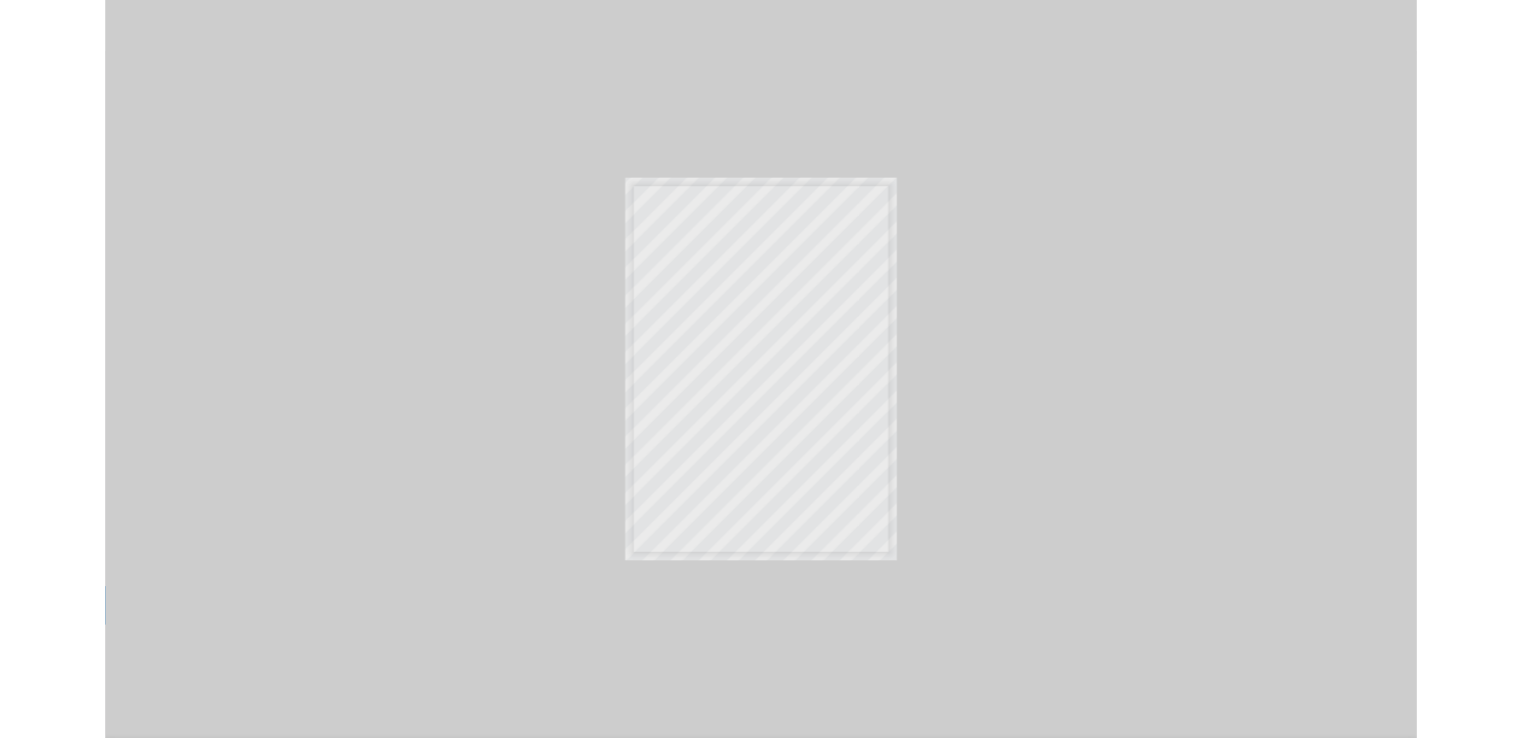 scroll, scrollTop: 3820, scrollLeft: 0, axis: vertical 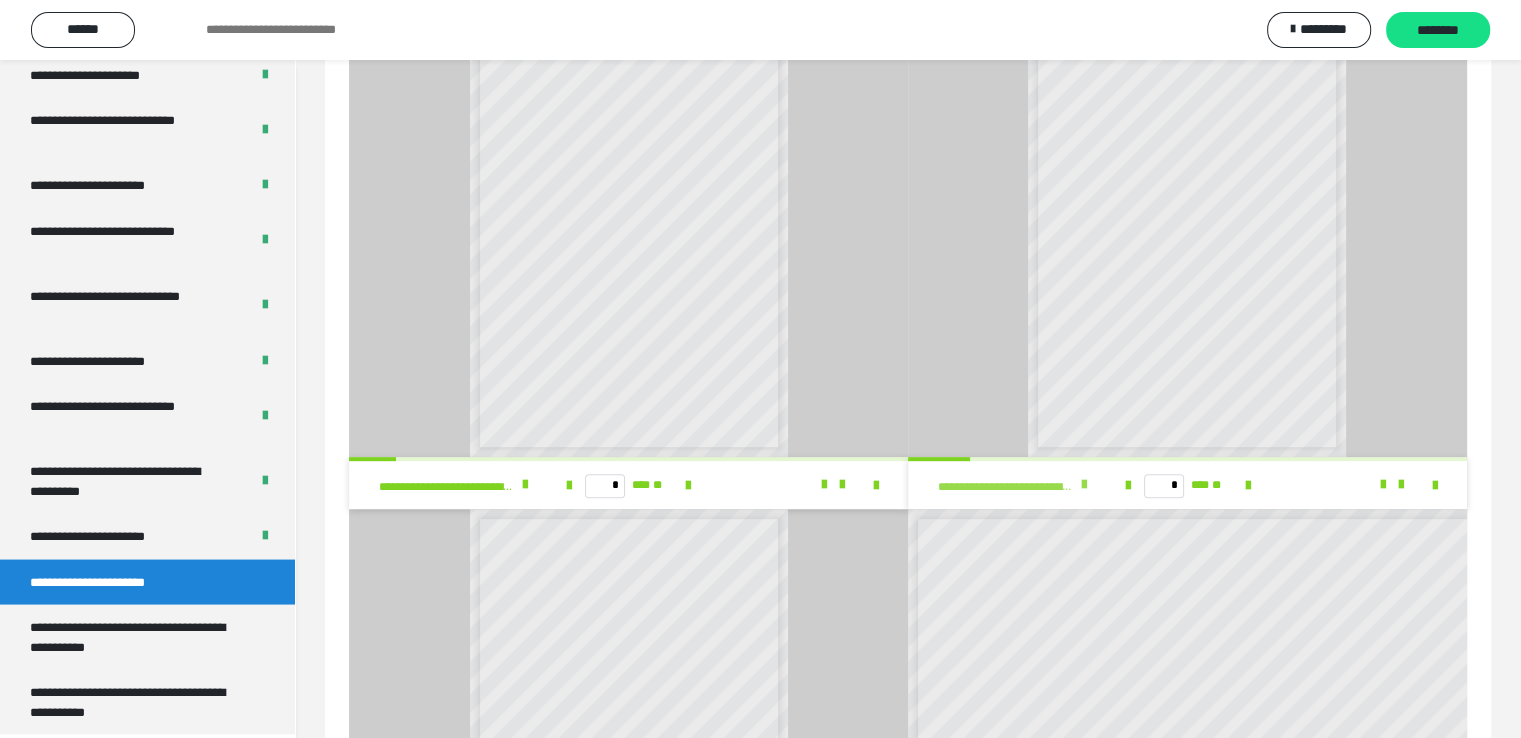 click at bounding box center [1084, 485] 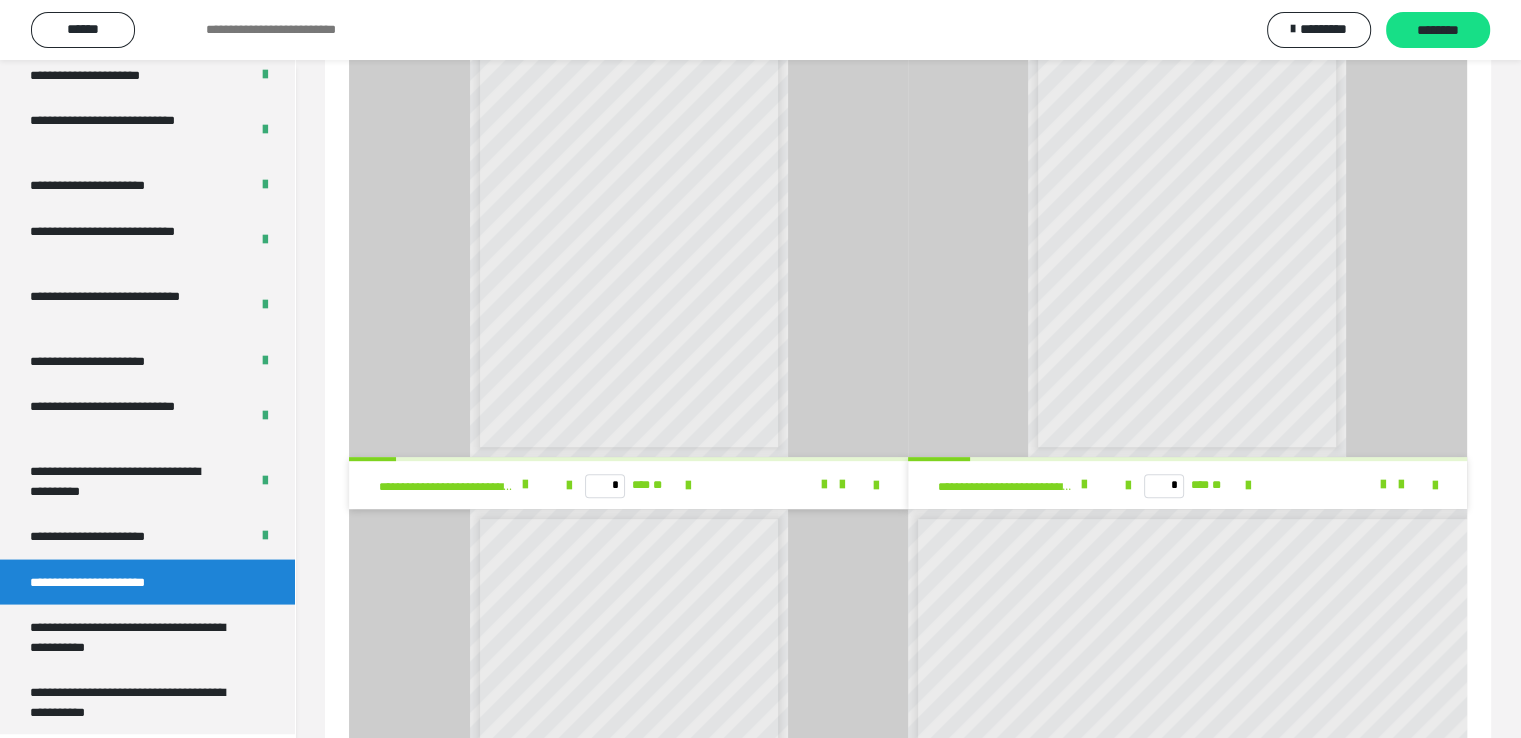 scroll, scrollTop: 1000, scrollLeft: 0, axis: vertical 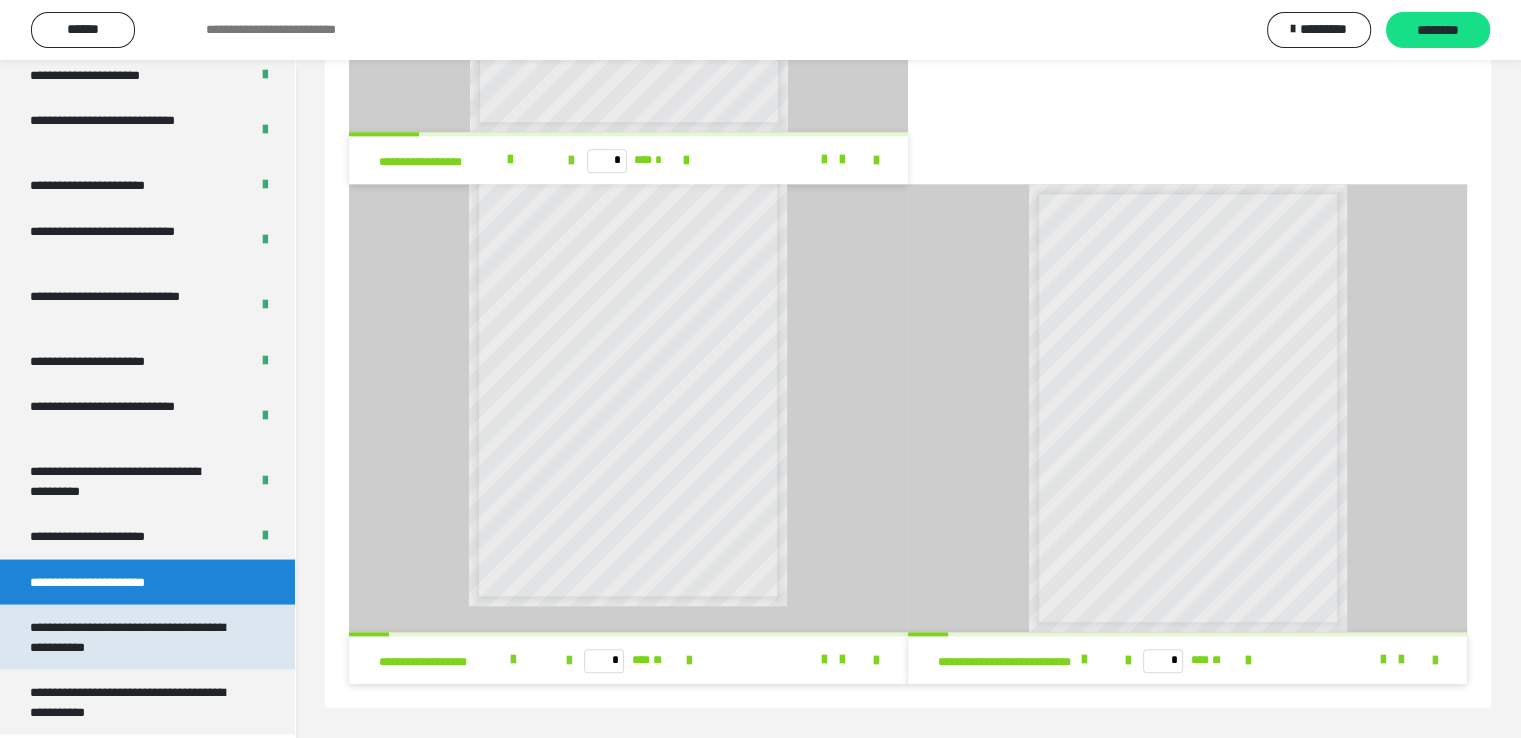 click on "**********" at bounding box center [132, 636] 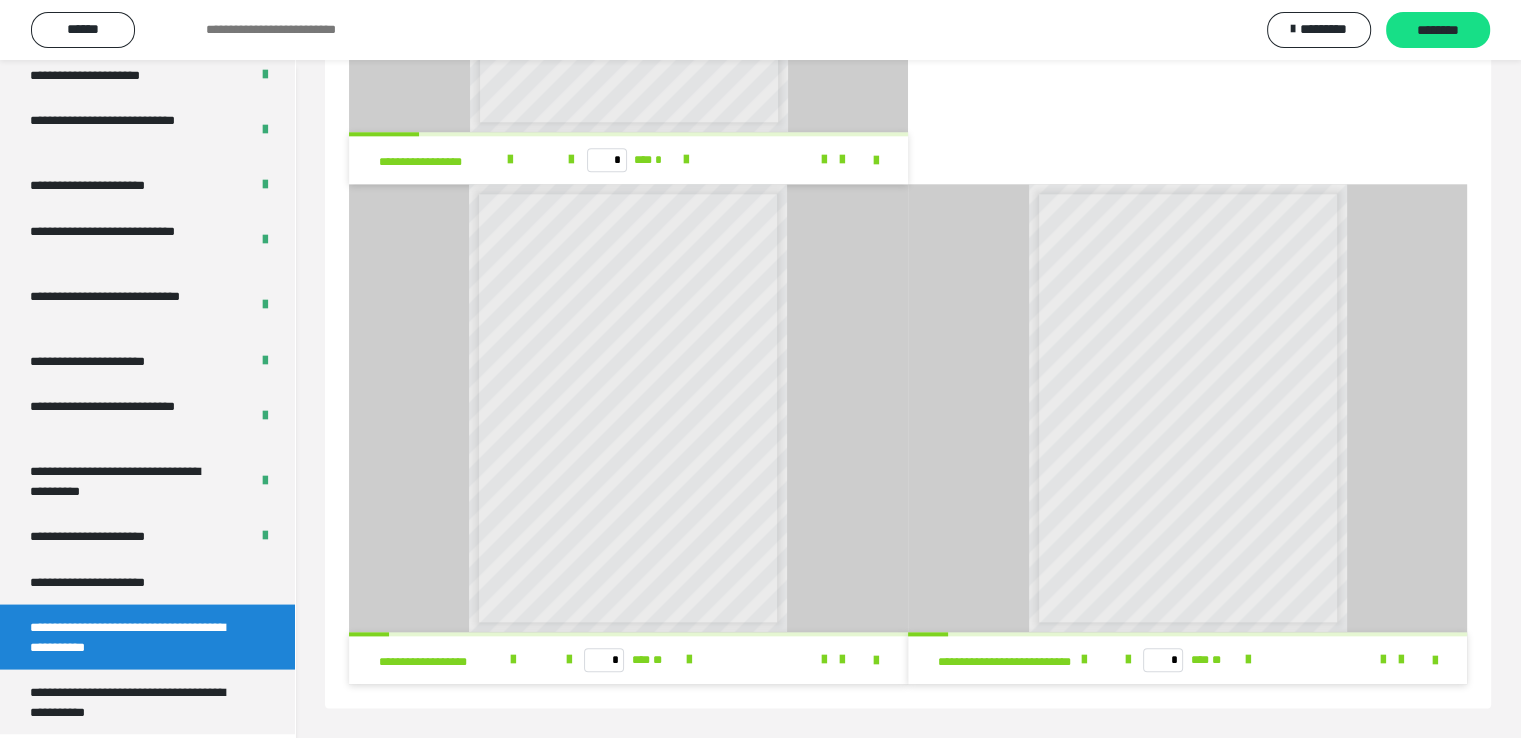 scroll, scrollTop: 0, scrollLeft: 0, axis: both 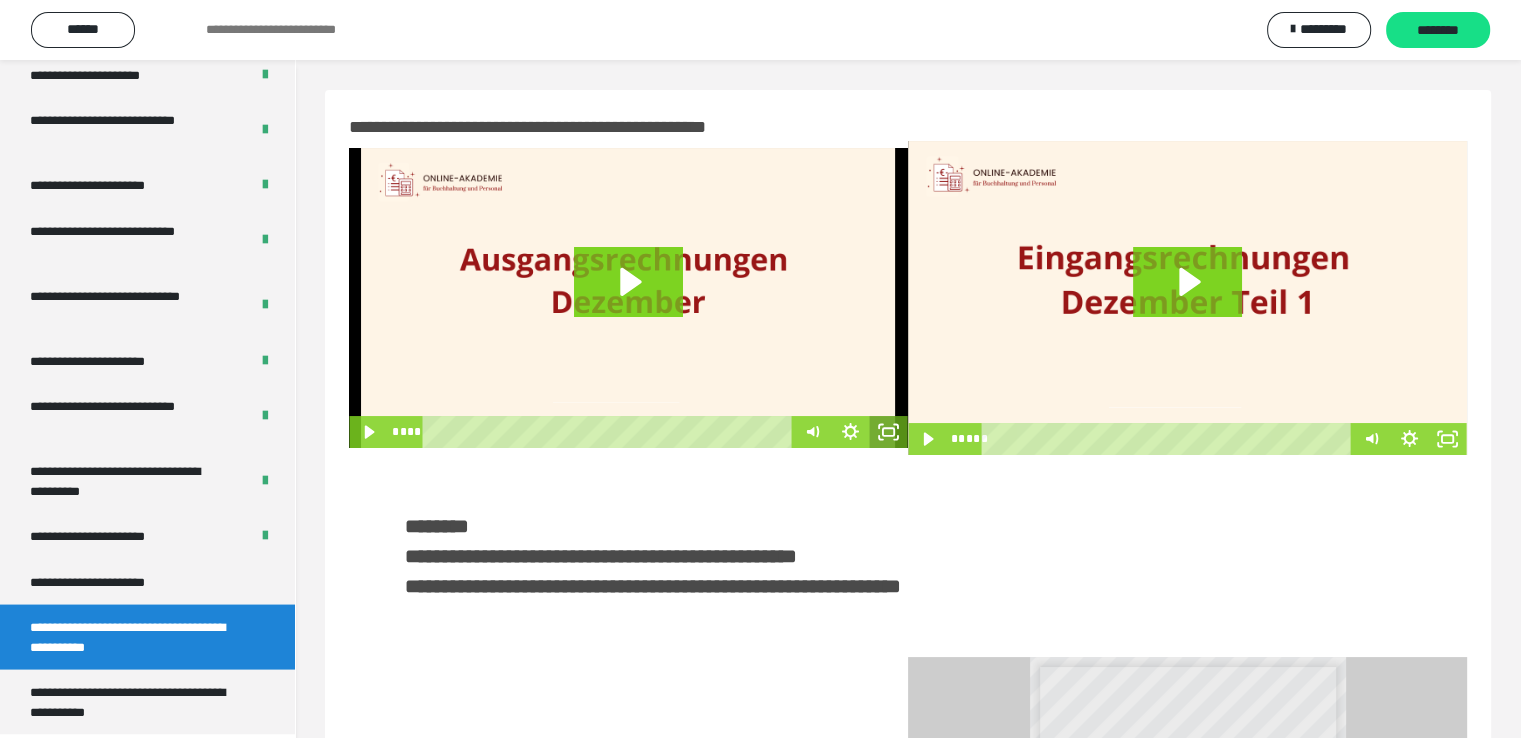 click 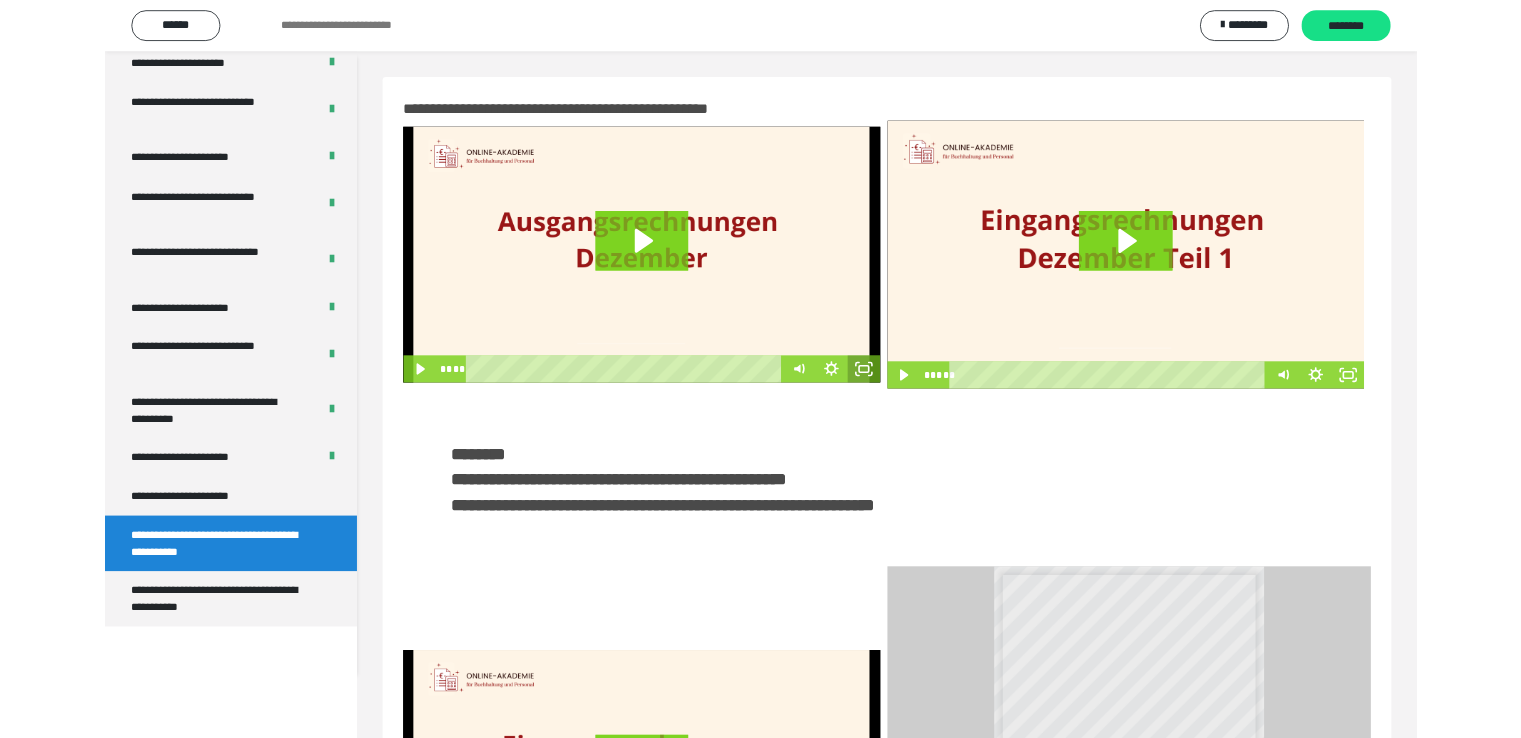 scroll, scrollTop: 3693, scrollLeft: 0, axis: vertical 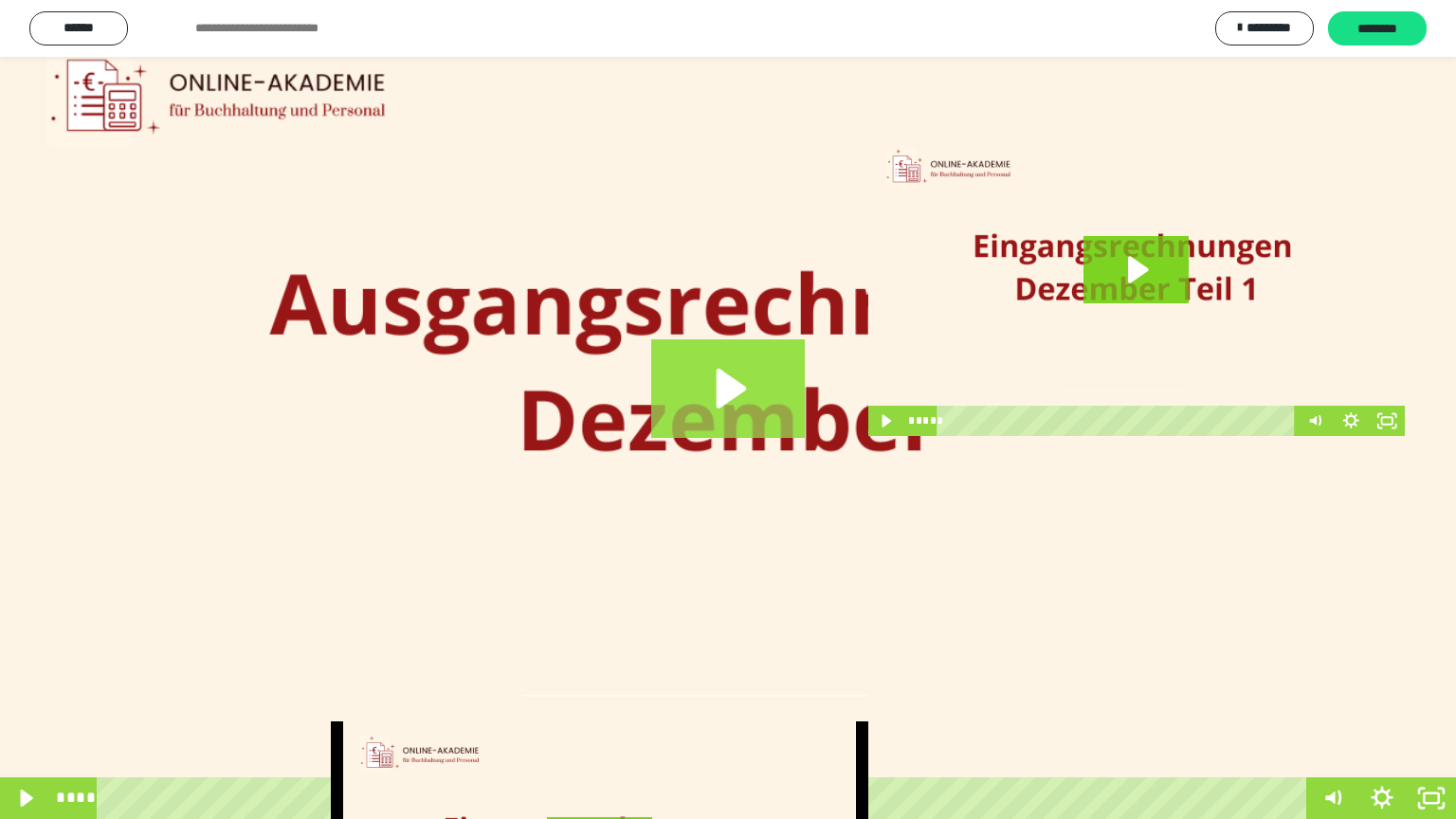 click 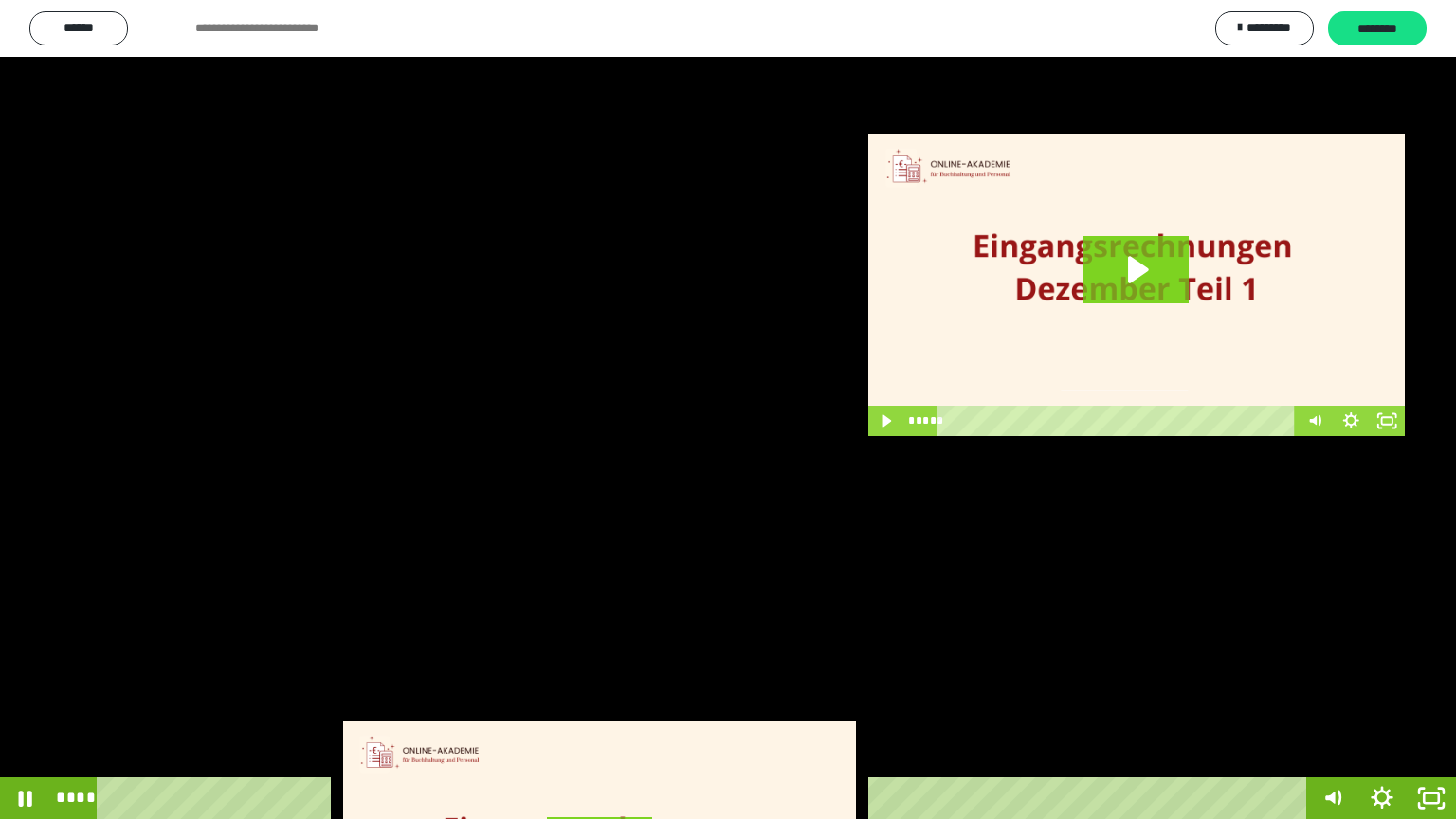 click at bounding box center (728, 410) 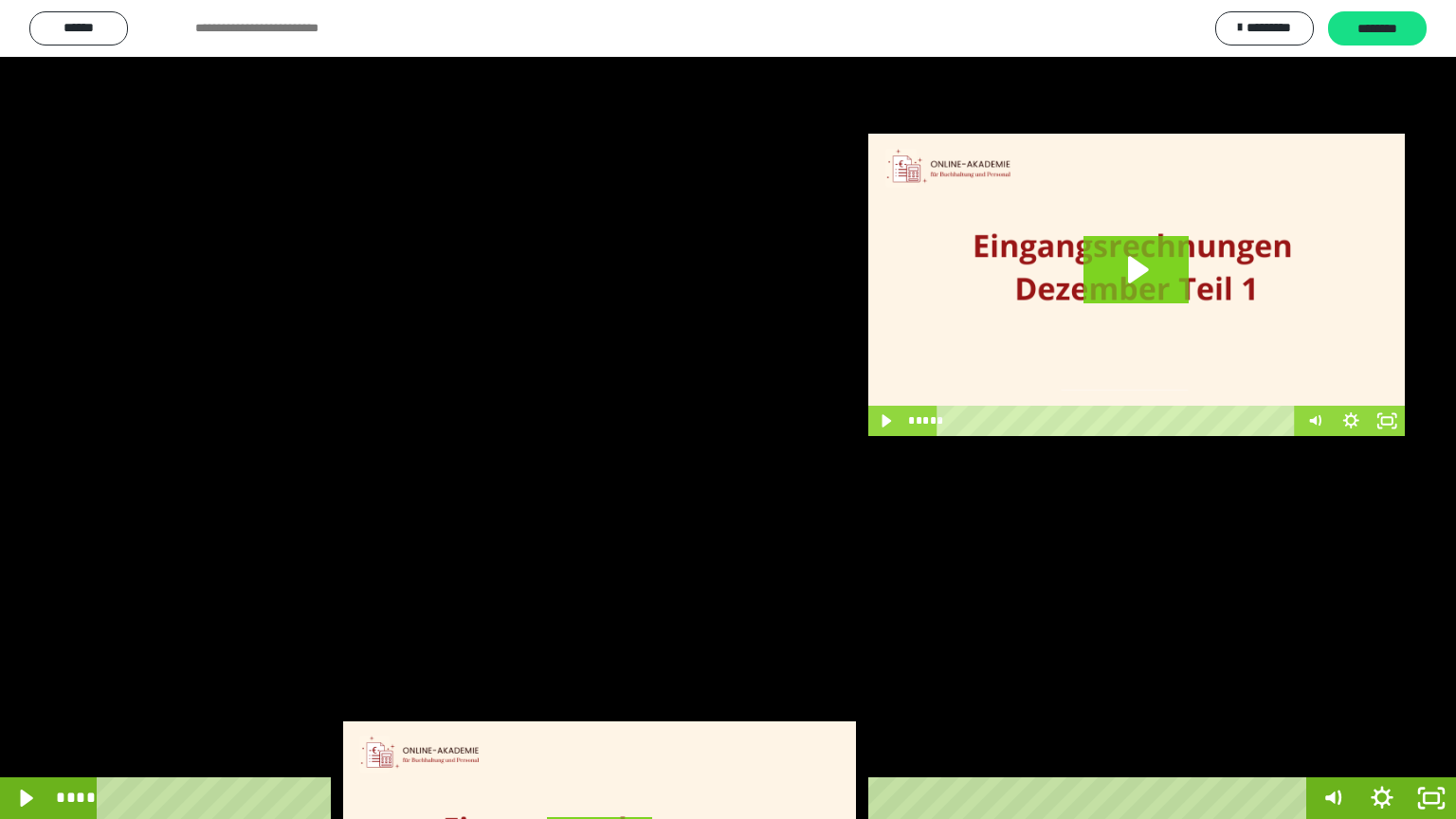 click at bounding box center (728, 410) 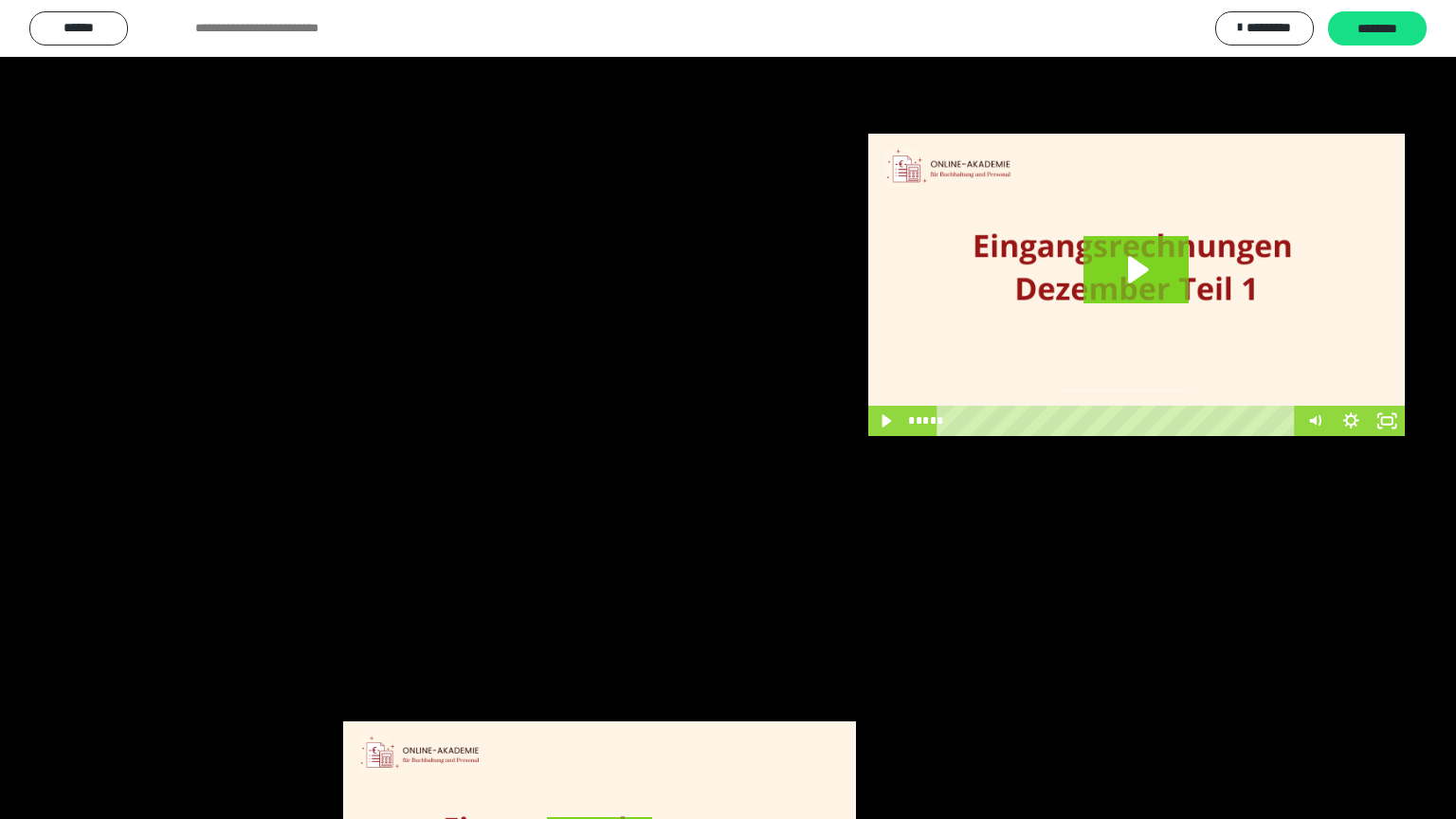 click at bounding box center [728, 410] 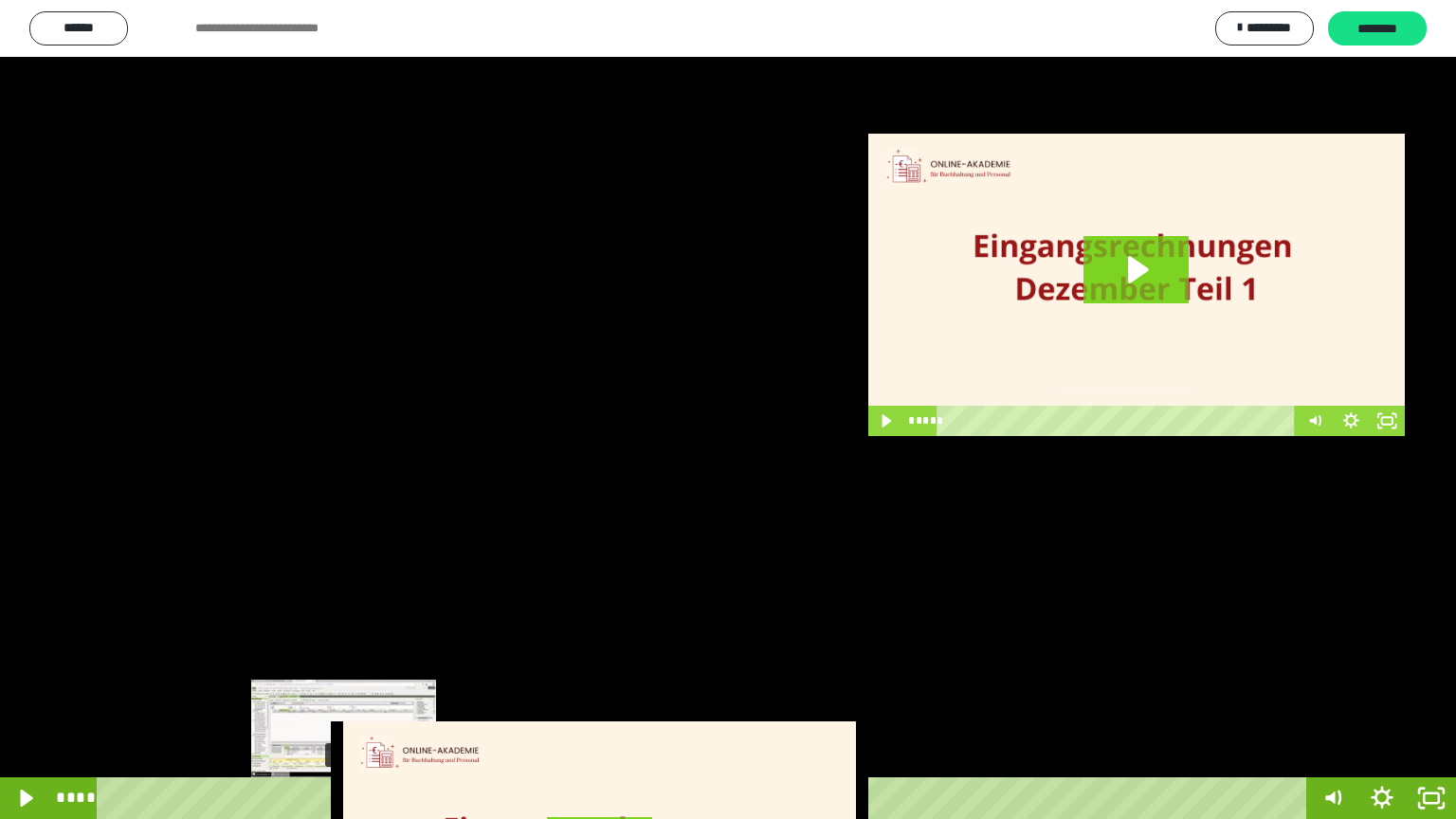 drag, startPoint x: 356, startPoint y: 799, endPoint x: 344, endPoint y: 798, distance: 12.041595 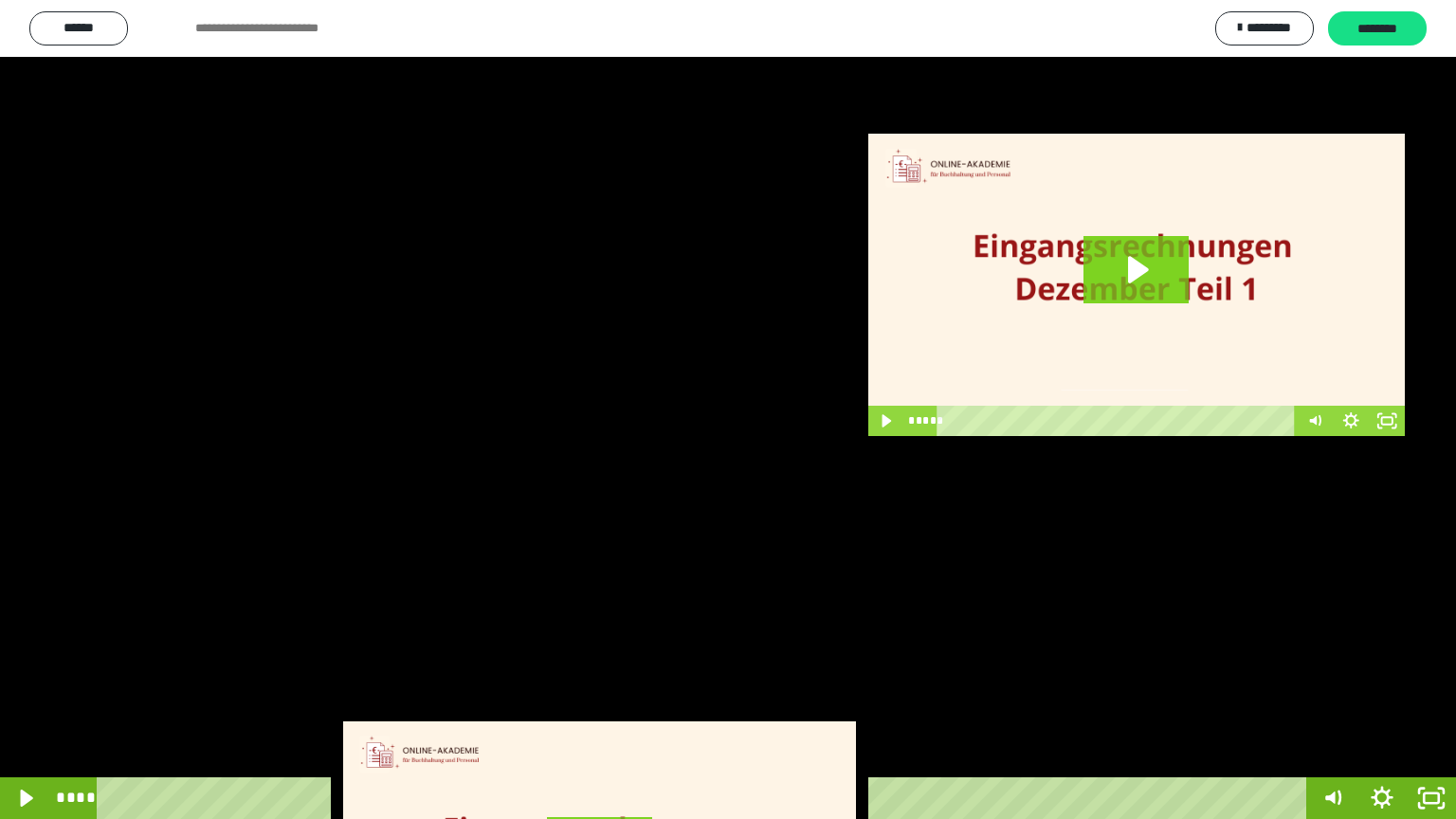 click at bounding box center [728, 410] 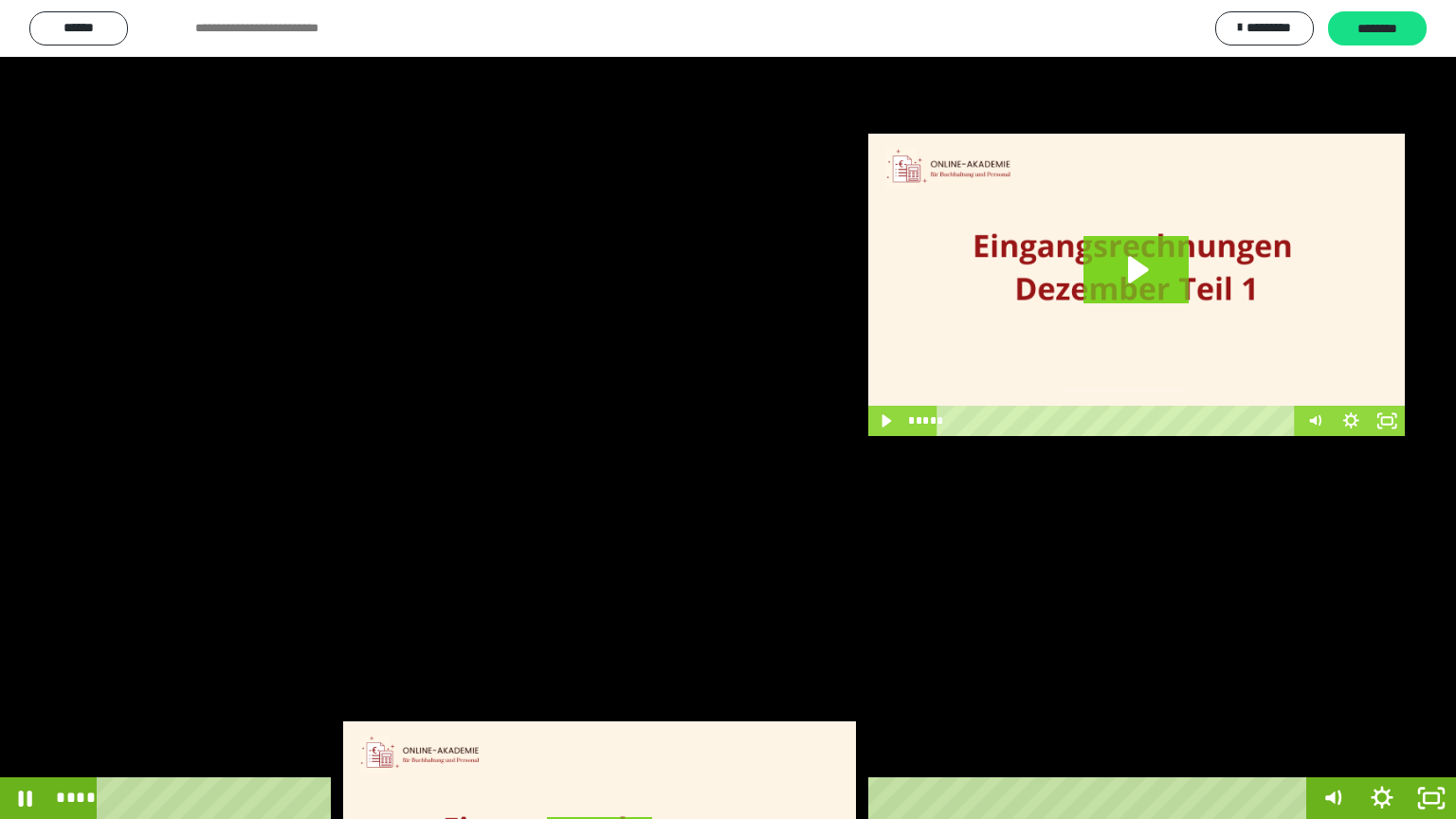 click at bounding box center [728, 410] 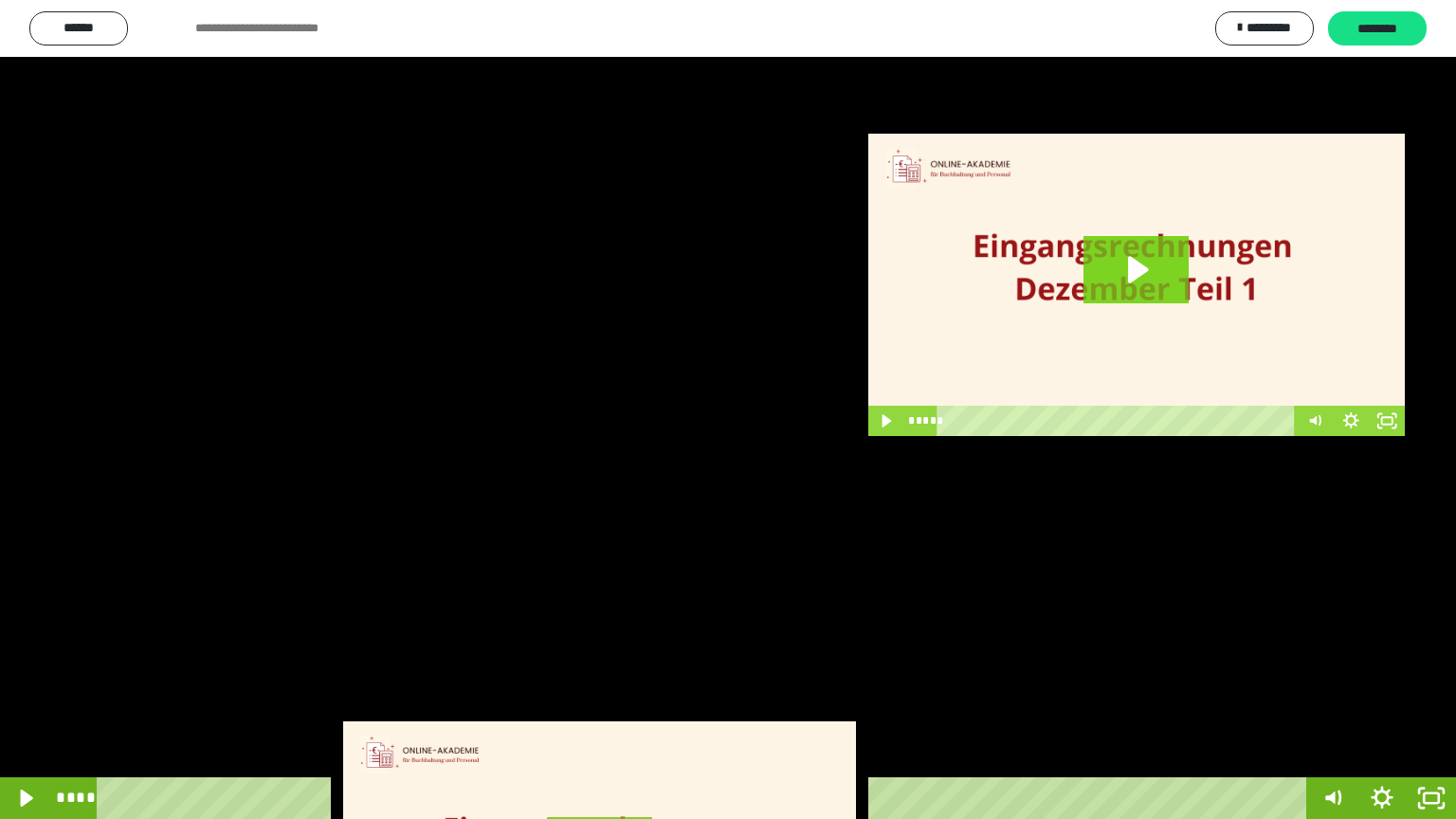 click at bounding box center [728, 410] 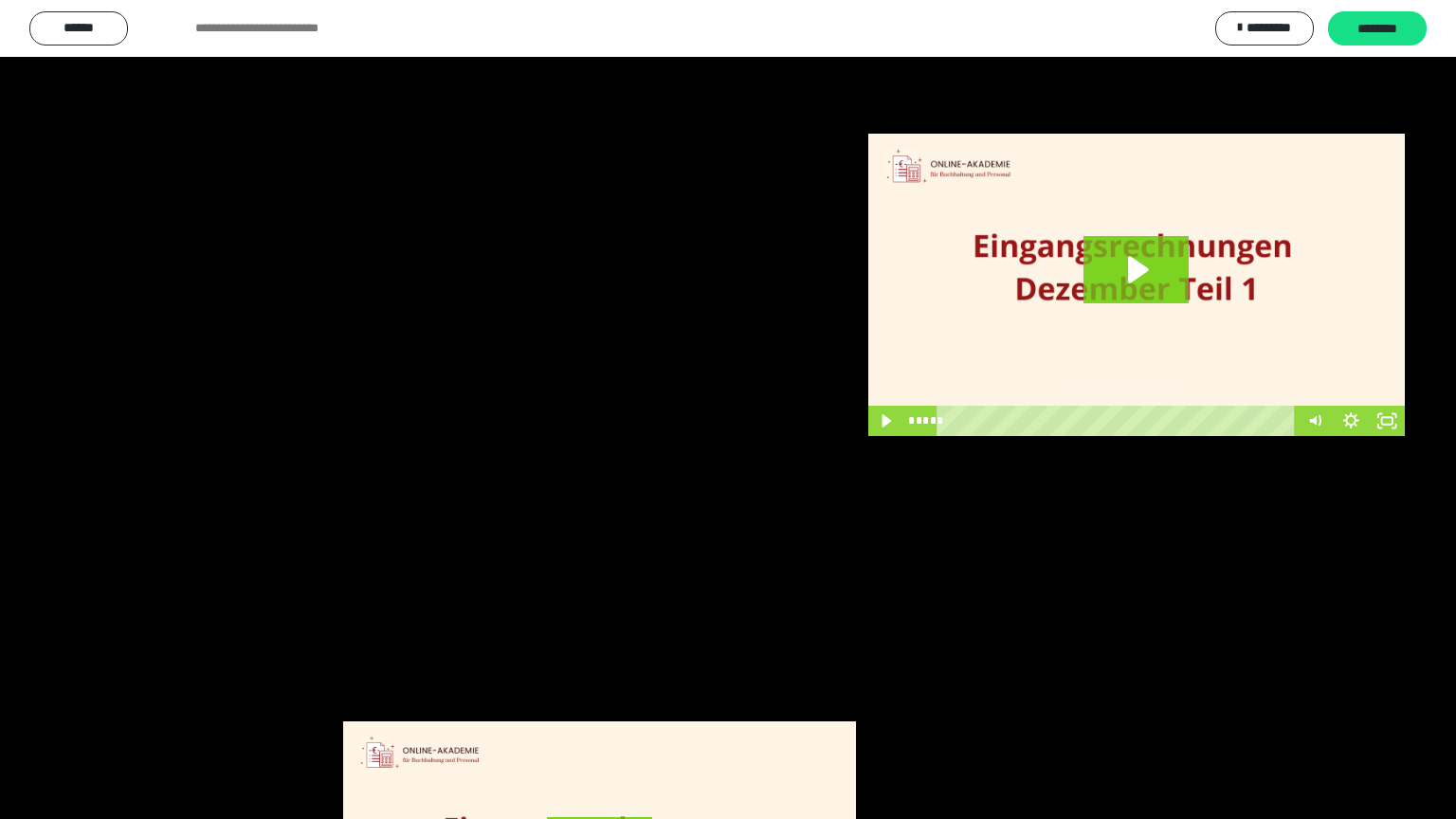 click at bounding box center (728, 410) 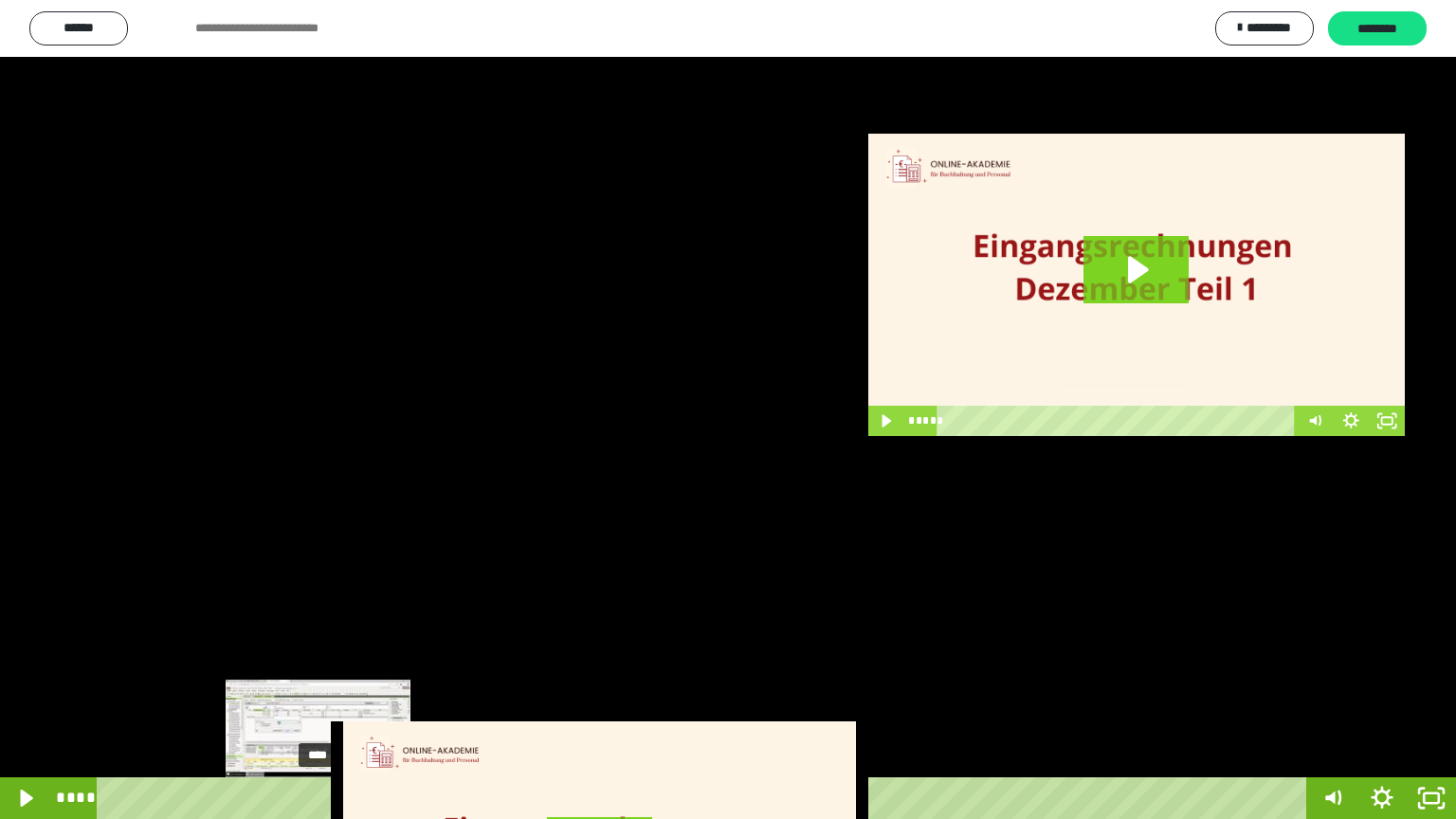 drag, startPoint x: 355, startPoint y: 795, endPoint x: 318, endPoint y: 796, distance: 37.013511 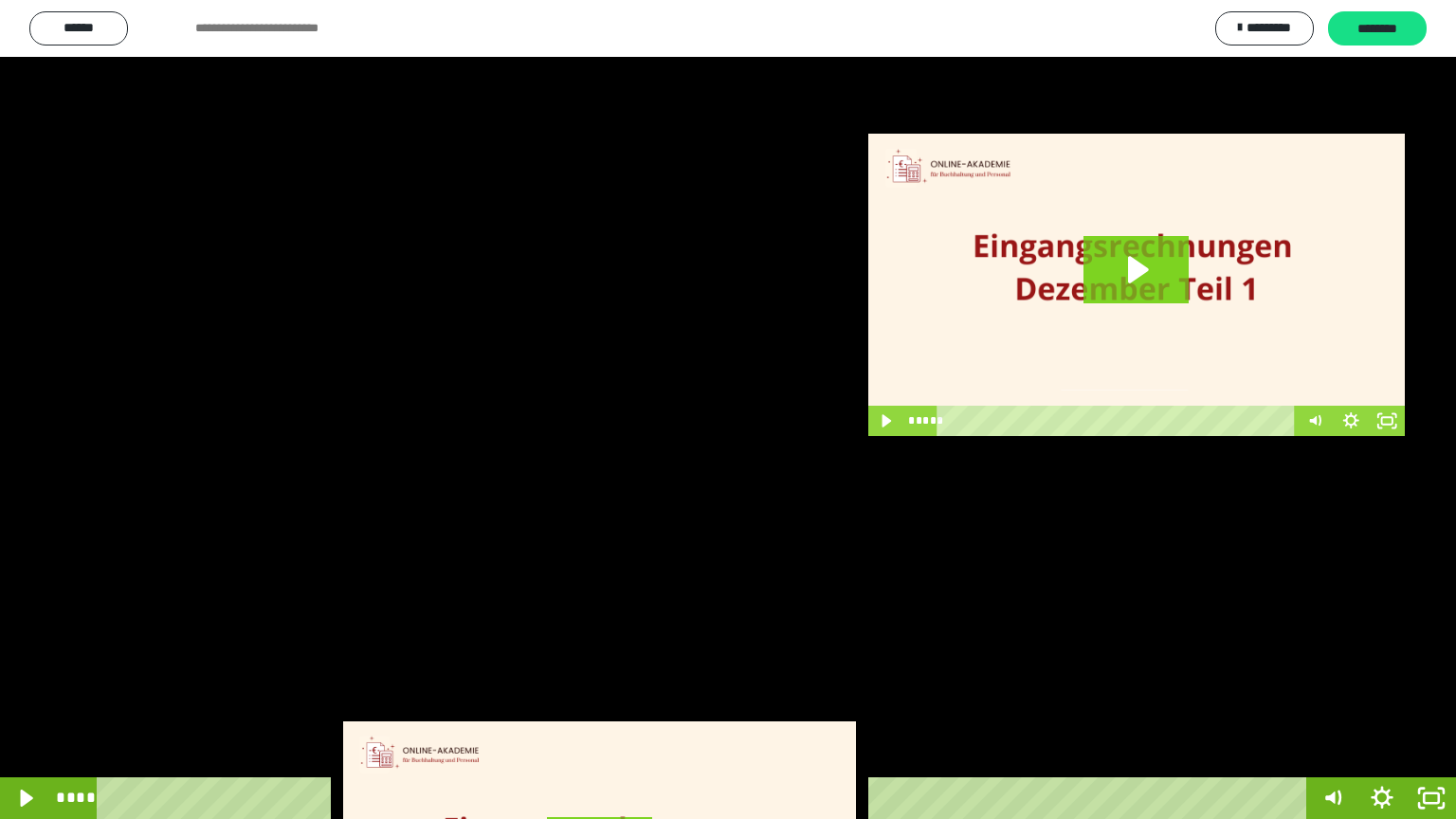 click at bounding box center [728, 410] 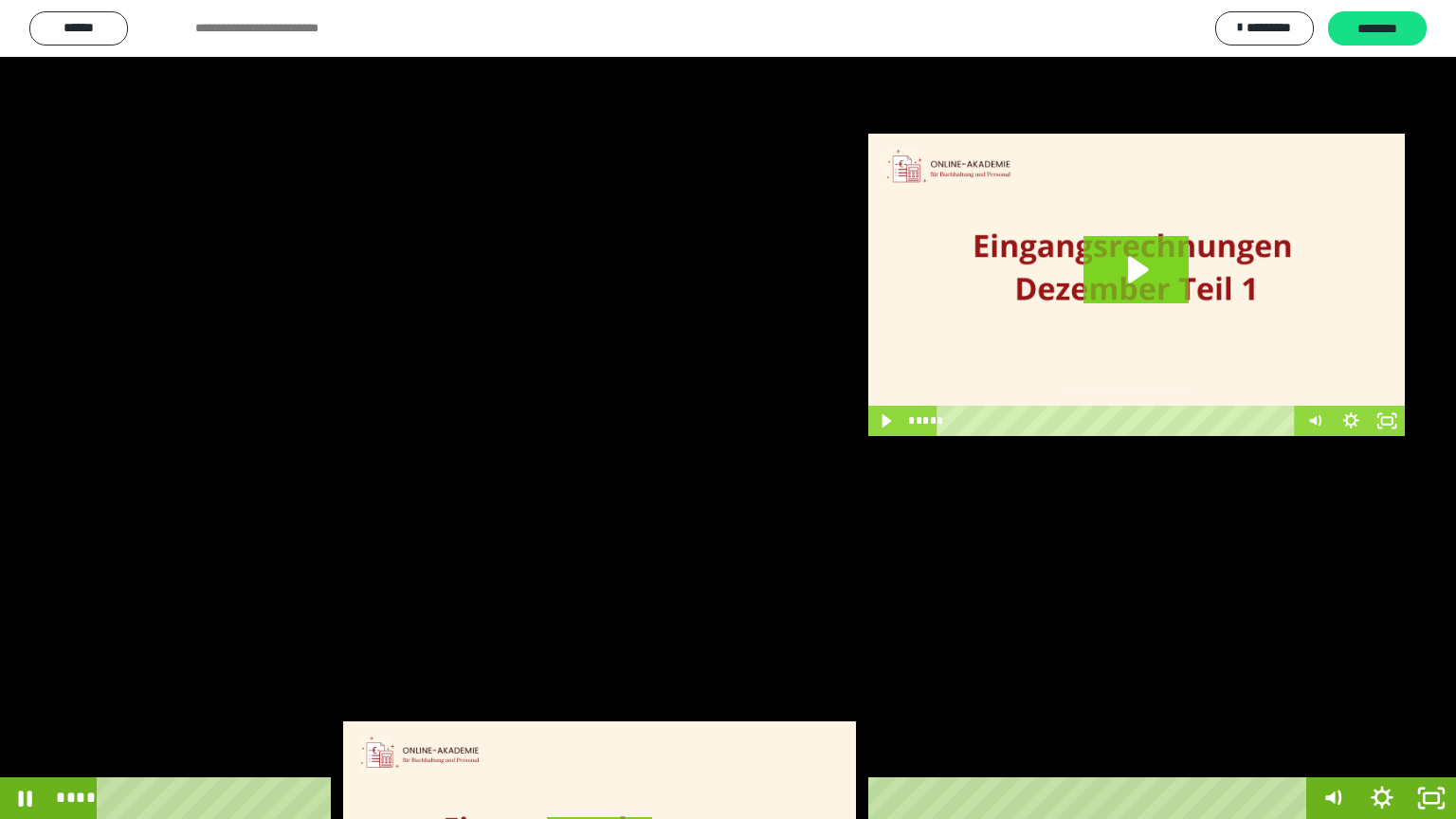 click at bounding box center (728, 410) 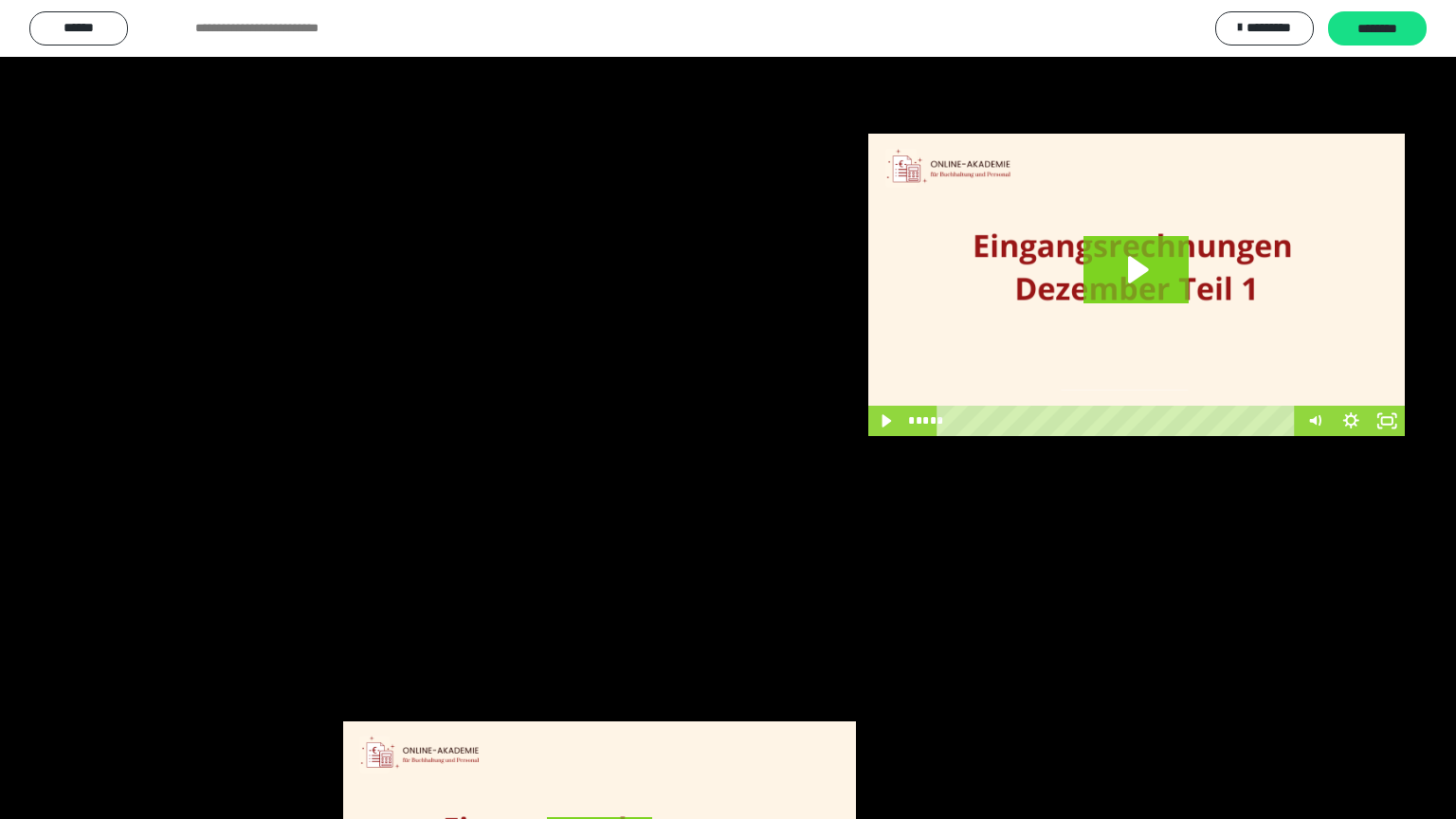 click at bounding box center [728, 410] 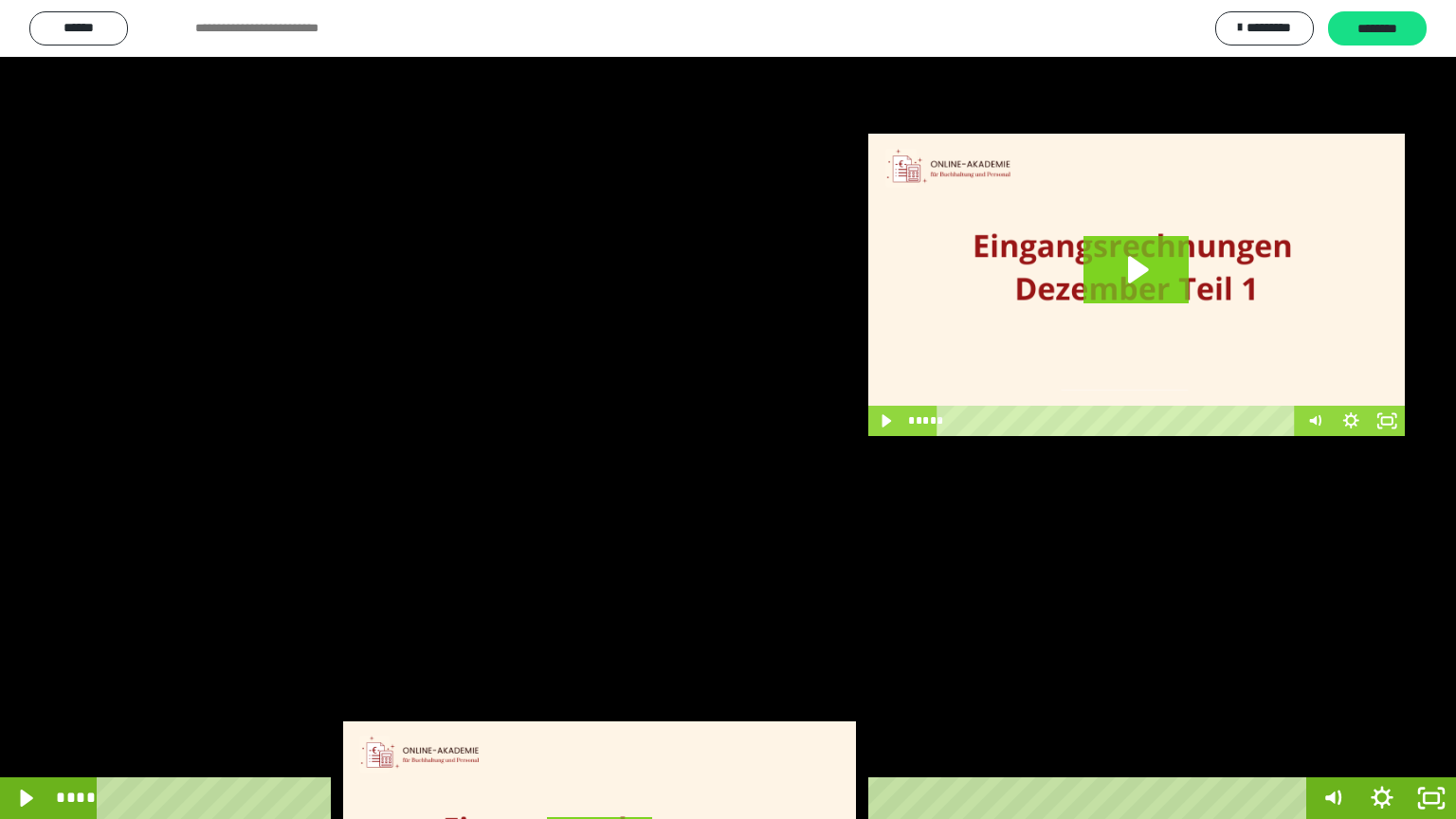 click at bounding box center [728, 410] 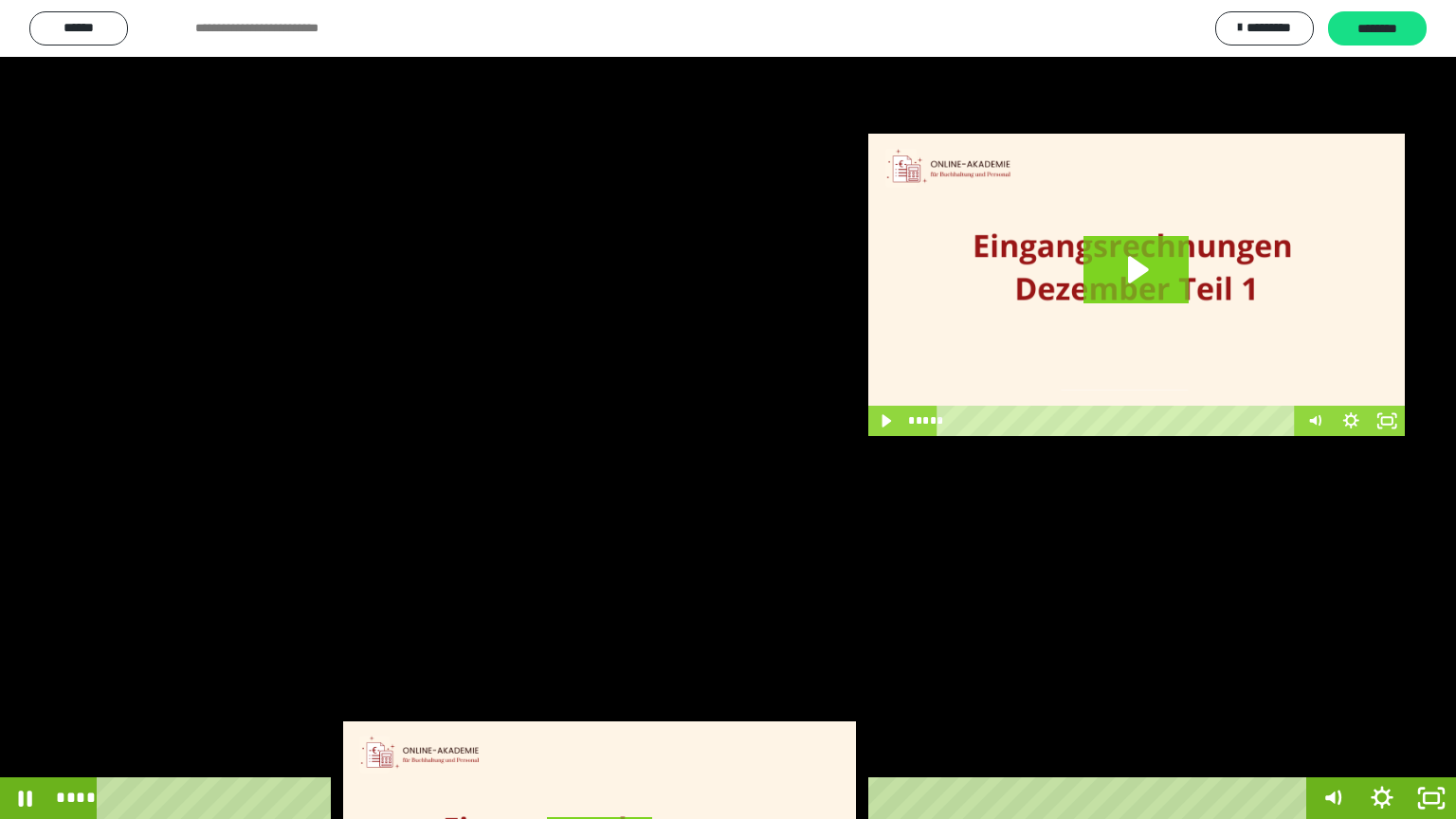 click at bounding box center (728, 410) 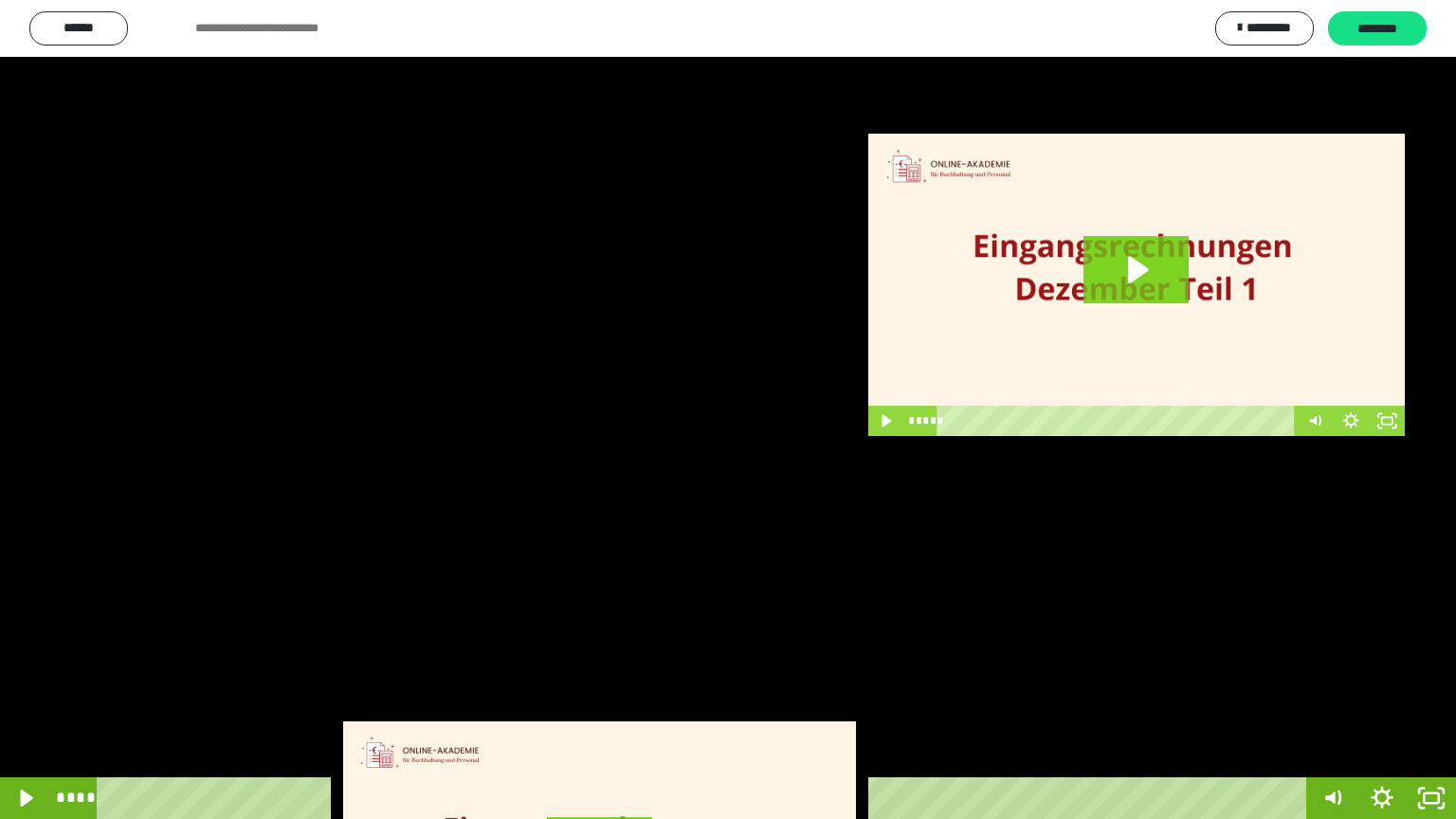 click at bounding box center (728, 410) 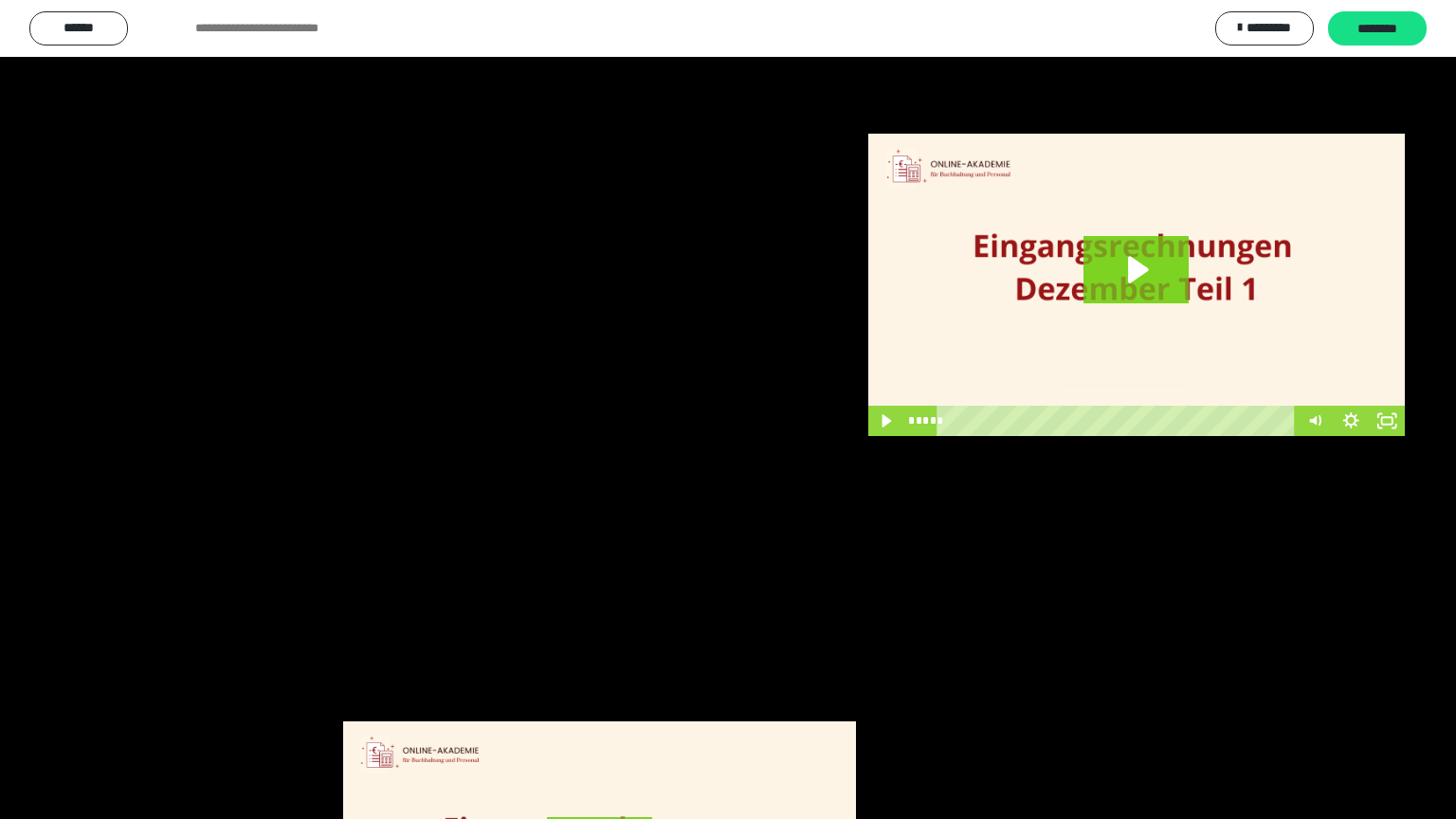 click at bounding box center [728, 410] 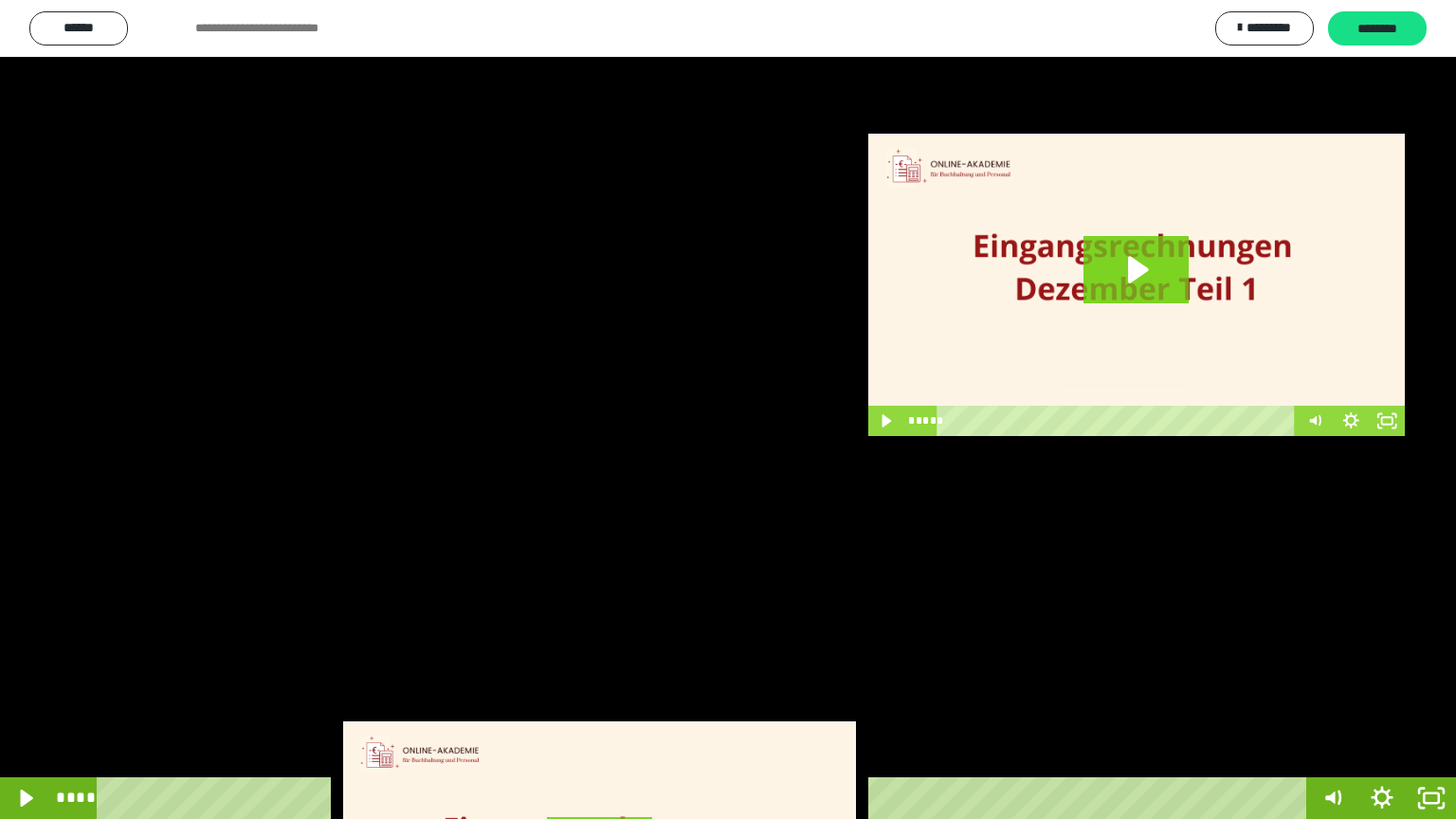 click at bounding box center (728, 410) 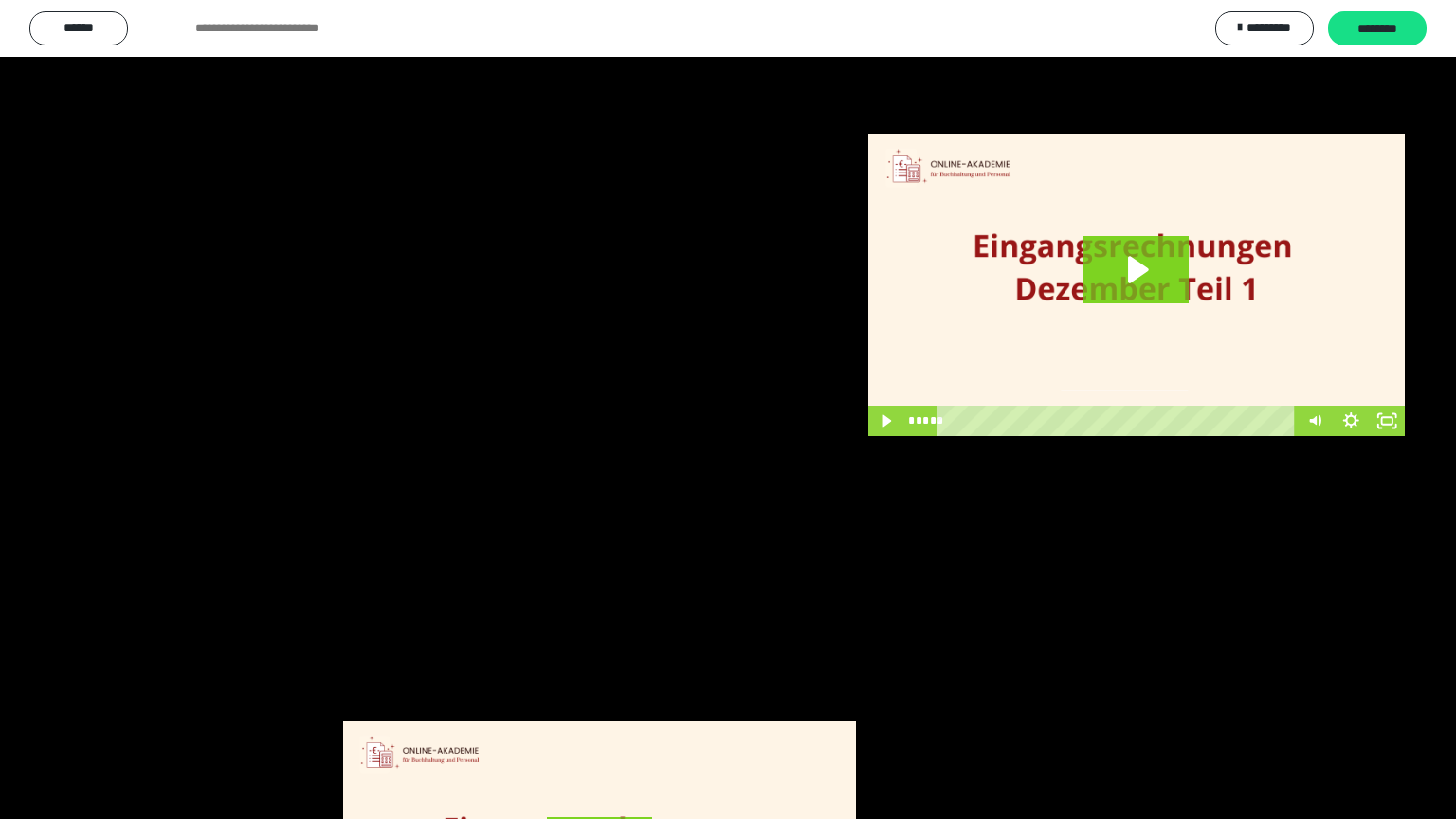click at bounding box center [728, 410] 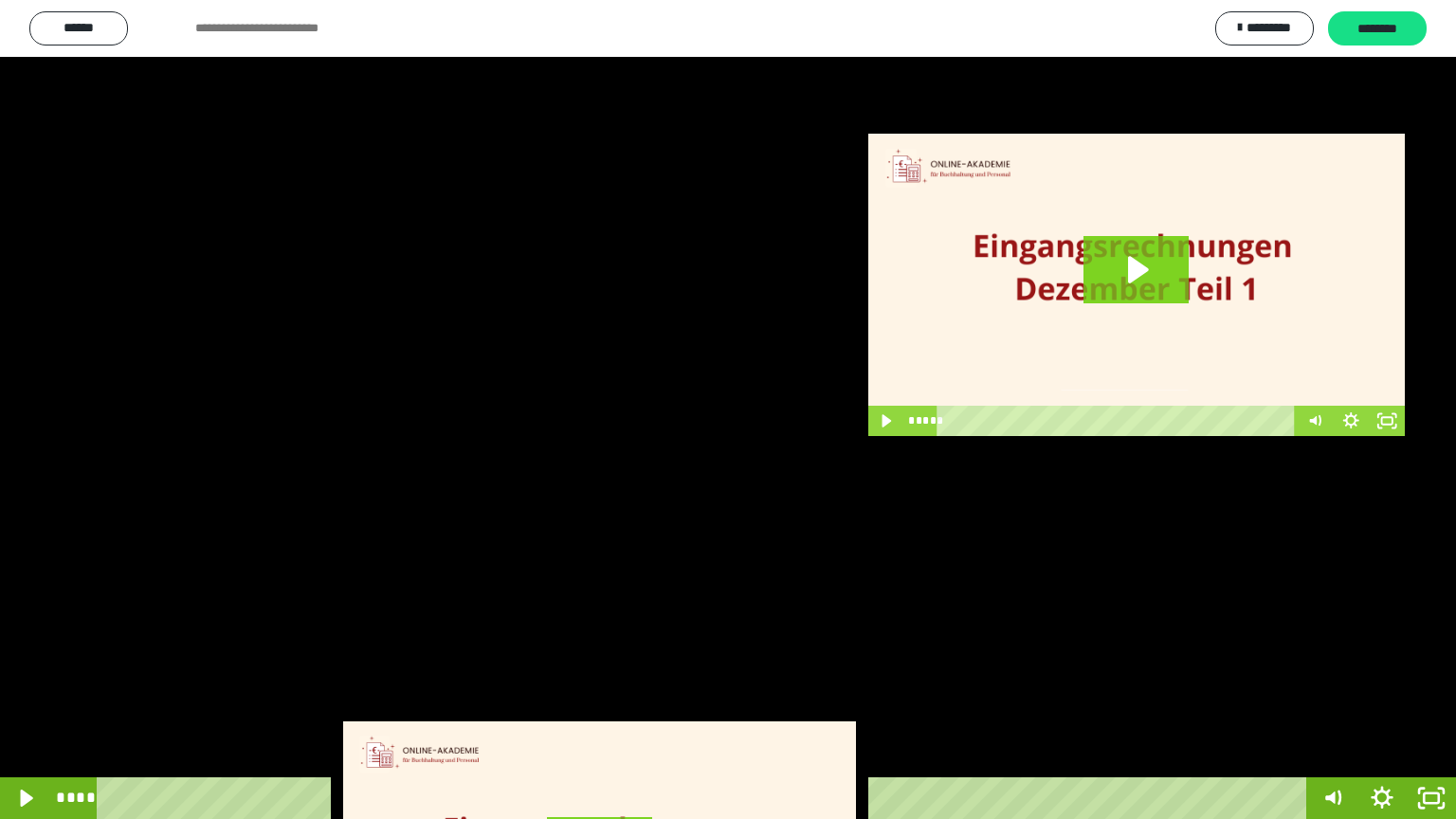 click at bounding box center (728, 410) 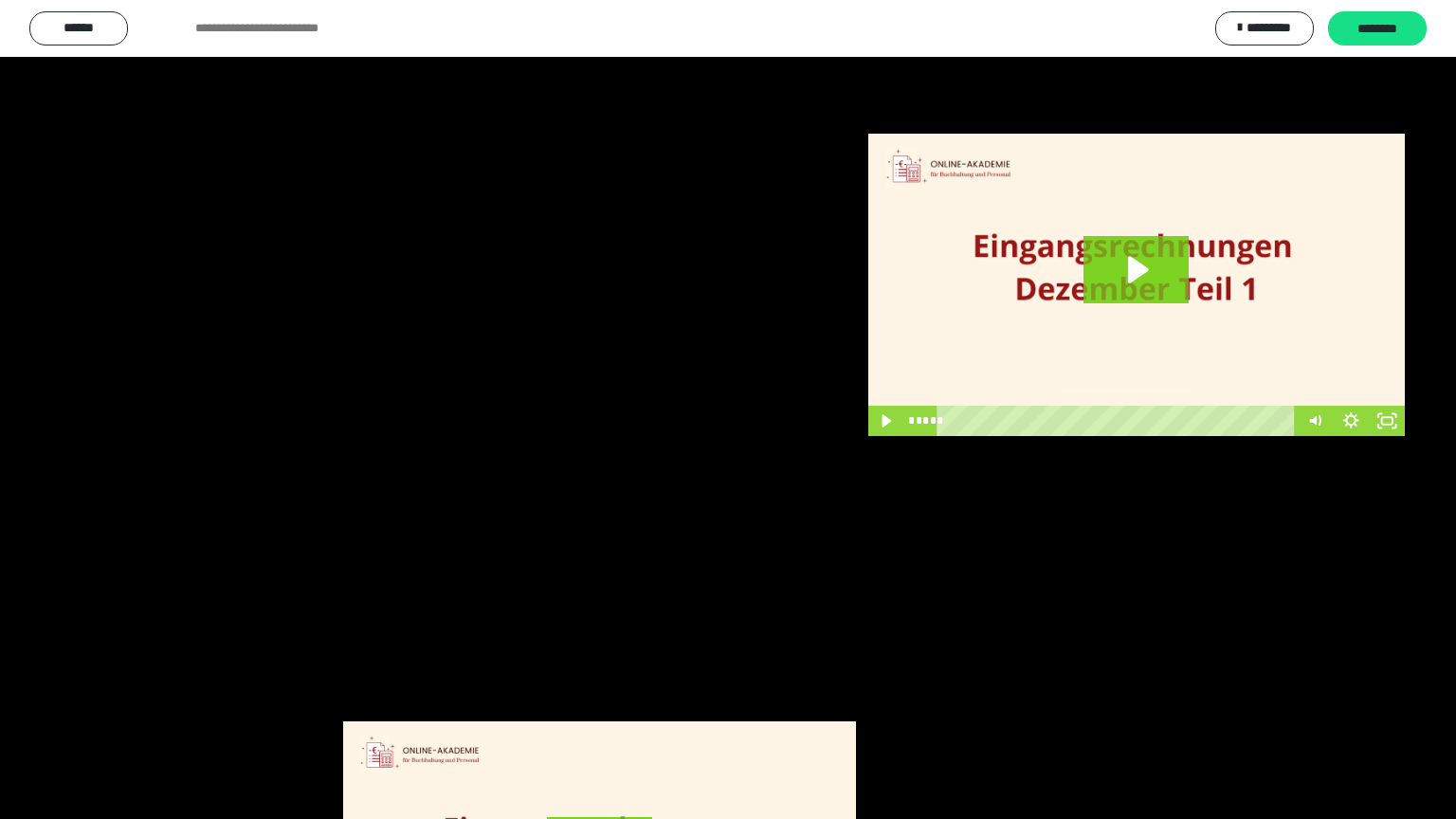 click at bounding box center (728, 410) 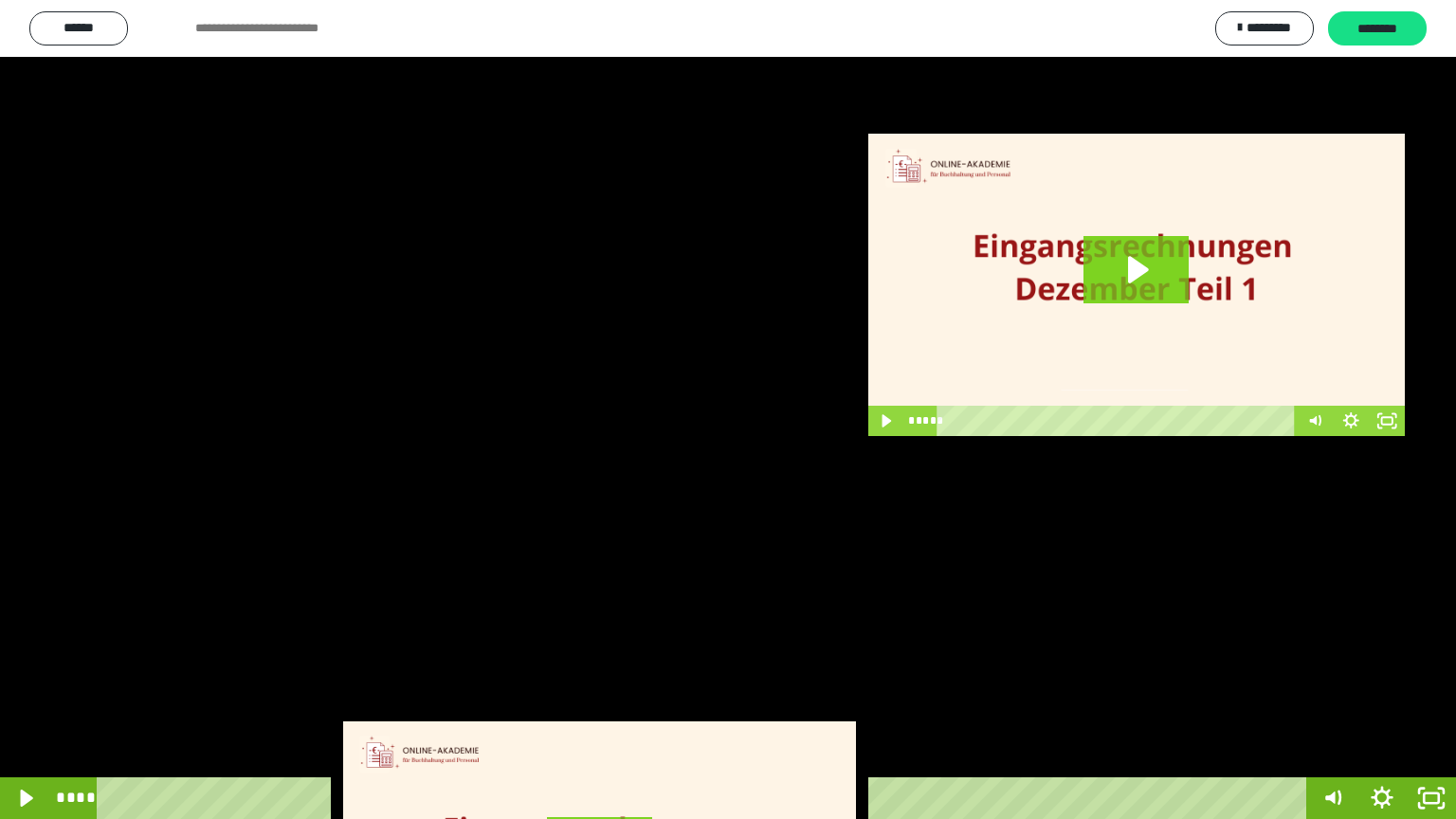 click at bounding box center (728, 410) 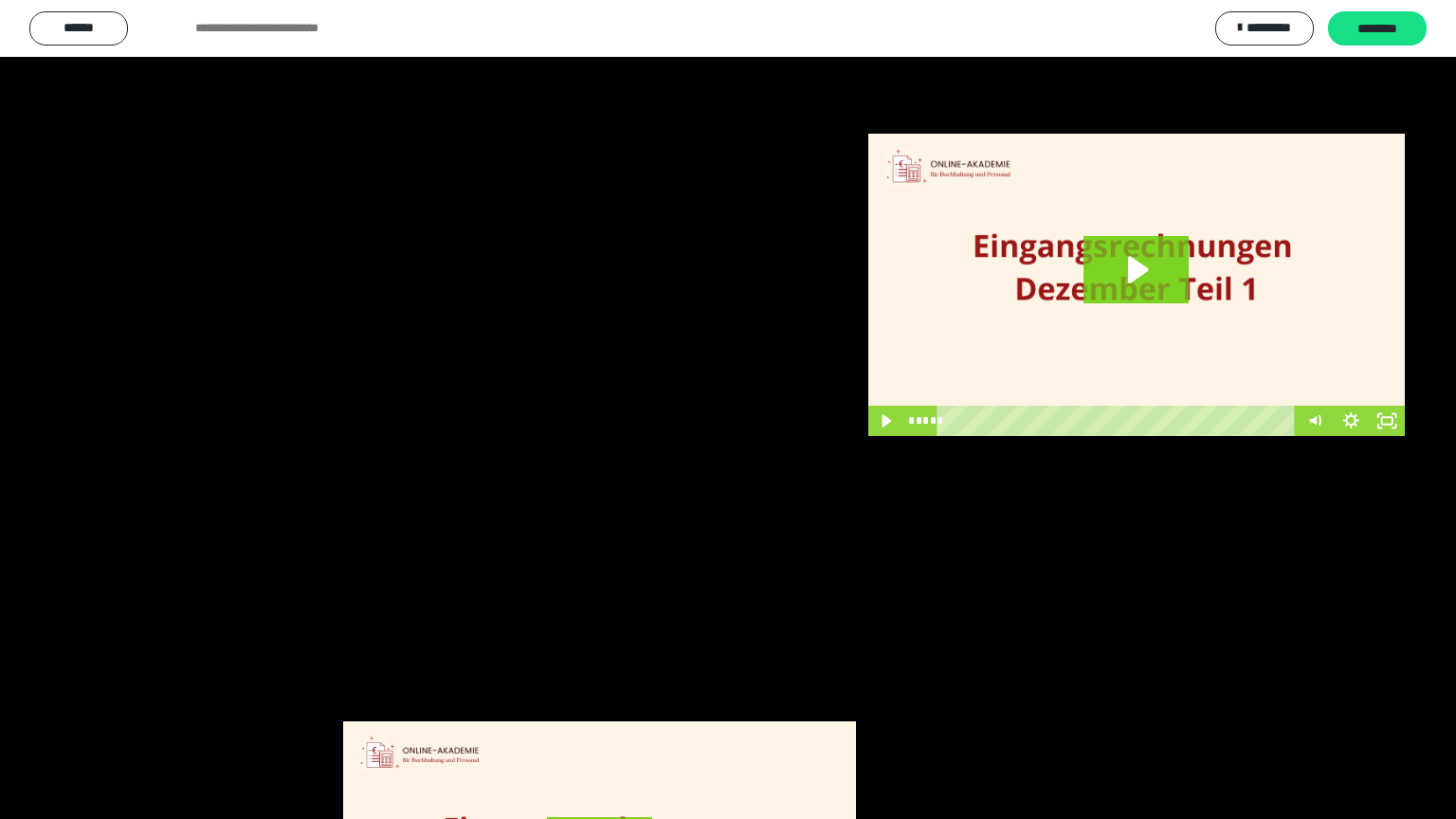 click at bounding box center (728, 410) 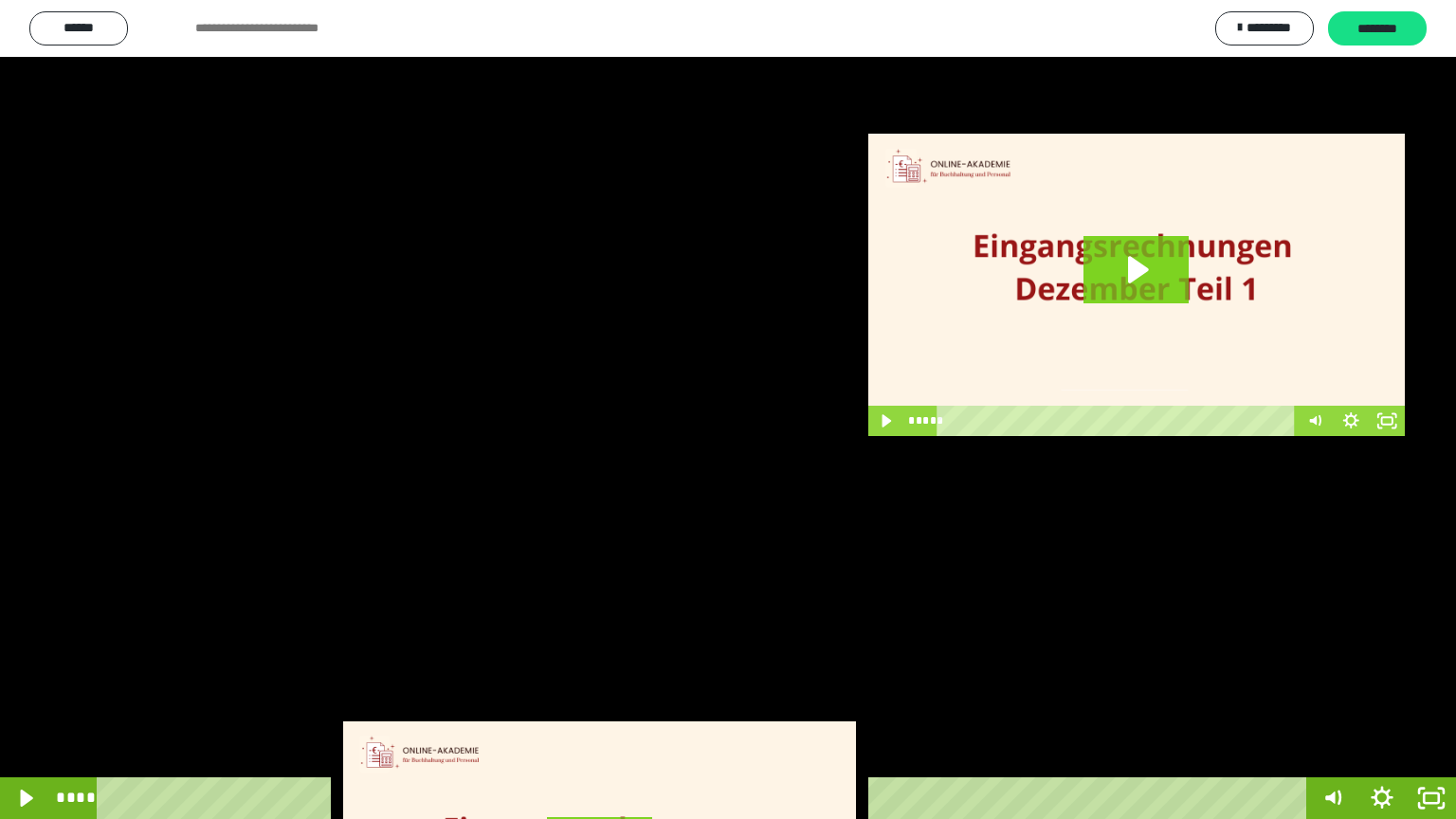 click at bounding box center [728, 410] 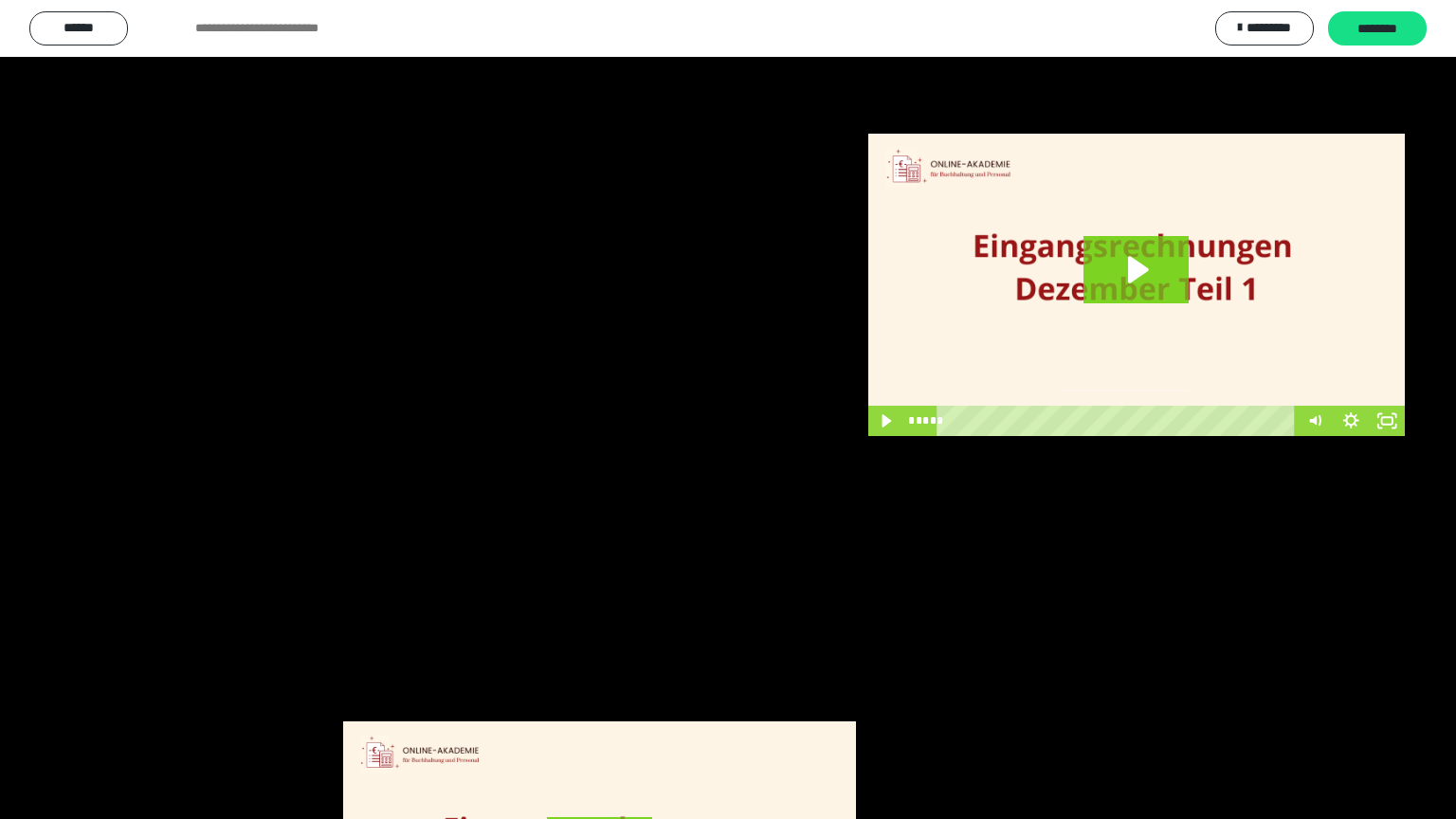 click at bounding box center (728, 410) 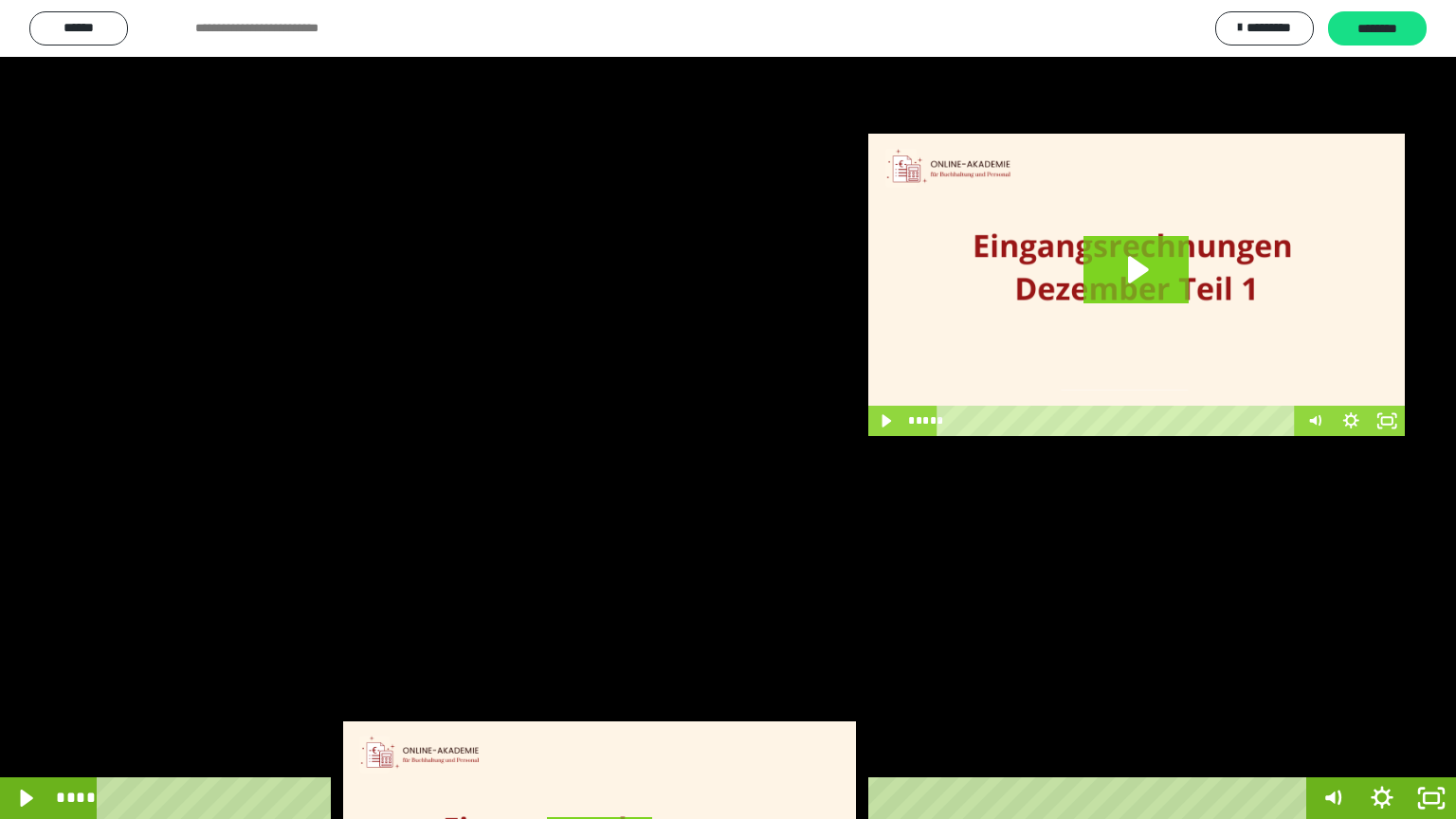 click at bounding box center (728, 410) 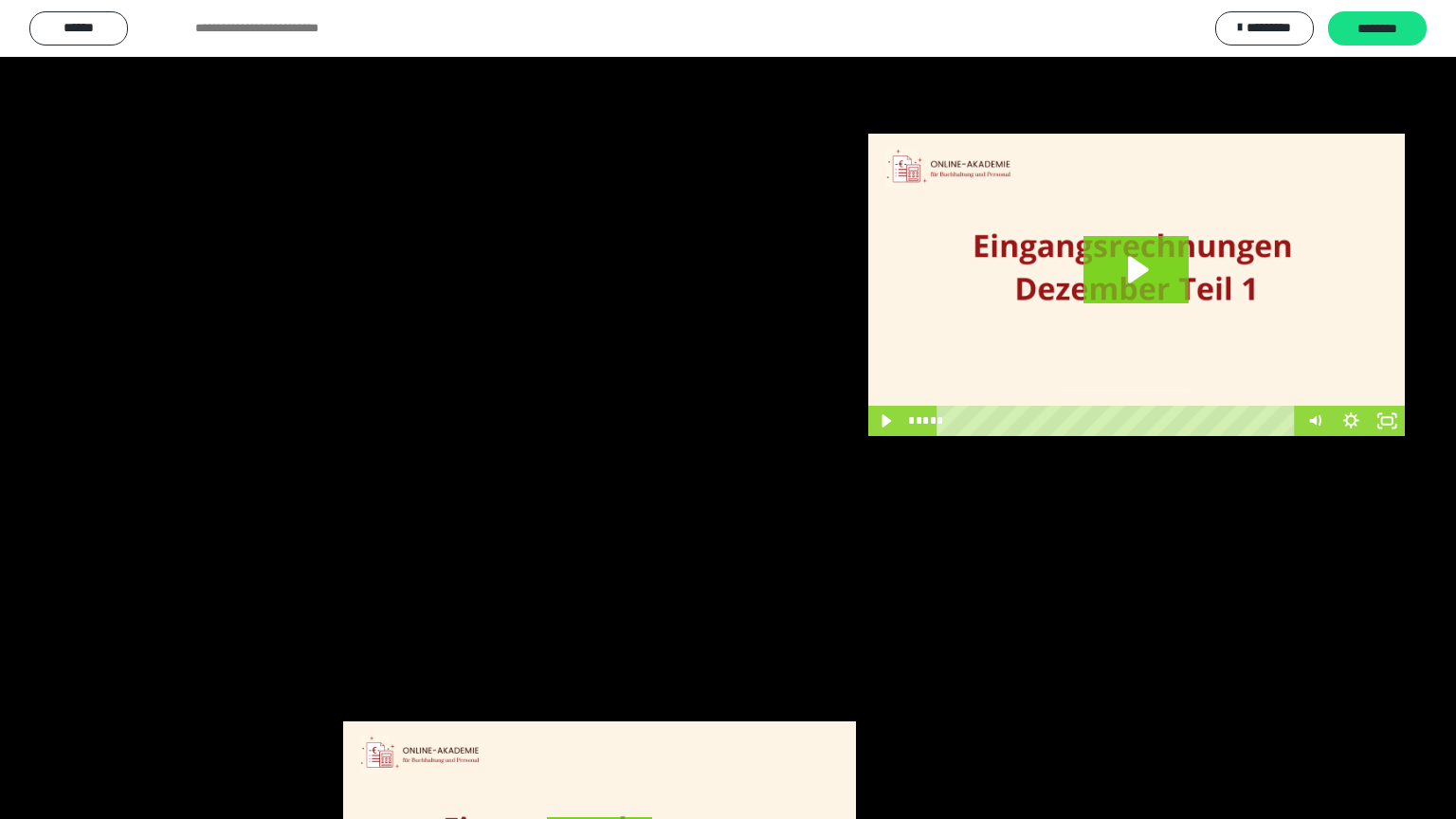click at bounding box center (728, 410) 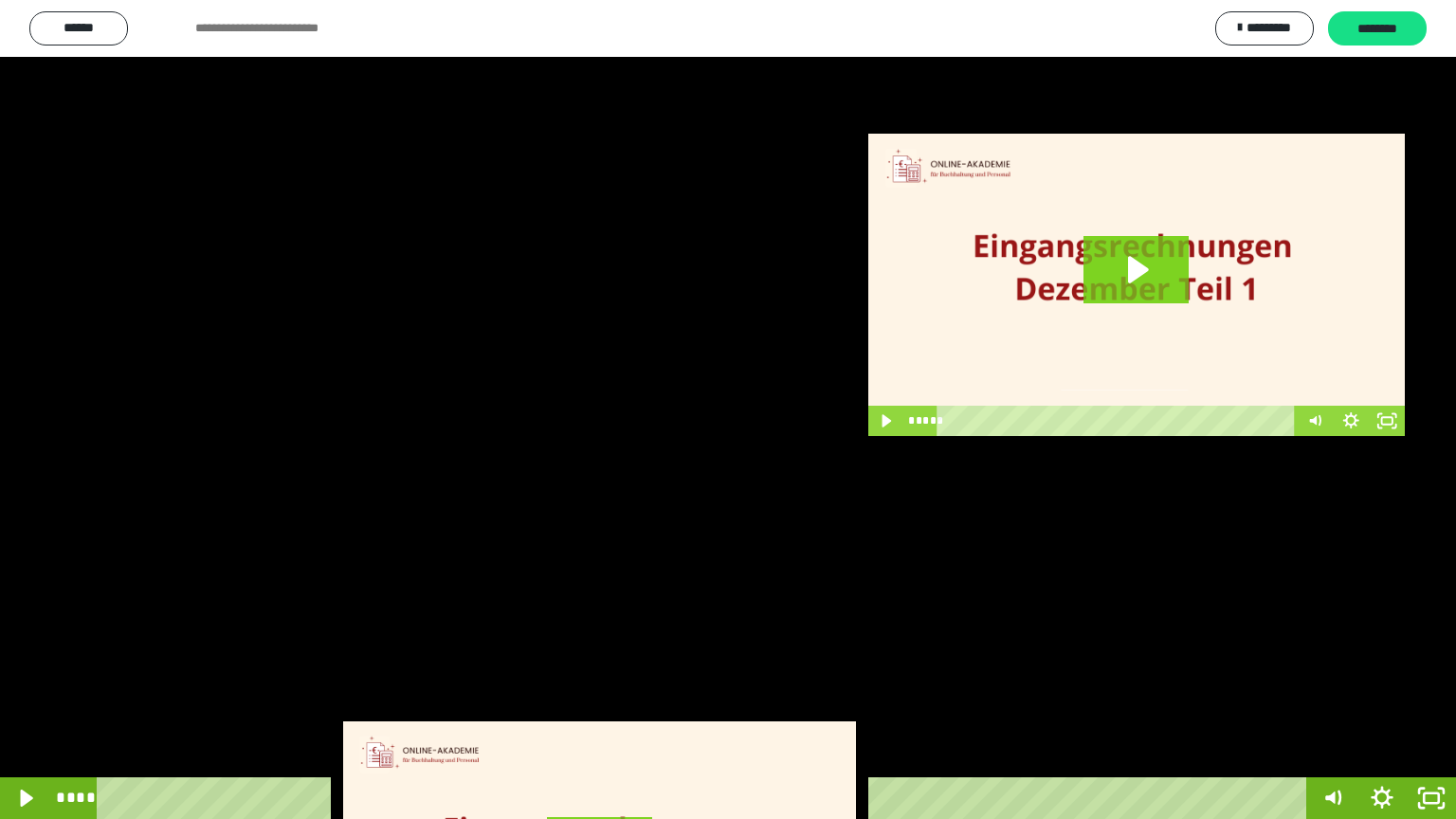 click at bounding box center [728, 410] 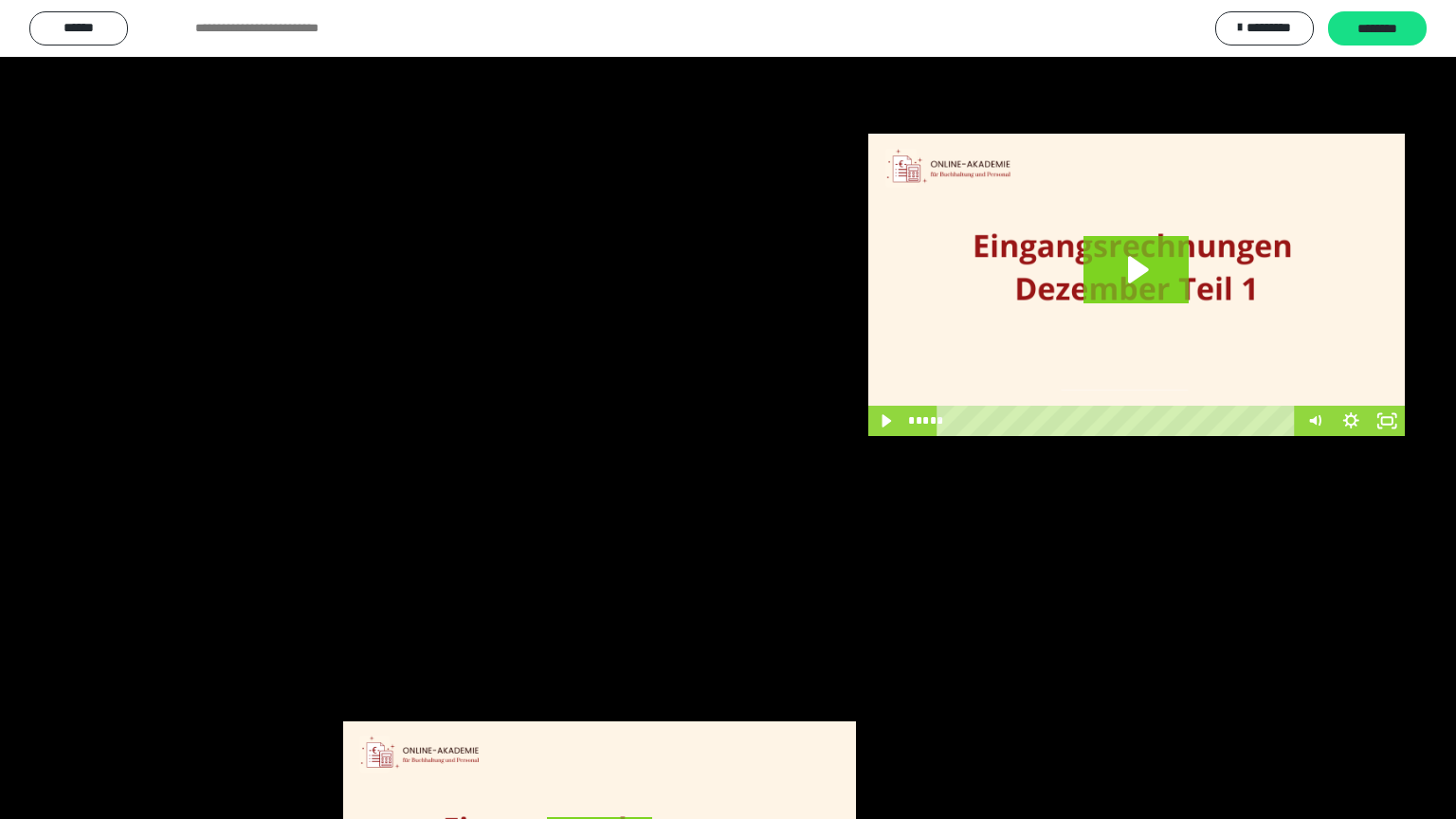 click at bounding box center [728, 410] 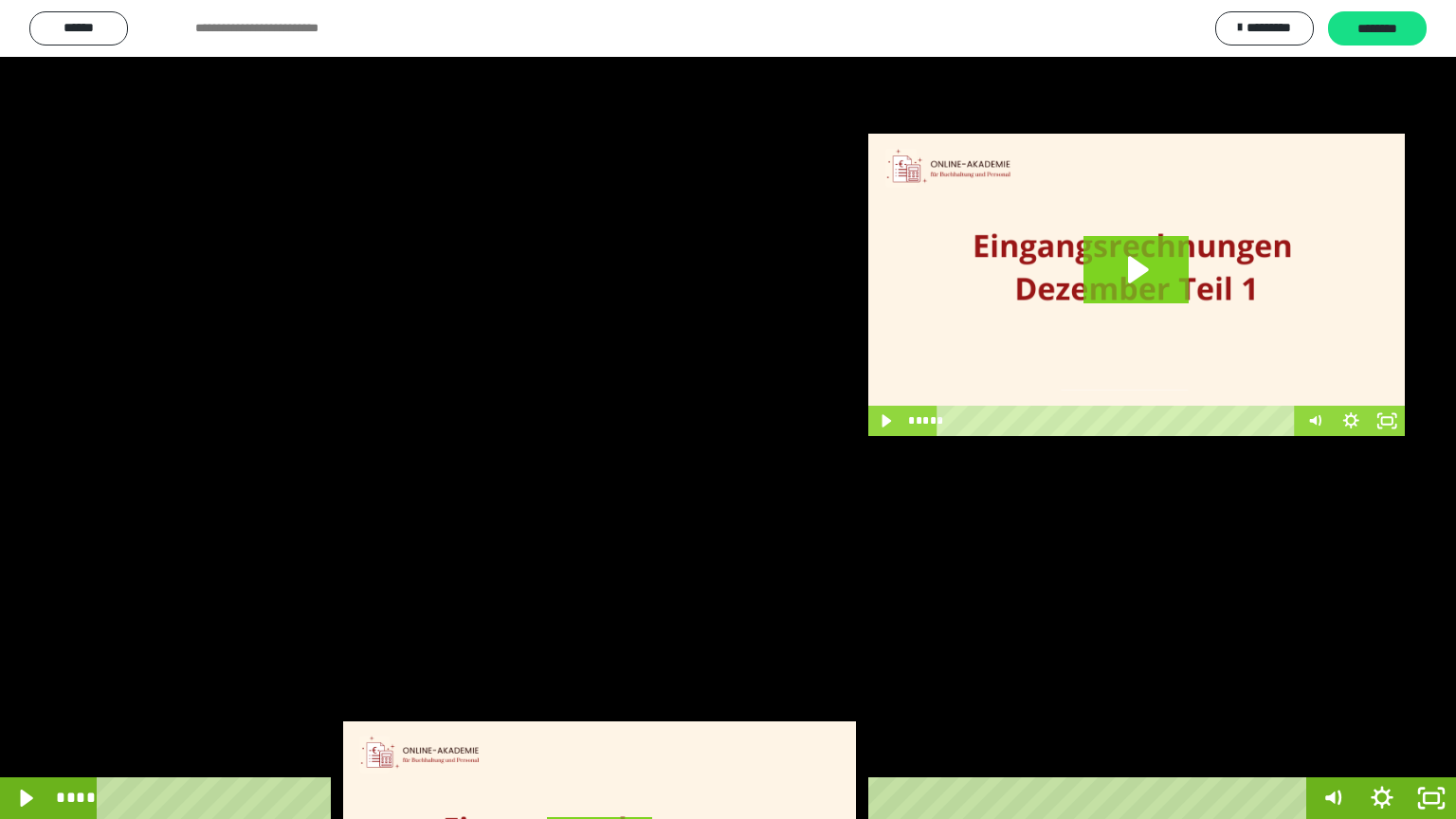 click at bounding box center (728, 410) 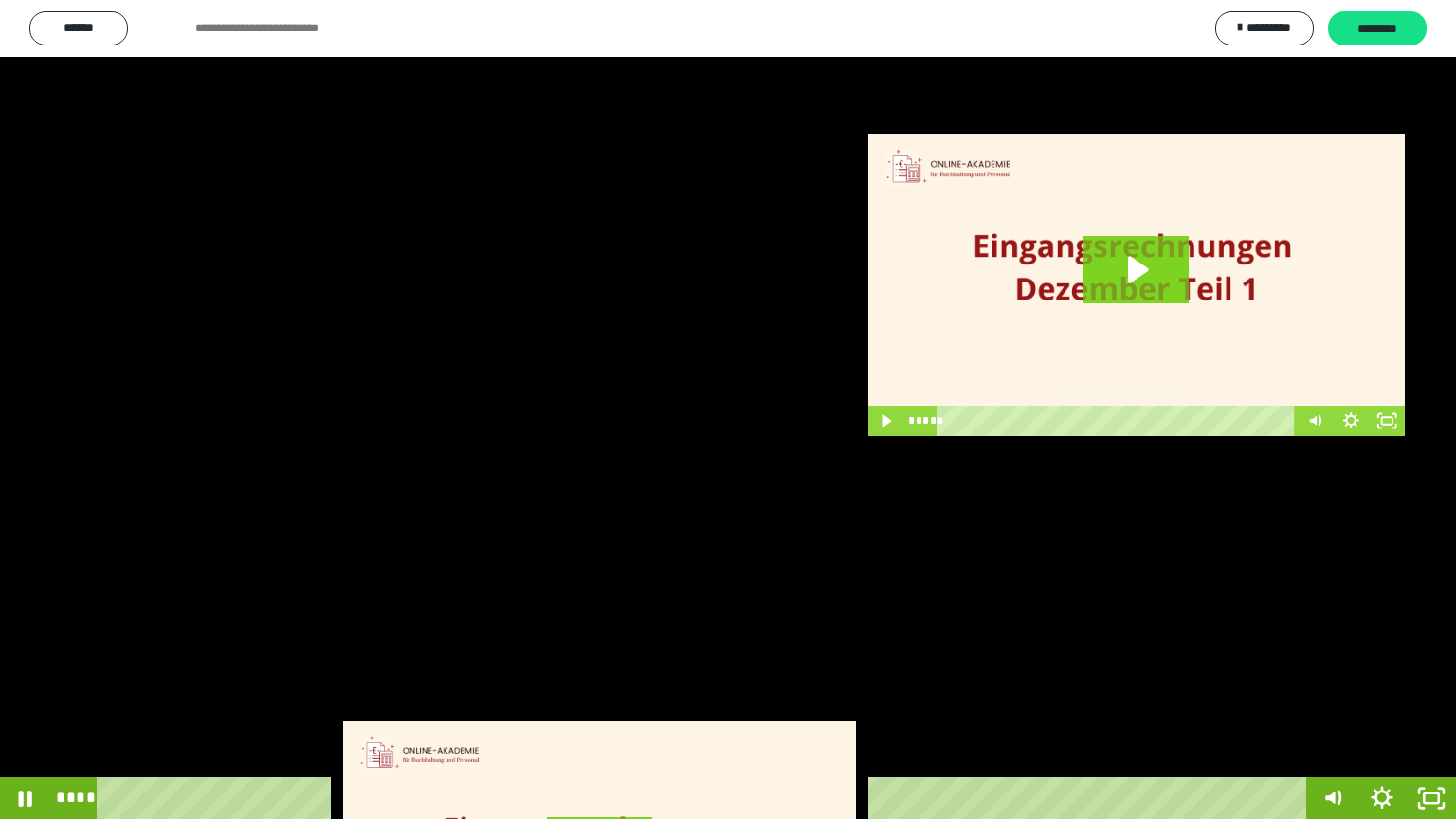 click at bounding box center [728, 410] 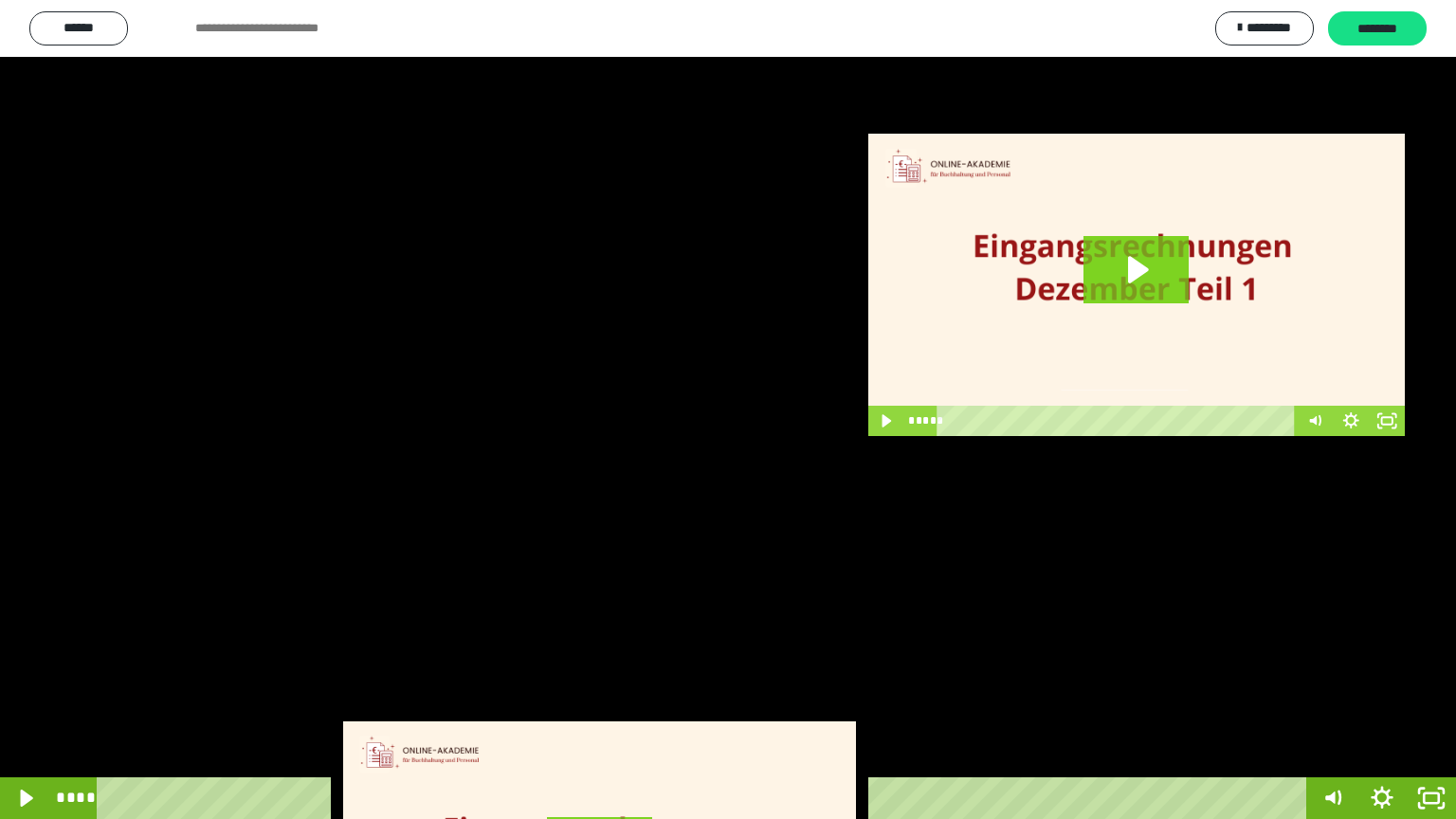 click at bounding box center [728, 410] 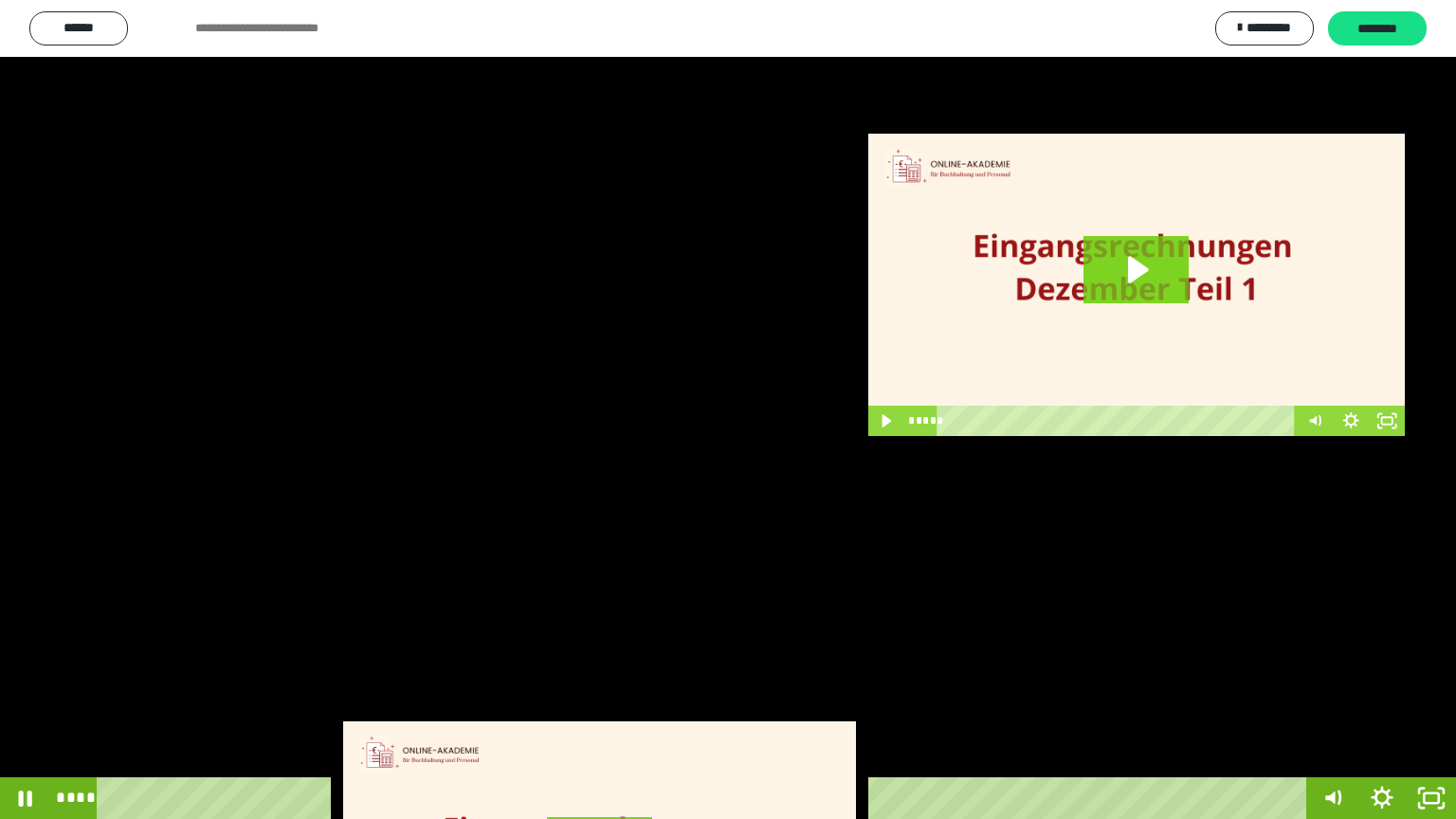 click at bounding box center (728, 410) 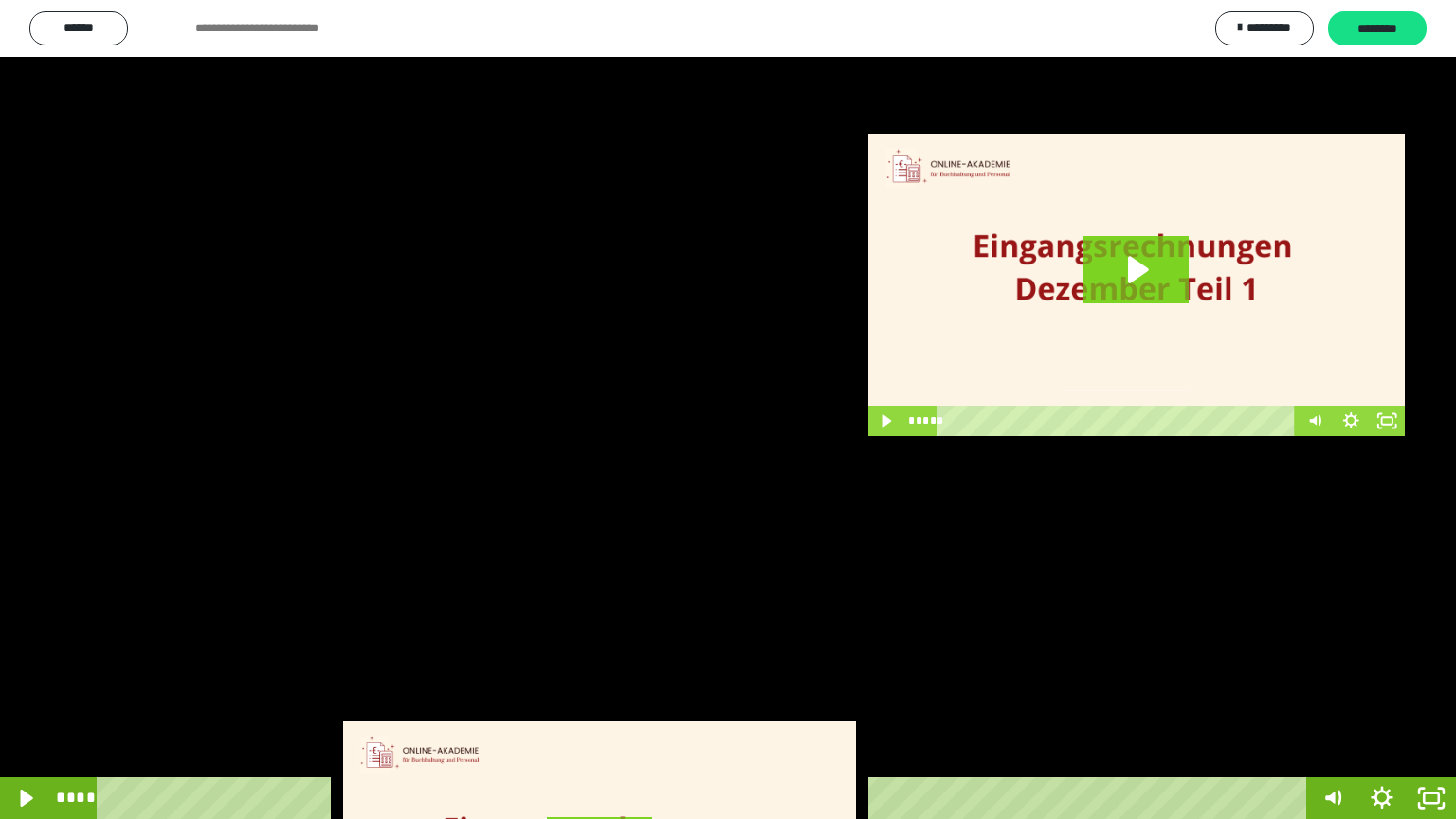 click at bounding box center (728, 410) 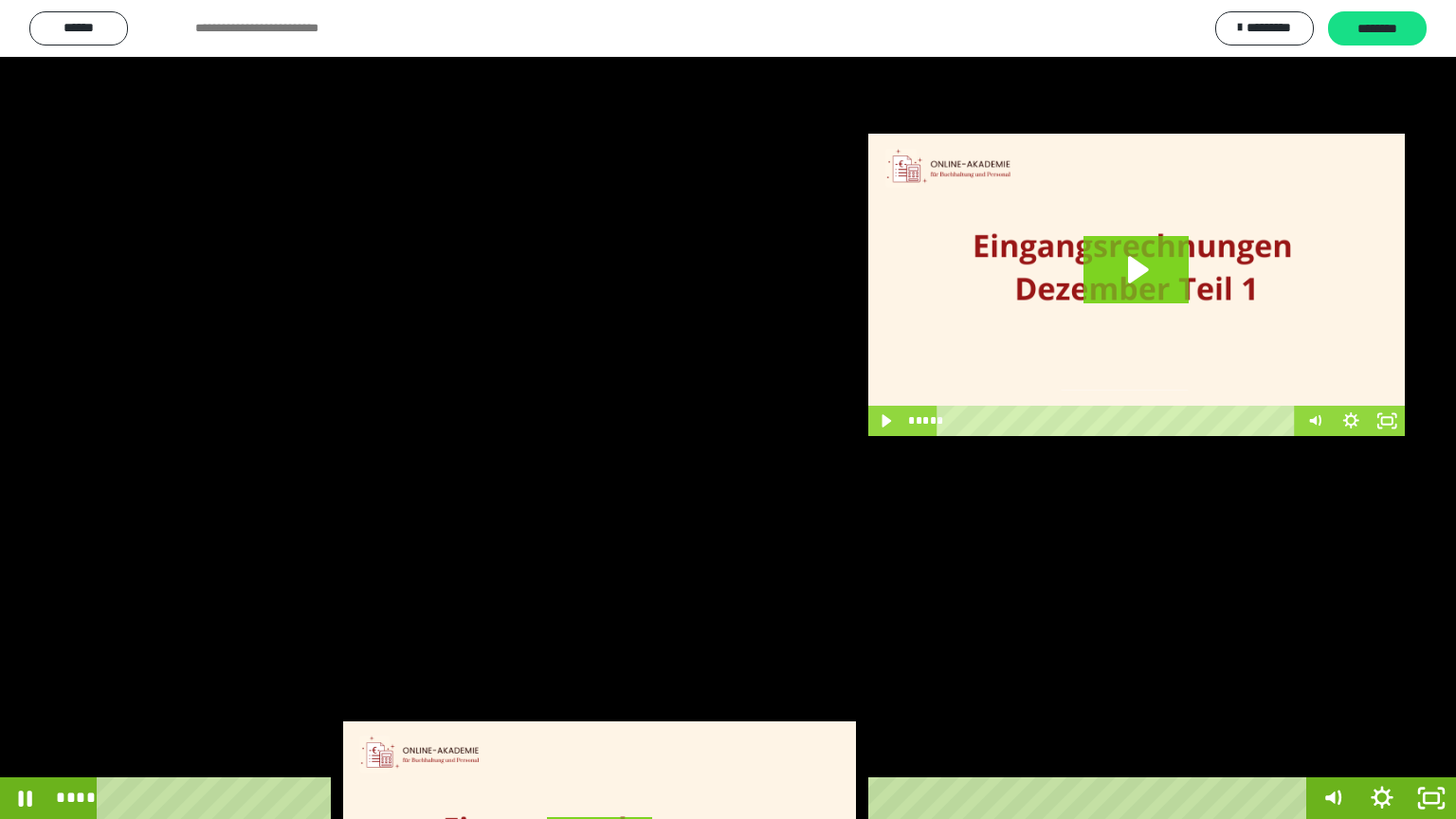 click at bounding box center [728, 410] 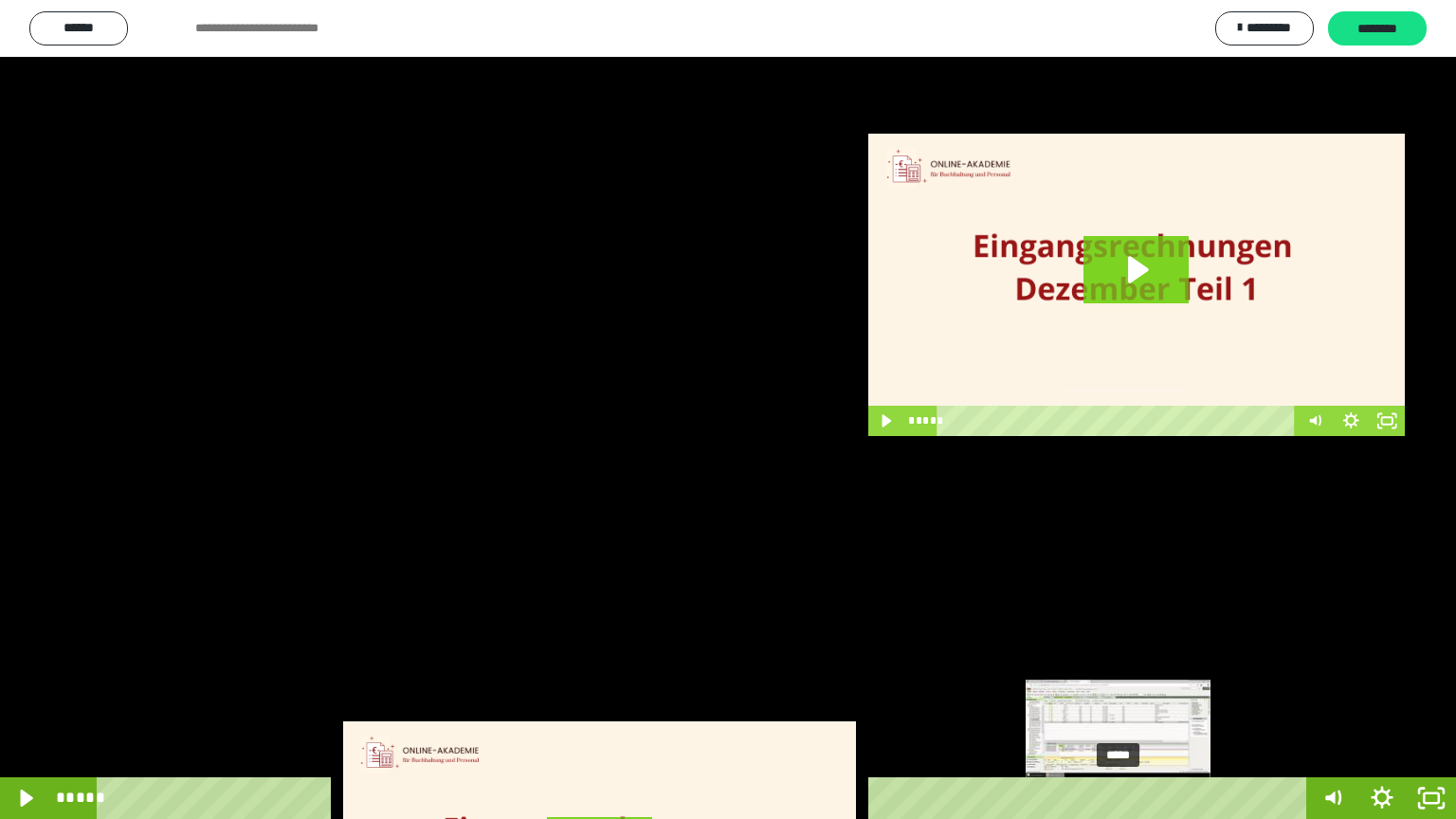click on "*****" at bounding box center [705, 798] 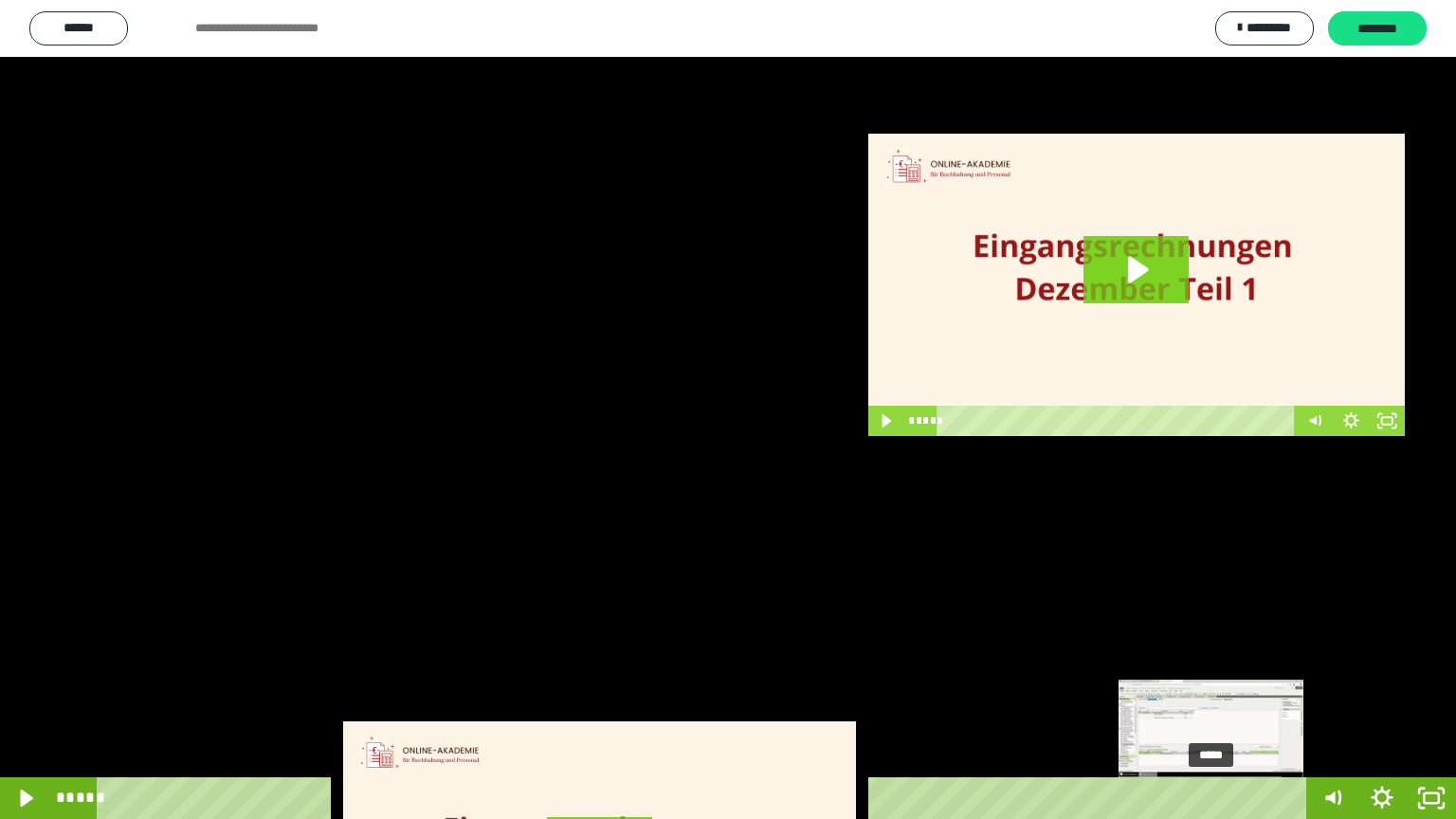 drag, startPoint x: 1113, startPoint y: 796, endPoint x: 1212, endPoint y: 796, distance: 99 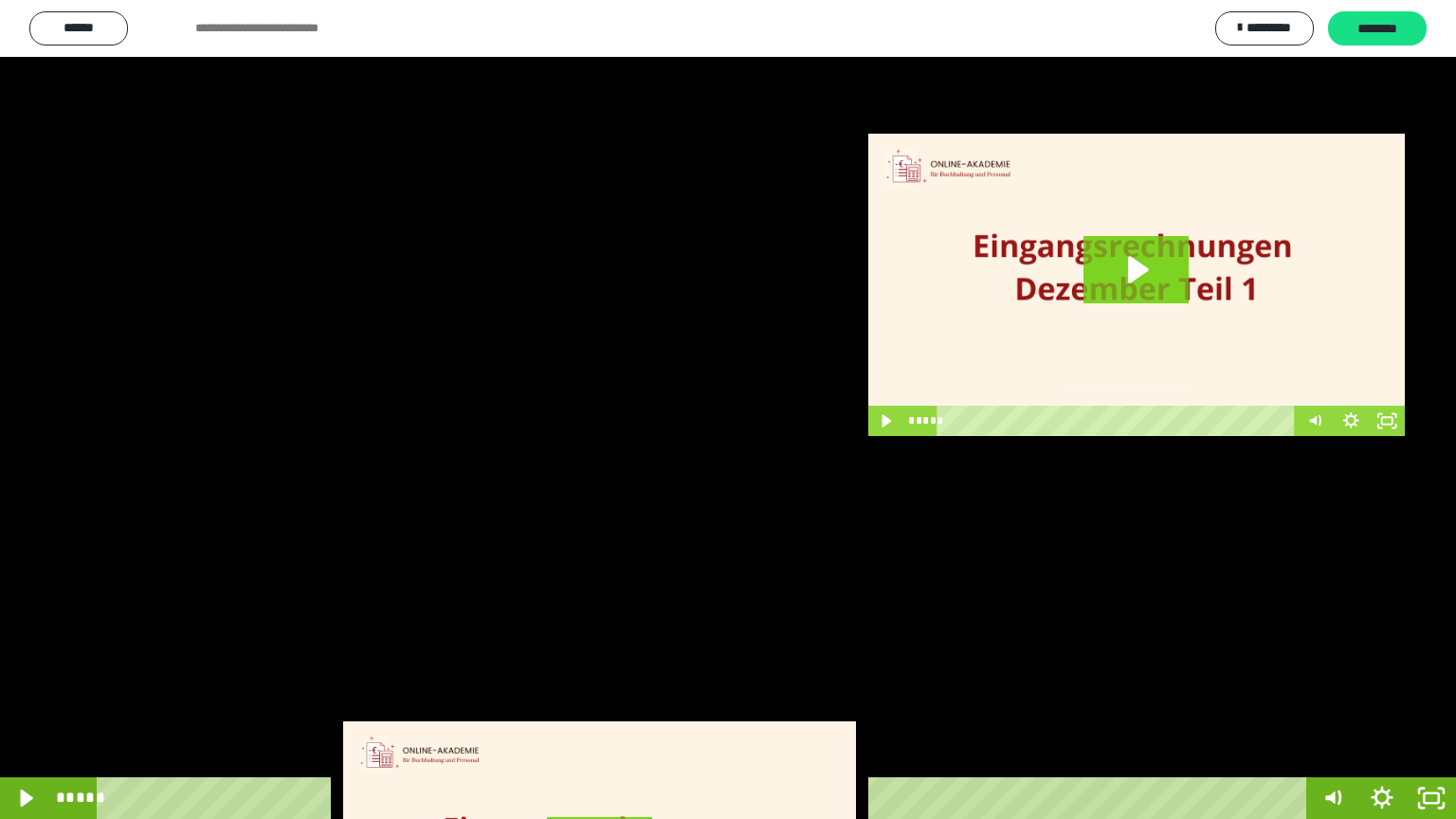 click at bounding box center (728, 410) 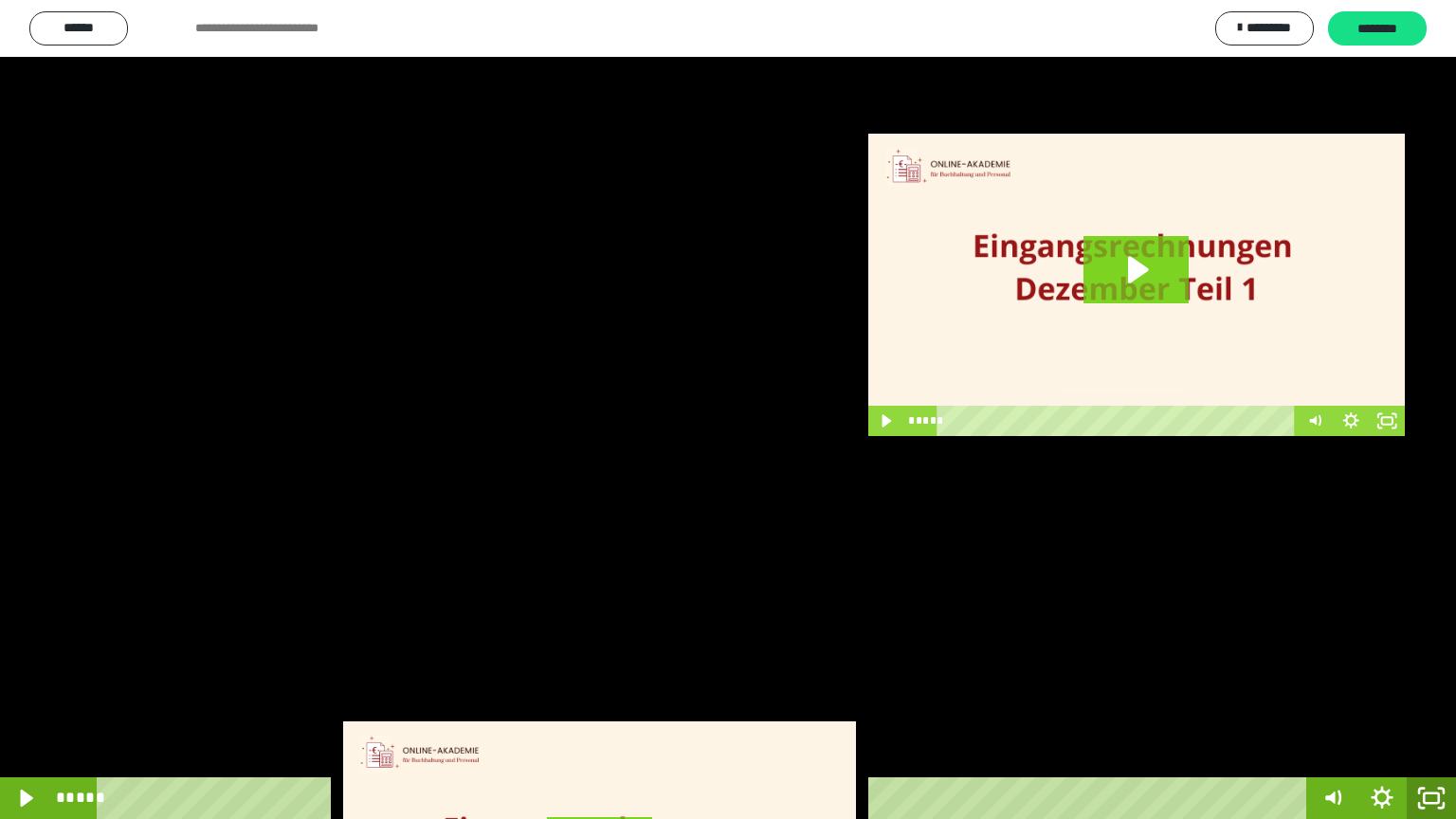 click 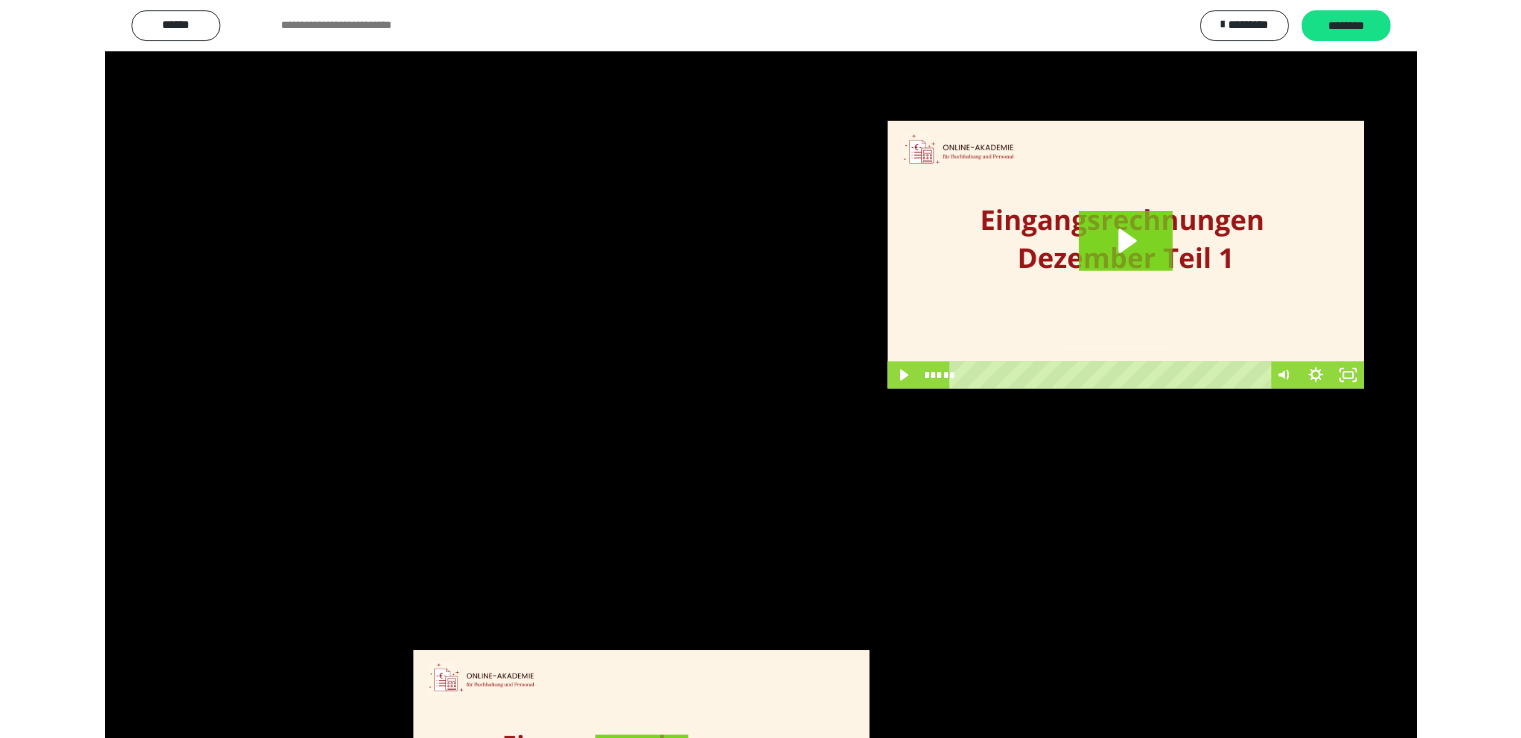 scroll, scrollTop: 3820, scrollLeft: 0, axis: vertical 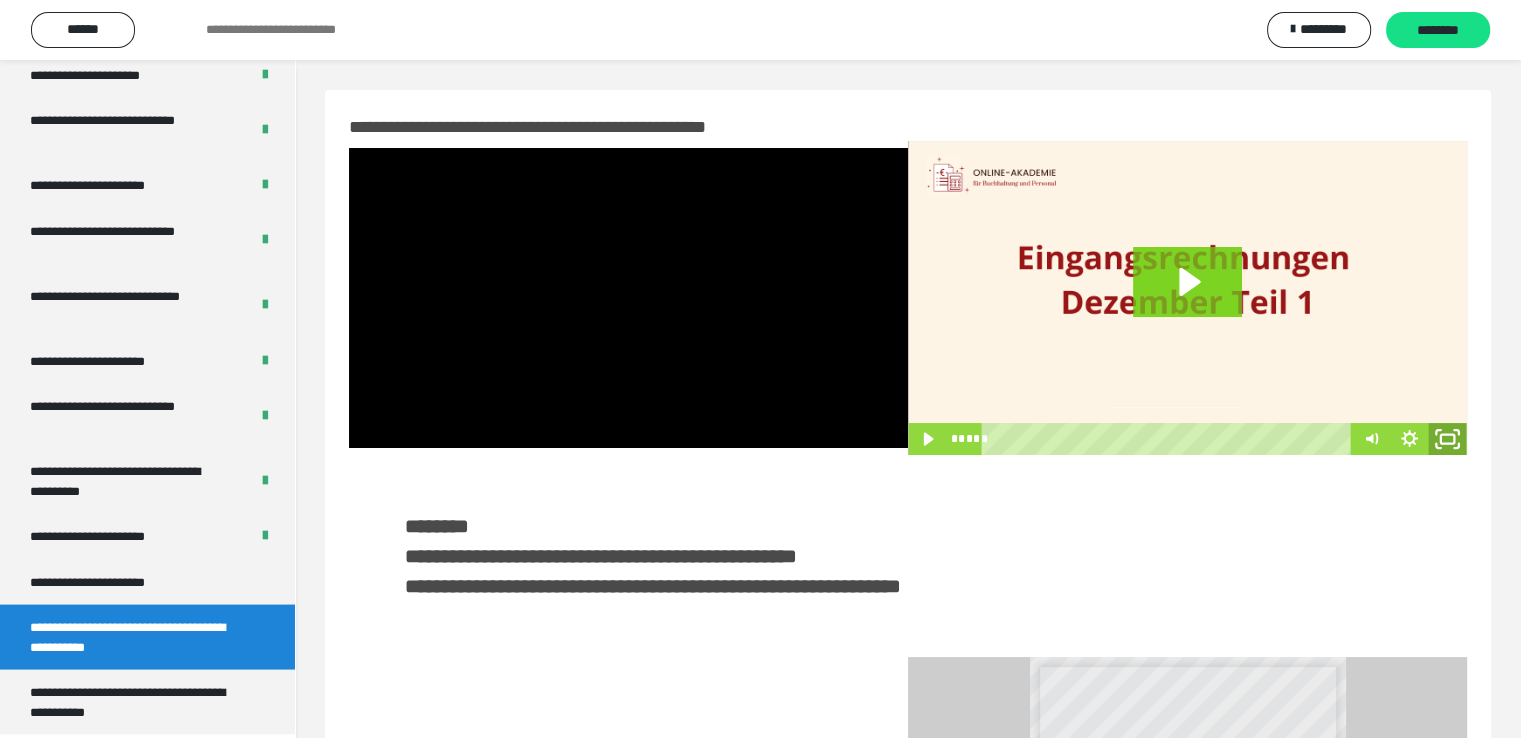 click 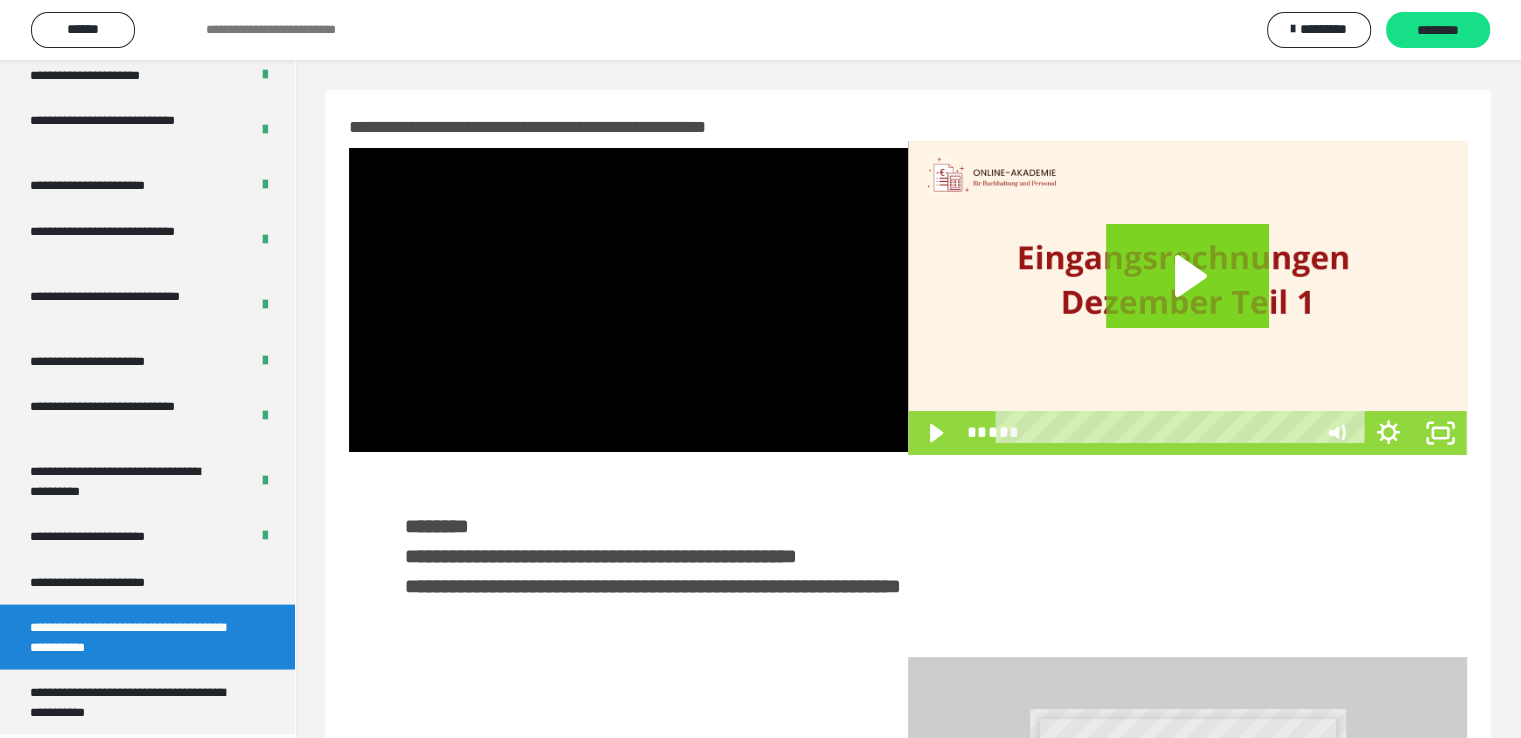 scroll, scrollTop: 3693, scrollLeft: 0, axis: vertical 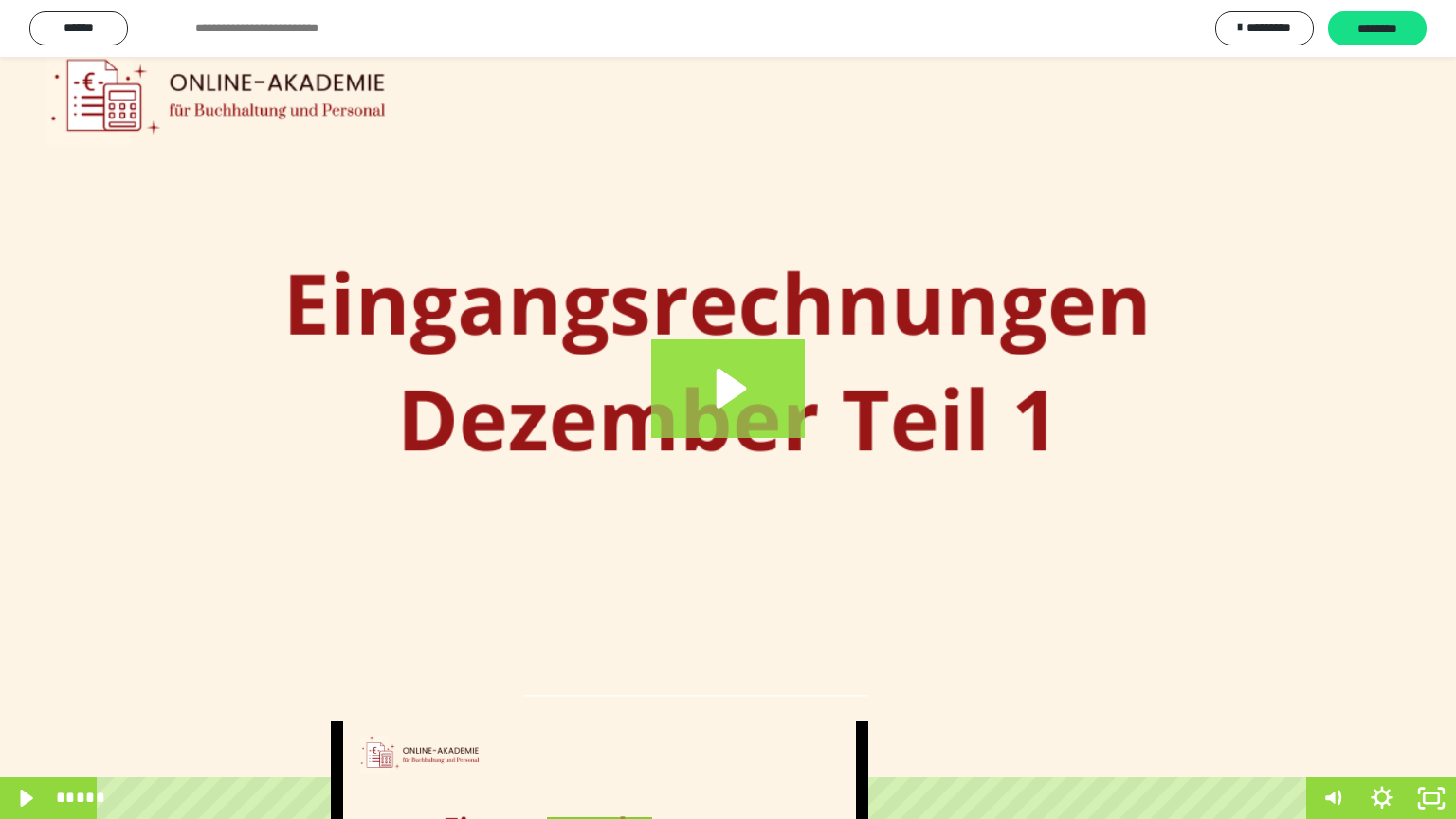 click 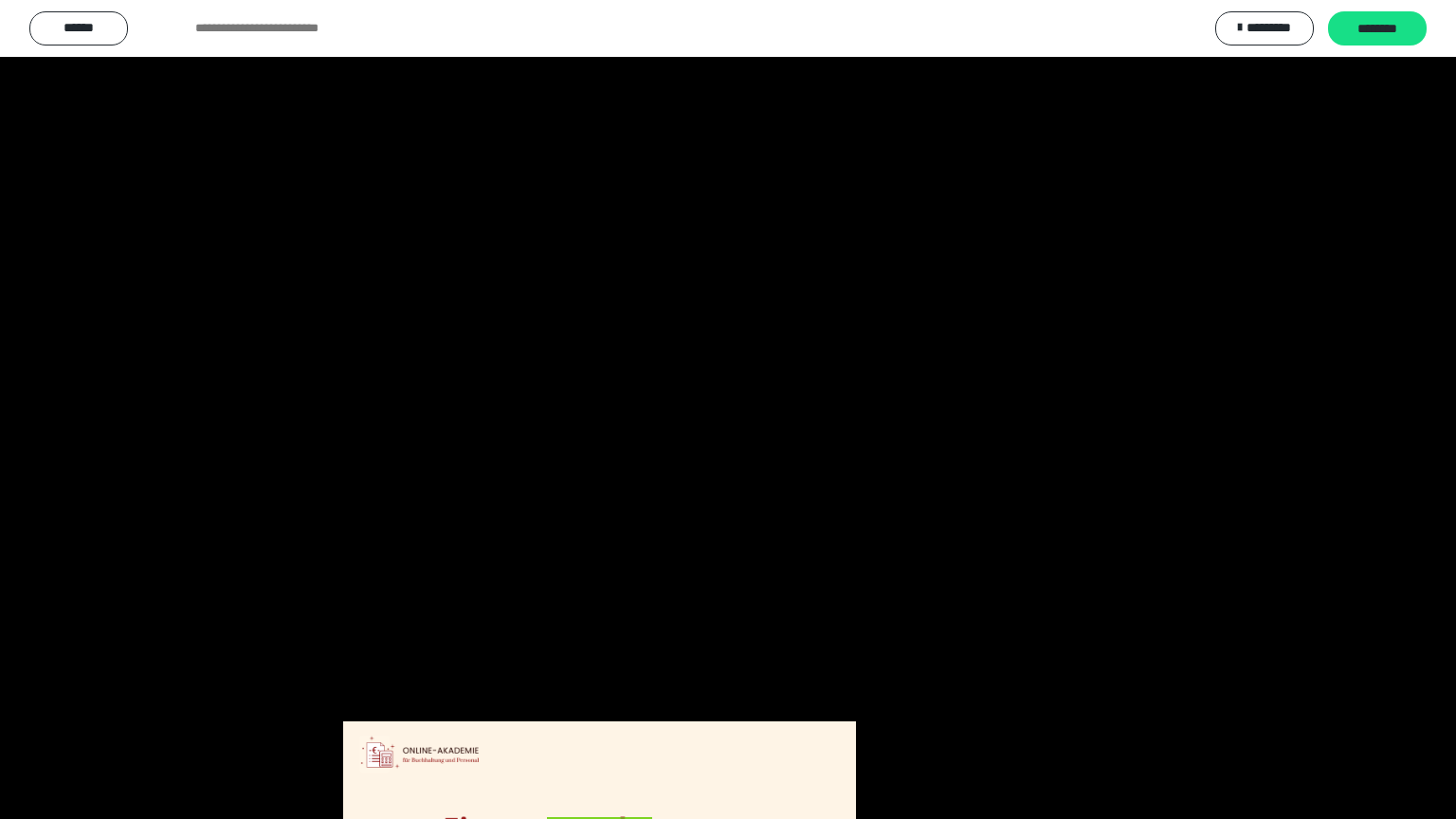 click at bounding box center [728, 410] 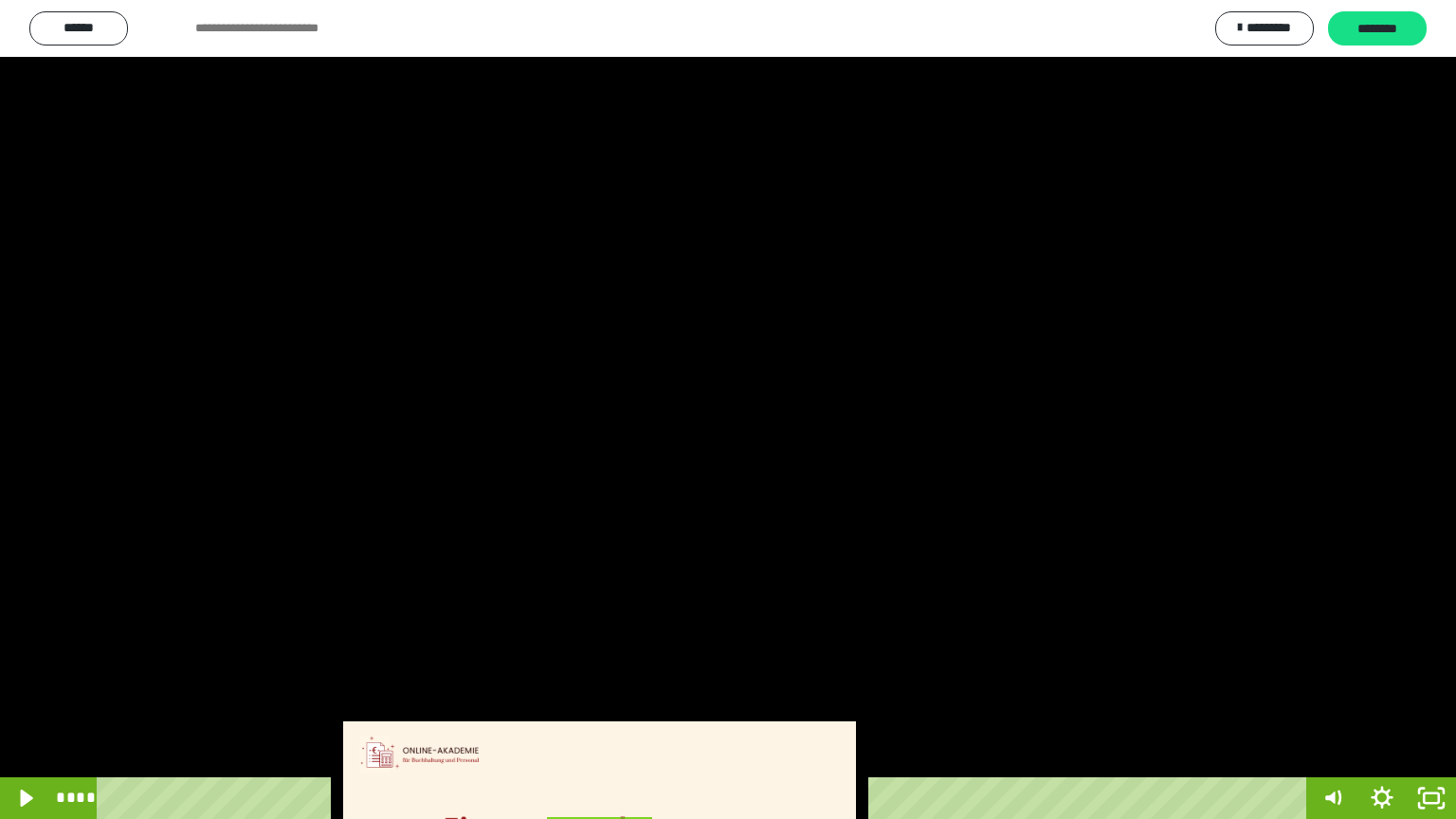 click at bounding box center [728, 410] 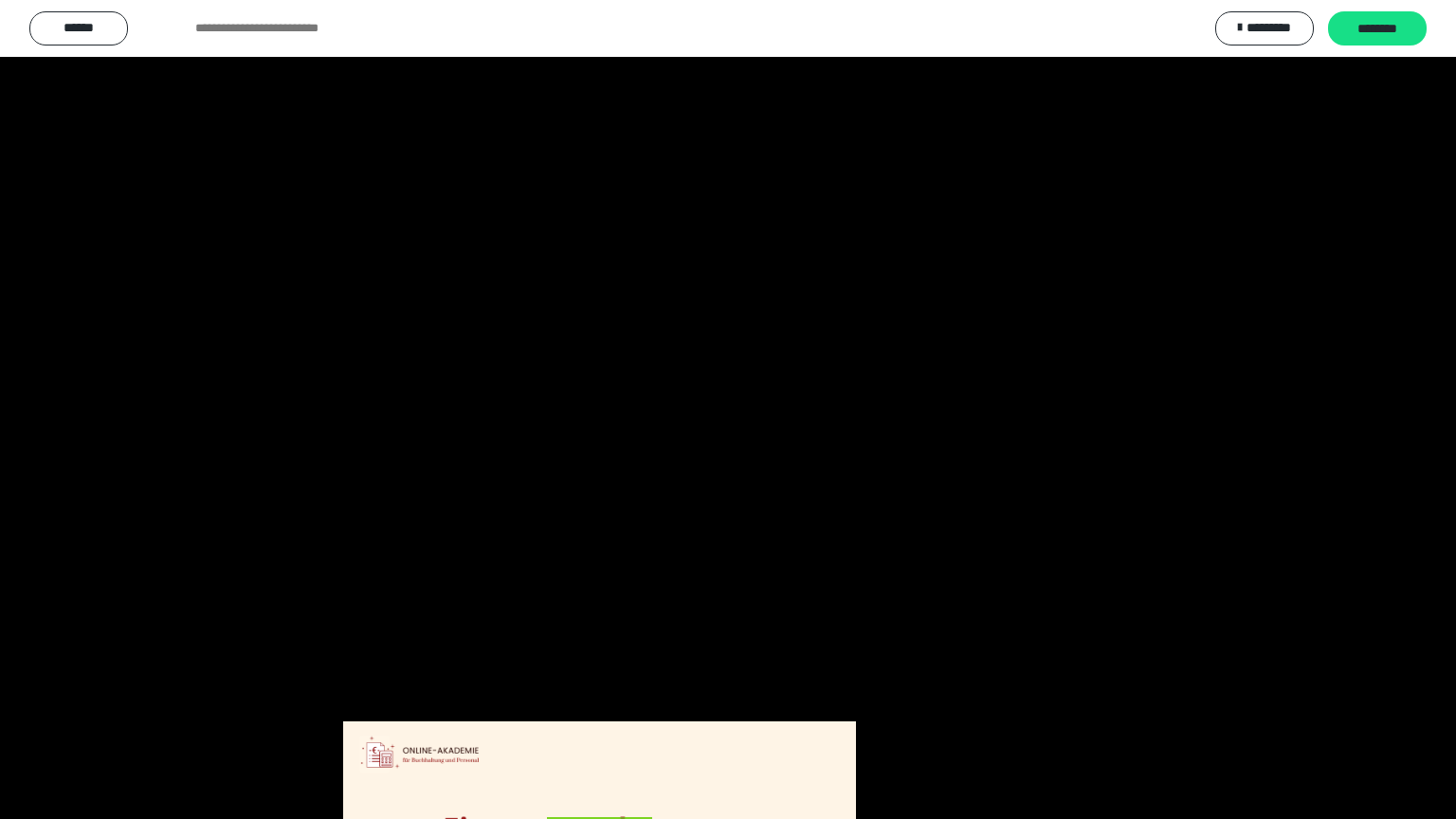 click at bounding box center [728, 410] 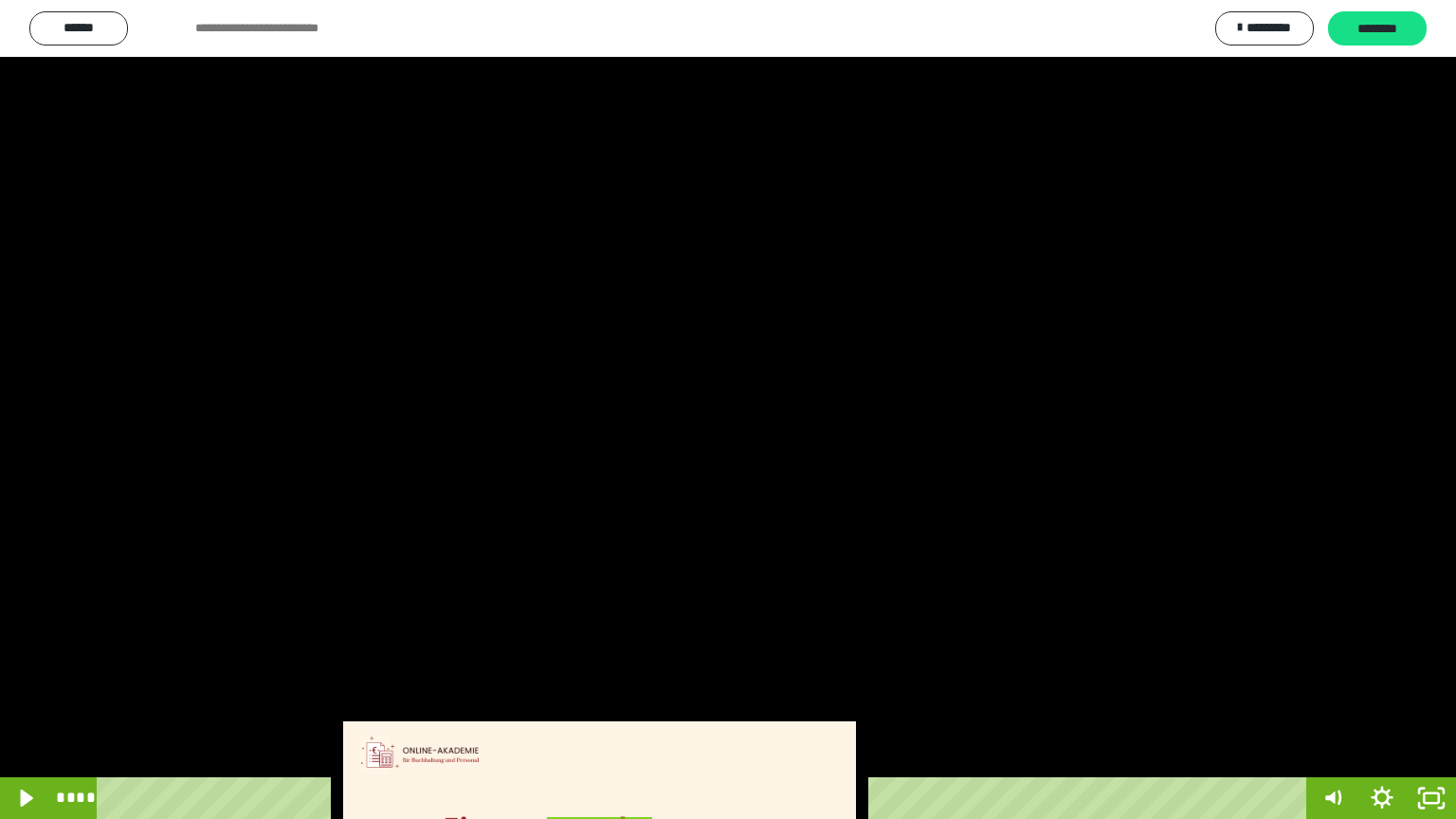 click at bounding box center [728, 410] 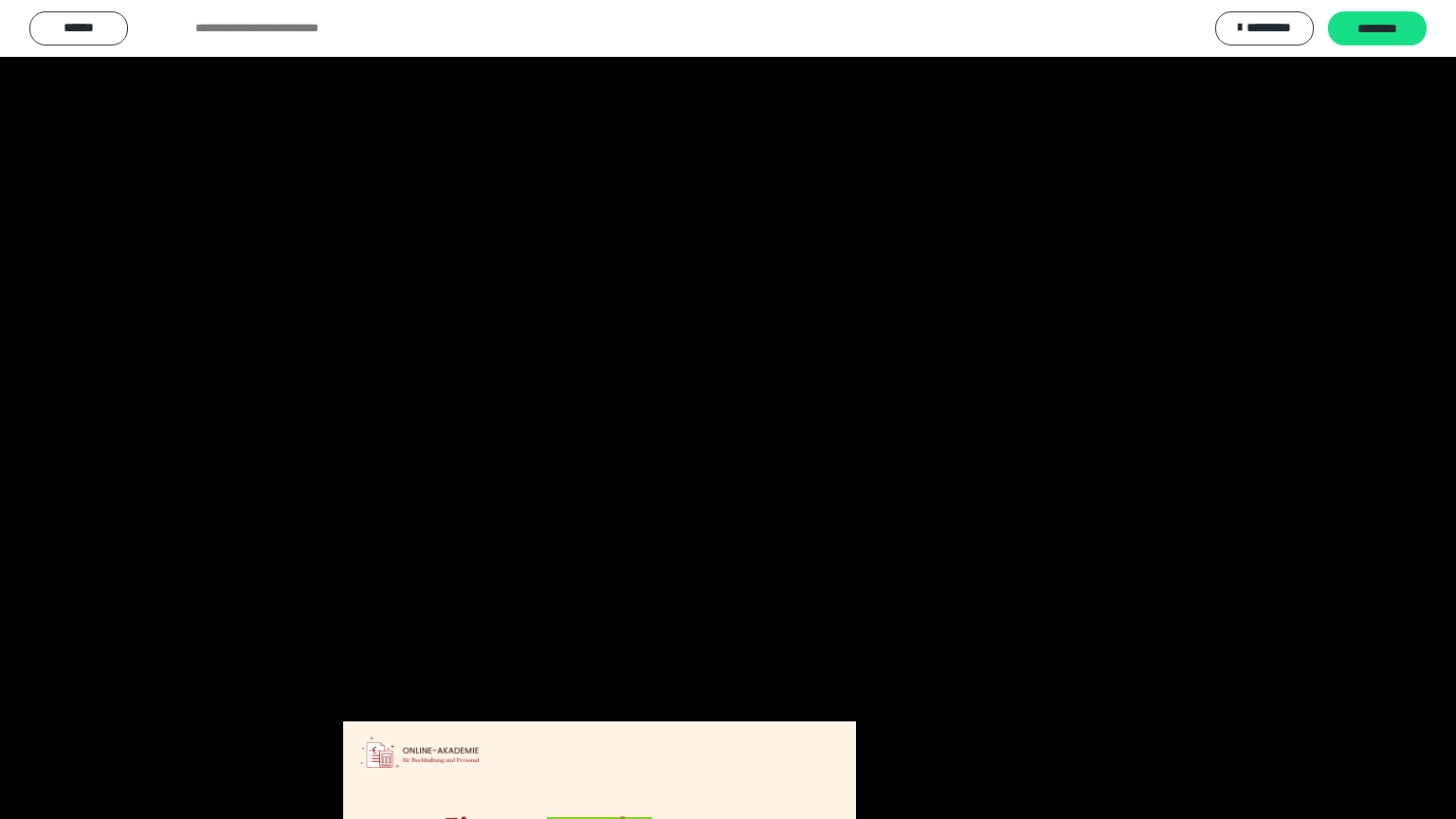 click at bounding box center [728, 410] 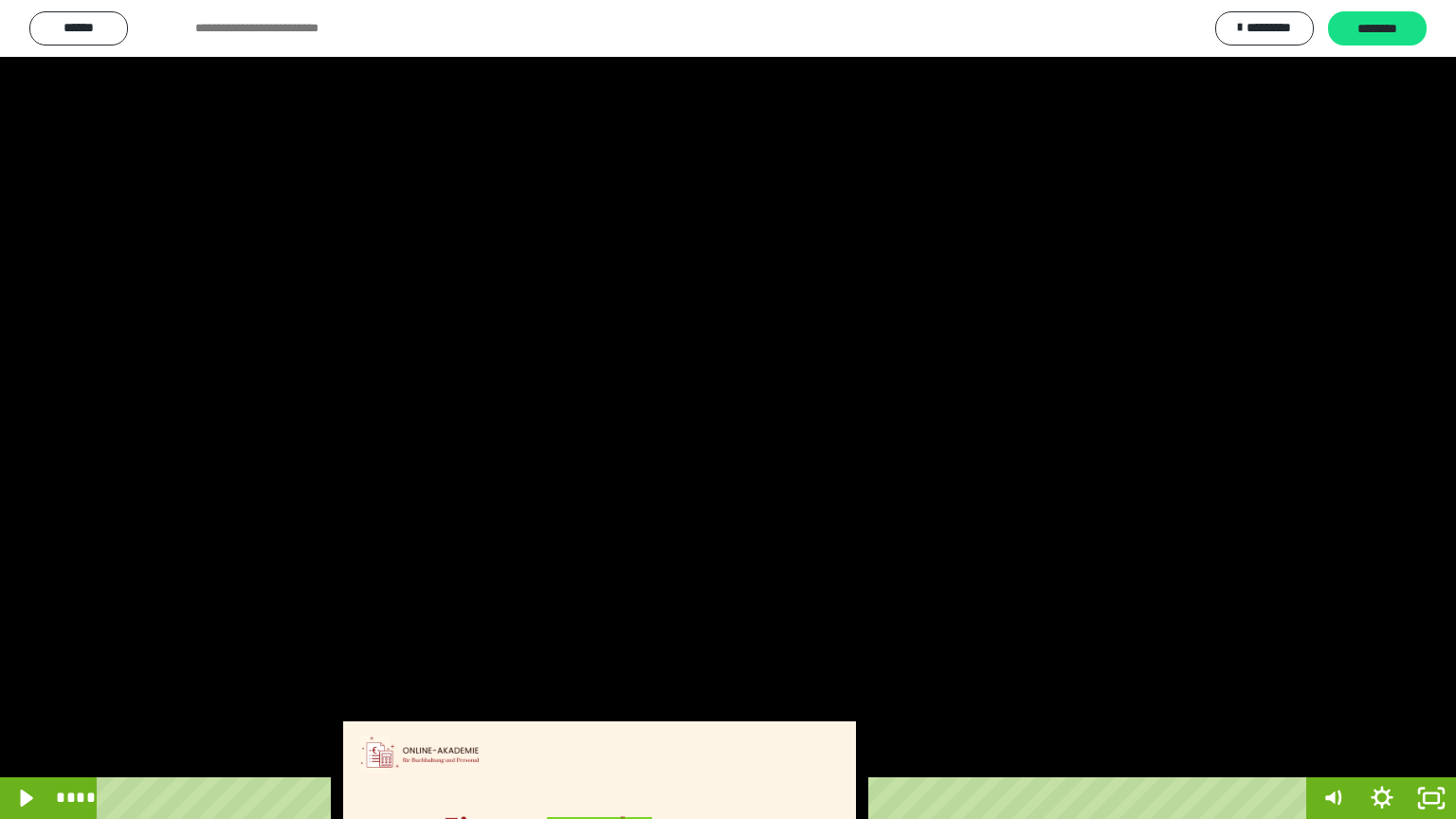 click at bounding box center (728, 410) 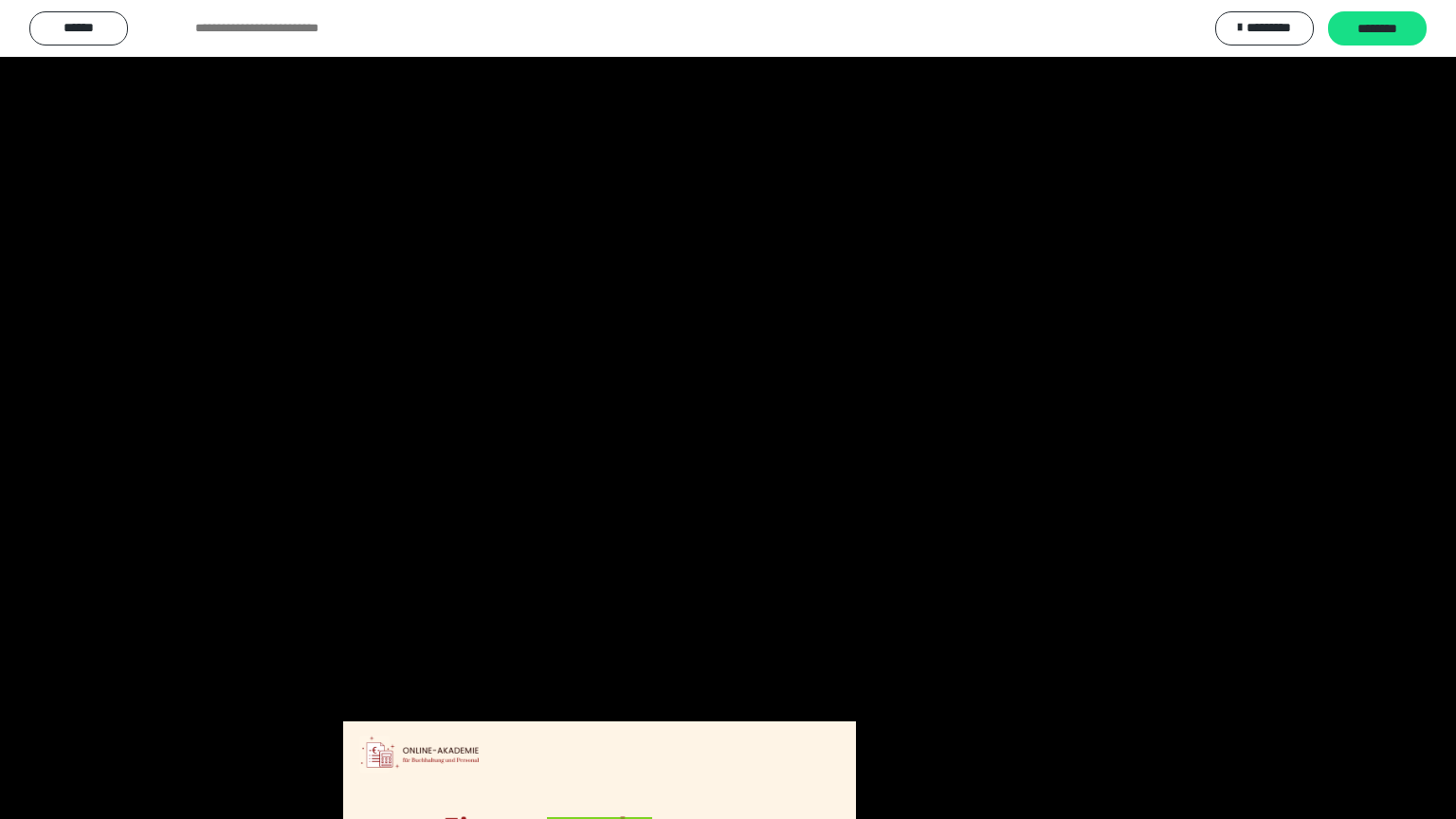 click at bounding box center (728, 410) 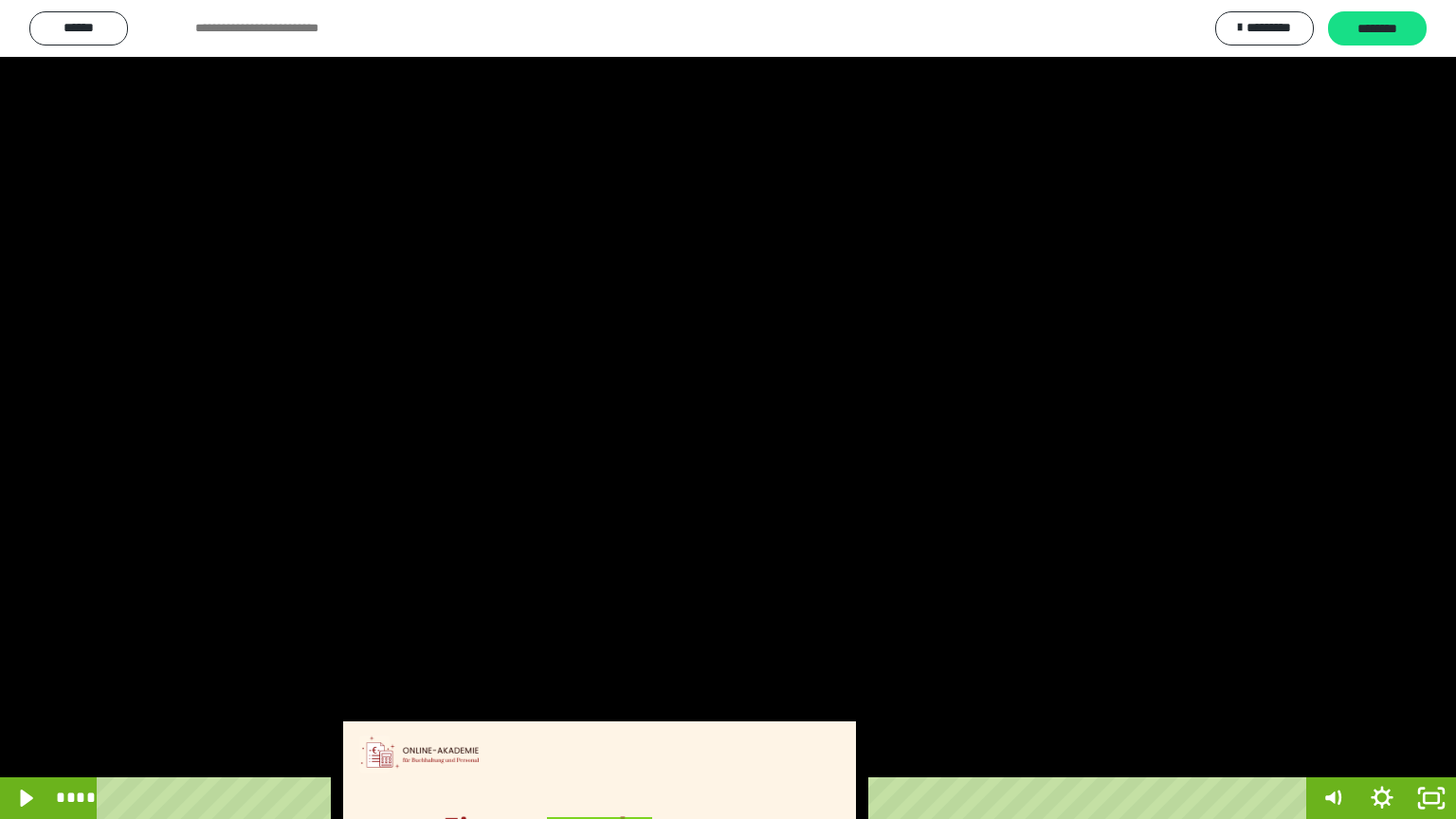 click at bounding box center [728, 410] 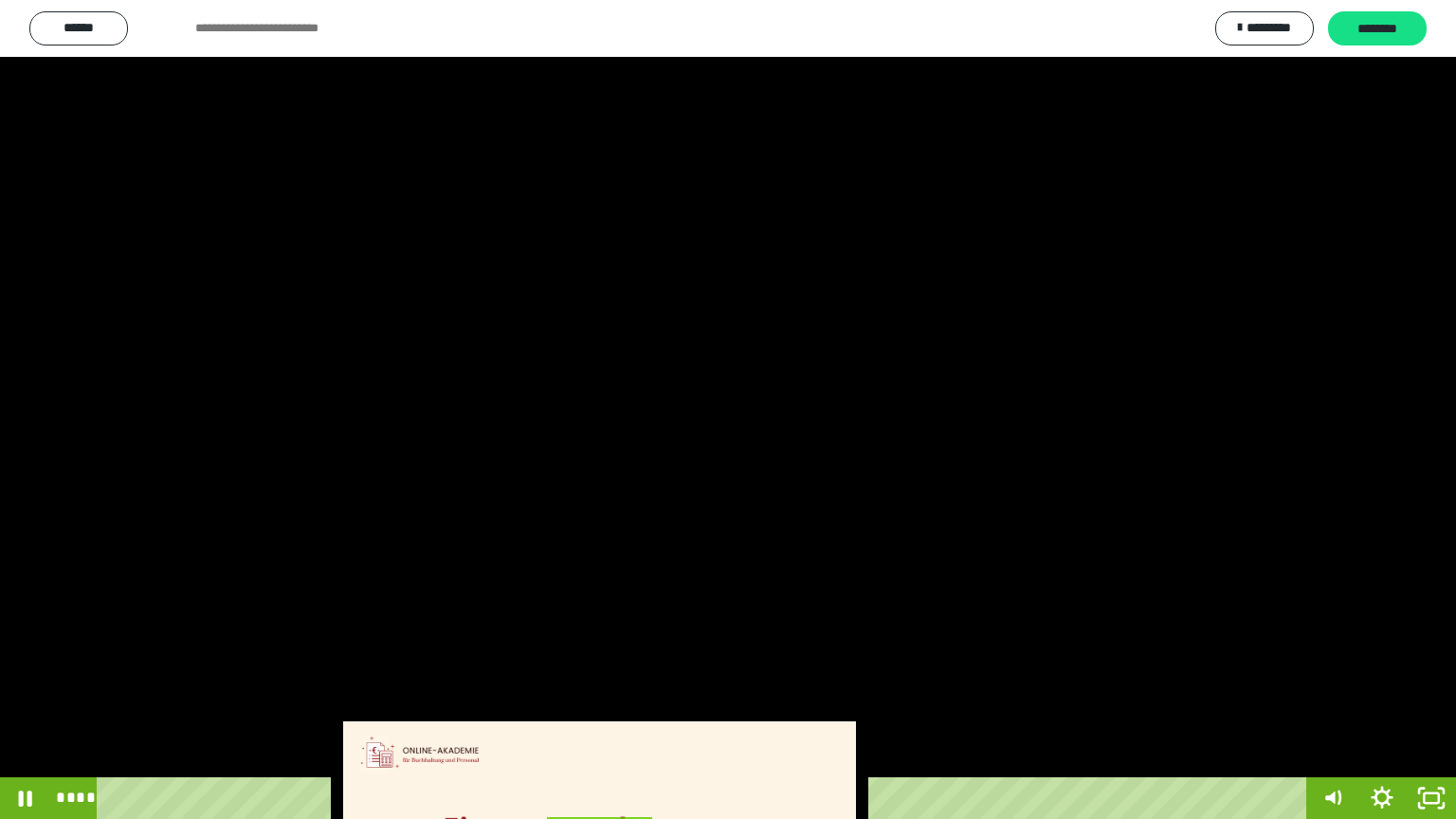 click at bounding box center (728, 410) 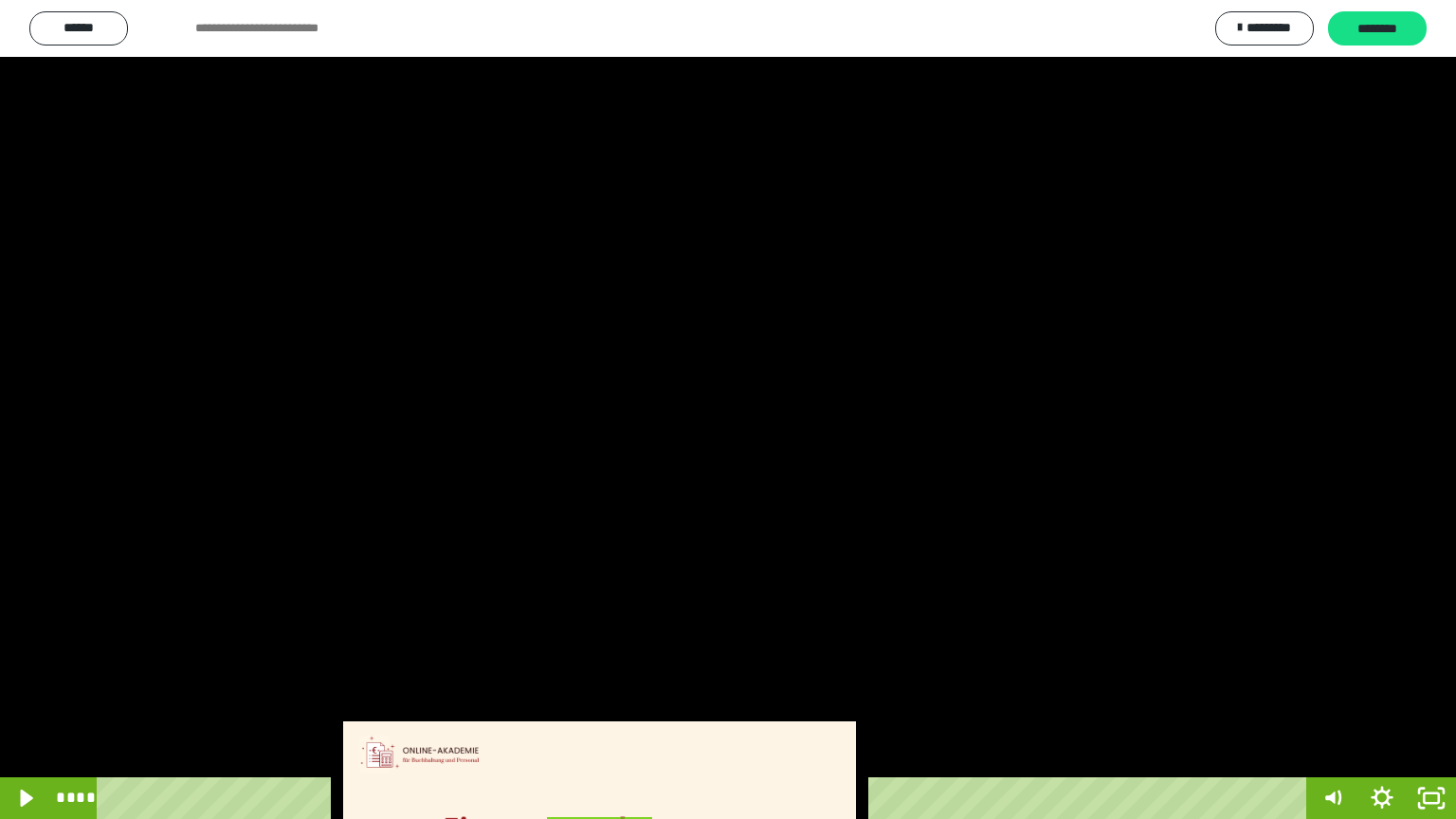 click at bounding box center [728, 410] 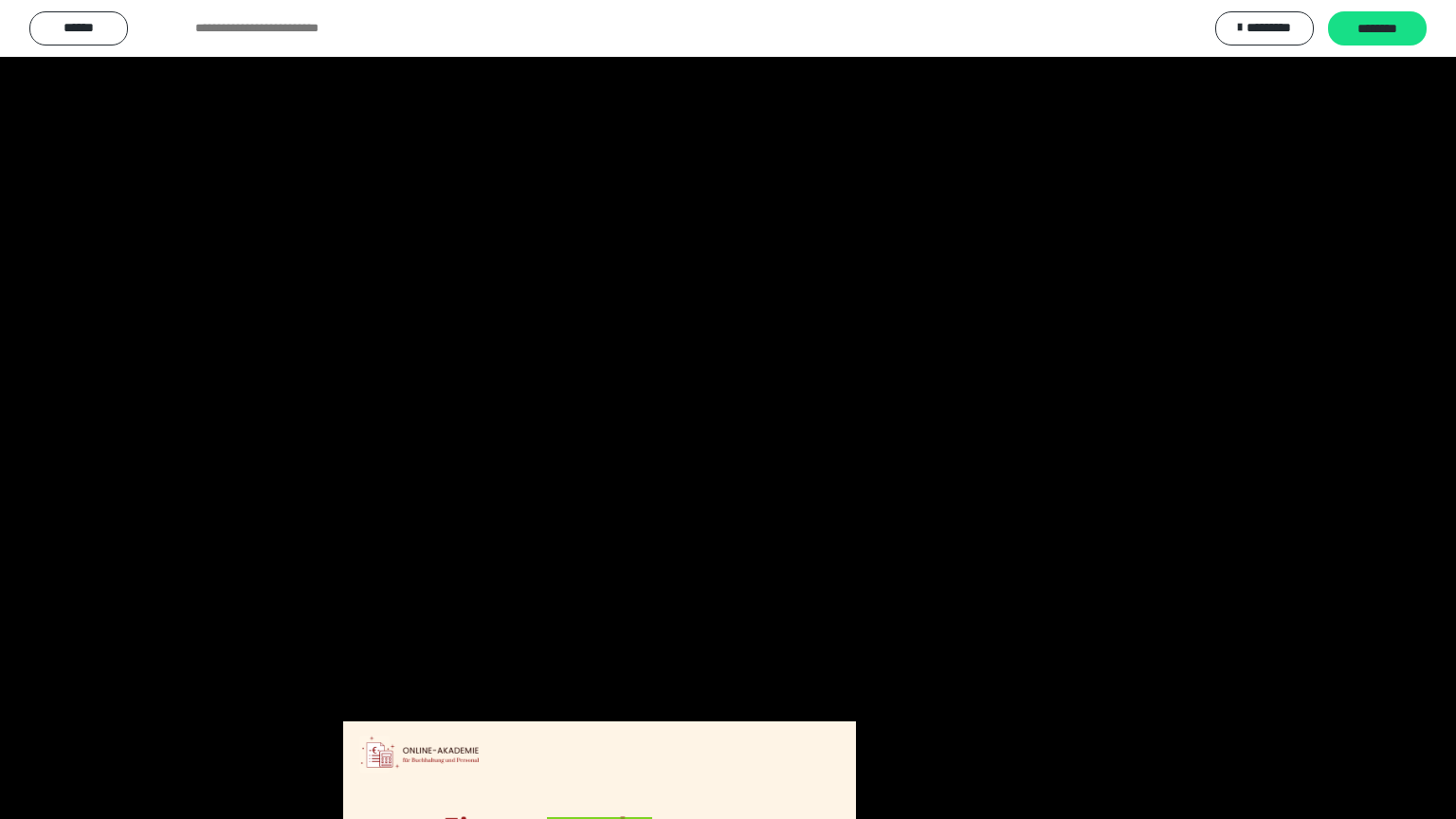 click at bounding box center (728, 410) 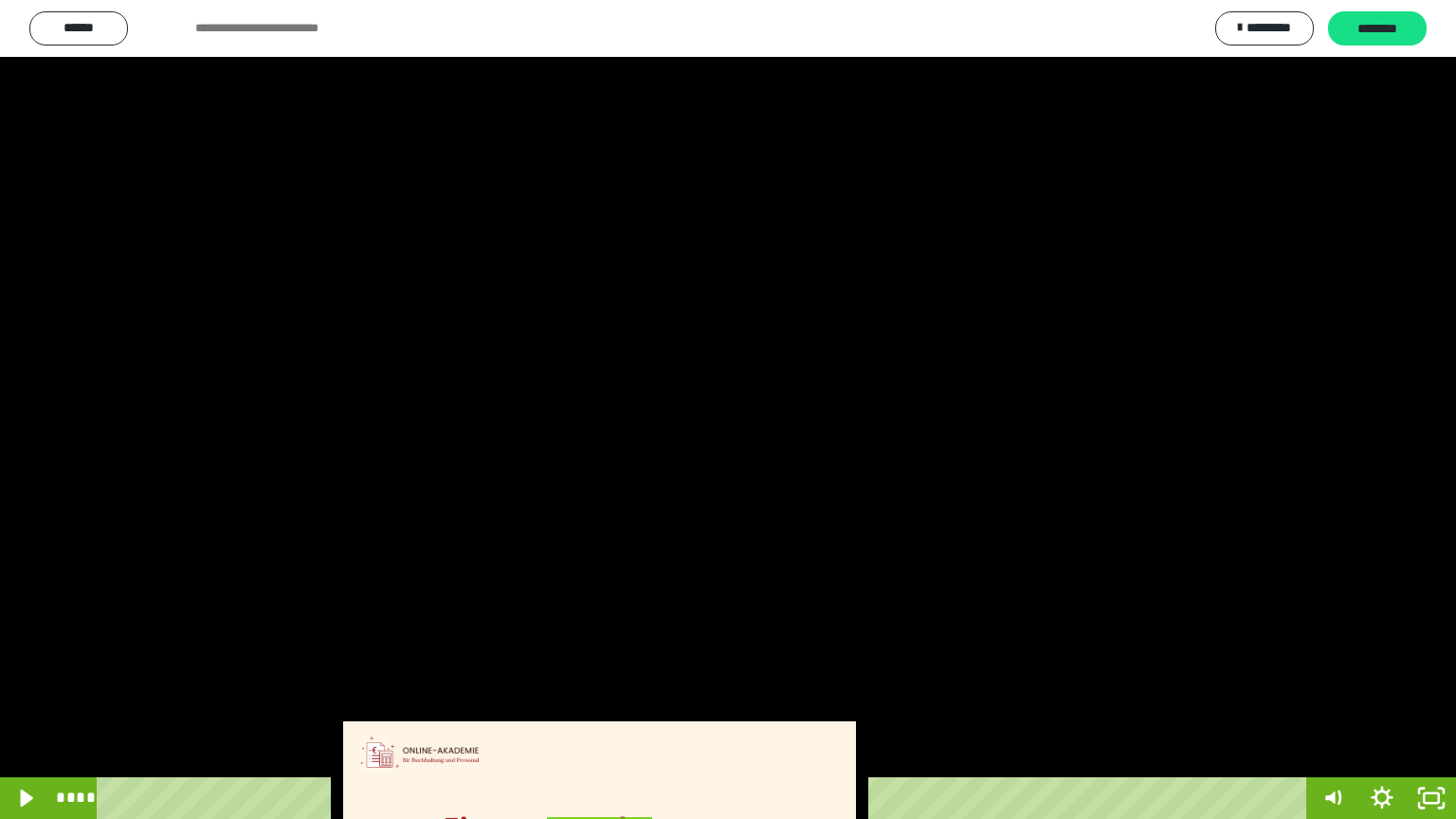 click at bounding box center (728, 410) 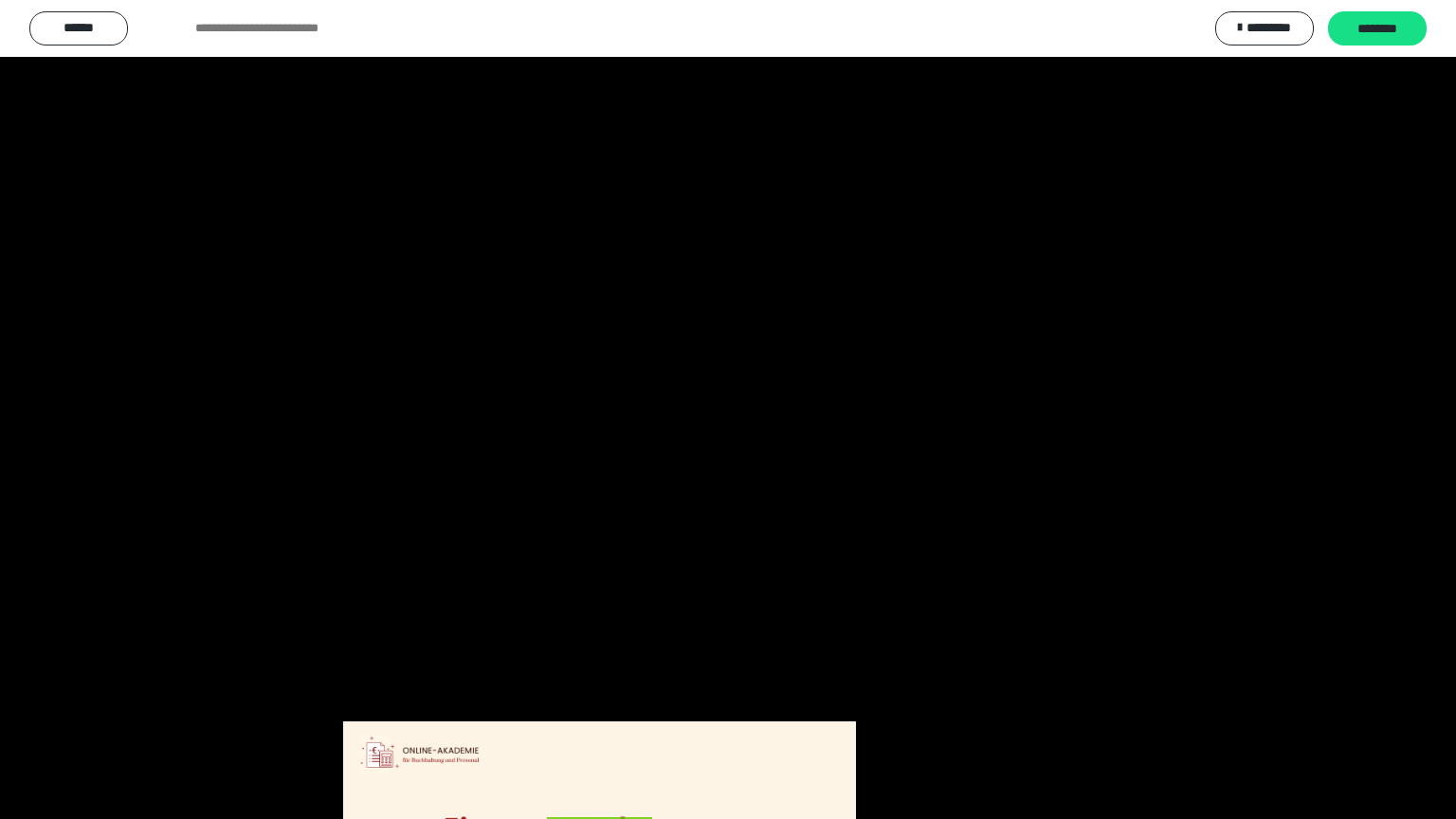 click at bounding box center (728, 410) 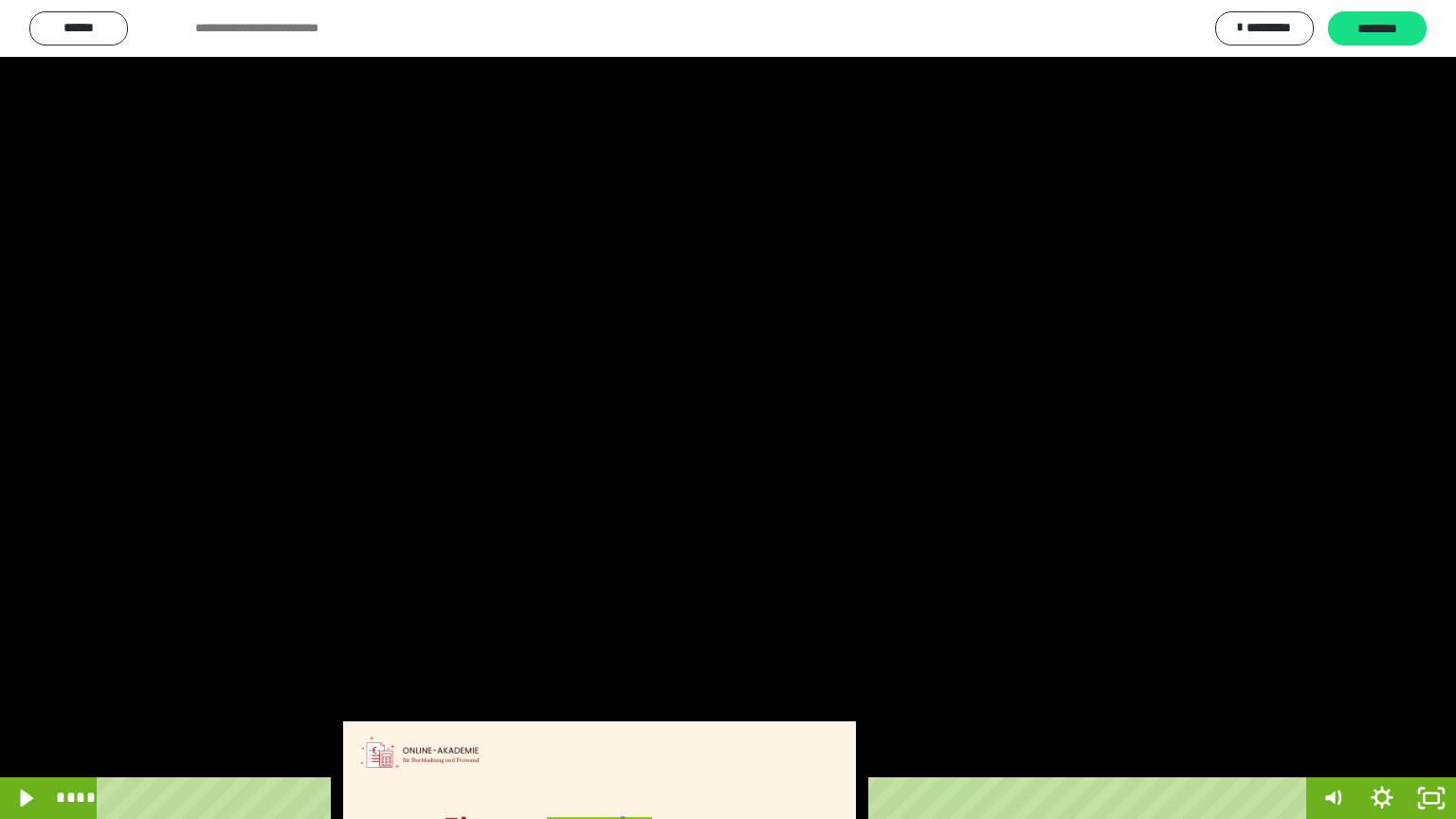 click at bounding box center [728, 410] 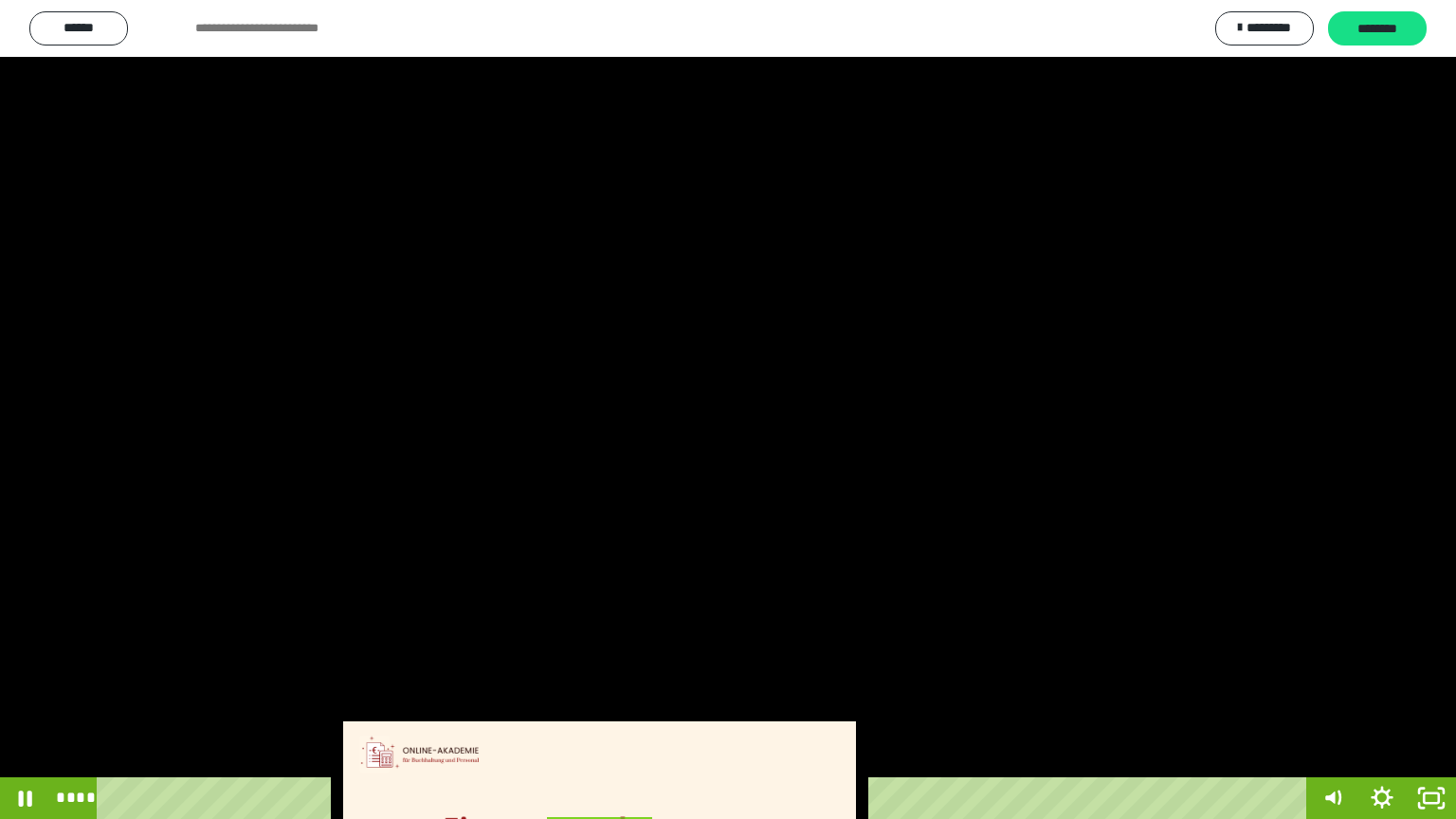 click at bounding box center (728, 410) 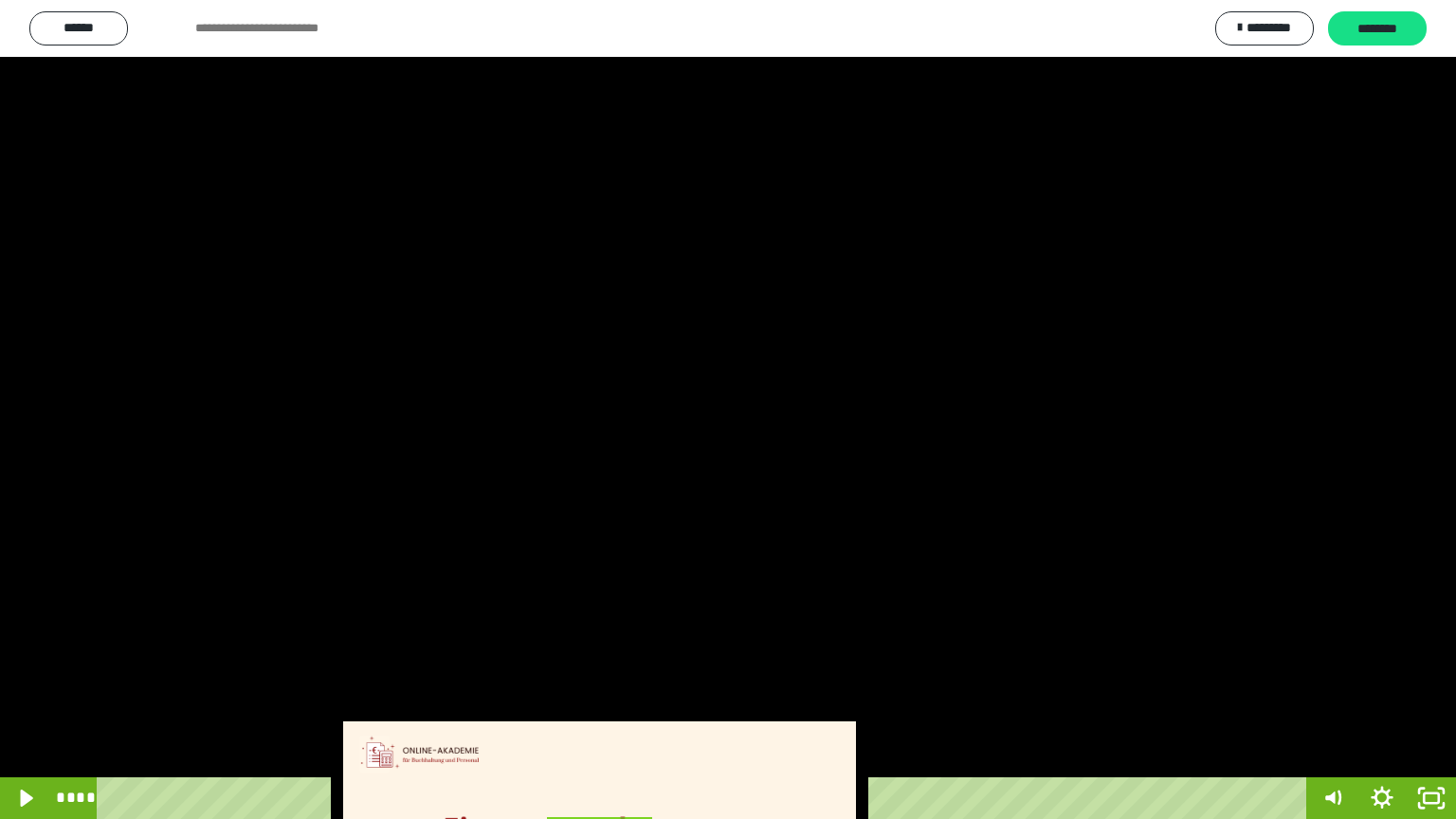 click at bounding box center [728, 410] 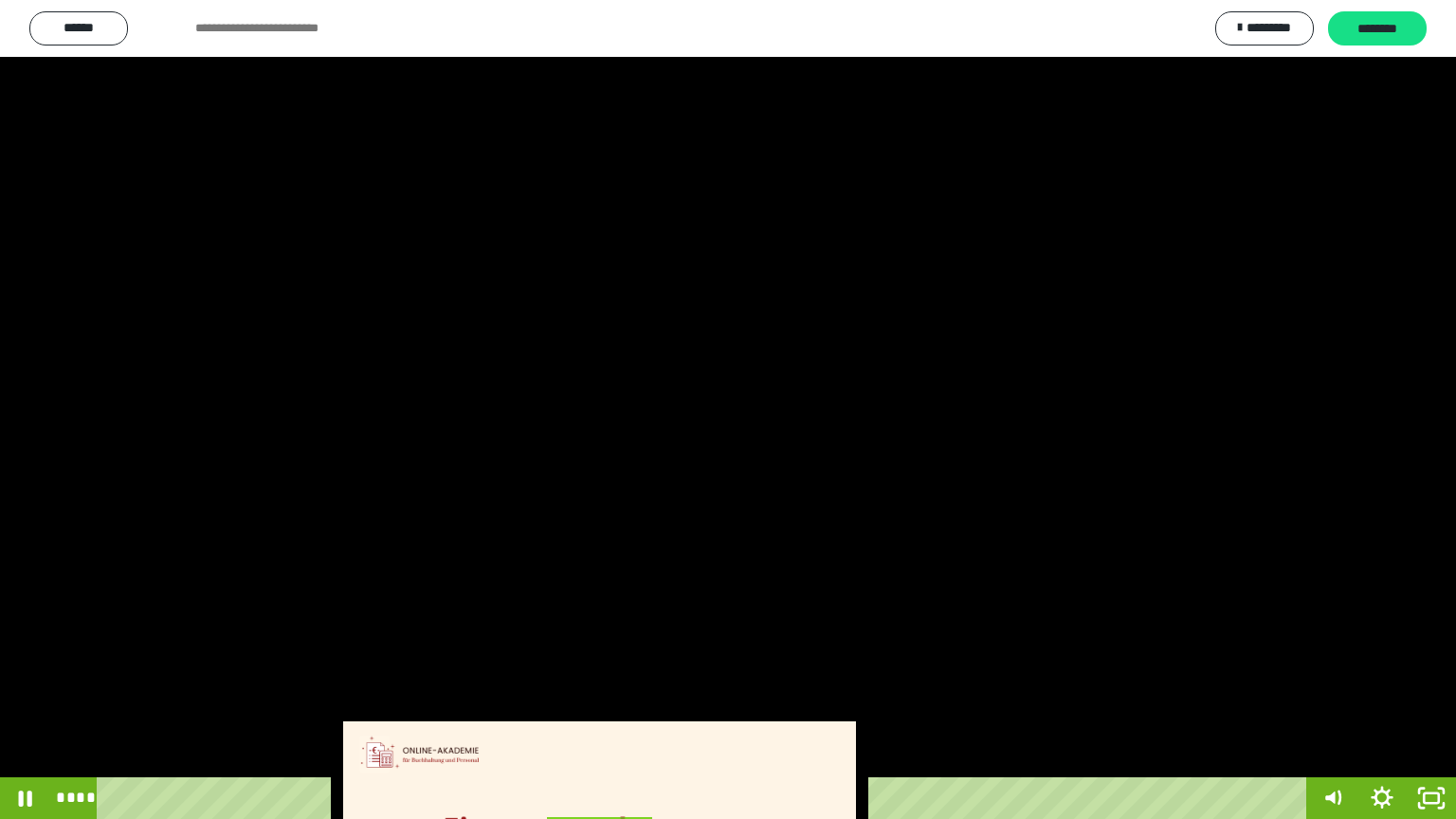 click at bounding box center (728, 410) 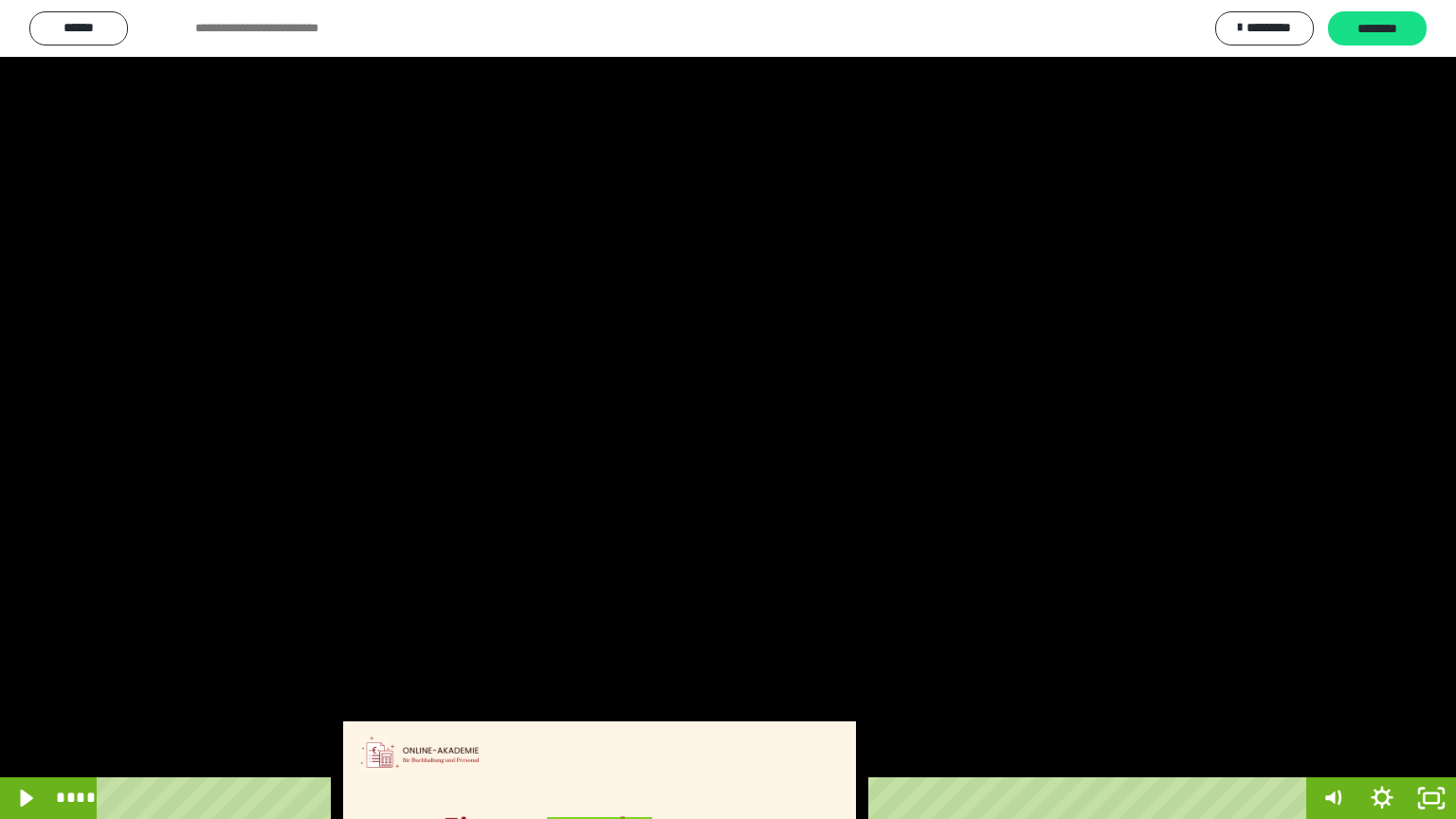click at bounding box center [728, 410] 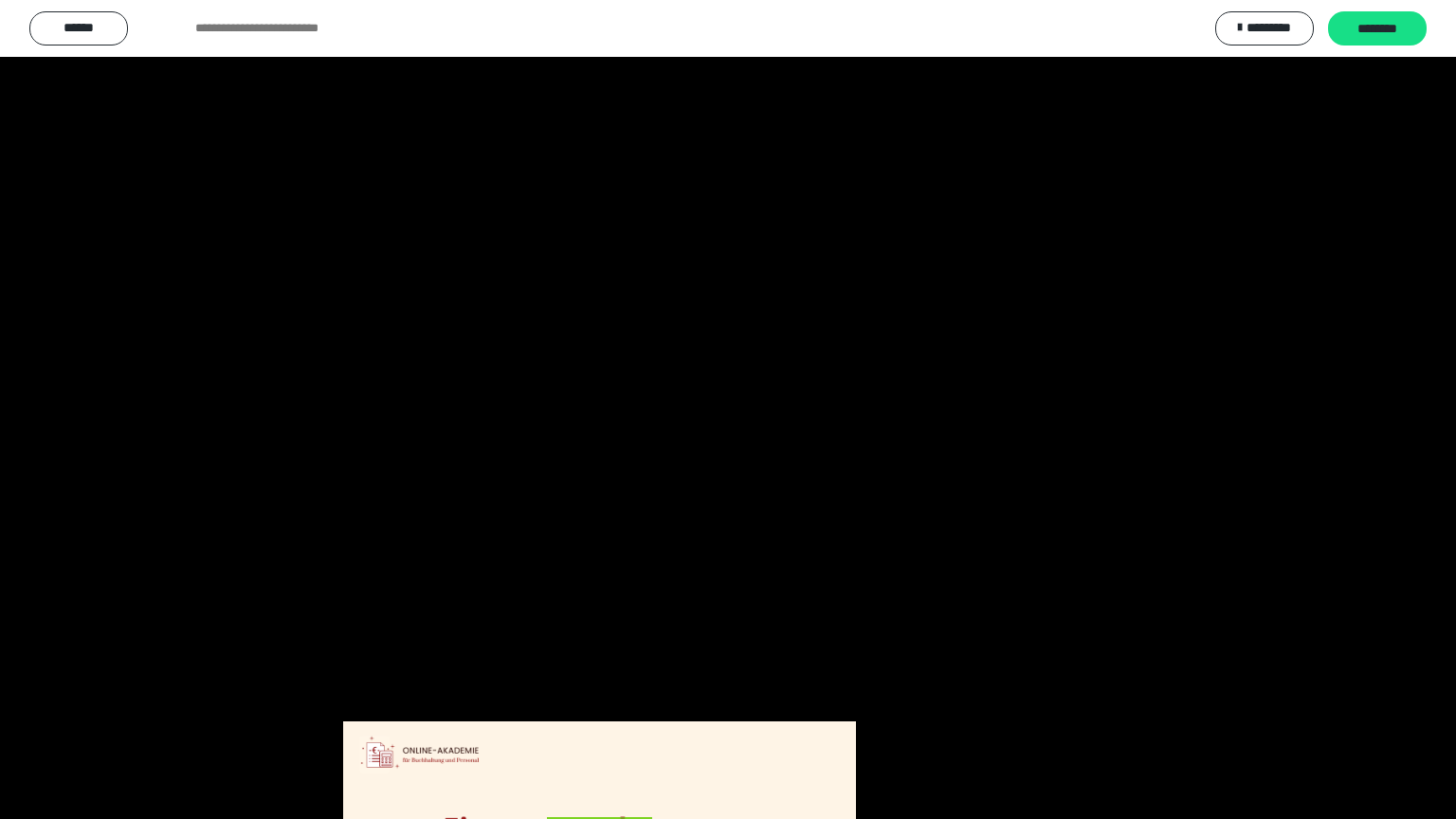 click at bounding box center (728, 410) 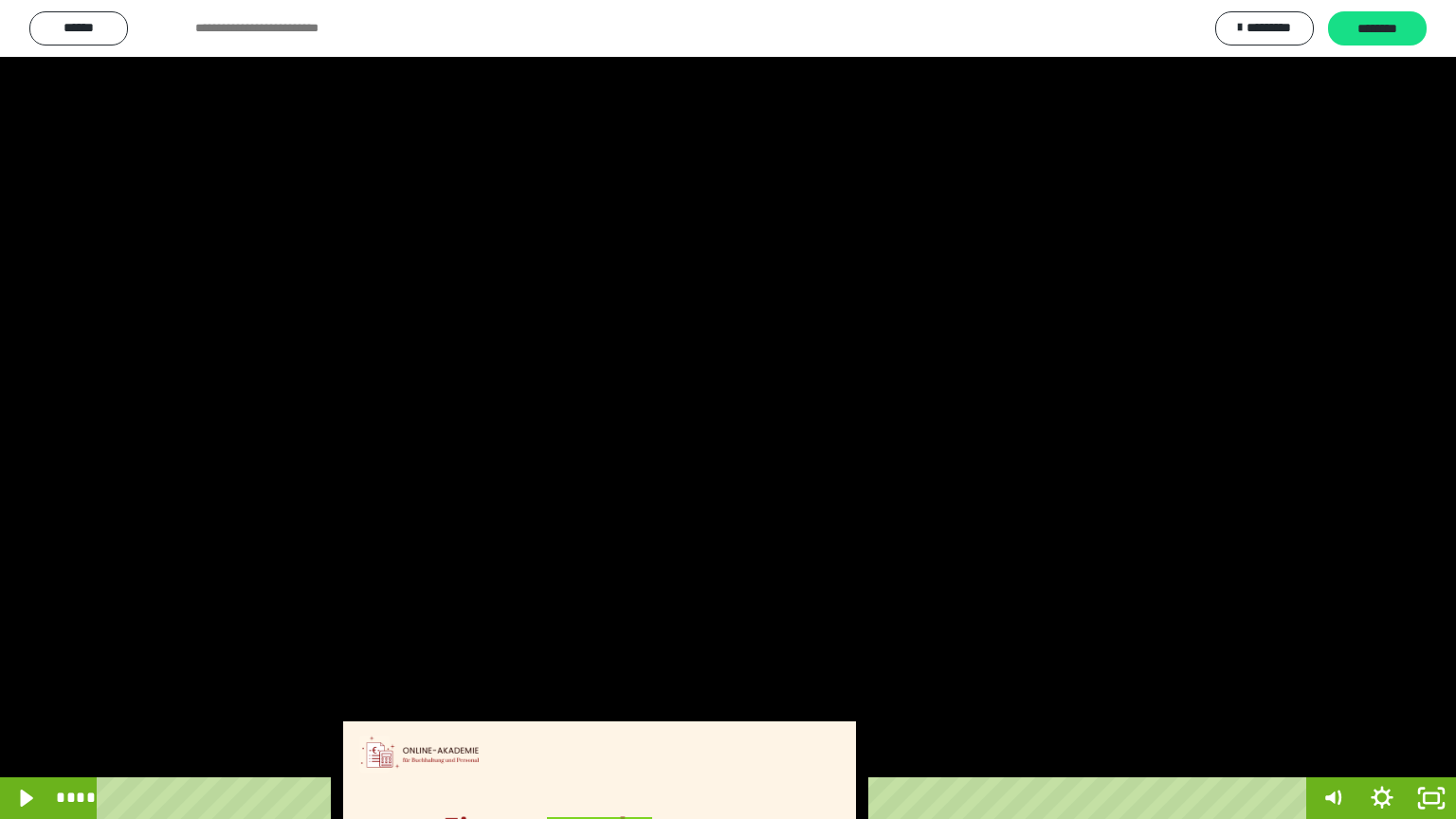 click at bounding box center (728, 410) 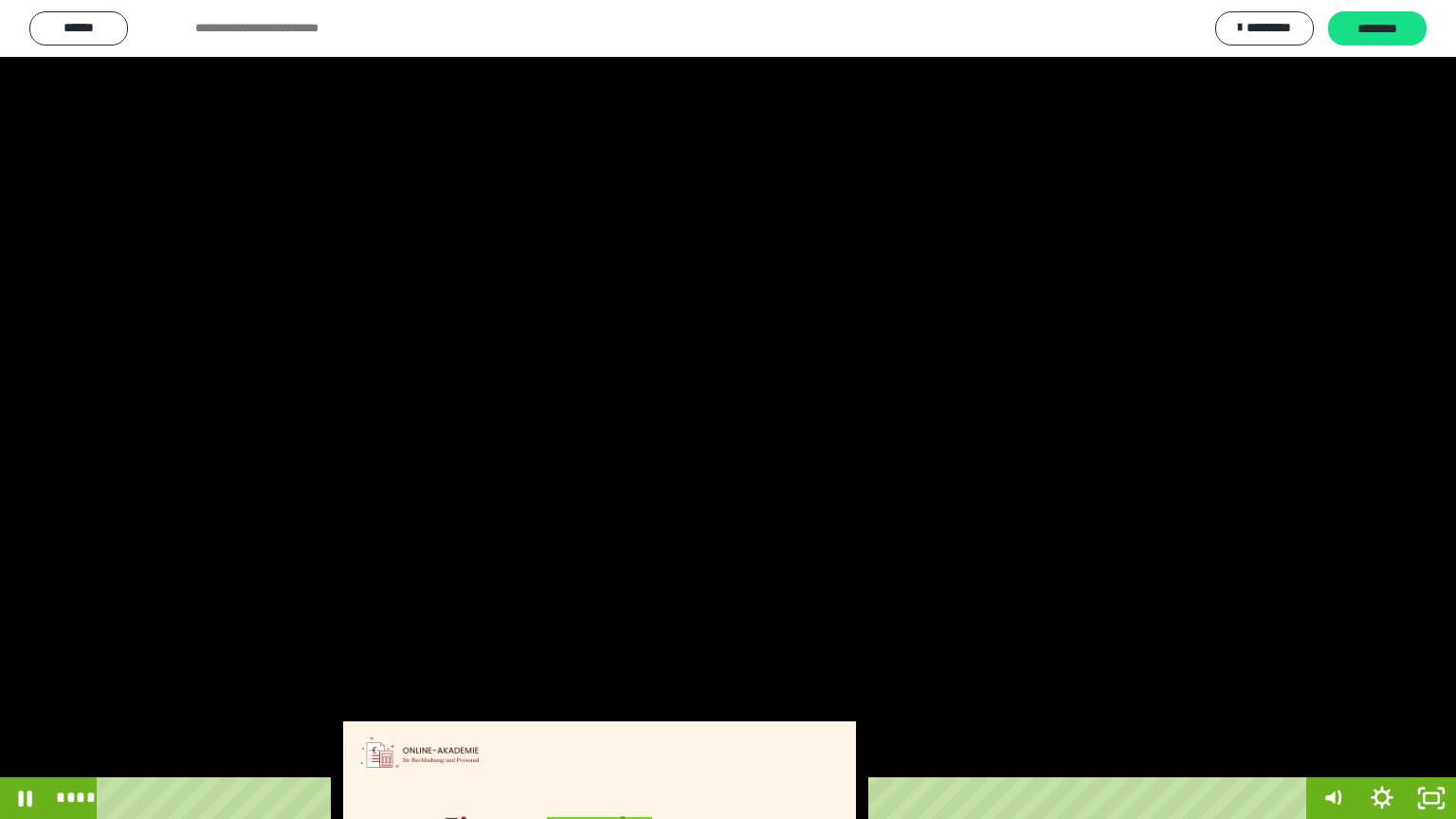 click at bounding box center (728, 410) 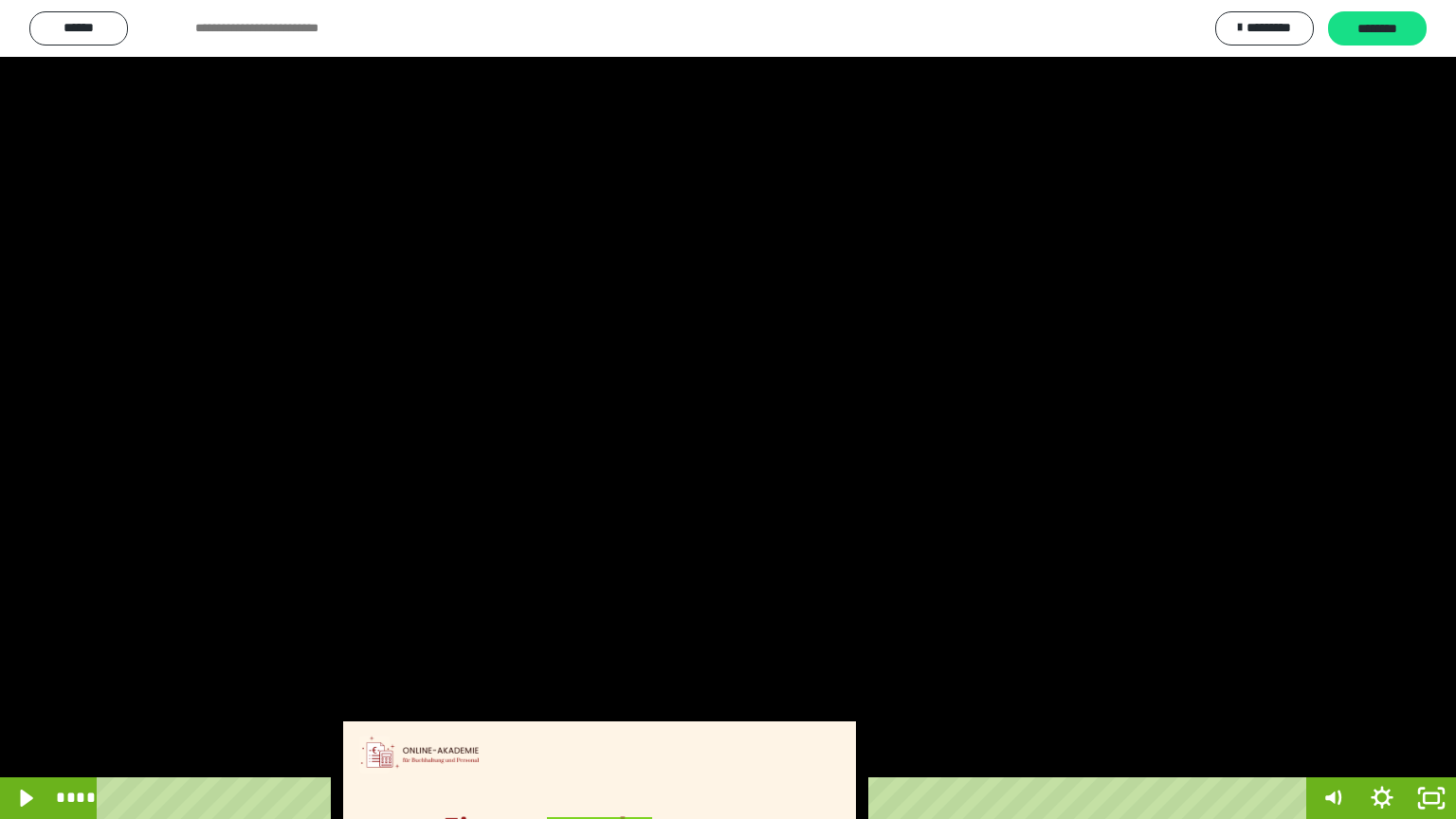 click at bounding box center (728, 410) 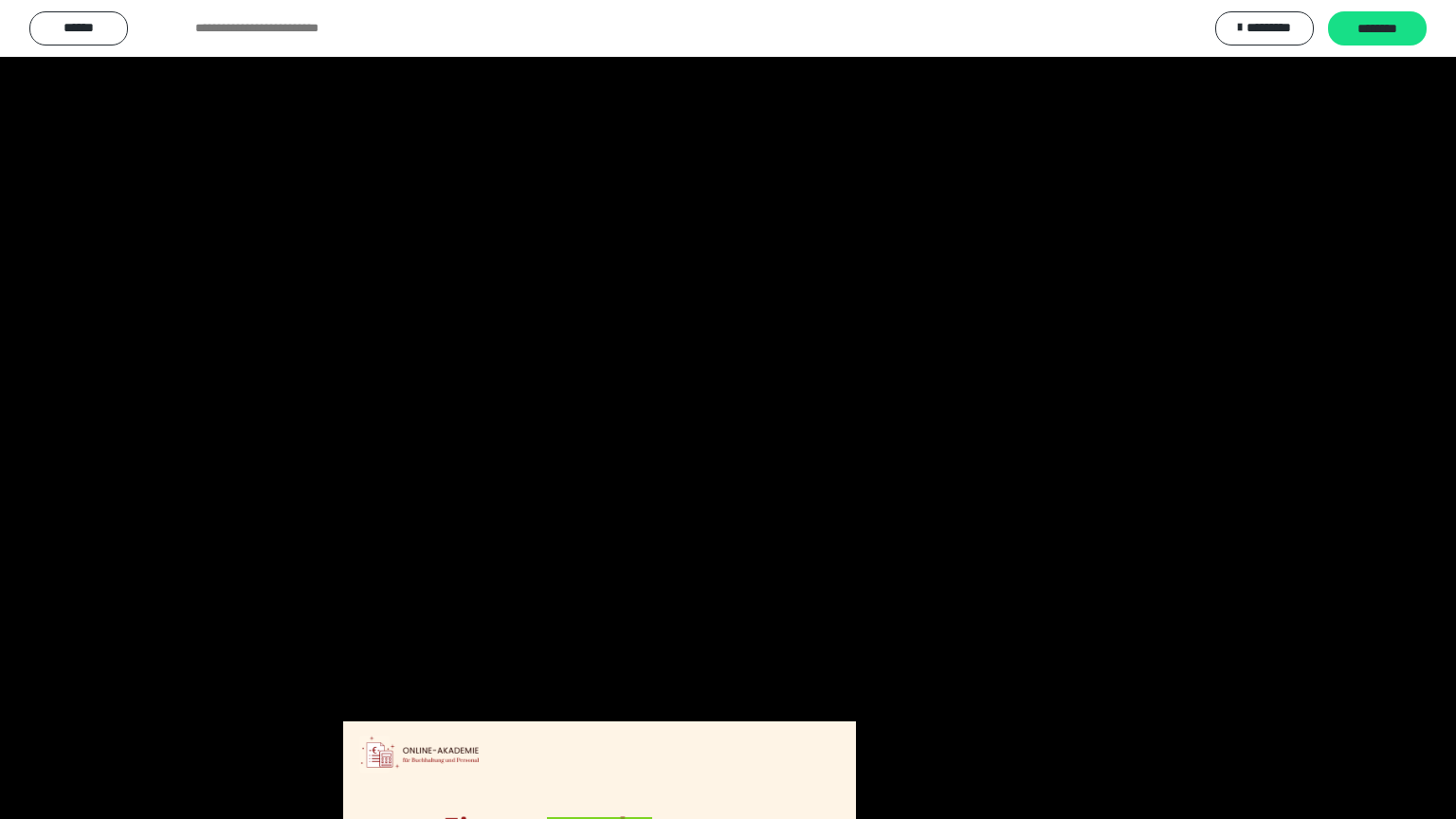 click at bounding box center [728, 410] 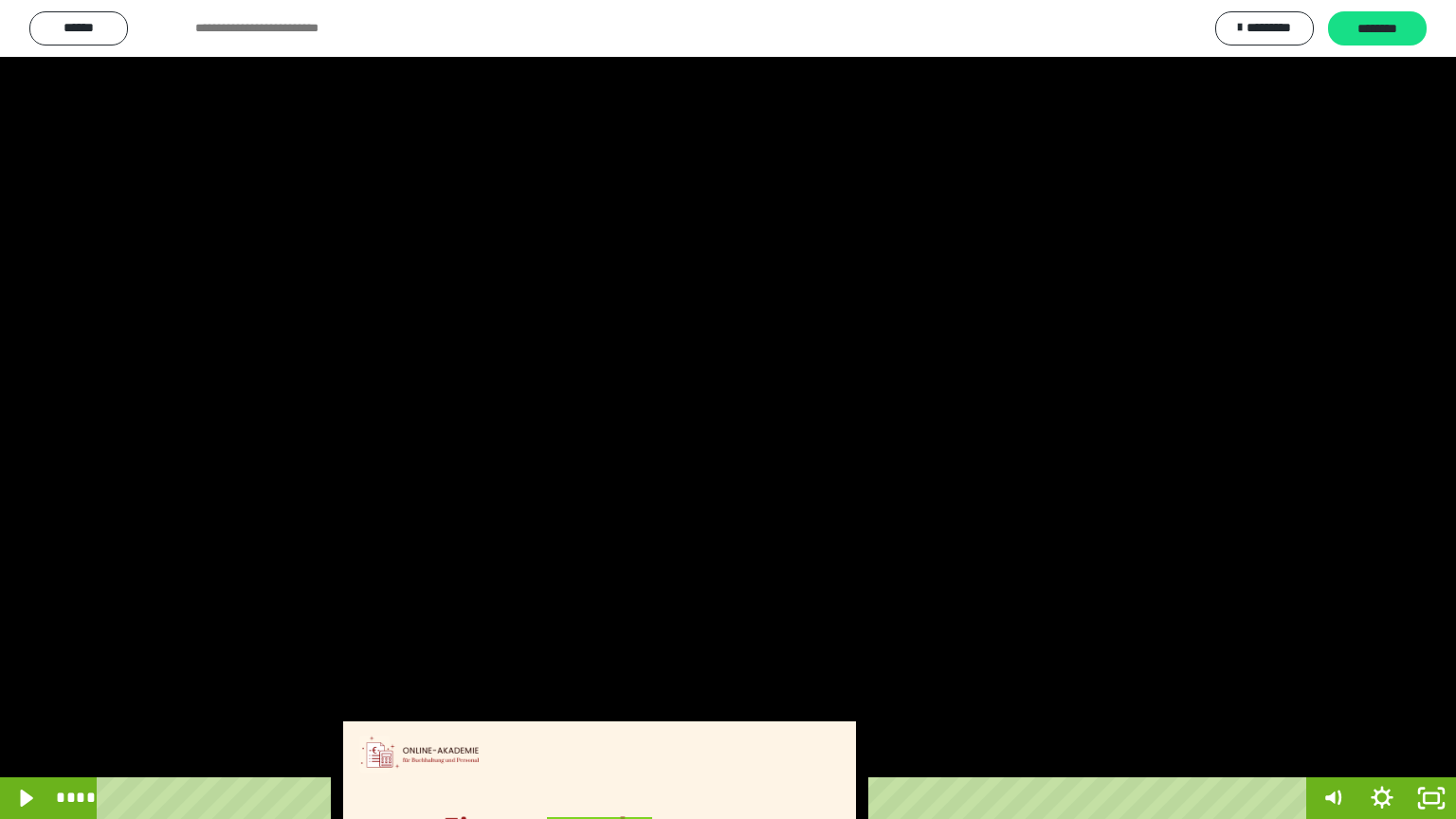 click at bounding box center (728, 410) 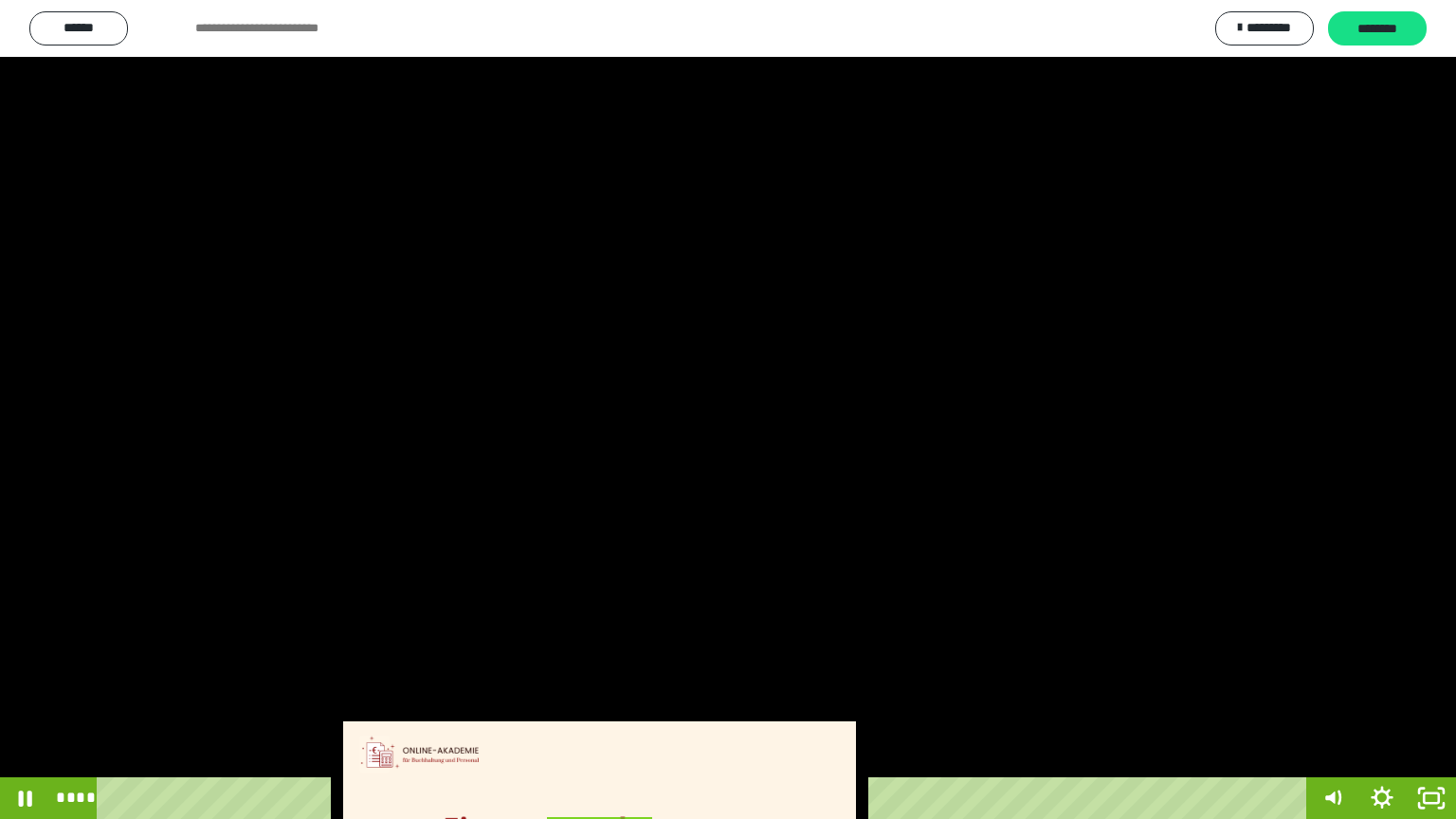 click at bounding box center [728, 410] 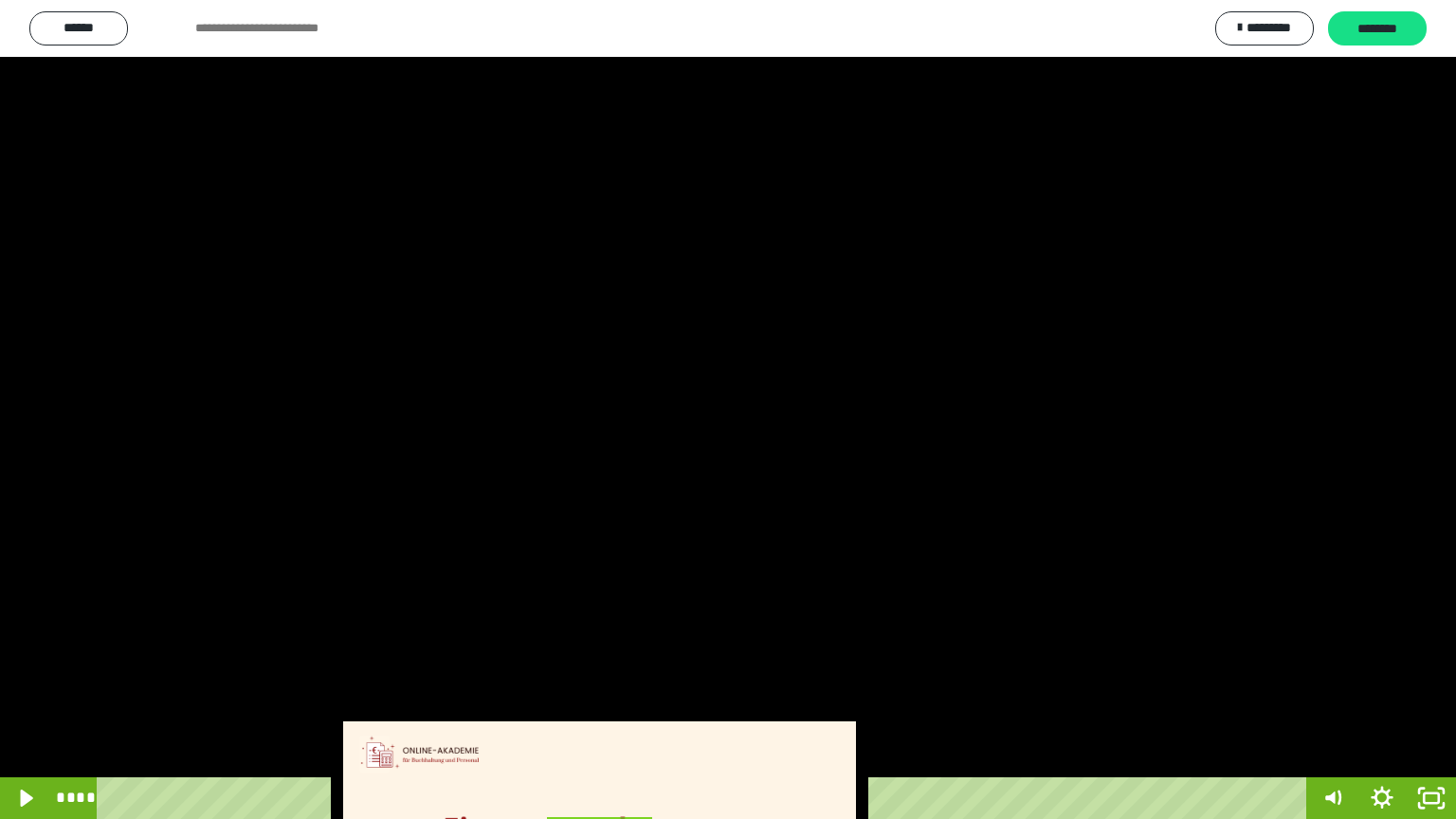 click at bounding box center [728, 410] 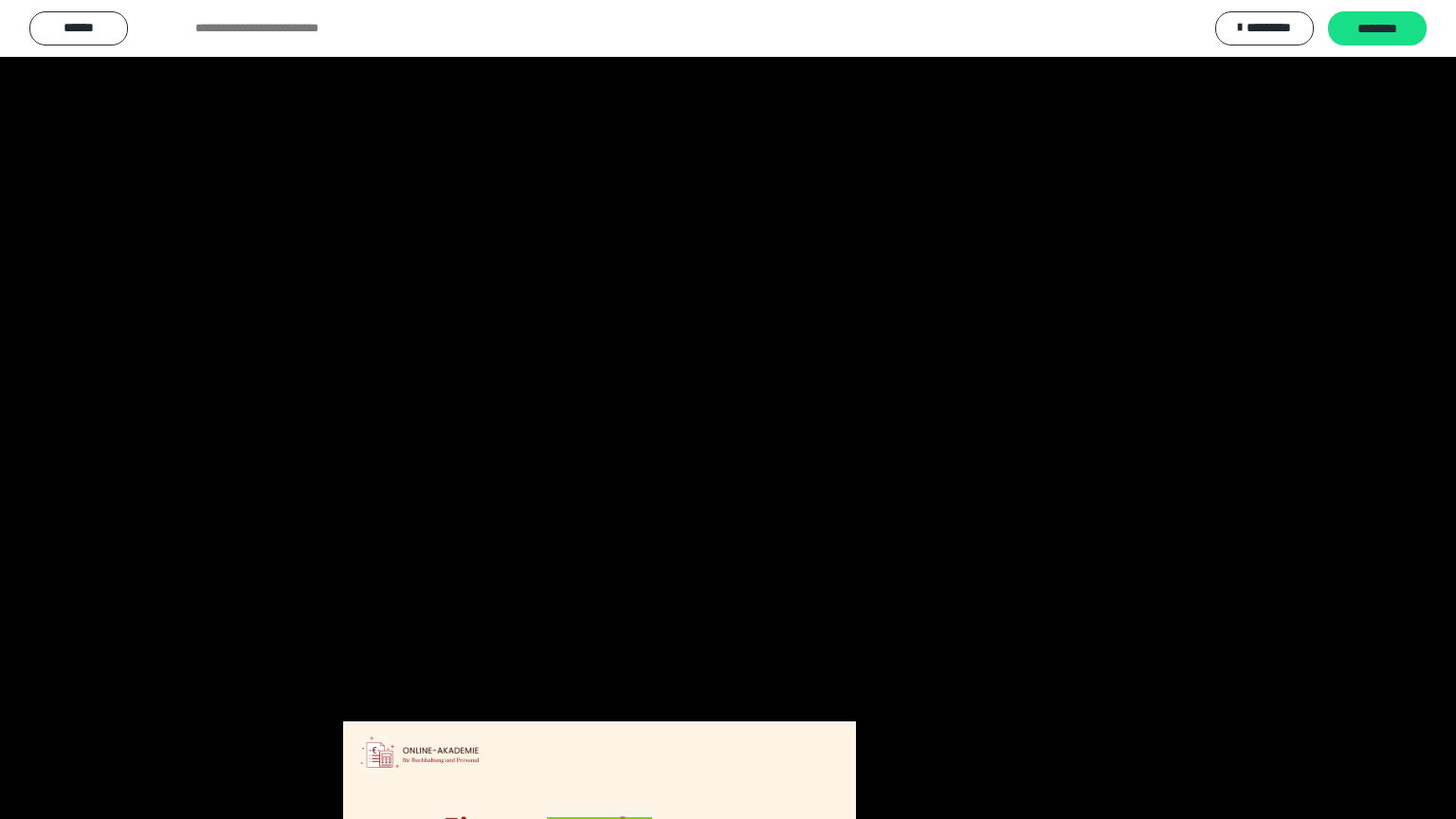 click at bounding box center [728, 410] 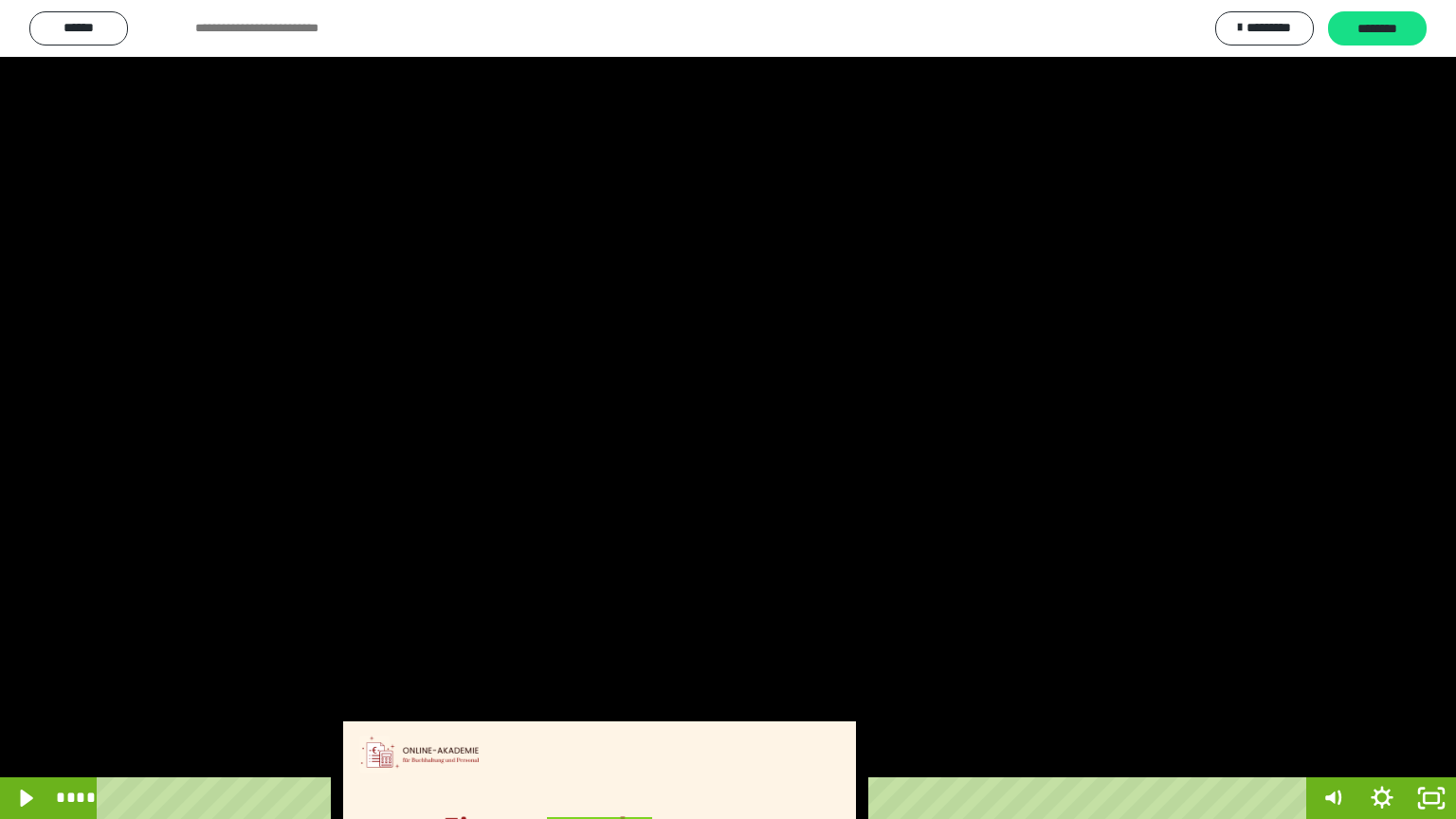 click at bounding box center (728, 410) 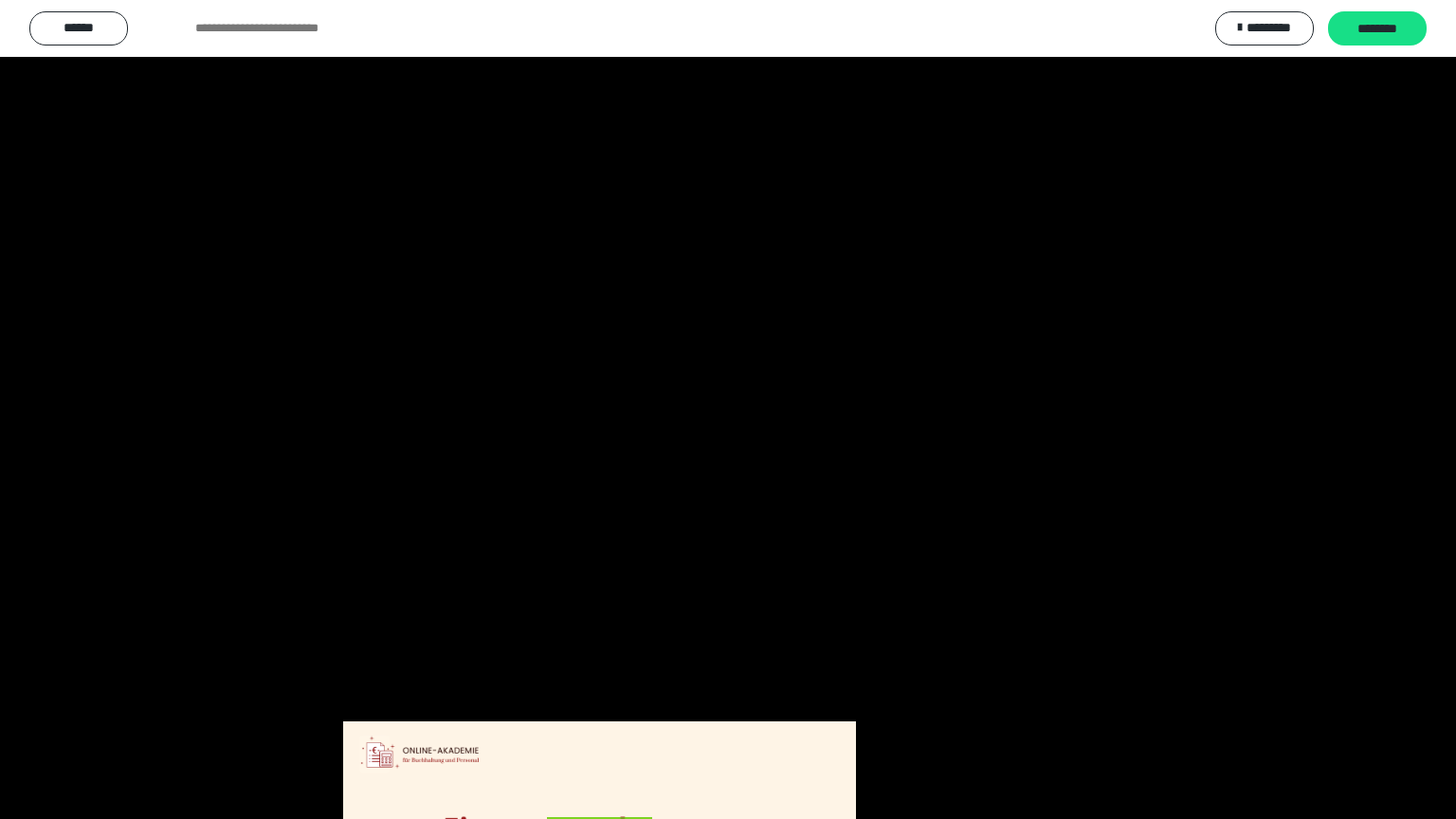 click at bounding box center [728, 410] 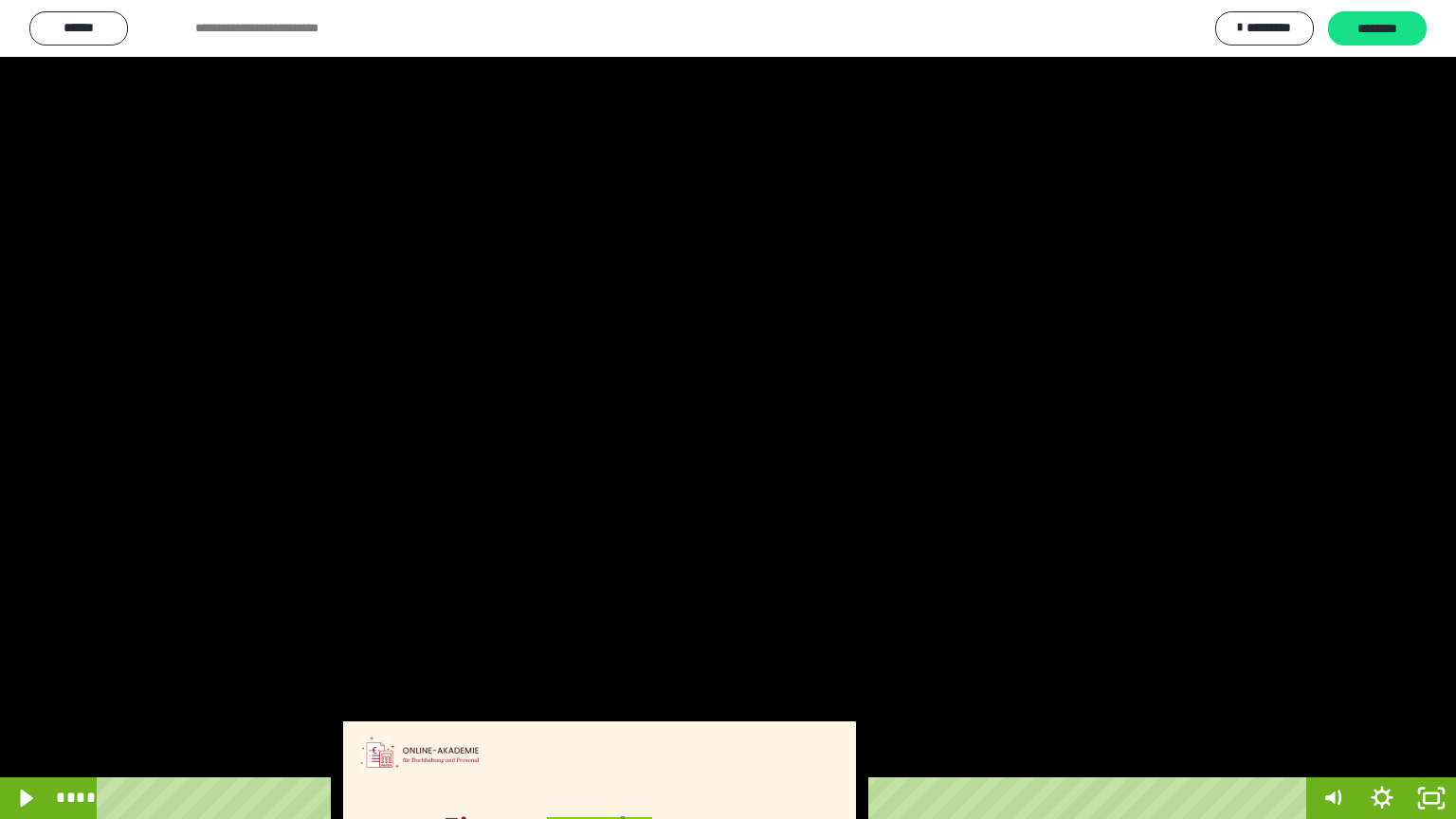 click at bounding box center (728, 410) 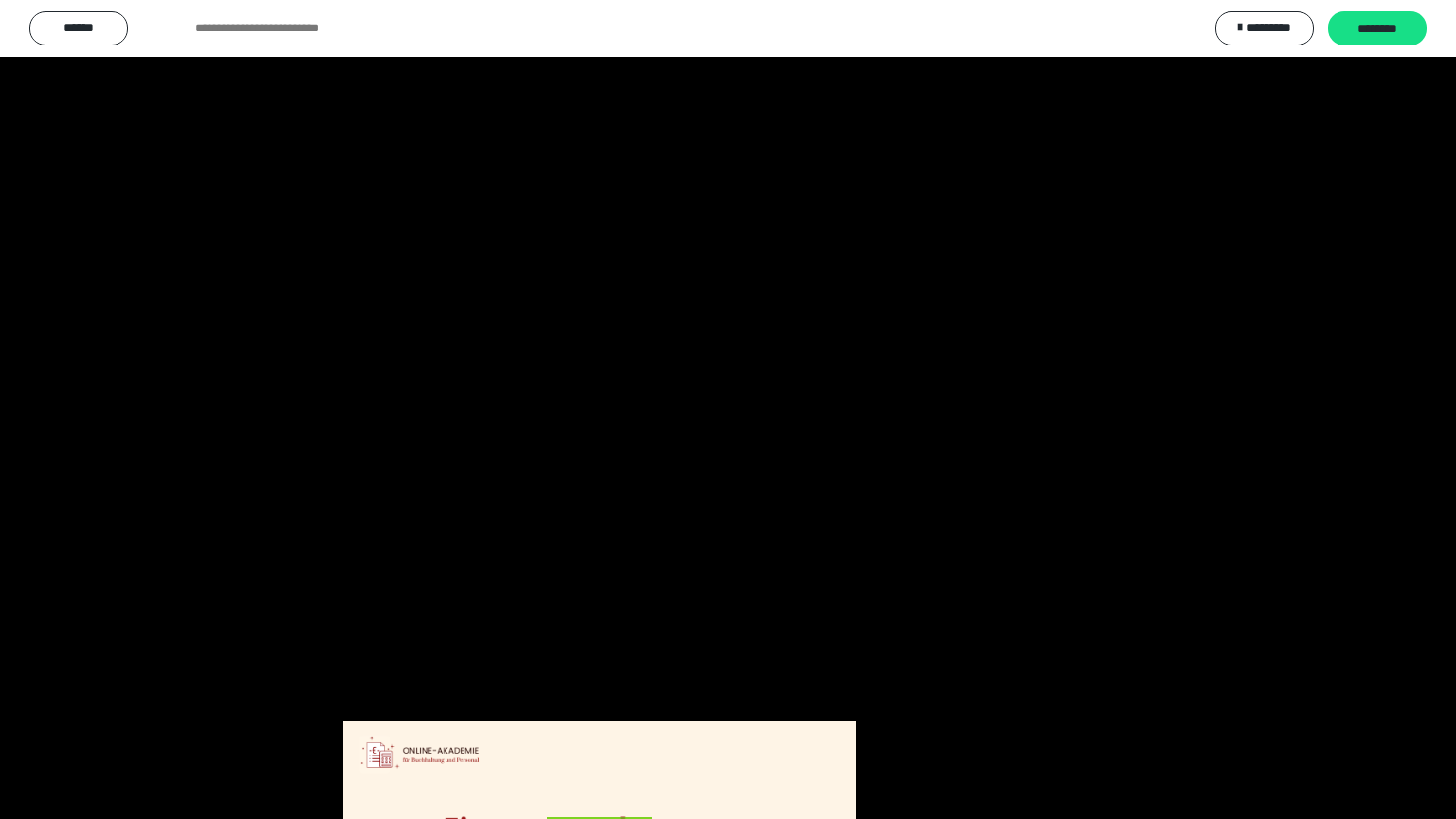click at bounding box center [728, 410] 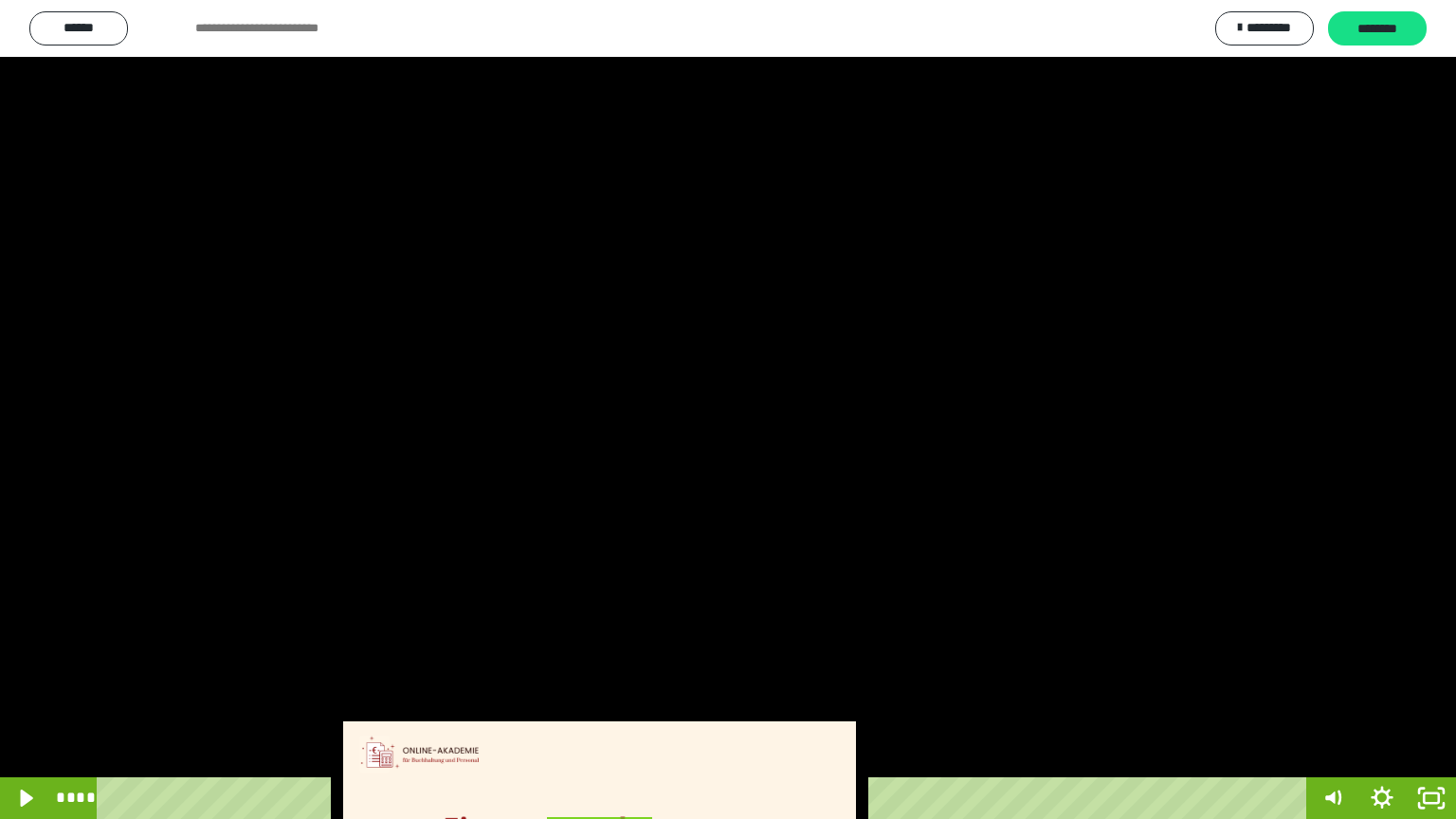 click at bounding box center [728, 410] 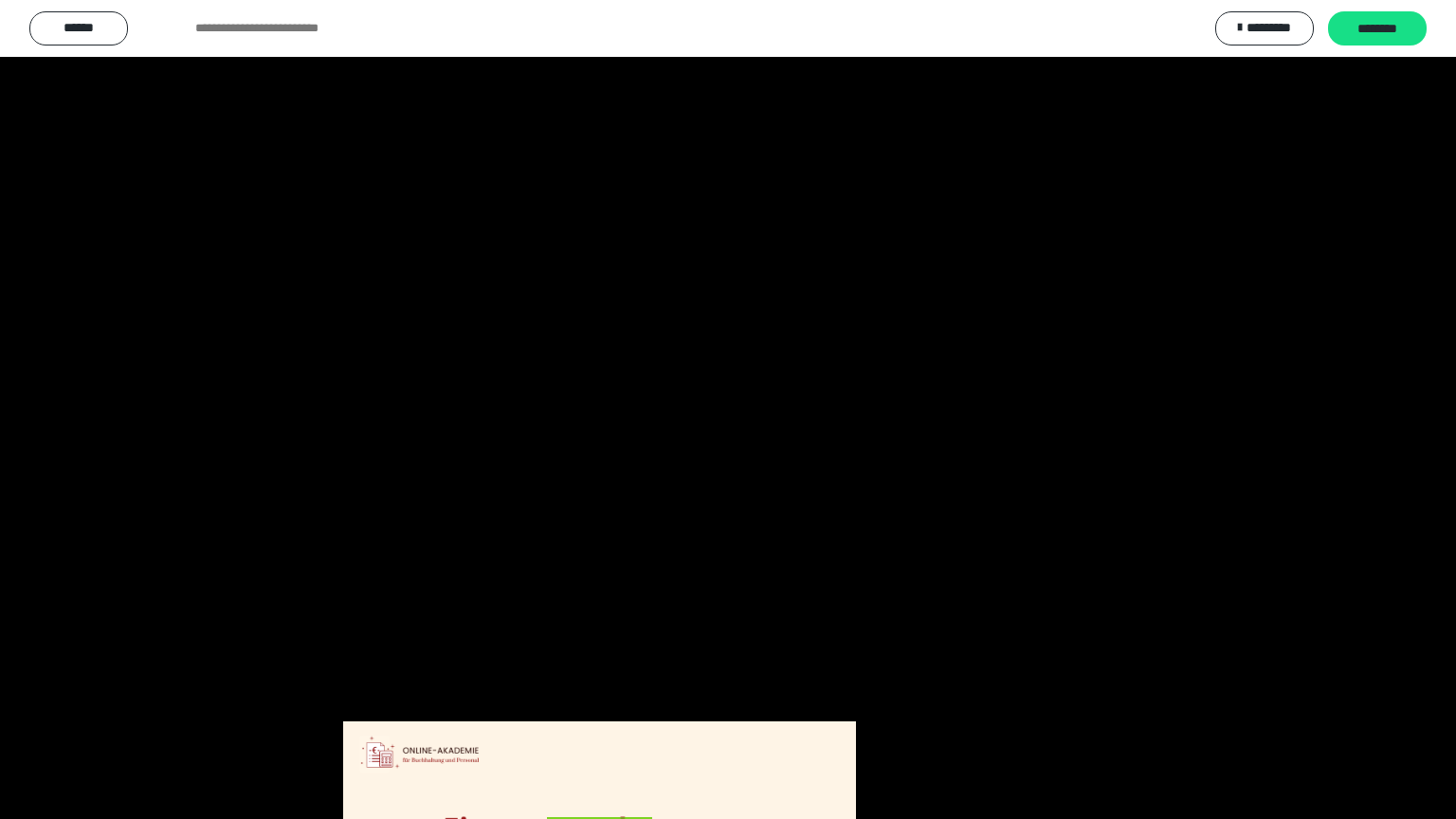 click at bounding box center [728, 410] 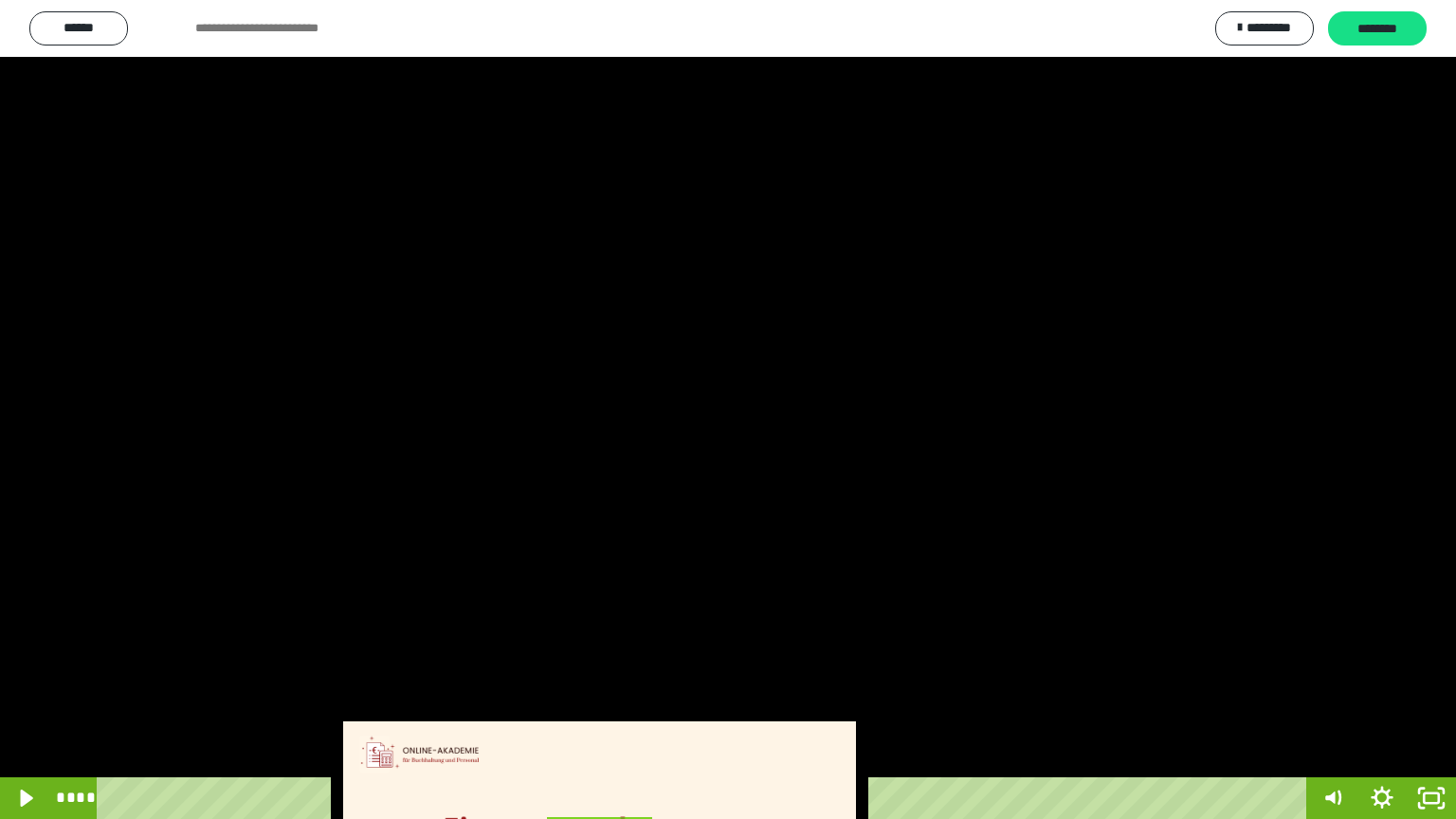 click at bounding box center [728, 410] 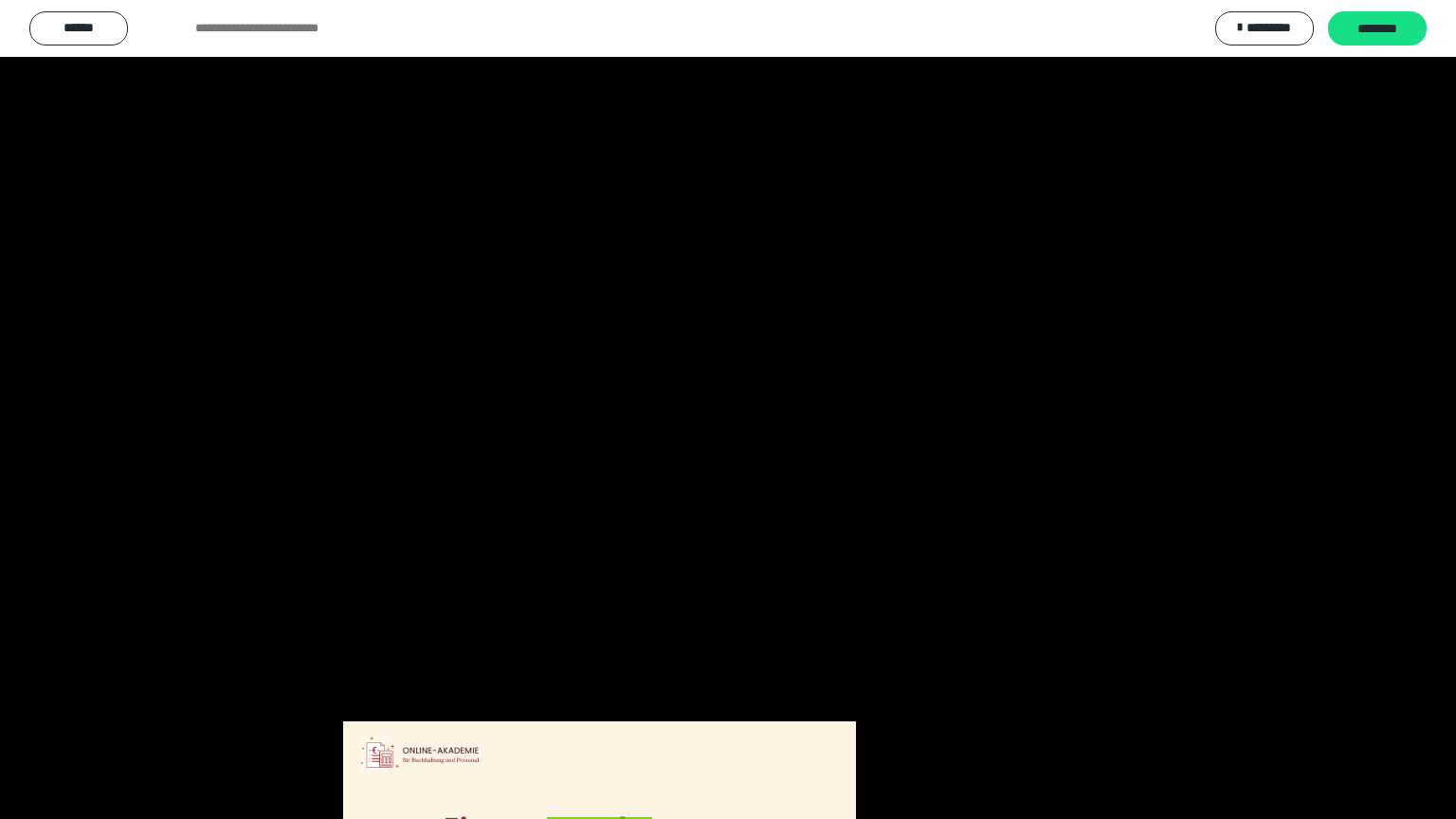 click at bounding box center (728, 410) 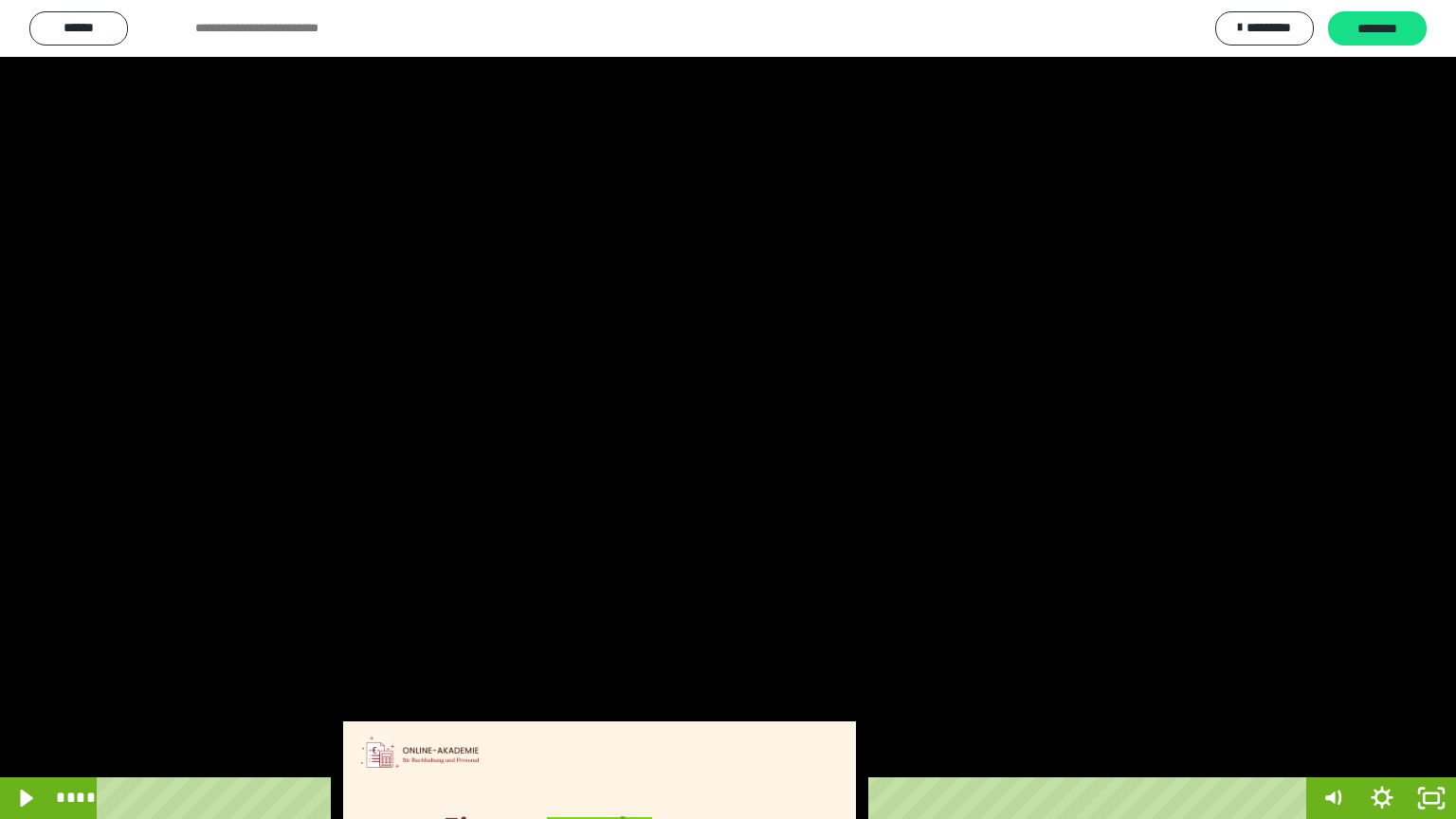 click at bounding box center [728, 410] 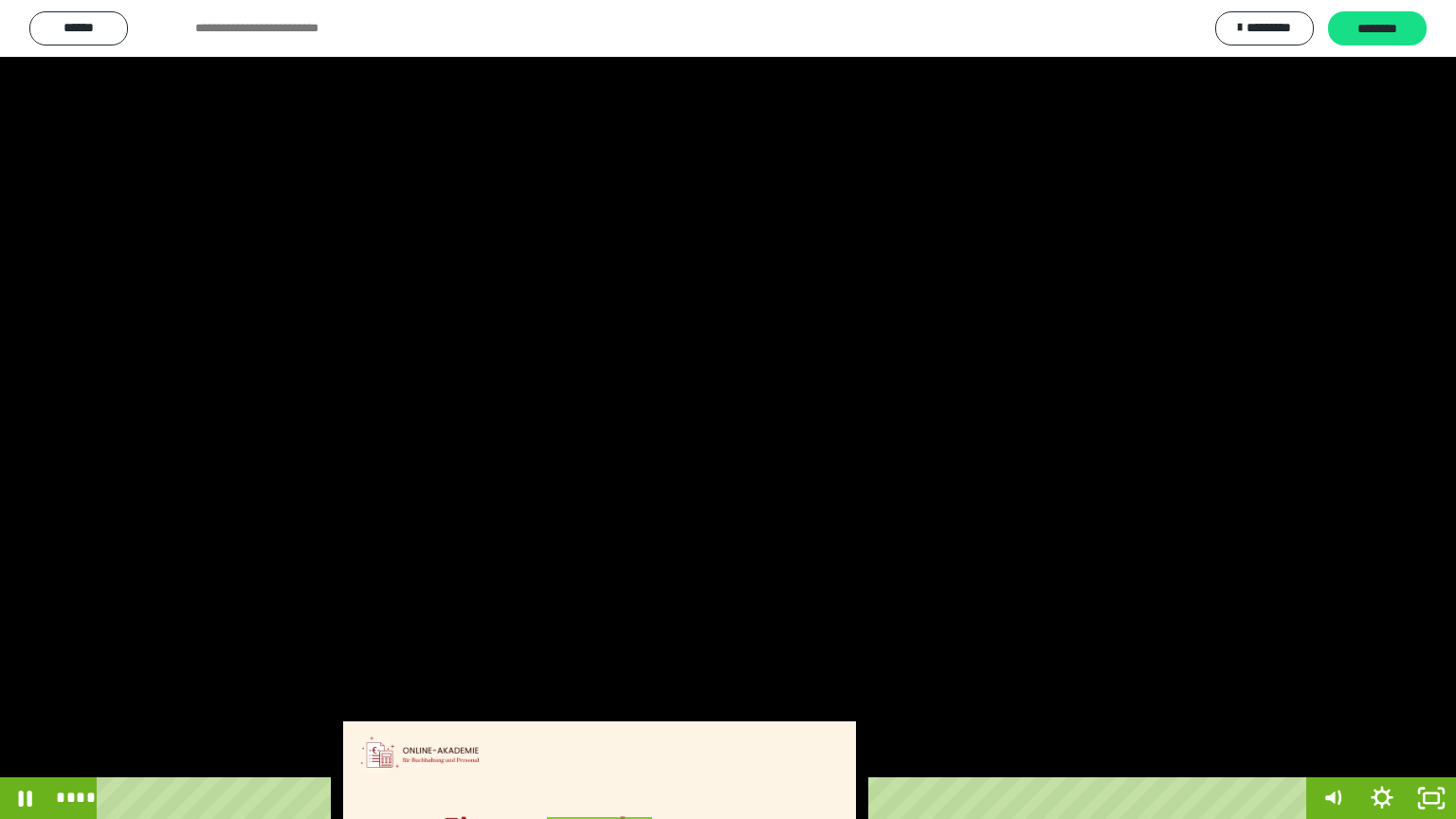 click at bounding box center (728, 410) 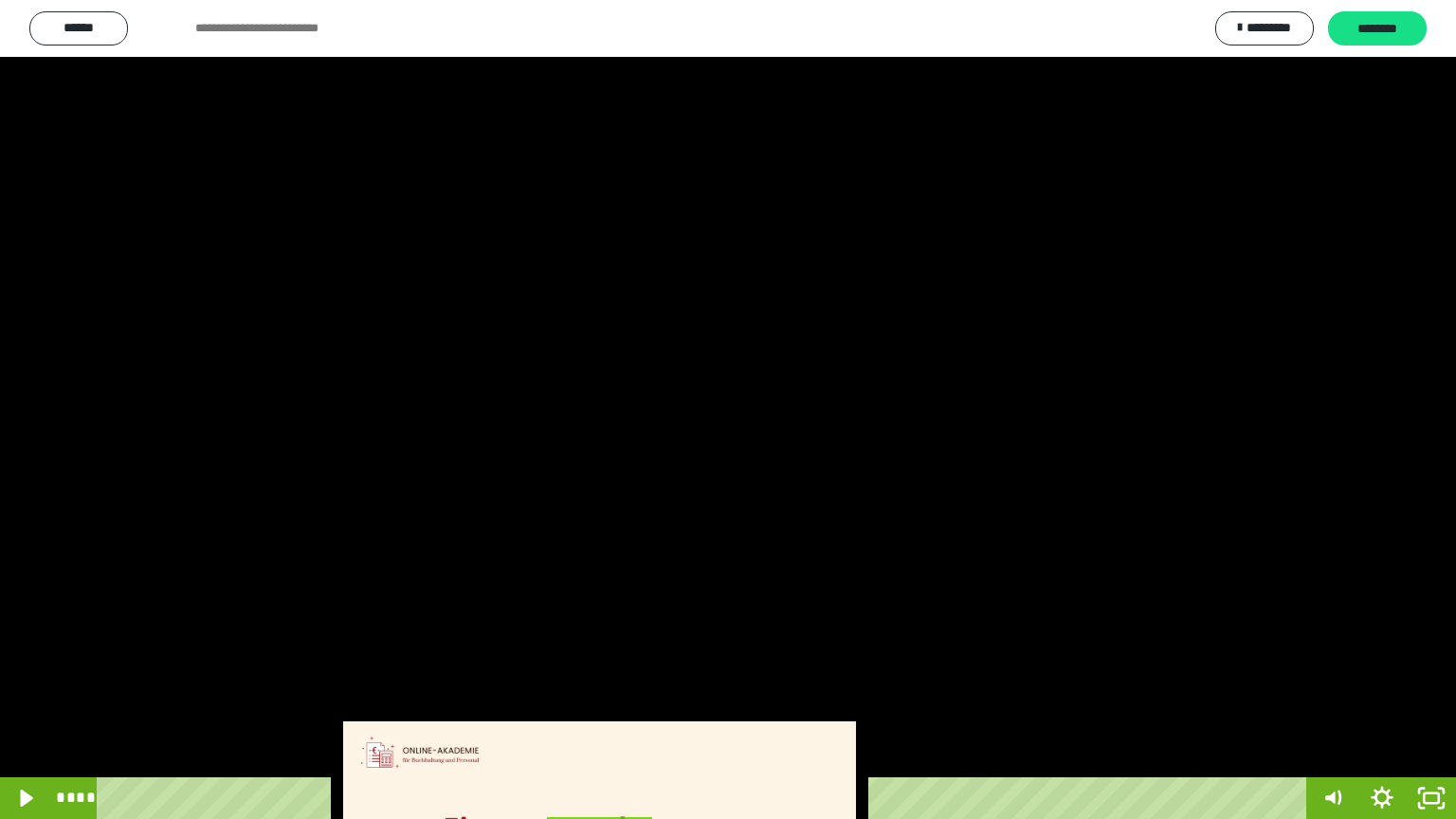 click at bounding box center [728, 410] 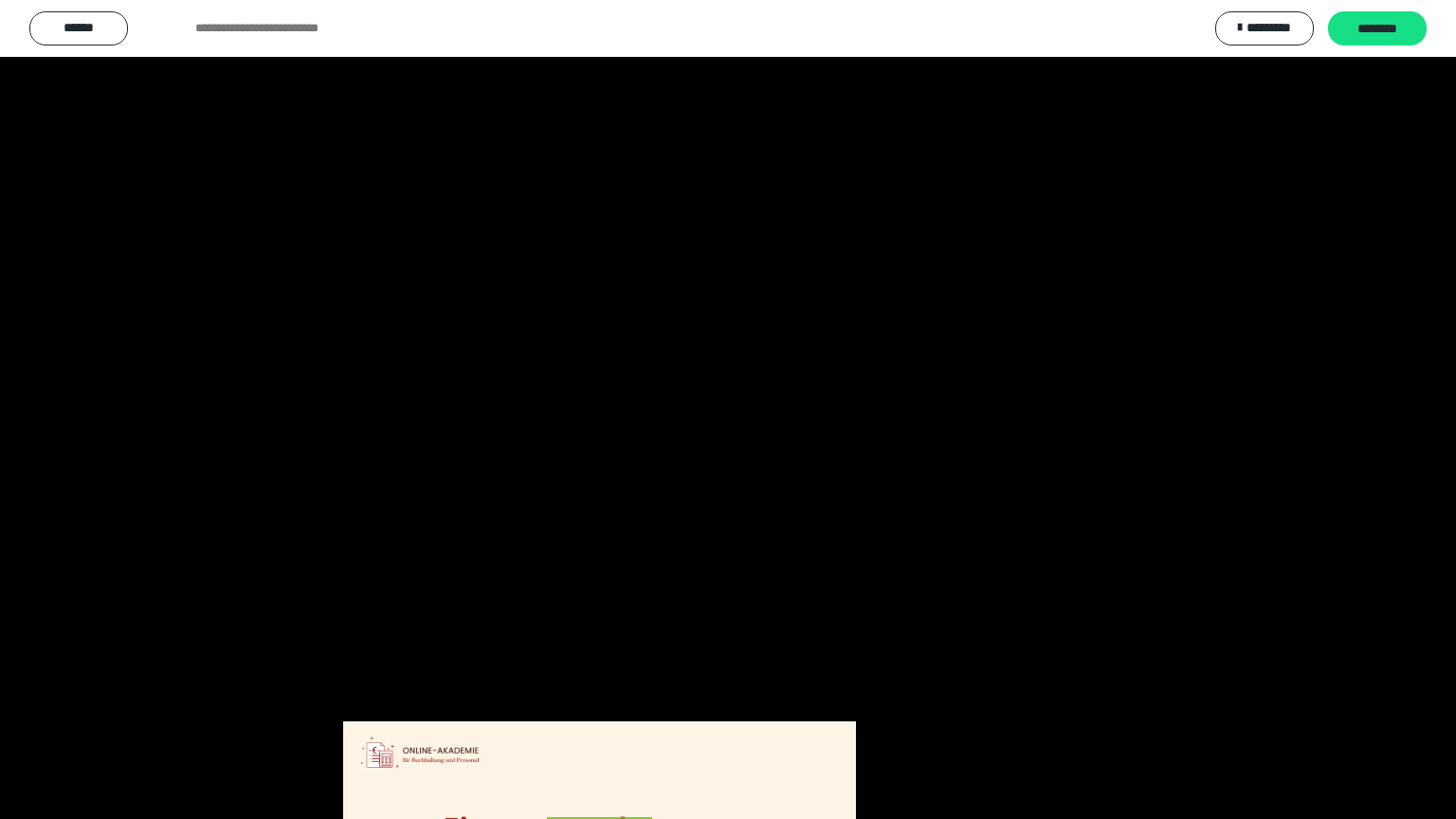 click at bounding box center [728, 410] 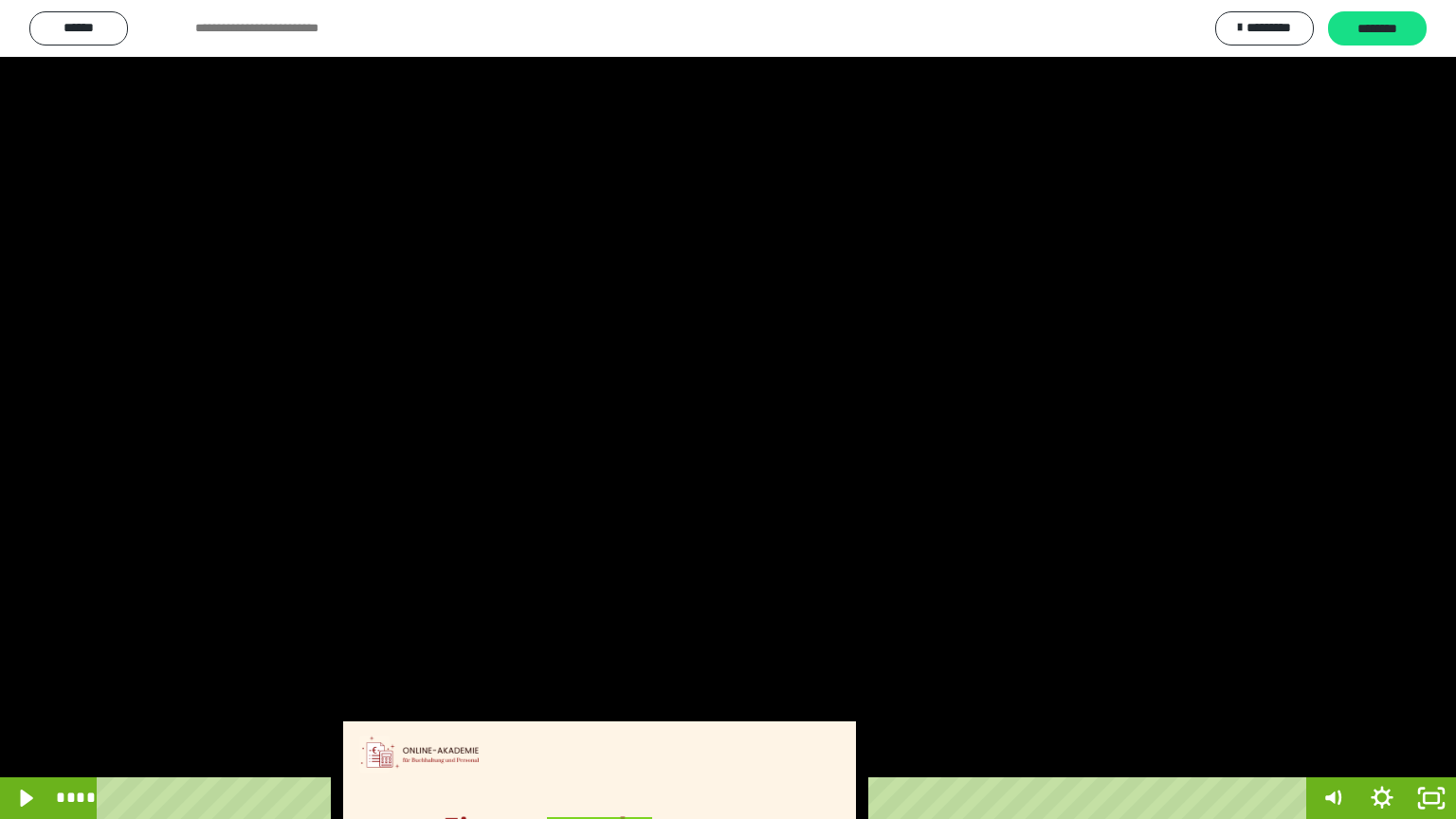 click at bounding box center (728, 410) 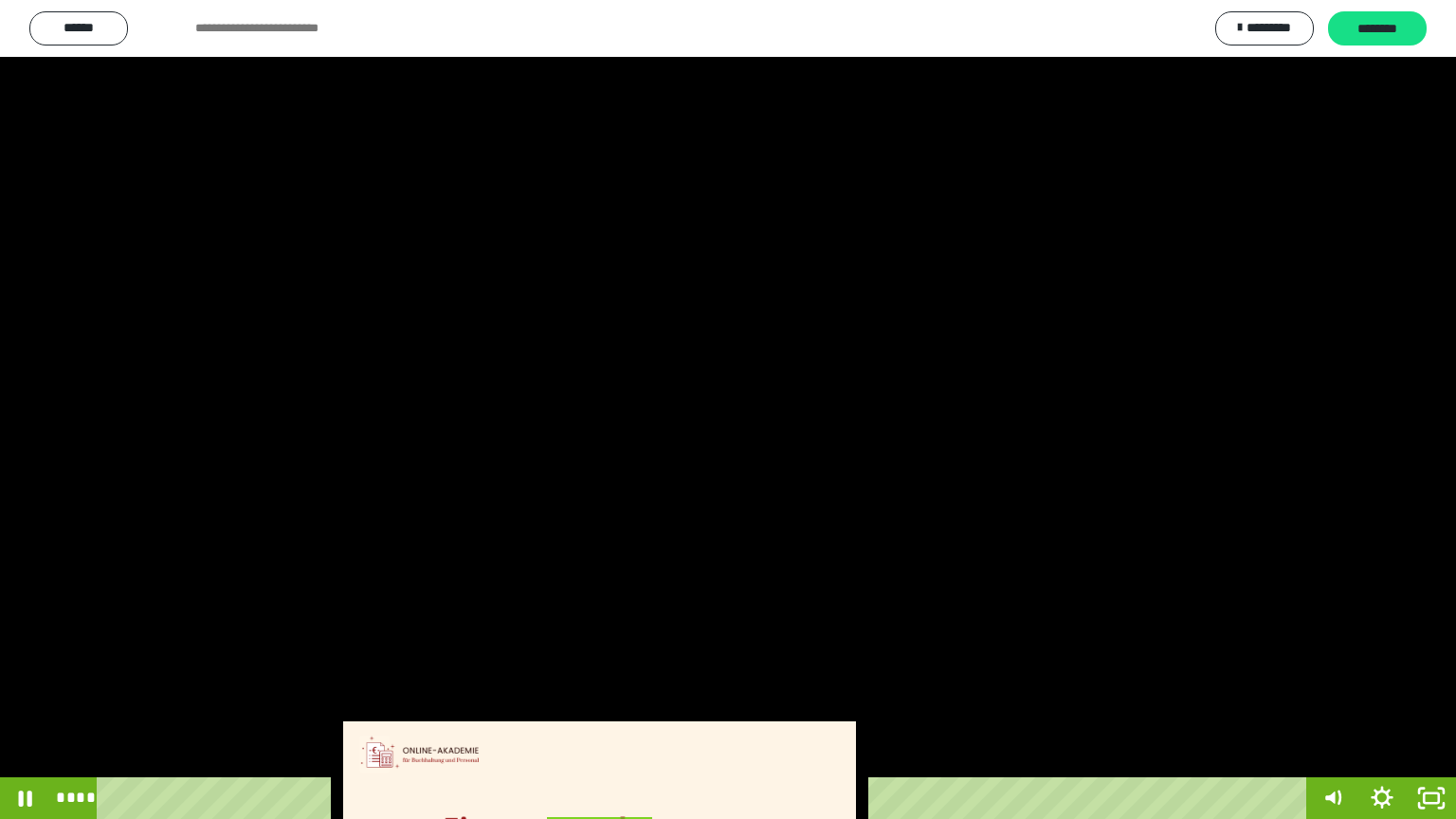 click at bounding box center (728, 410) 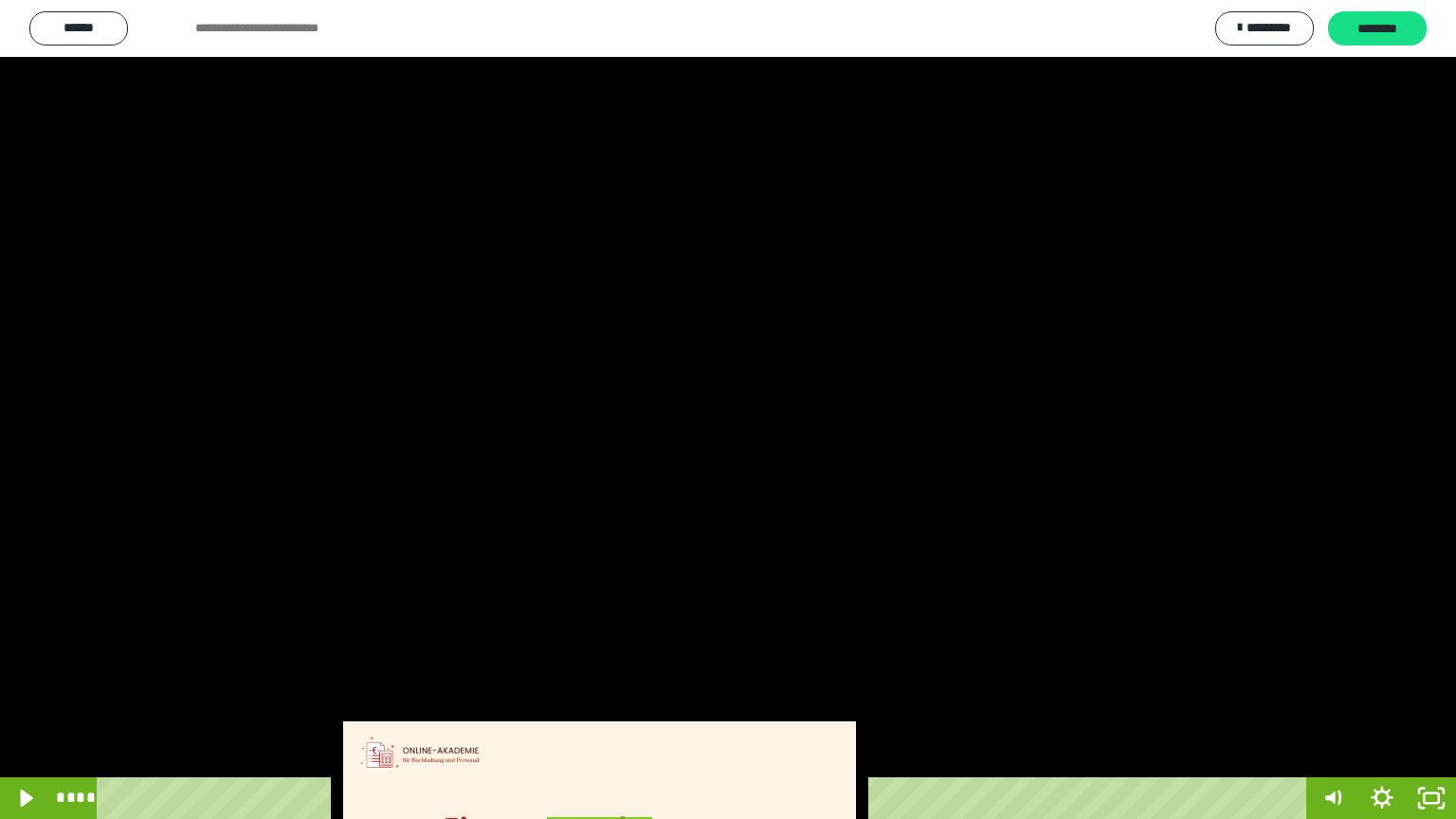 click at bounding box center (728, 410) 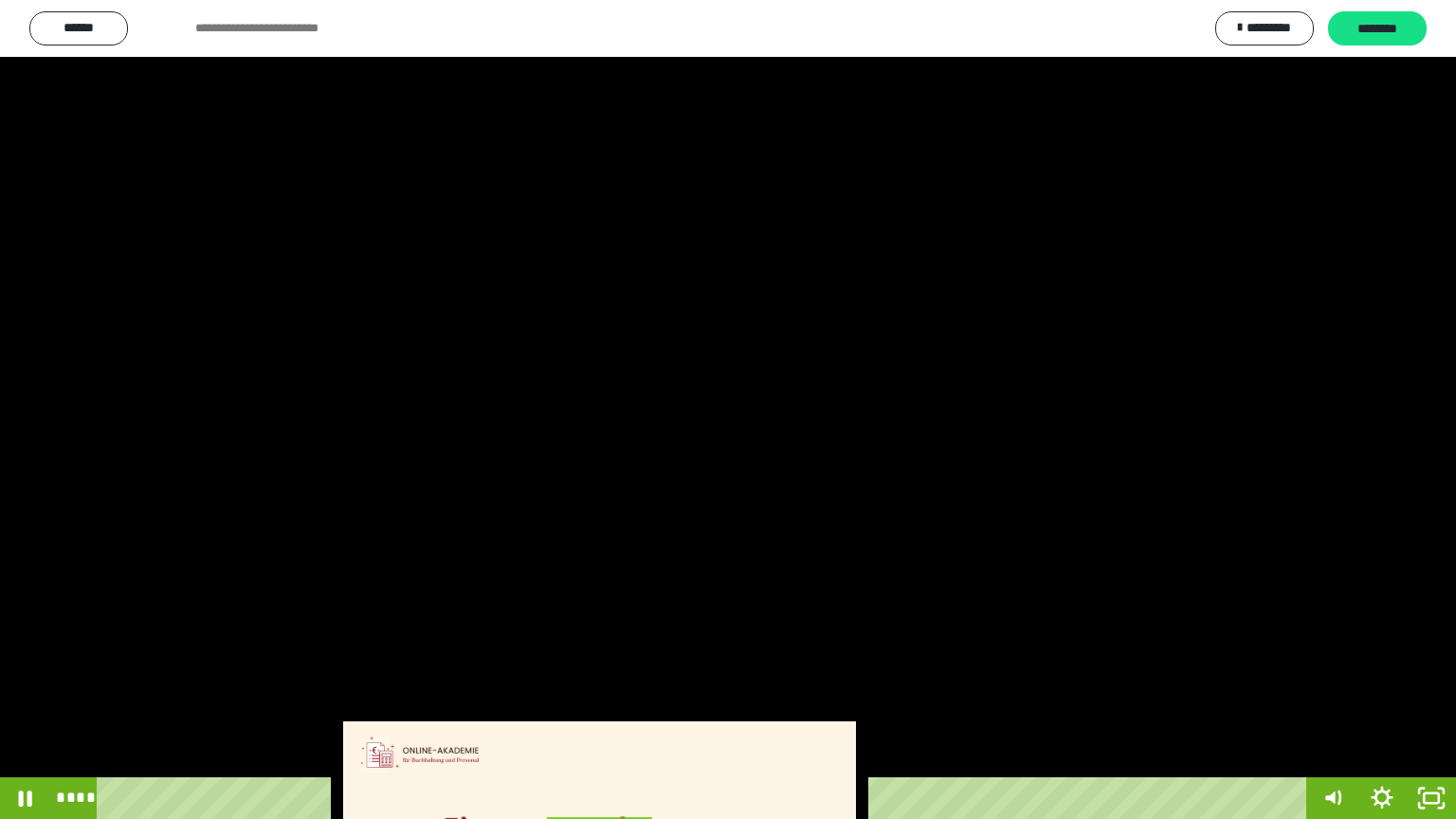 click at bounding box center [728, 410] 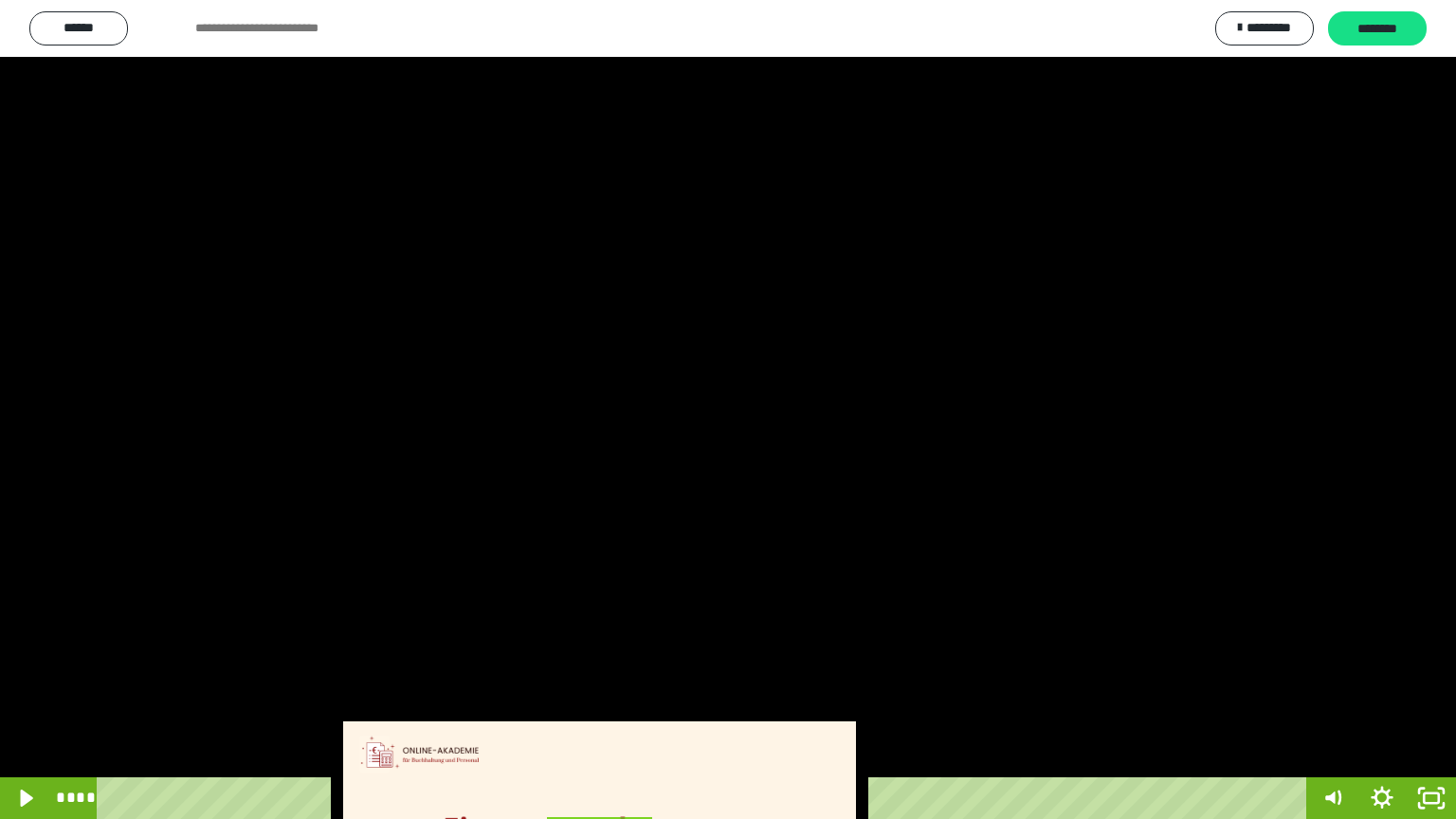 click at bounding box center (728, 410) 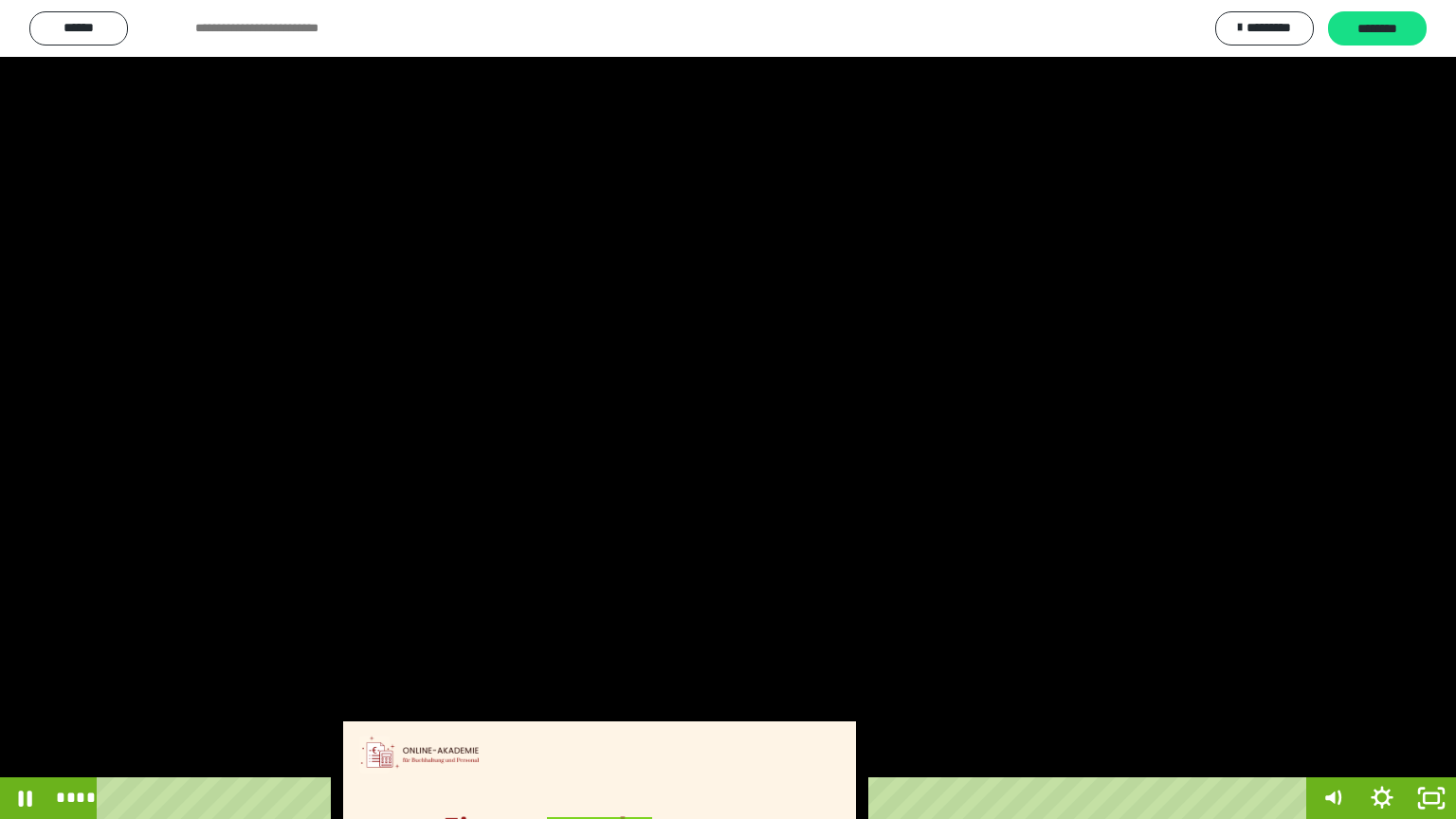 click at bounding box center (728, 410) 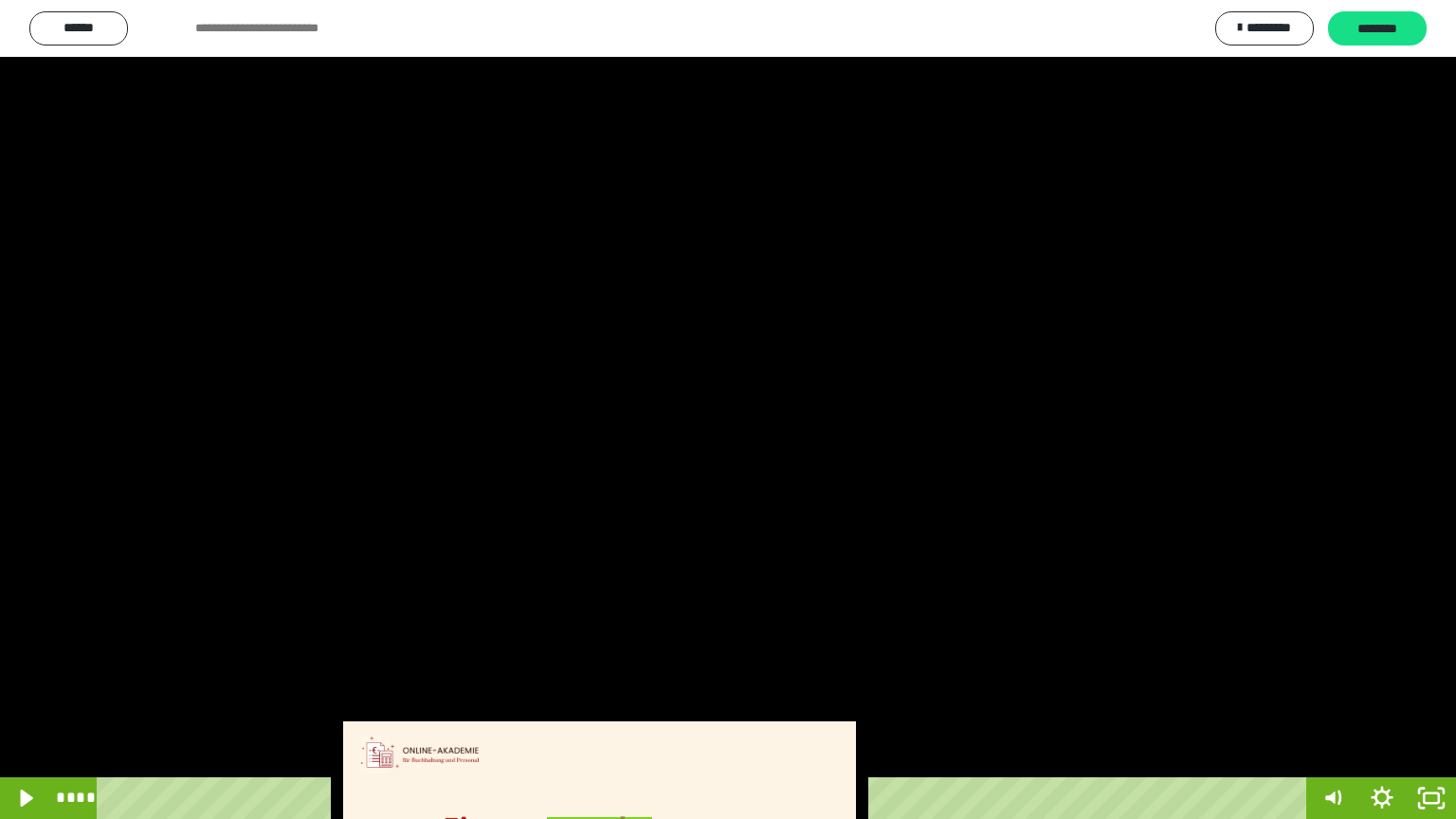 click at bounding box center (728, 410) 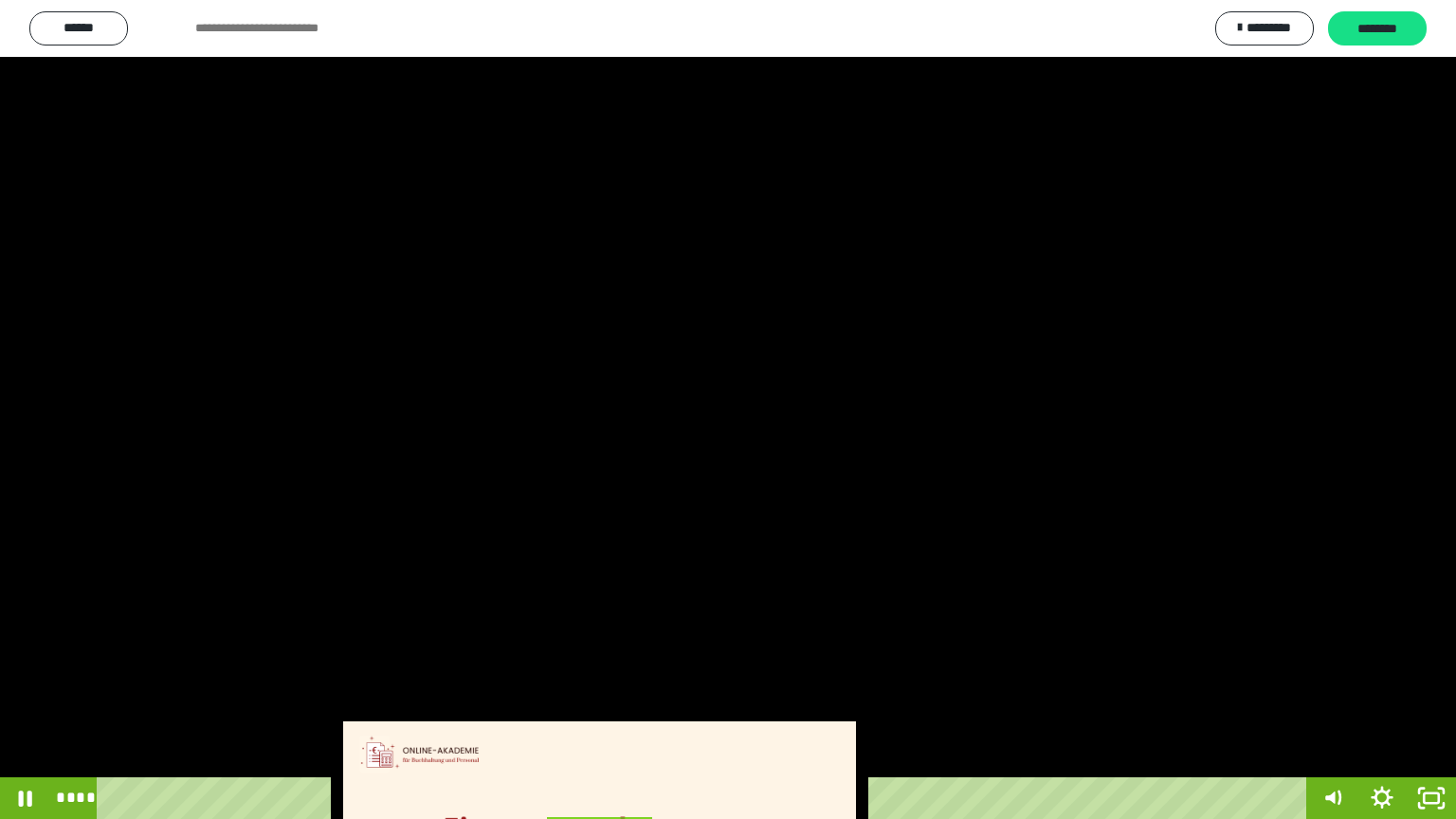 click at bounding box center [728, 410] 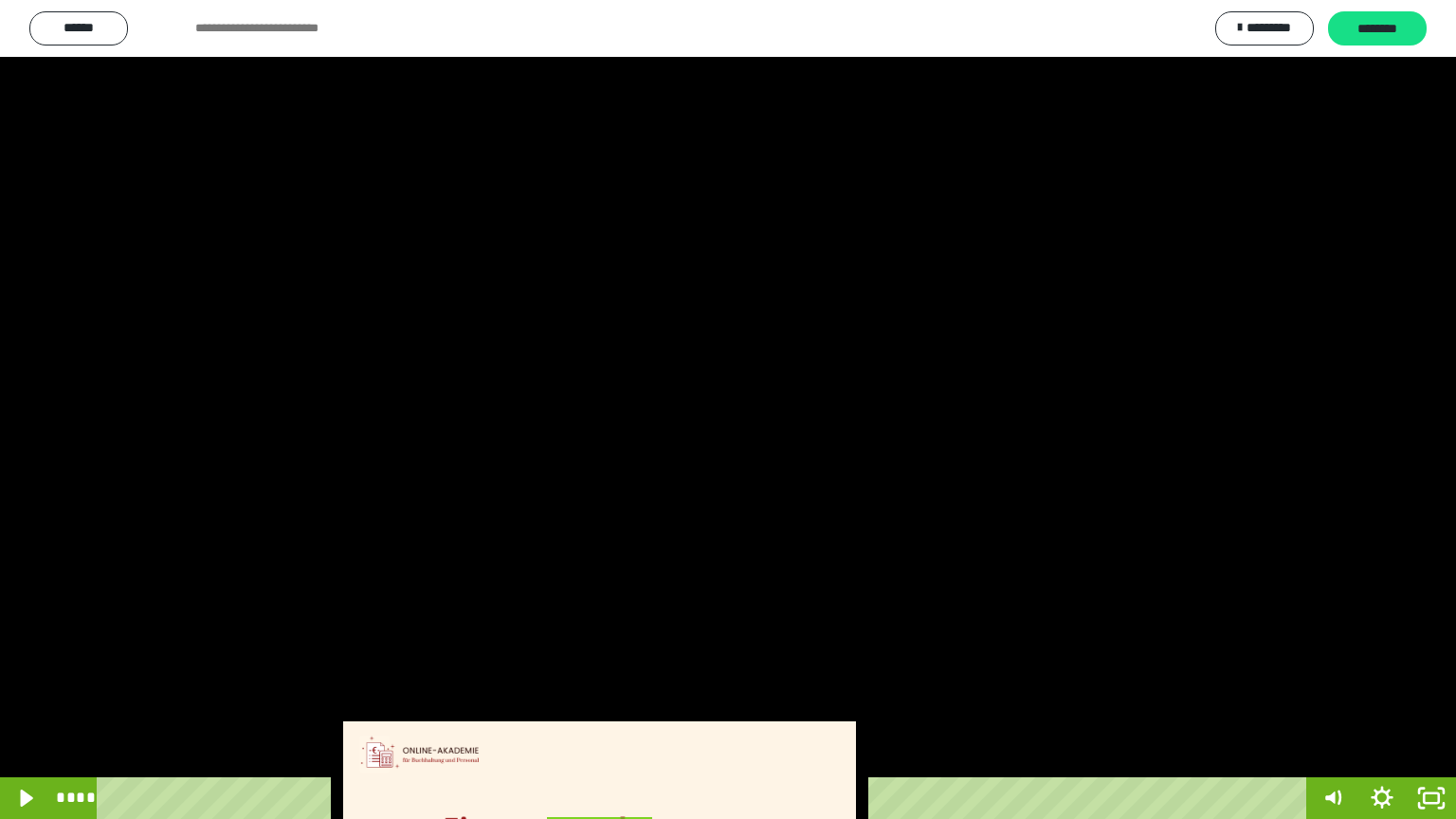 click at bounding box center (728, 410) 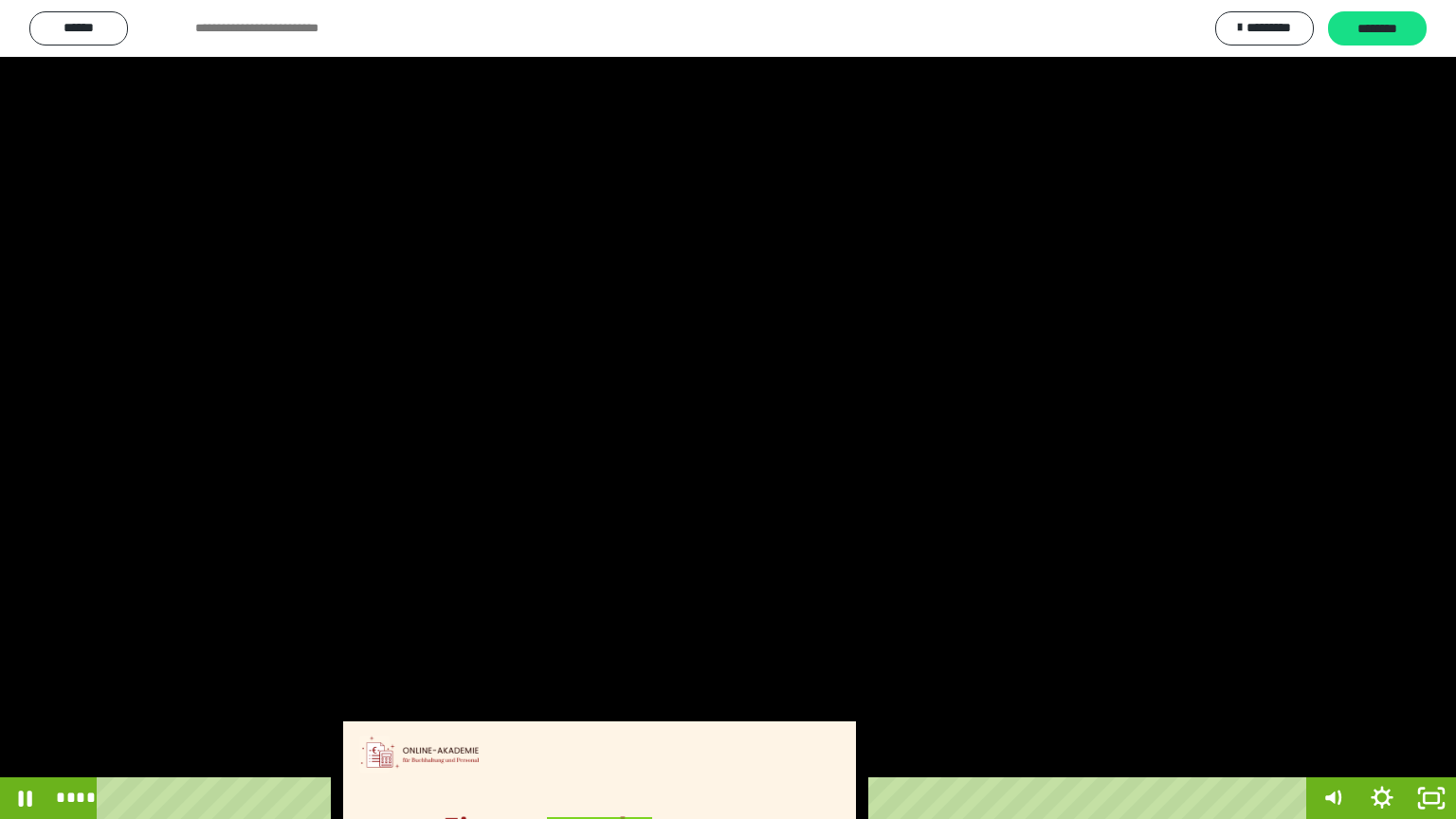 click at bounding box center [728, 410] 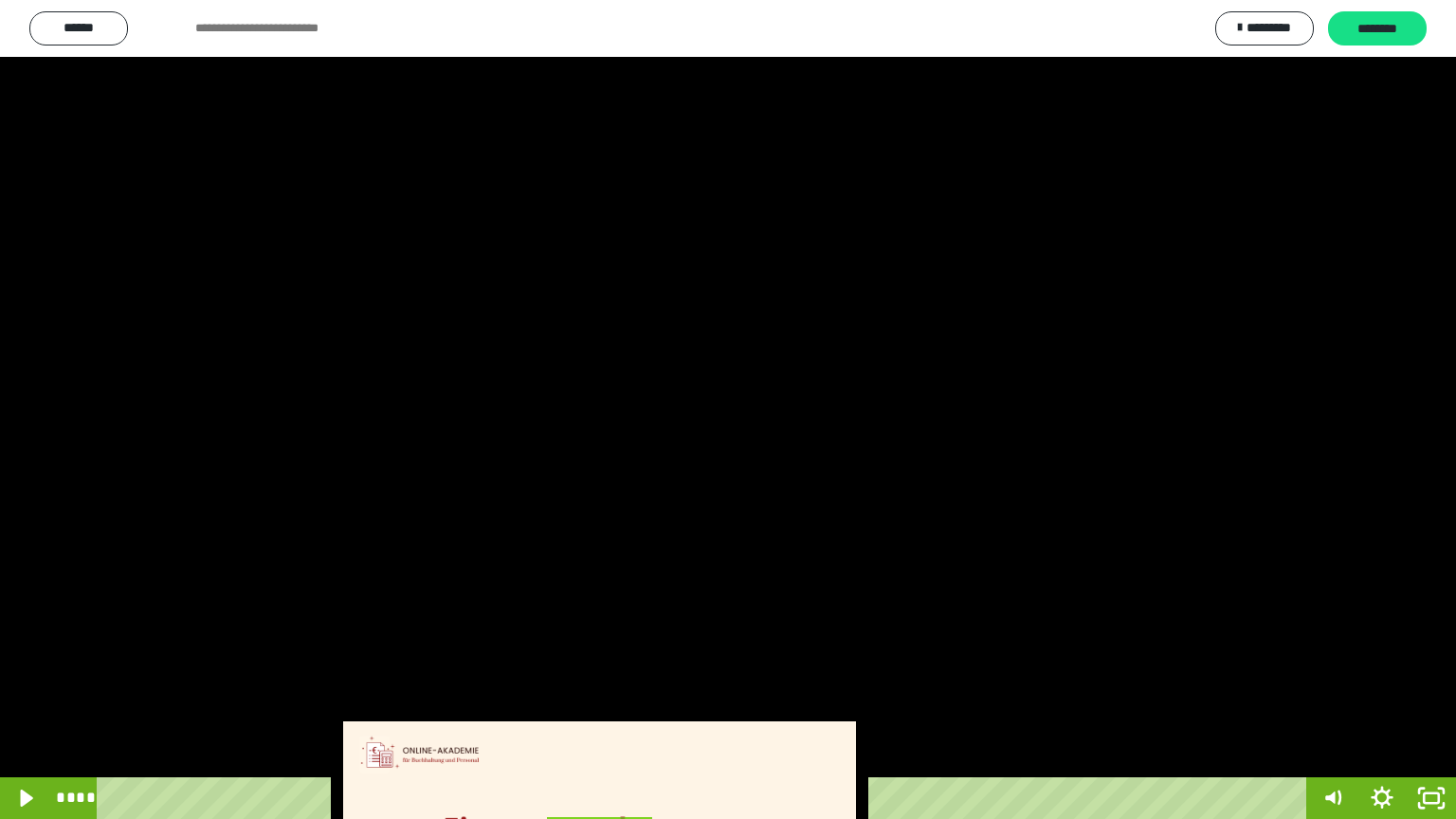 click at bounding box center (728, 410) 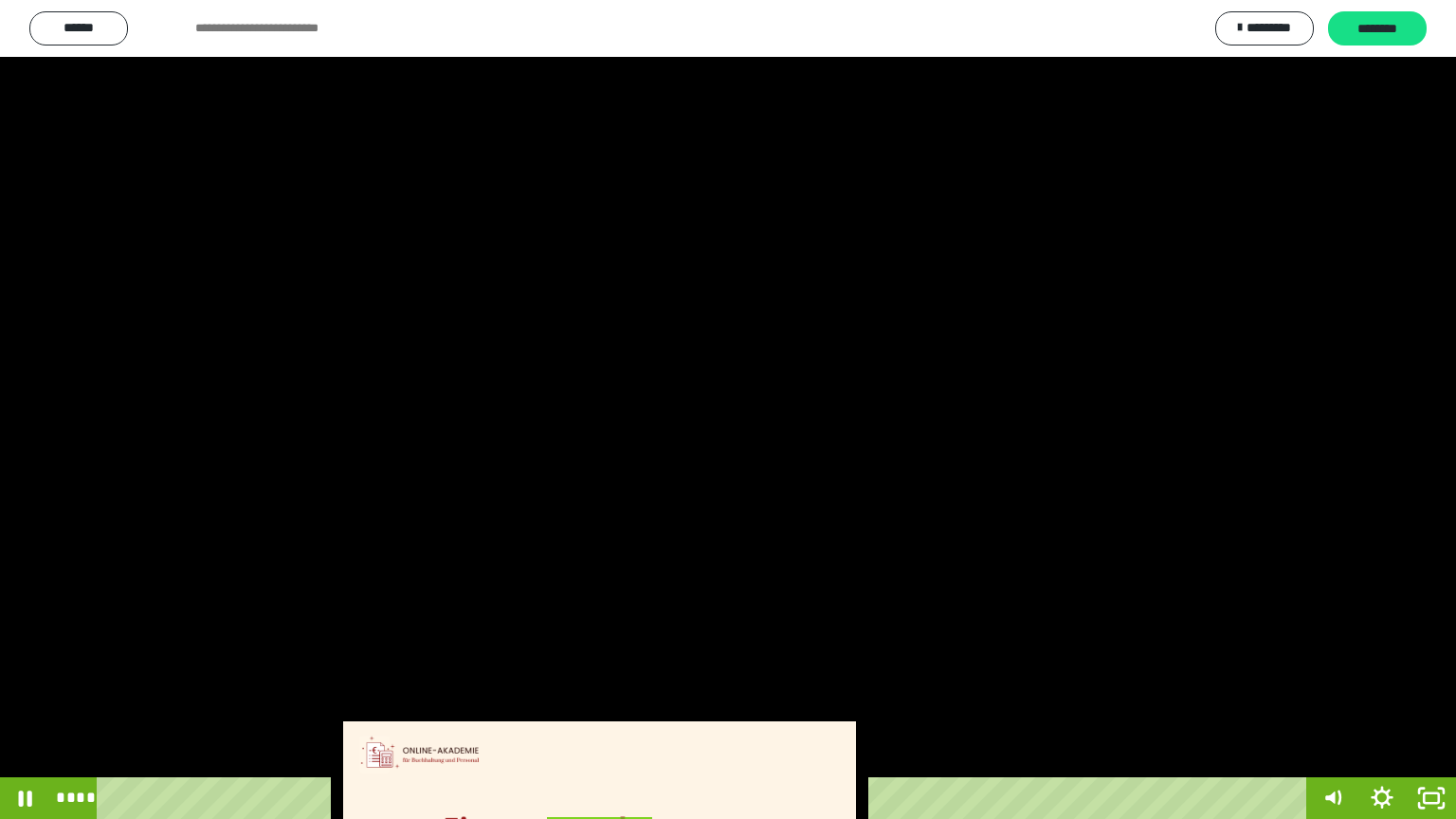 click at bounding box center [728, 410] 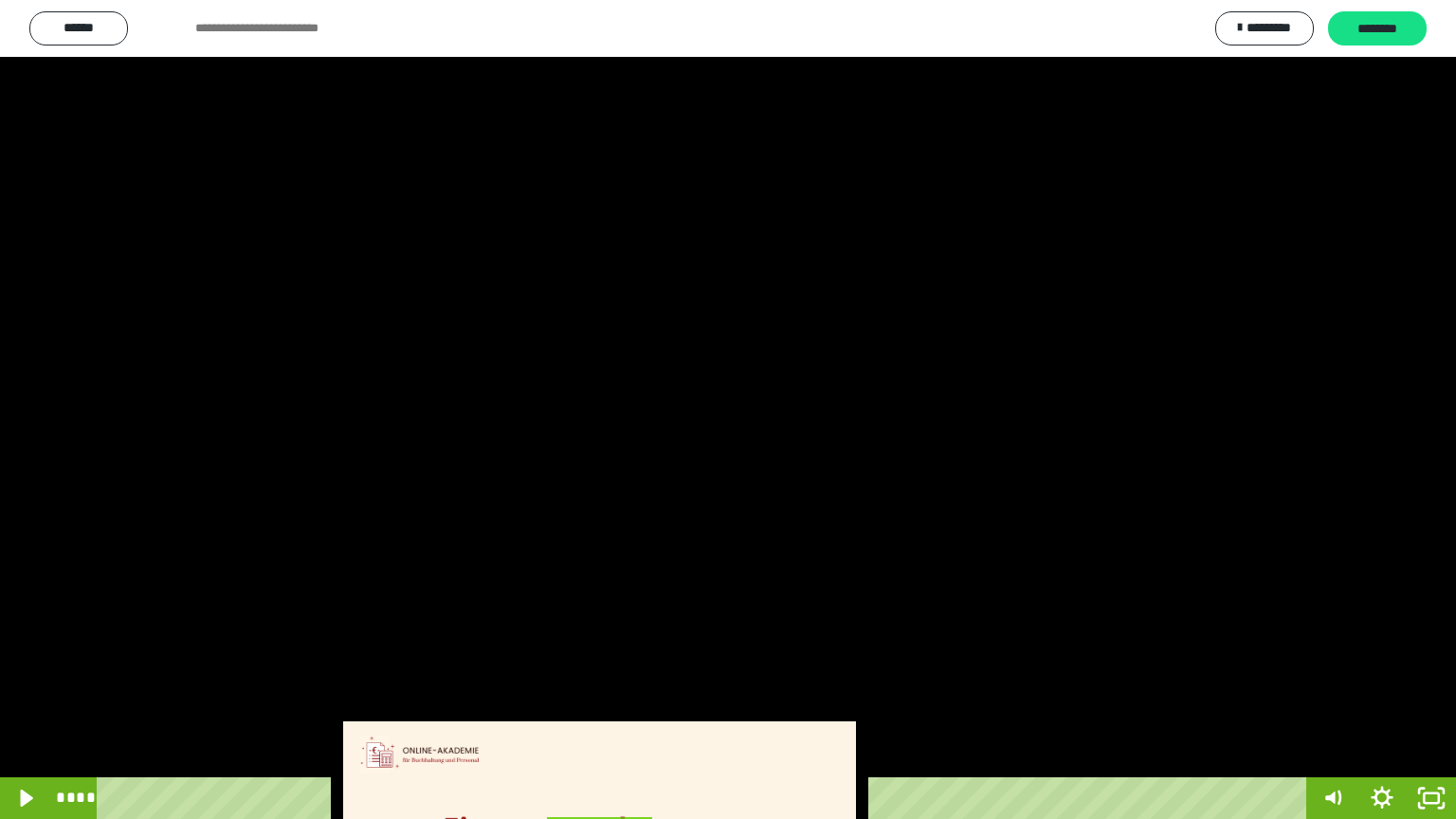 click at bounding box center (728, 410) 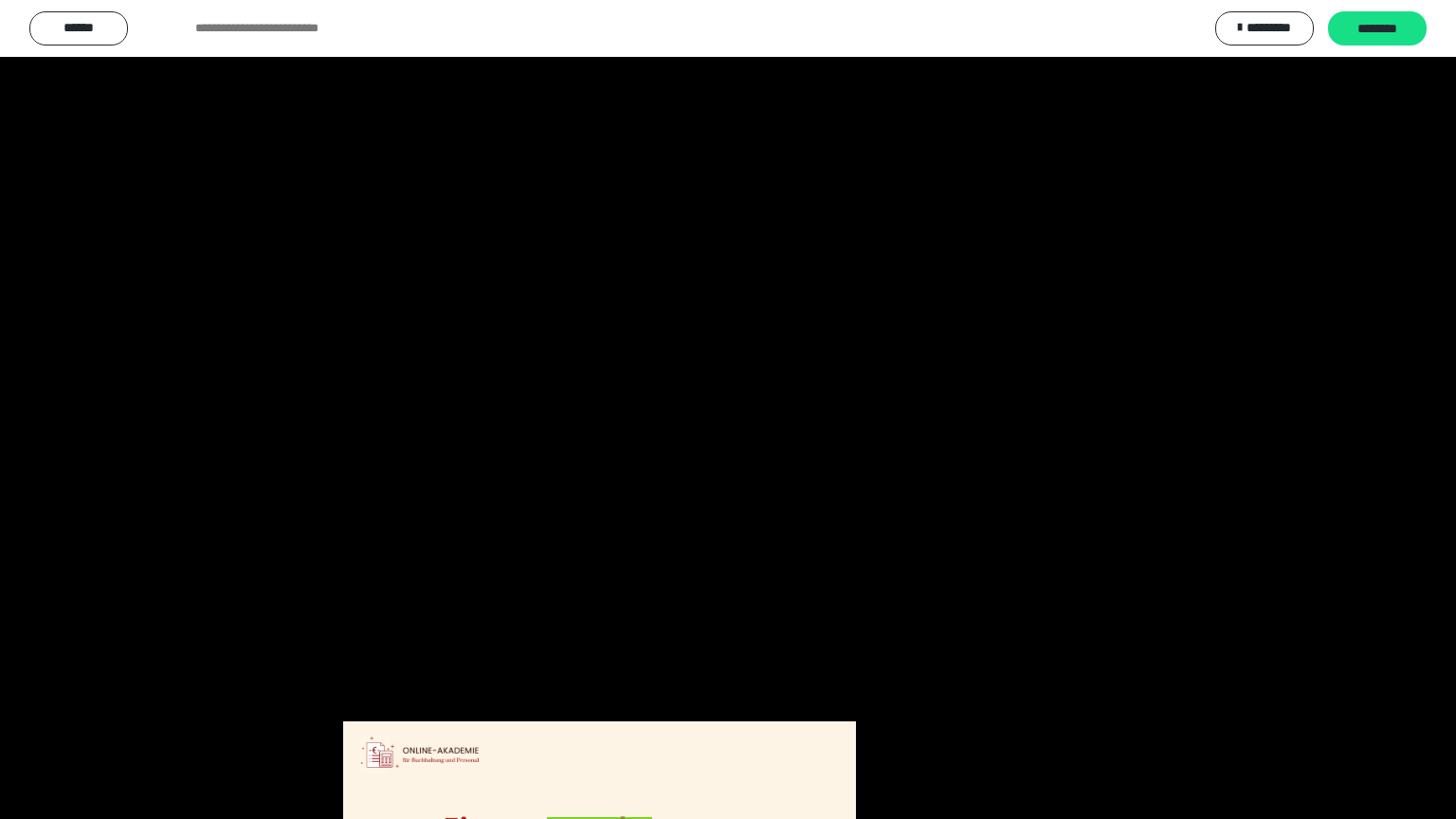 click at bounding box center (728, 410) 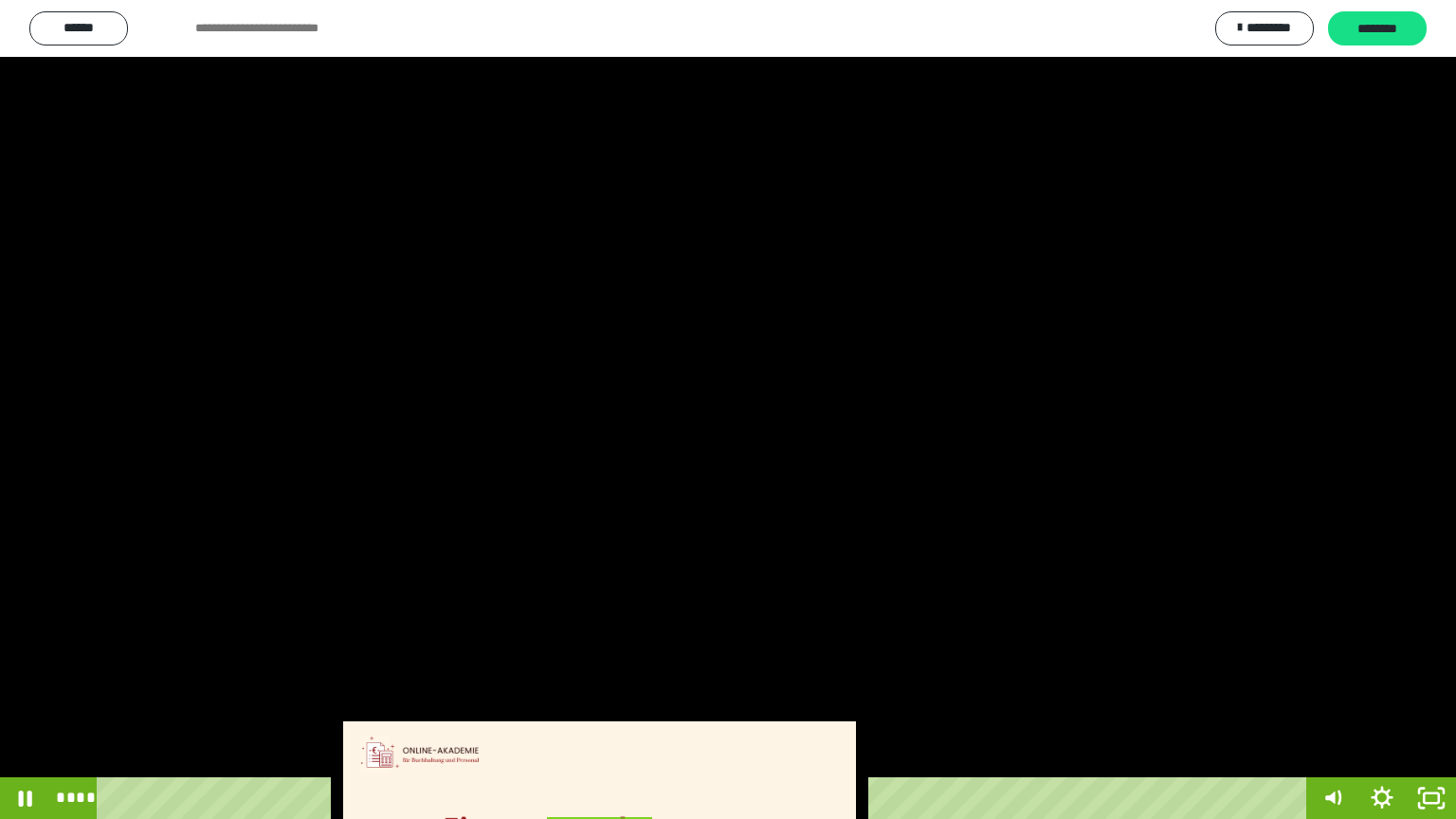 click at bounding box center [728, 410] 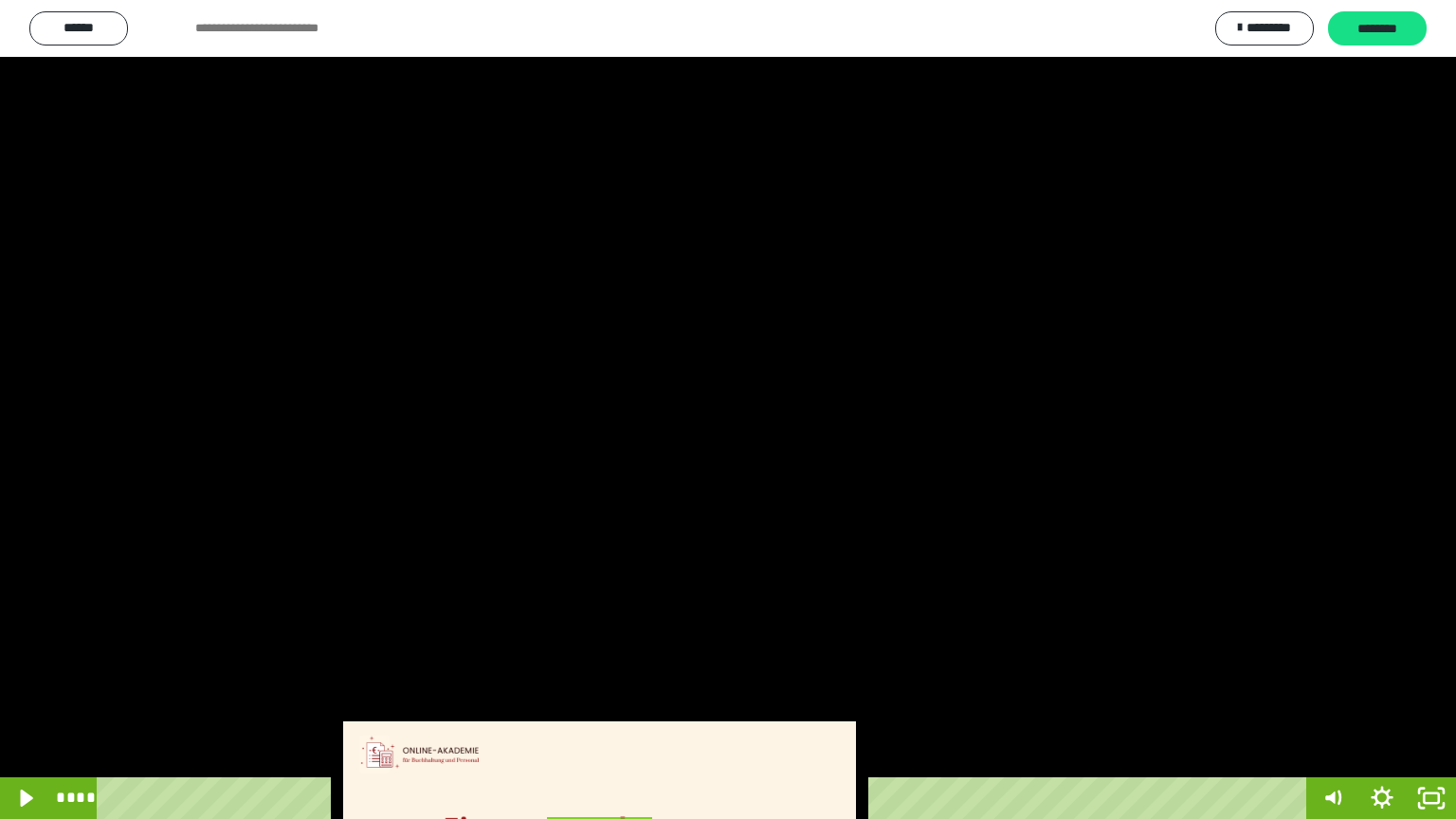 click at bounding box center [728, 410] 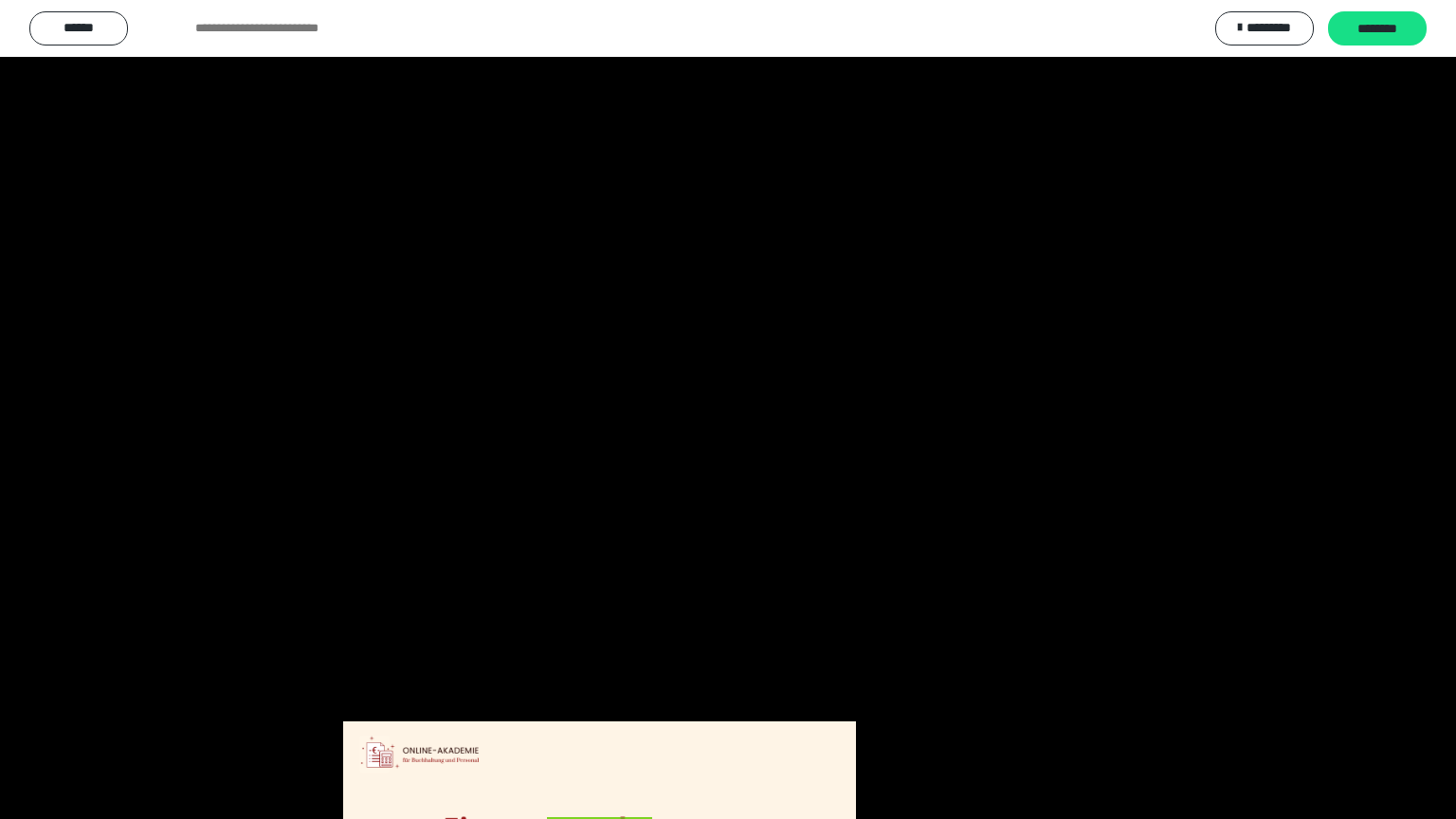 click at bounding box center [728, 410] 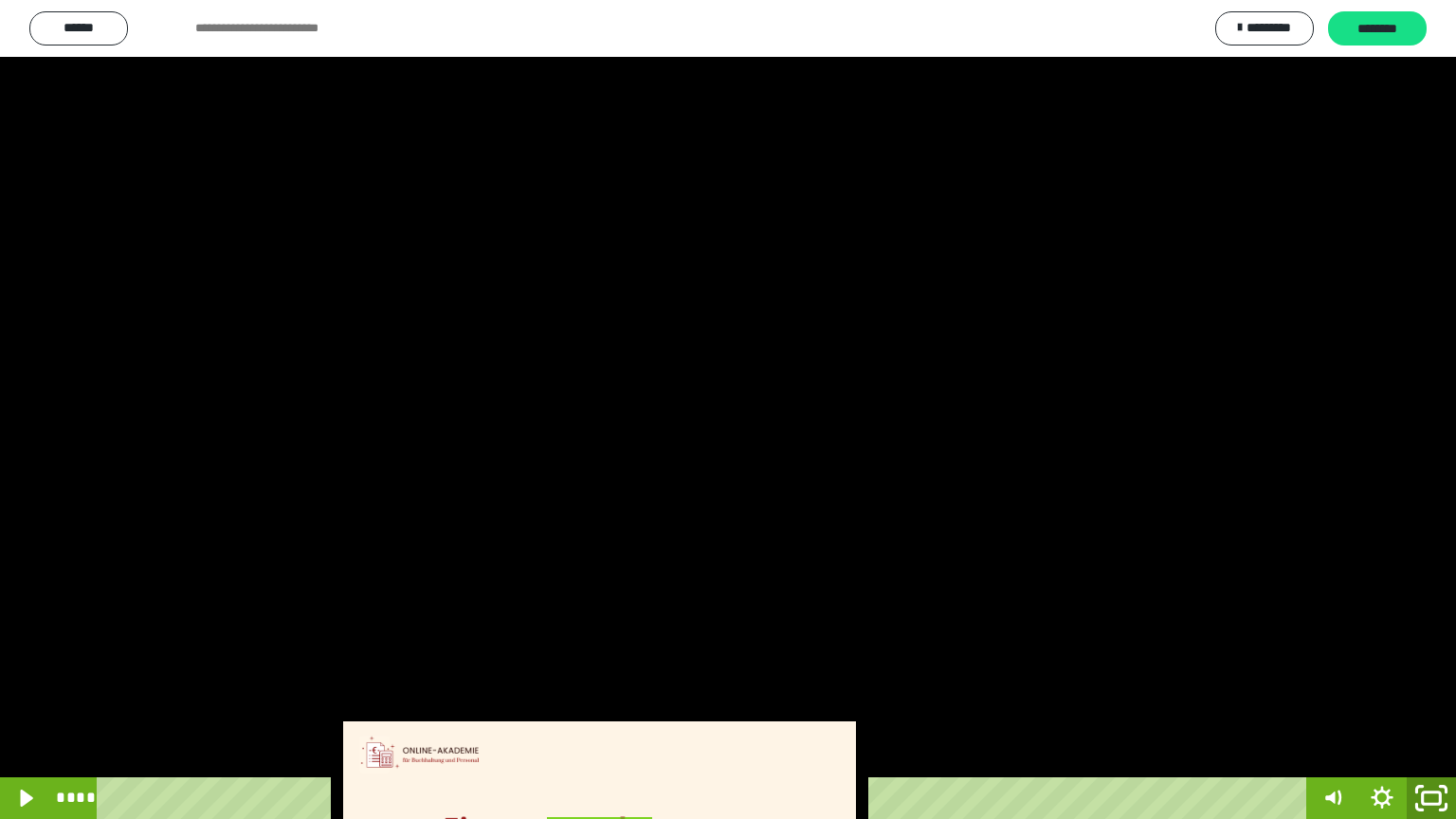 click 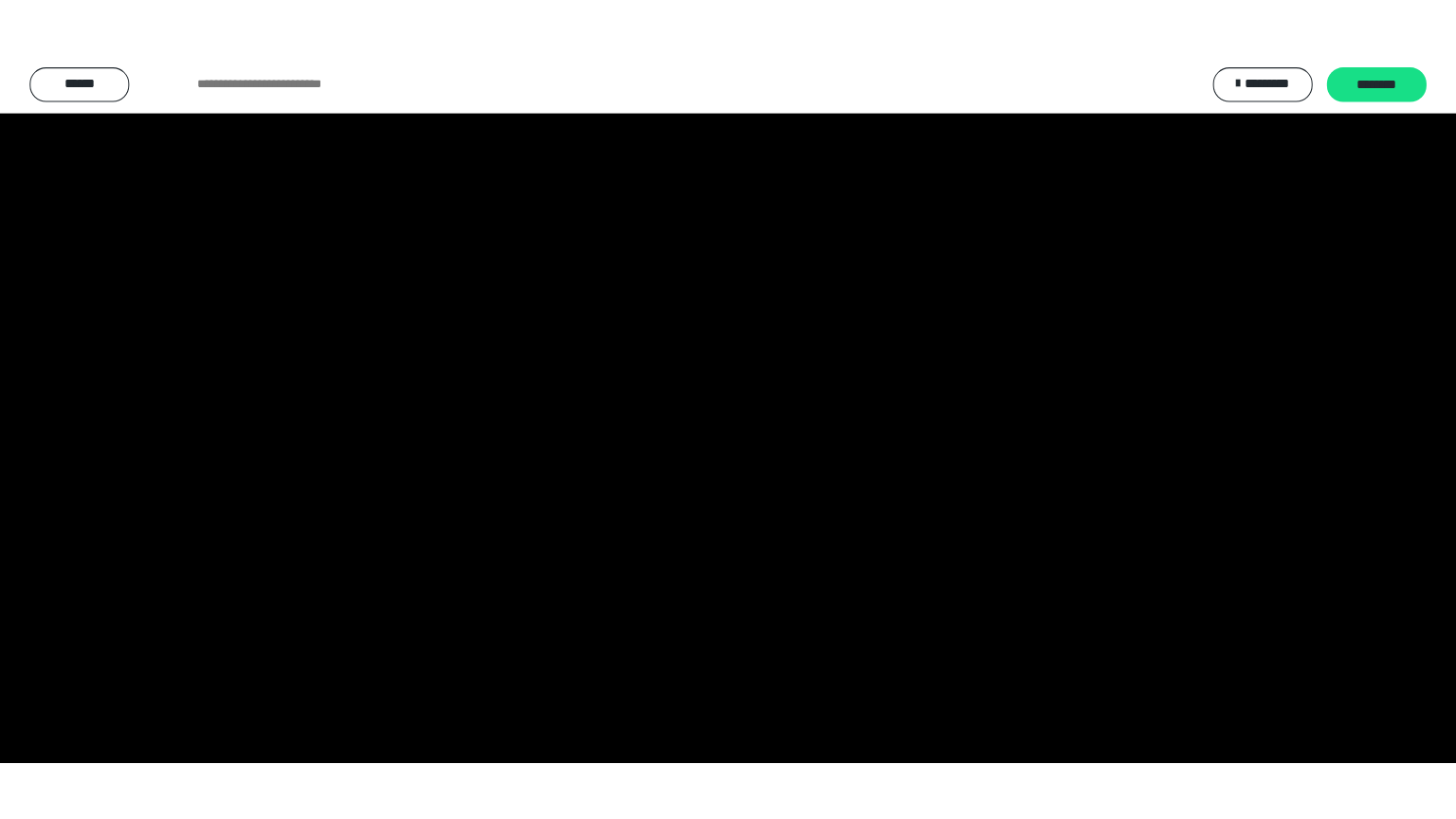 scroll, scrollTop: 3621, scrollLeft: 0, axis: vertical 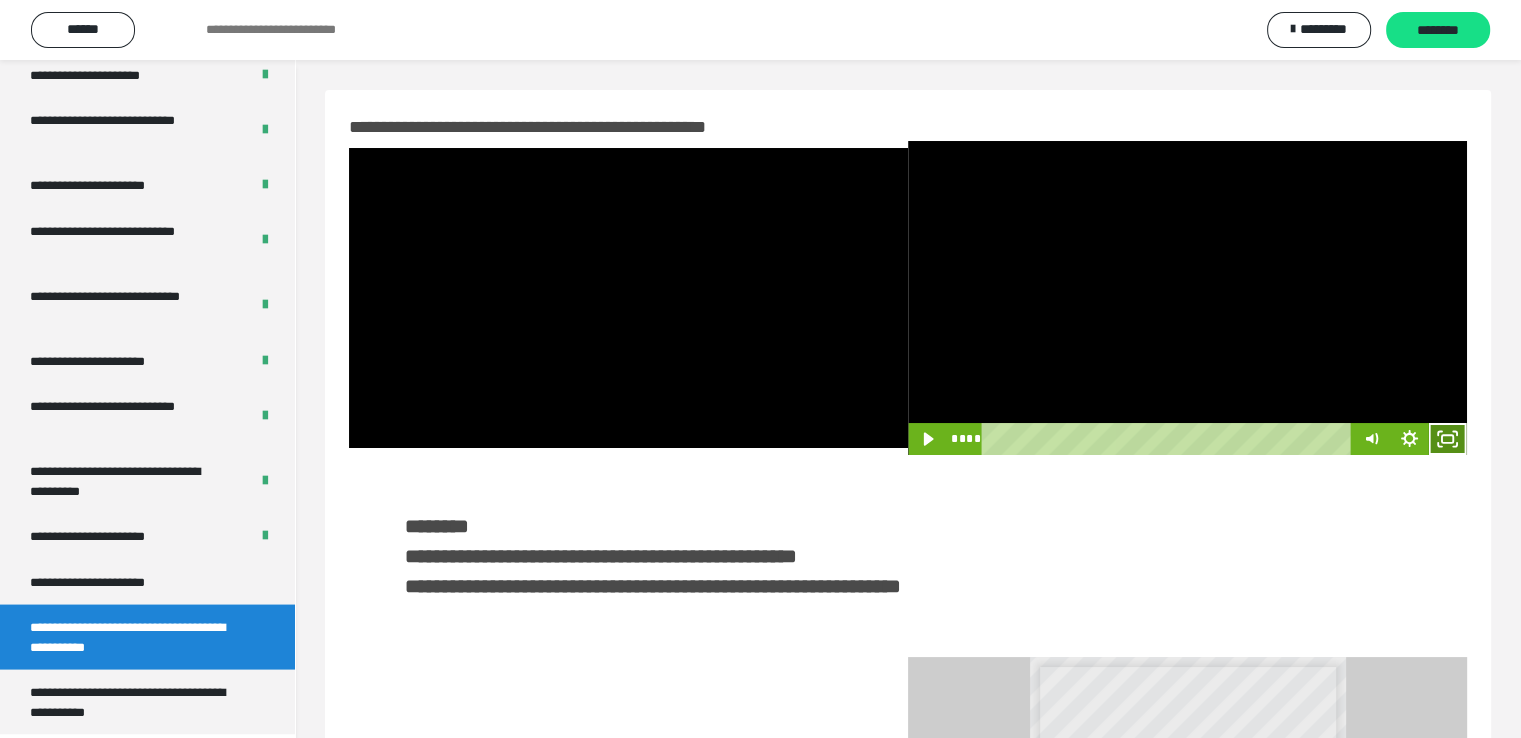 click 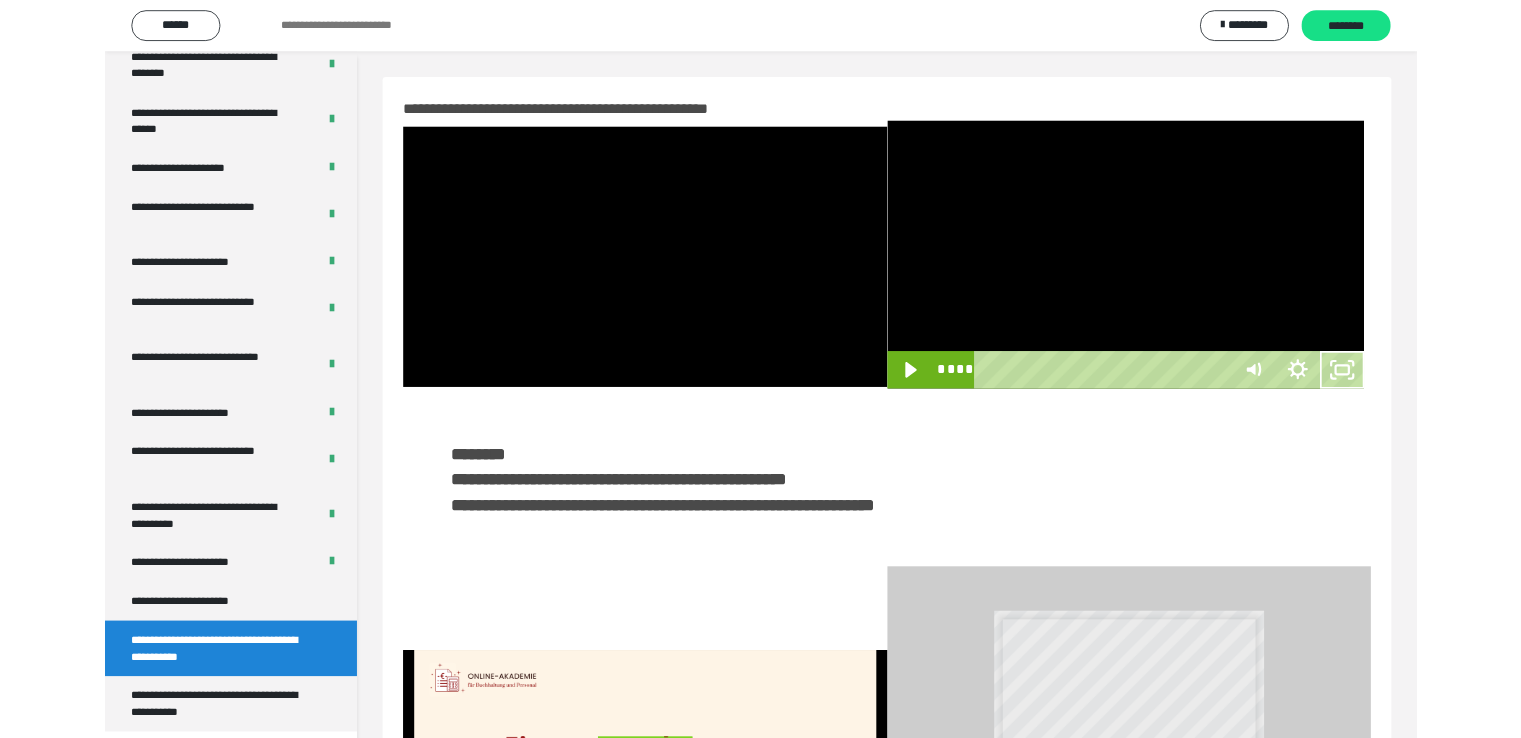 scroll, scrollTop: 3693, scrollLeft: 0, axis: vertical 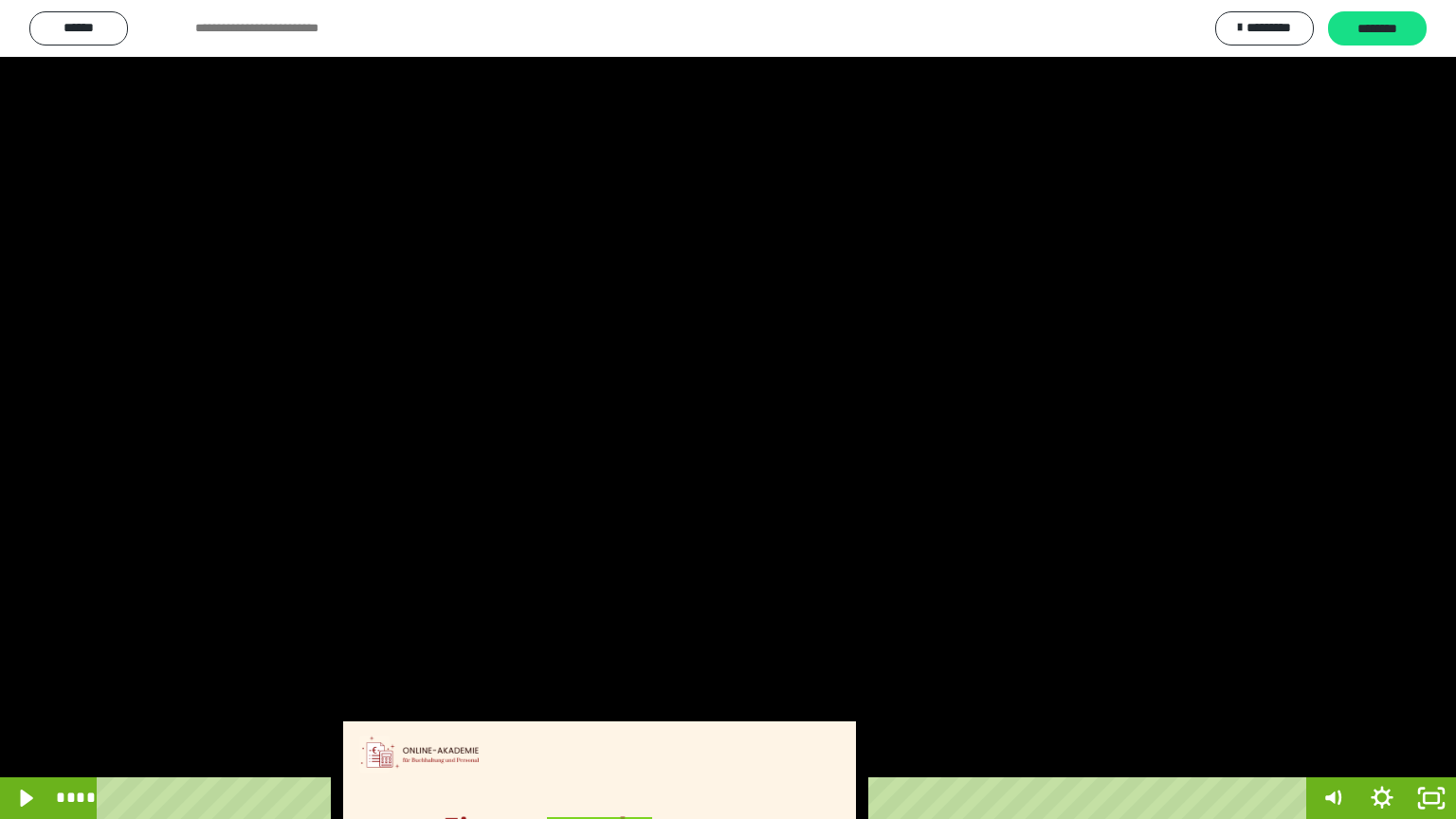 click at bounding box center (728, 410) 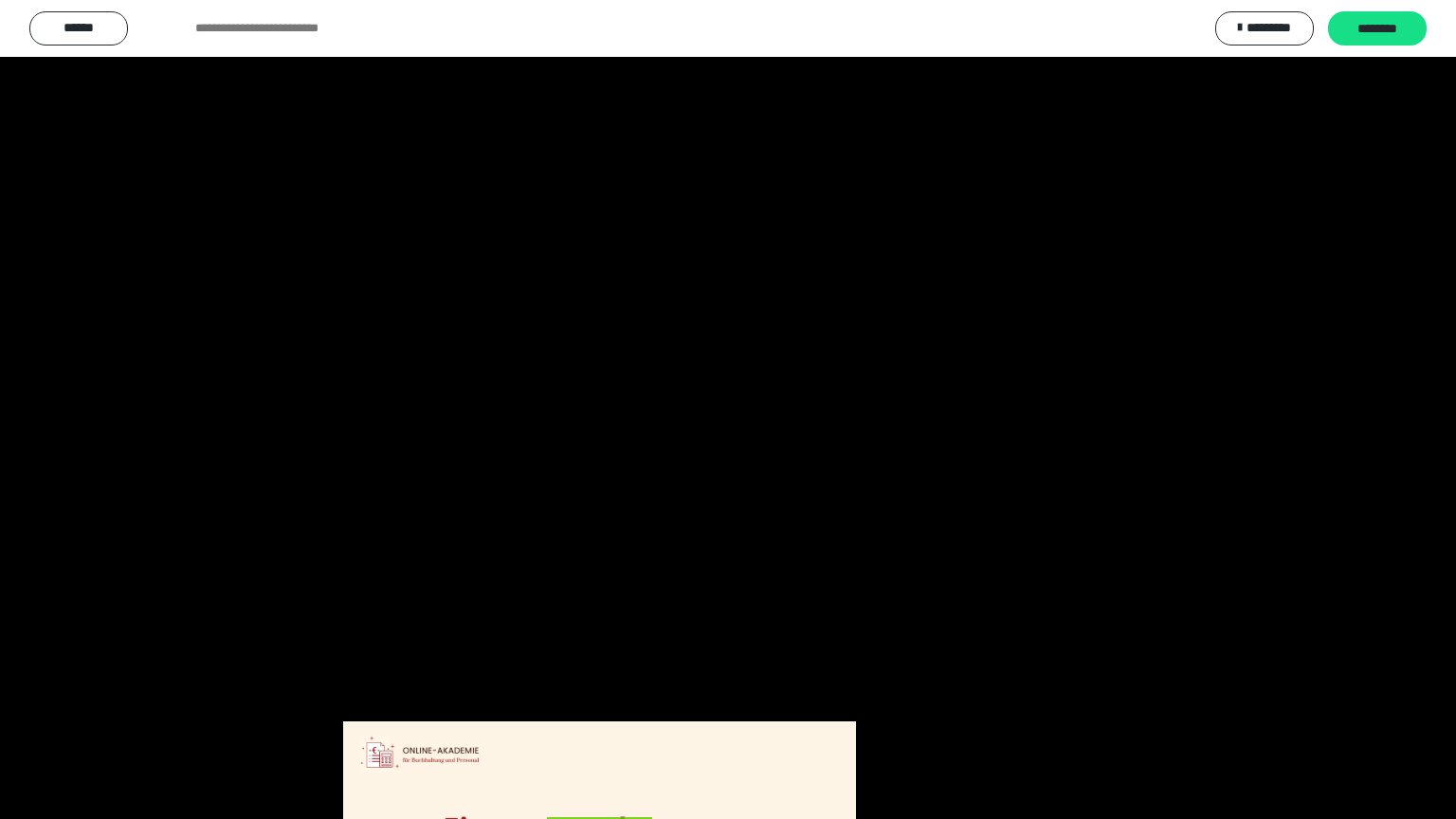 click at bounding box center [728, 410] 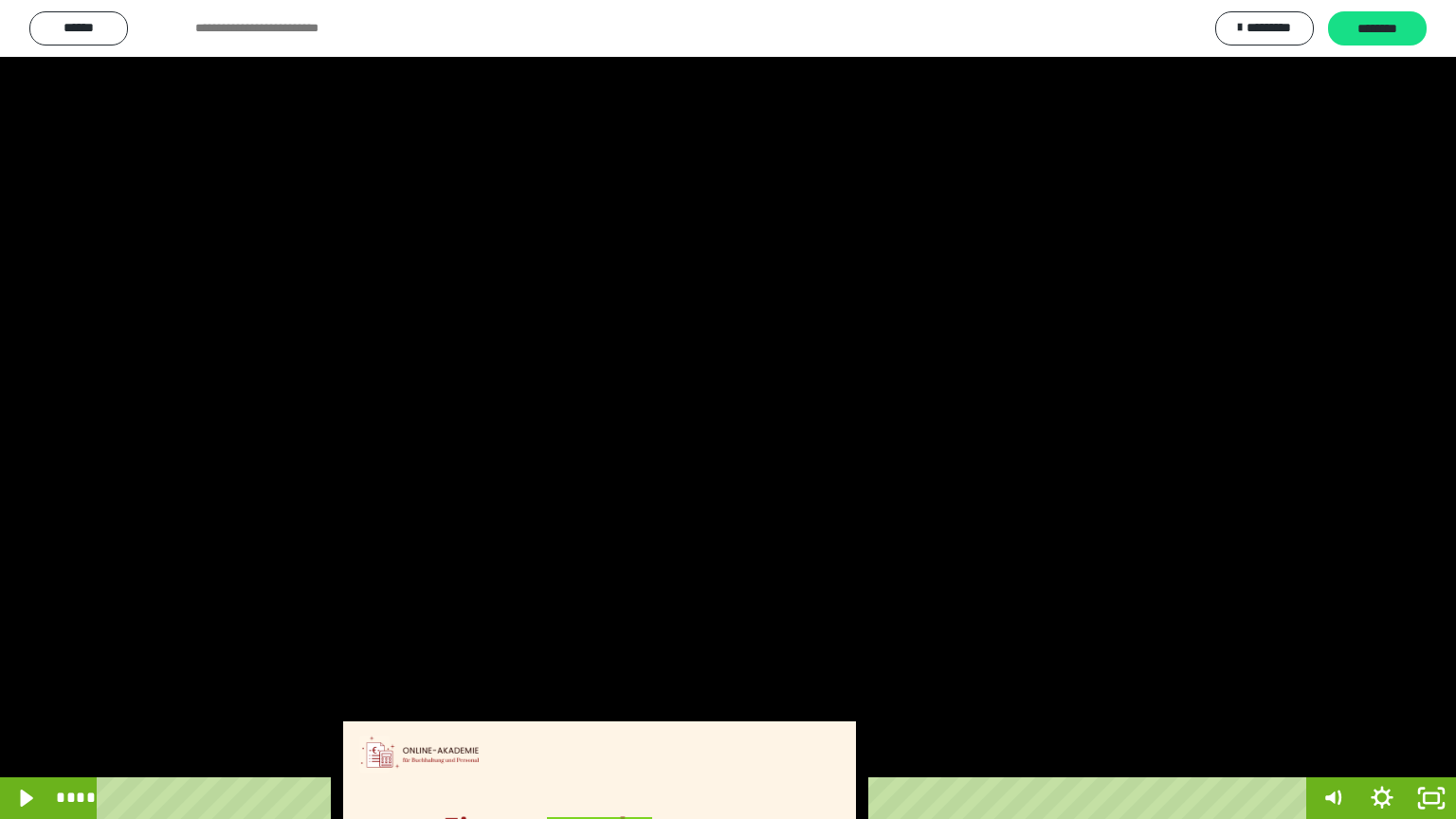 click at bounding box center [728, 410] 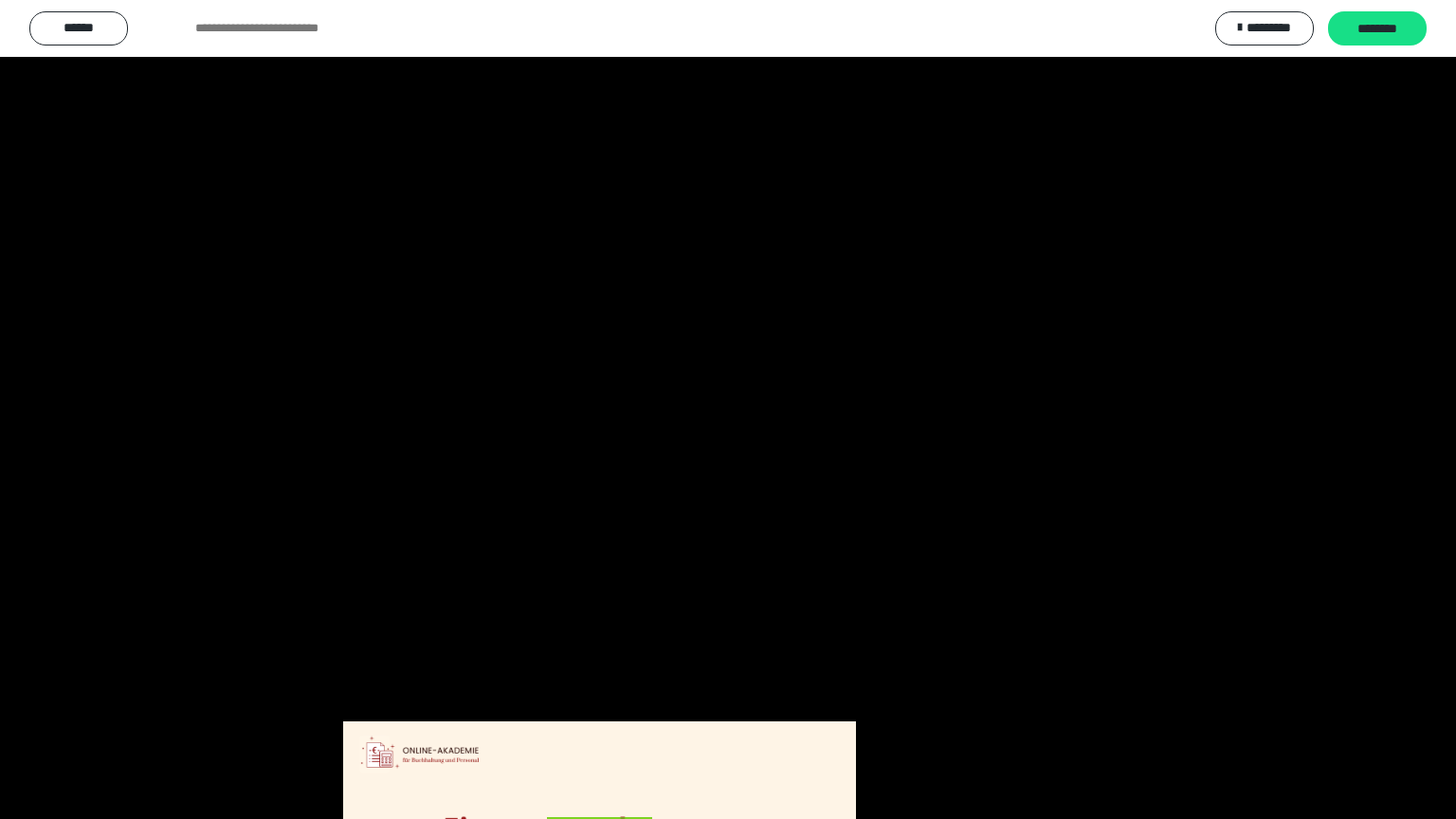 click at bounding box center (728, 410) 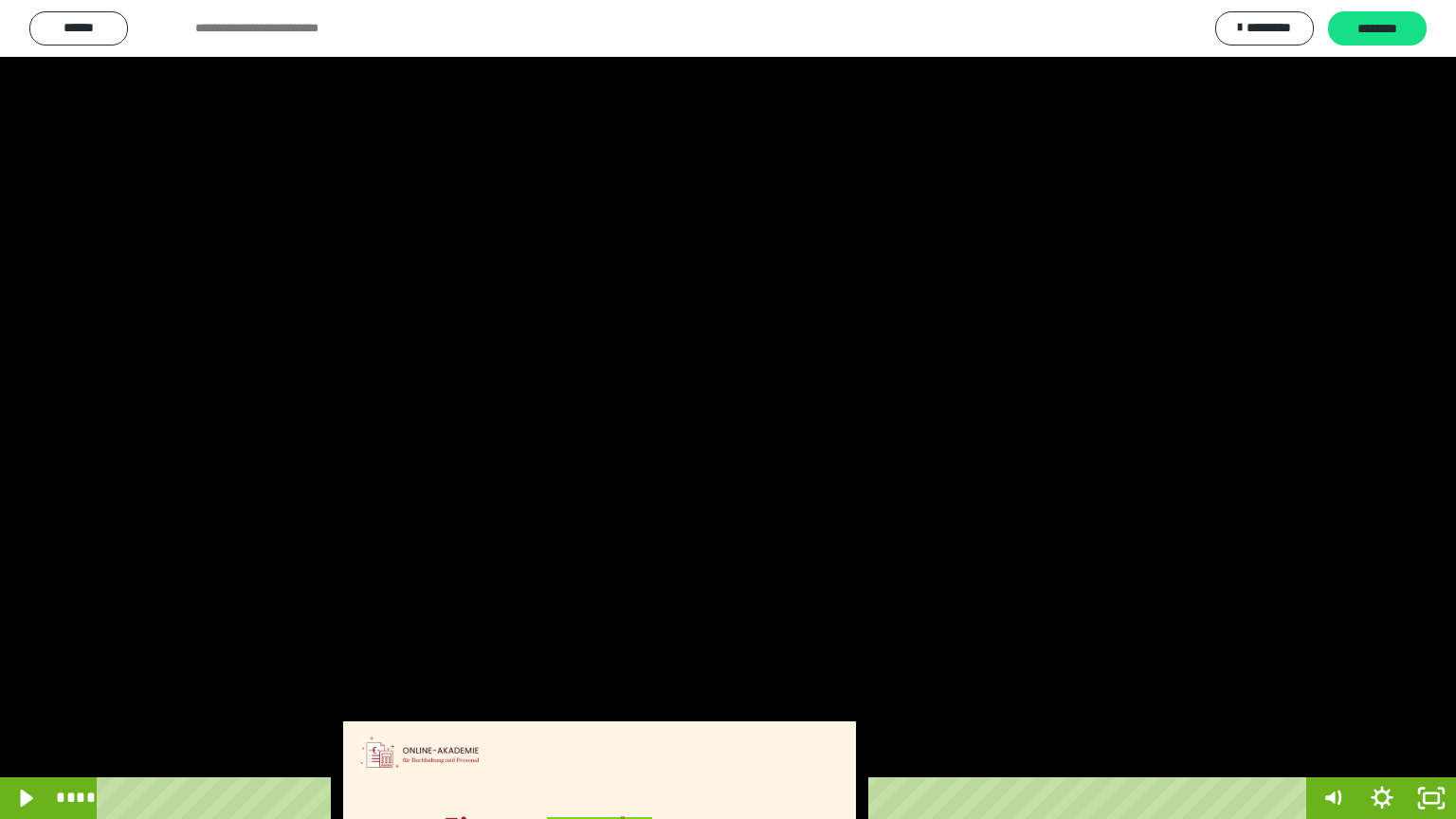 click at bounding box center [728, 410] 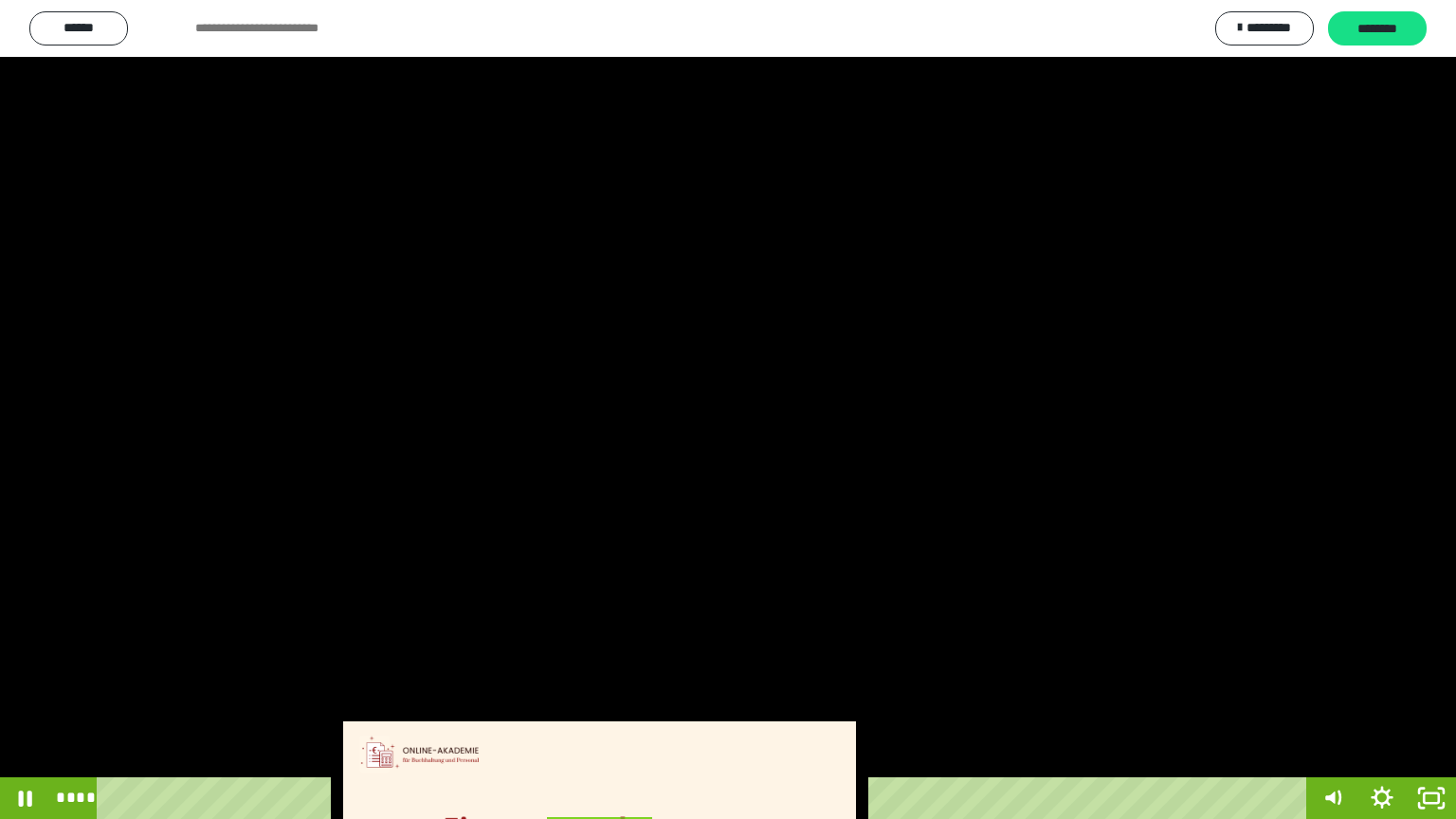 click at bounding box center (728, 410) 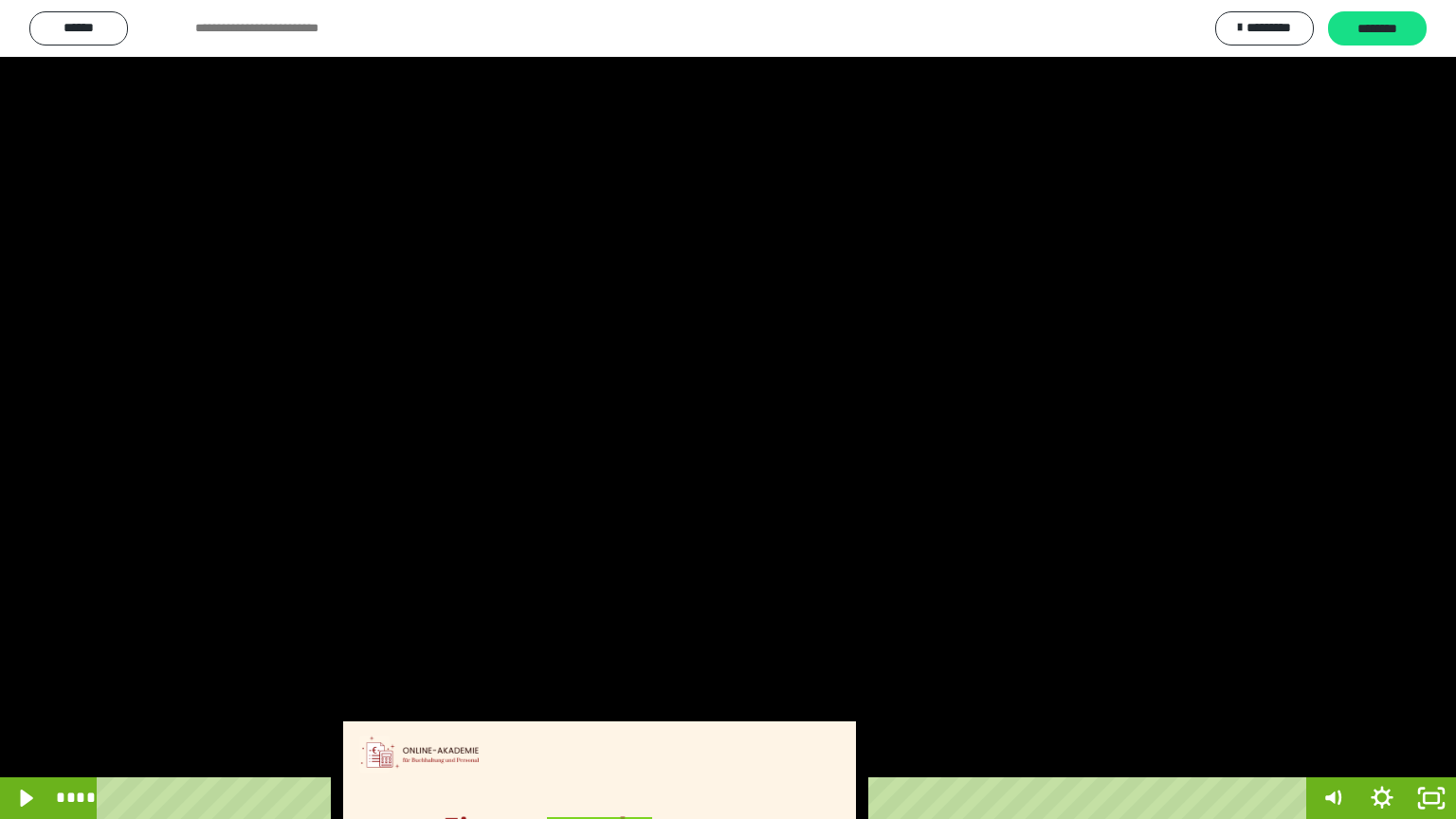 click at bounding box center [728, 410] 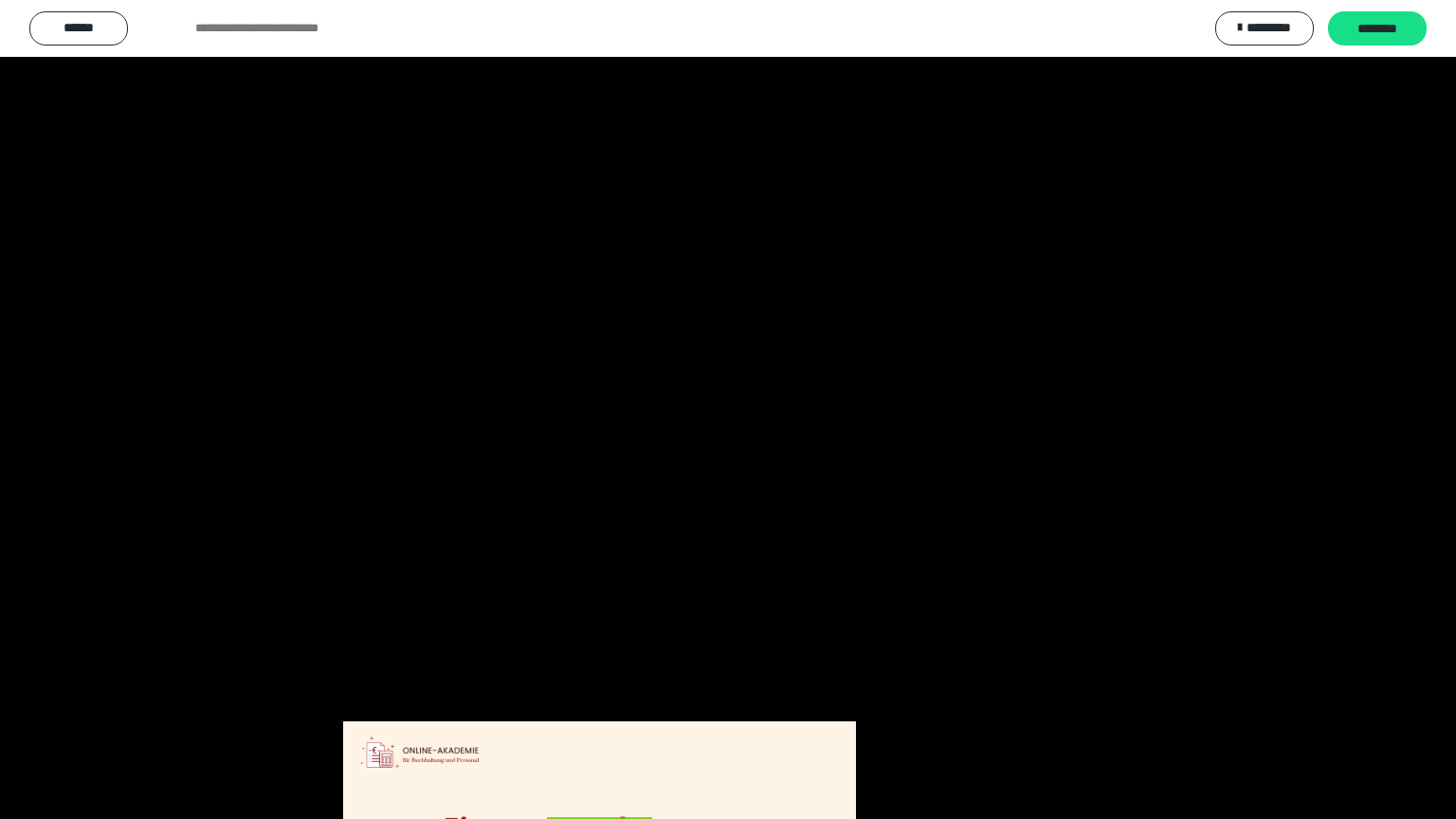 click at bounding box center [728, 410] 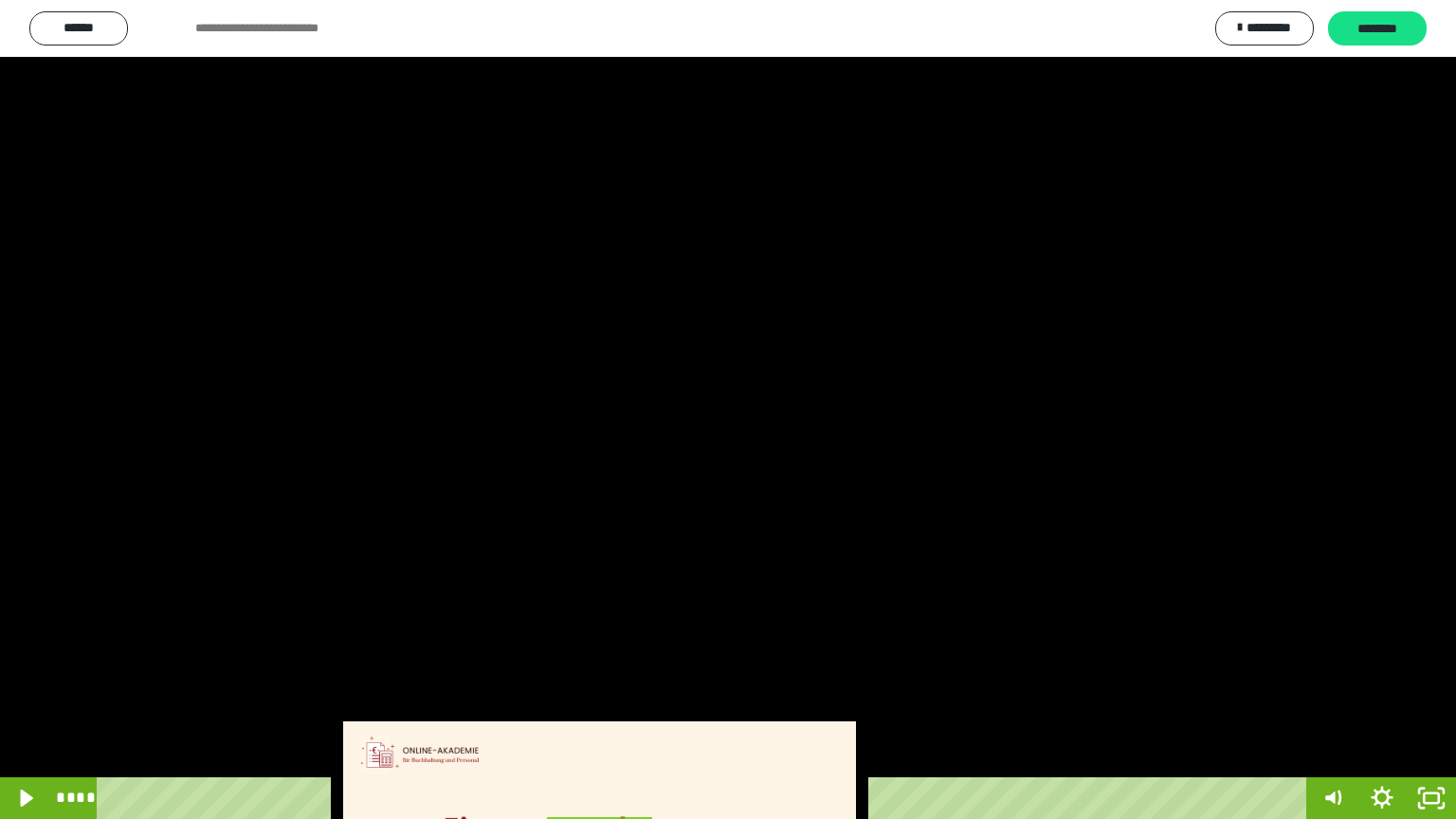 click at bounding box center (728, 410) 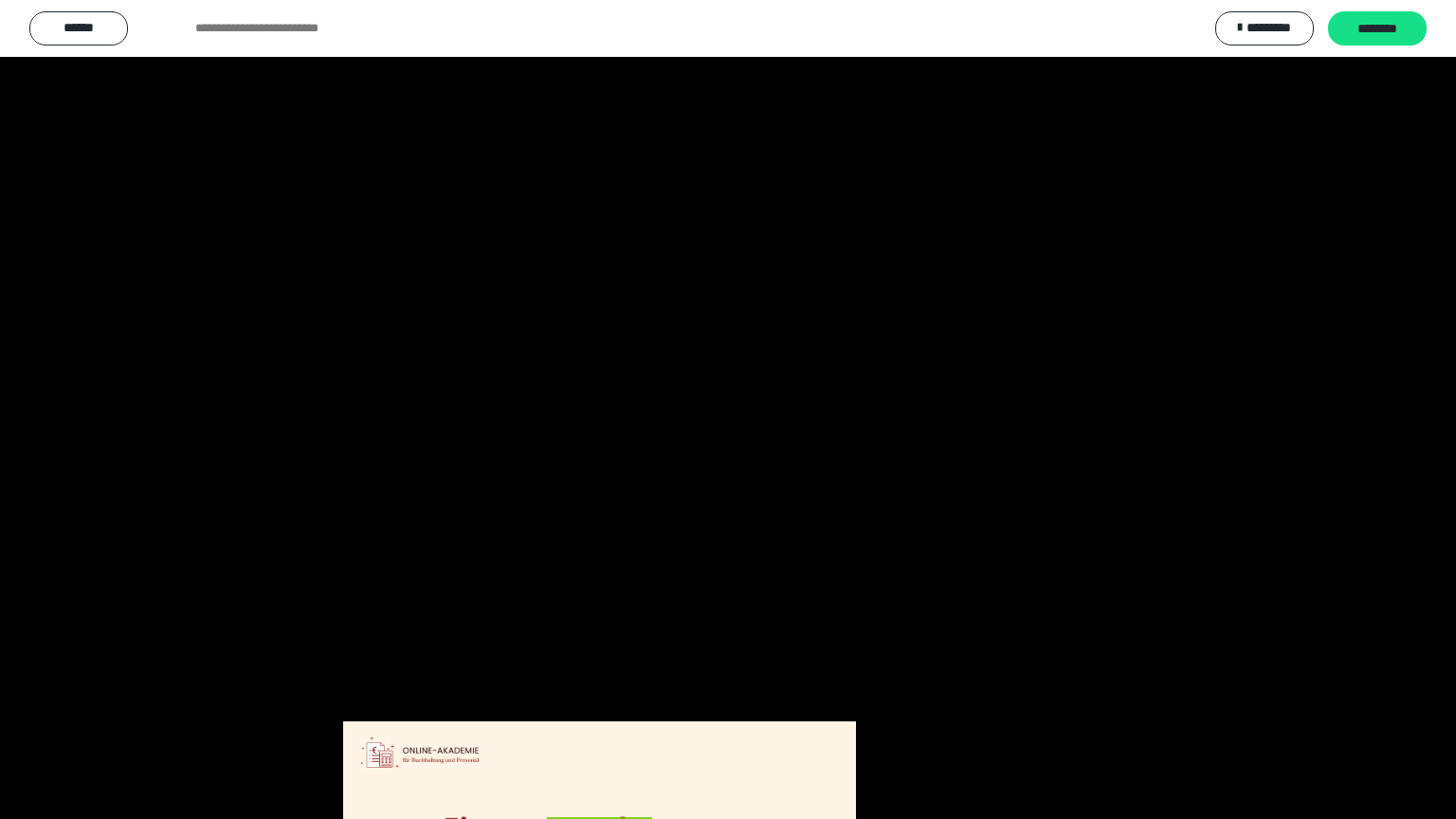 click at bounding box center (728, 410) 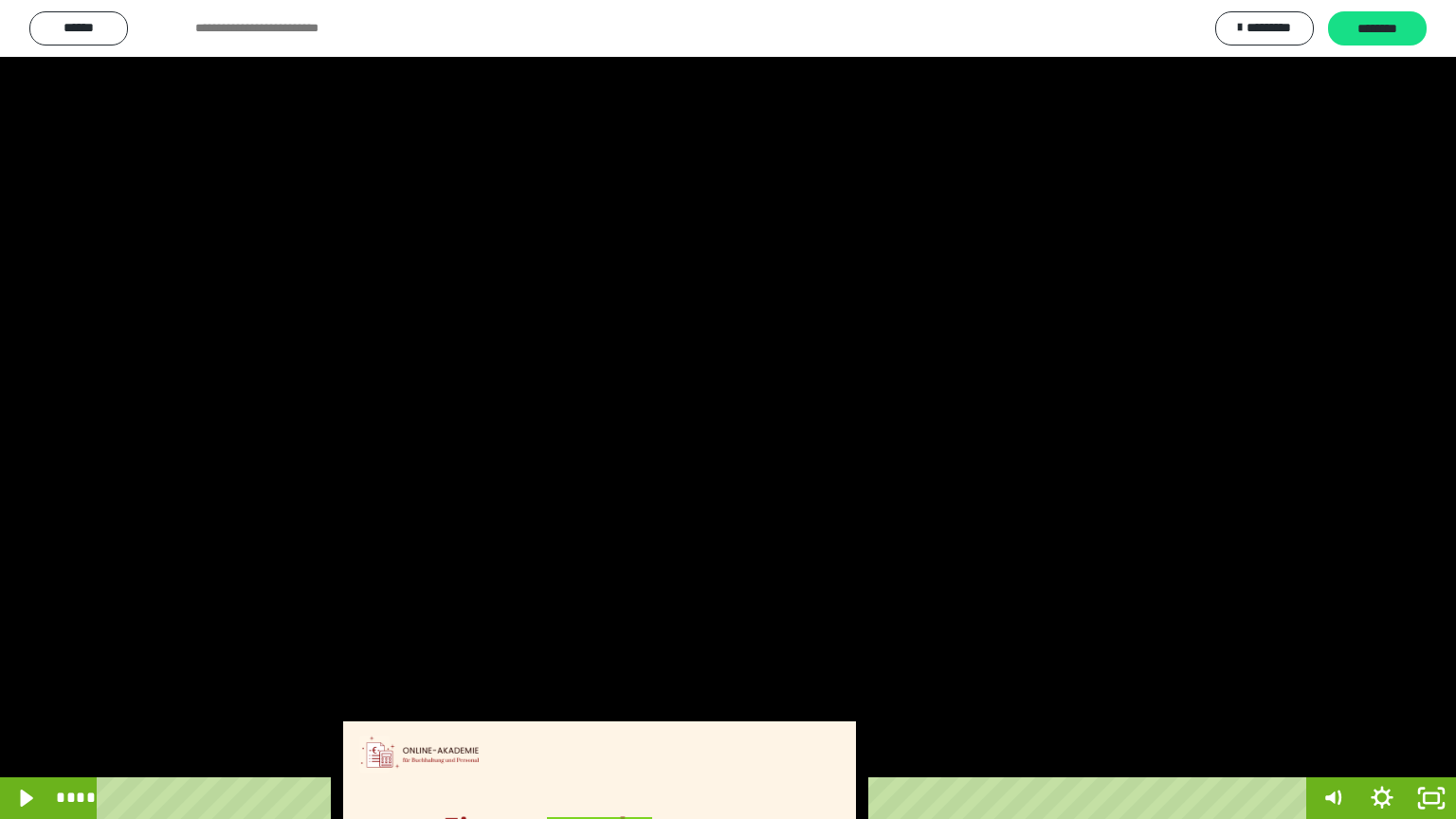 click at bounding box center [728, 410] 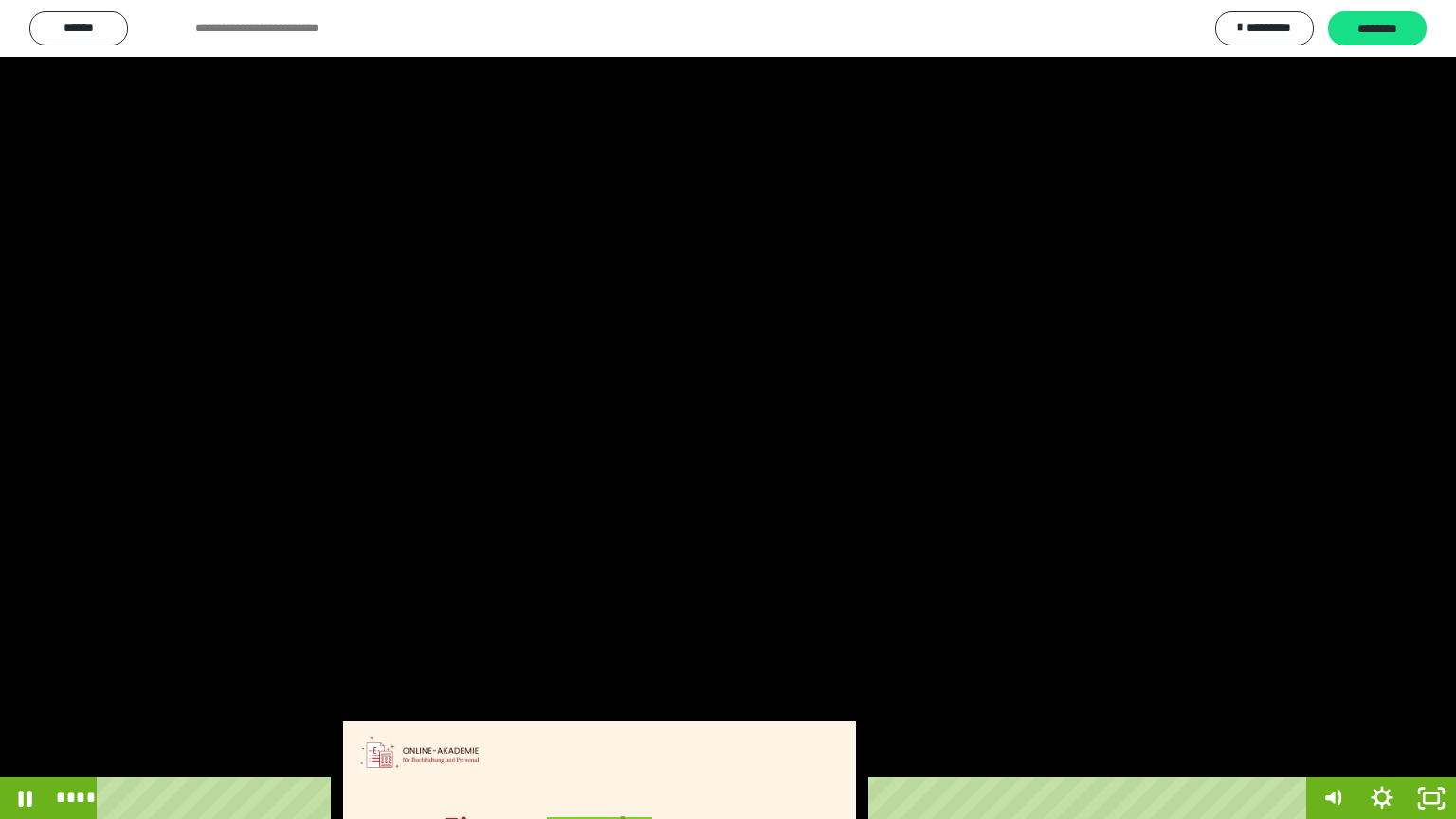 click at bounding box center (728, 410) 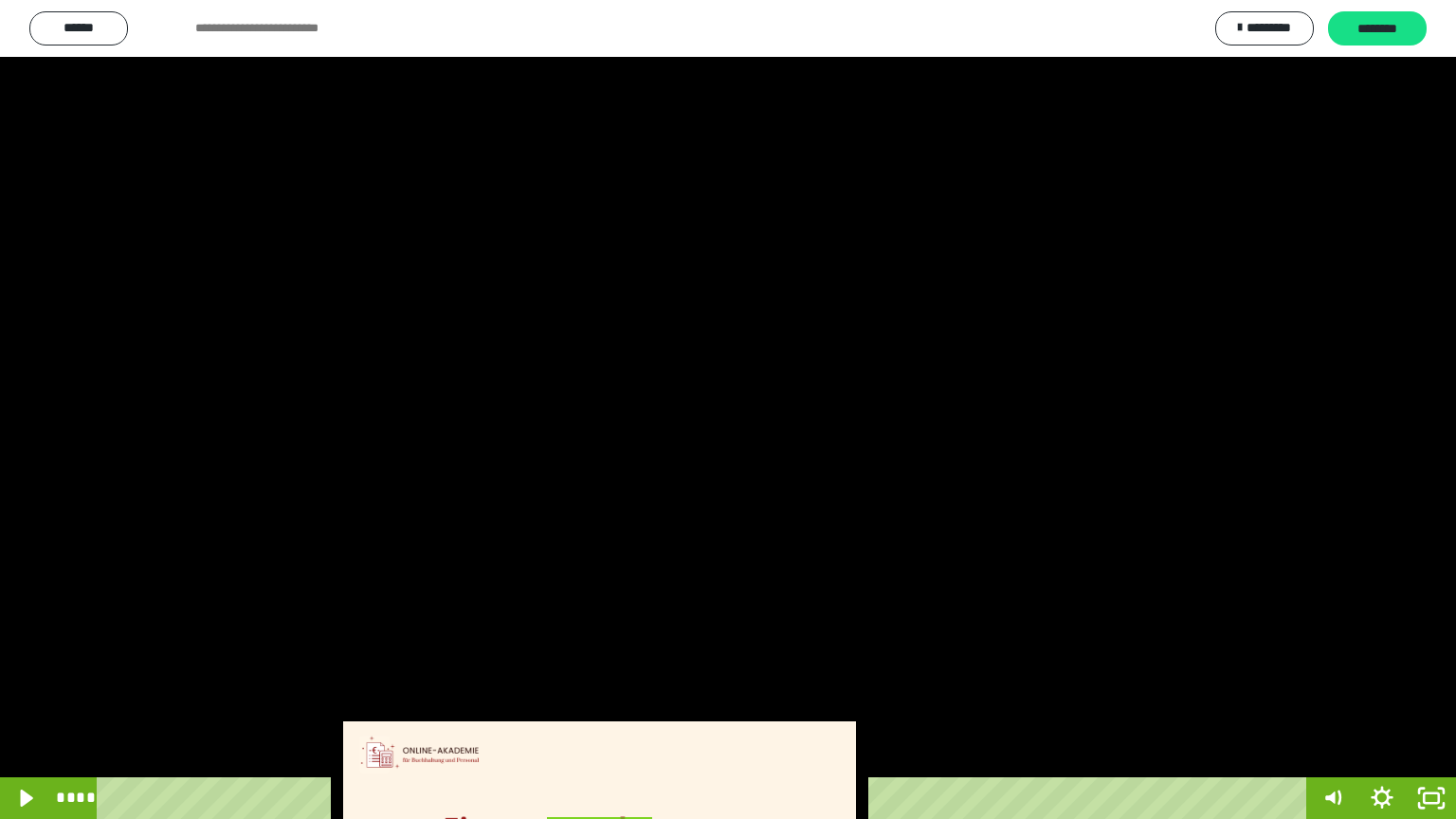 click at bounding box center (728, 410) 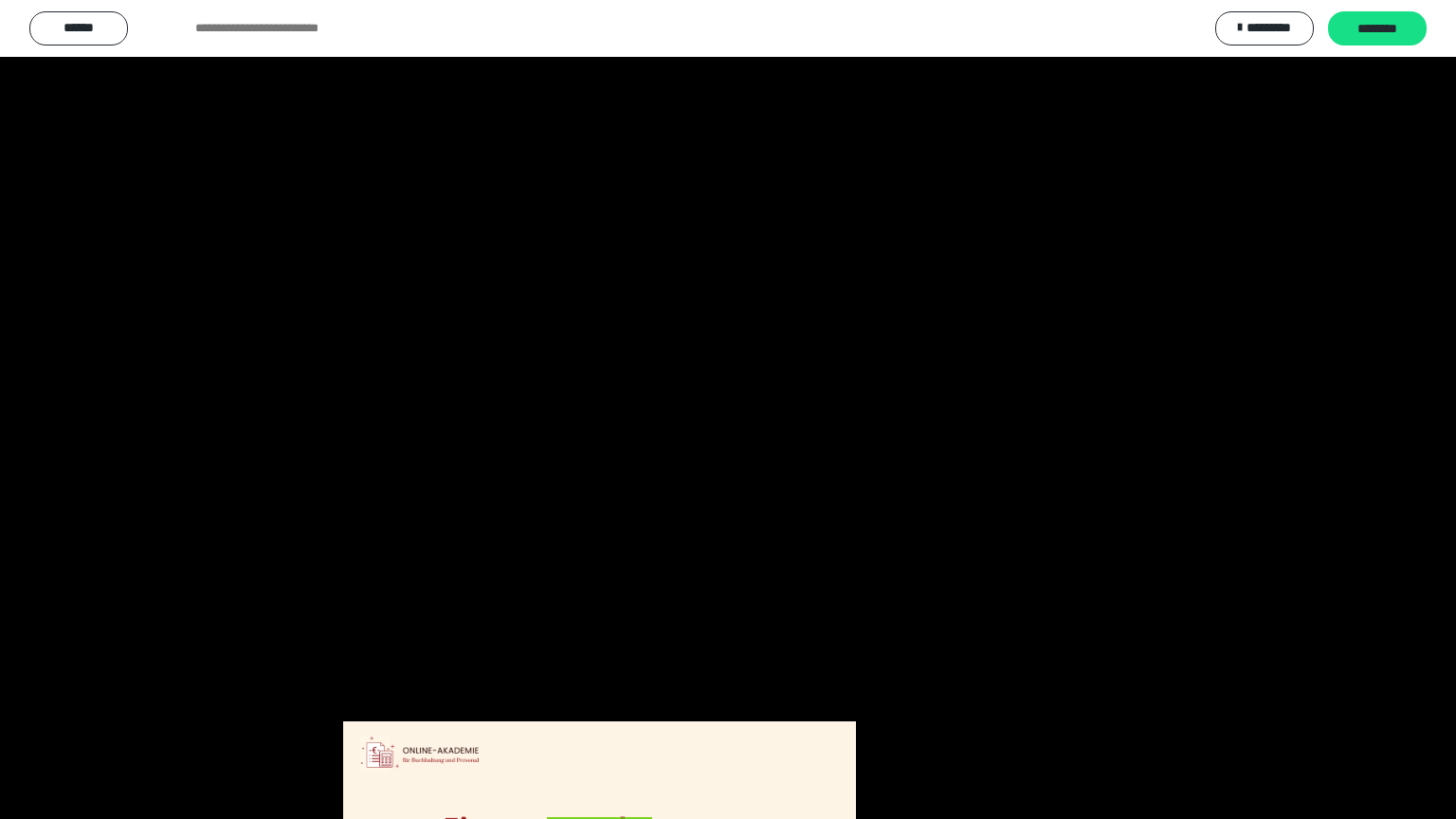 click at bounding box center (728, 410) 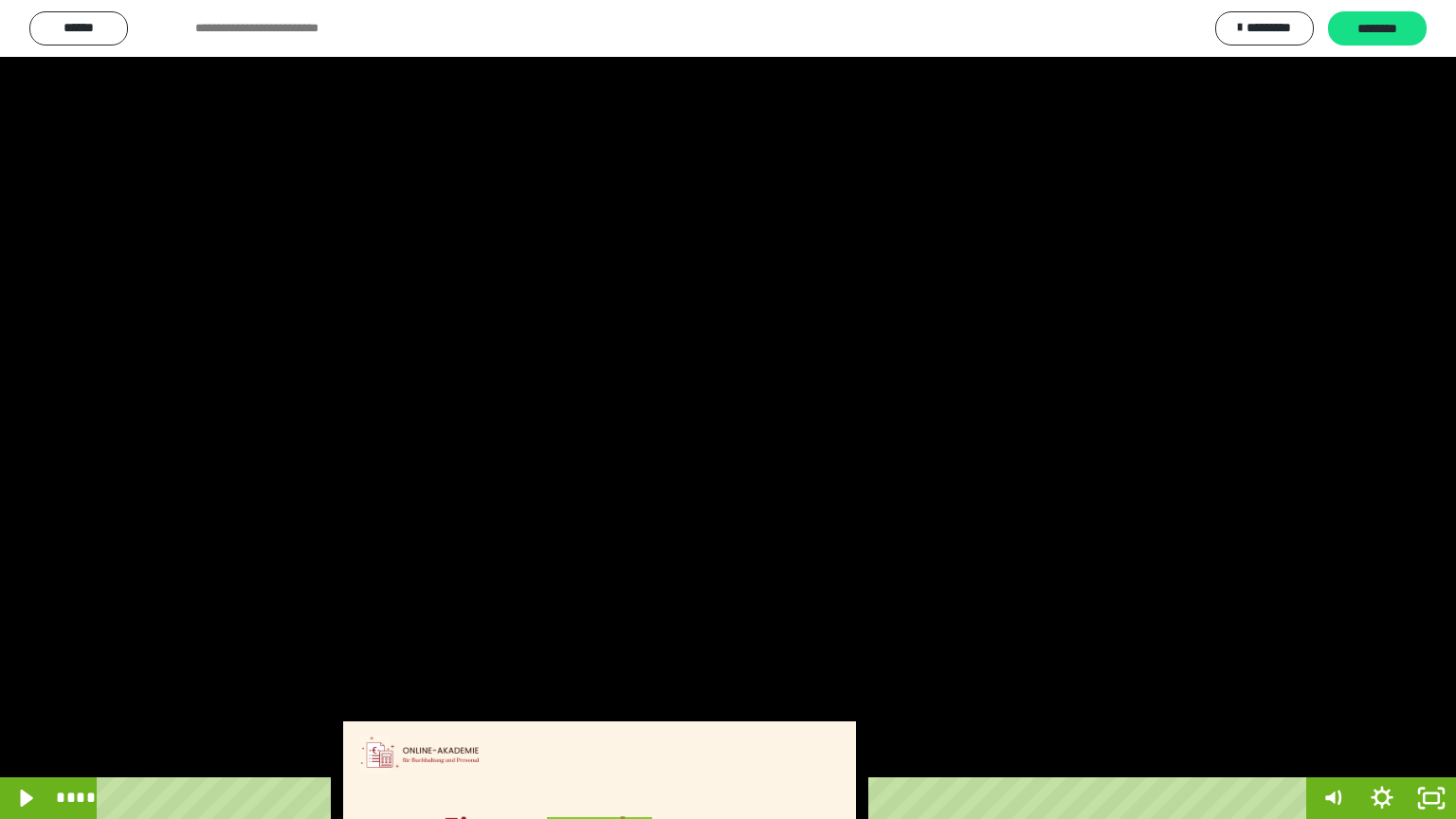 click at bounding box center [728, 410] 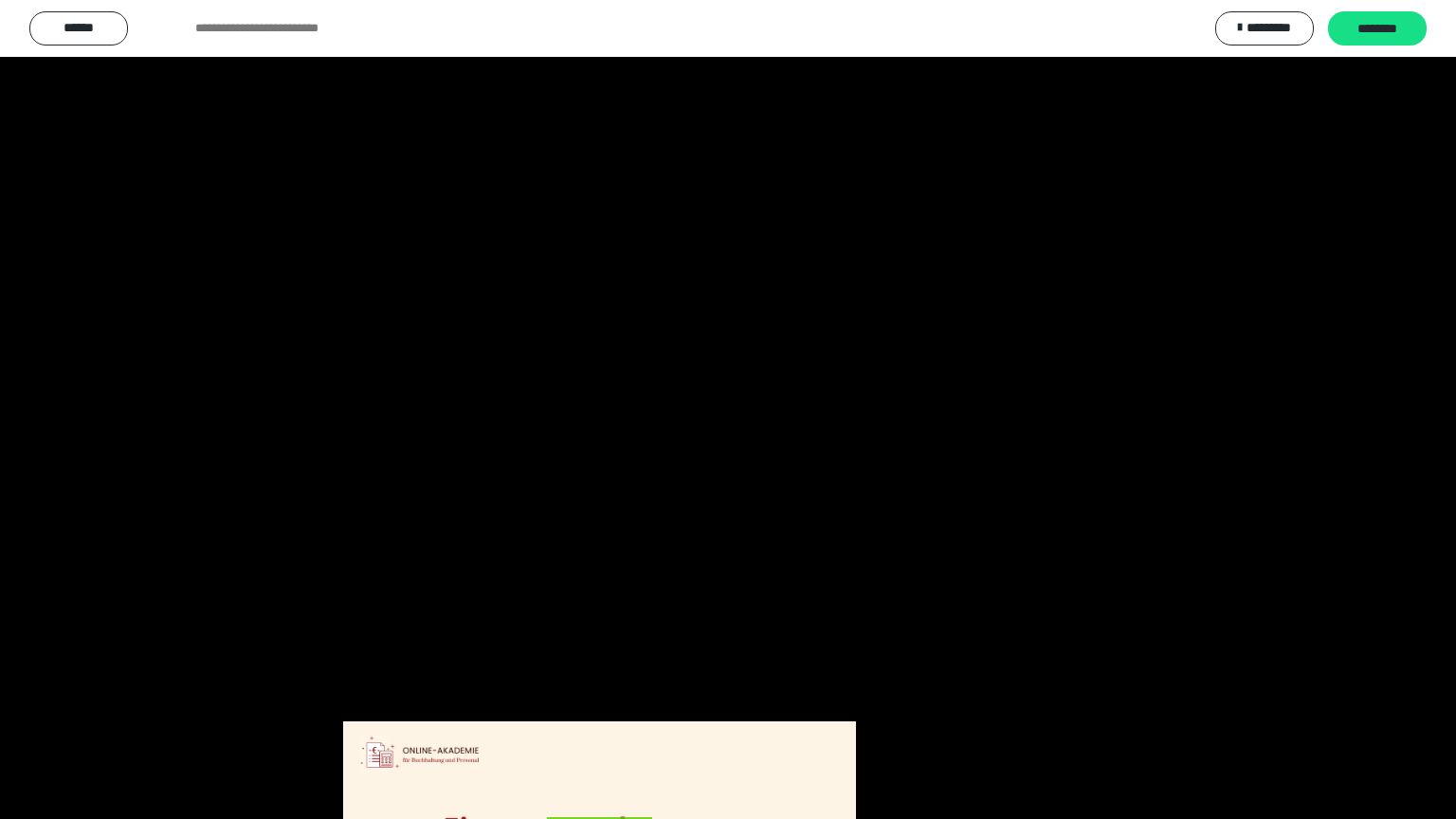 click at bounding box center [728, 410] 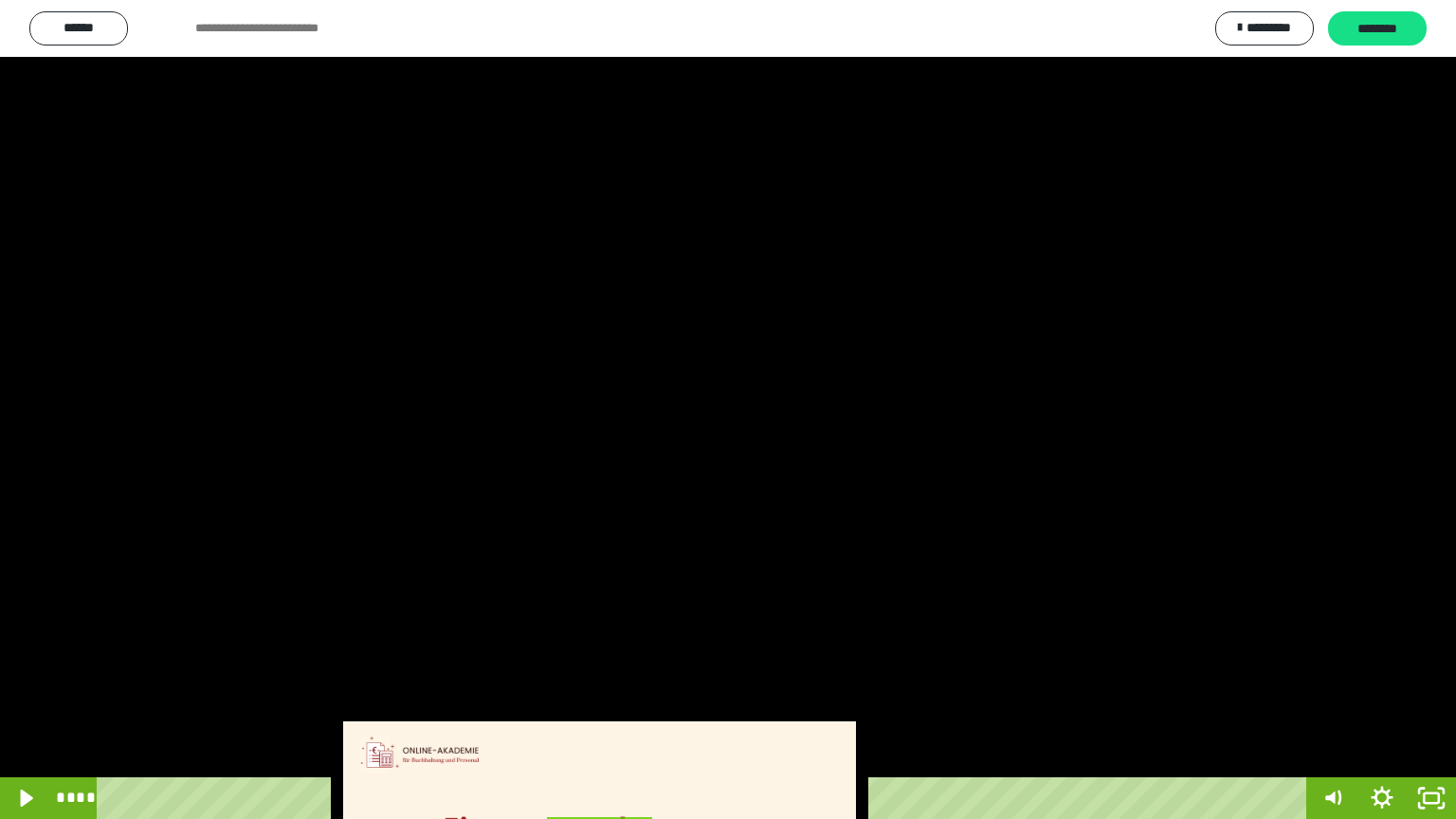 click at bounding box center (728, 410) 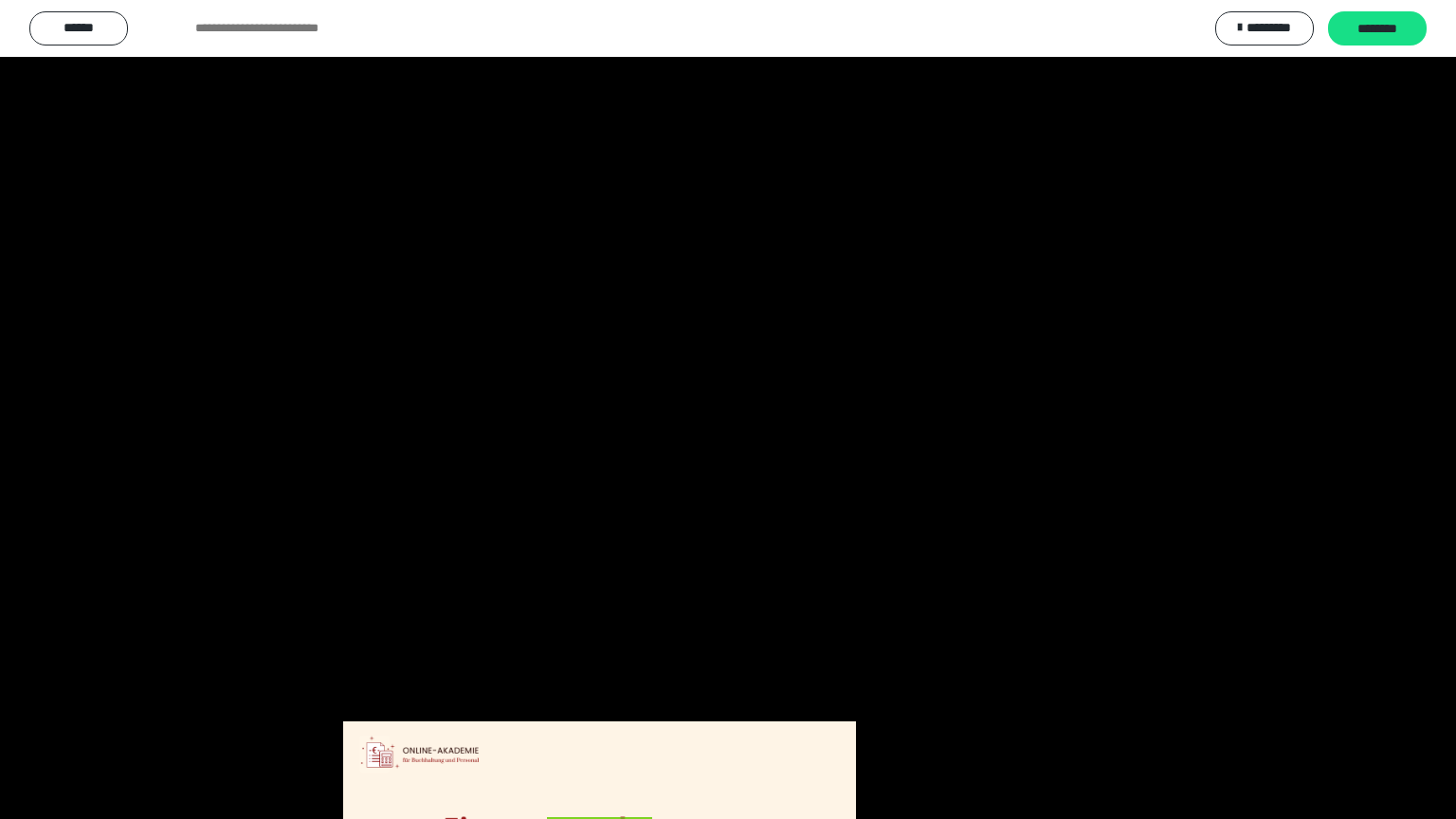 click at bounding box center [728, 410] 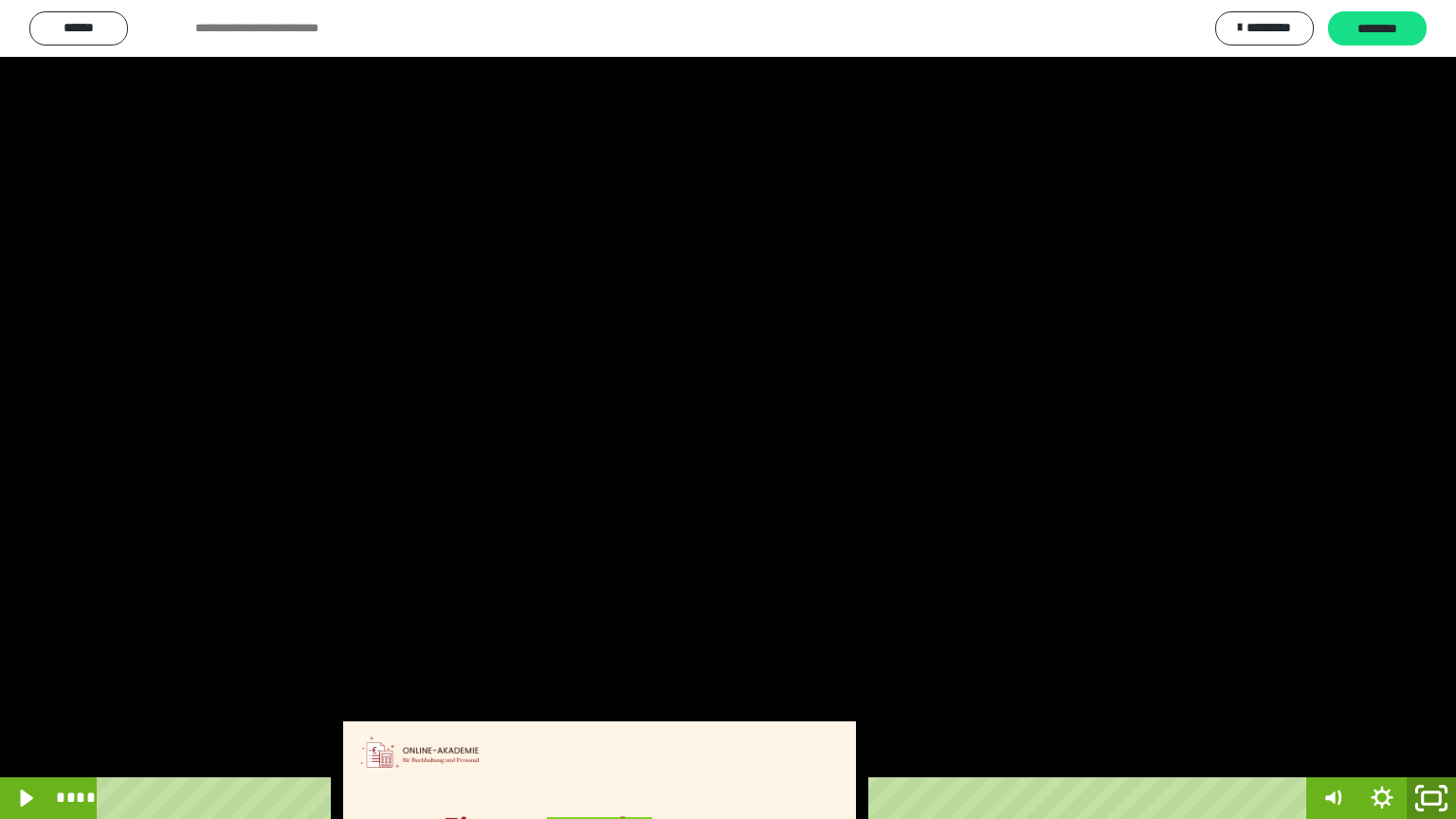click 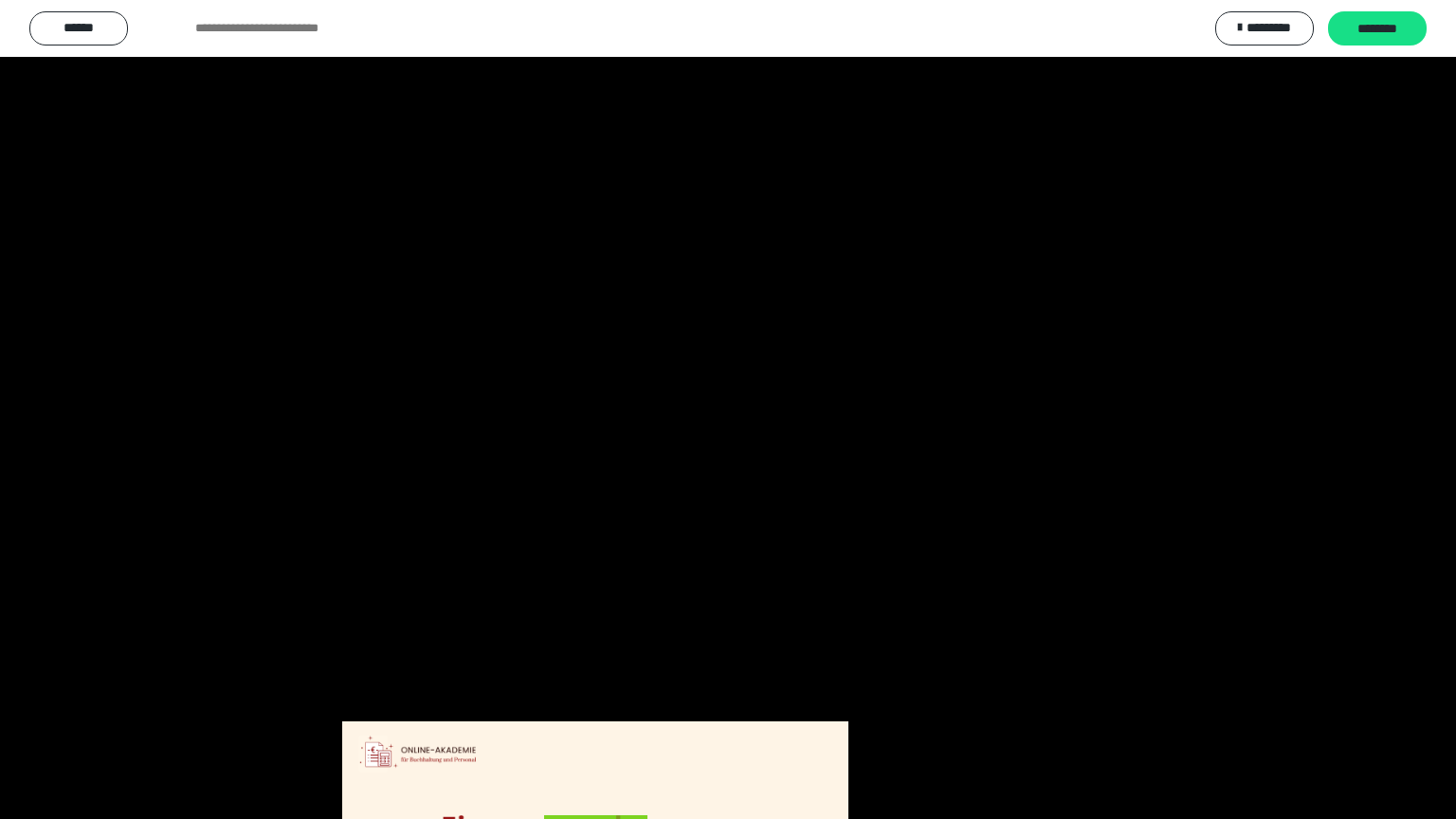 scroll, scrollTop: 3621, scrollLeft: 0, axis: vertical 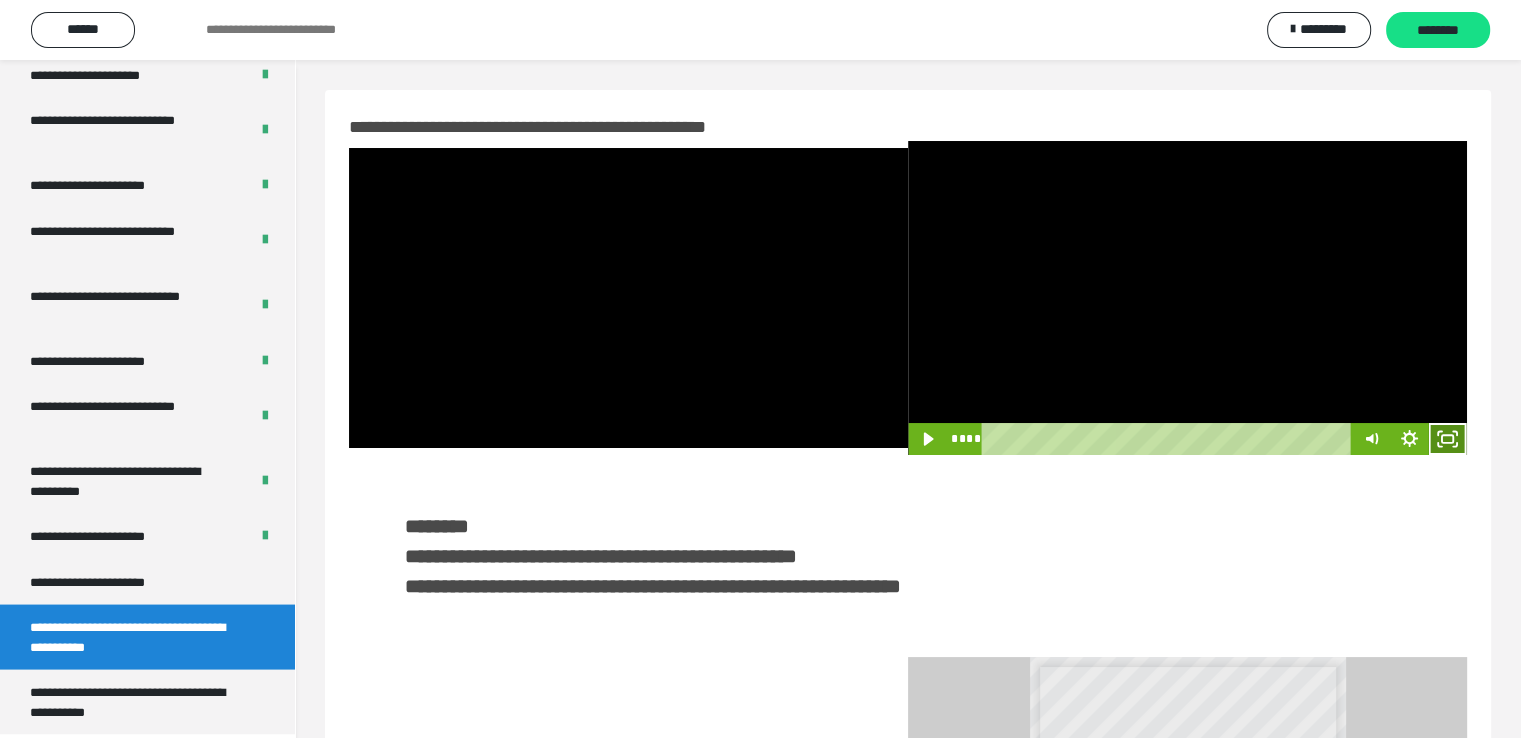 click 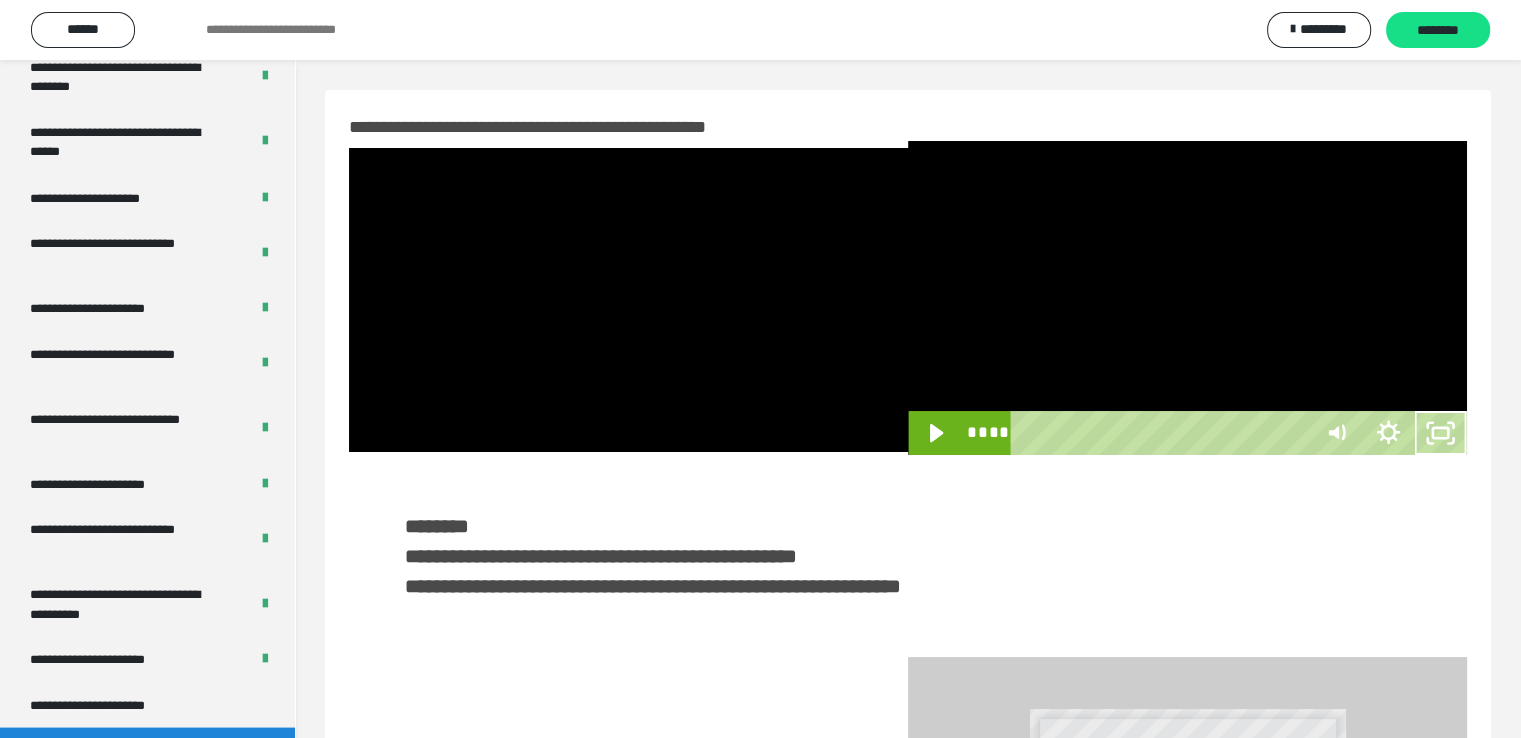 scroll, scrollTop: 3693, scrollLeft: 0, axis: vertical 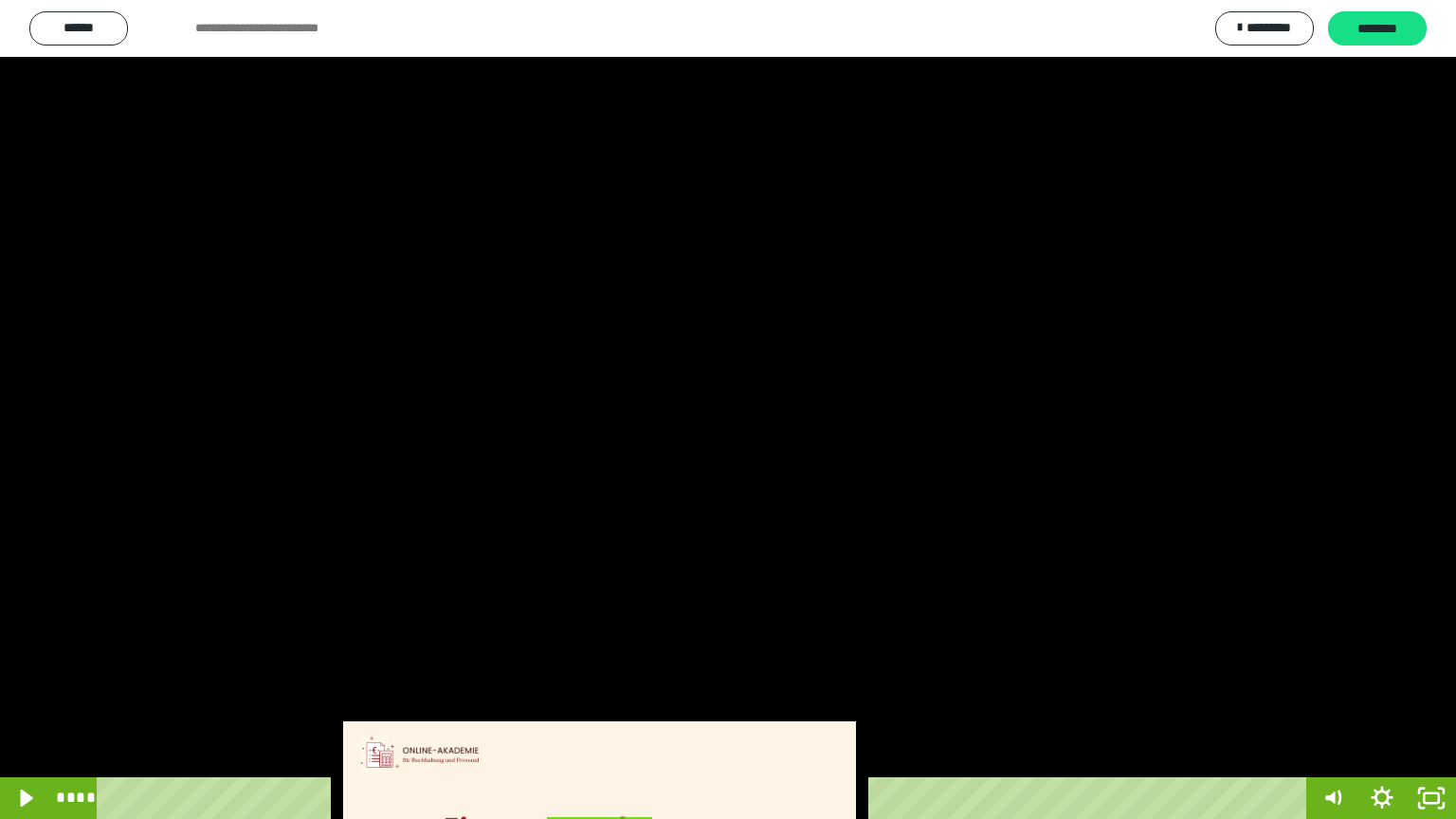 click at bounding box center [728, 410] 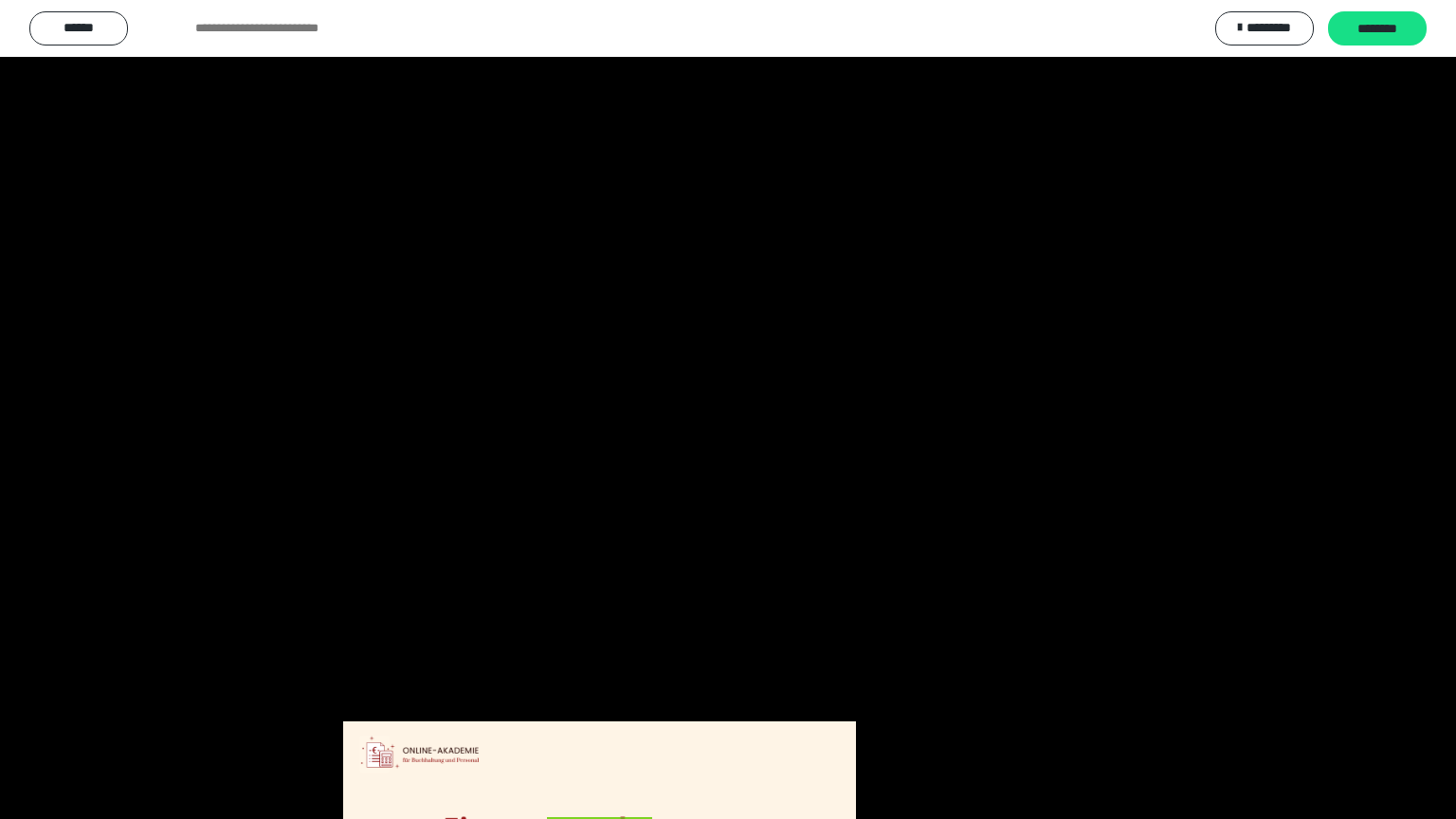 click at bounding box center (728, 410) 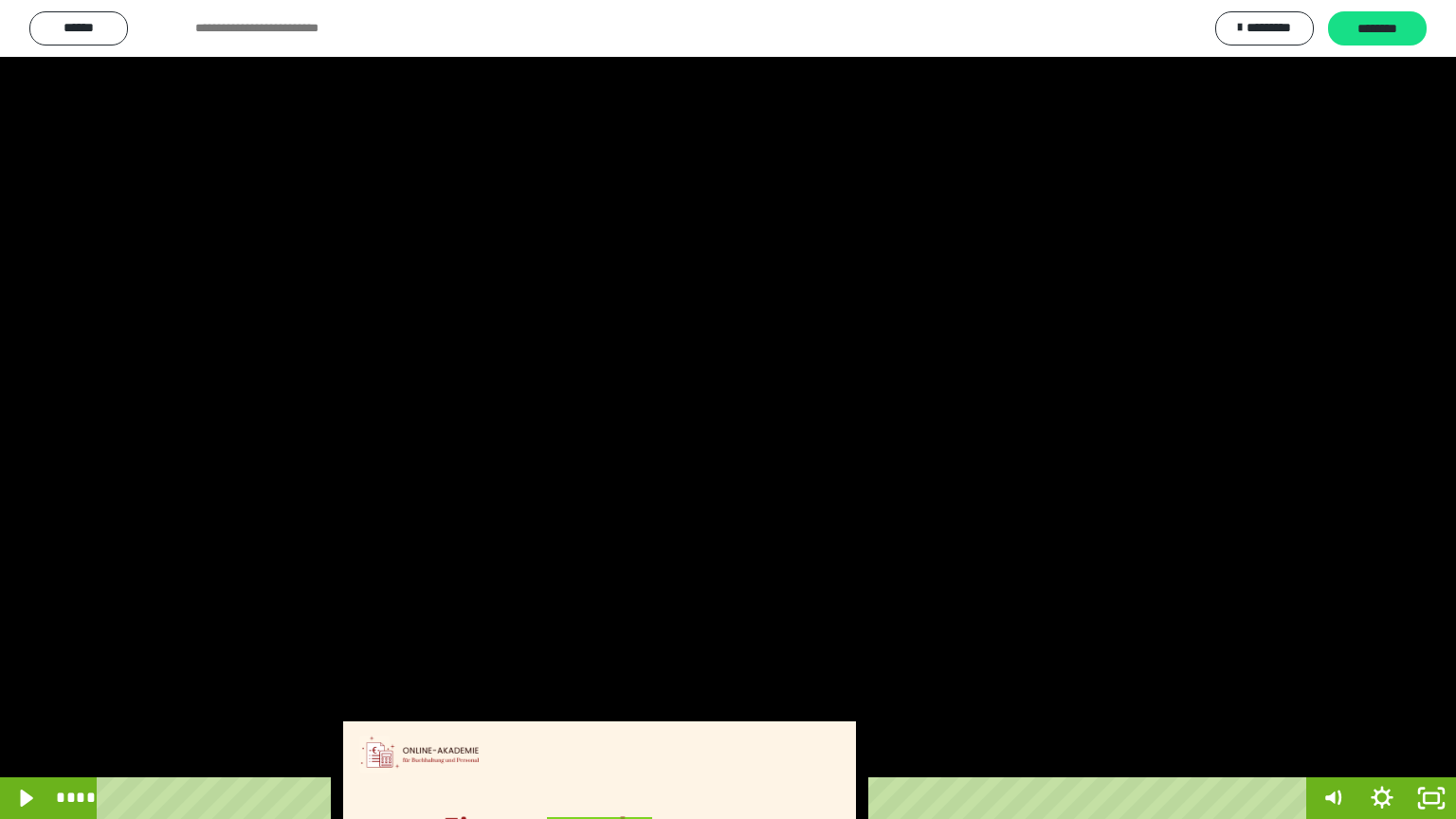 click at bounding box center [728, 410] 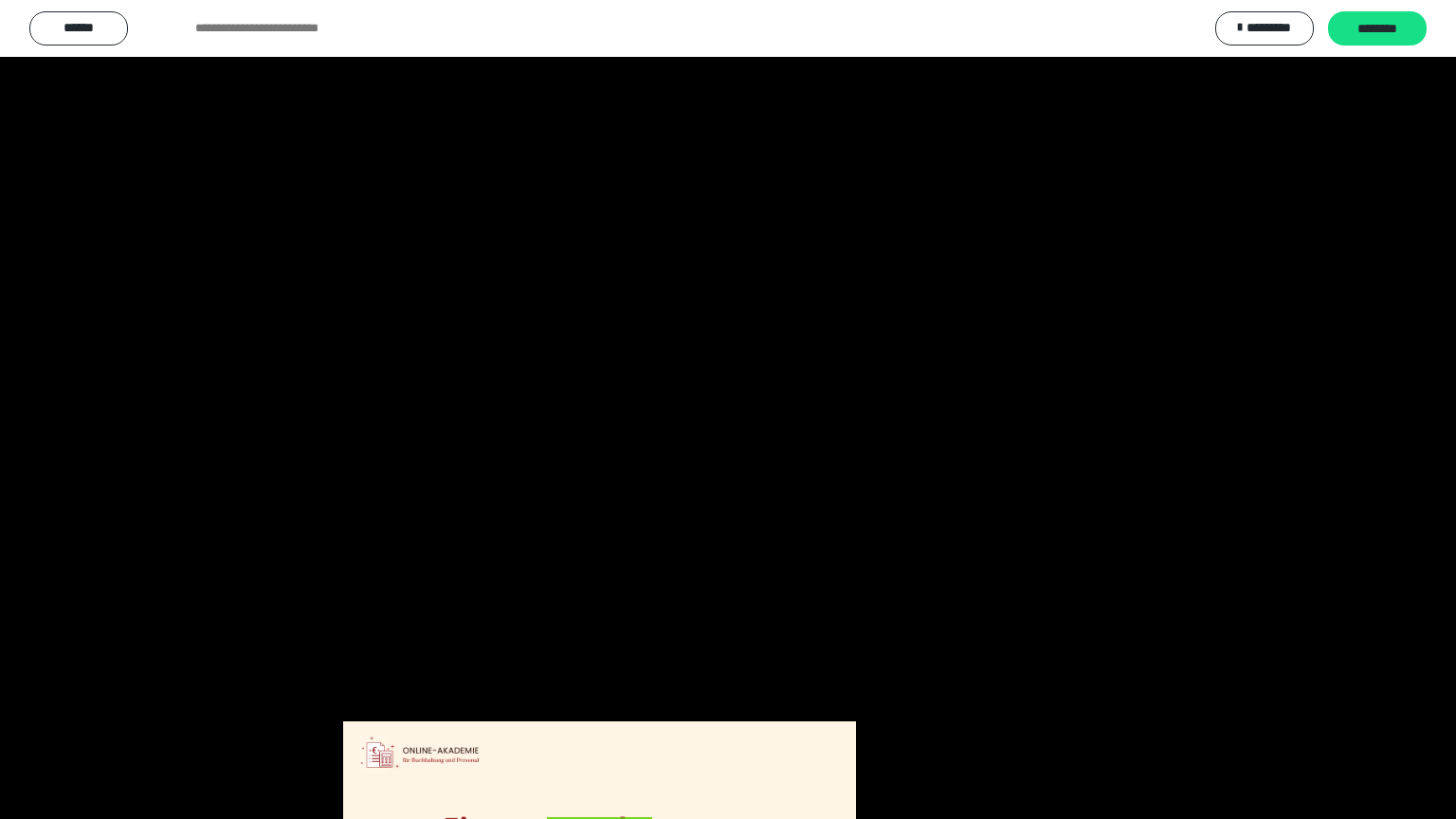 click at bounding box center [728, 410] 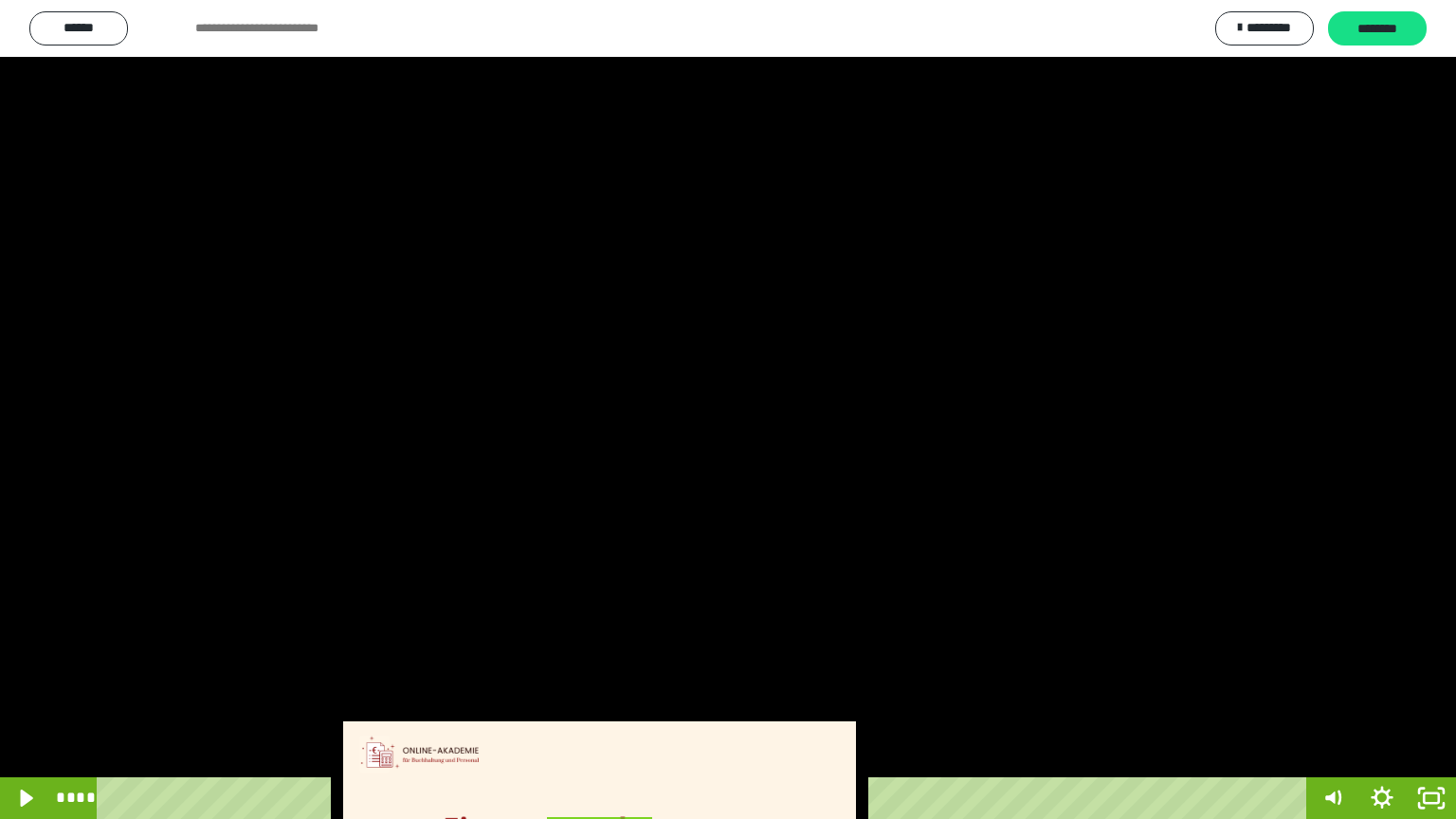 click at bounding box center (728, 410) 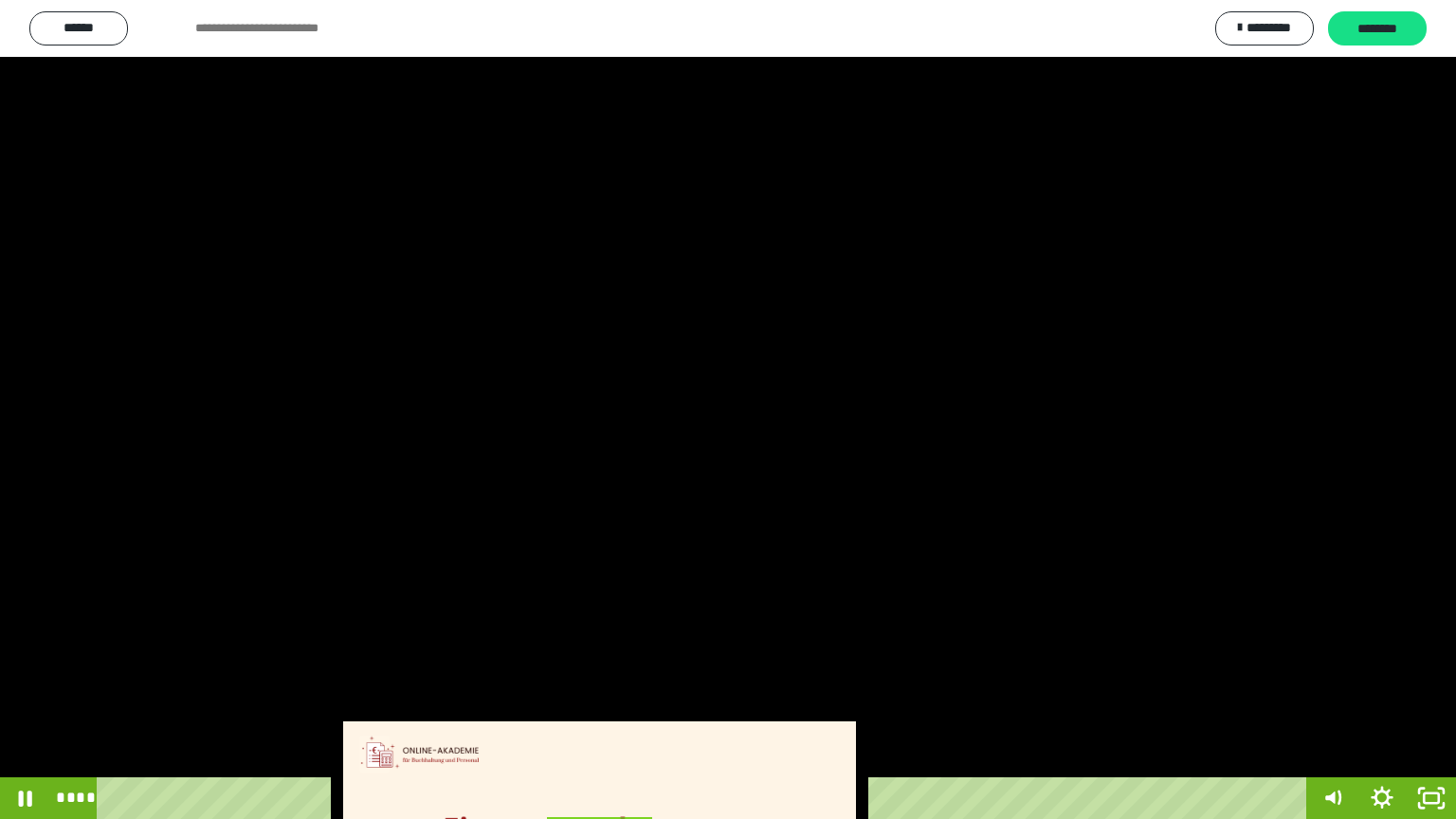 click at bounding box center [728, 410] 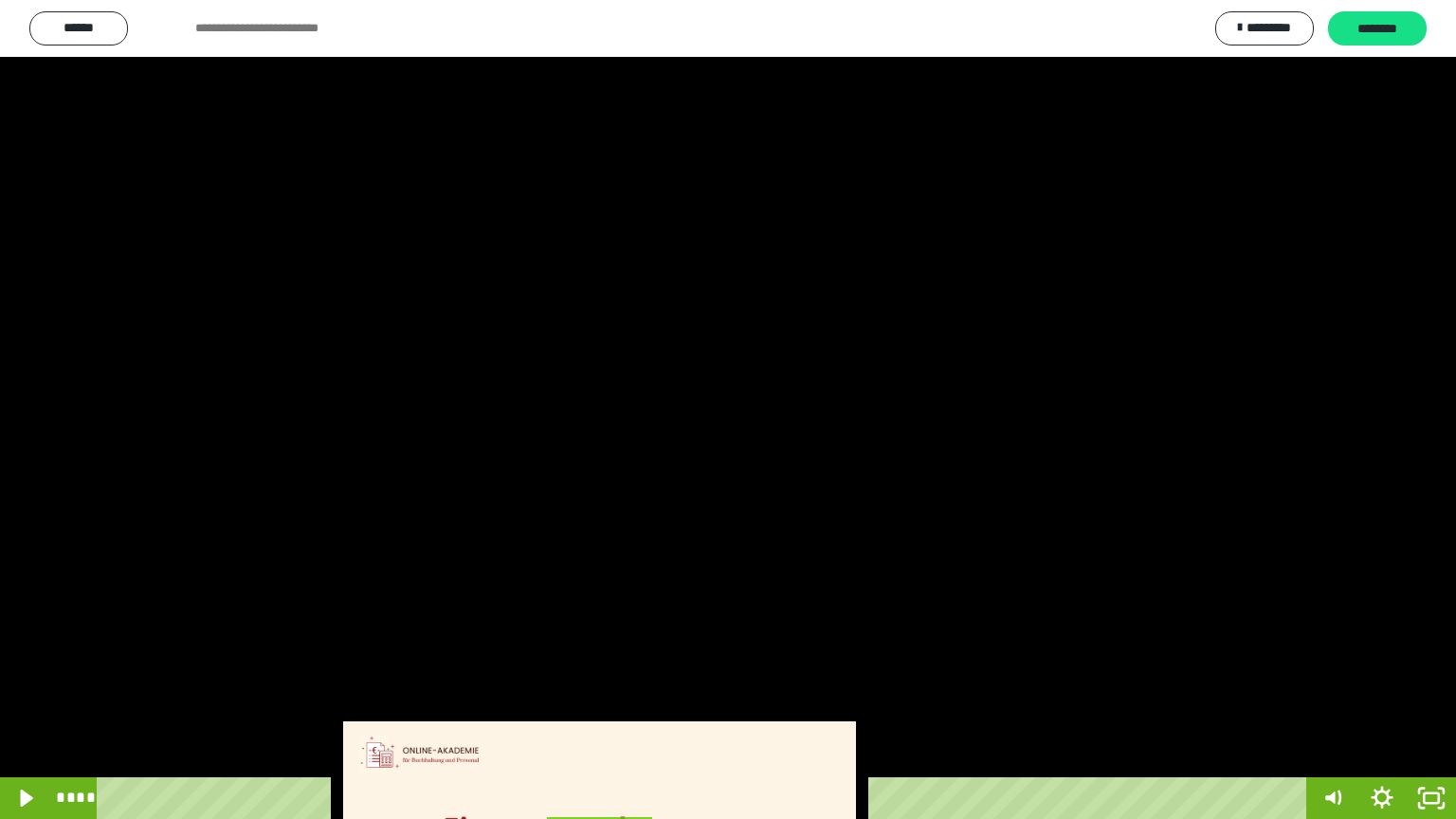 click at bounding box center (728, 410) 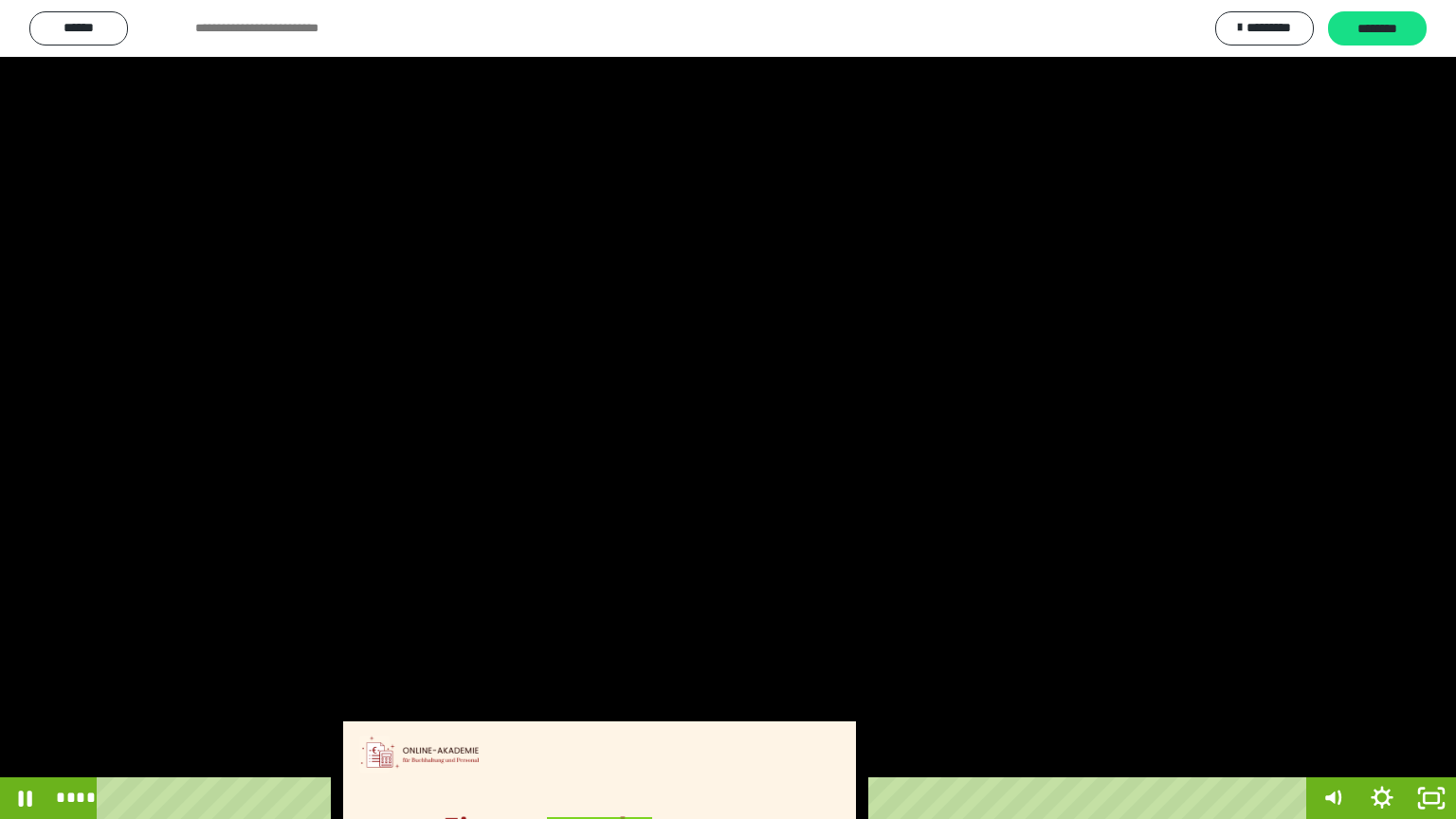 click at bounding box center [728, 410] 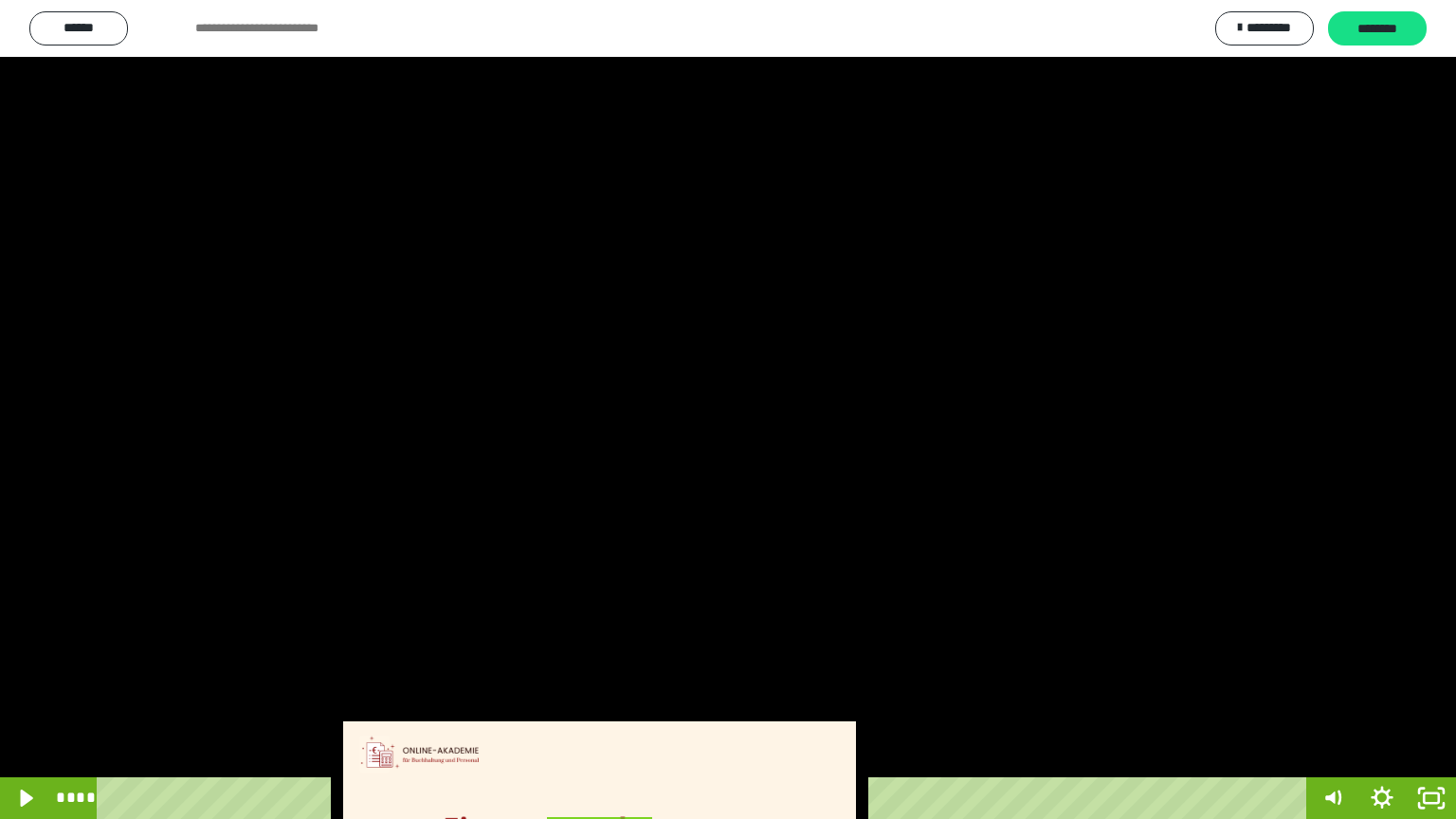 click at bounding box center [728, 410] 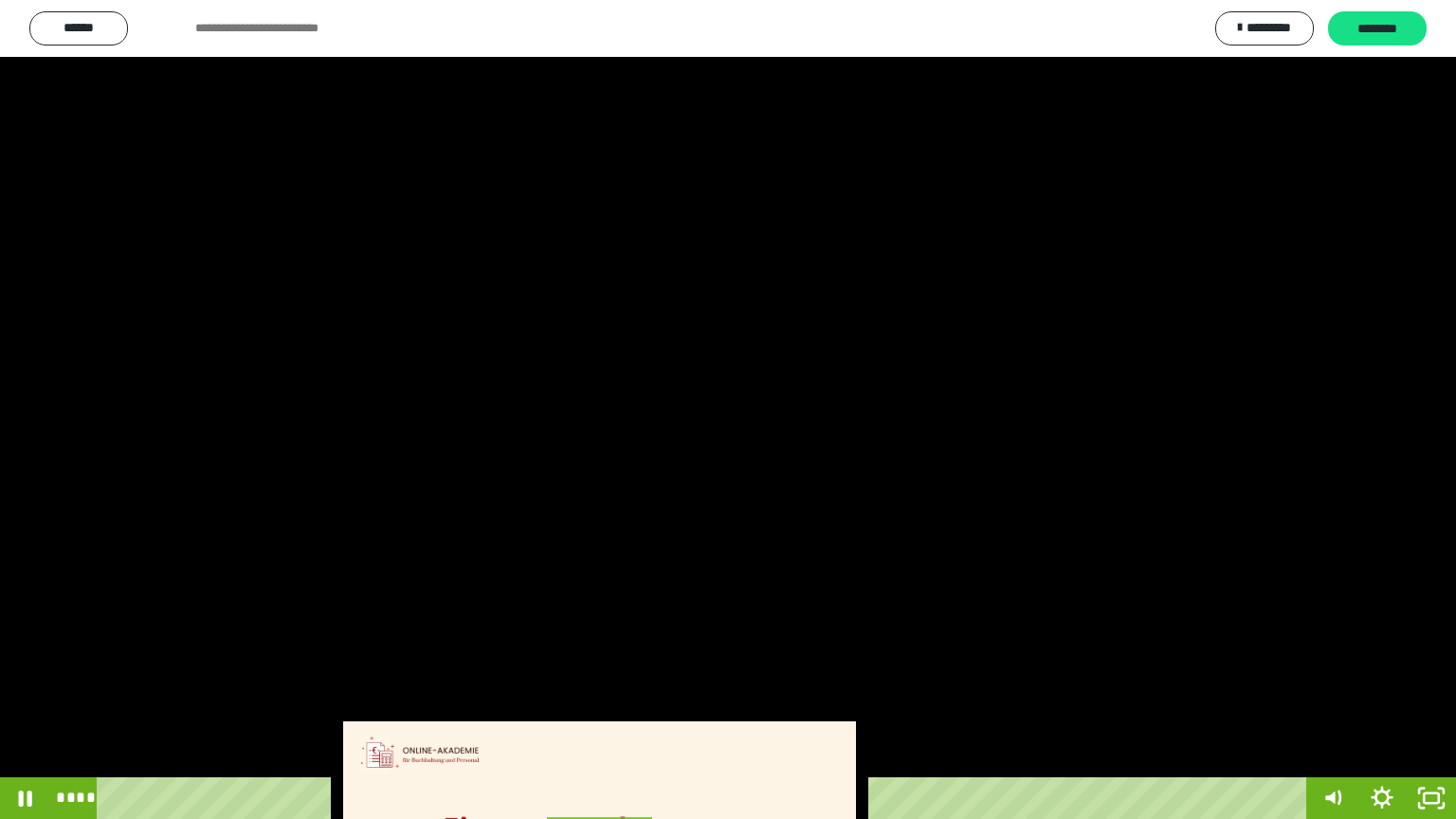 click at bounding box center [728, 410] 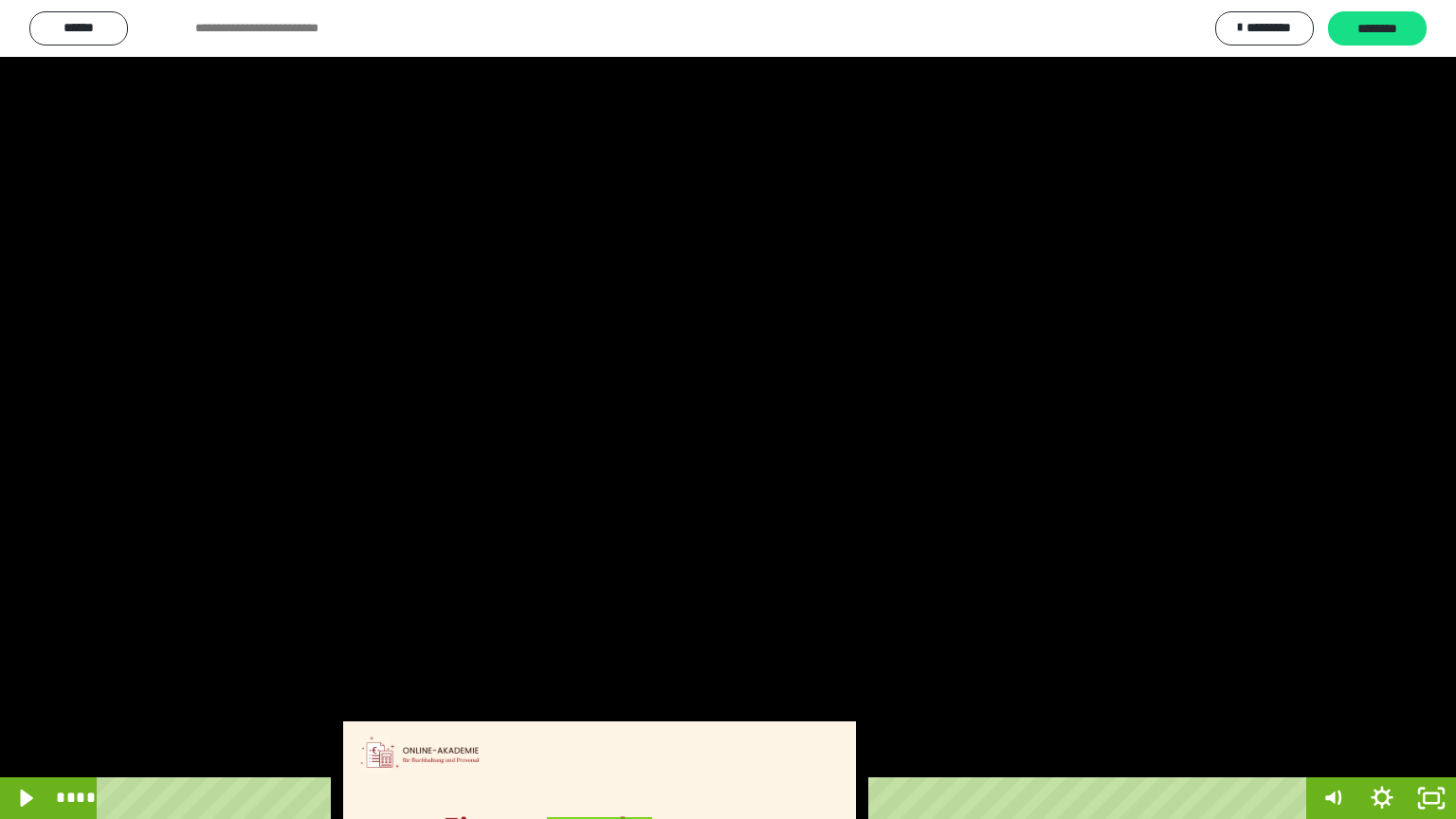 click at bounding box center (728, 410) 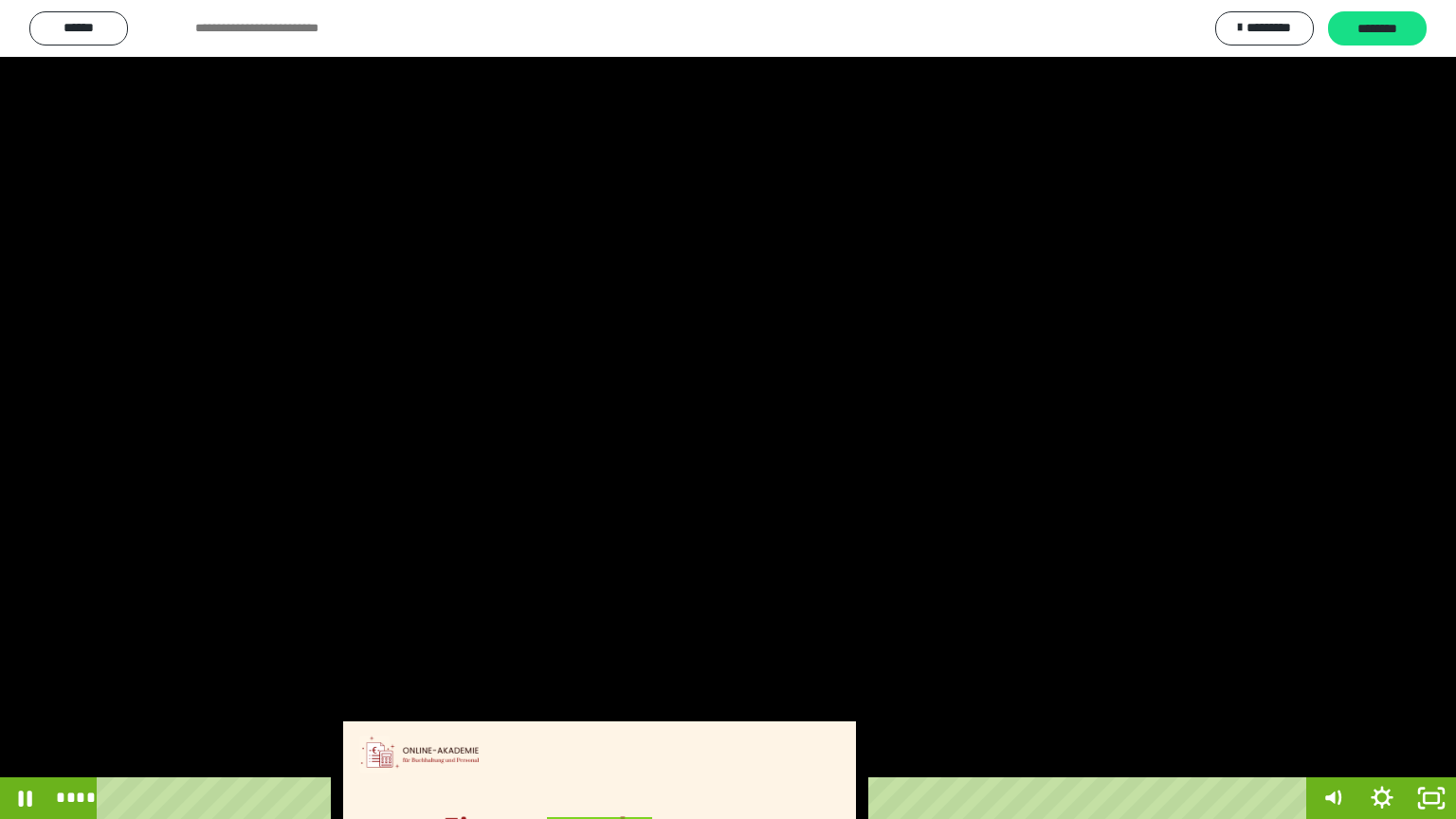 click at bounding box center [728, 410] 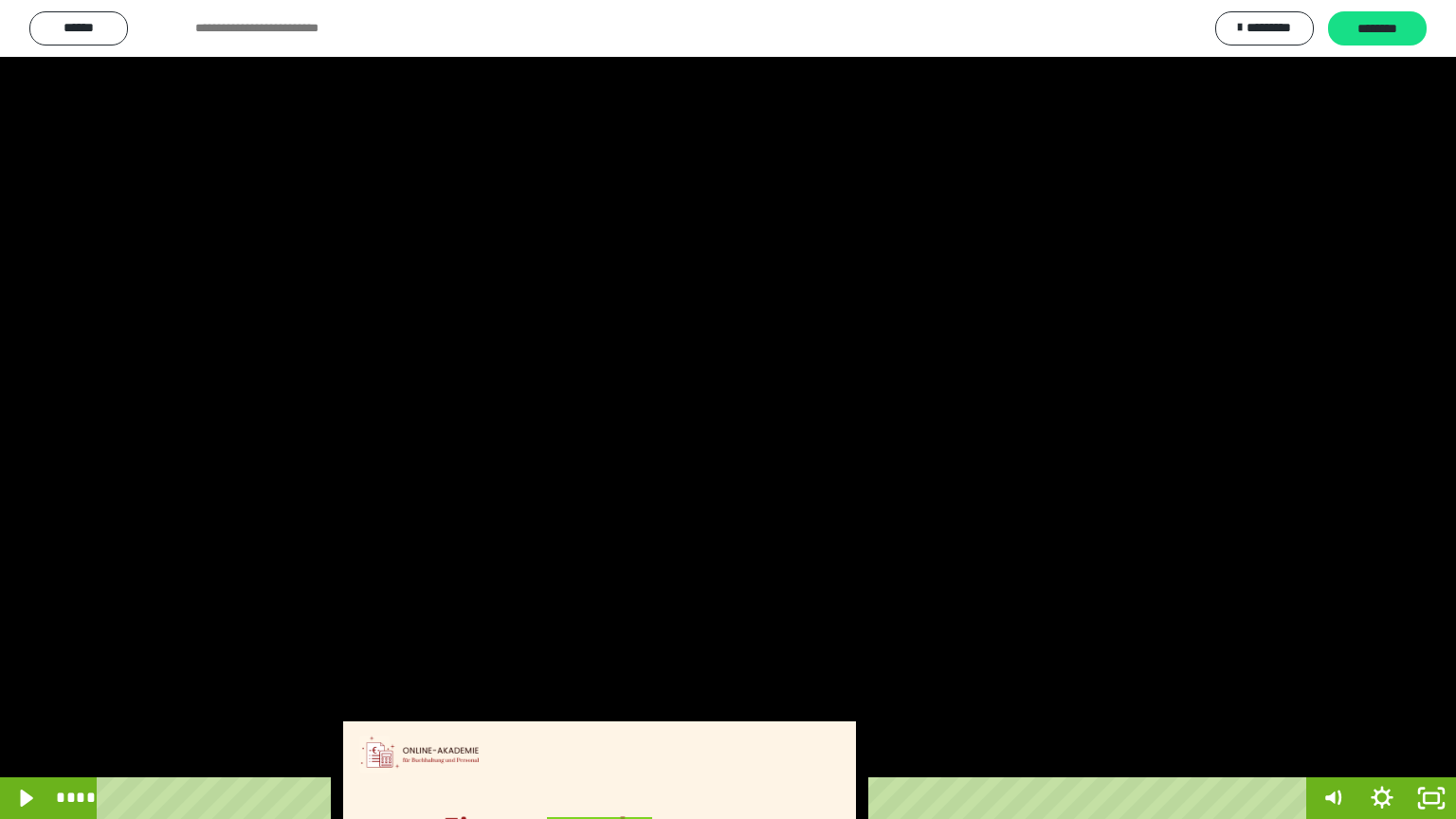click at bounding box center (728, 410) 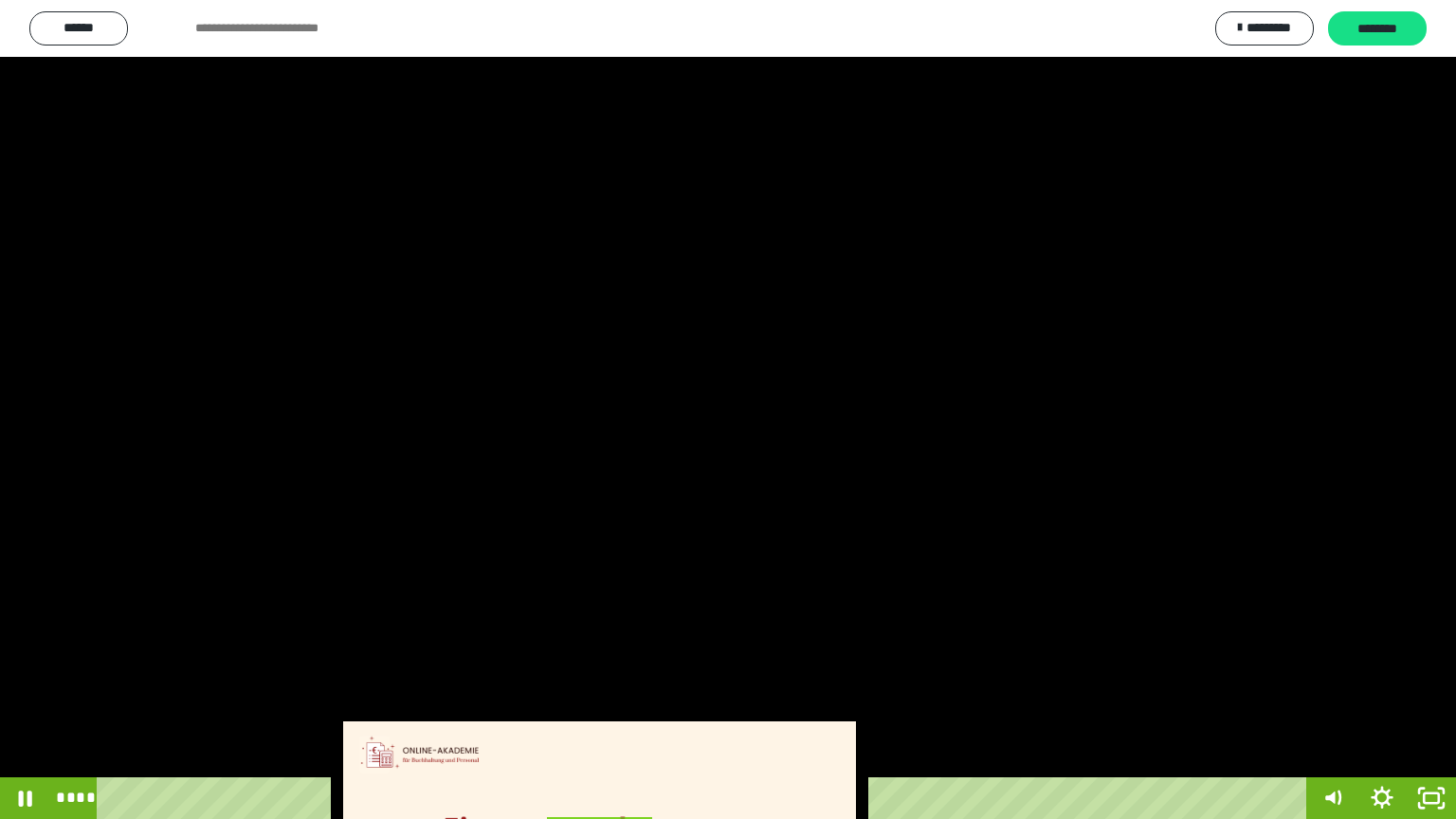 click at bounding box center (728, 410) 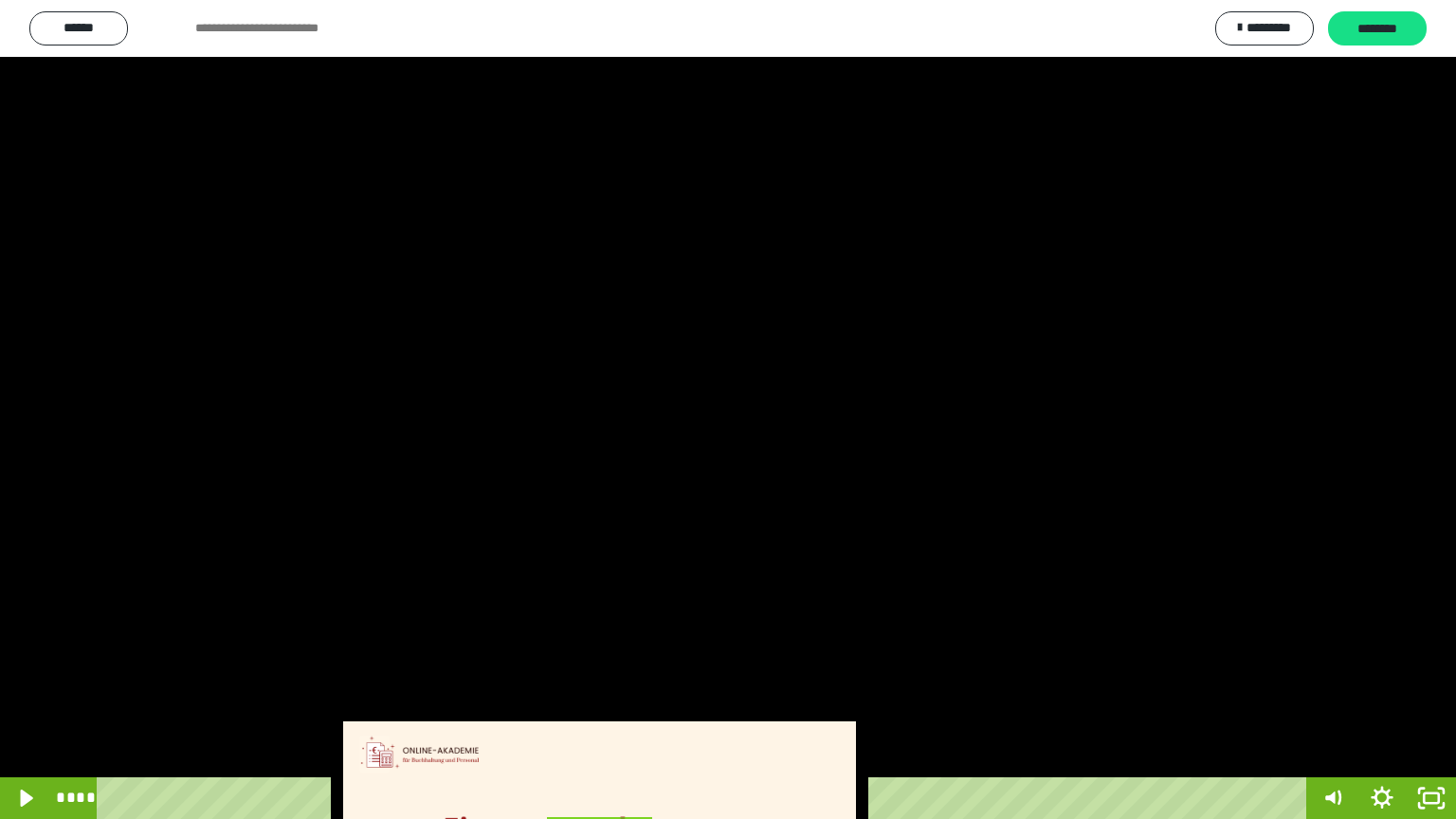 click at bounding box center [728, 410] 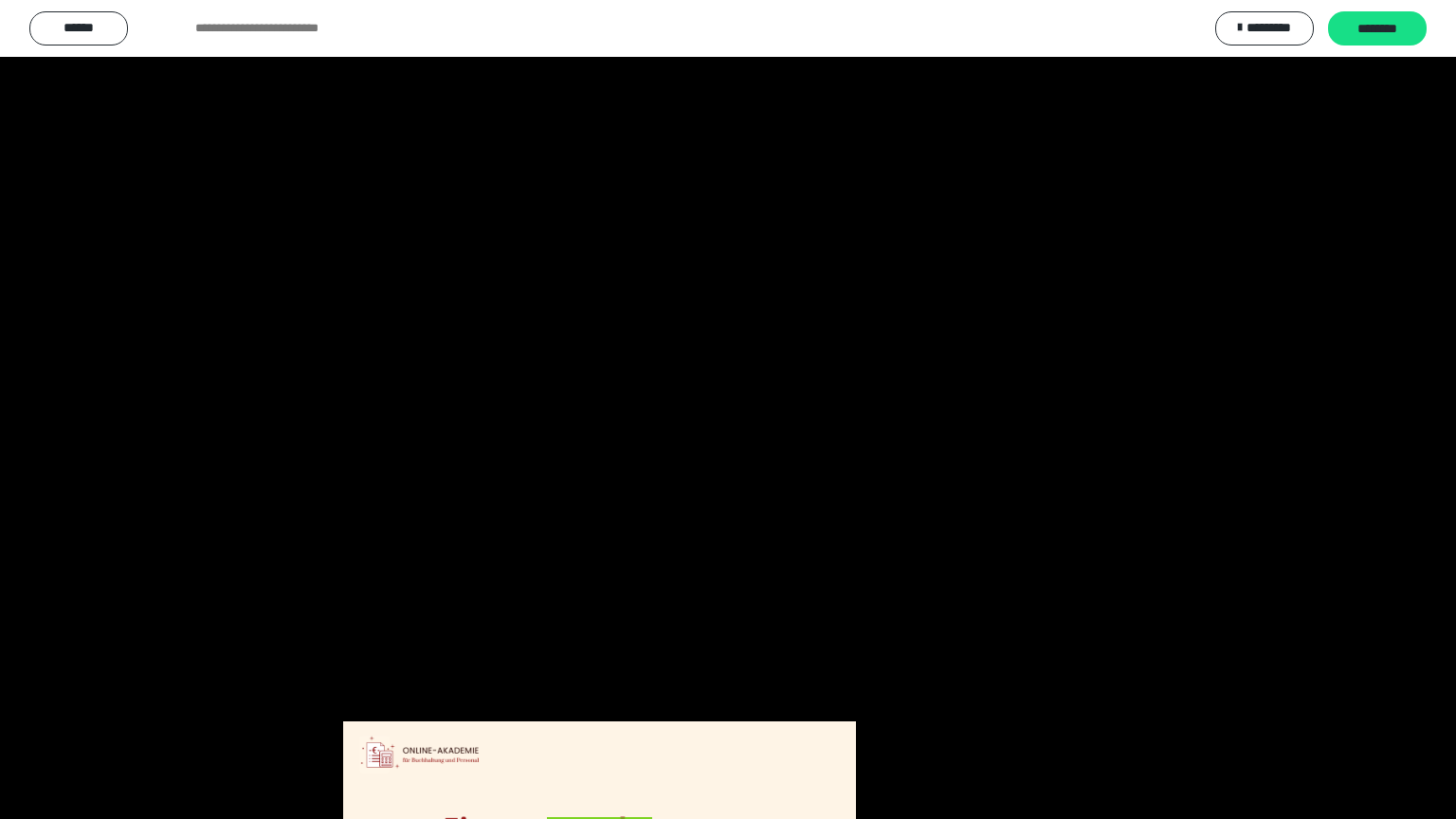 click at bounding box center [728, 410] 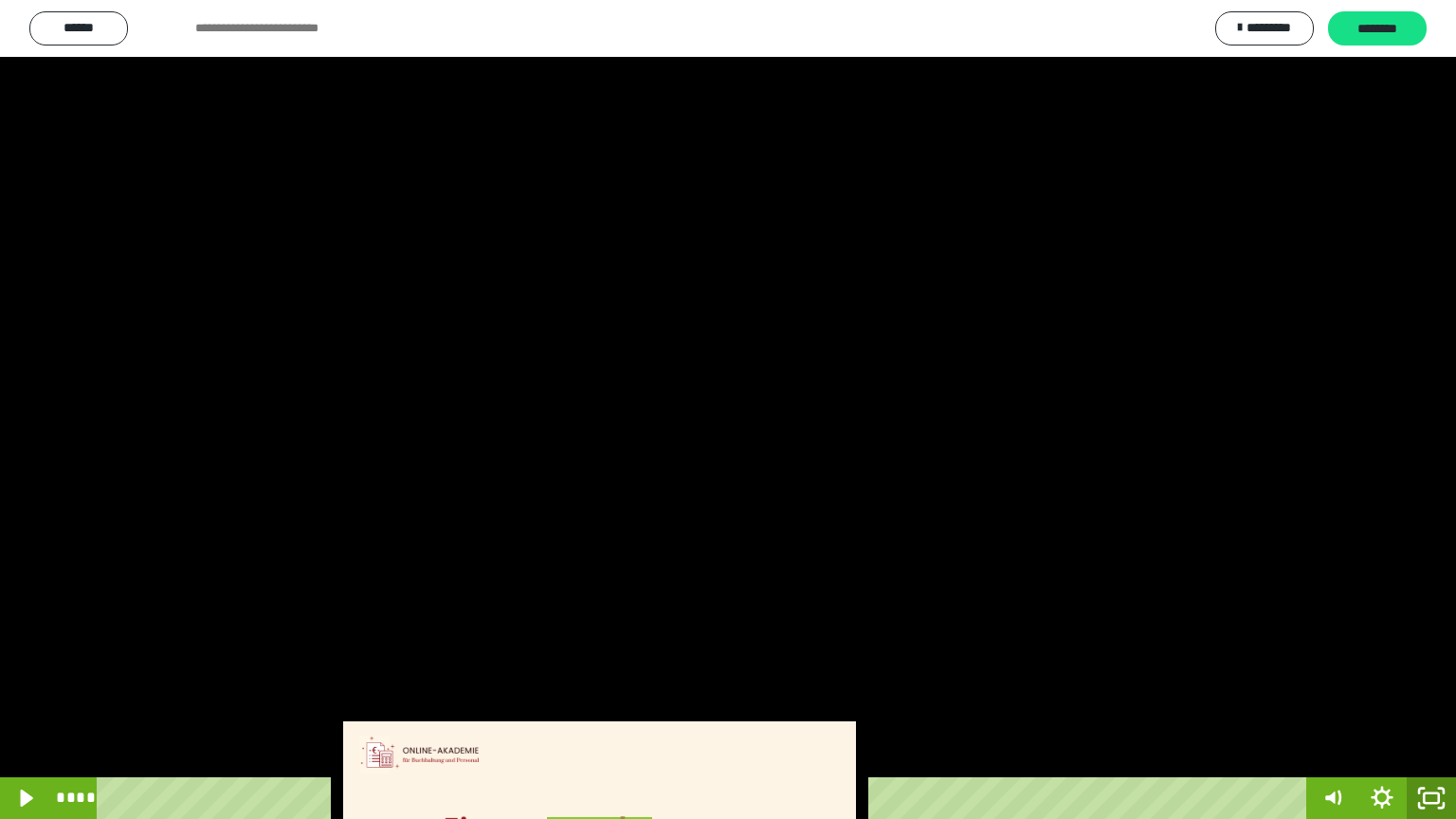 click 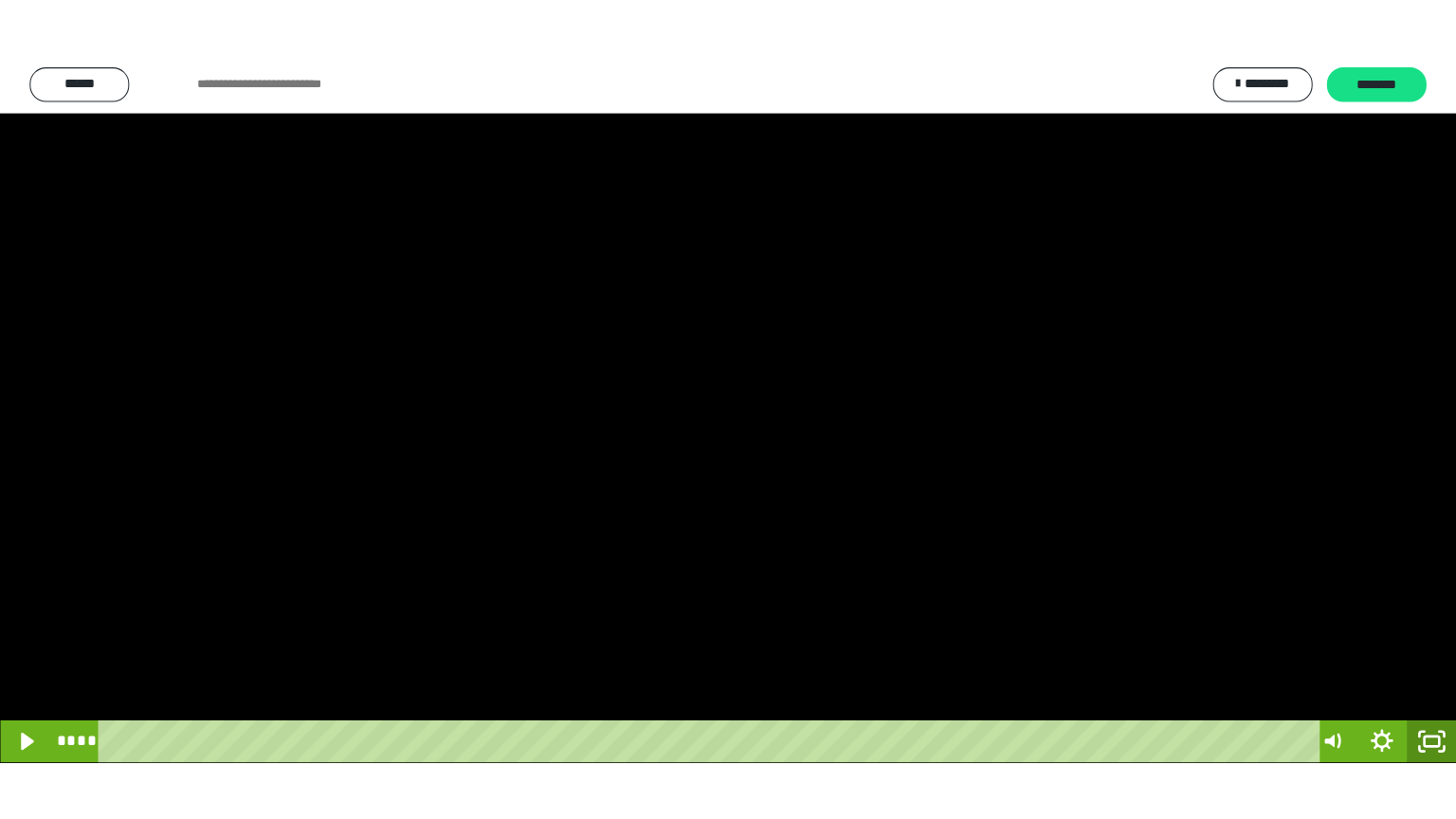 scroll, scrollTop: 3621, scrollLeft: 0, axis: vertical 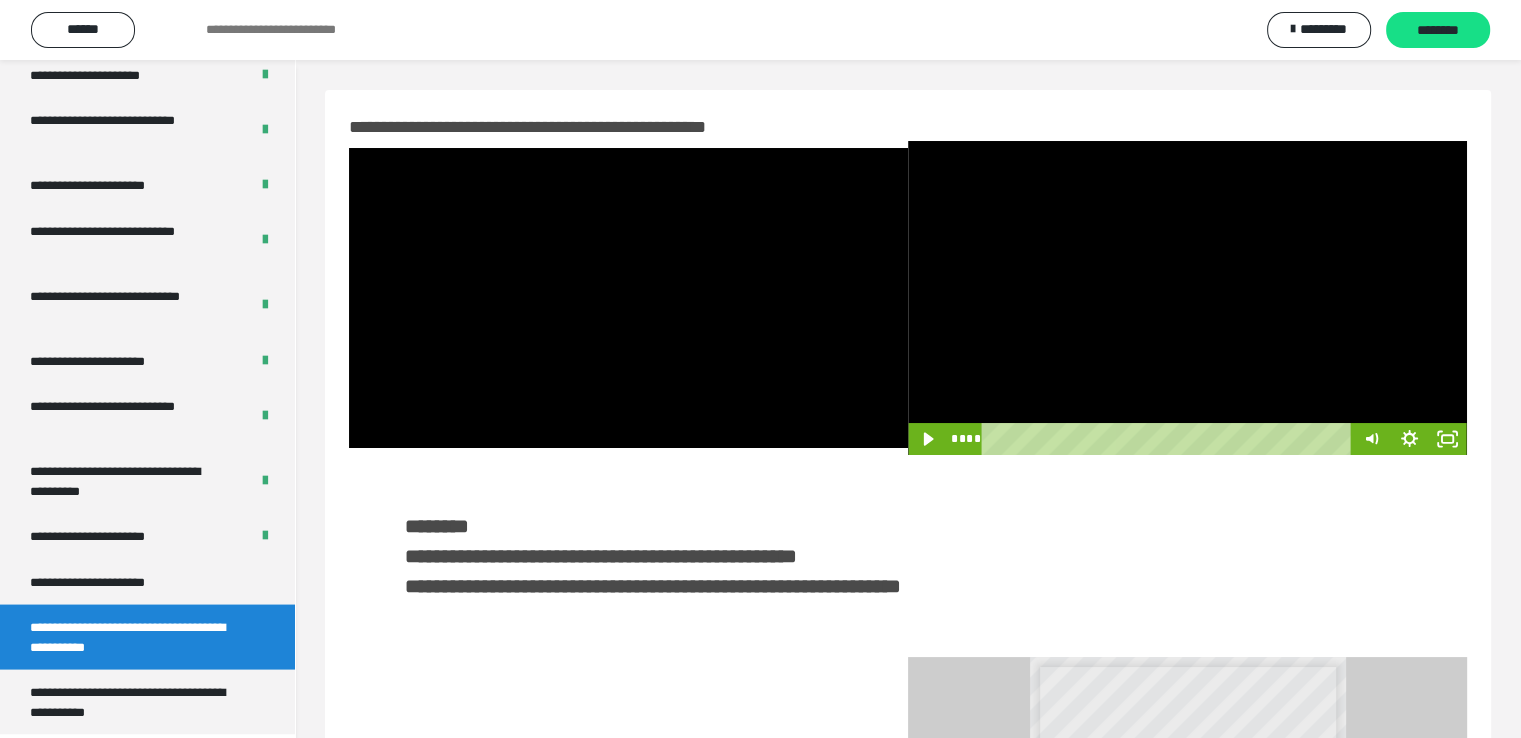 click at bounding box center [1187, 298] 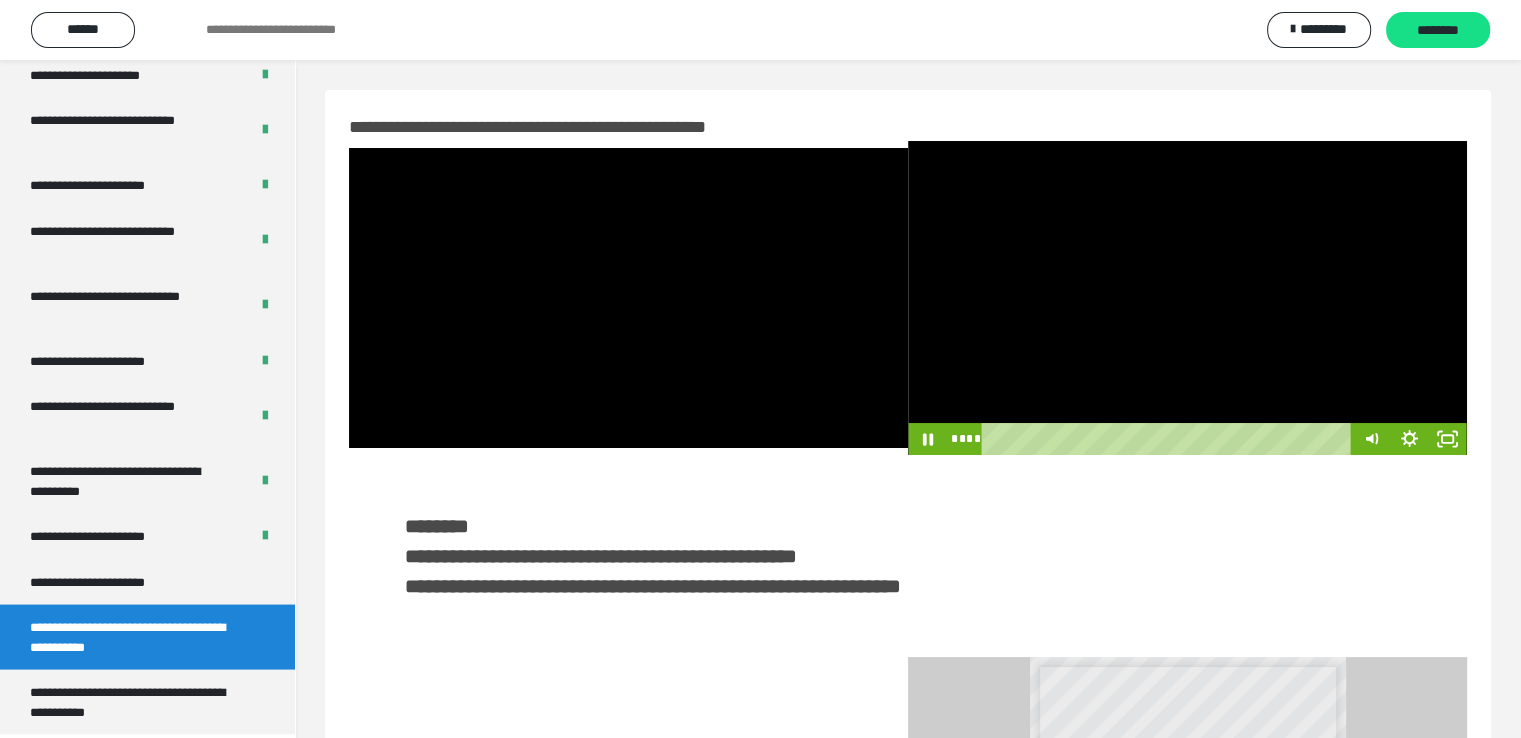 click at bounding box center [1187, 298] 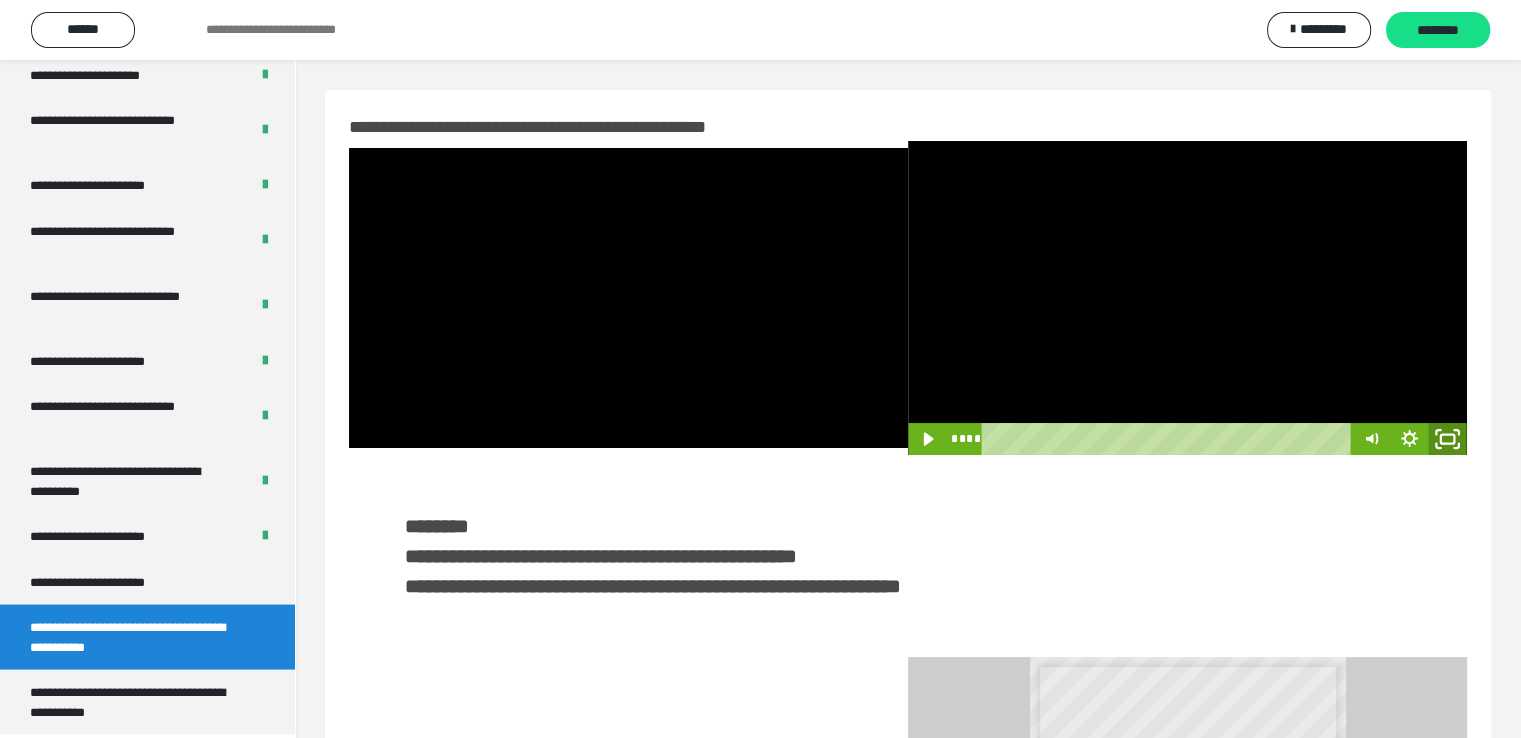 click 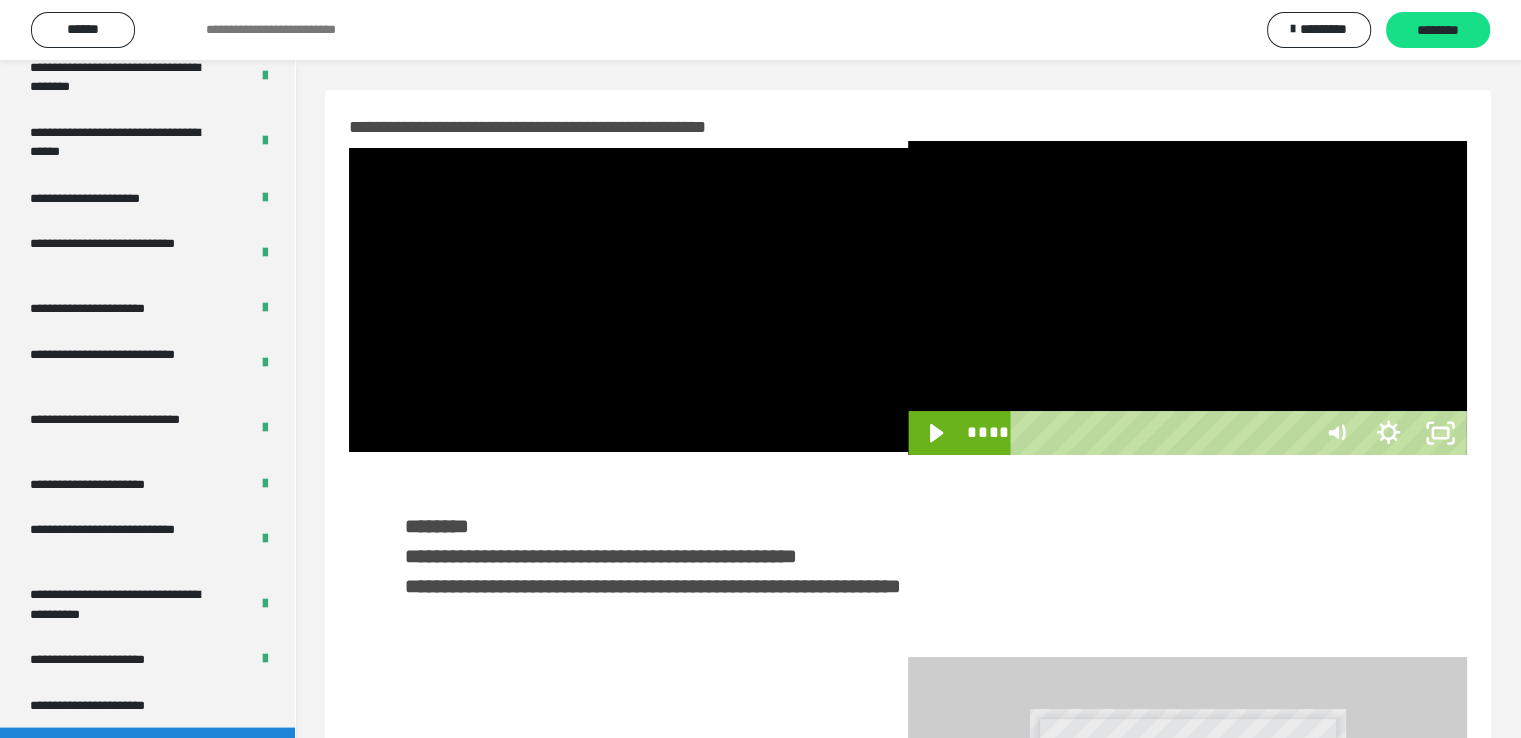 scroll, scrollTop: 3693, scrollLeft: 0, axis: vertical 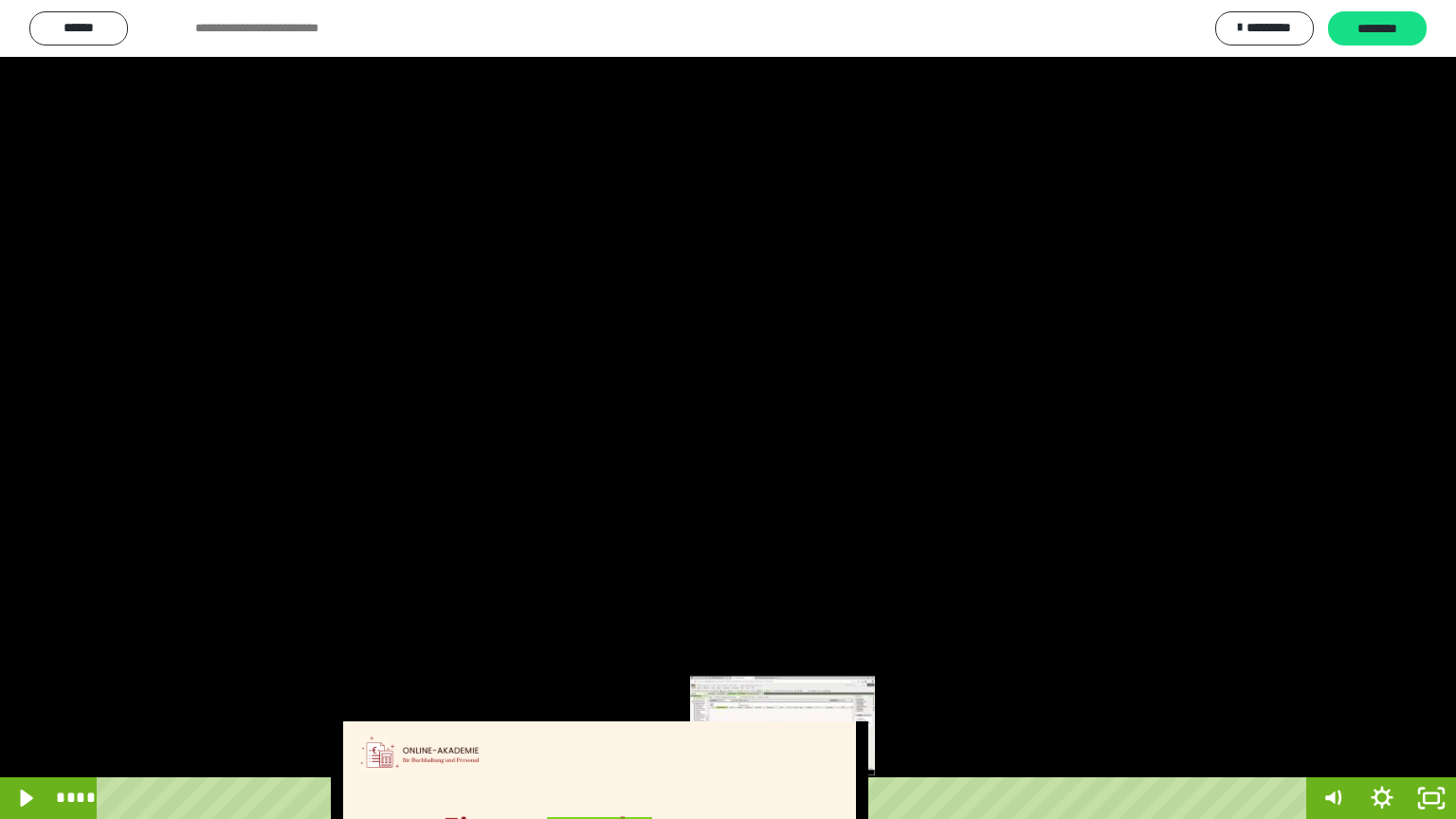 click at bounding box center [782, 798] 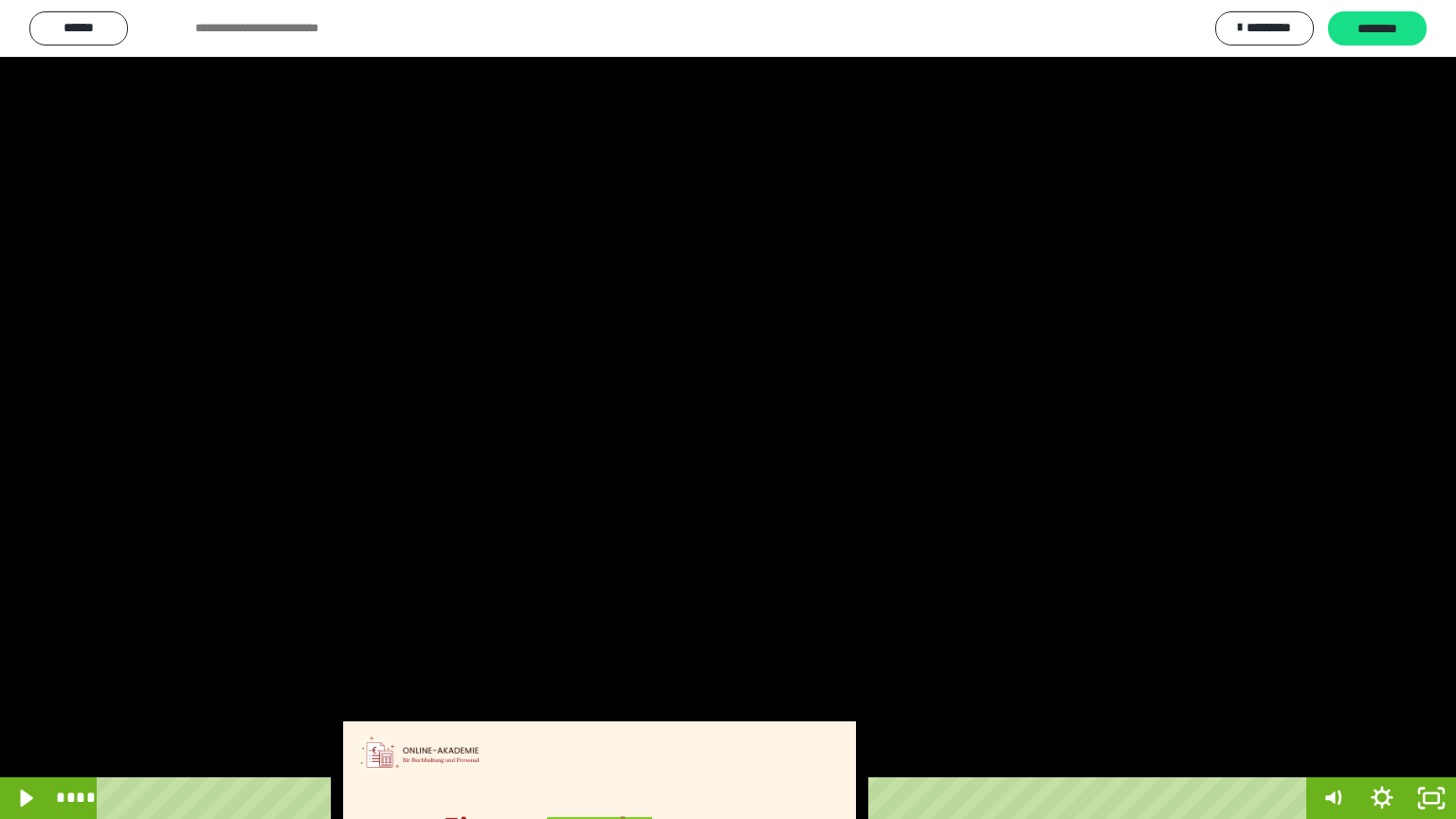click at bounding box center (728, 410) 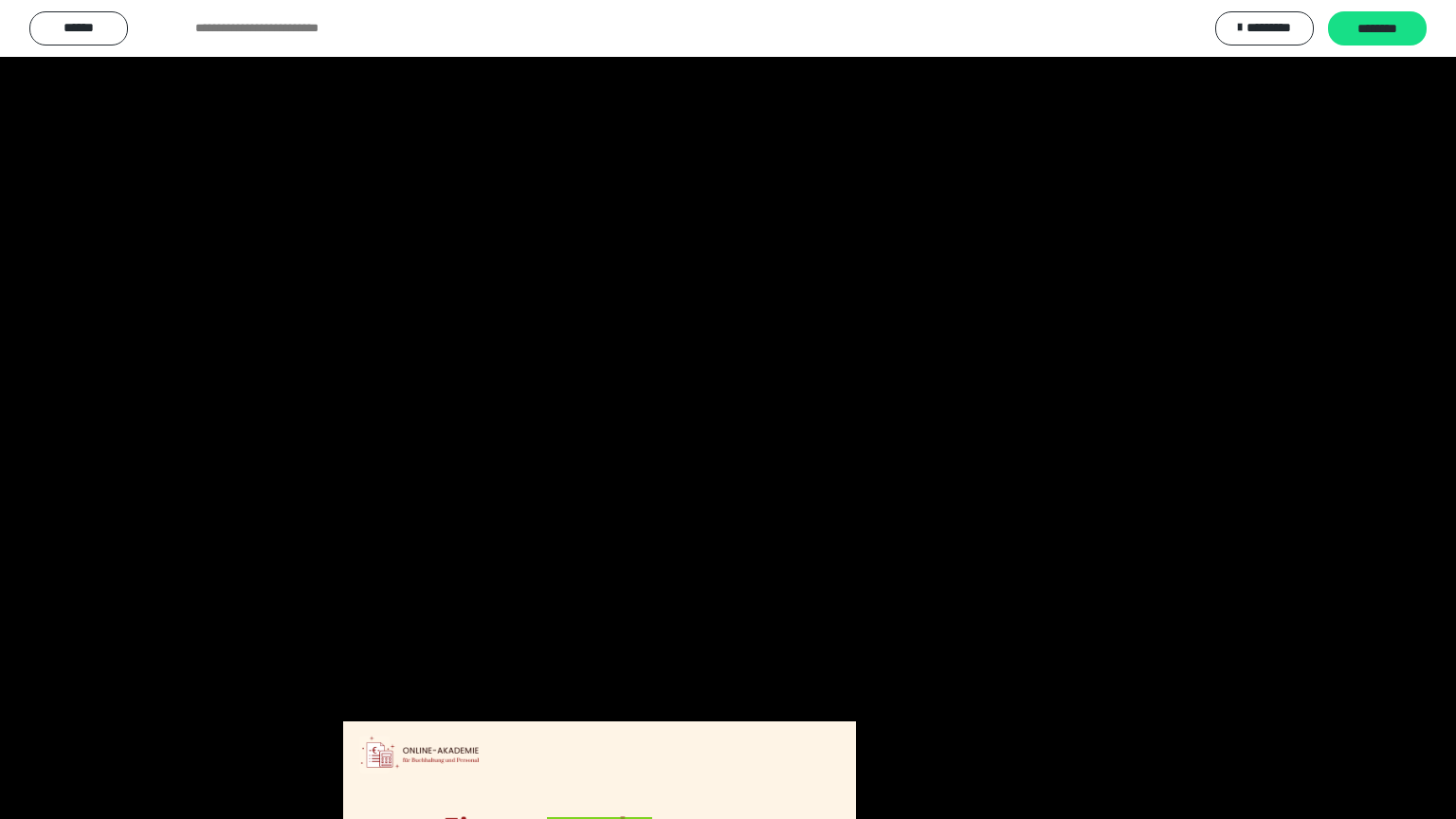 click at bounding box center (728, 410) 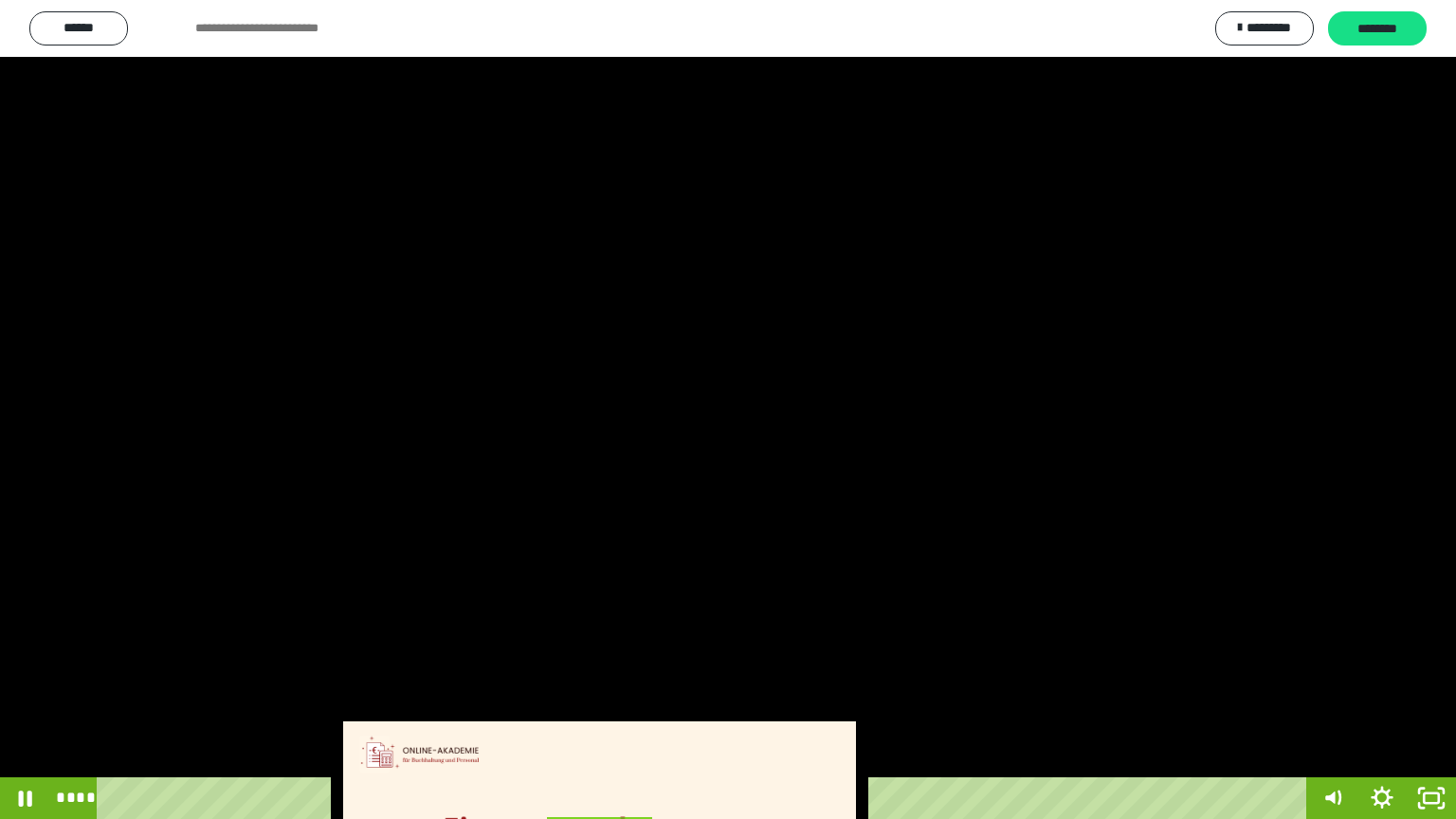 click at bounding box center (728, 410) 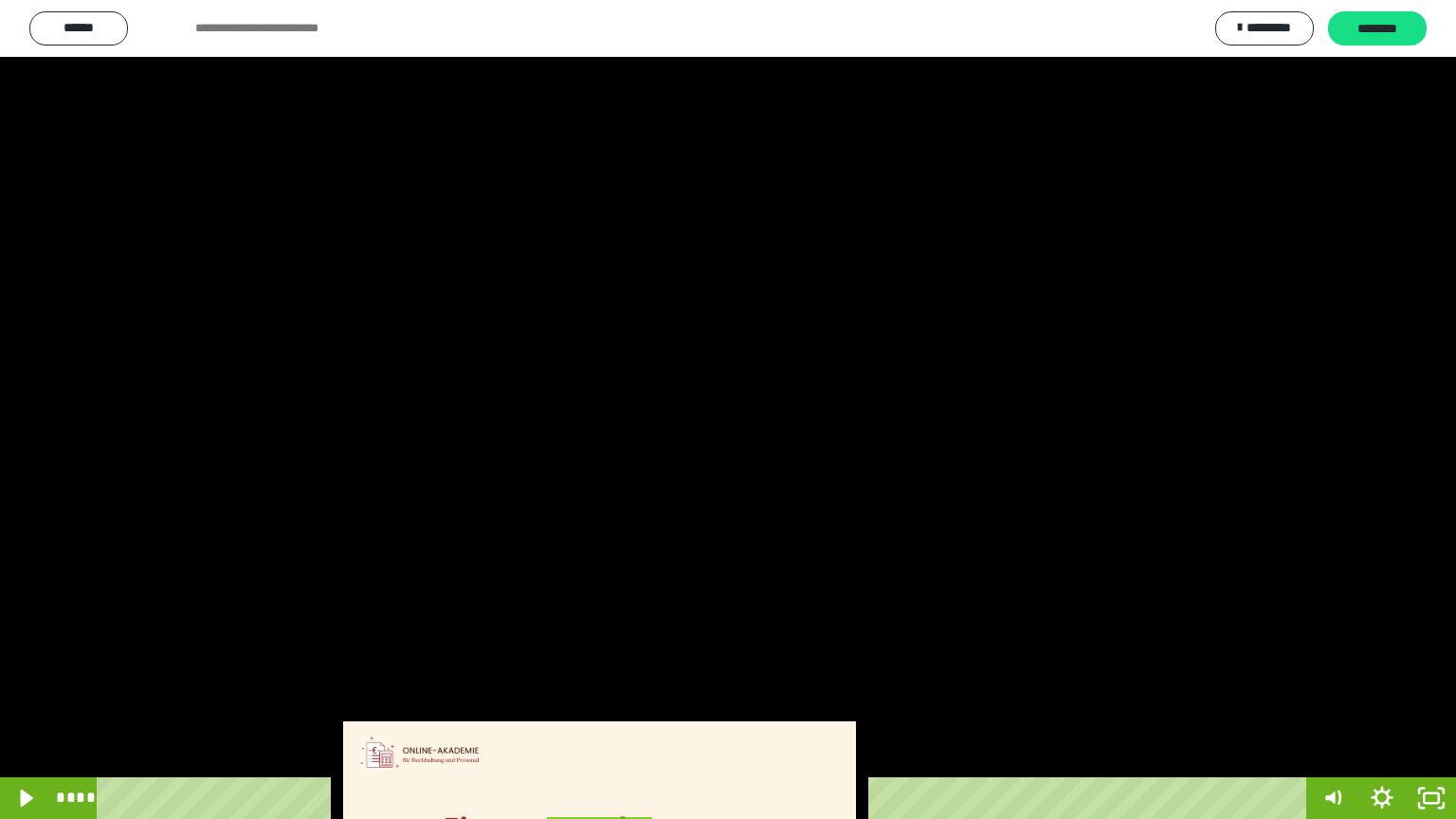 click at bounding box center [728, 410] 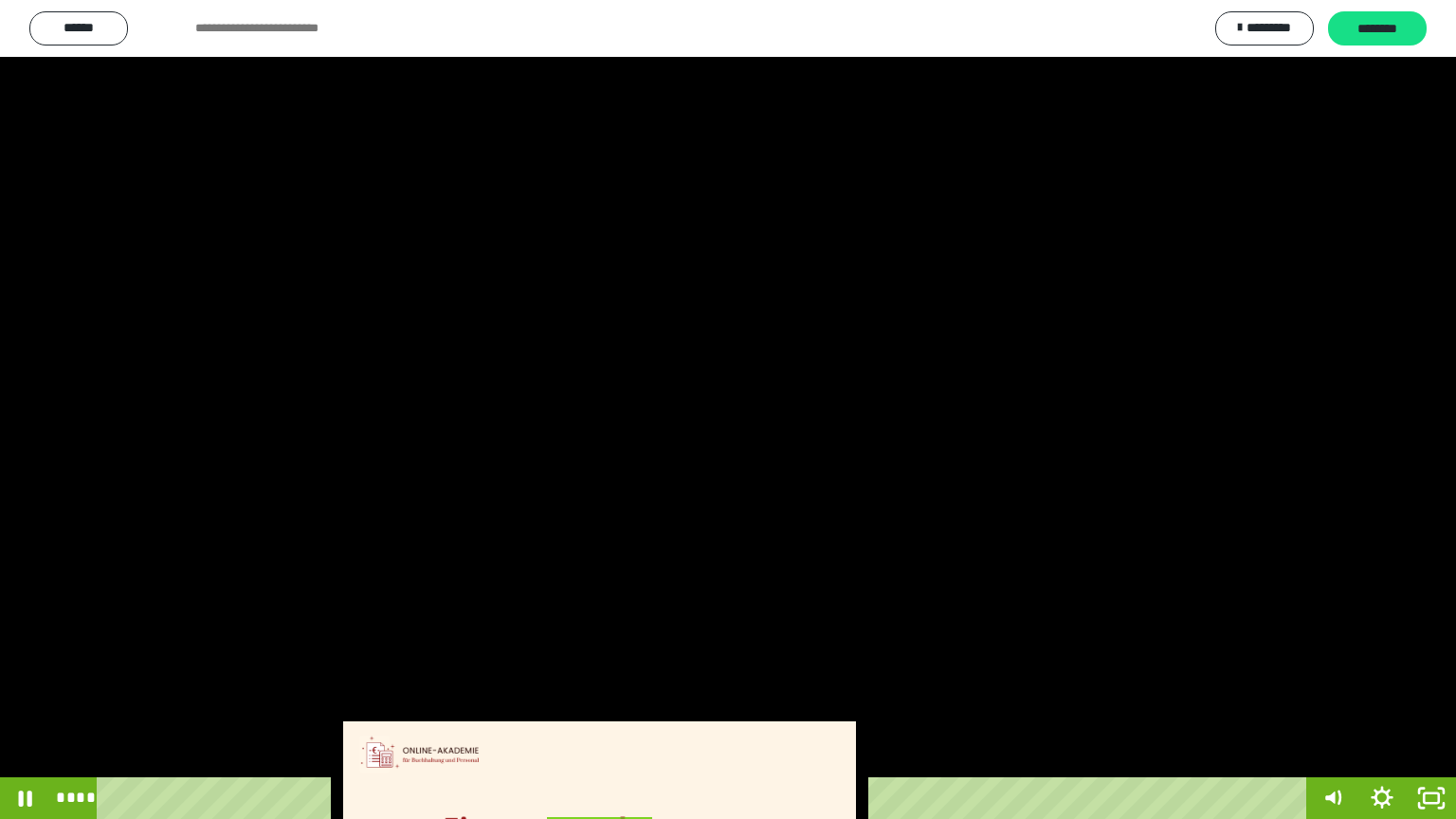 click at bounding box center (728, 410) 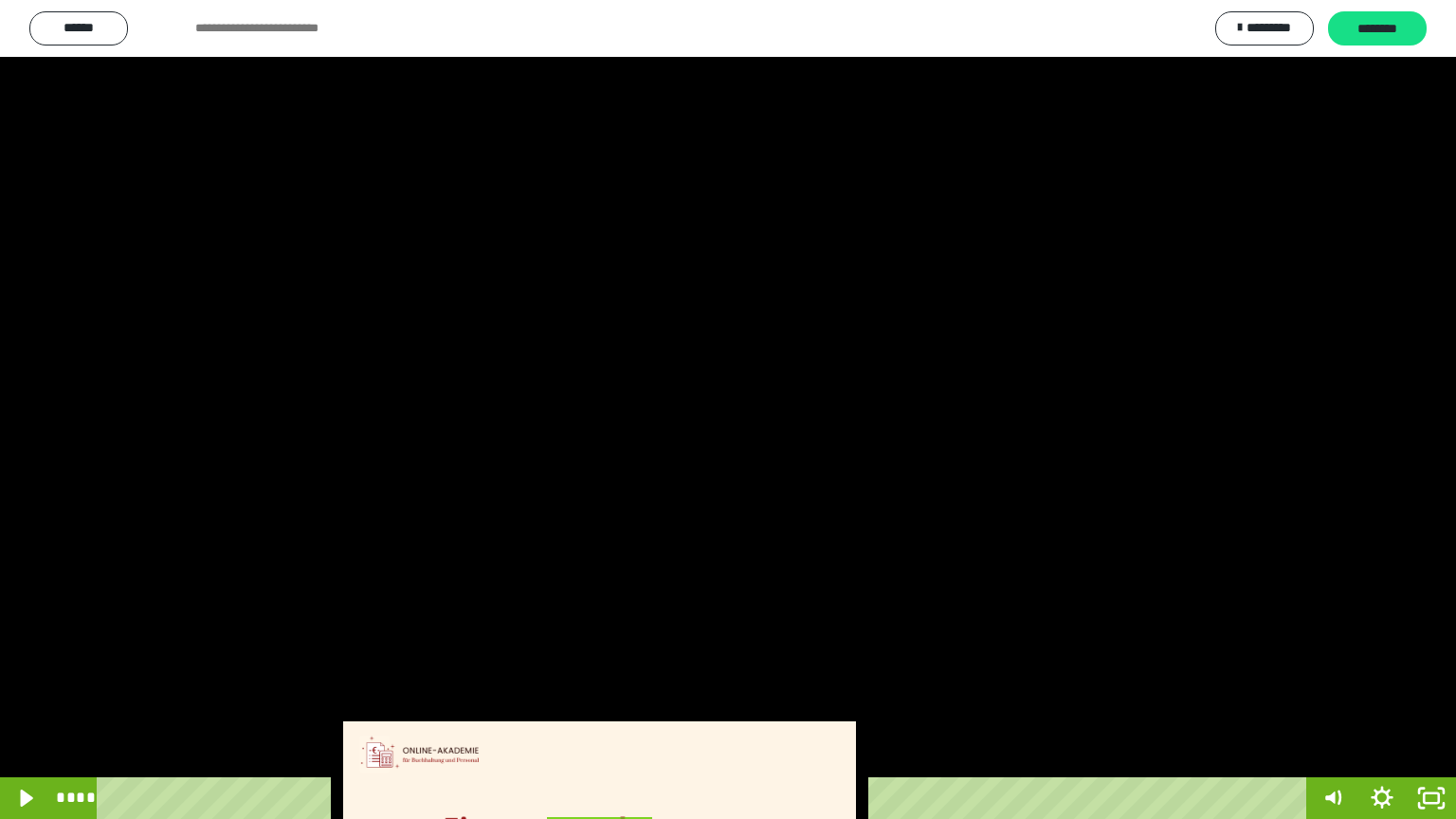 click at bounding box center (728, 410) 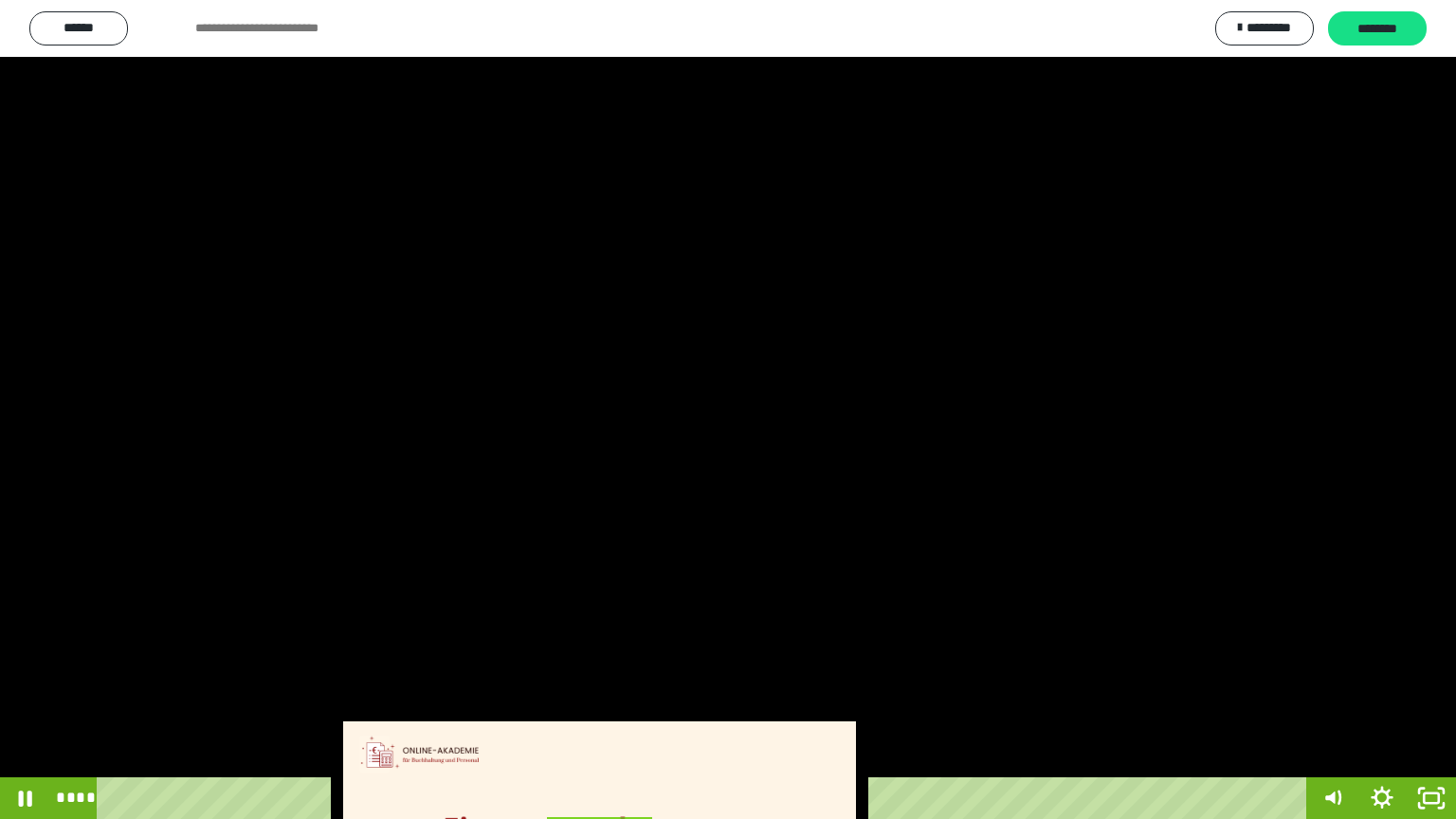 click at bounding box center [728, 410] 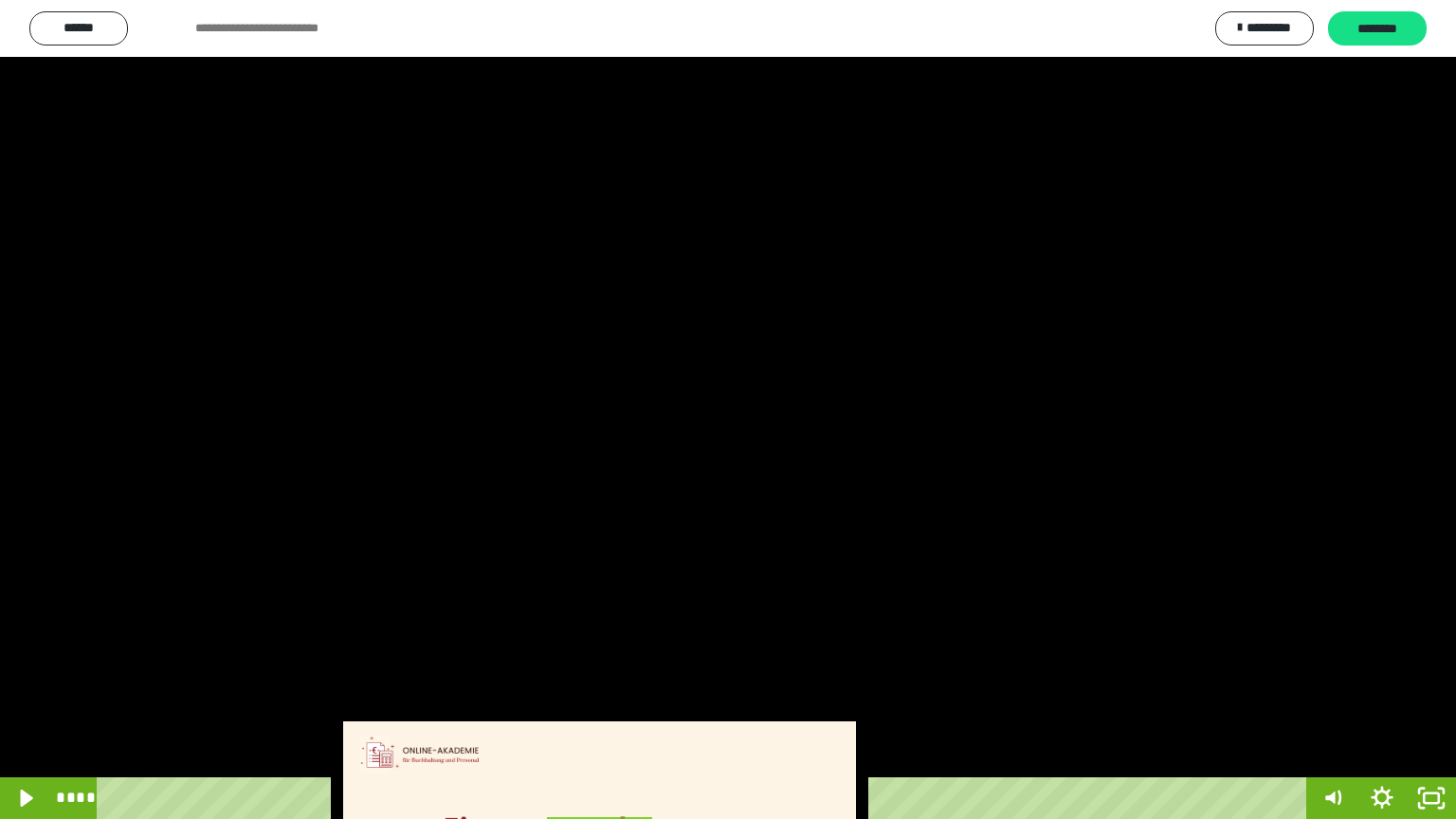 click at bounding box center (728, 410) 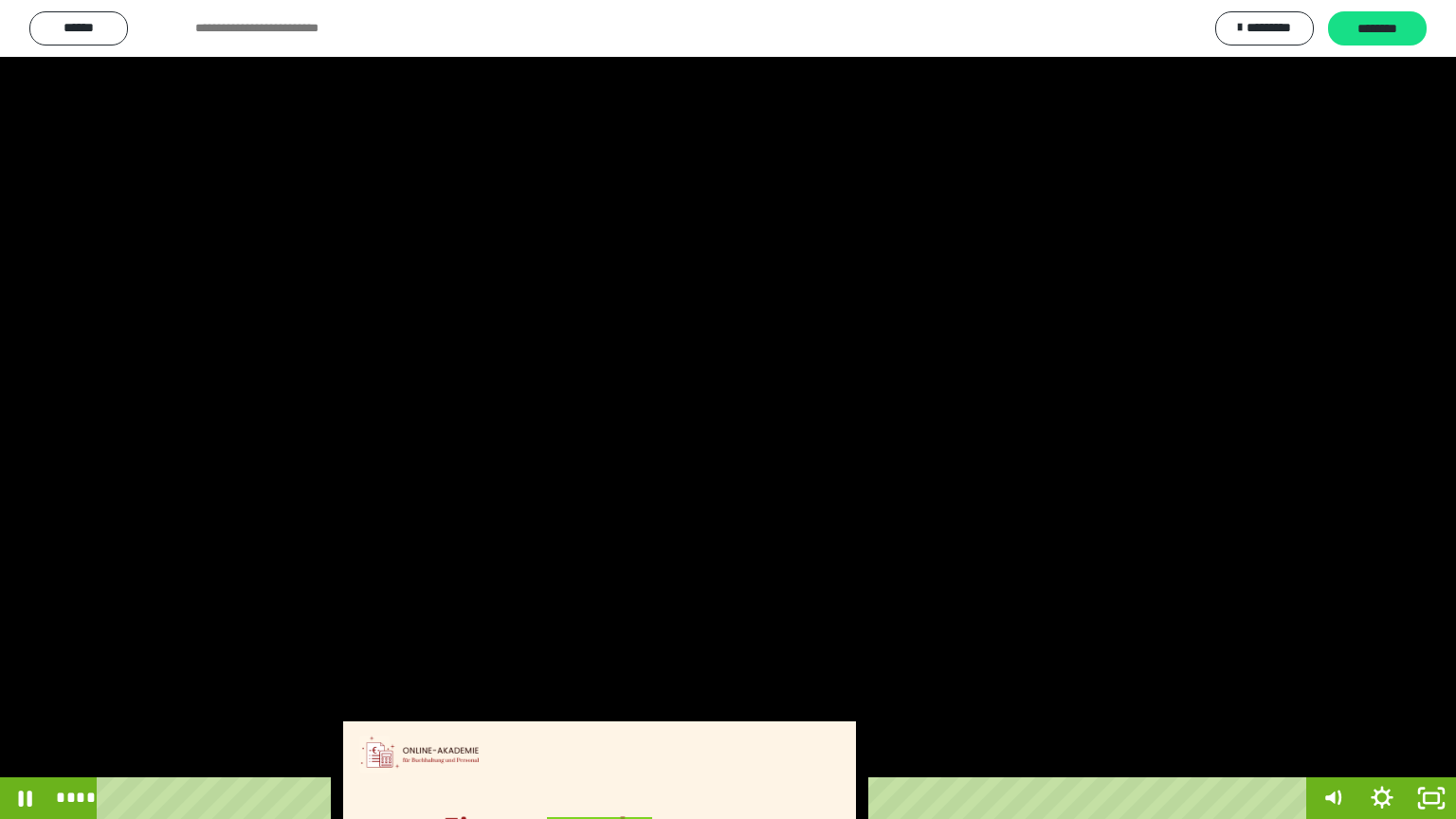 click at bounding box center [728, 410] 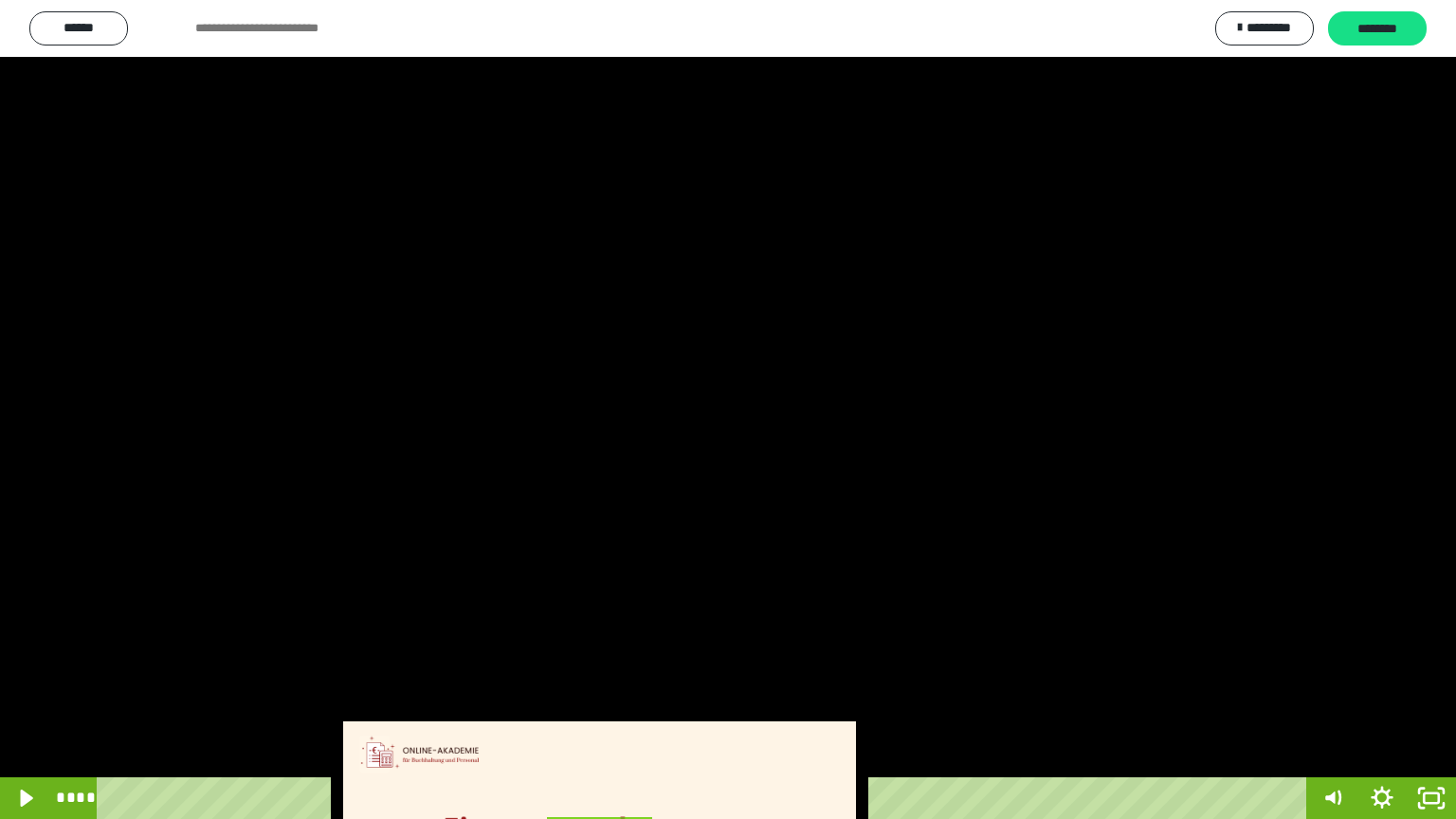 click at bounding box center [728, 410] 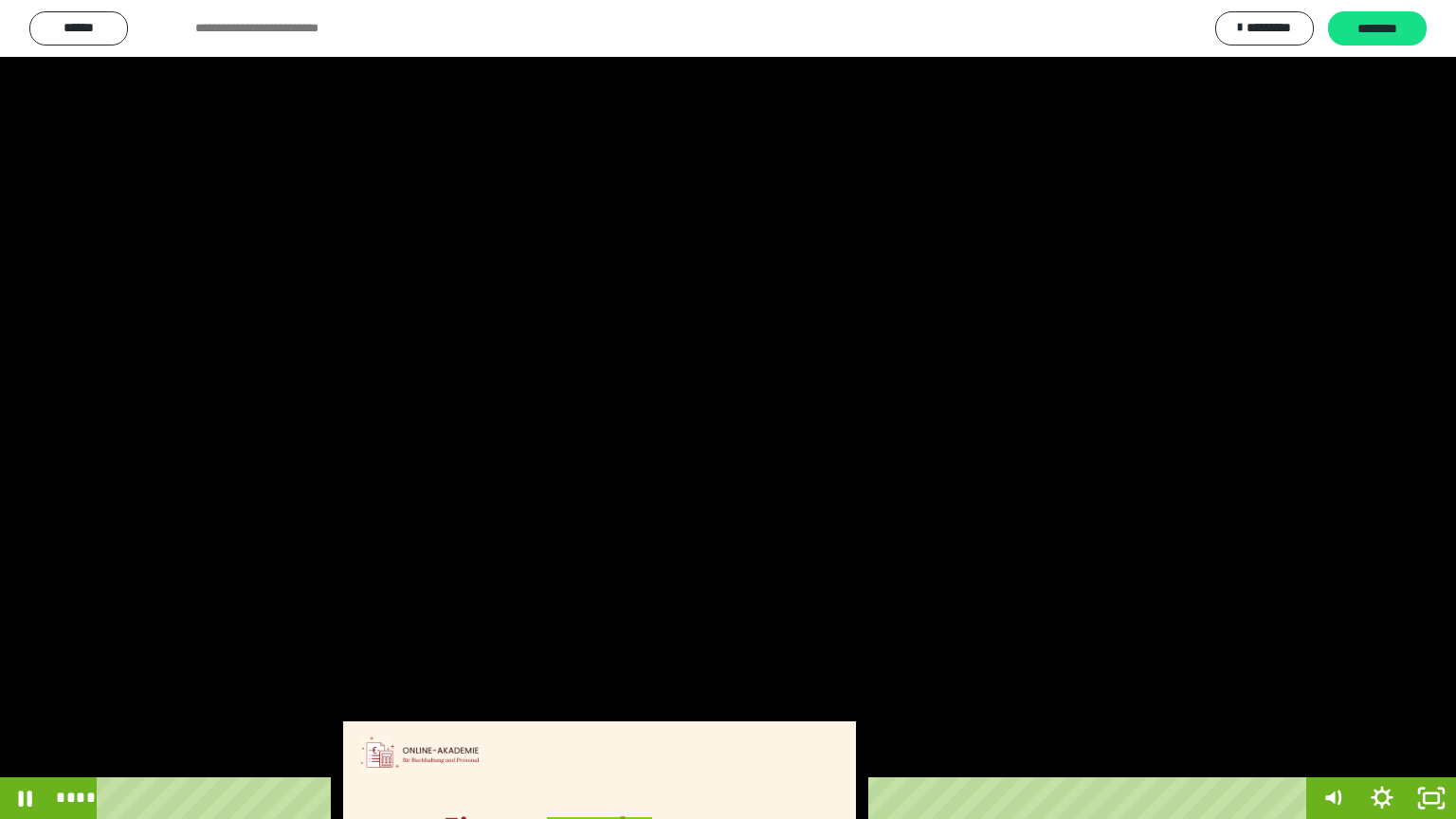 click at bounding box center [728, 410] 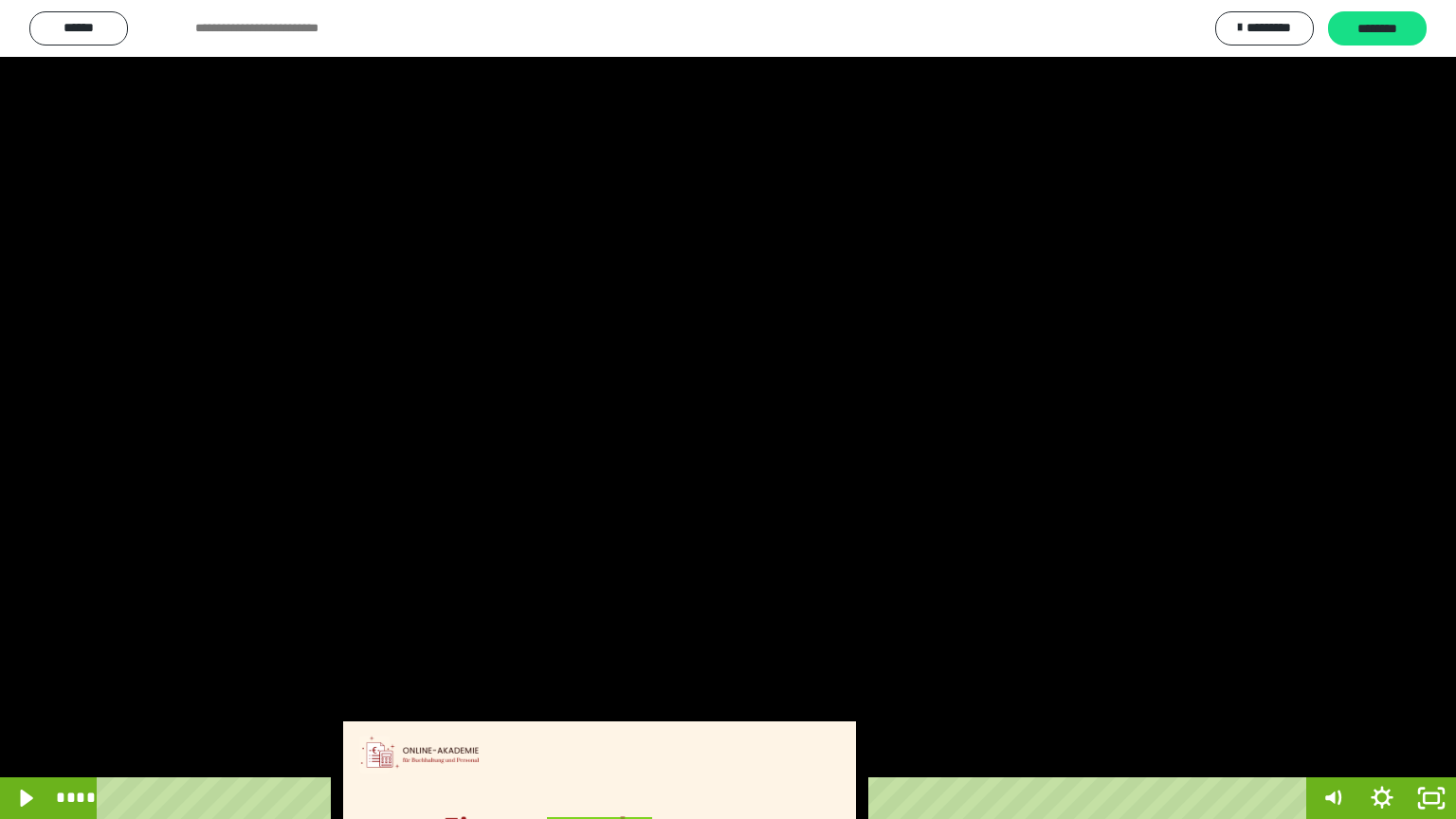 click at bounding box center (728, 410) 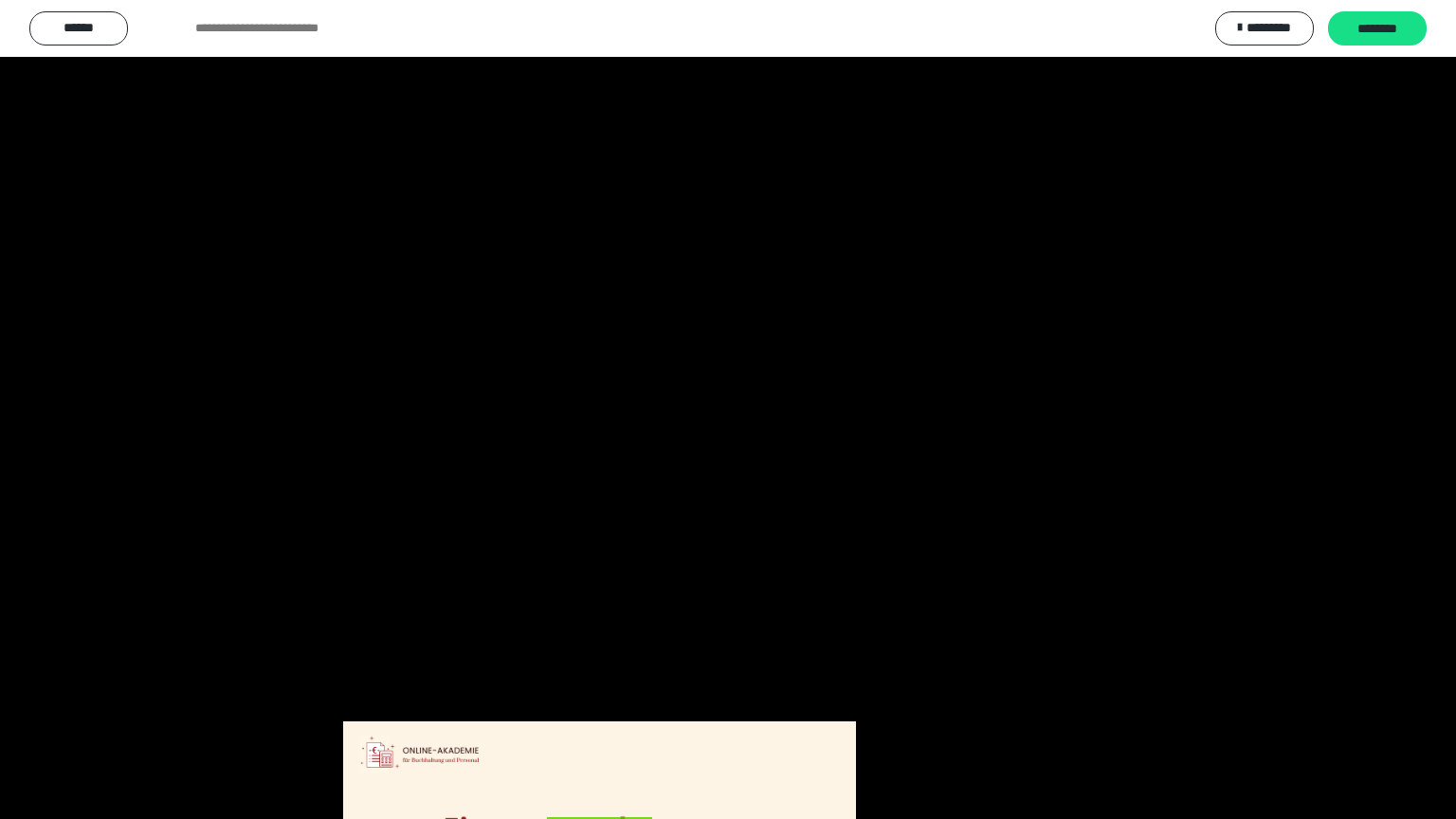 click at bounding box center [728, 410] 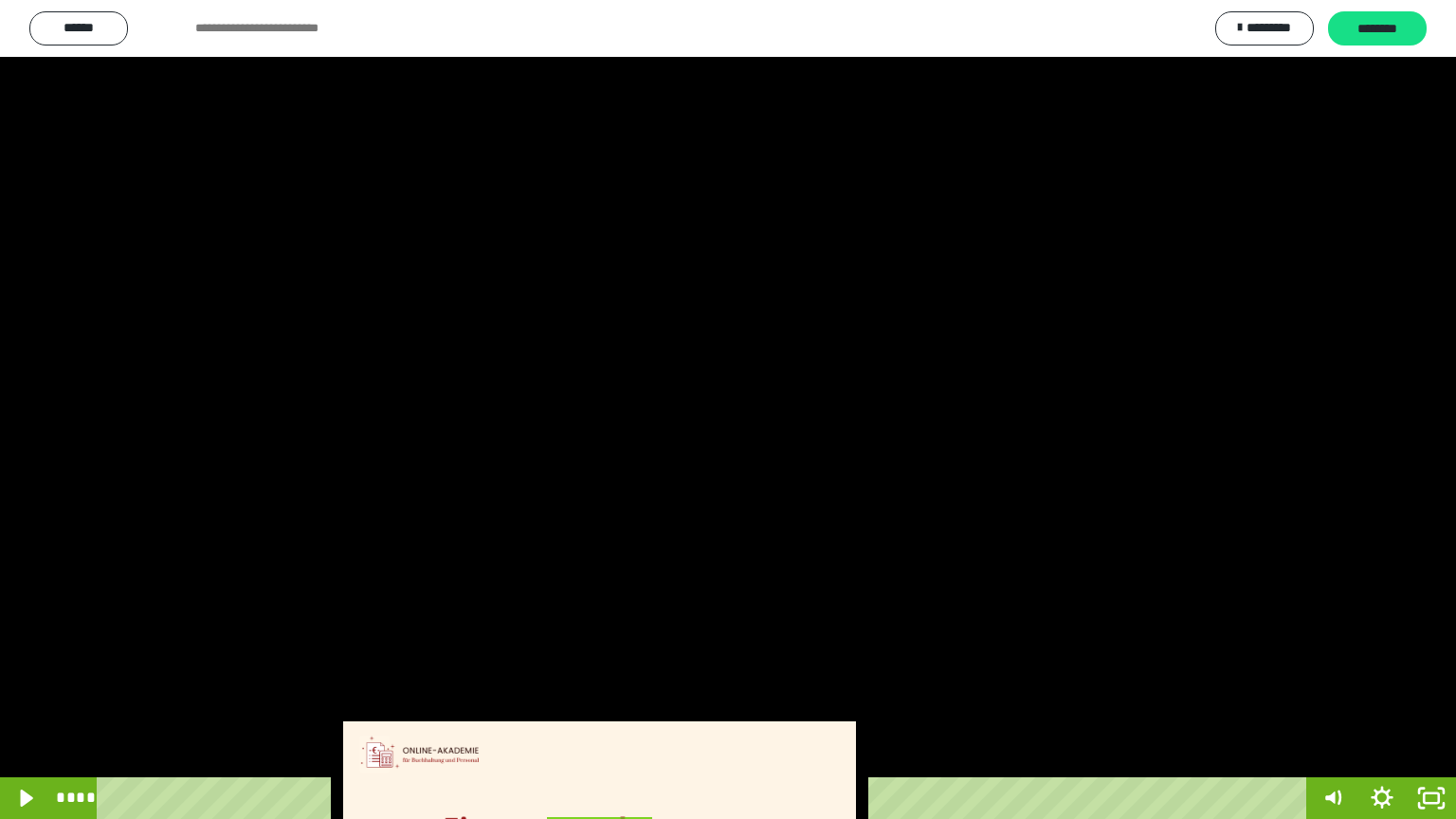 click at bounding box center (728, 410) 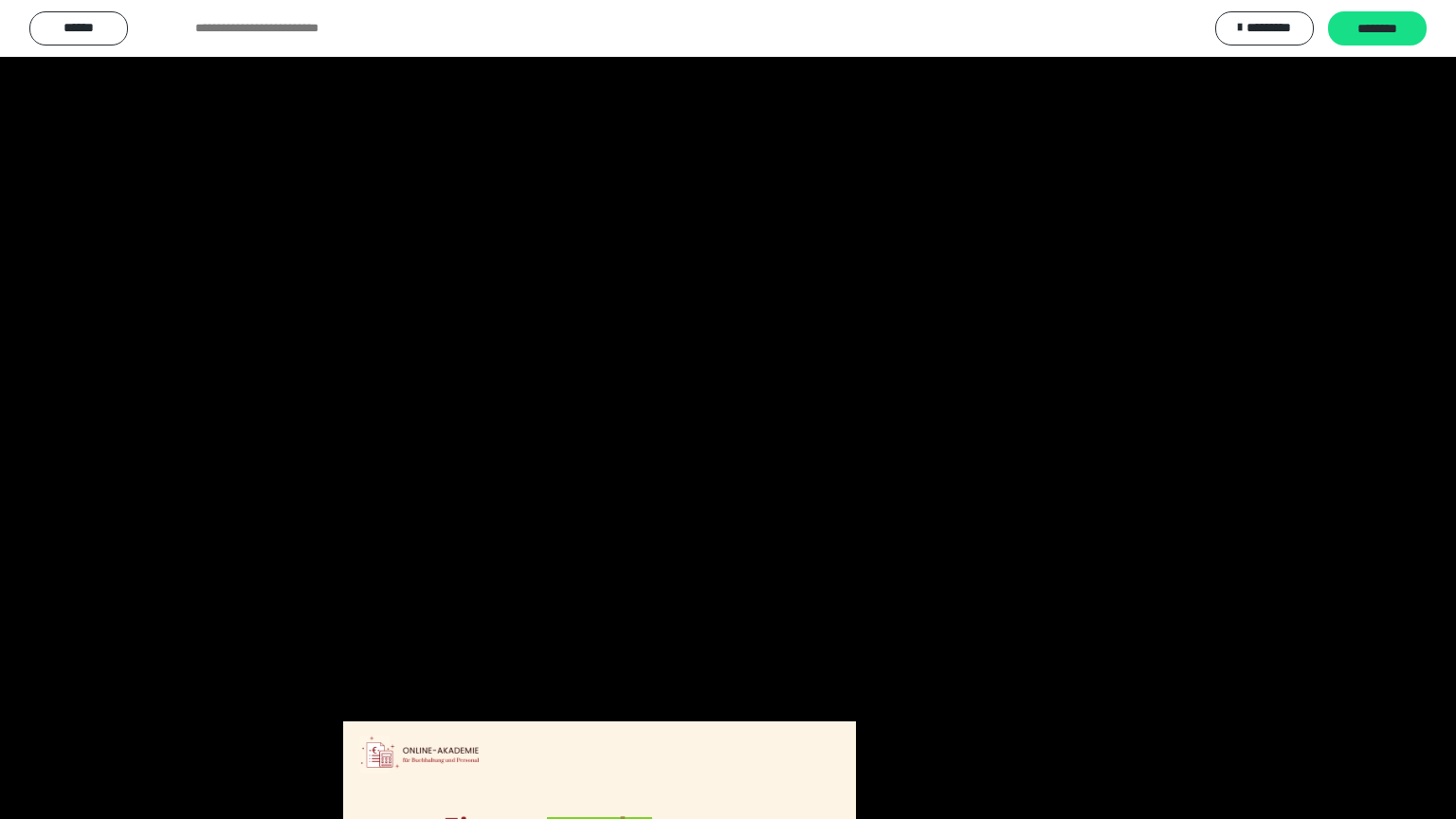 click at bounding box center [728, 410] 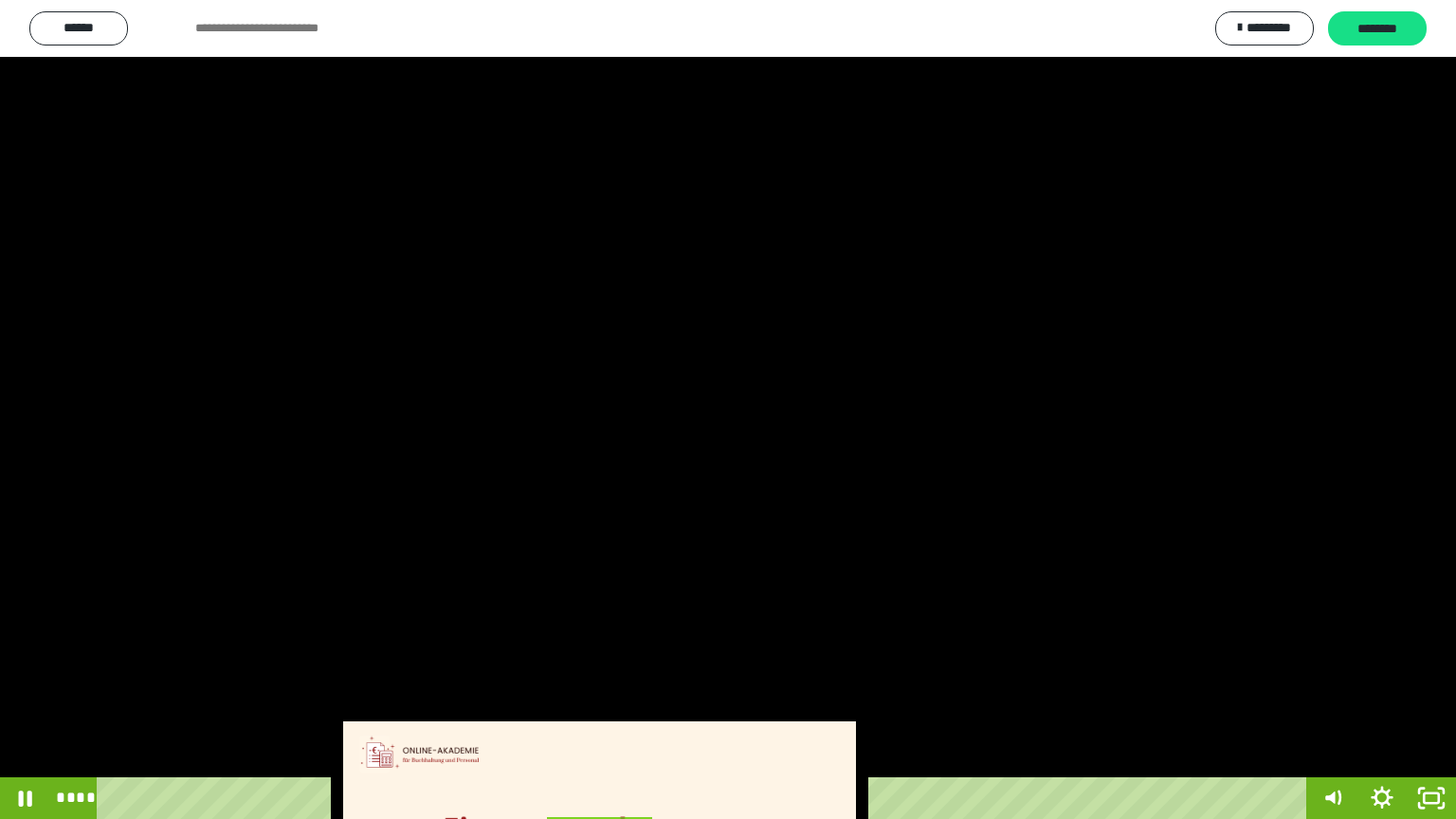 click at bounding box center (728, 410) 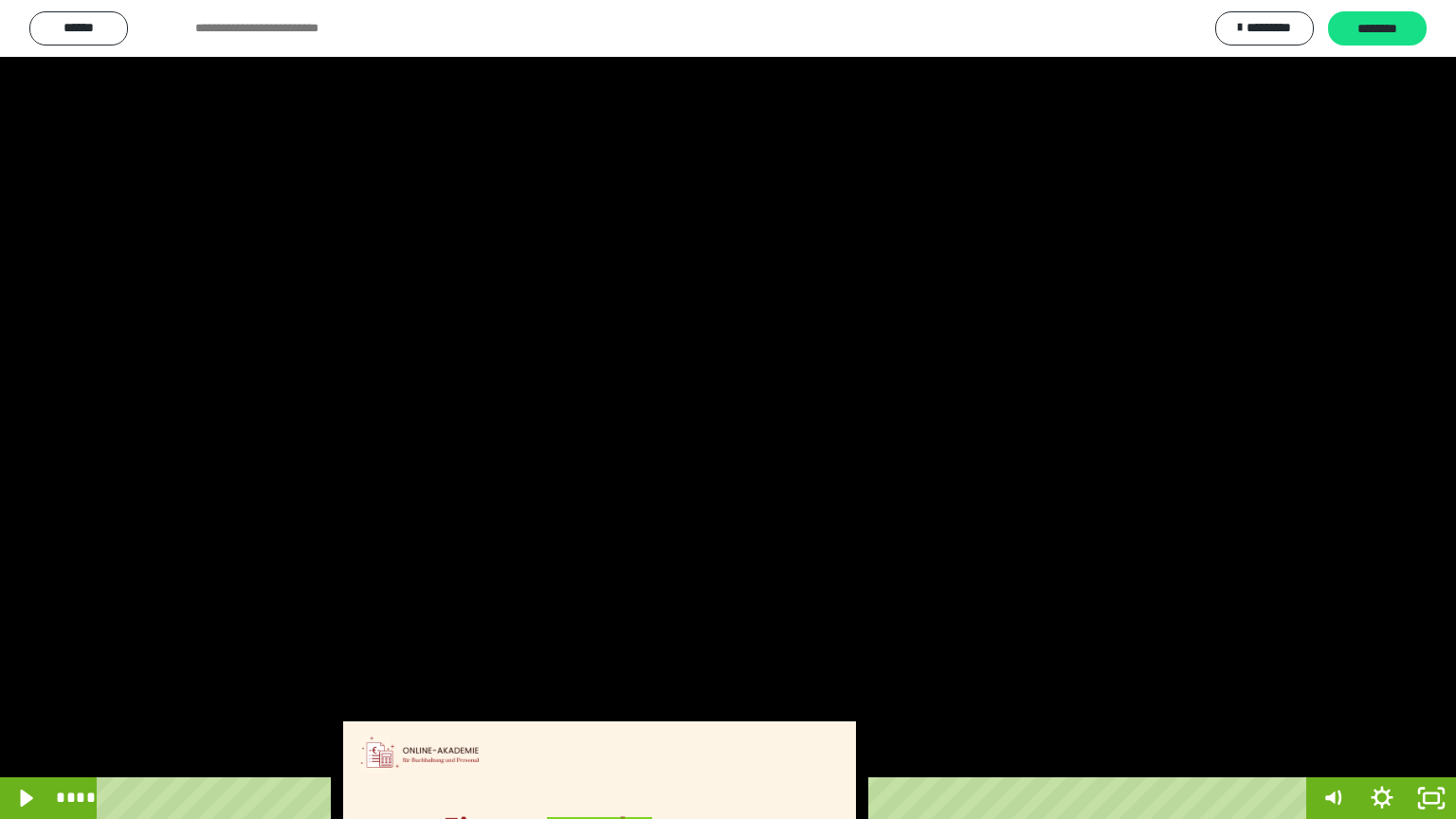 click at bounding box center [728, 410] 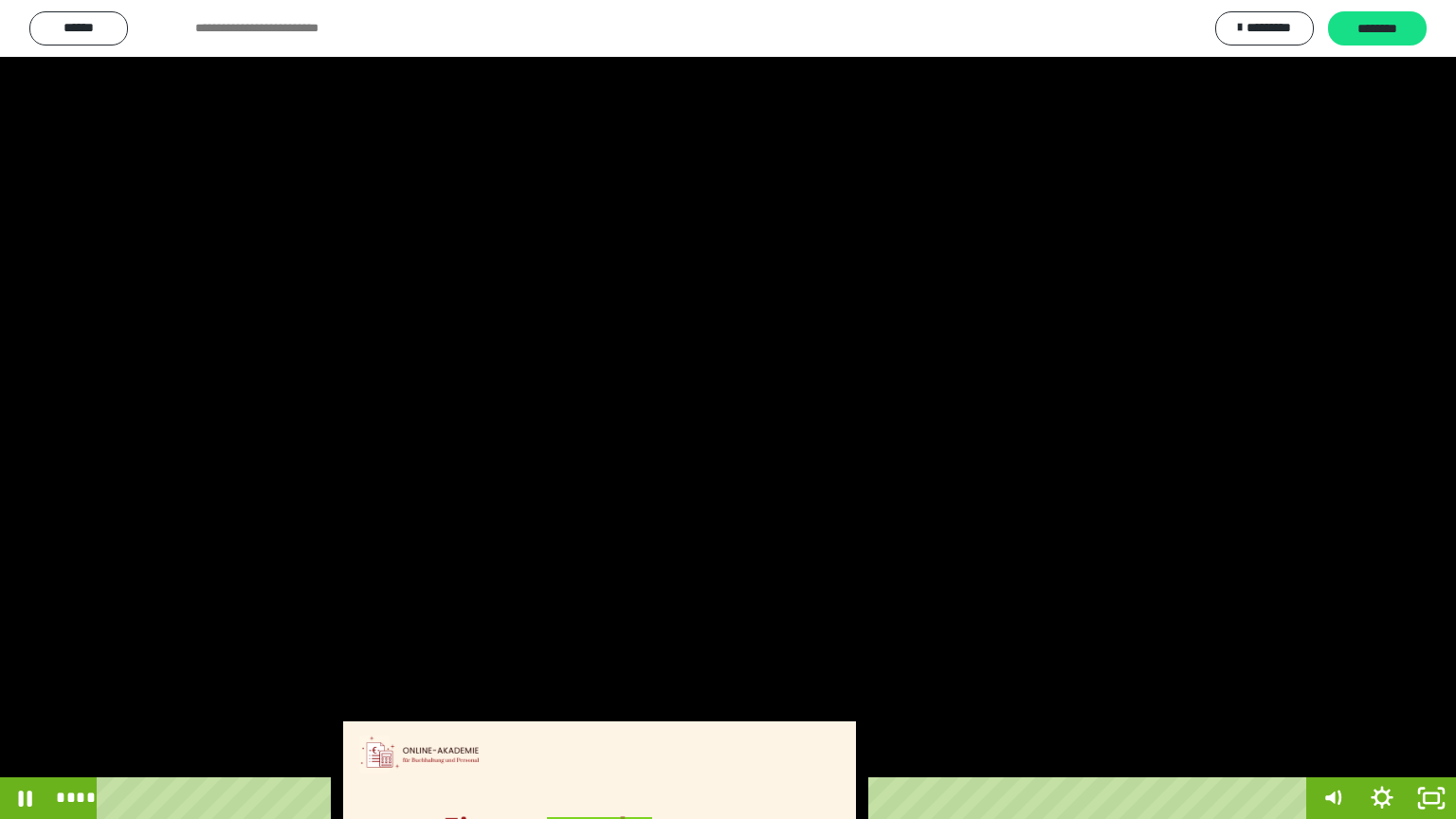 click at bounding box center [728, 410] 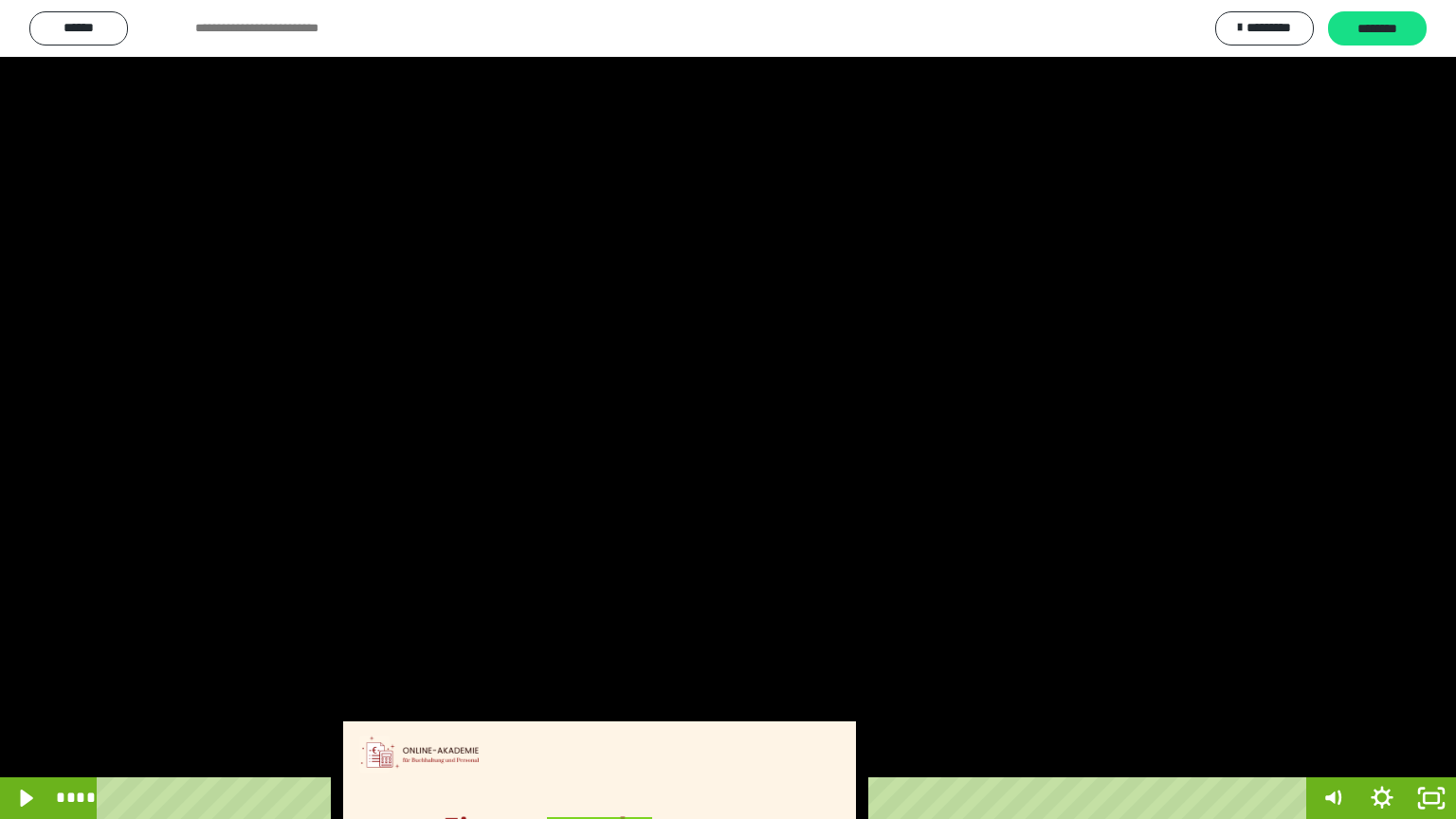 click at bounding box center [728, 410] 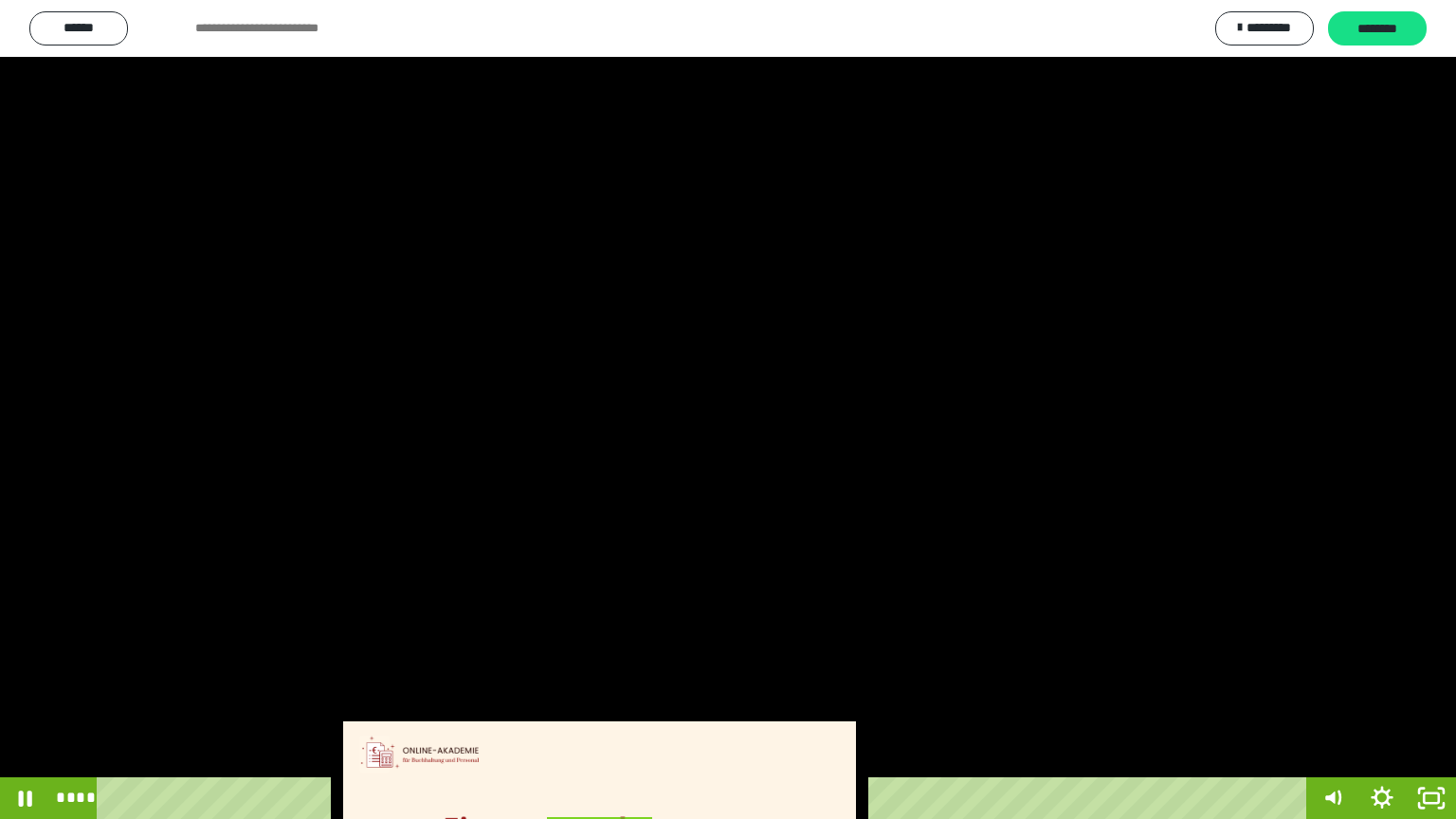click at bounding box center [728, 410] 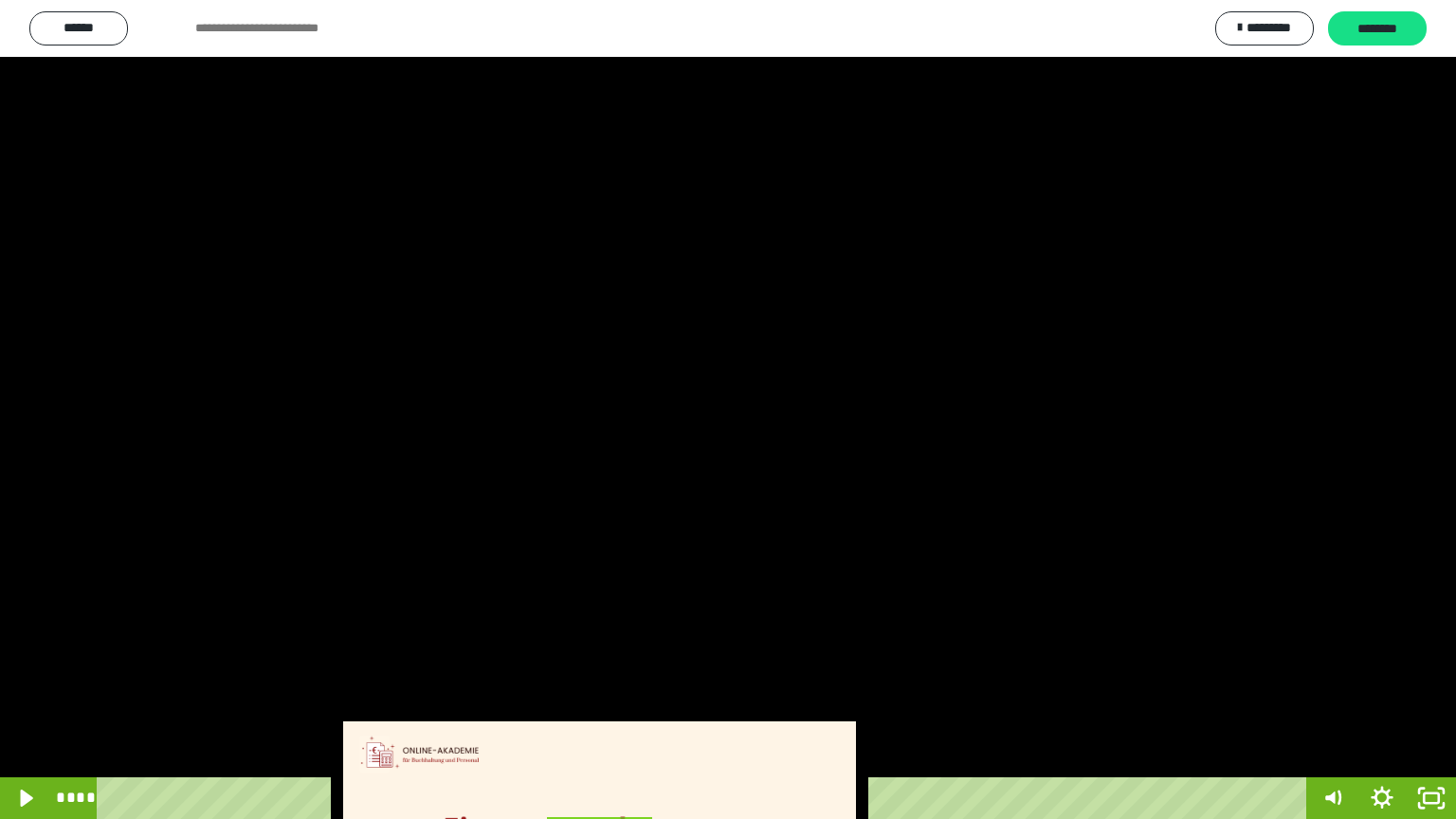 click at bounding box center [728, 410] 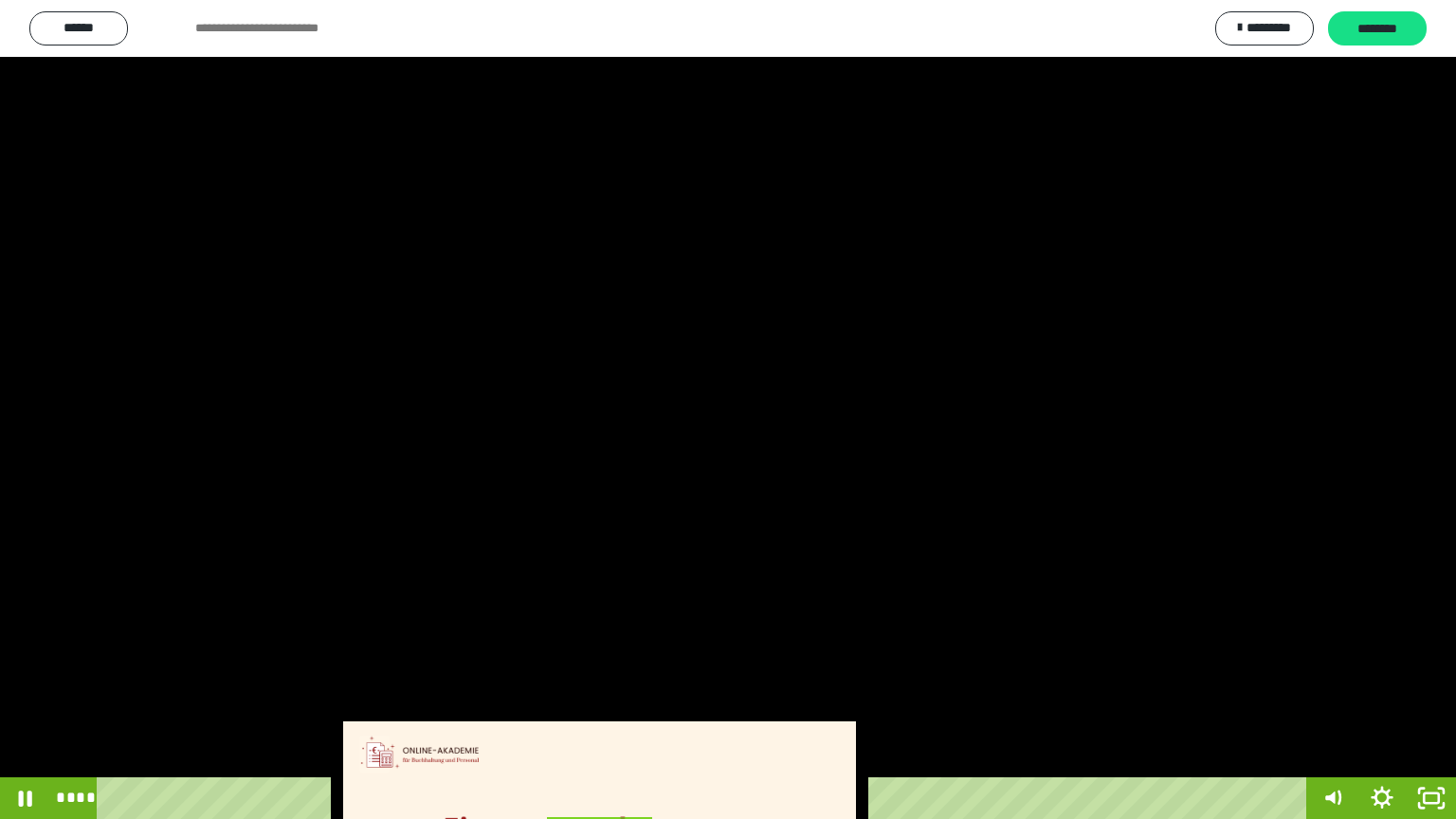 click at bounding box center (728, 410) 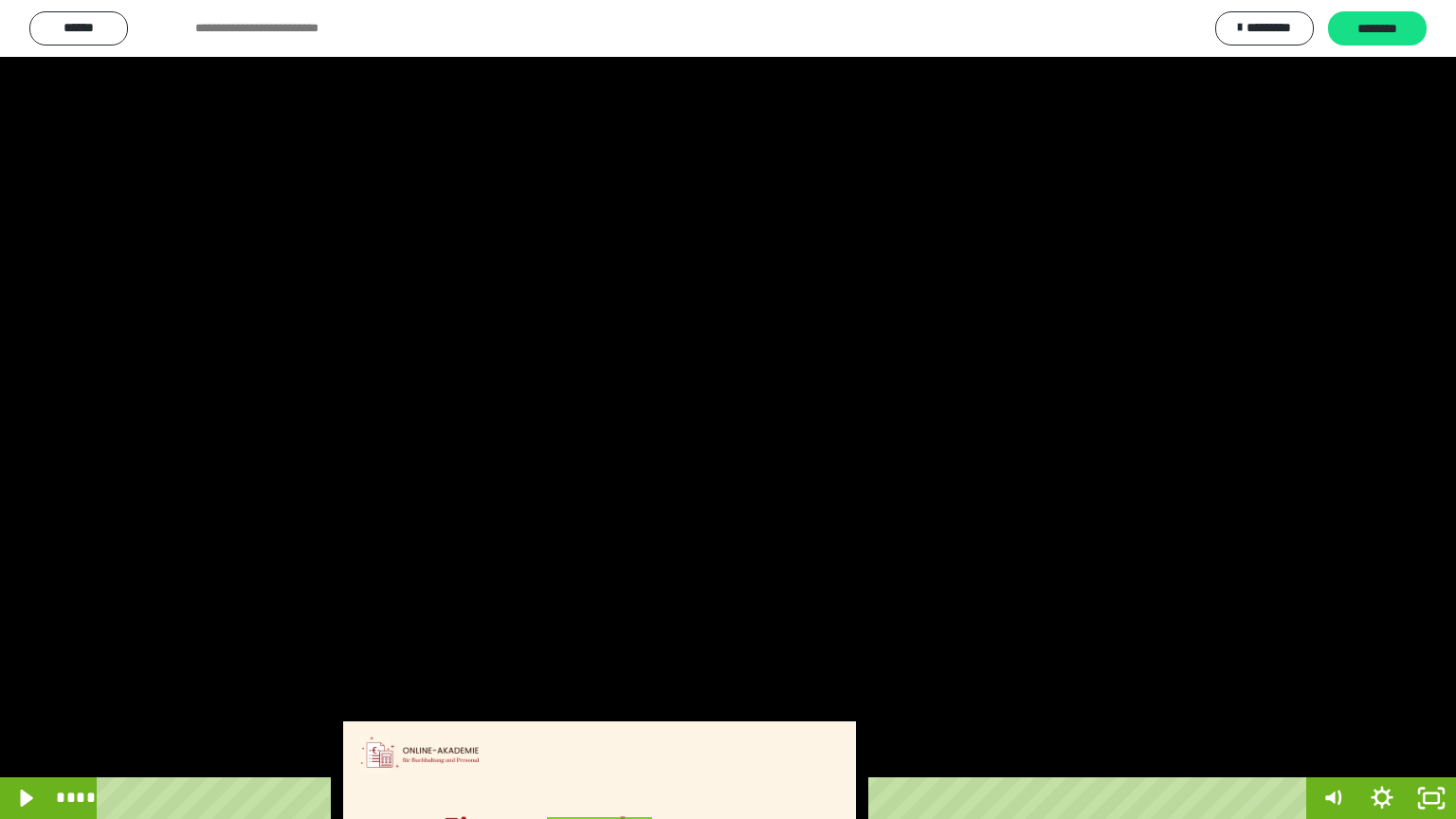 click at bounding box center (728, 410) 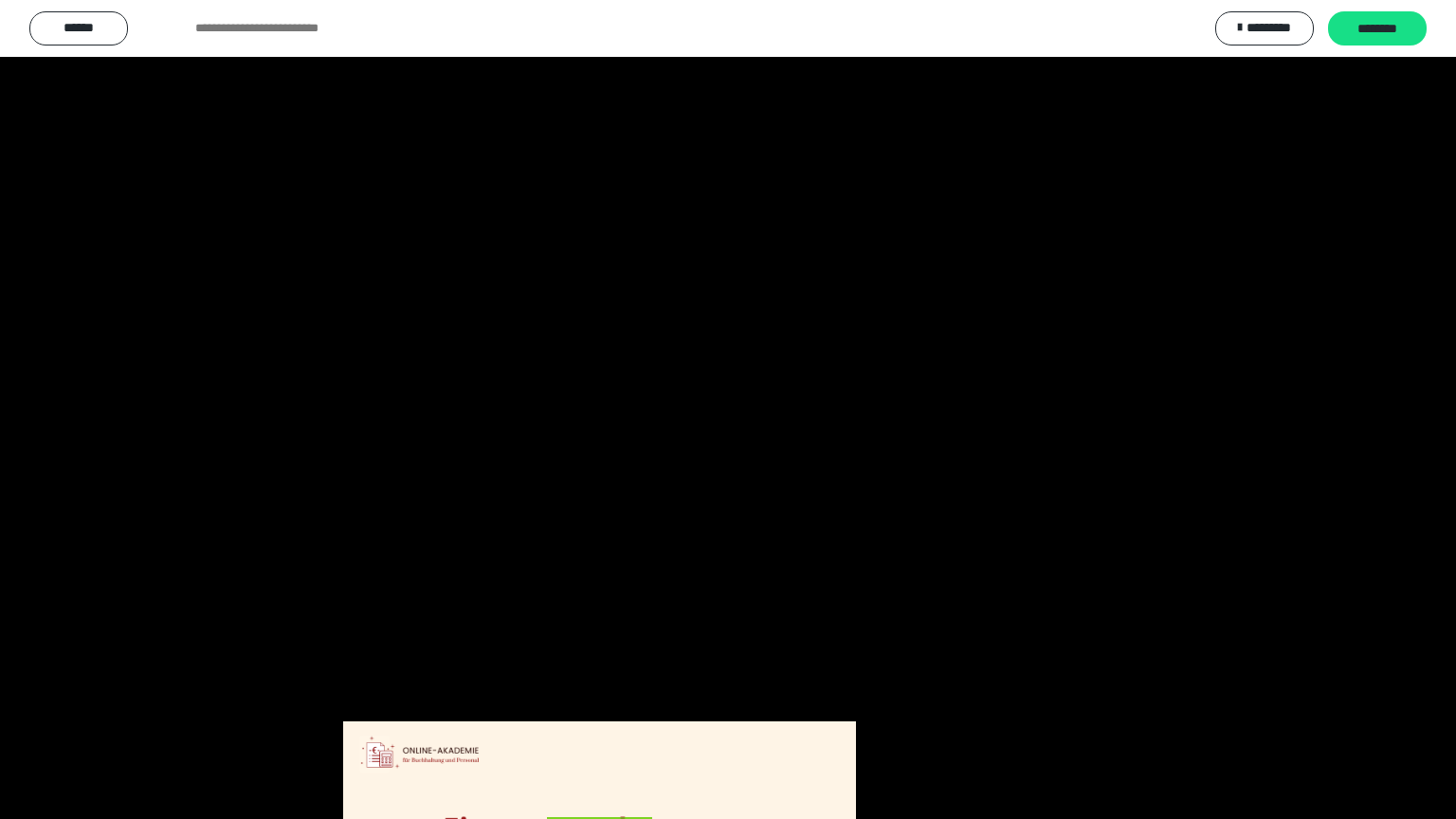 click at bounding box center [728, 410] 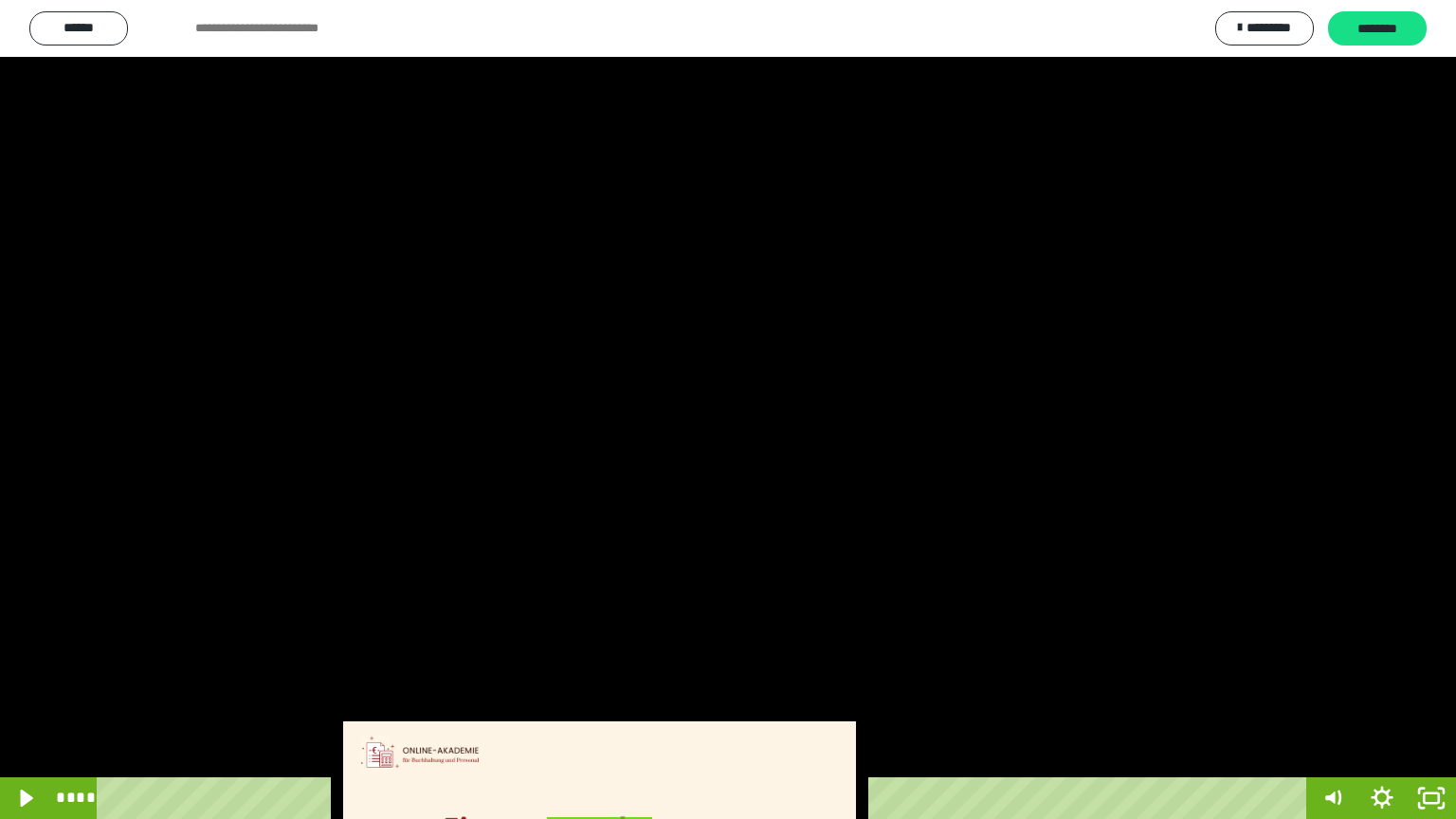 click at bounding box center (728, 410) 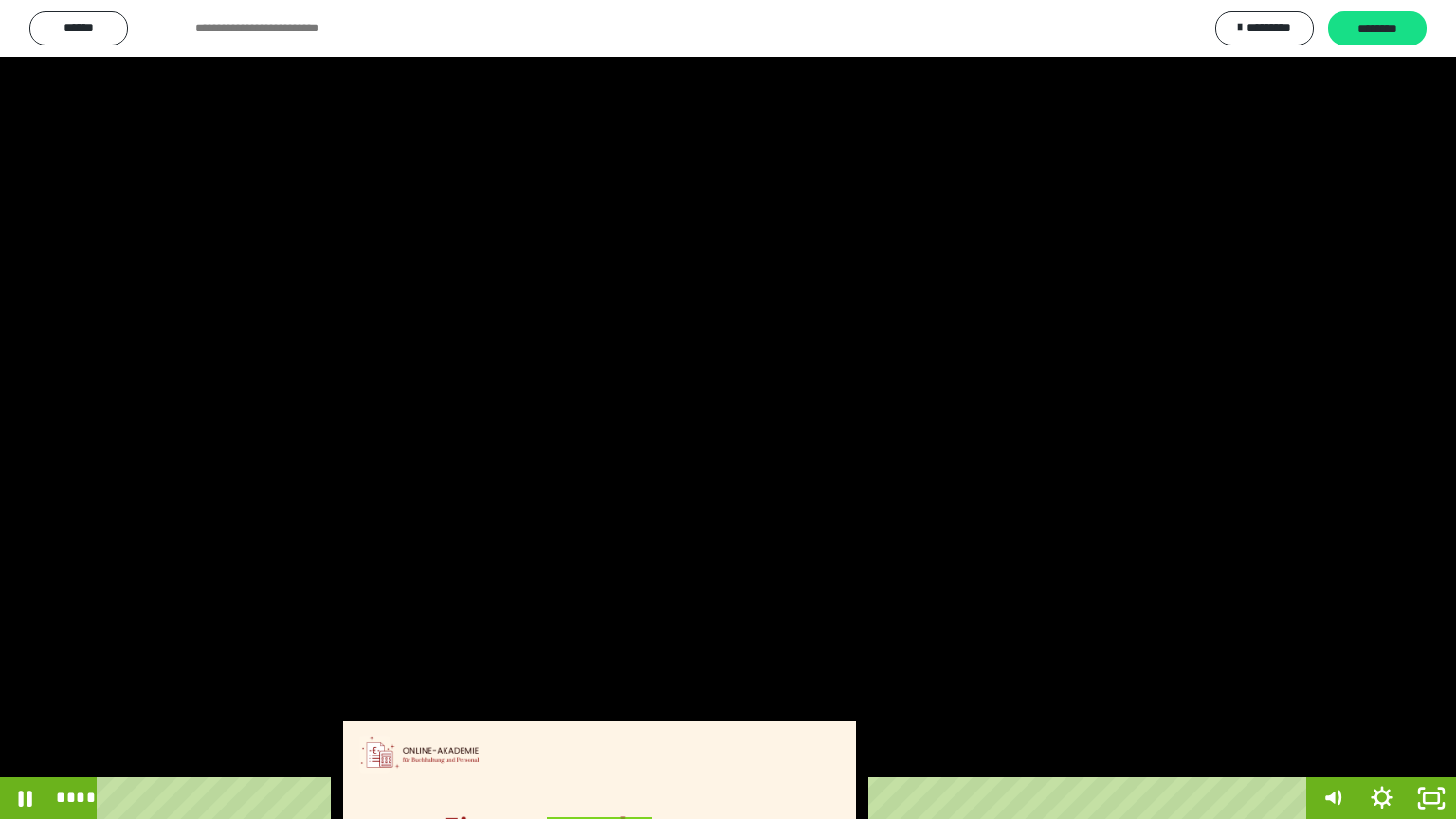 click at bounding box center (728, 410) 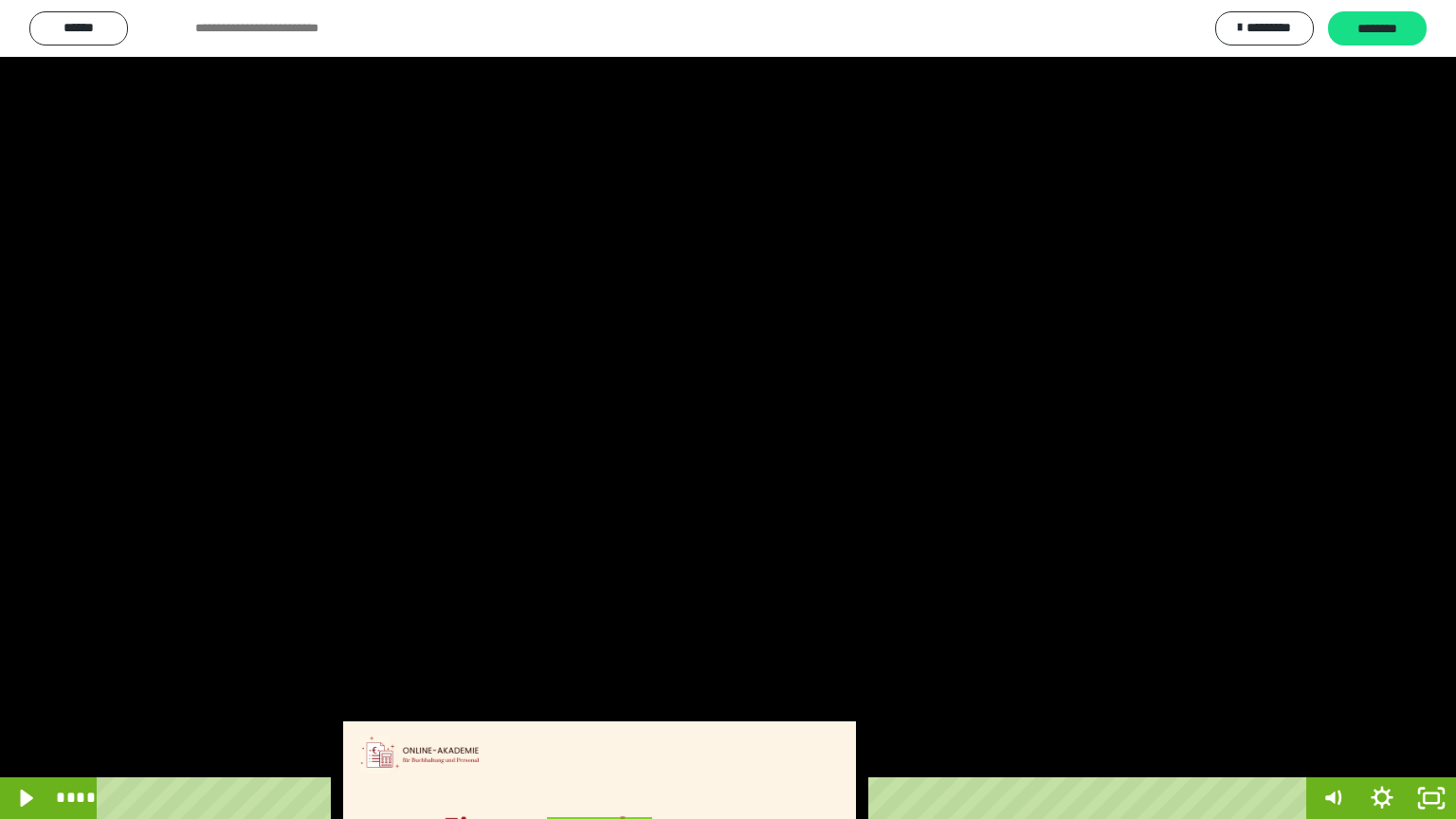 click at bounding box center [728, 410] 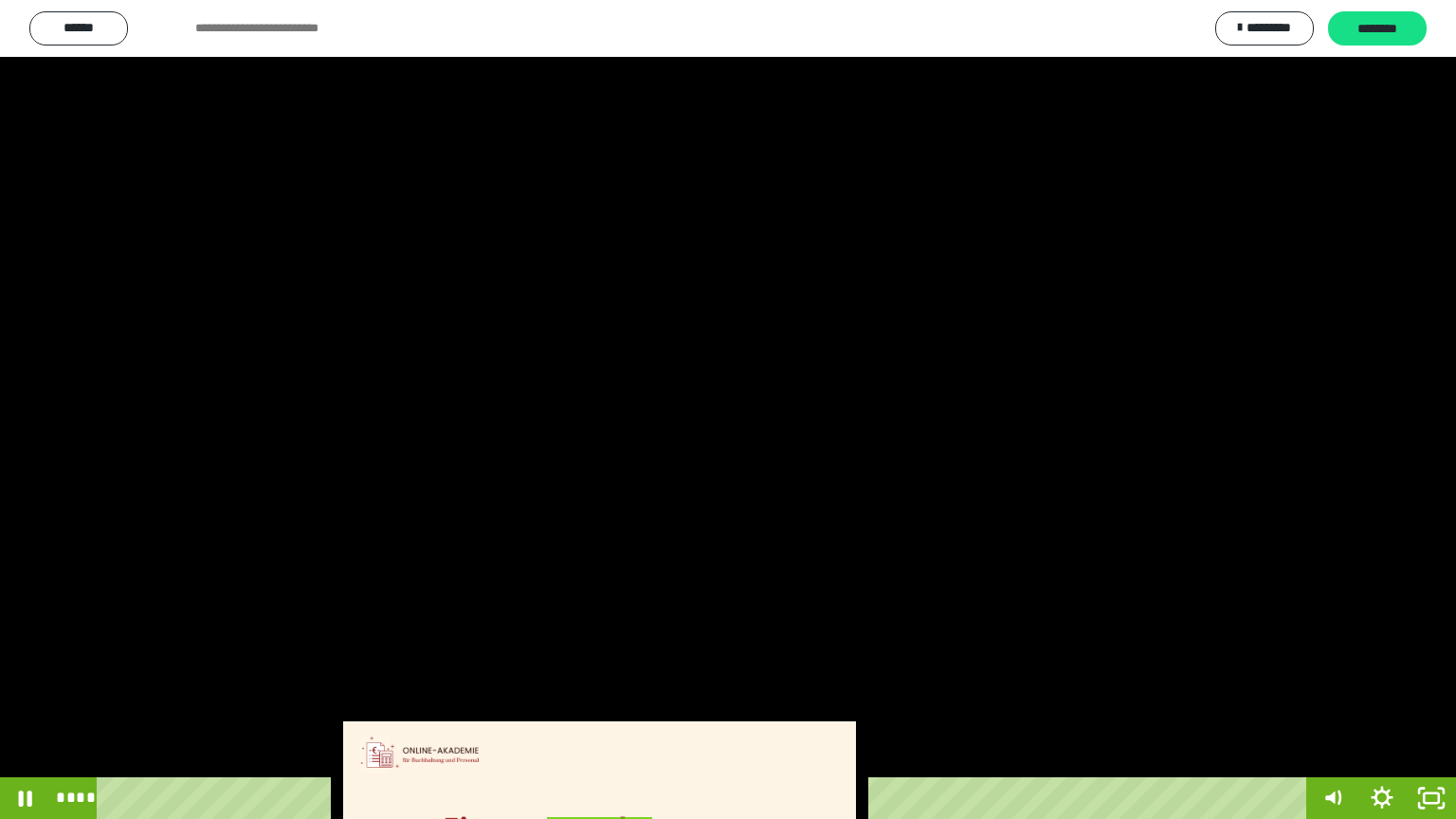 click at bounding box center [728, 410] 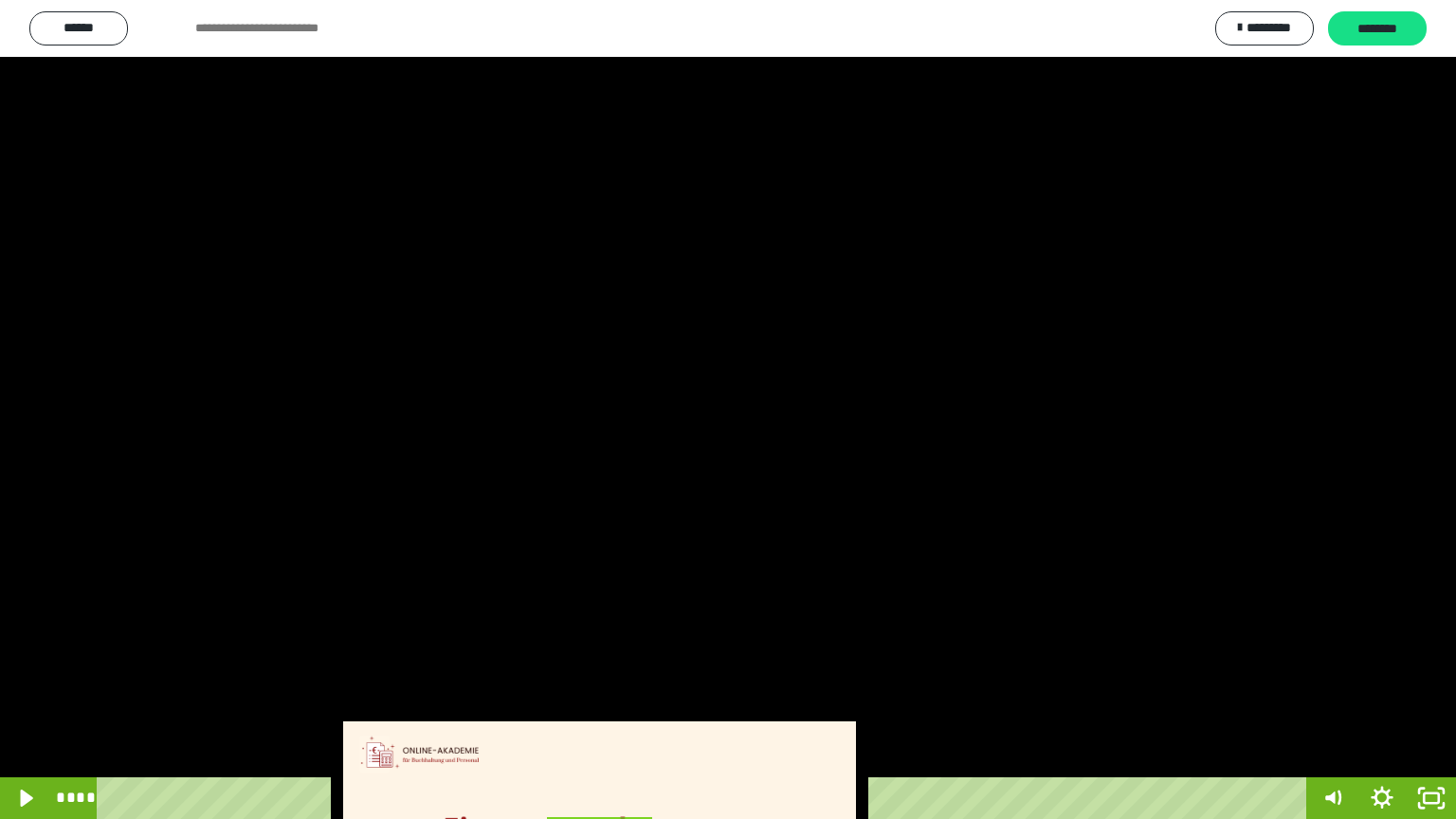 click at bounding box center (728, 410) 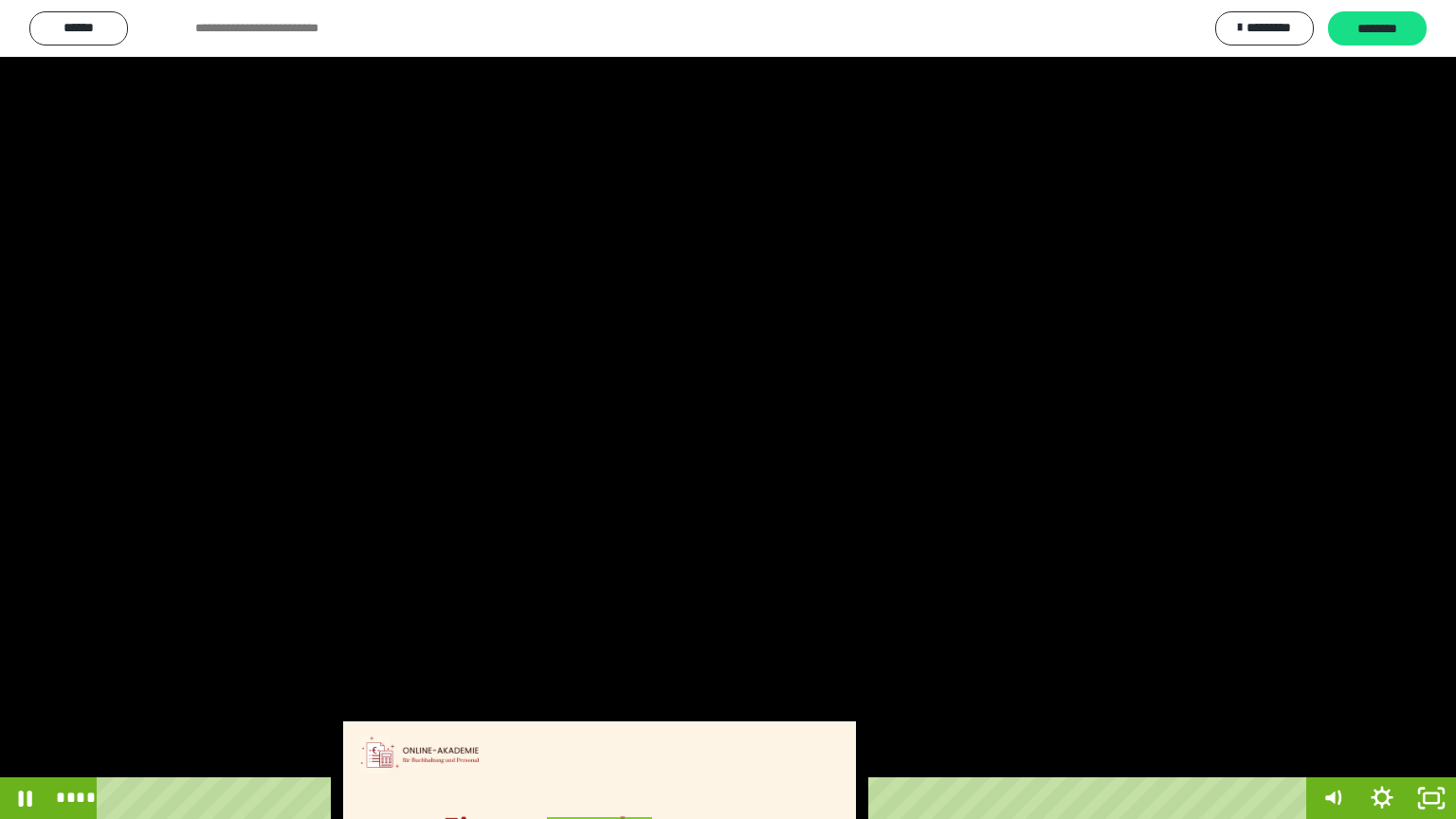 click at bounding box center [728, 410] 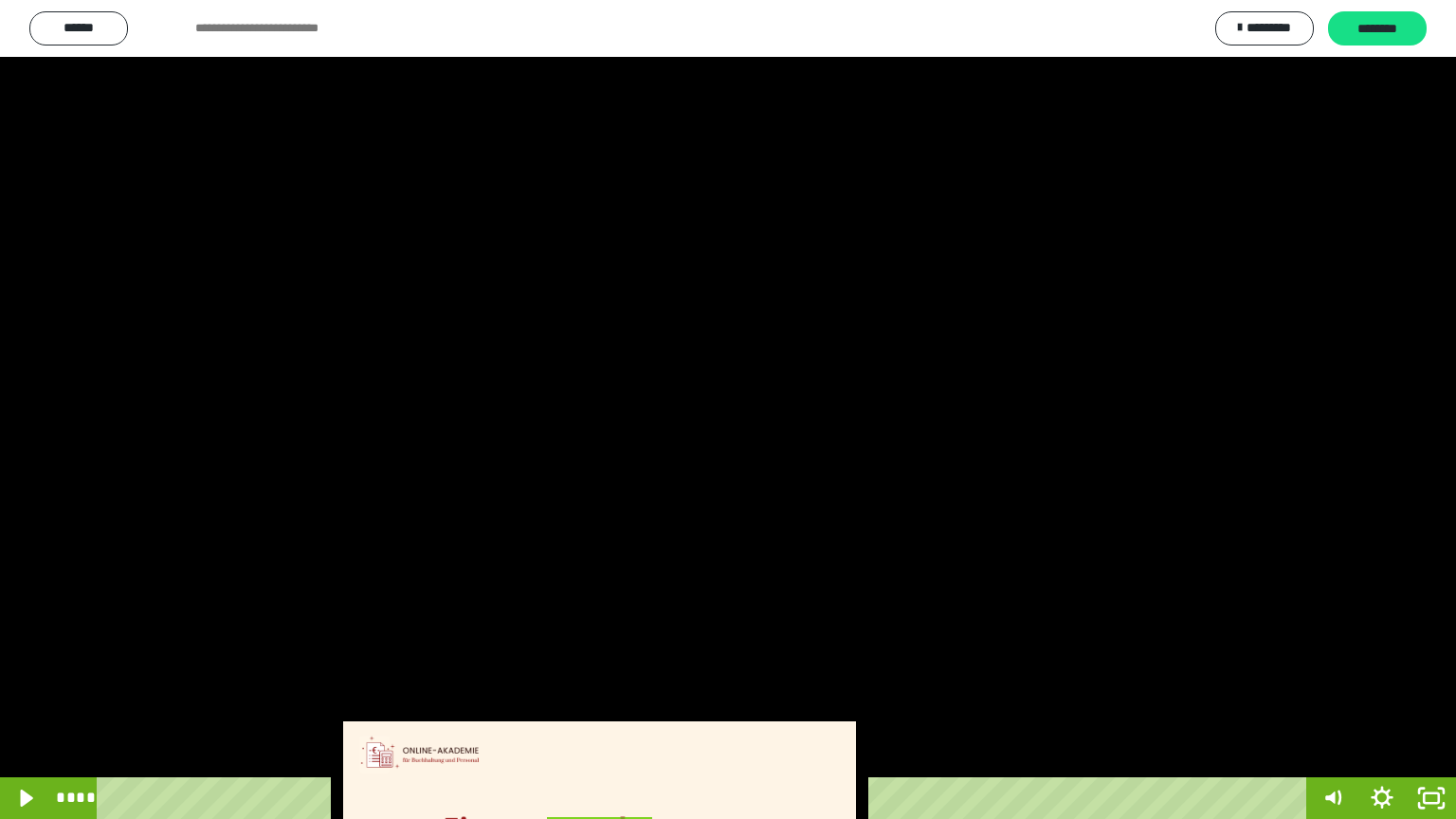 click at bounding box center (728, 410) 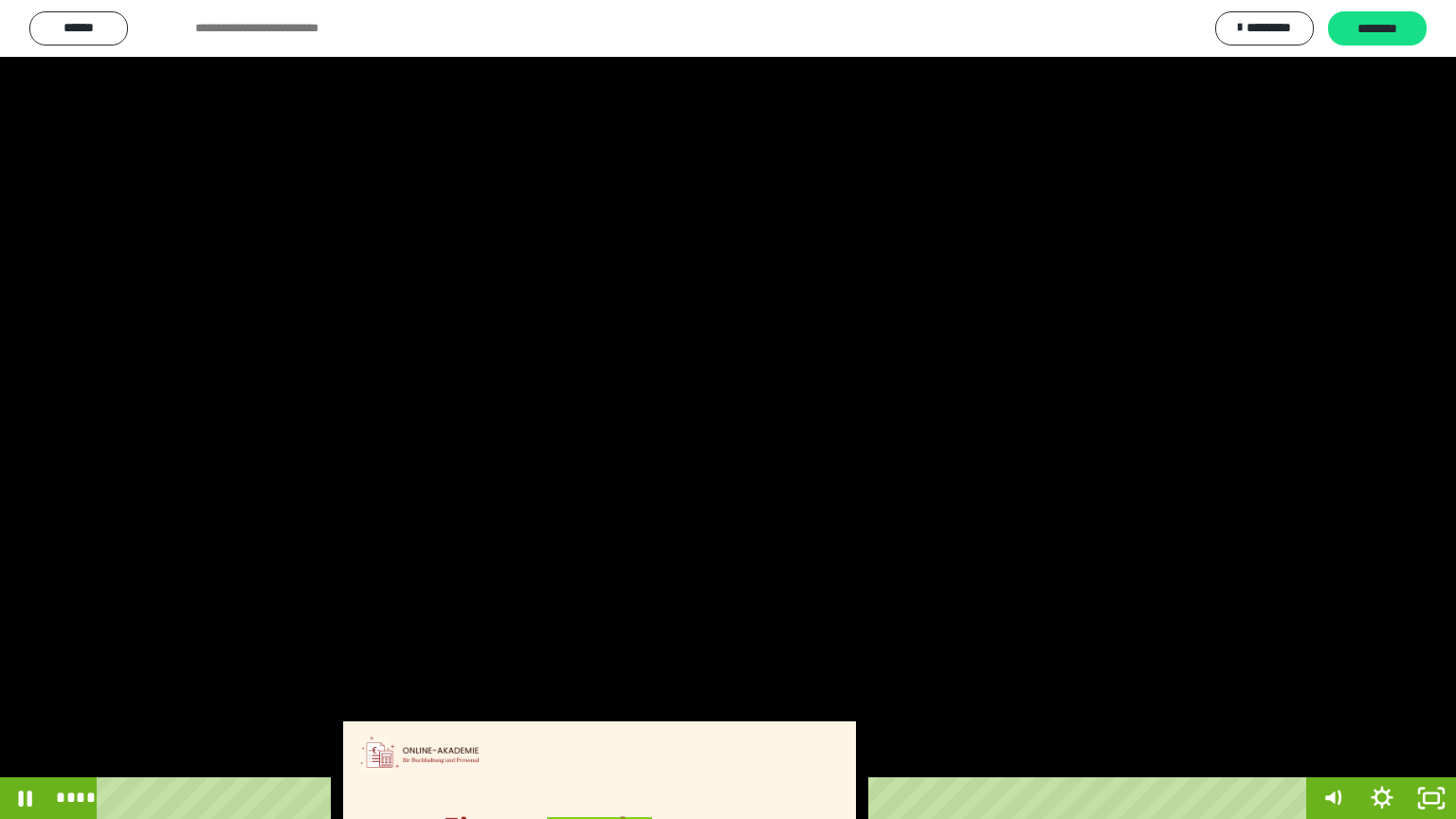 click at bounding box center [728, 410] 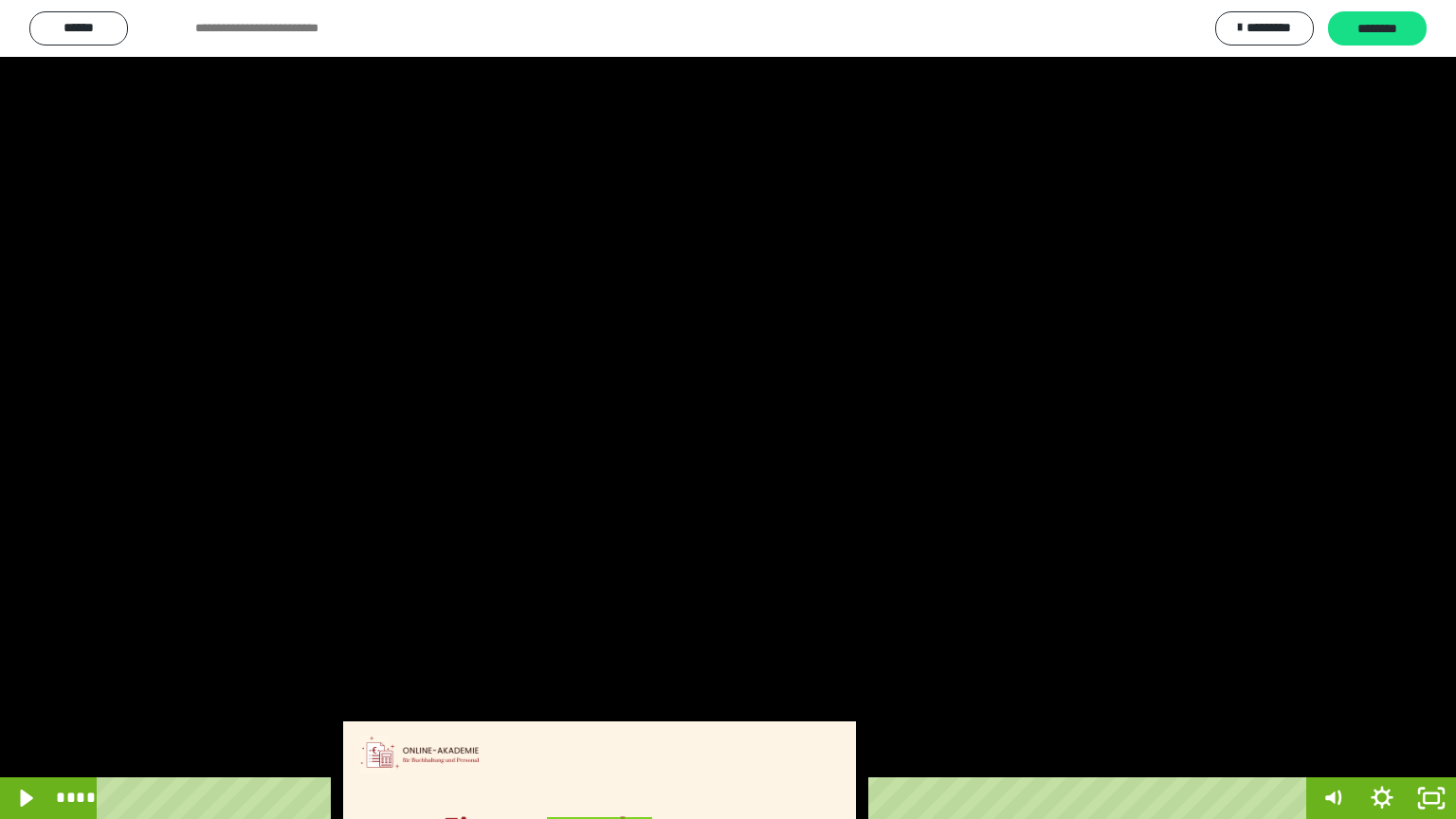 click at bounding box center [728, 410] 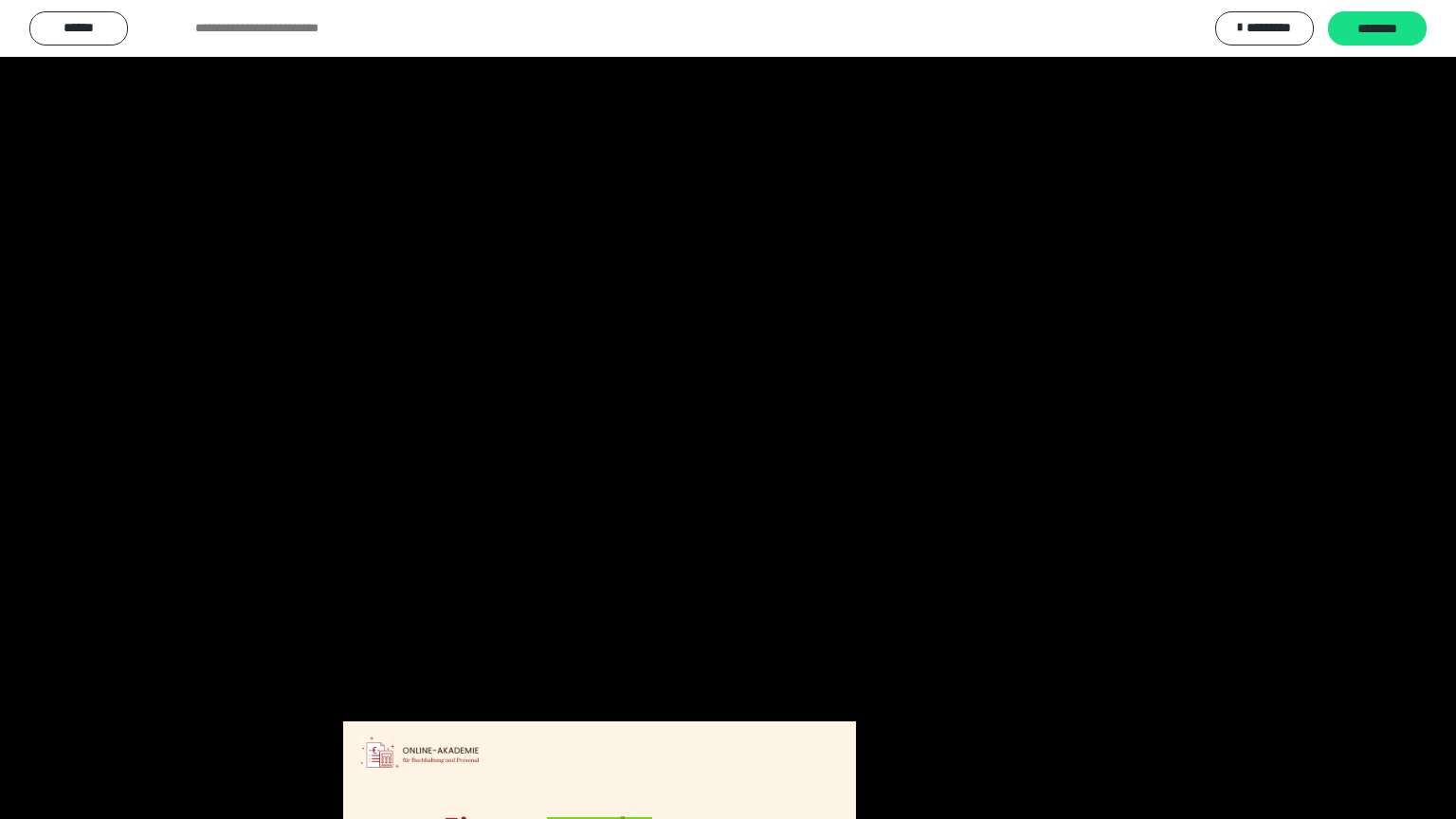 click at bounding box center (728, 410) 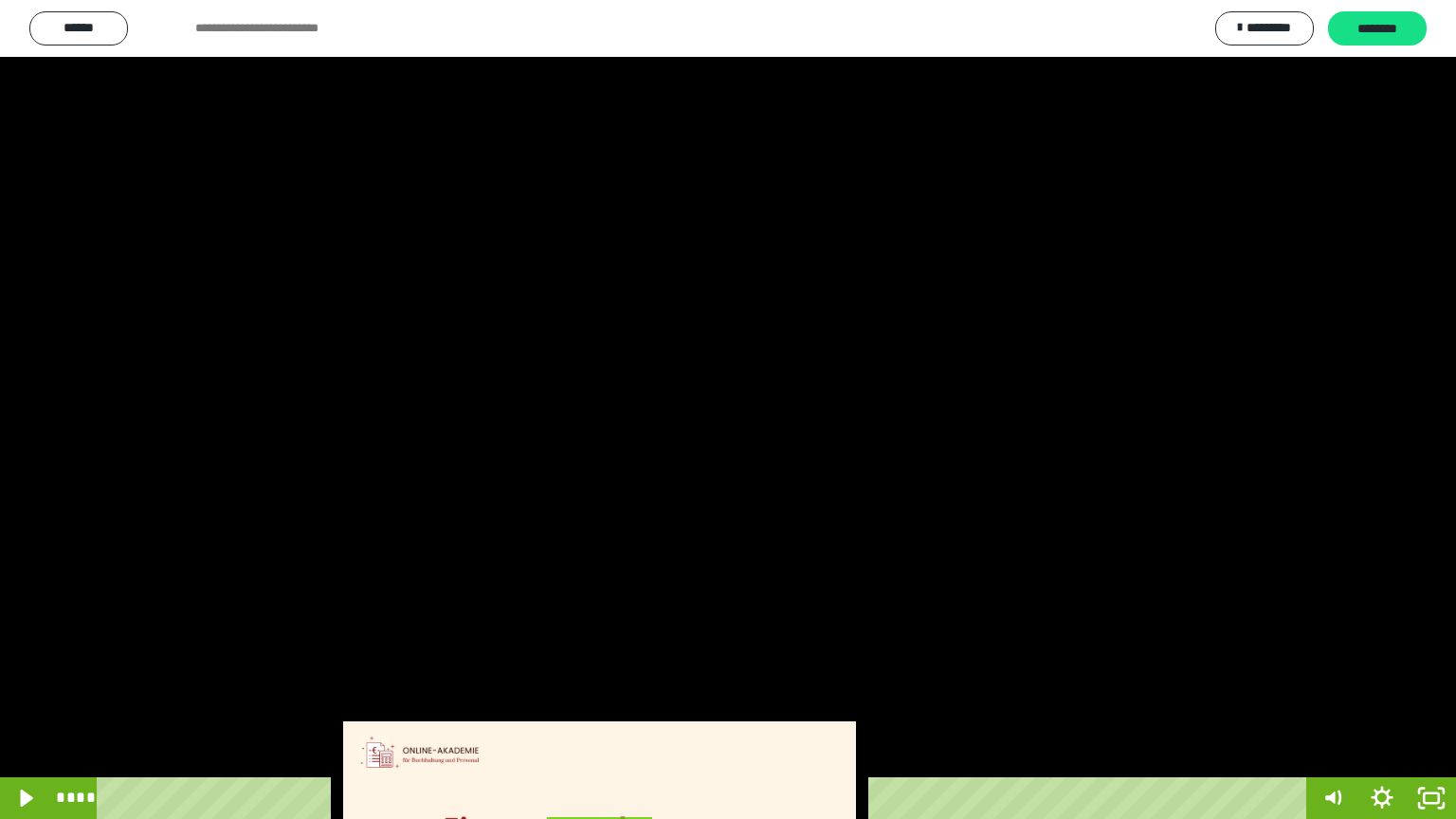 click at bounding box center (728, 410) 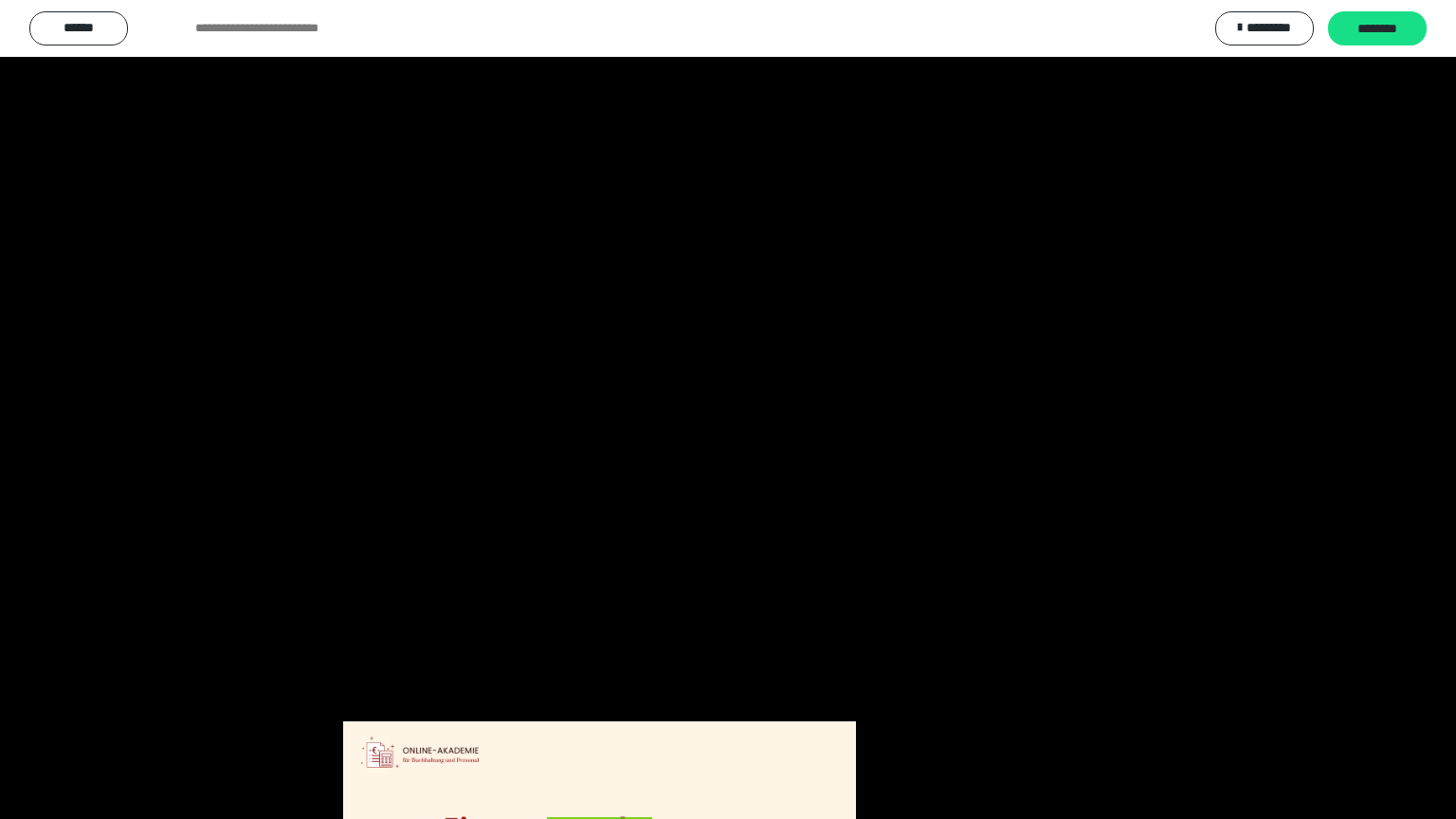 click at bounding box center (728, 410) 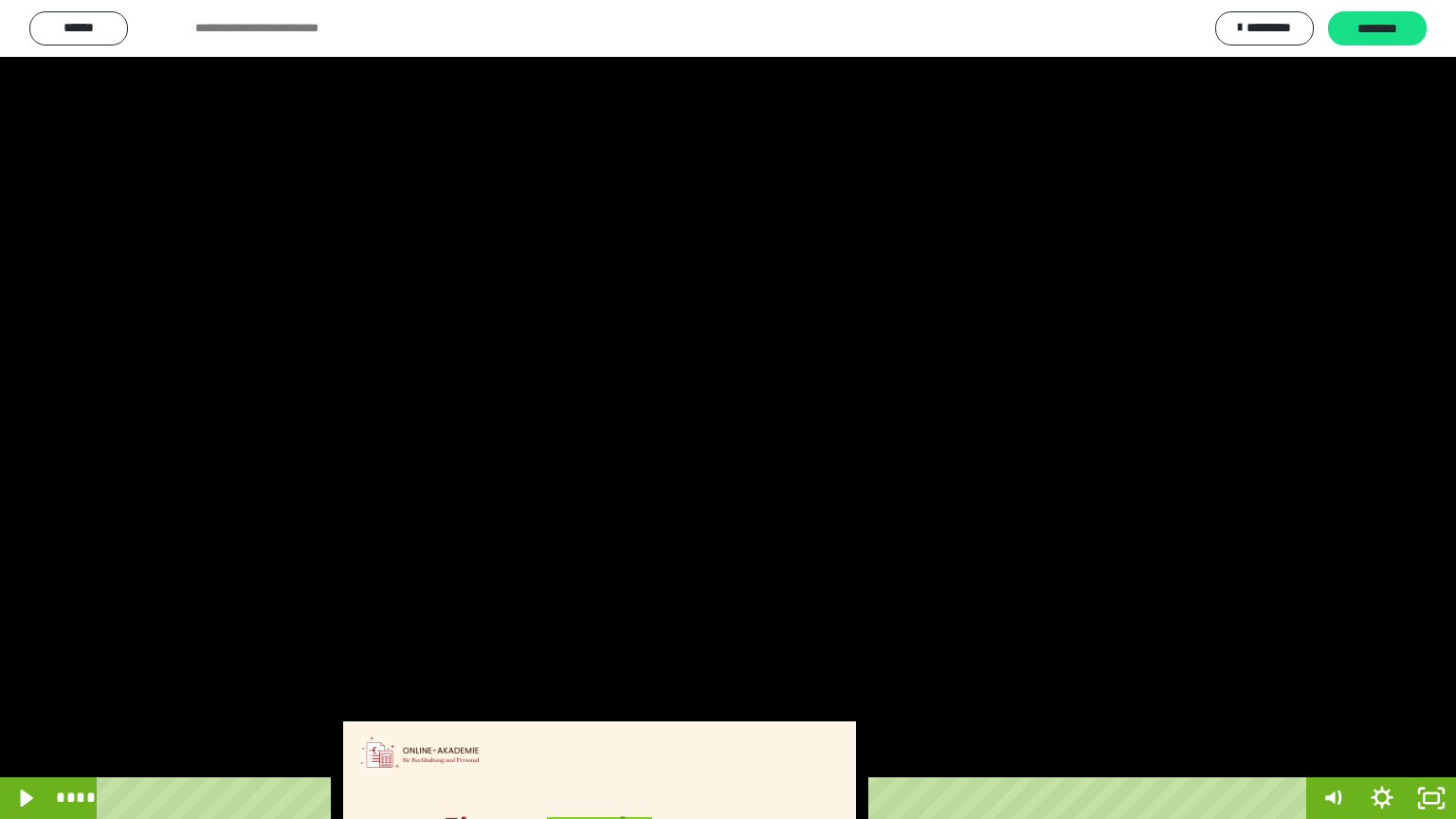click at bounding box center [728, 410] 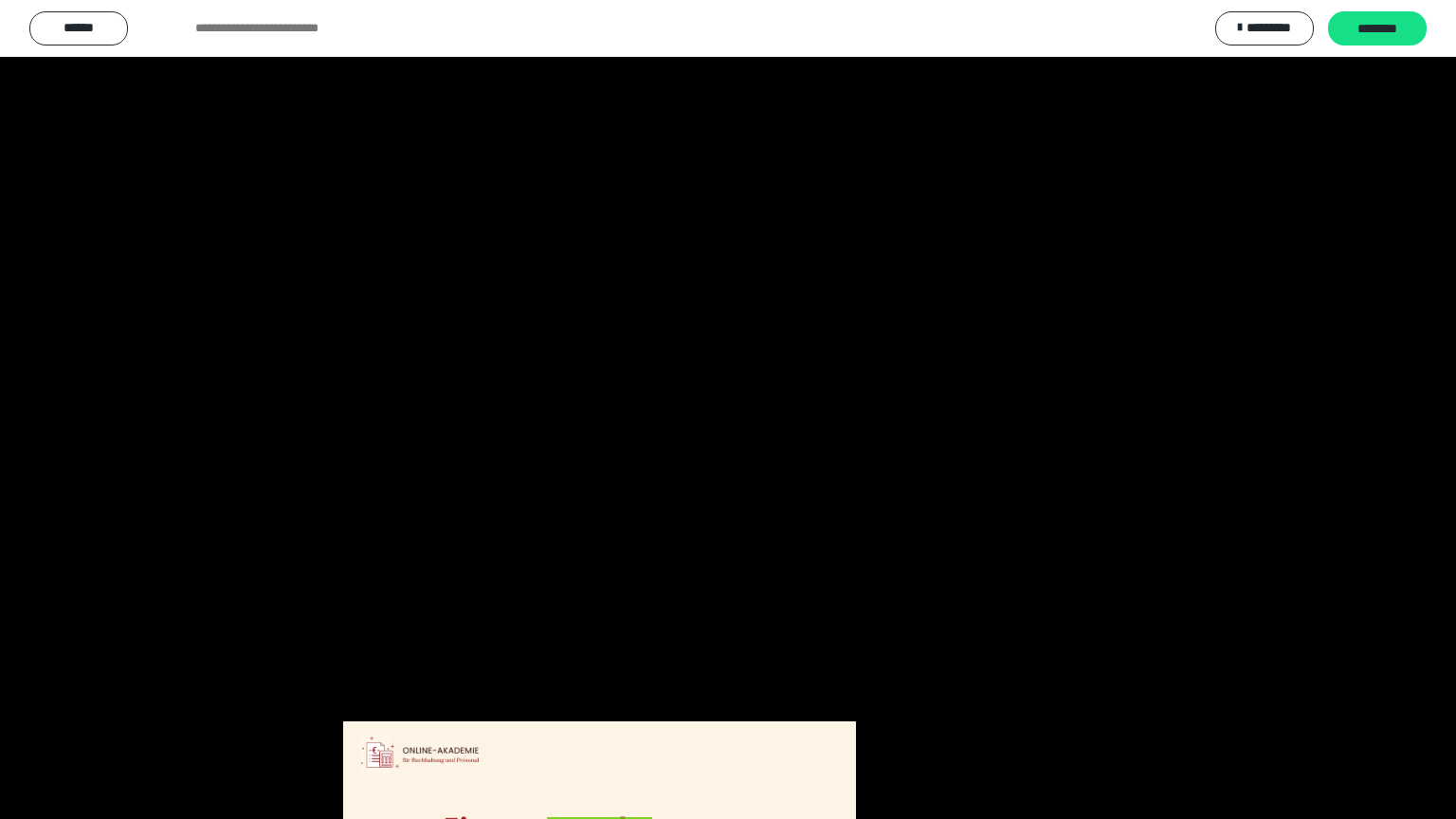 click at bounding box center (728, 410) 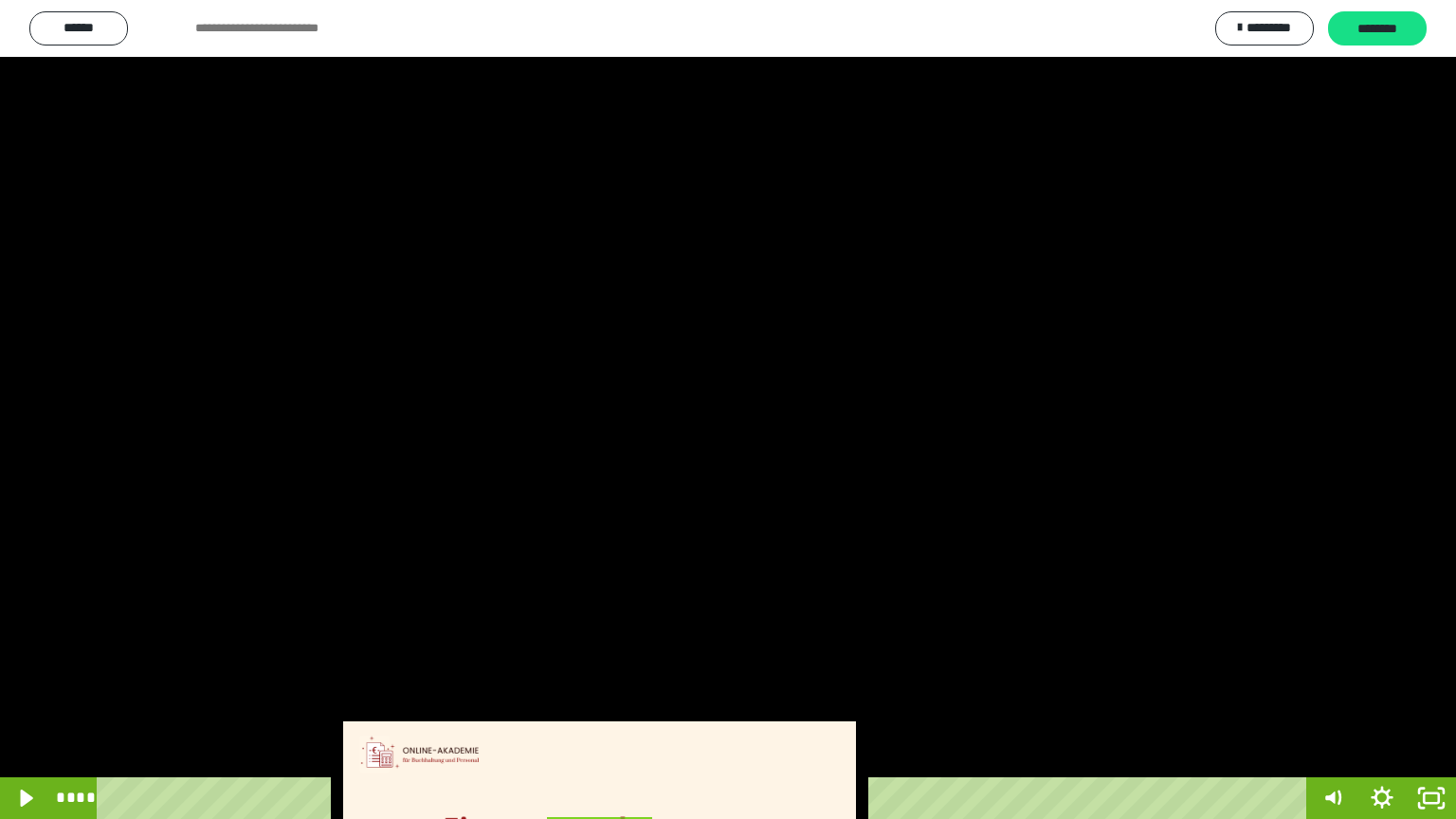 click at bounding box center (728, 410) 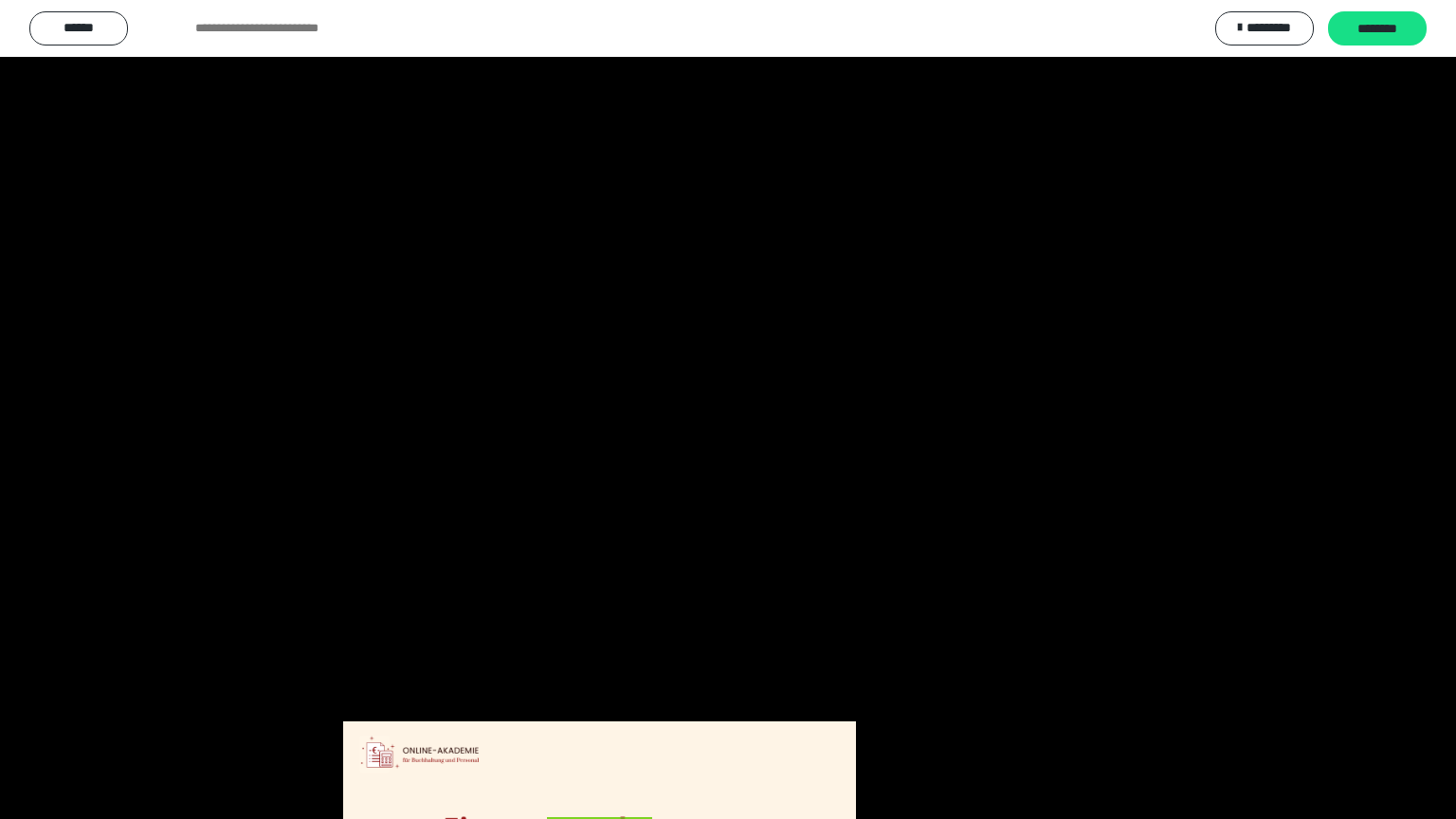 click at bounding box center (728, 410) 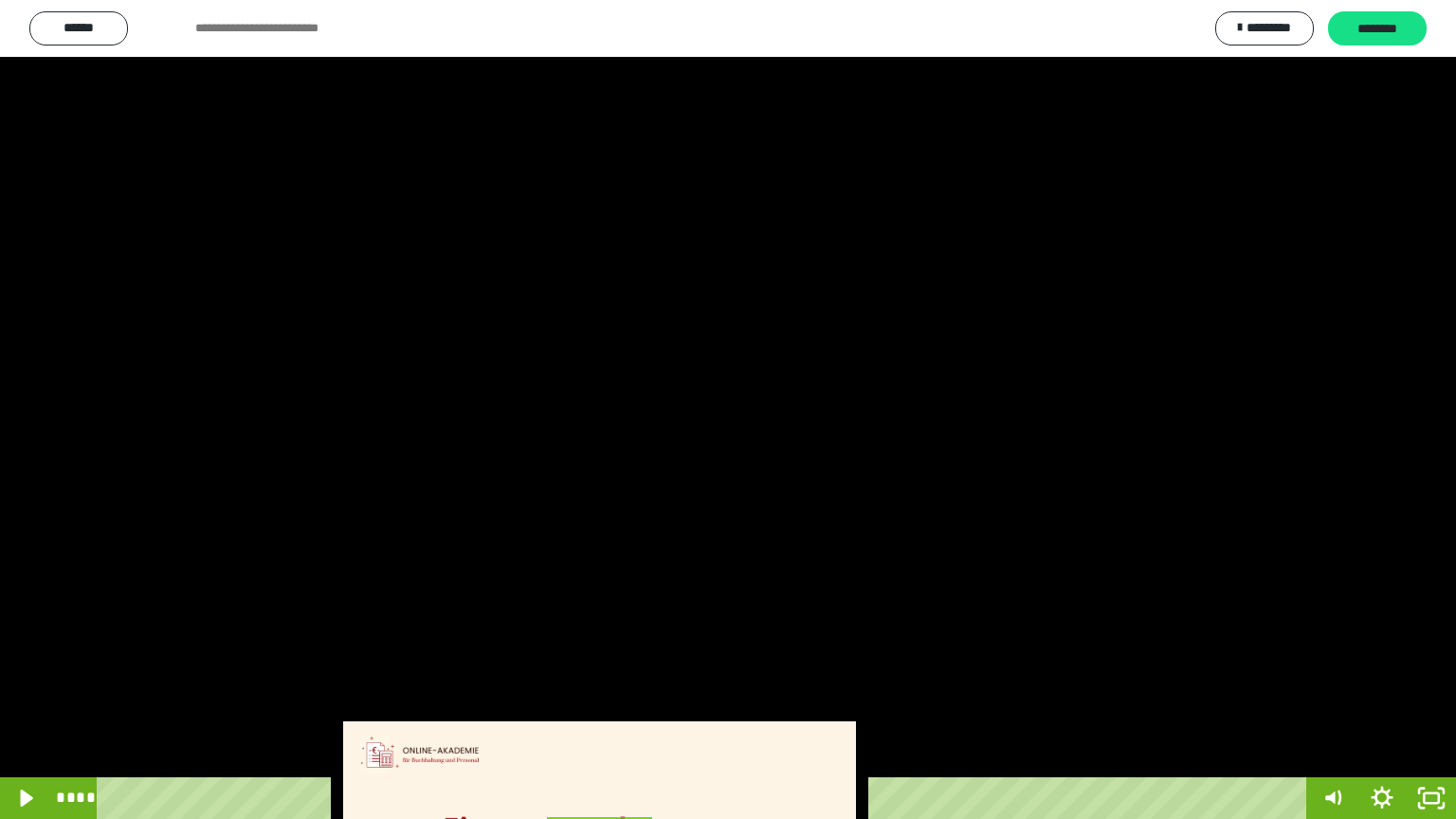 click at bounding box center [728, 410] 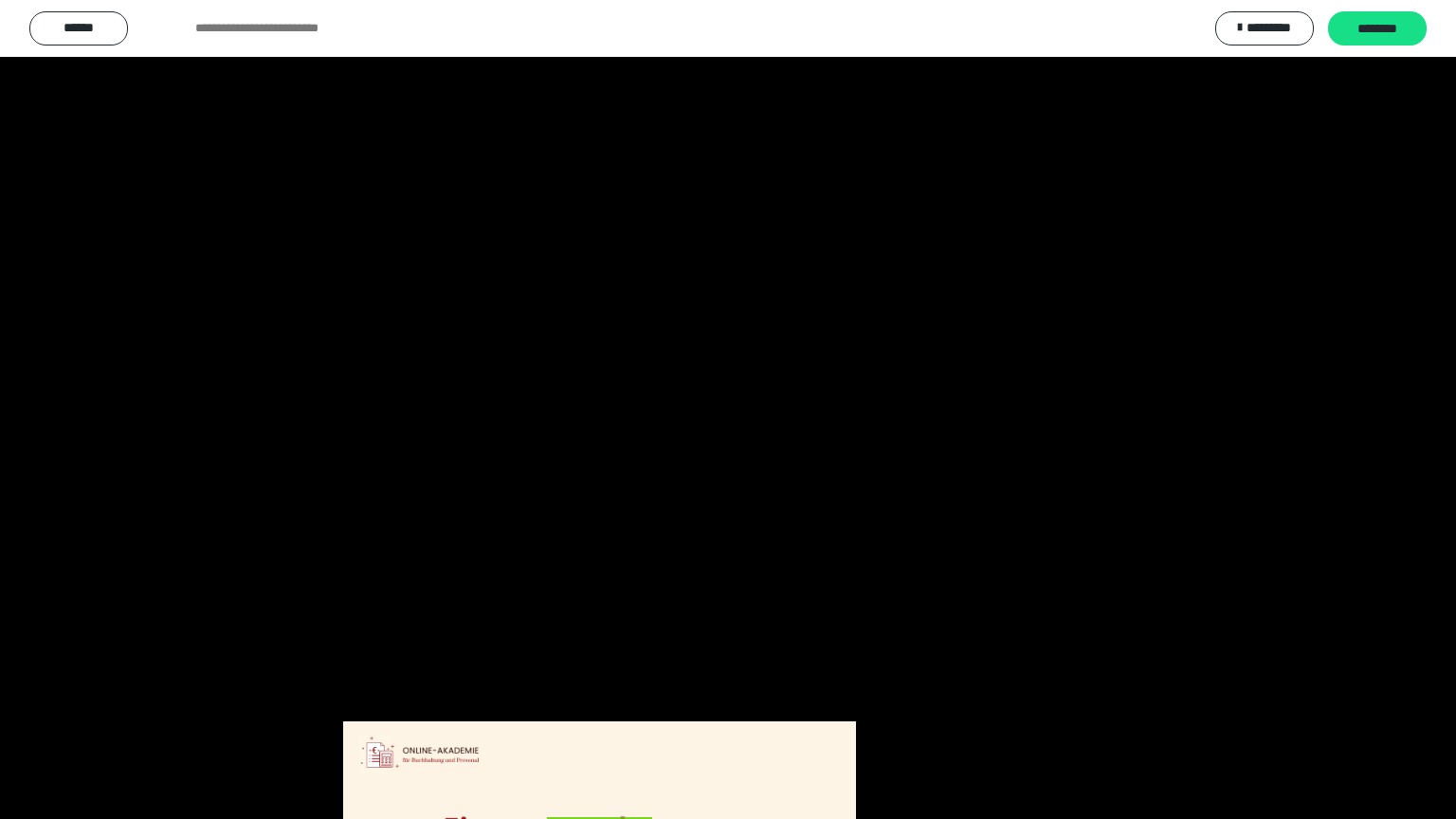 click at bounding box center [728, 410] 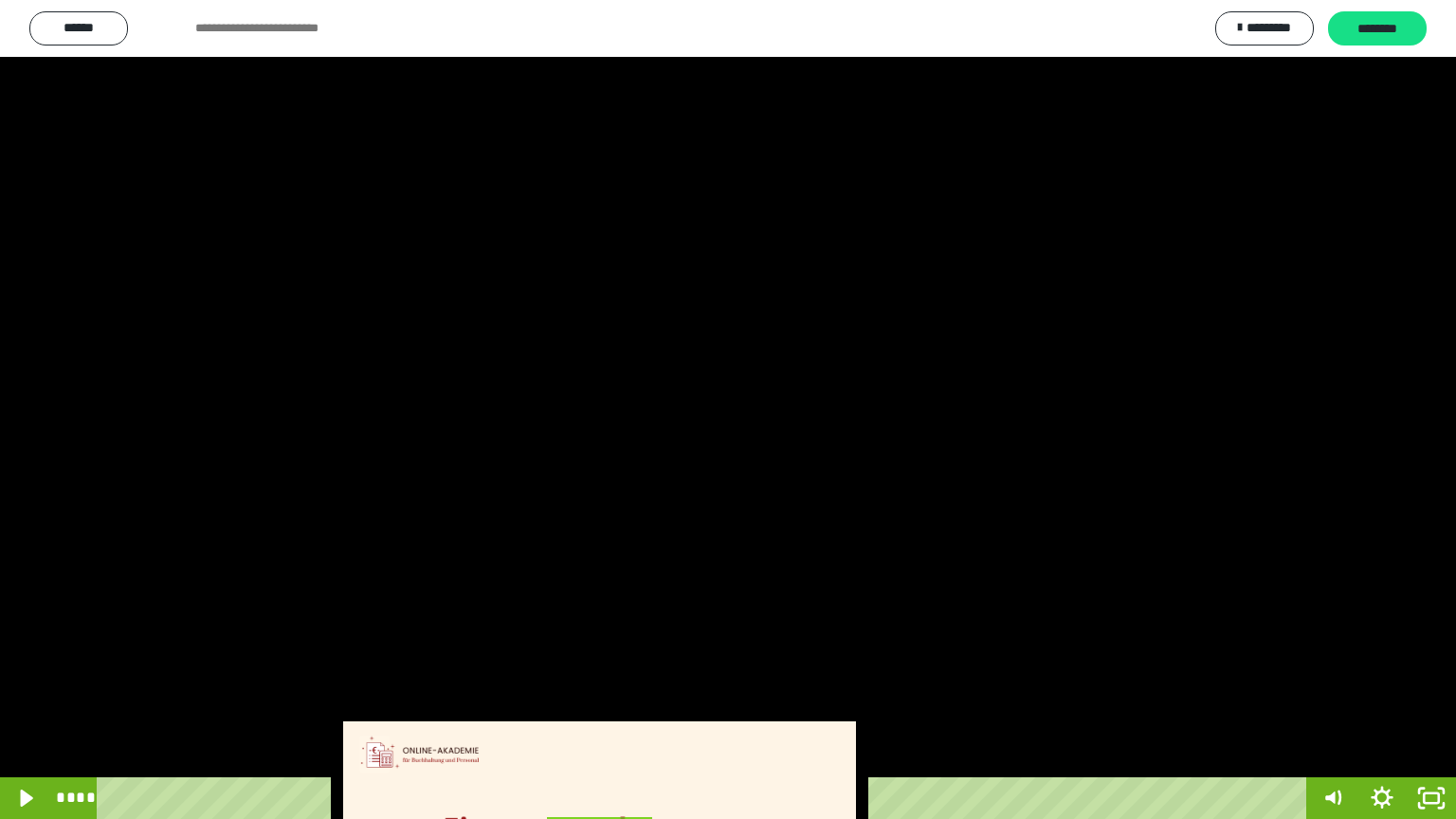 click at bounding box center (728, 410) 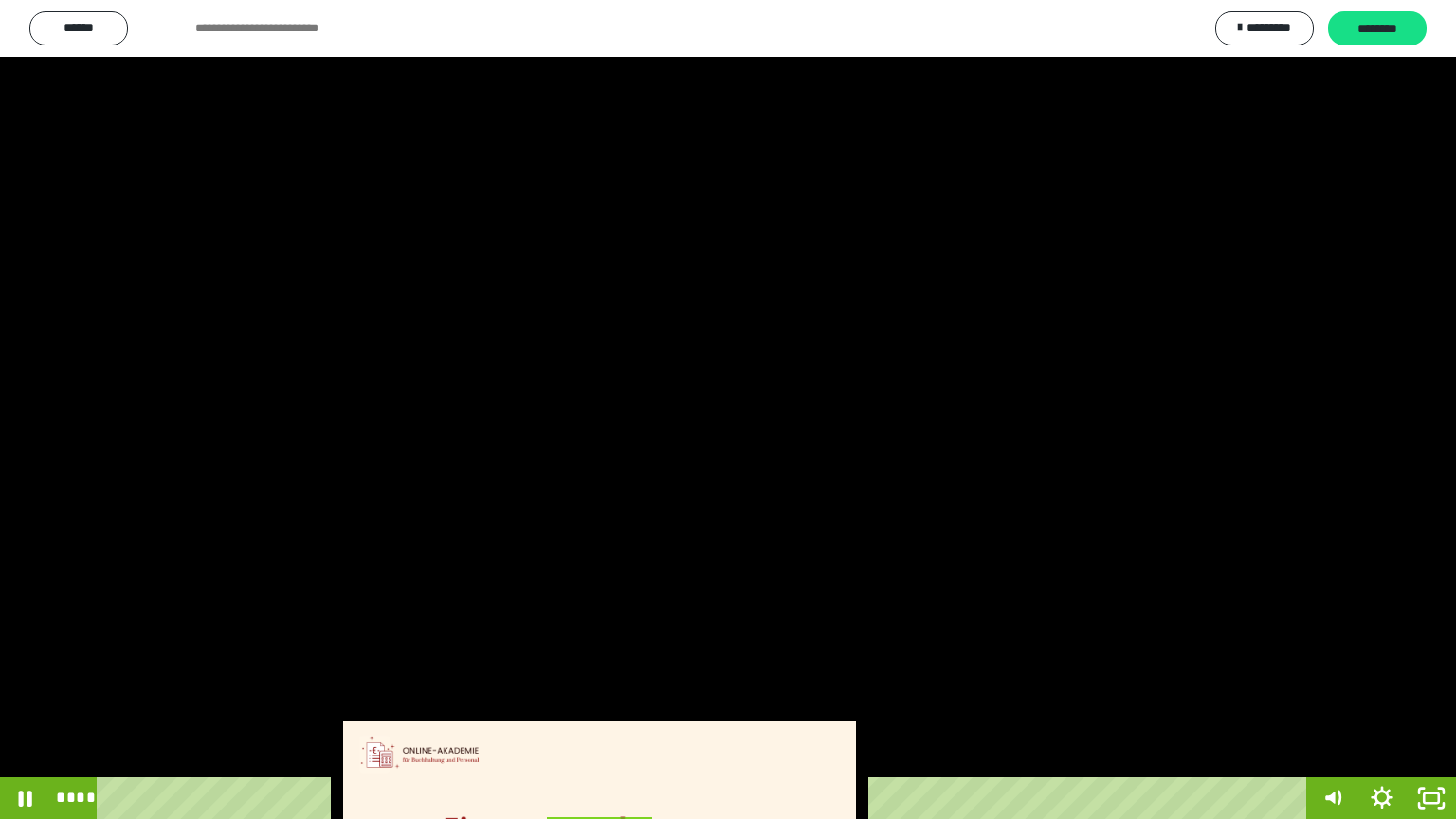 click at bounding box center [728, 410] 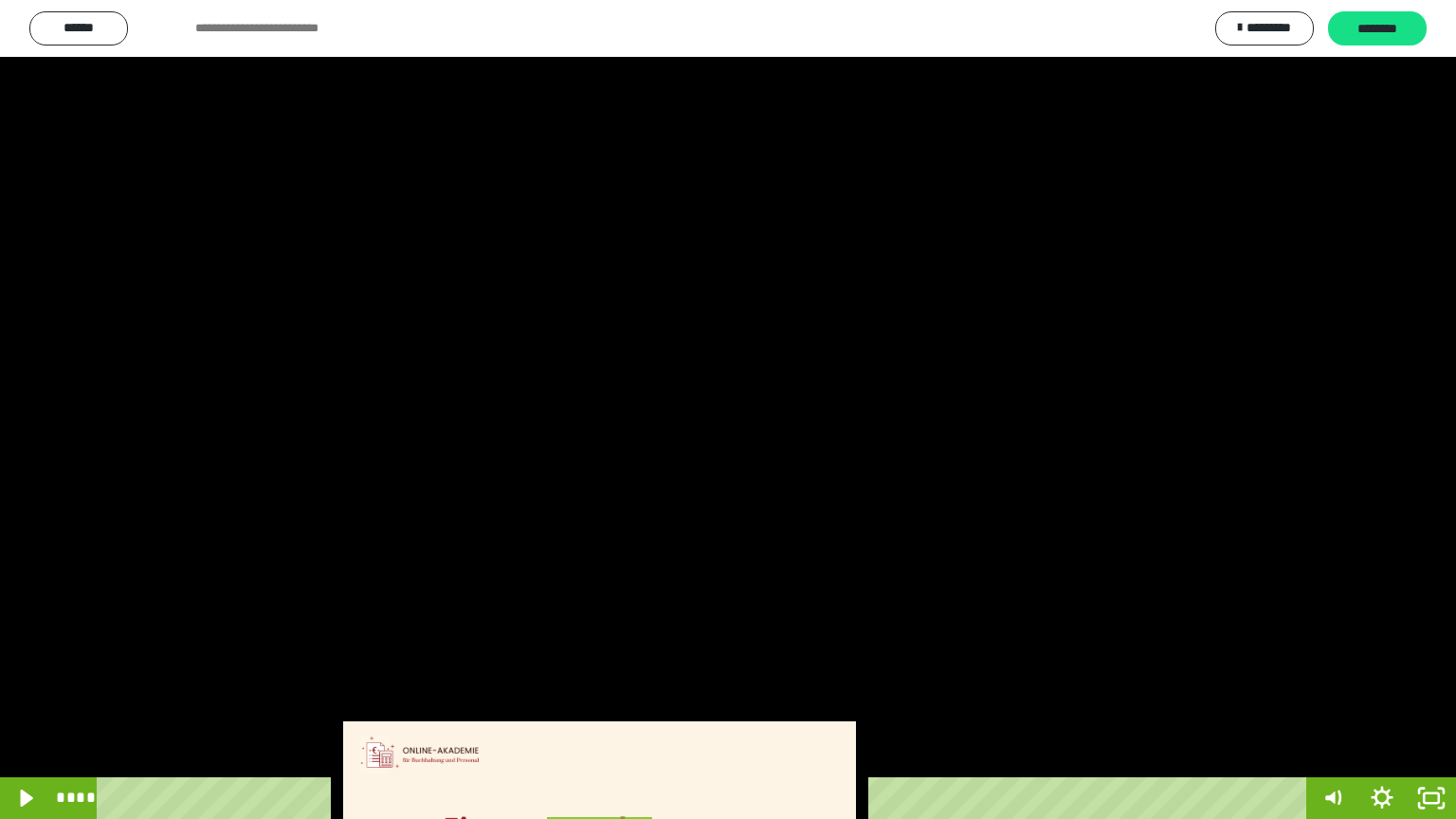click at bounding box center (728, 410) 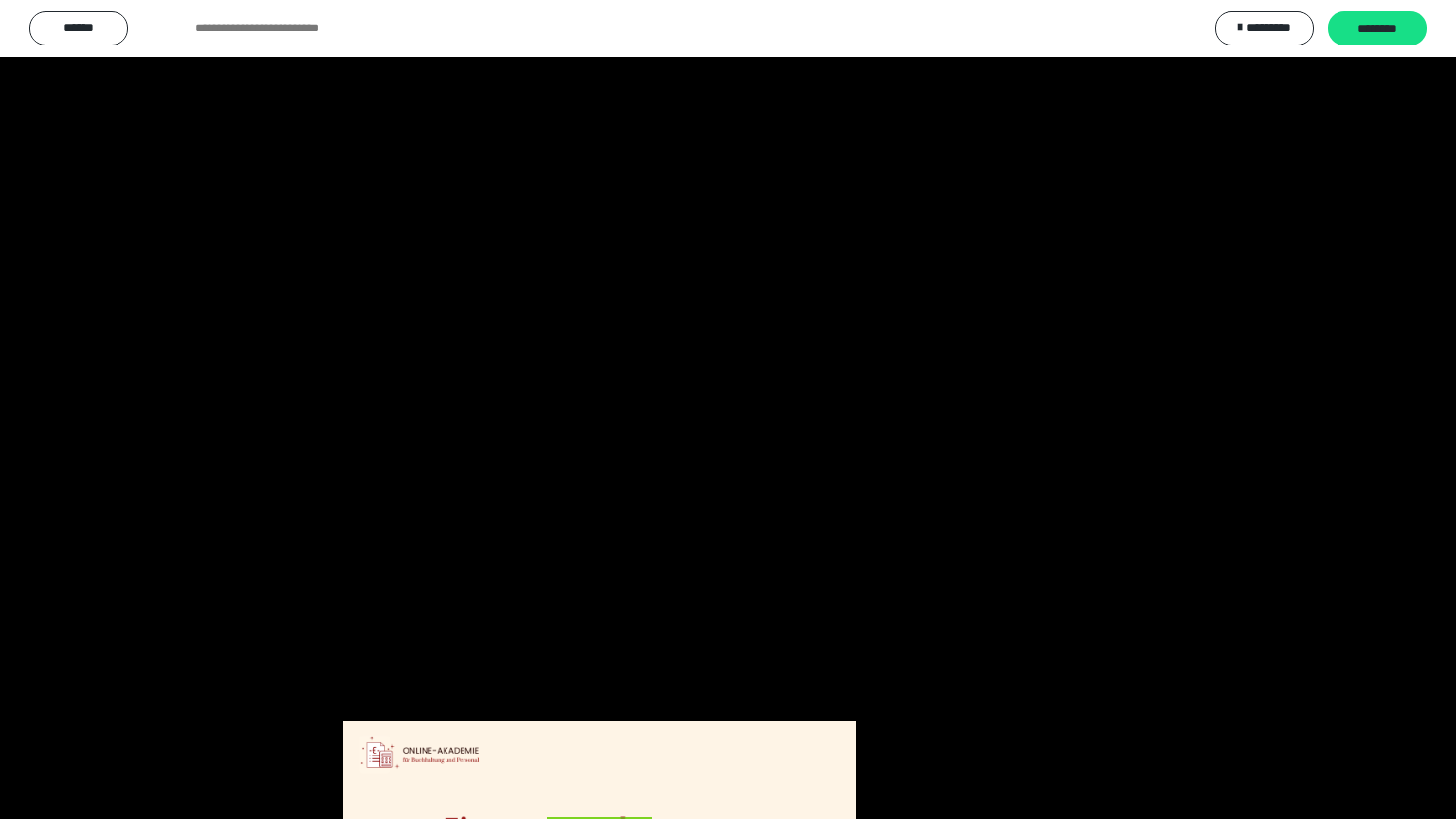 click at bounding box center (728, 410) 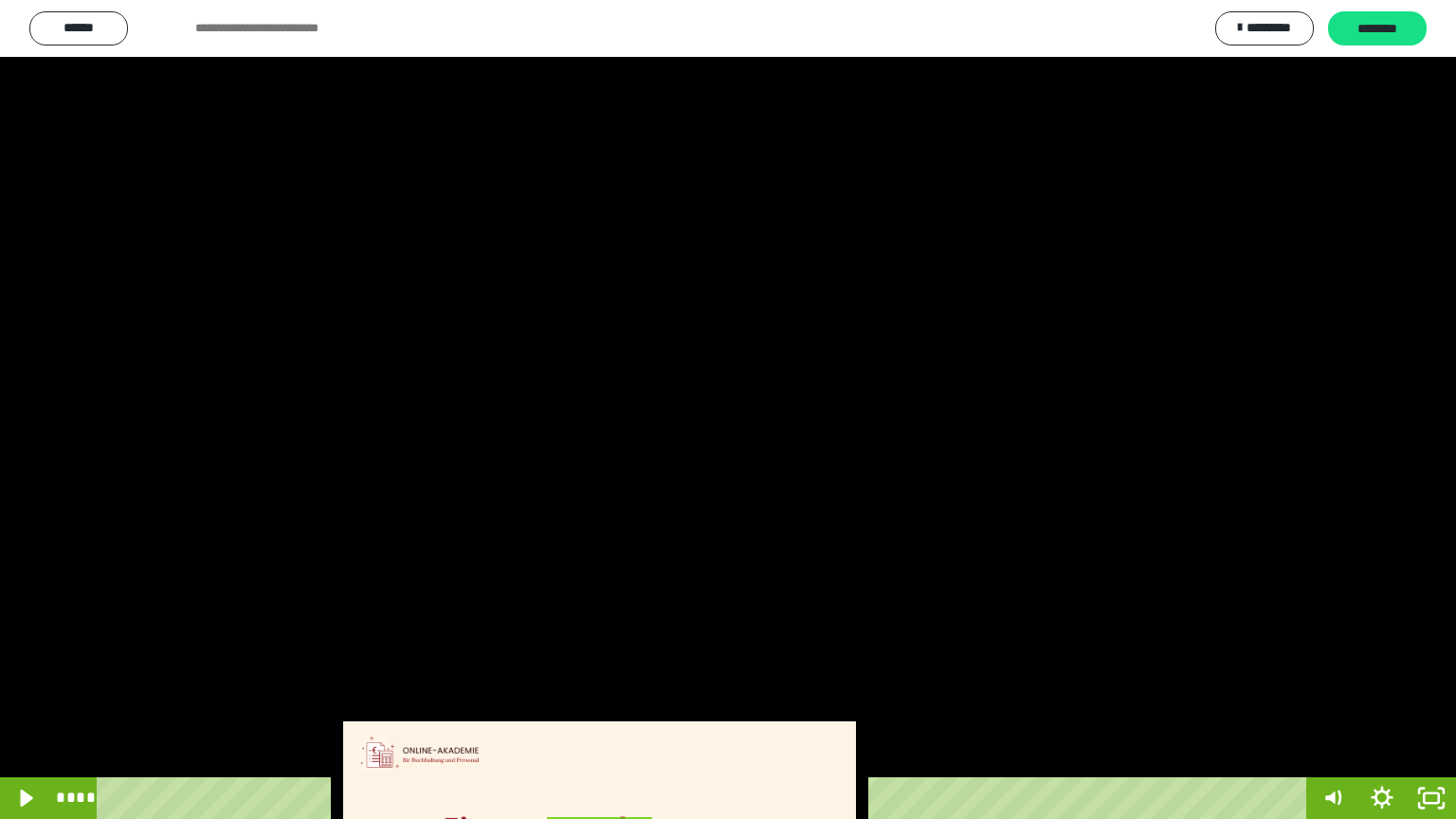click at bounding box center (728, 410) 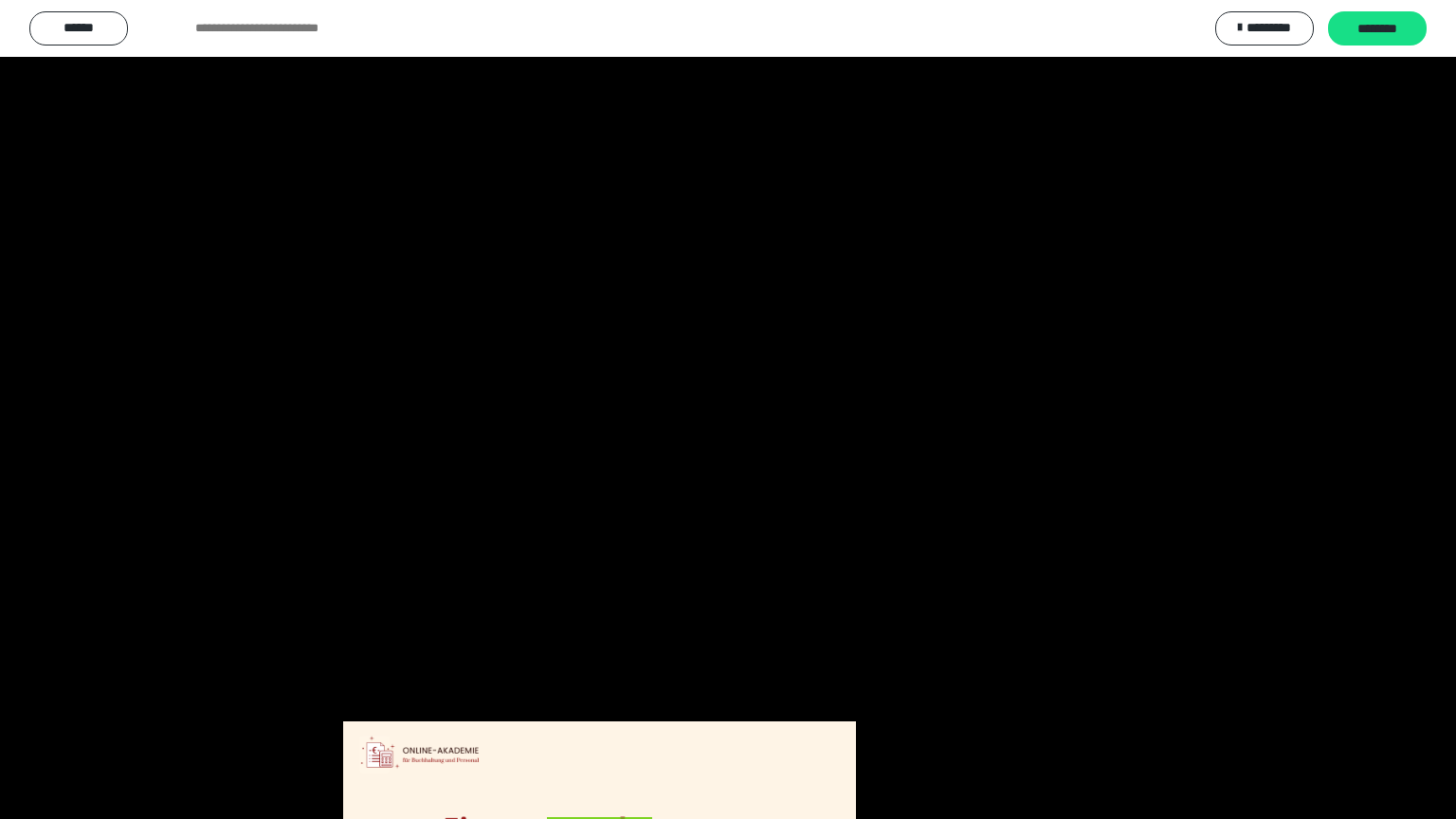 click at bounding box center (728, 410) 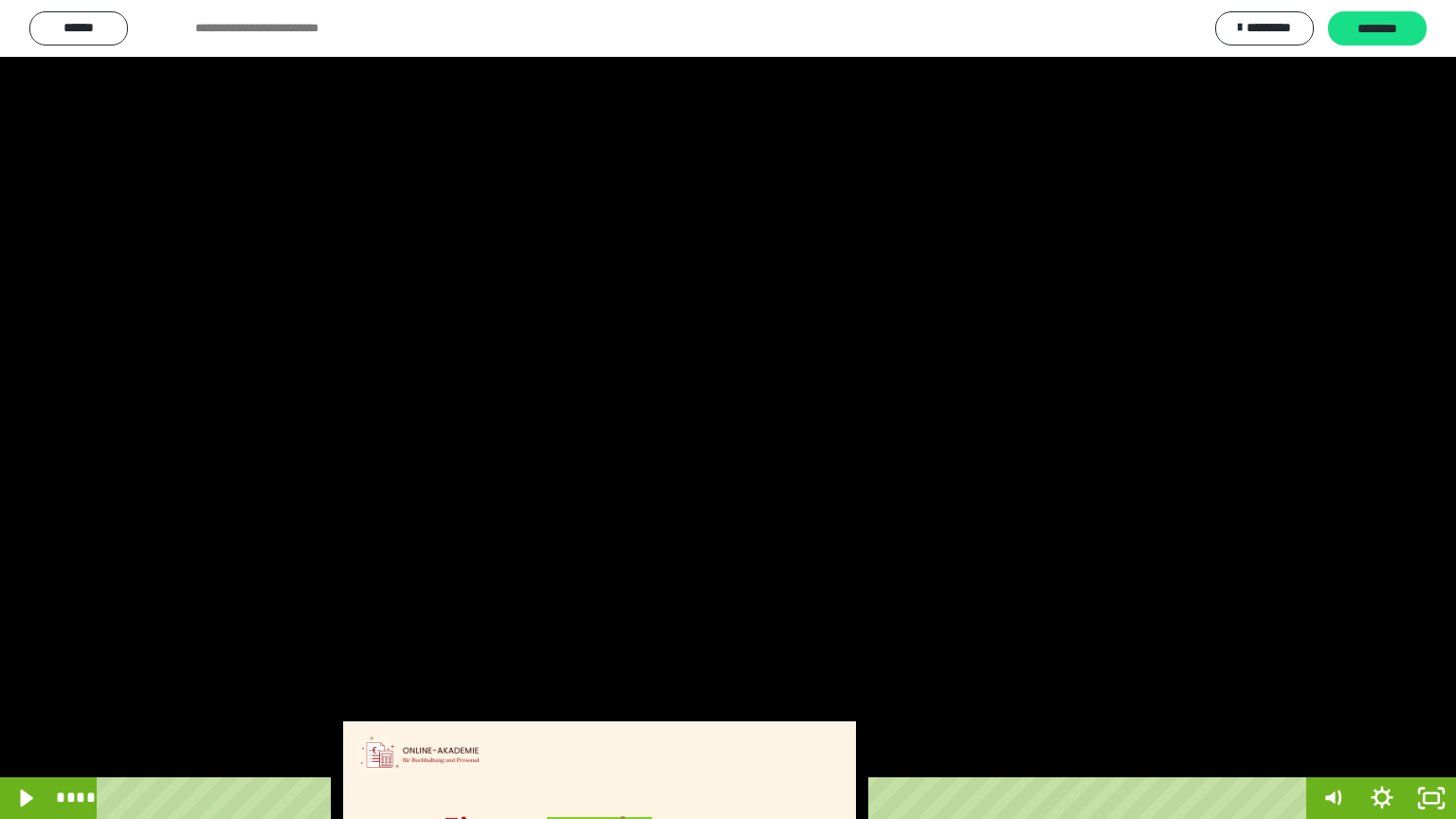 click at bounding box center (728, 410) 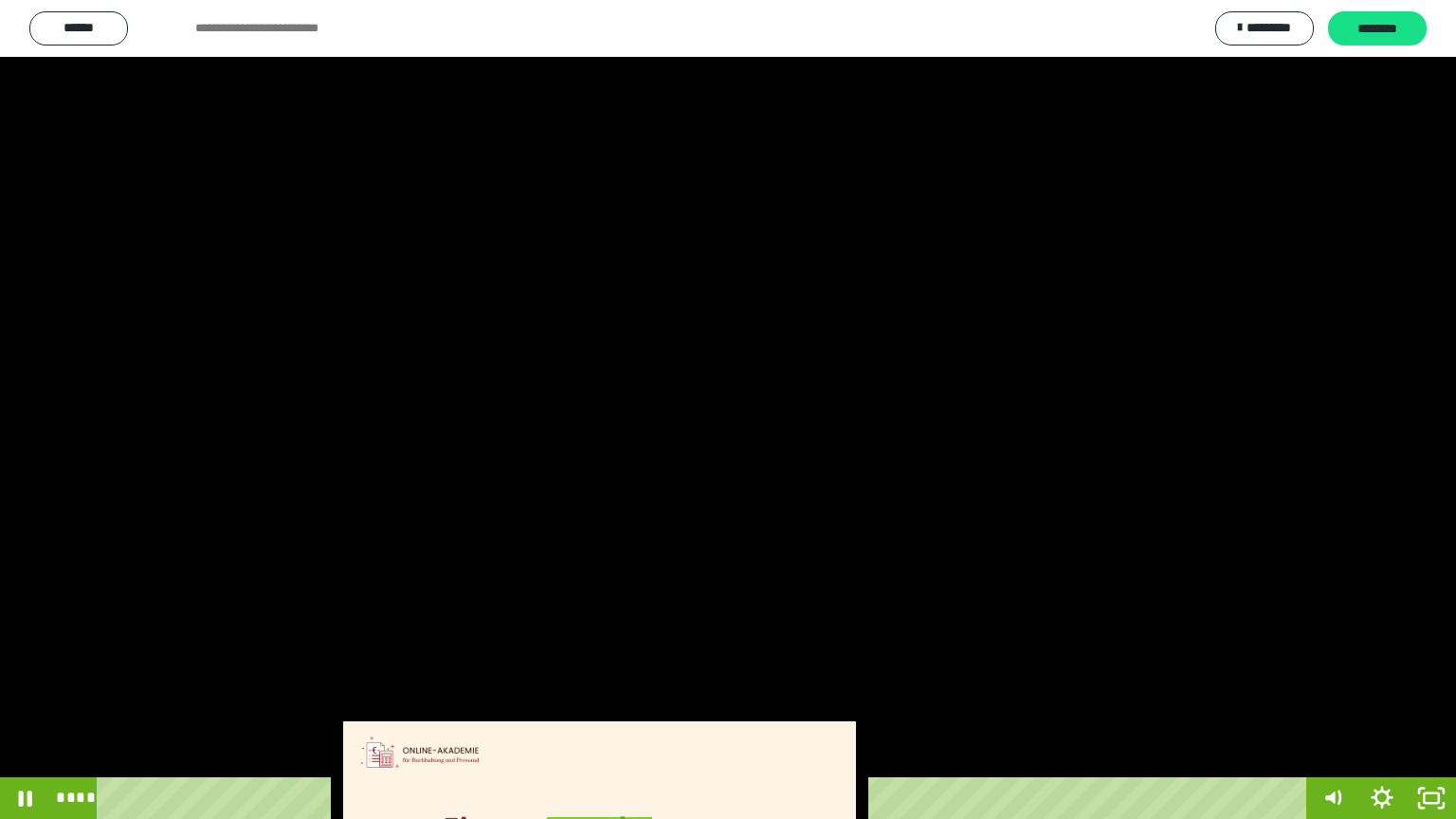 click at bounding box center [728, 410] 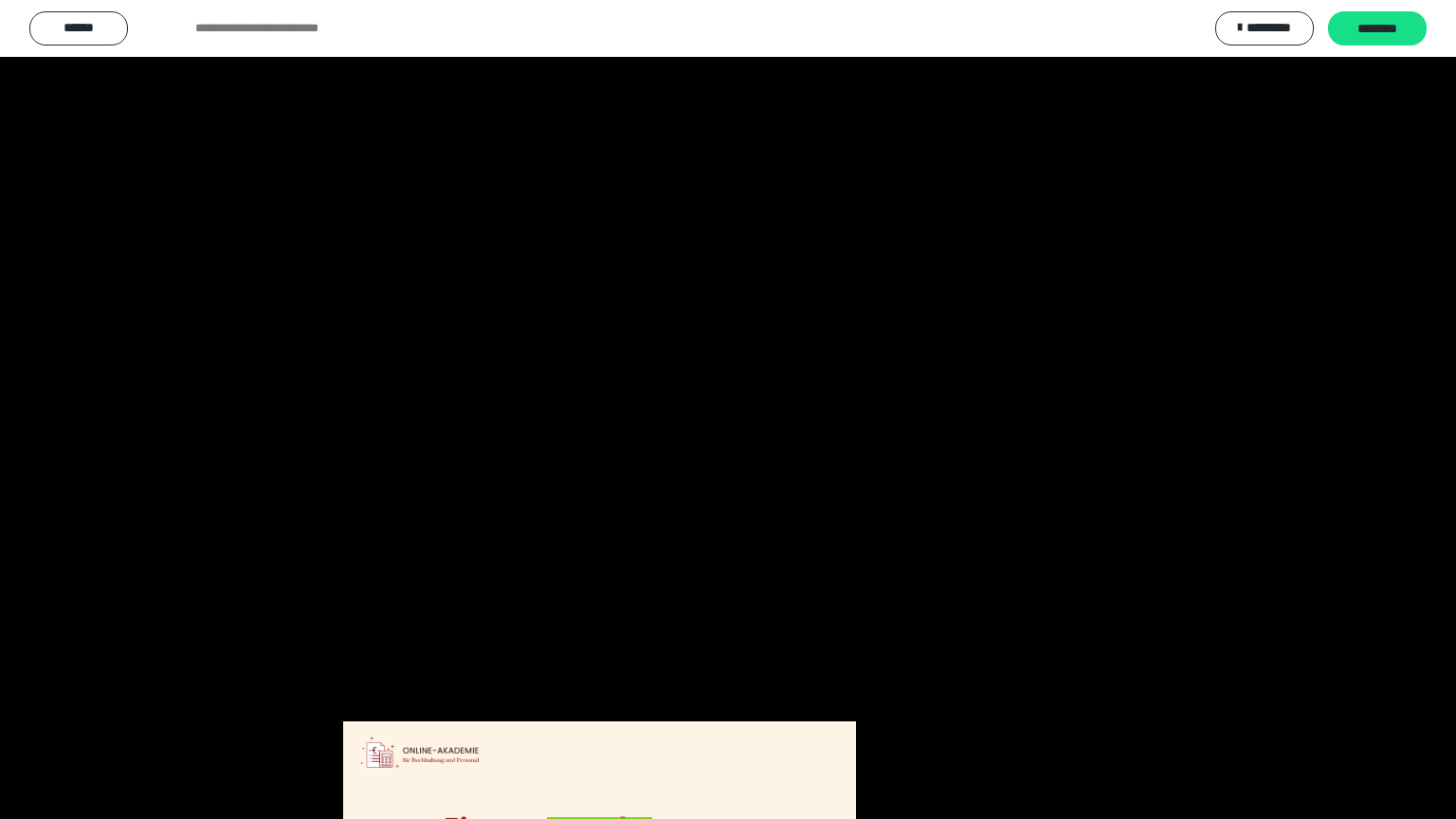 click at bounding box center [728, 410] 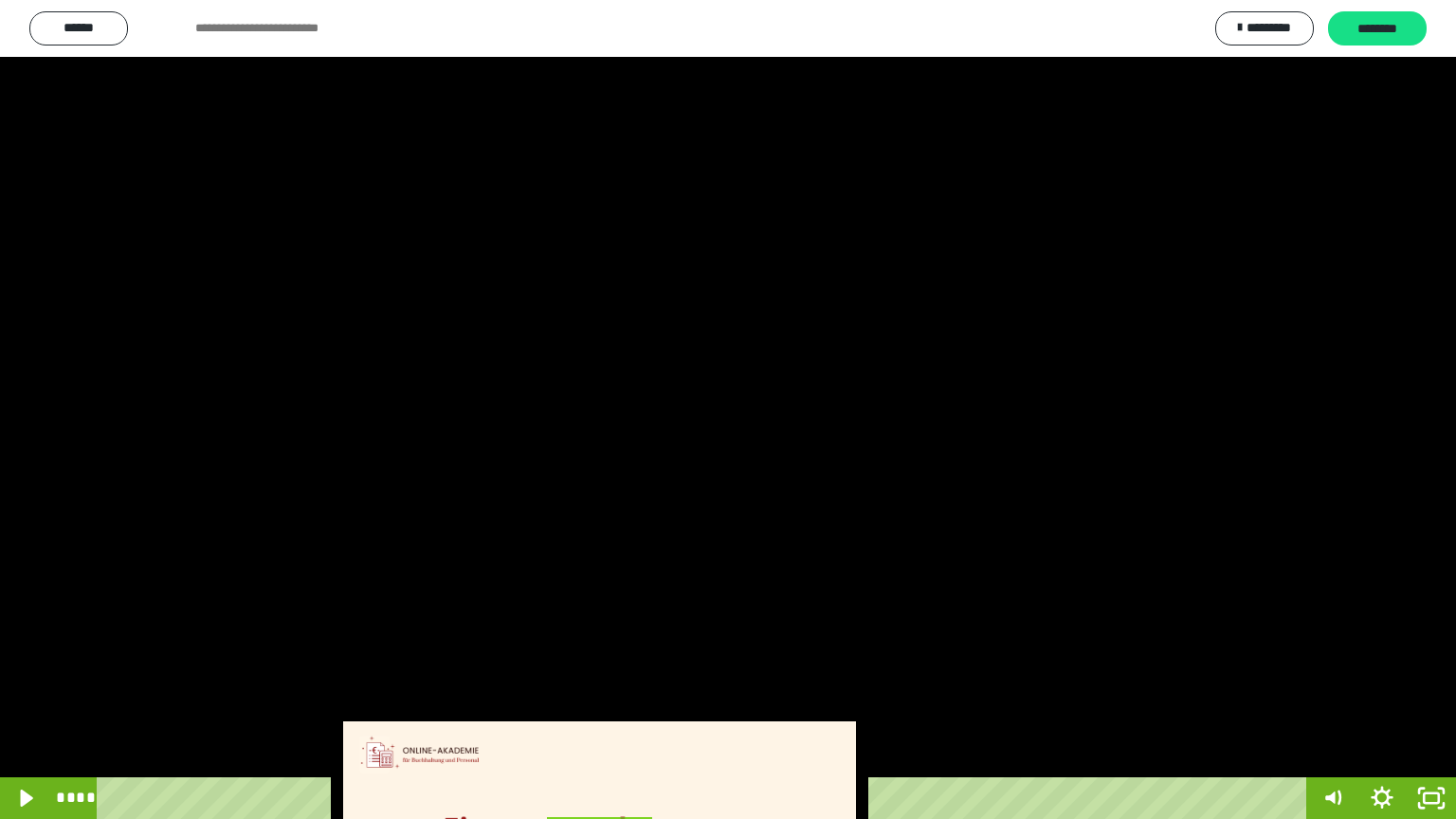 click at bounding box center [728, 410] 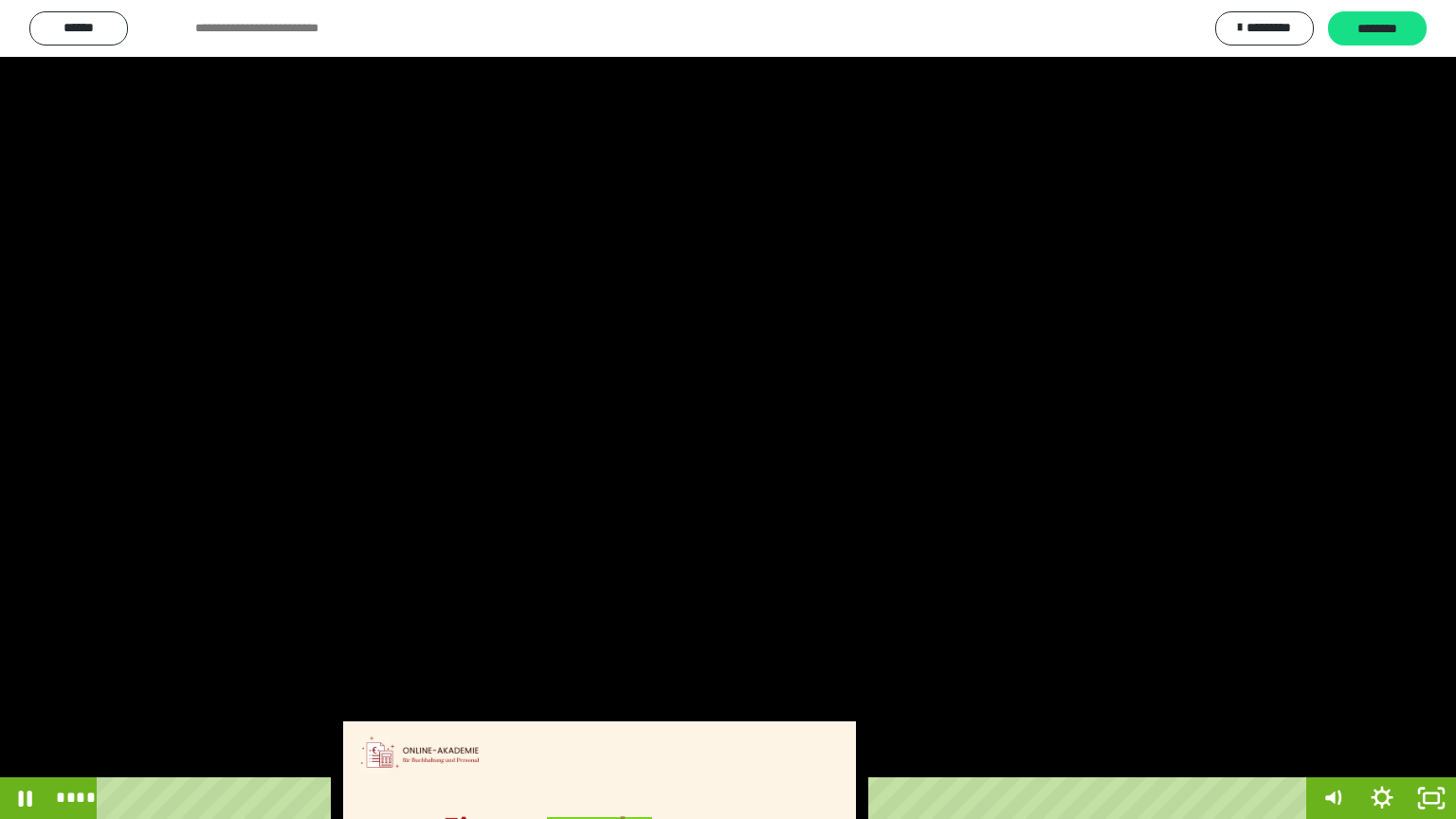 click at bounding box center (728, 410) 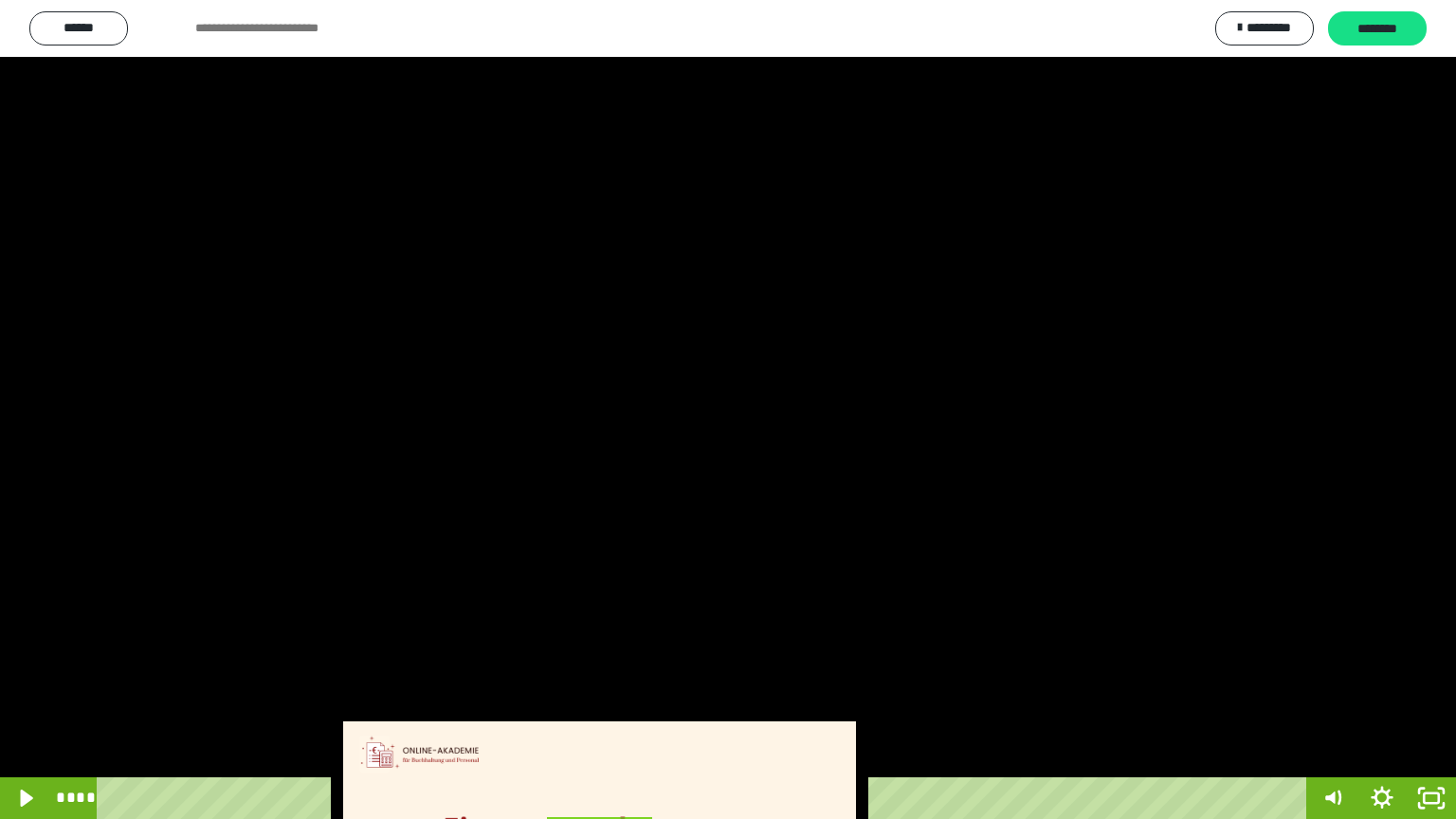 click at bounding box center [728, 410] 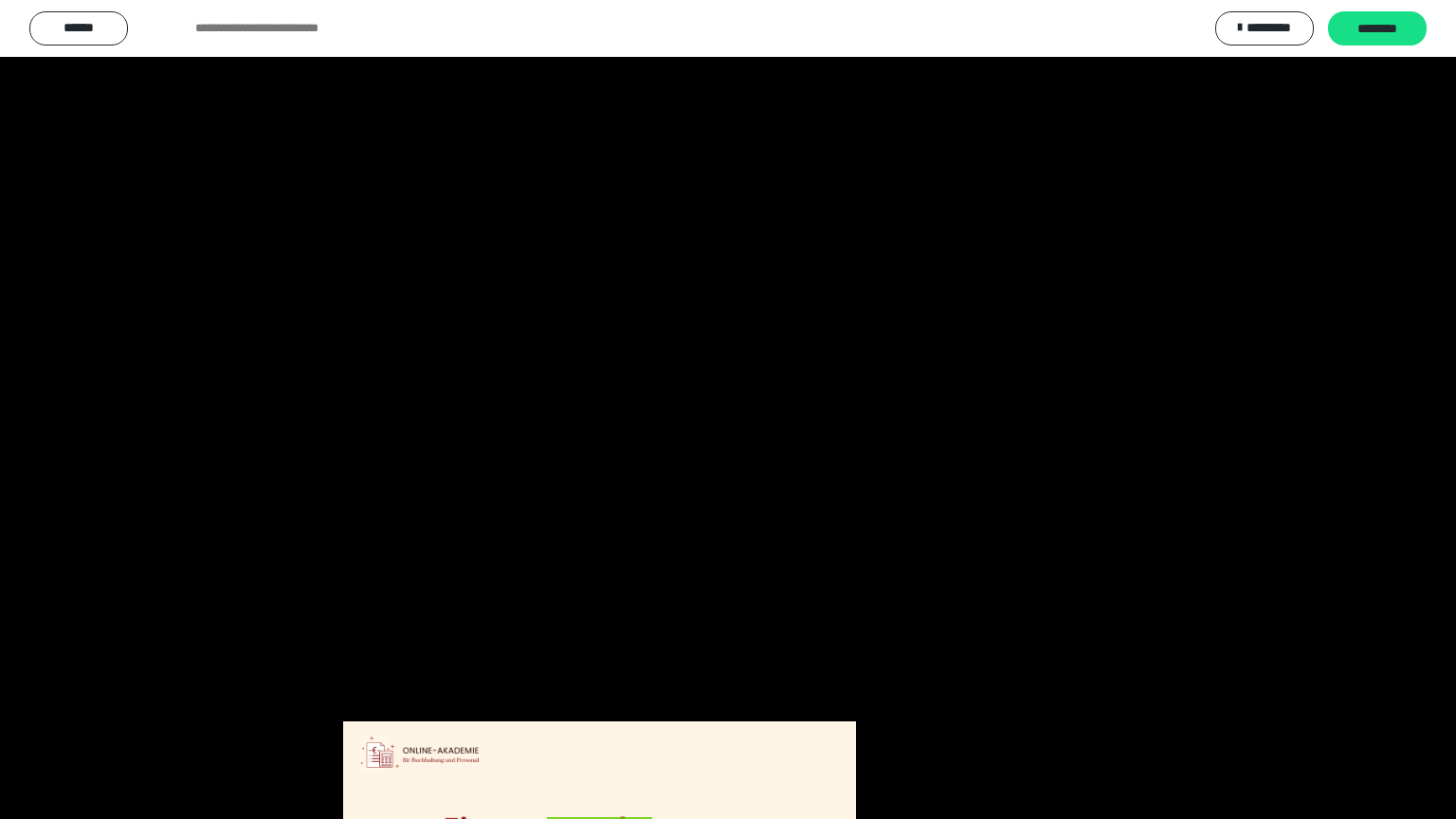 click at bounding box center [728, 410] 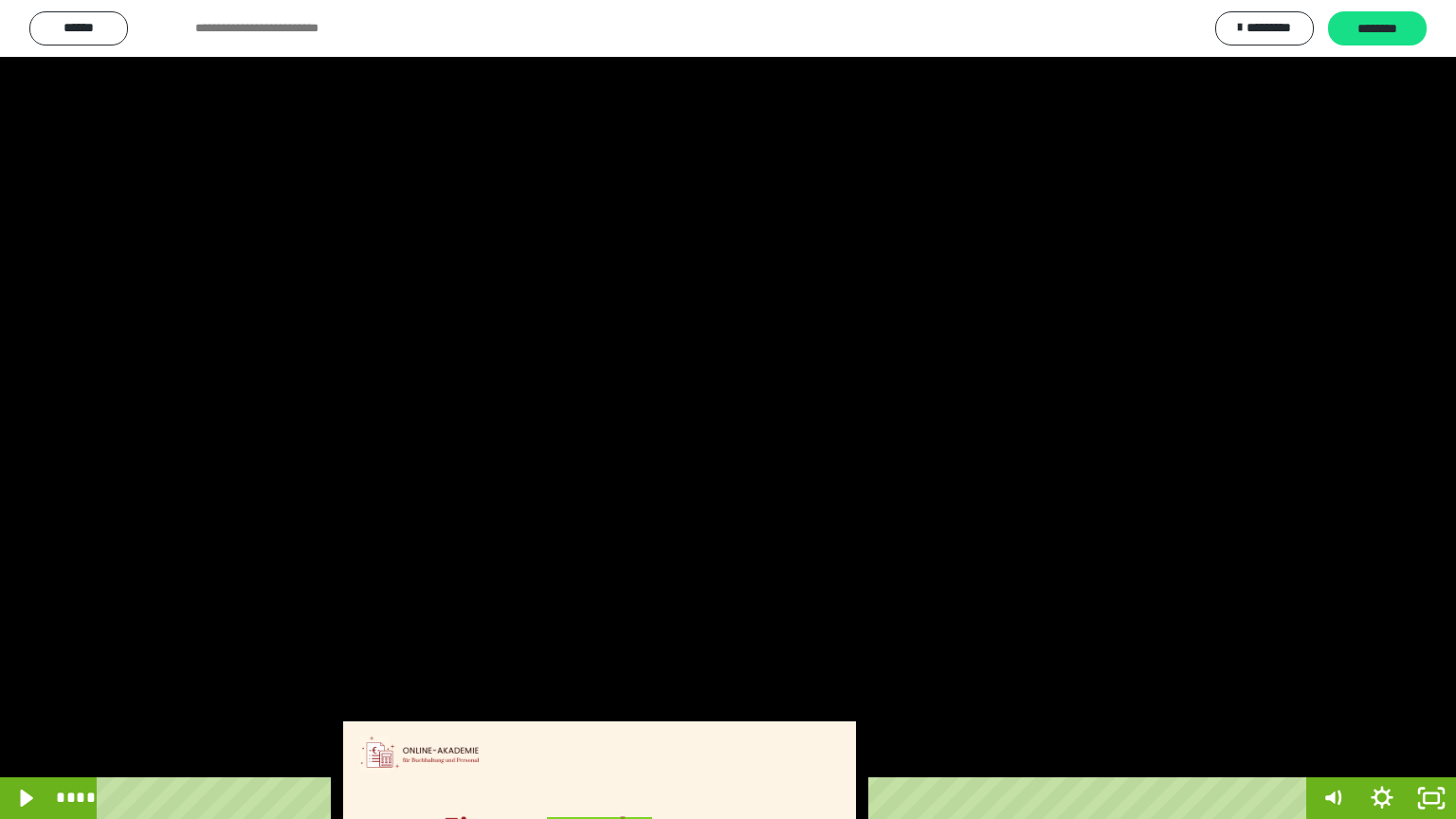 click at bounding box center (728, 410) 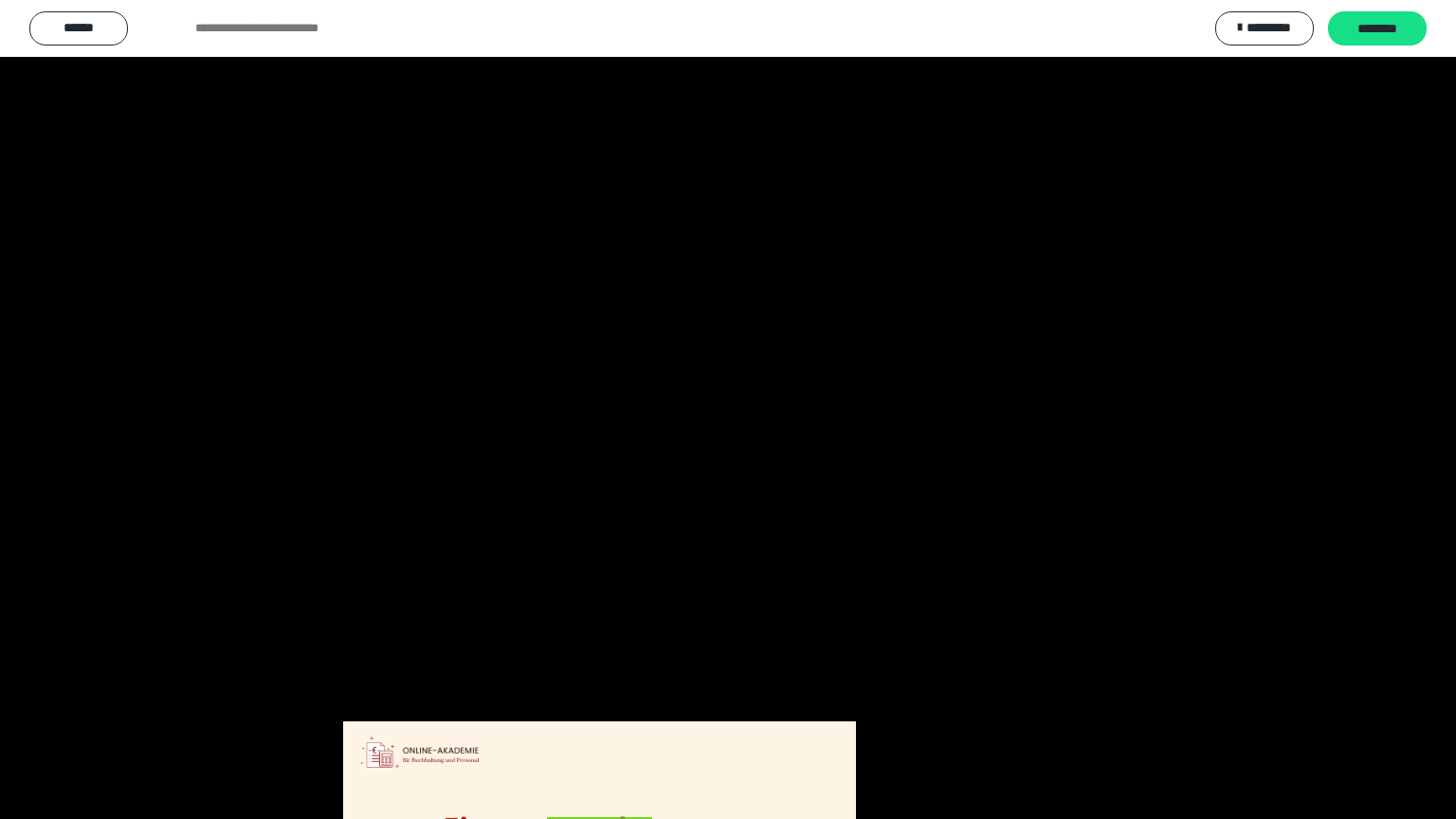 click at bounding box center (728, 410) 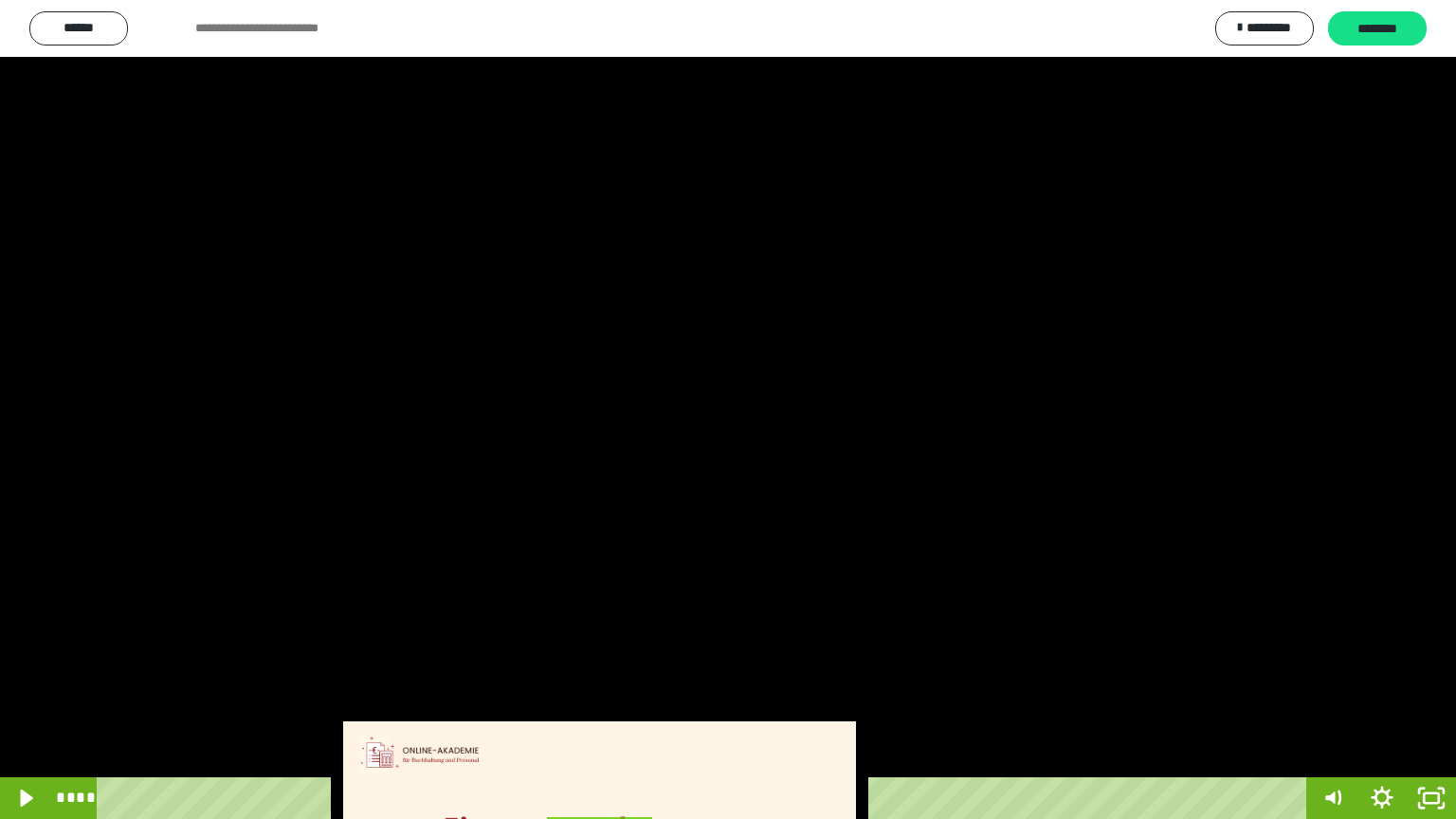 click at bounding box center (728, 410) 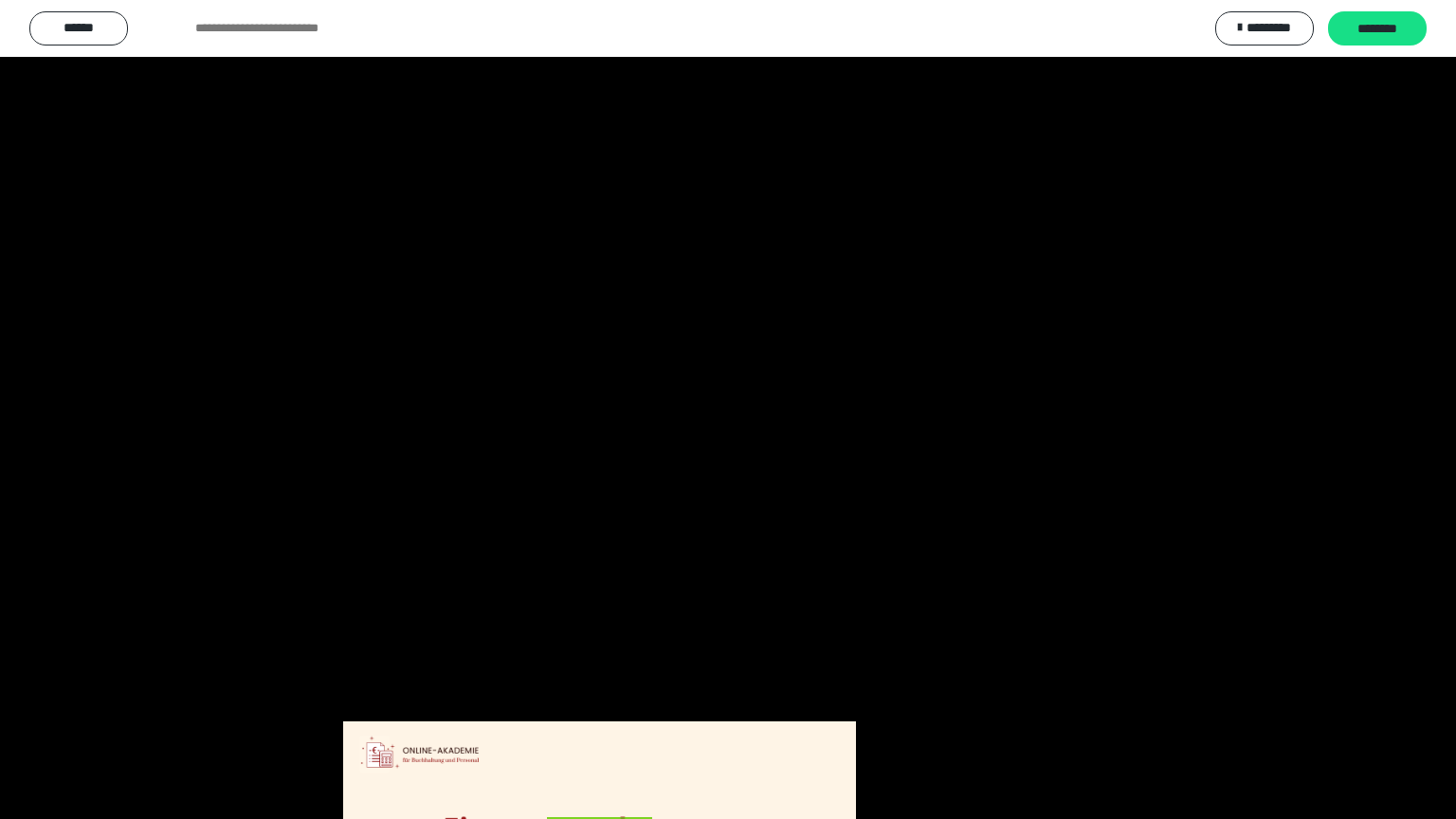 click at bounding box center (728, 410) 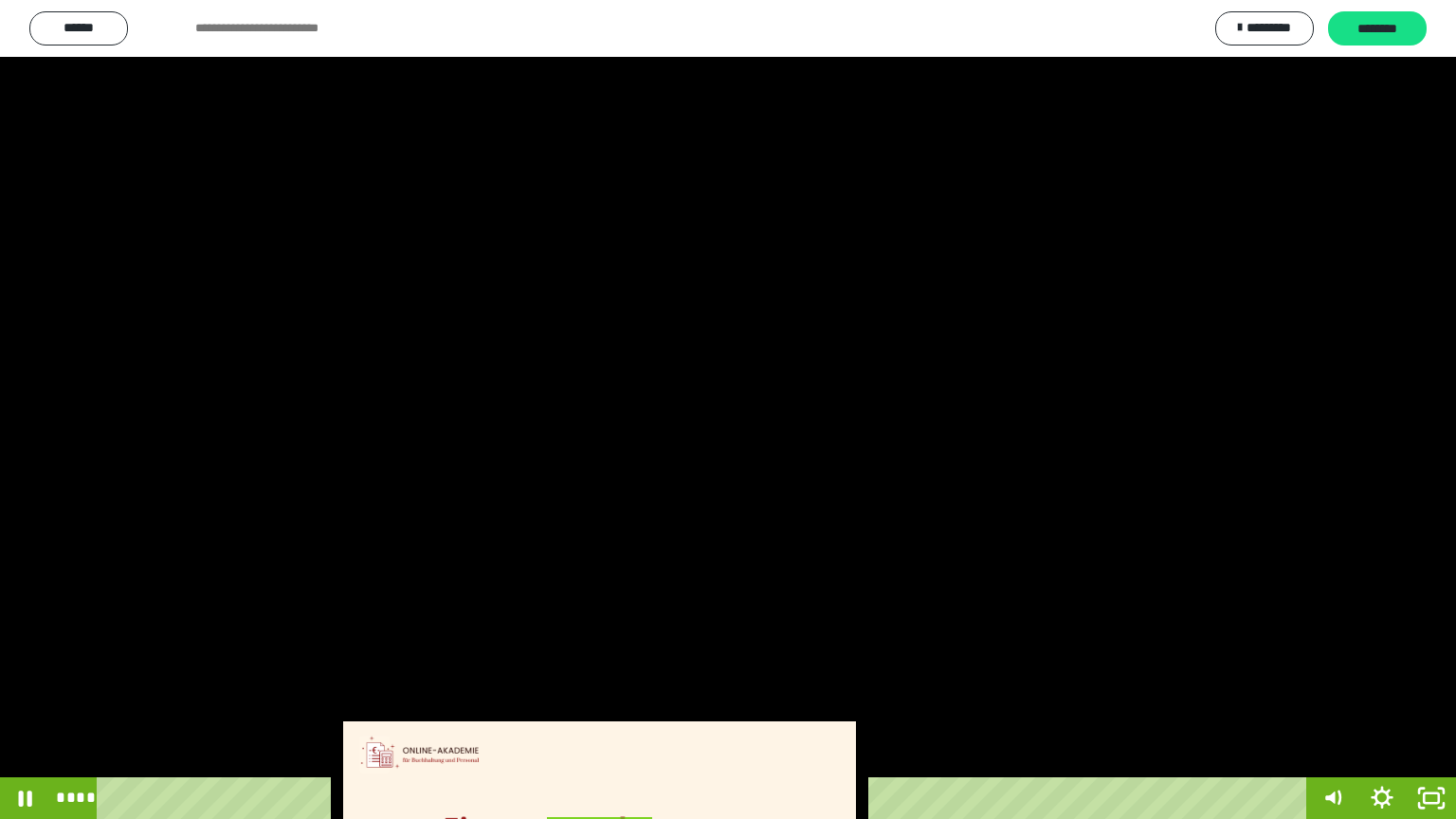 click at bounding box center [728, 410] 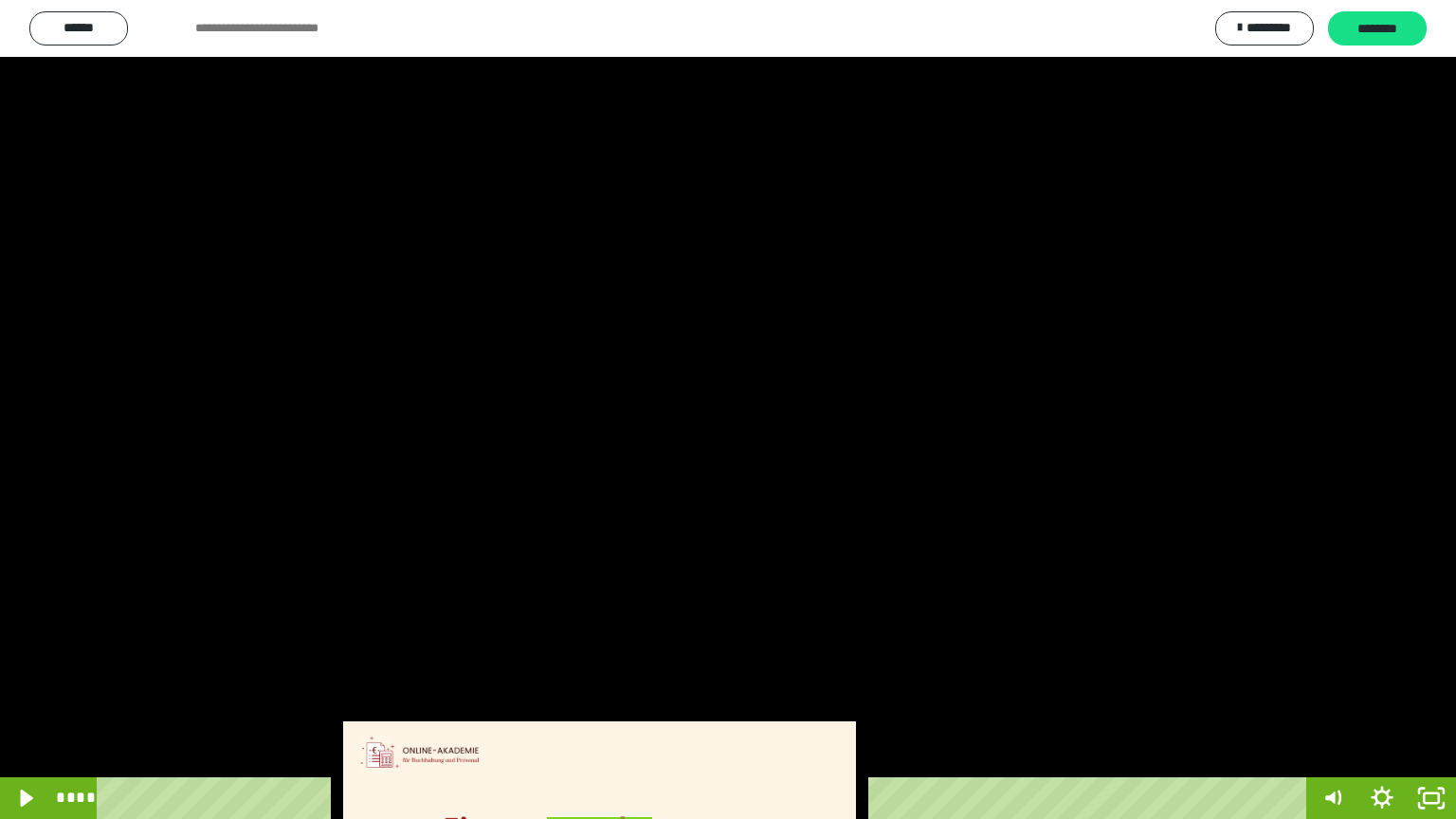 click at bounding box center [728, 410] 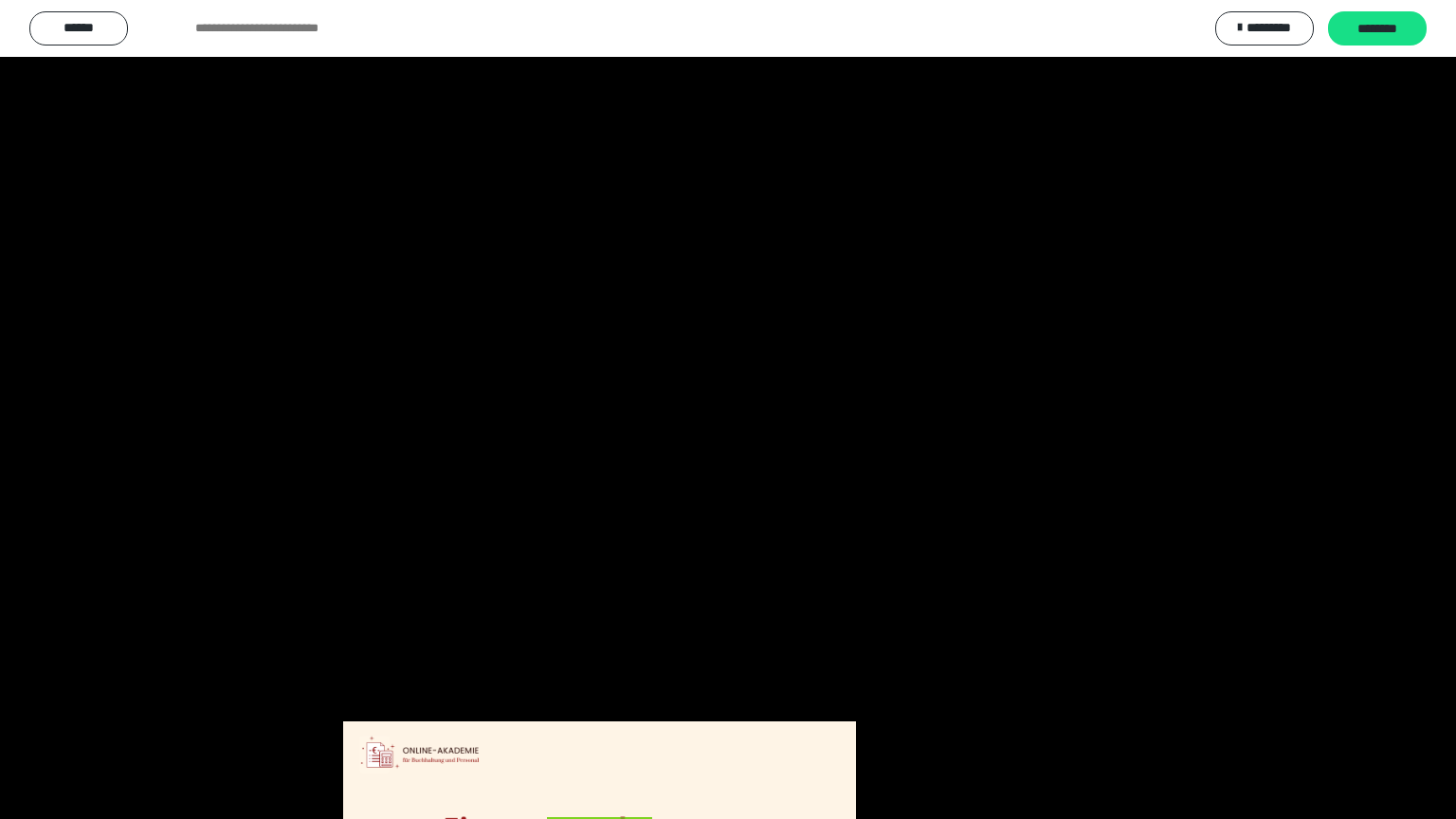 click at bounding box center (728, 410) 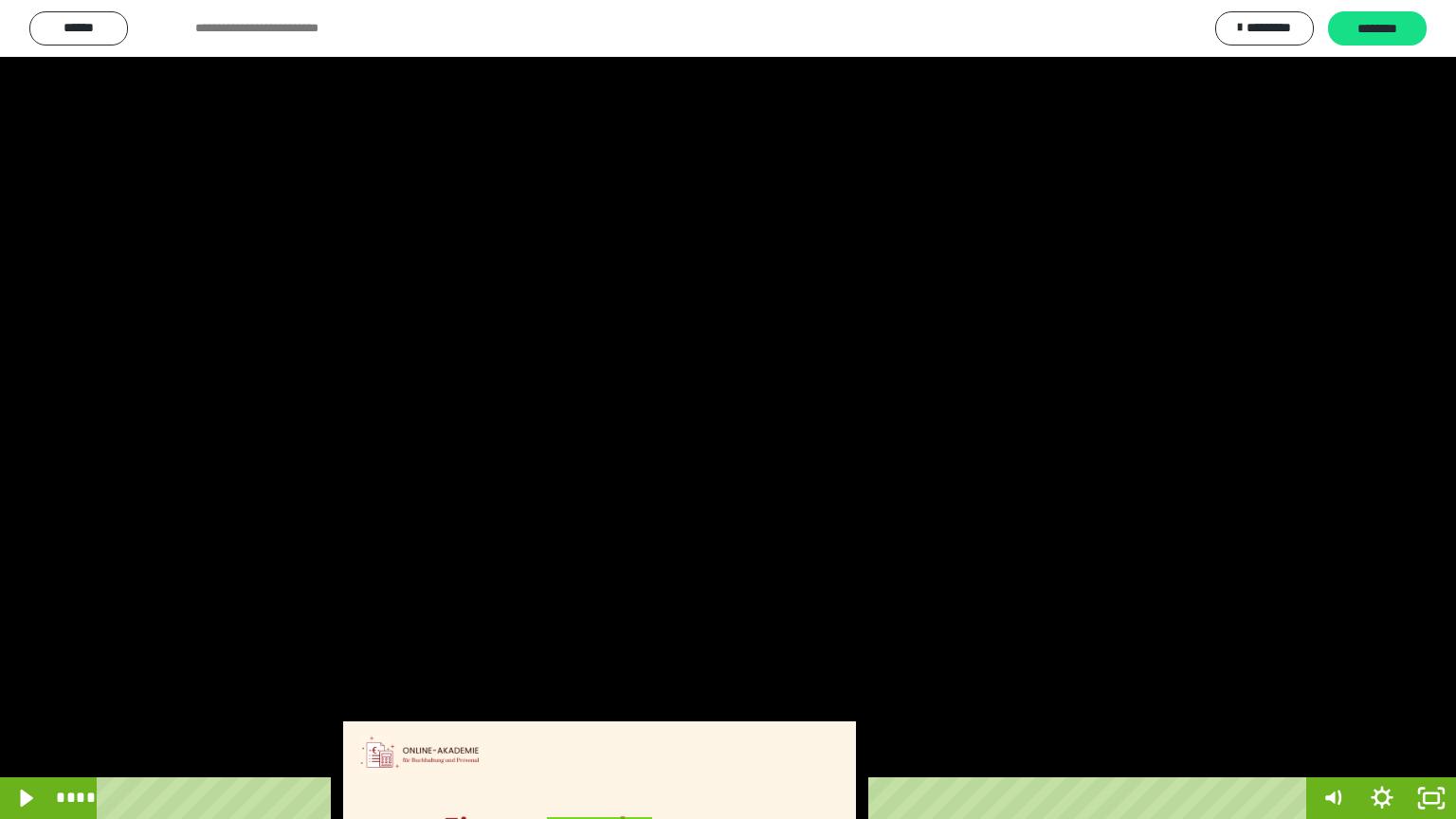 click at bounding box center [728, 410] 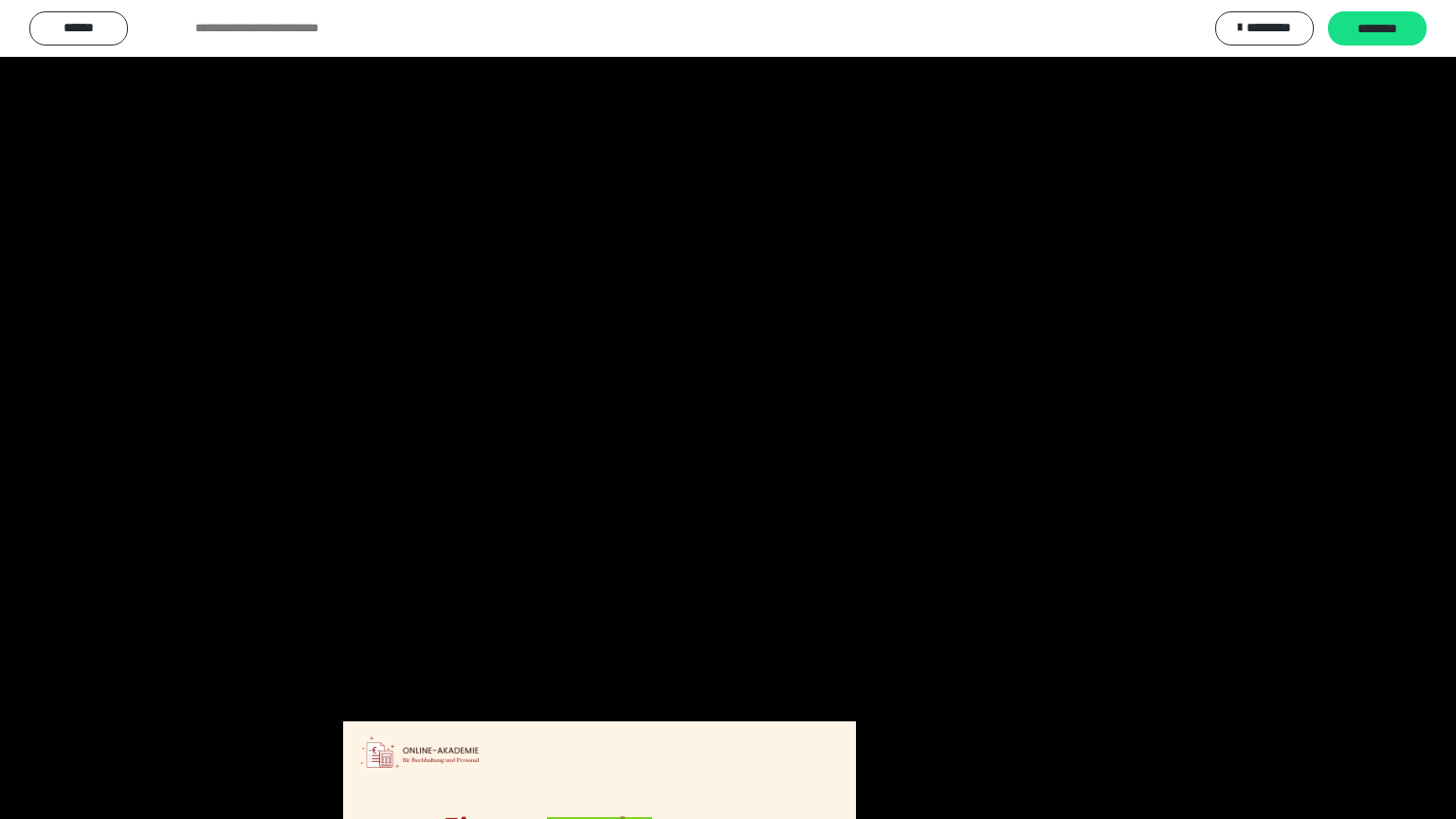 click at bounding box center (728, 410) 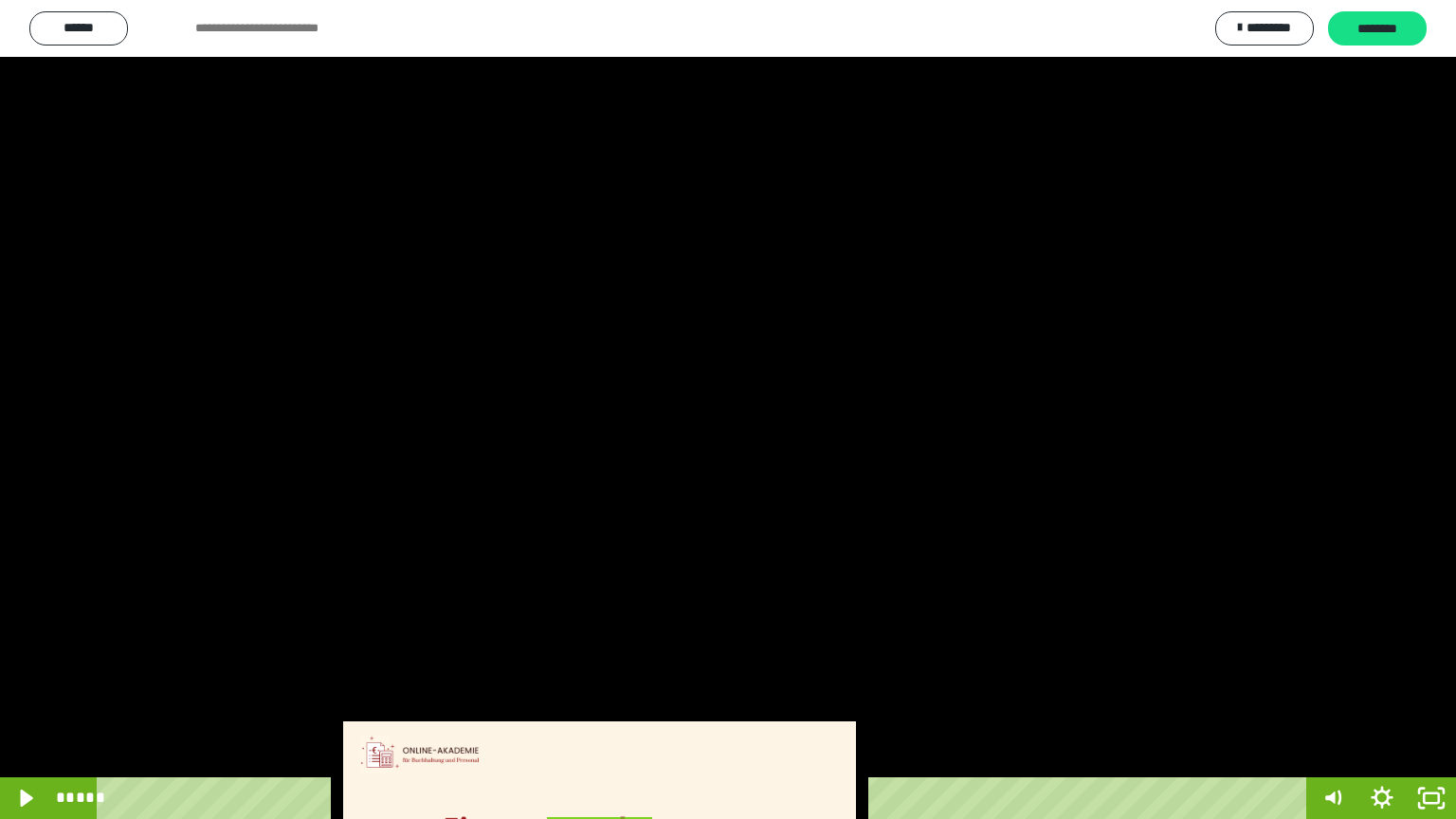 click at bounding box center [728, 410] 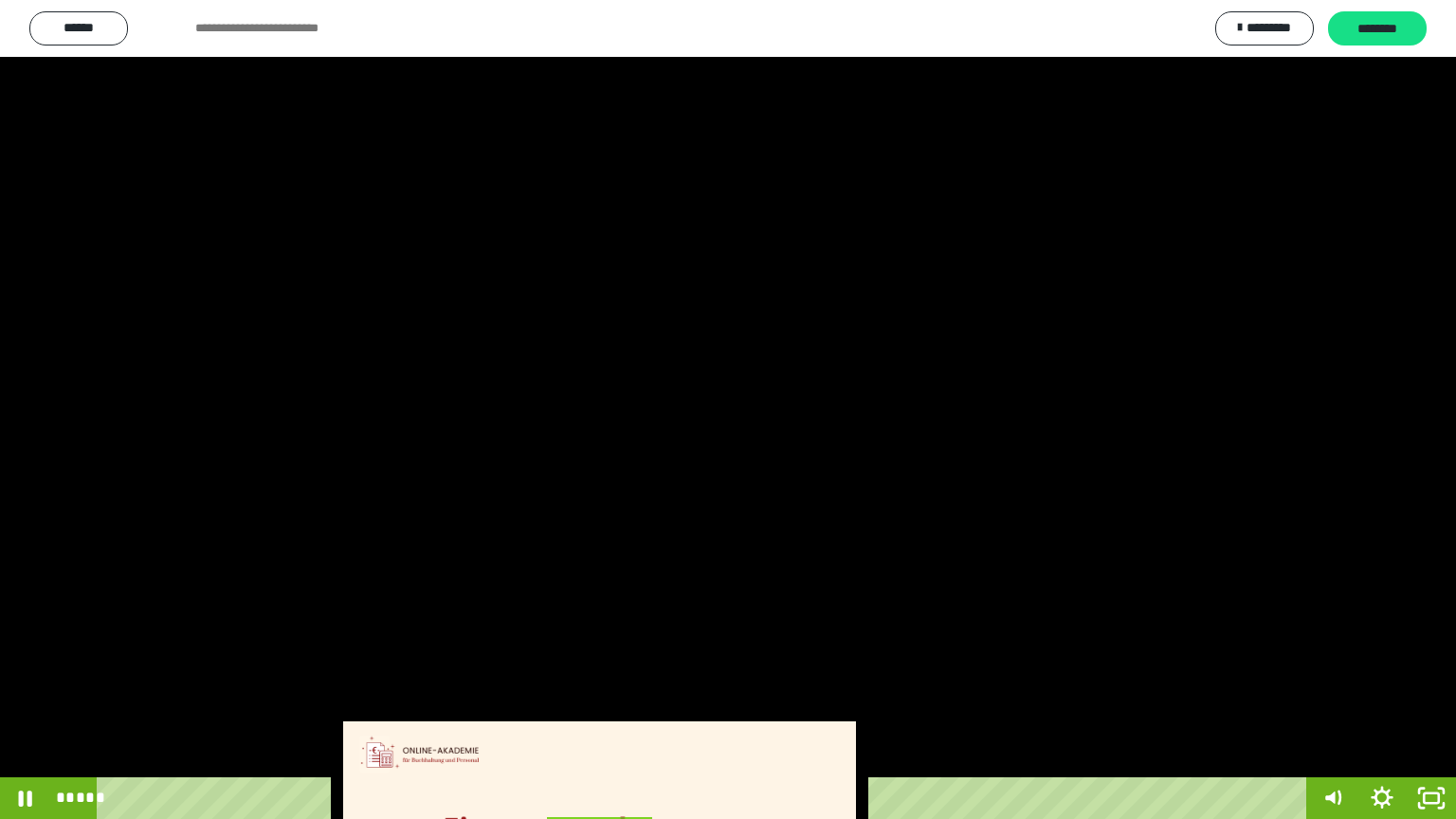 click at bounding box center [728, 410] 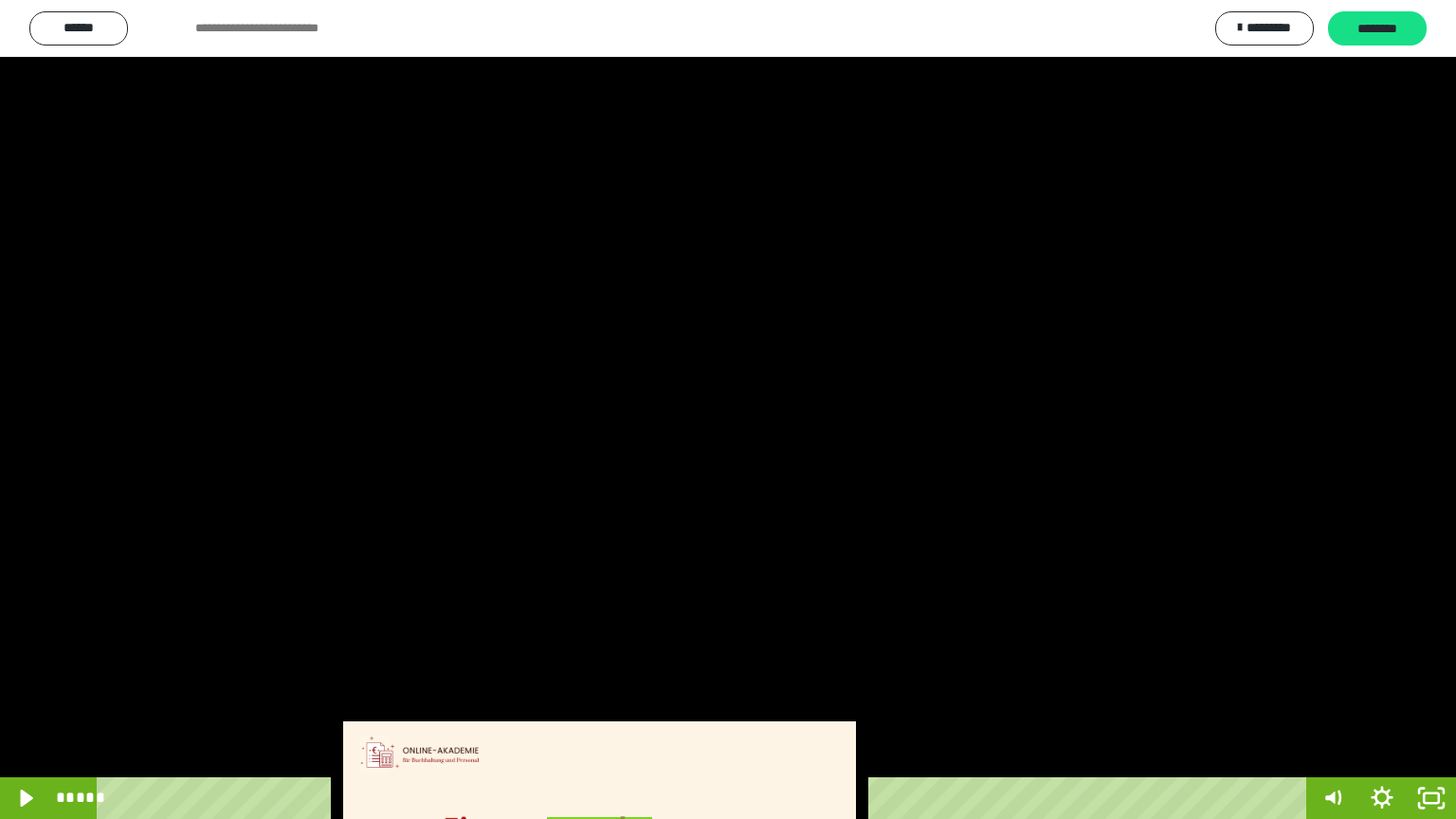 click at bounding box center (728, 410) 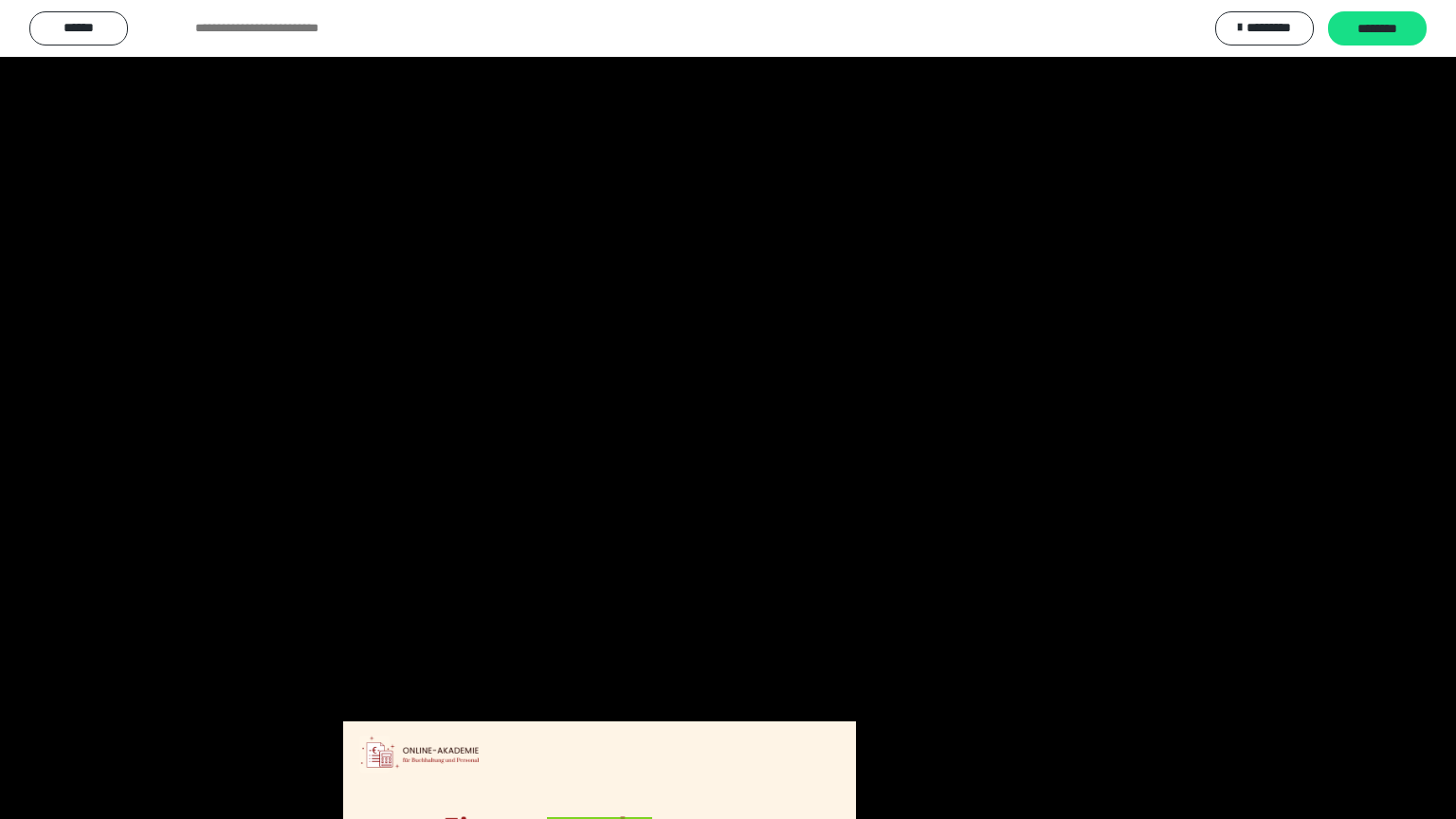 click at bounding box center (728, 410) 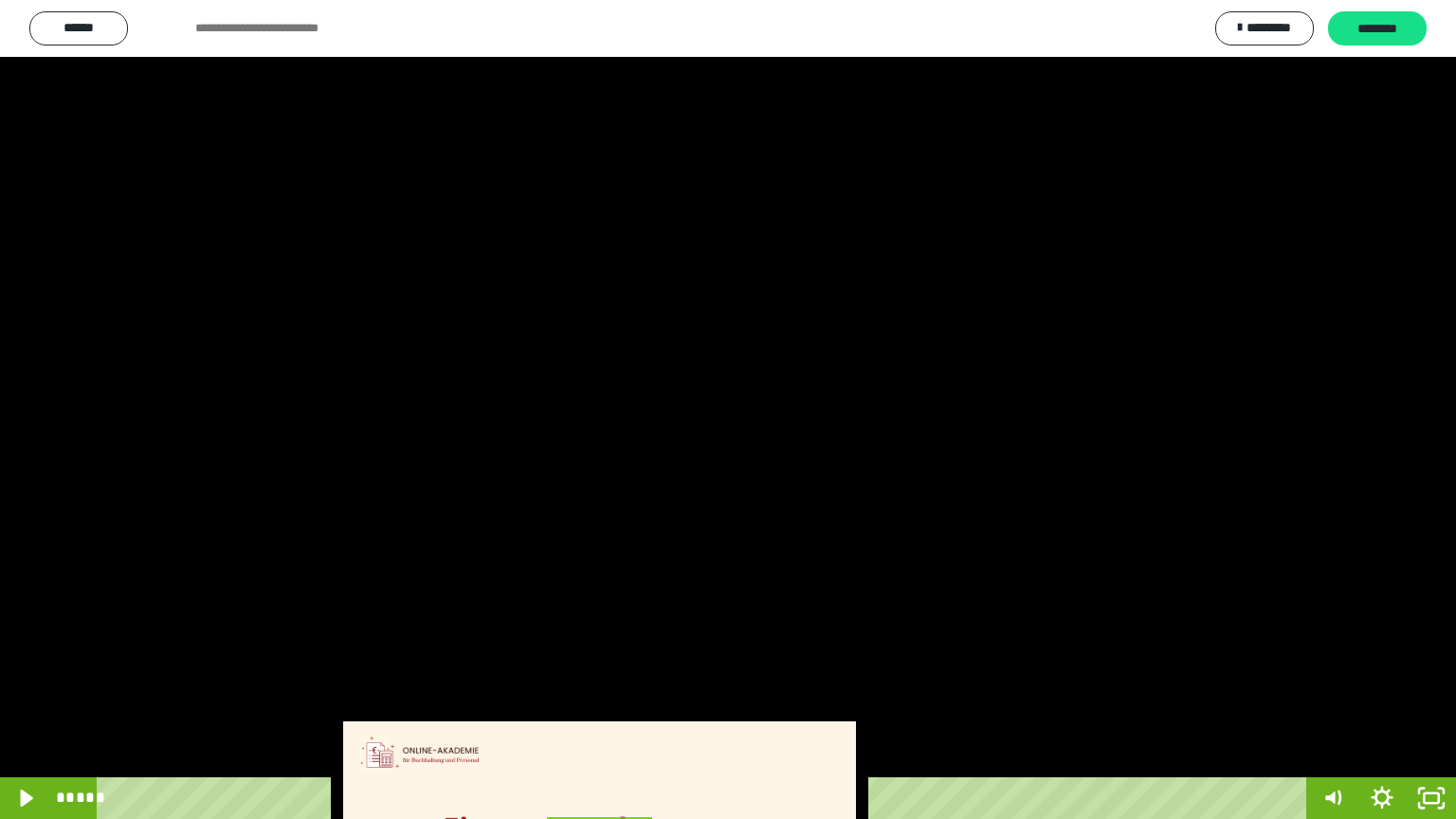 click at bounding box center (728, 410) 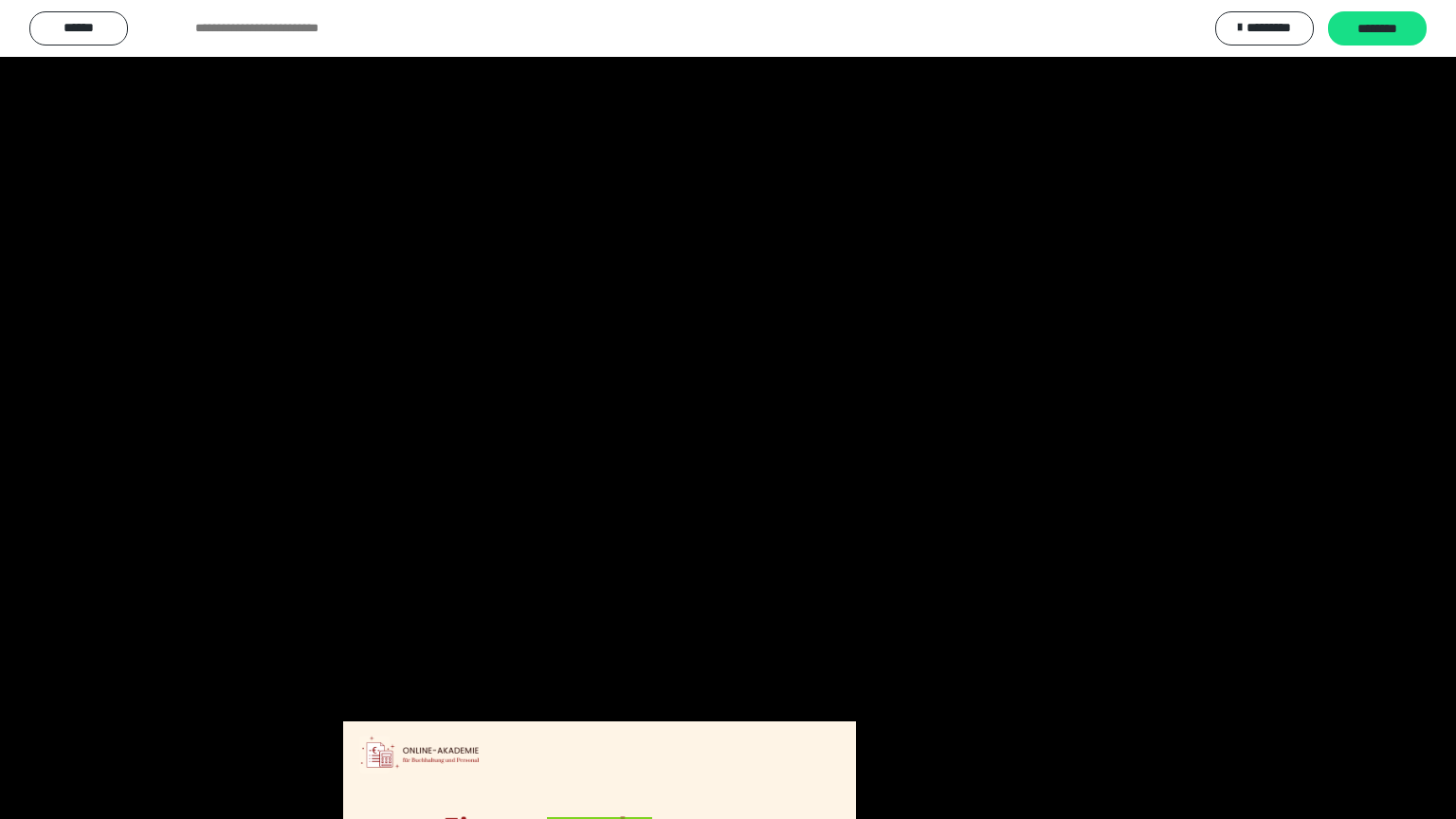 click at bounding box center [728, 410] 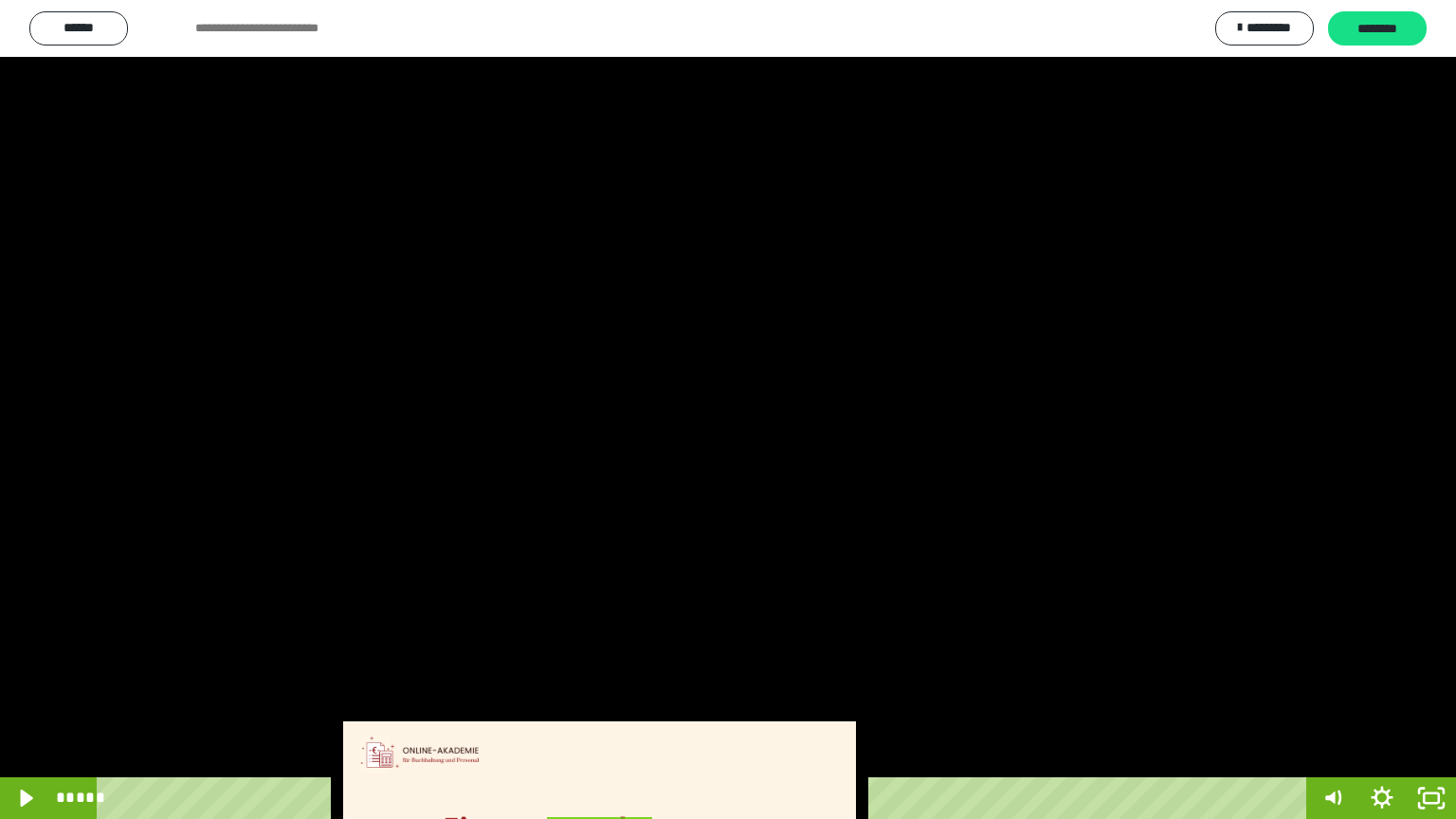 click at bounding box center [728, 410] 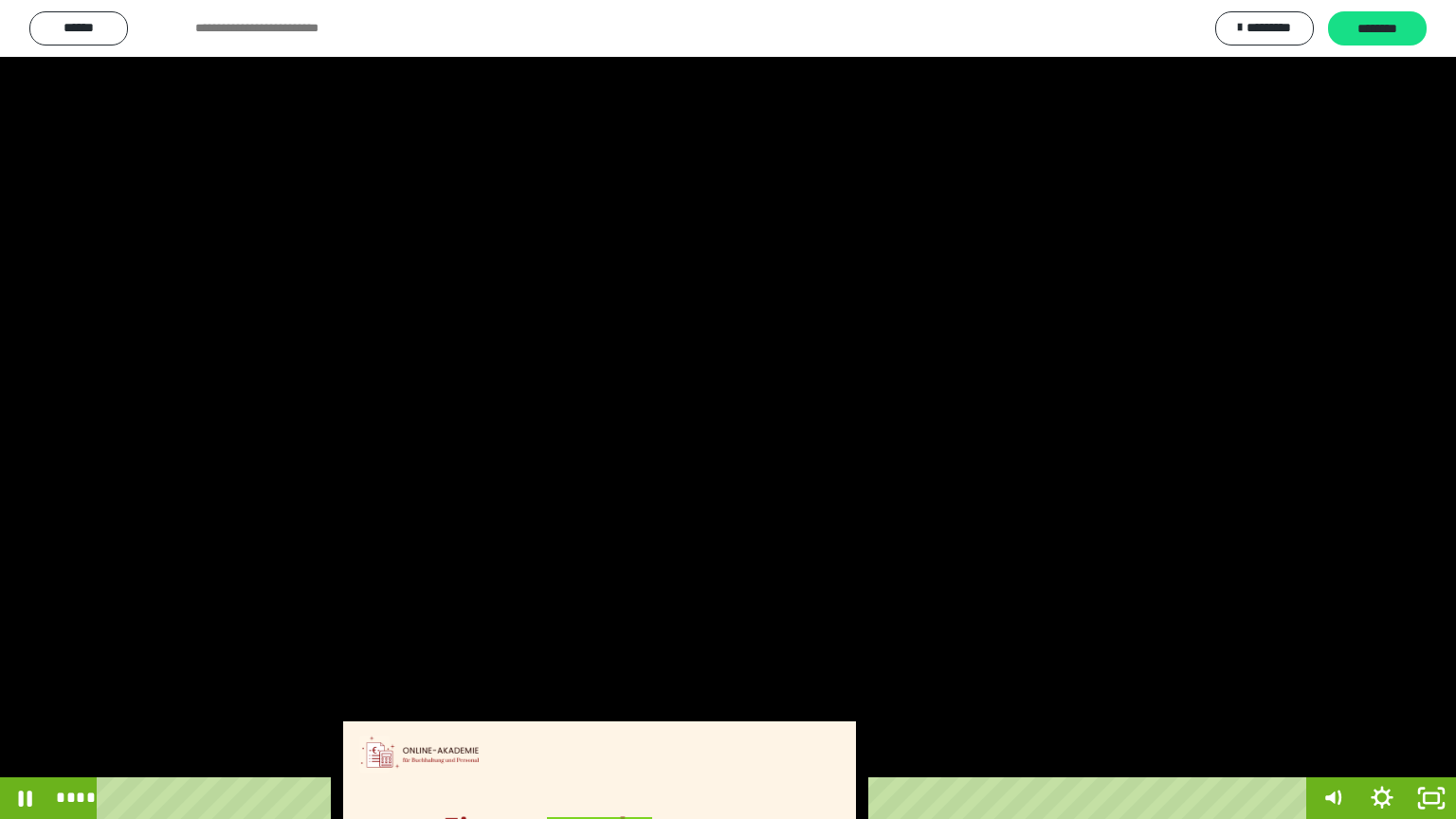 click at bounding box center (728, 410) 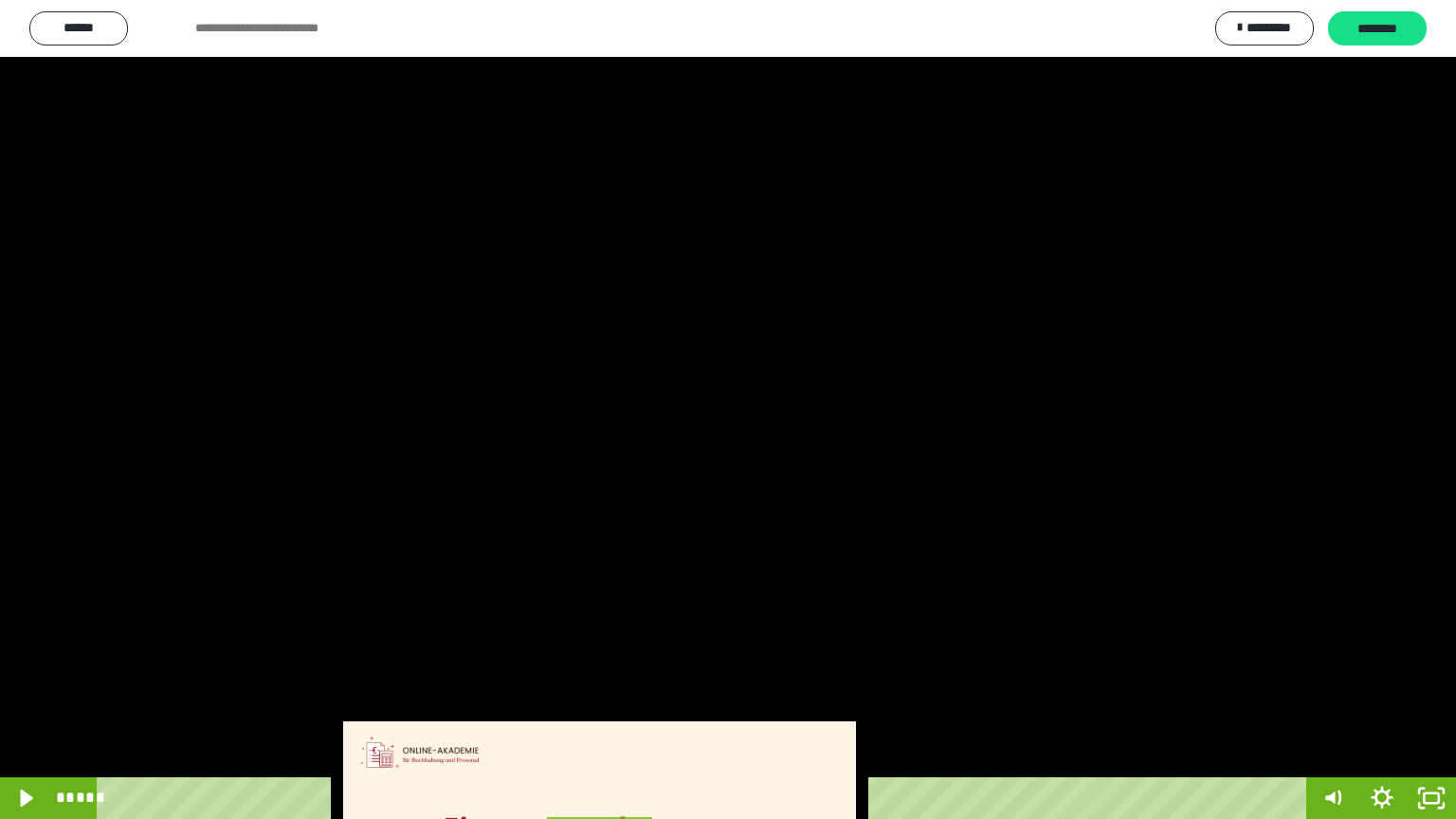 click at bounding box center (728, 410) 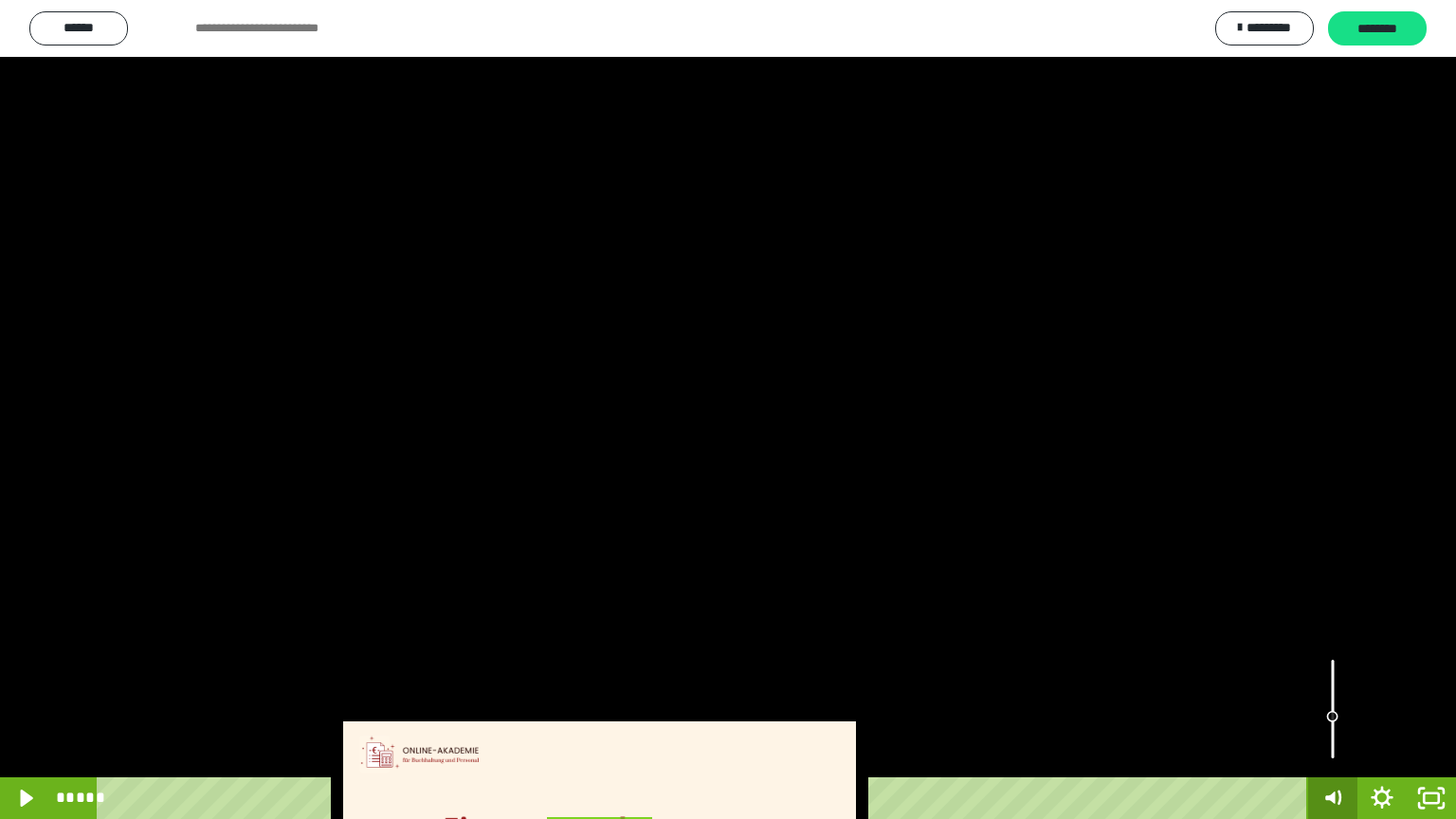 drag, startPoint x: 1291, startPoint y: 796, endPoint x: 1315, endPoint y: 793, distance: 24.186773 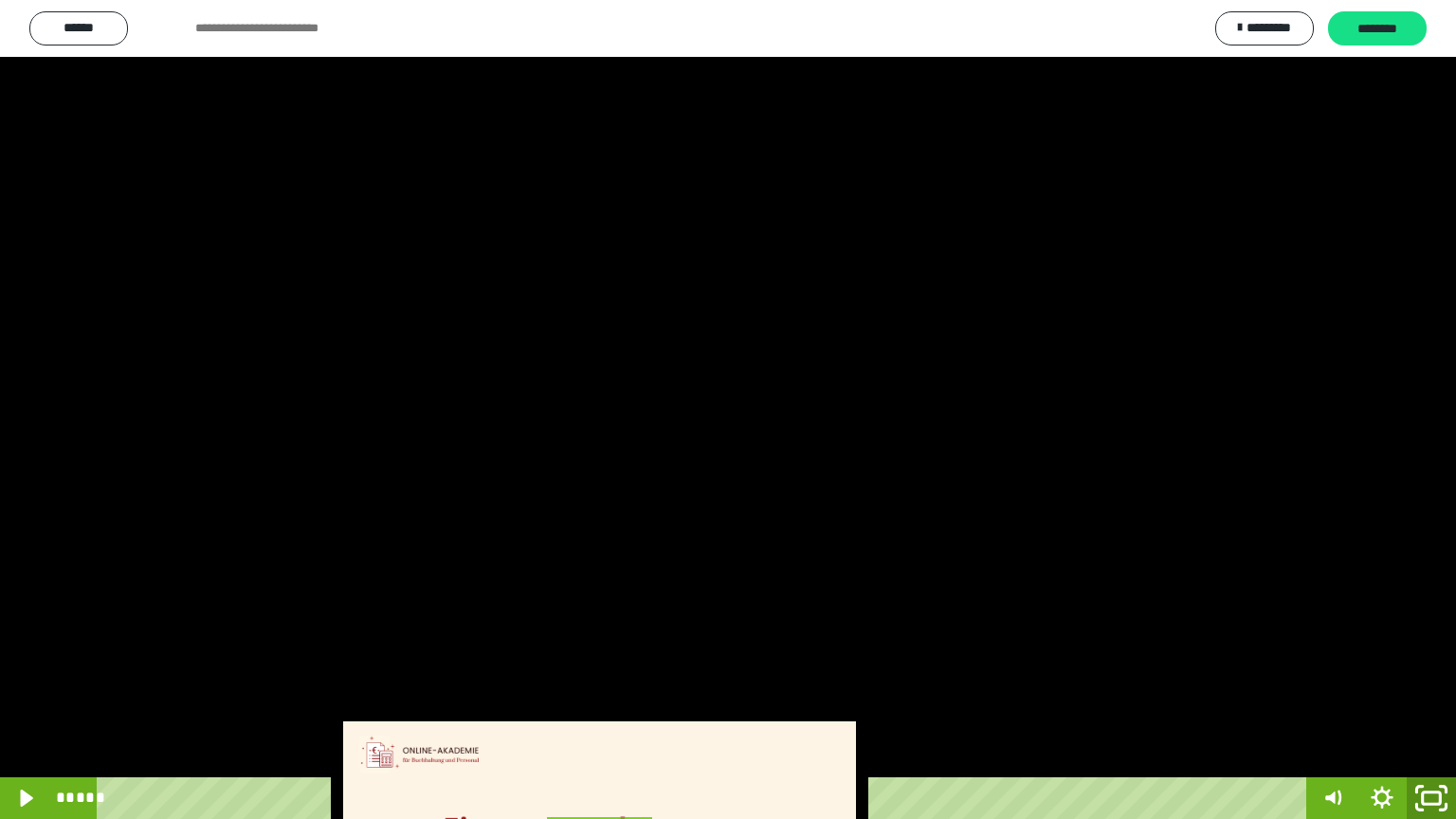 click 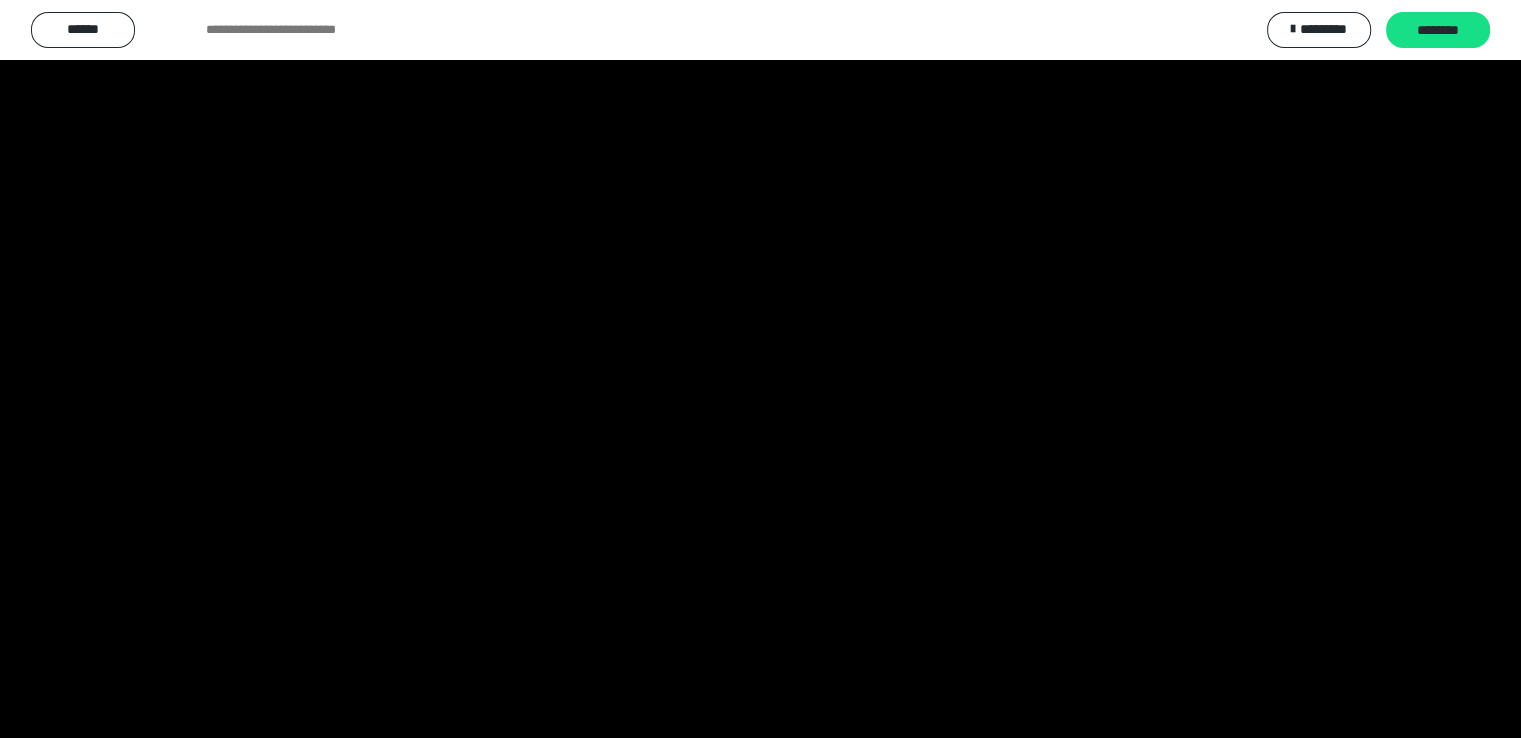 scroll, scrollTop: 3820, scrollLeft: 0, axis: vertical 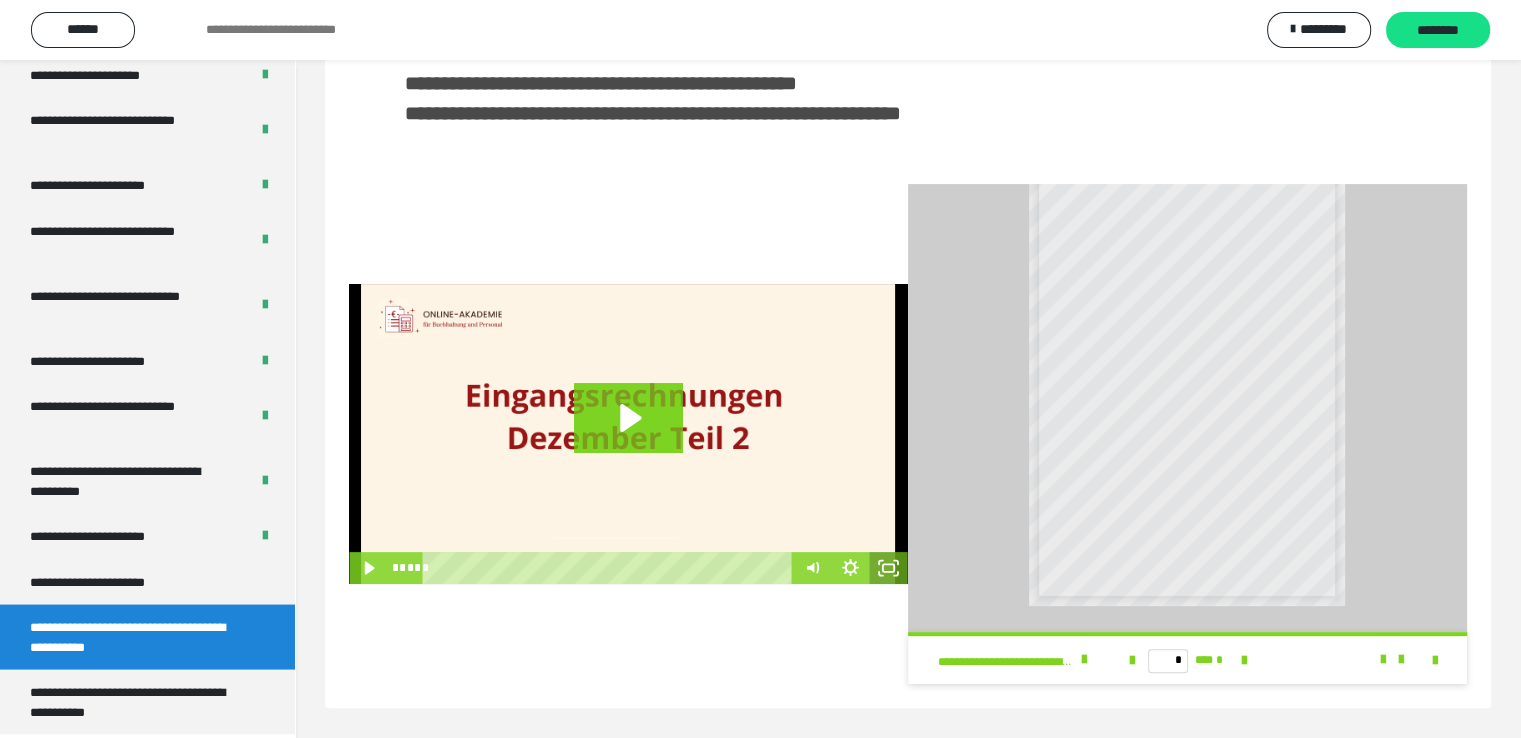 click 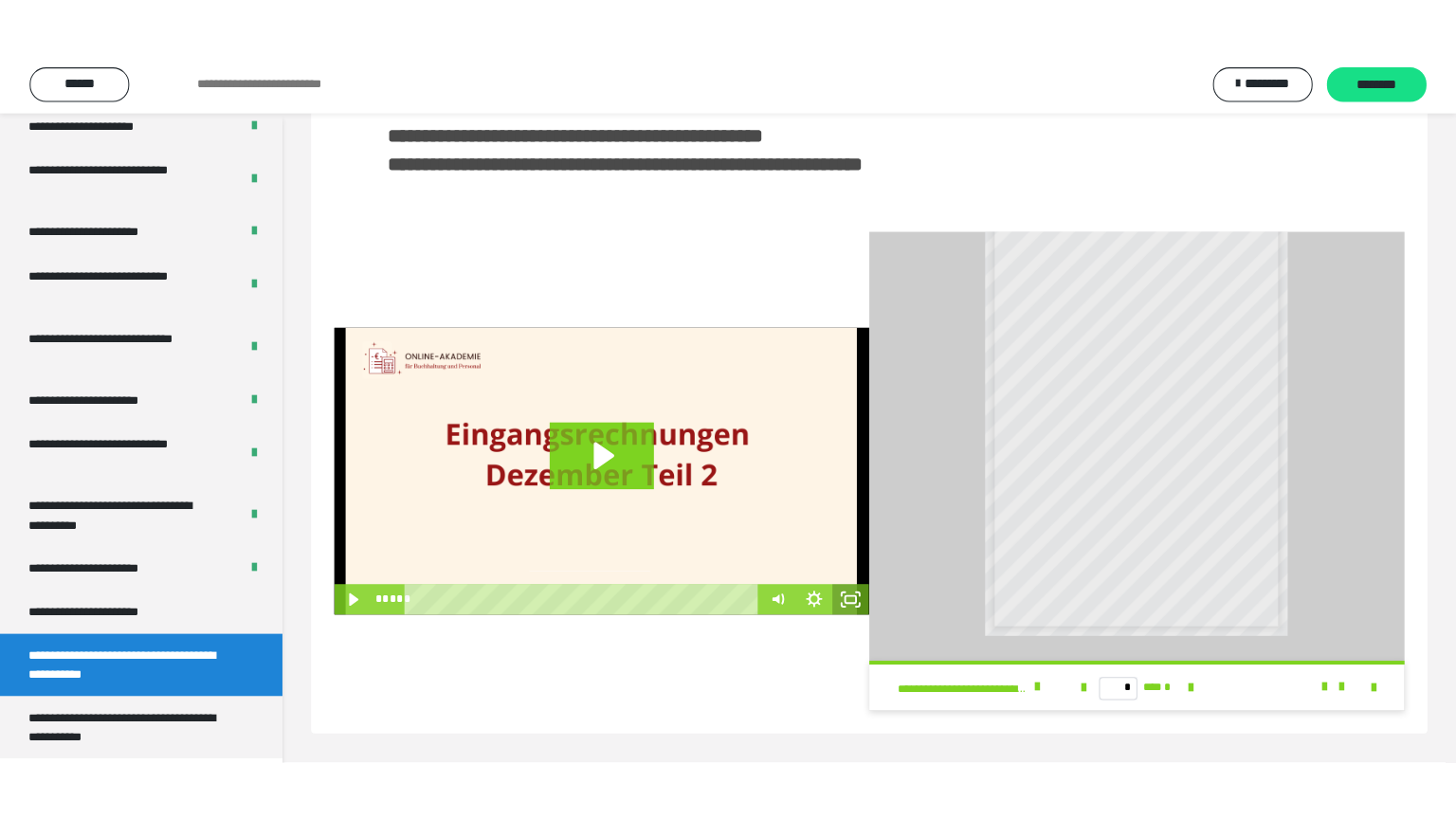 scroll, scrollTop: 334, scrollLeft: 0, axis: vertical 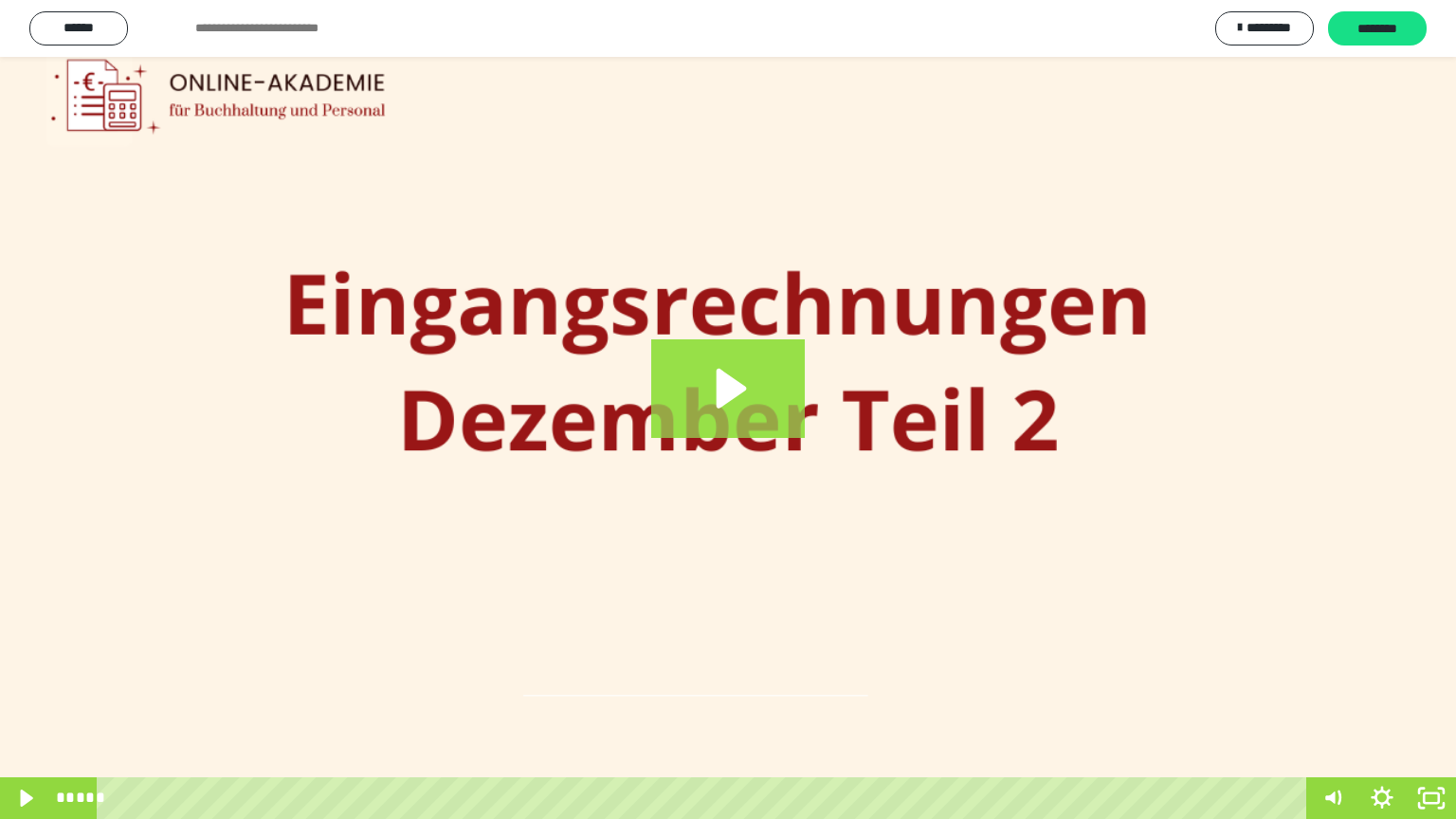 click 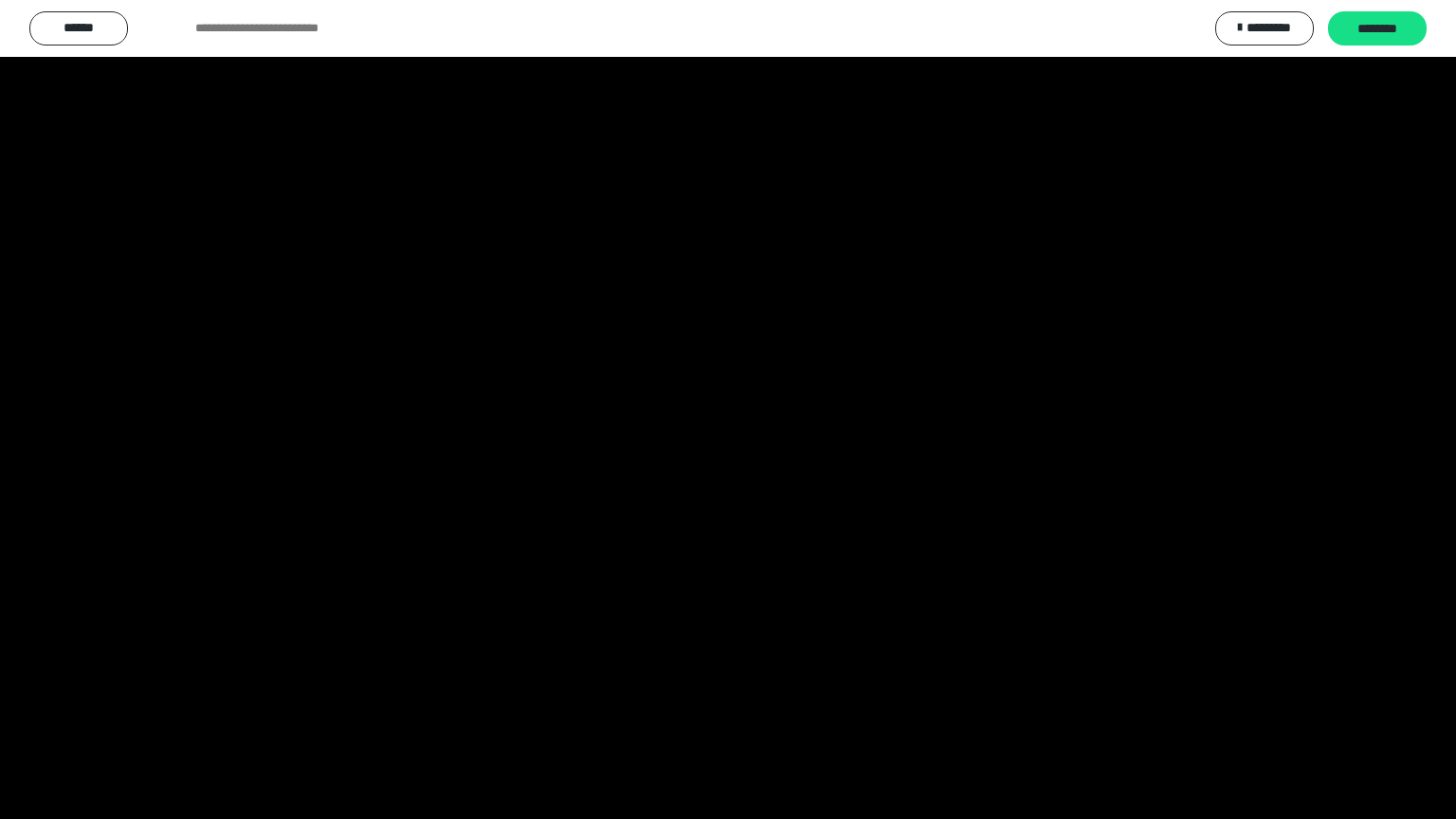 click at bounding box center (728, 410) 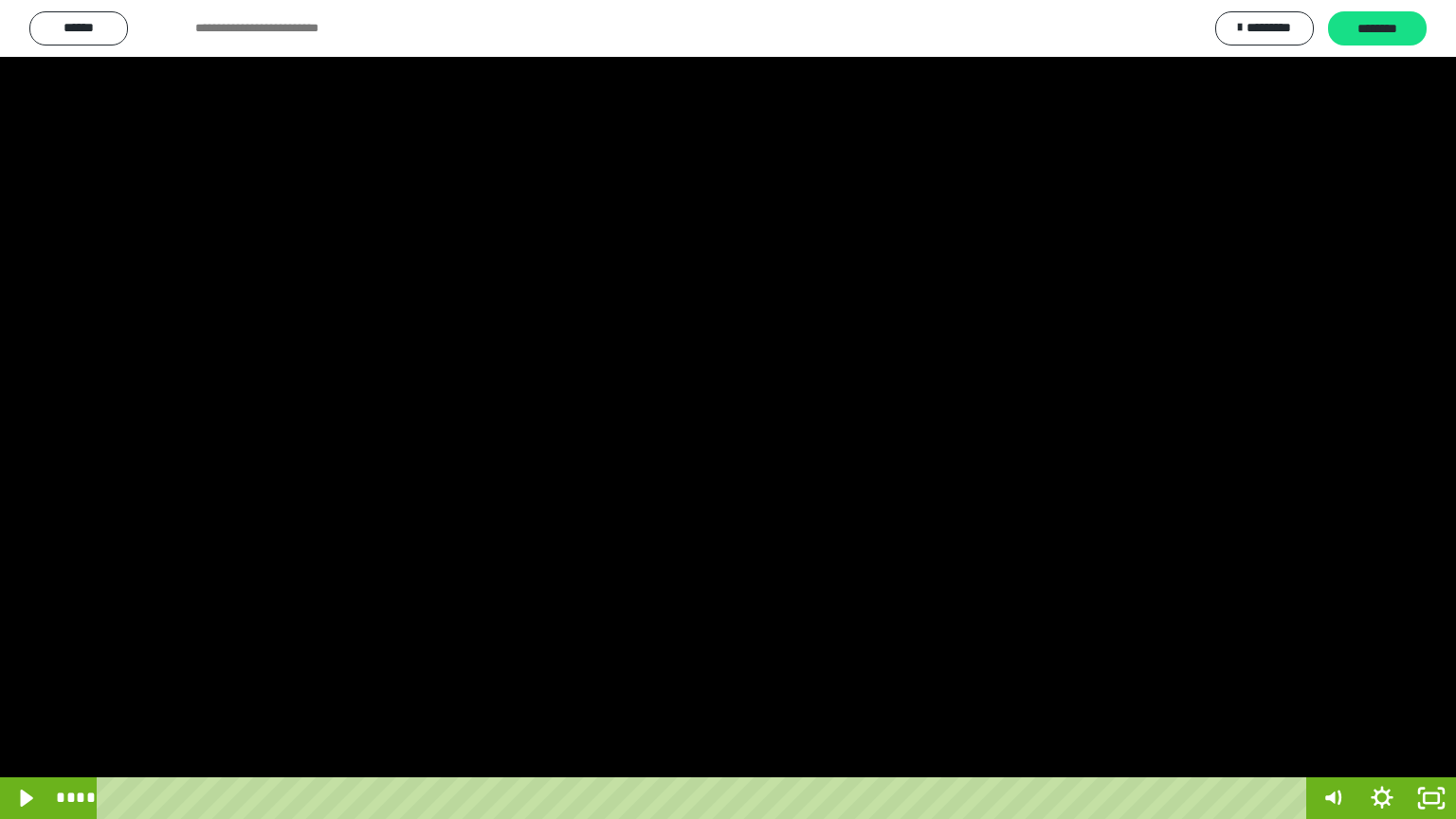 click at bounding box center (728, 410) 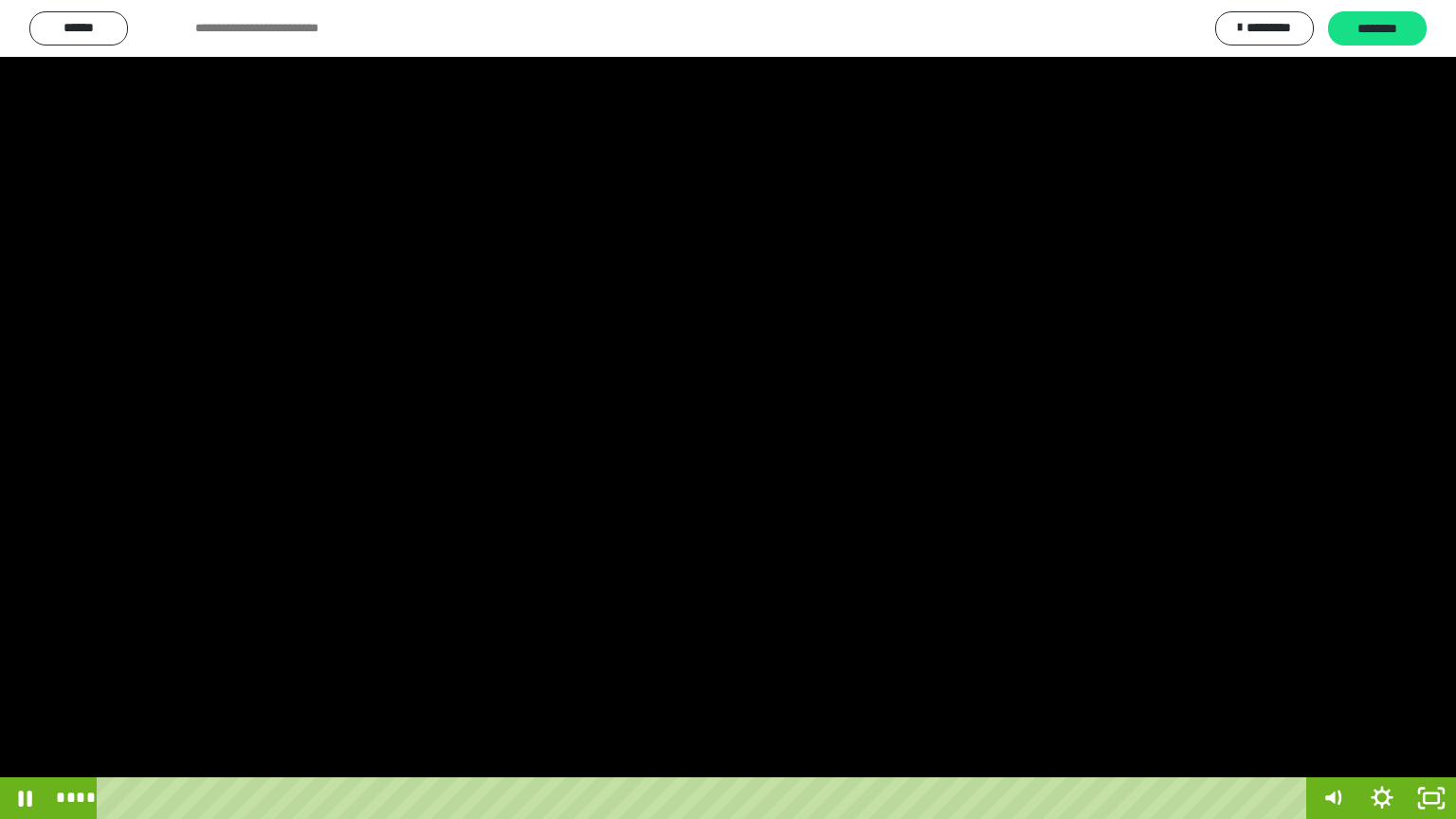 click at bounding box center (728, 410) 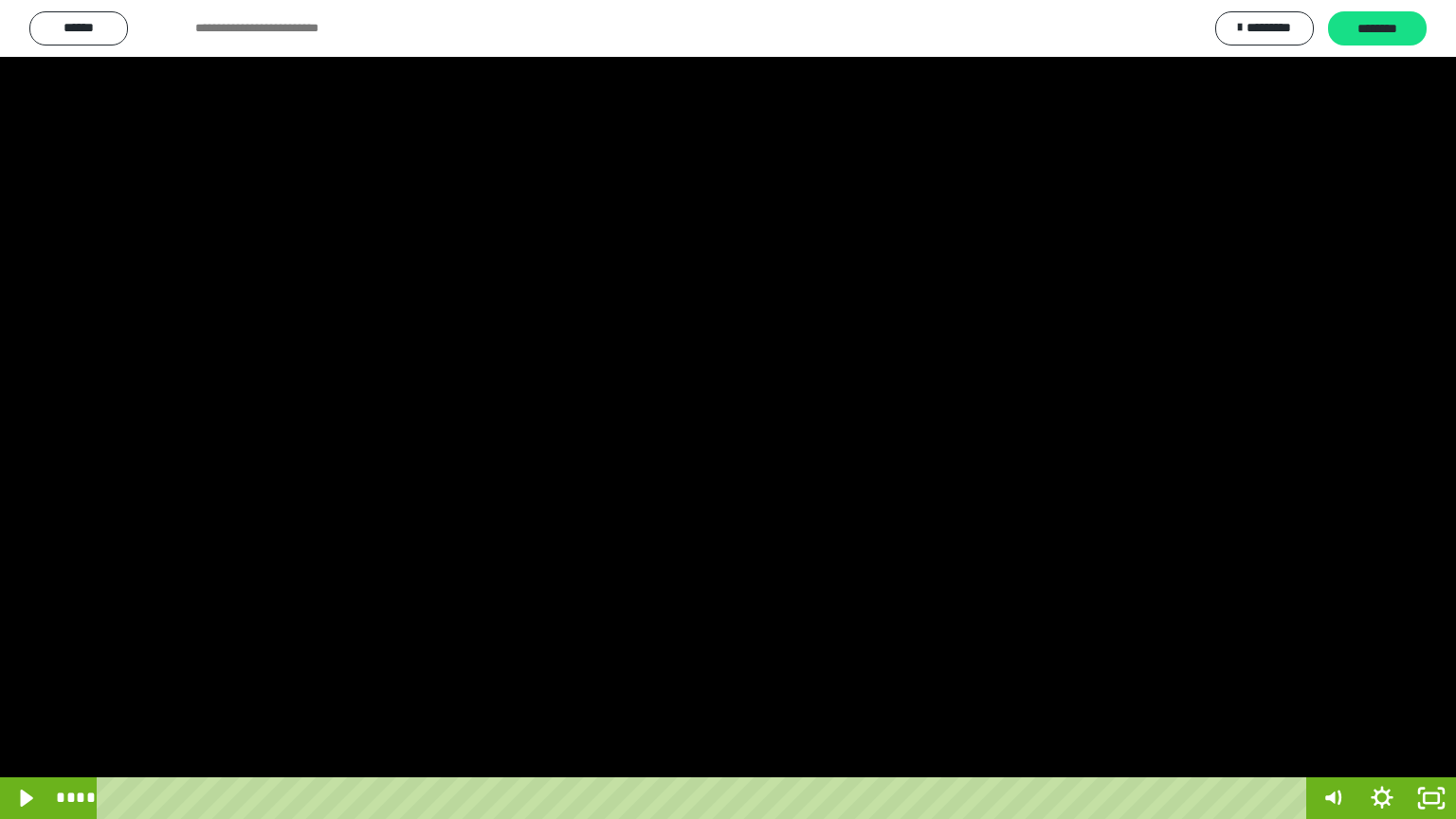 click at bounding box center (728, 410) 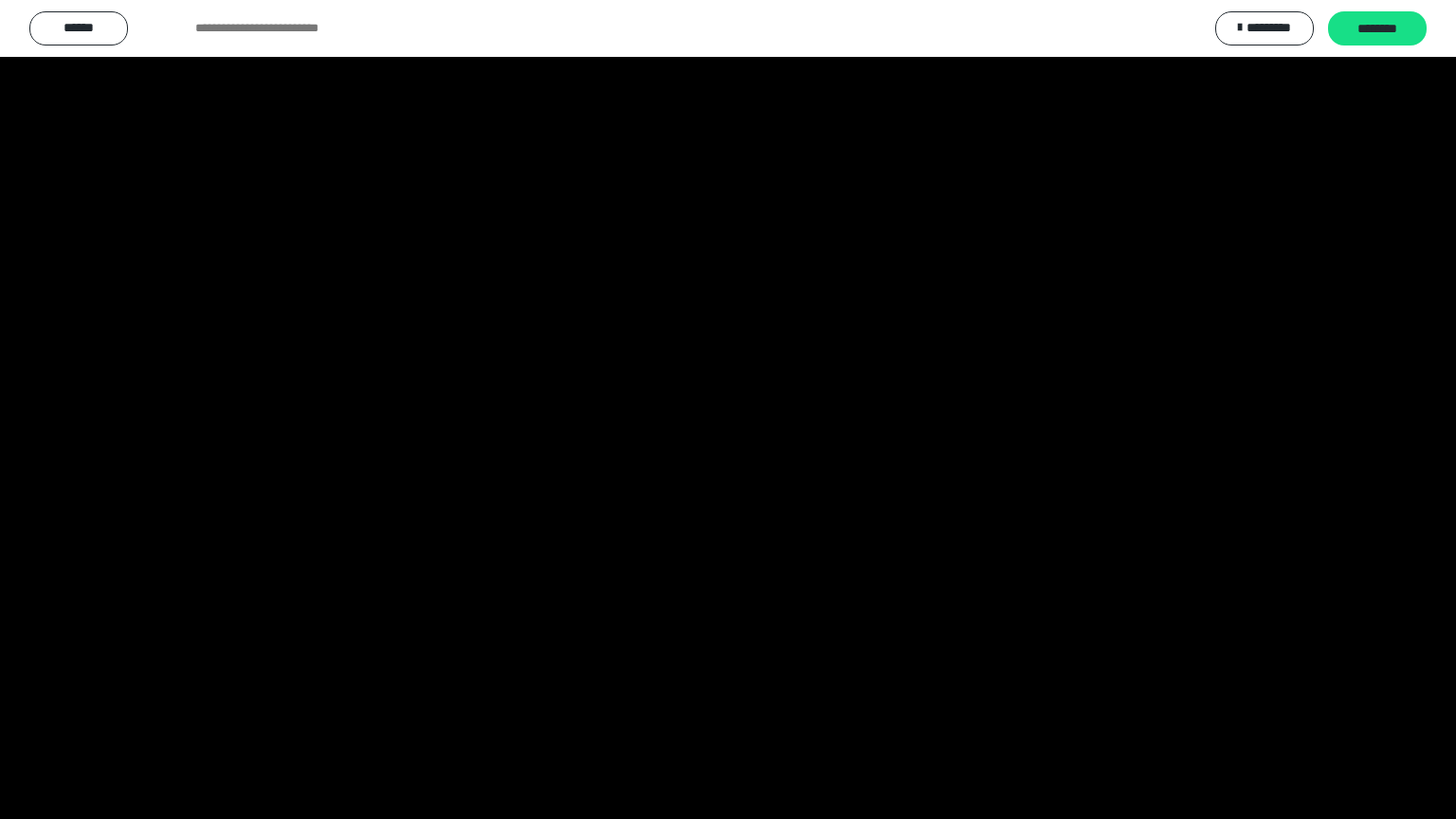 click at bounding box center [728, 410] 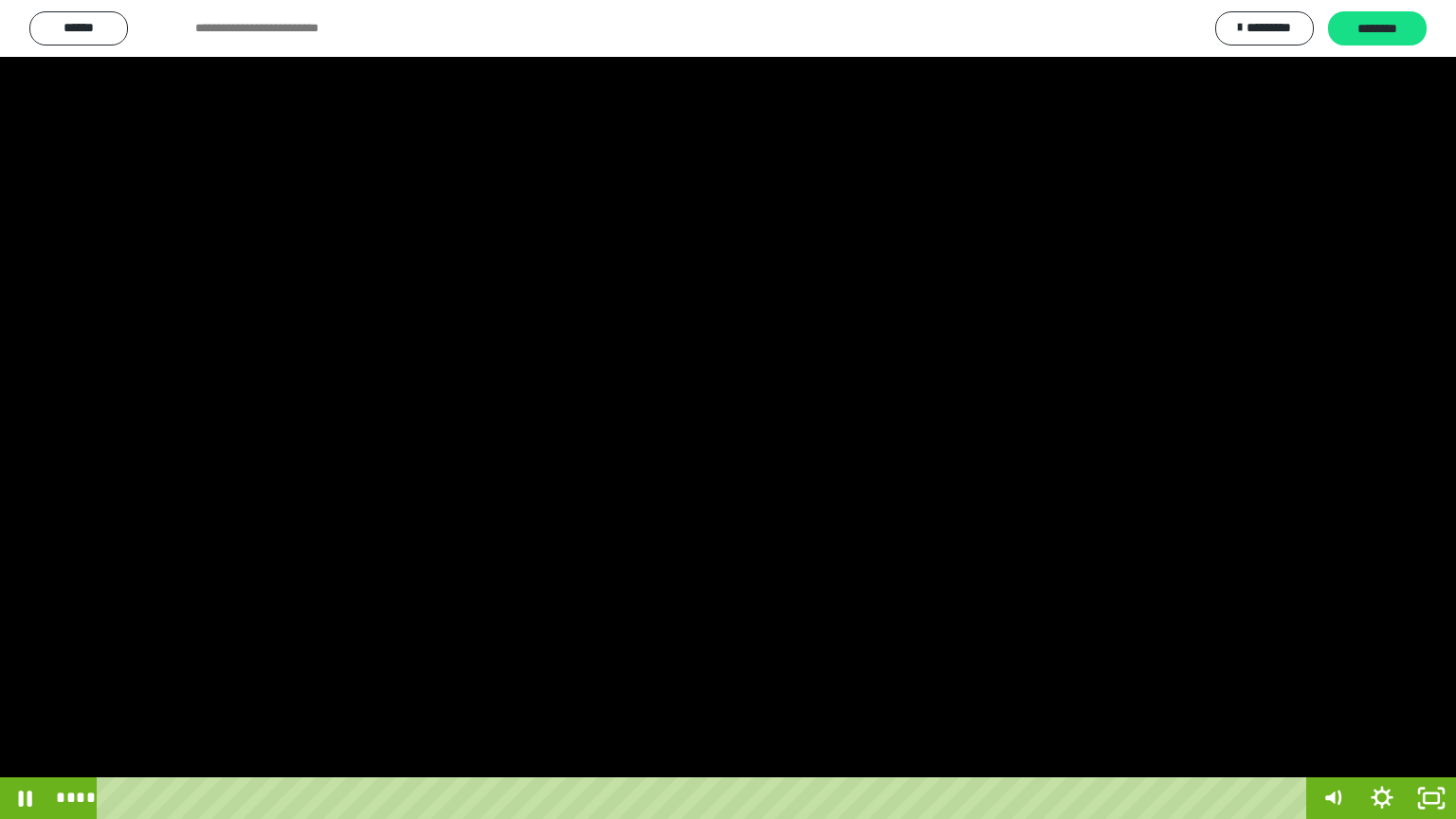 click at bounding box center (728, 410) 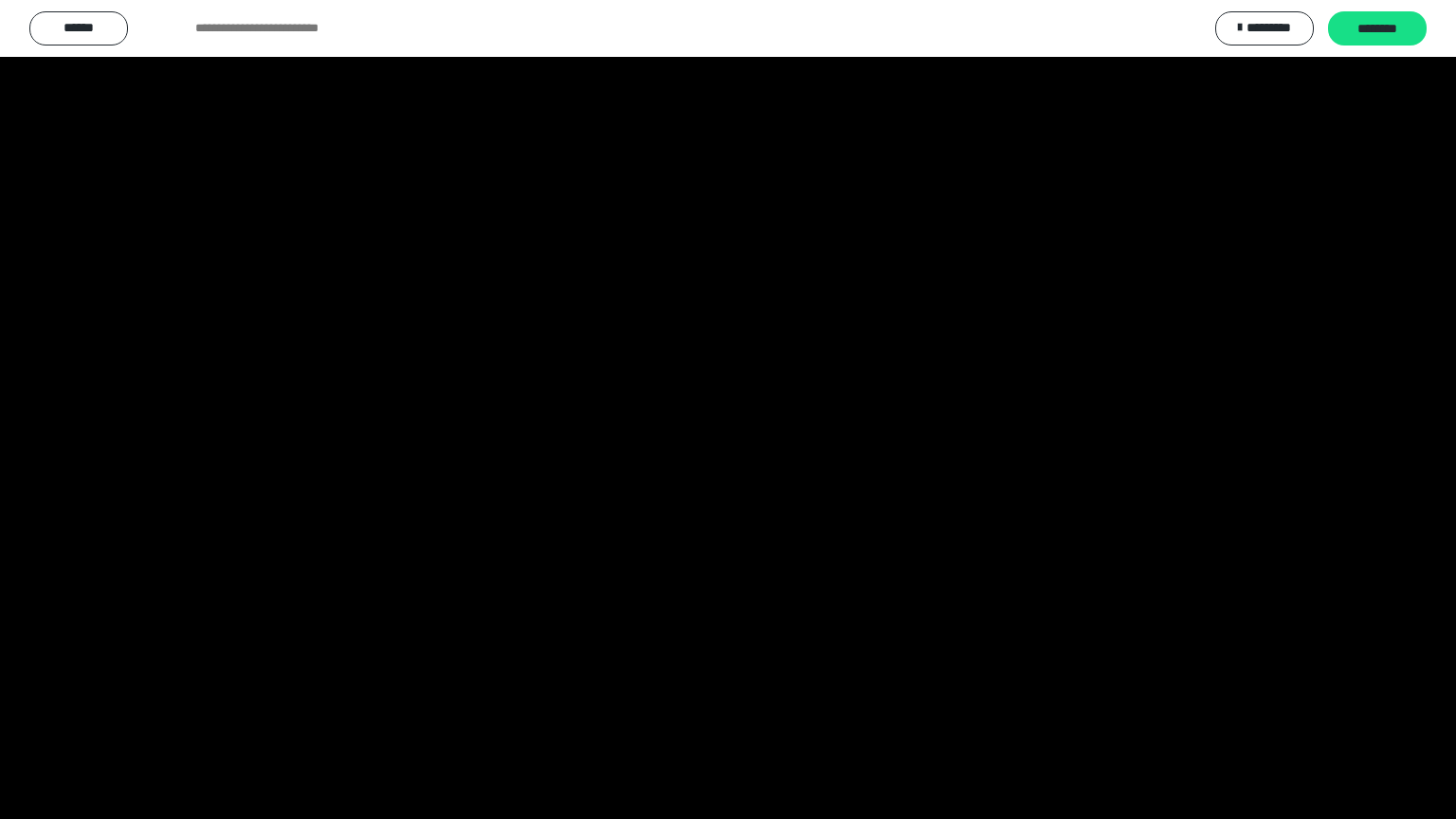 click at bounding box center [728, 410] 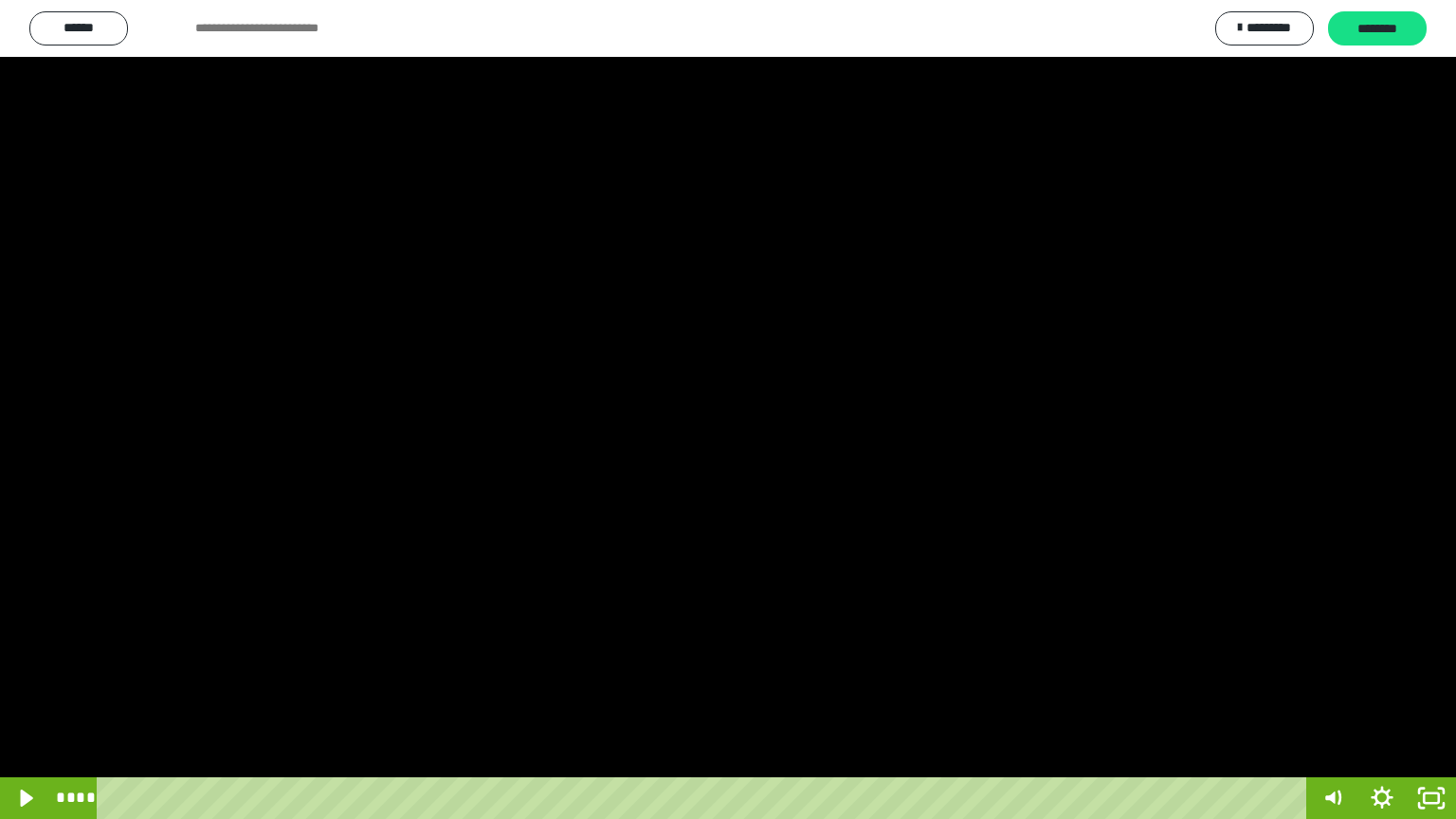 click at bounding box center (728, 410) 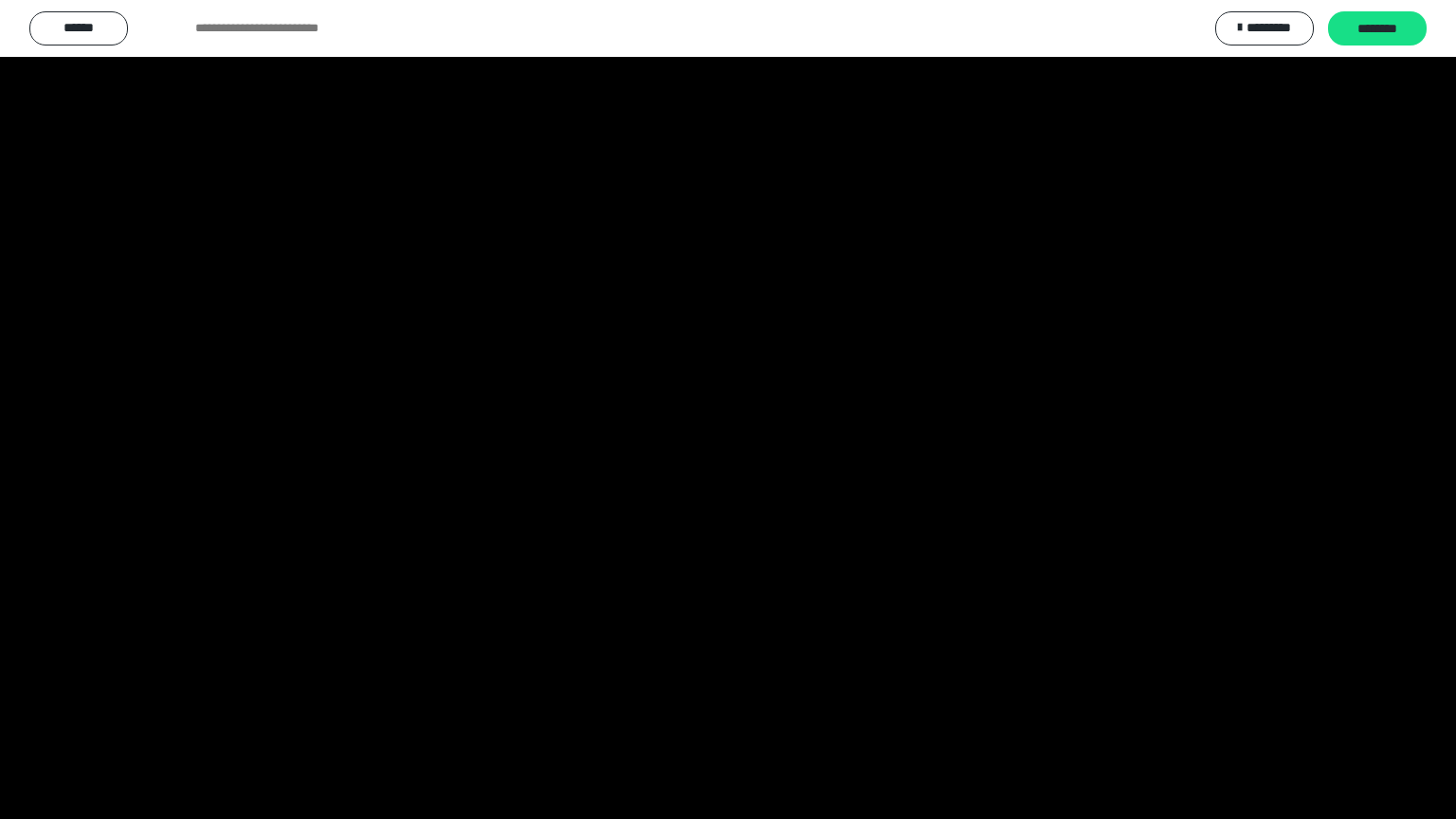 click at bounding box center [728, 410] 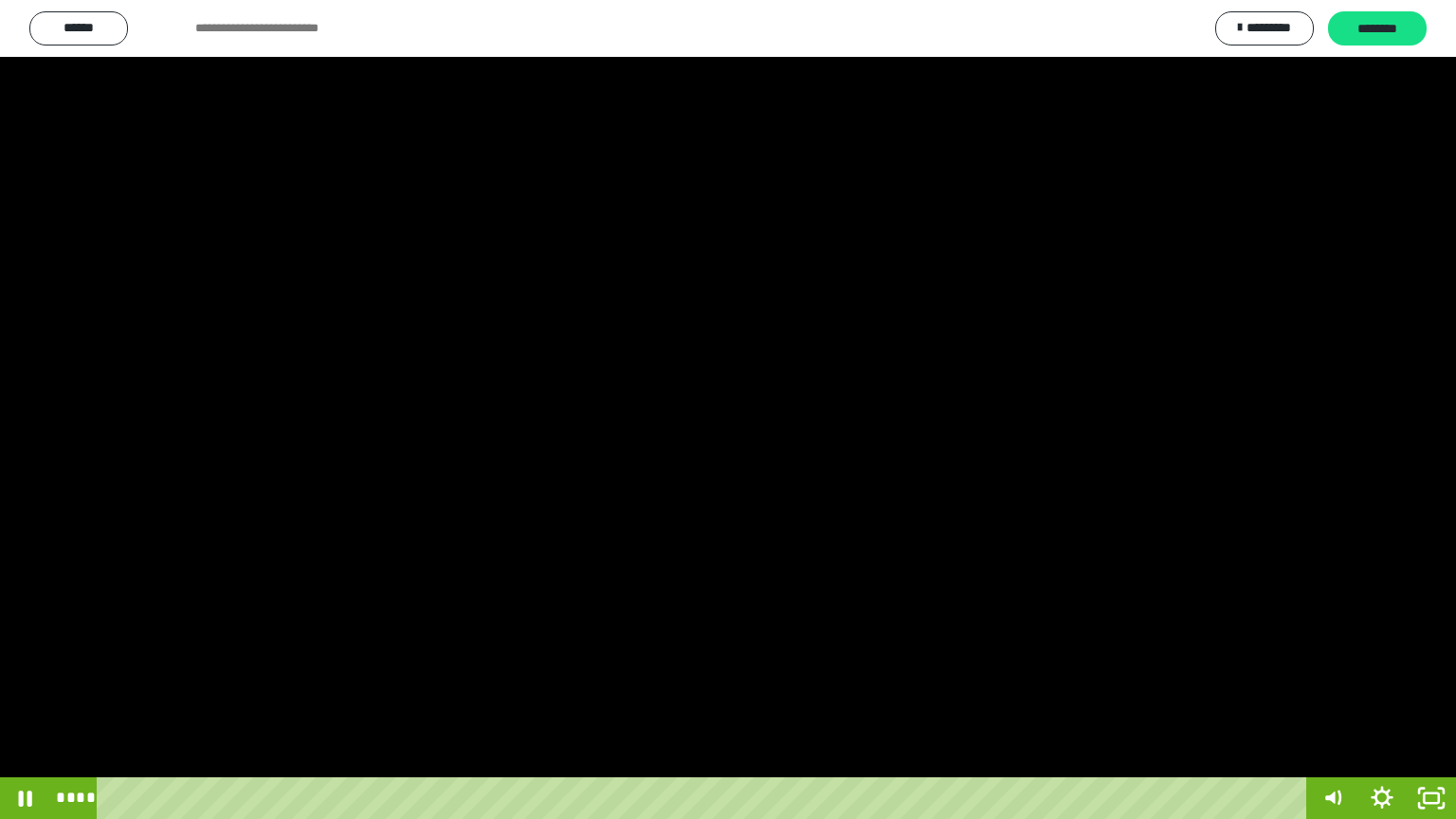 click at bounding box center (728, 410) 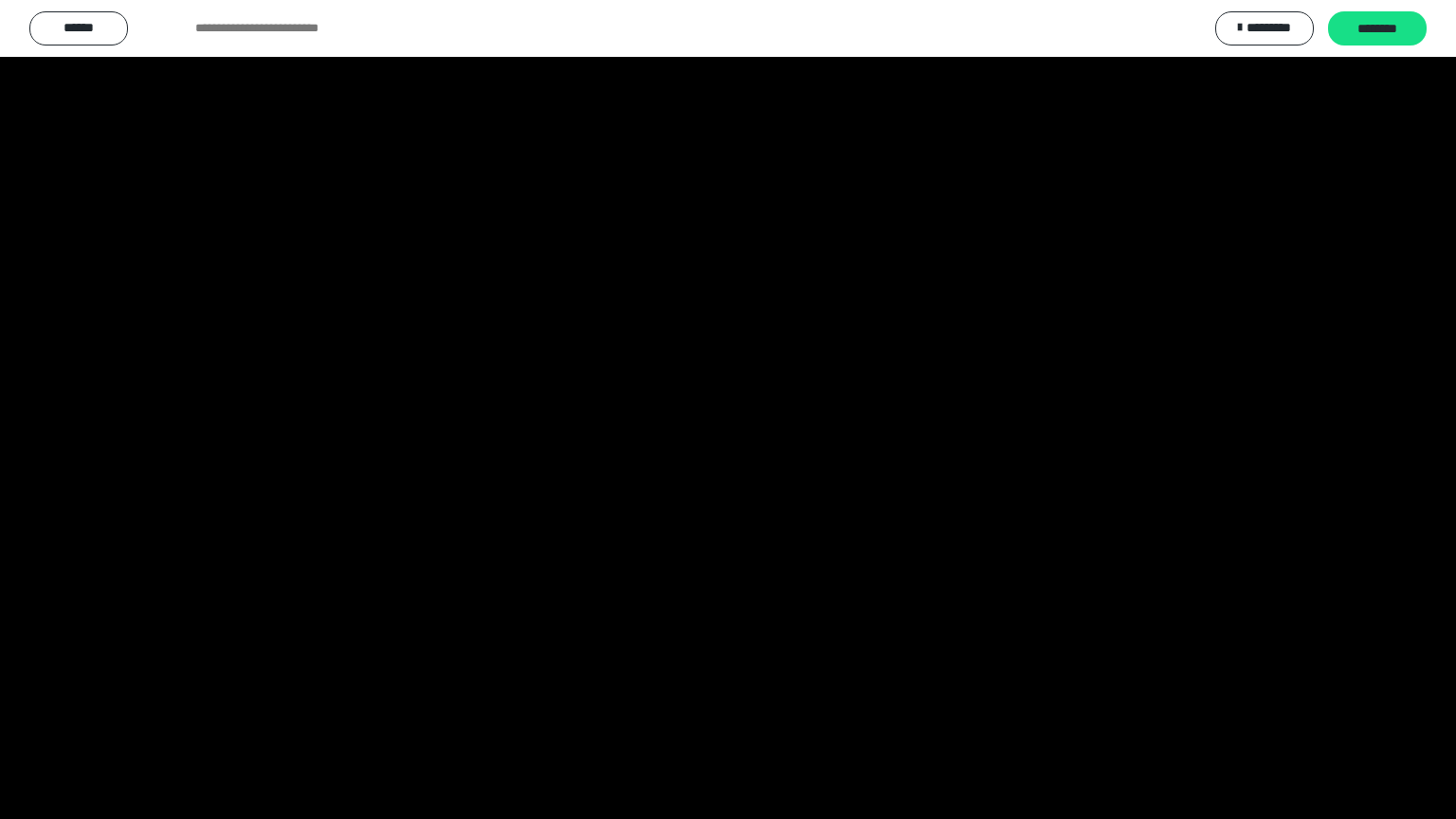 click at bounding box center (728, 410) 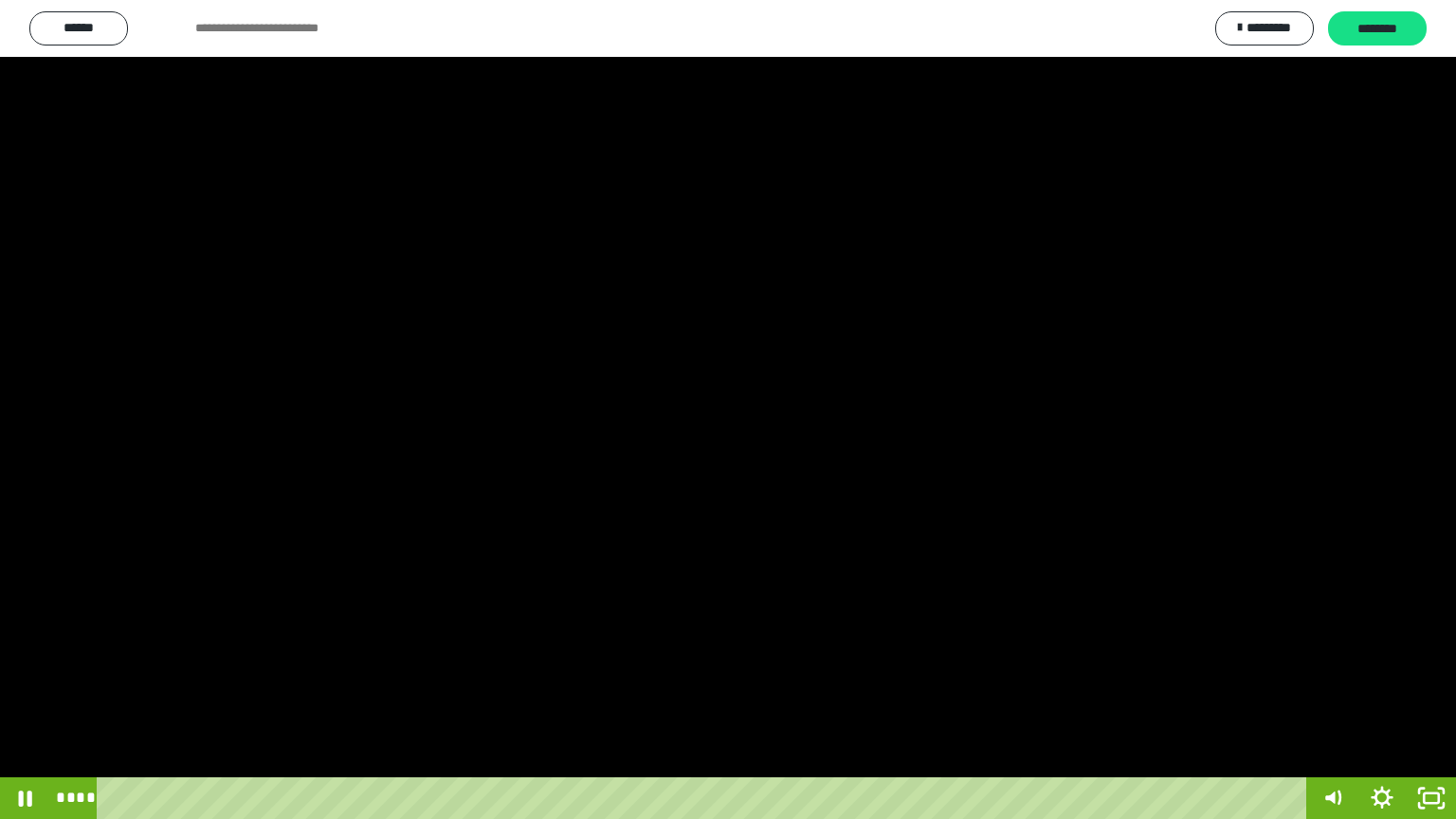 click at bounding box center (728, 410) 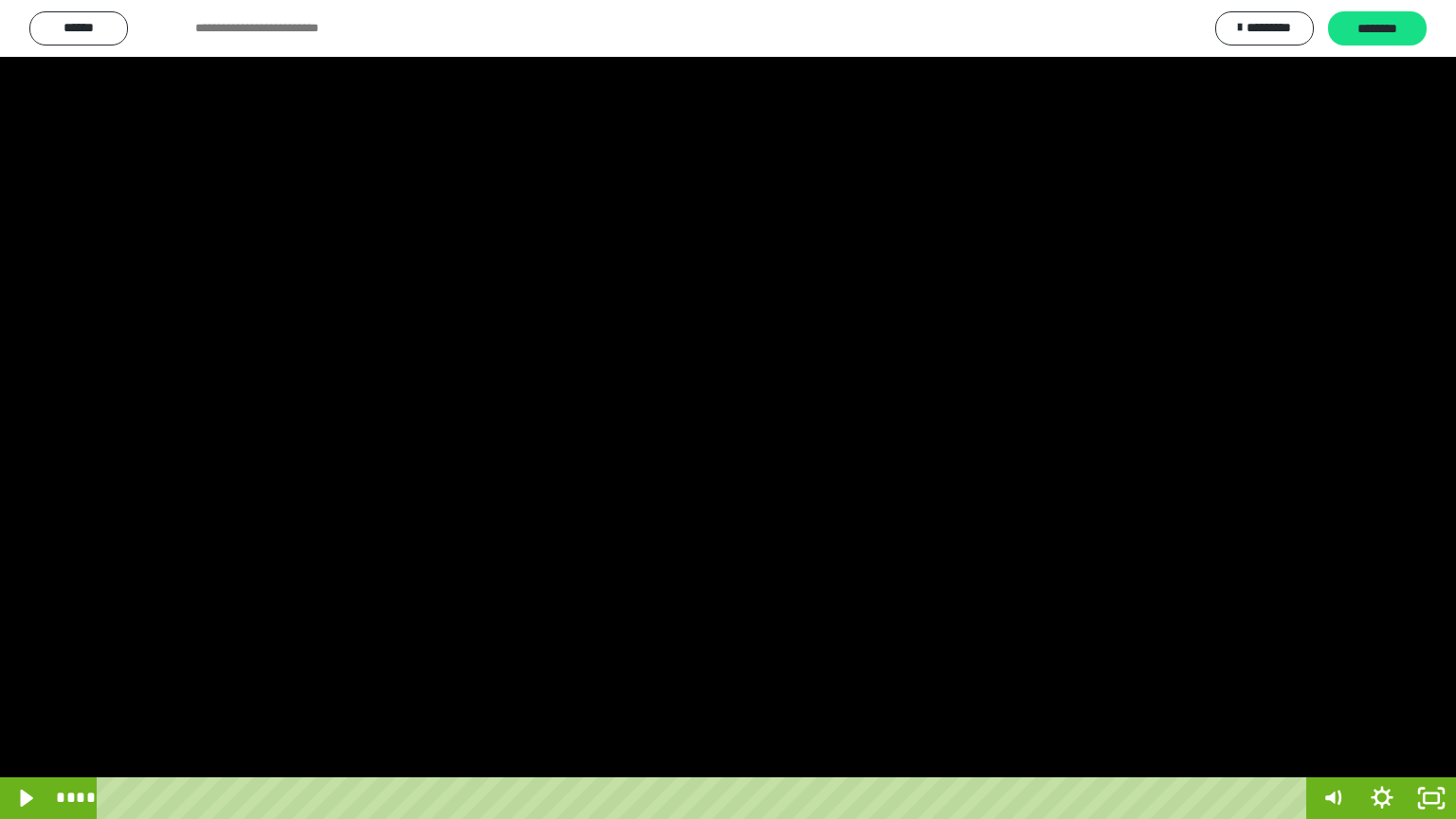 click at bounding box center [728, 410] 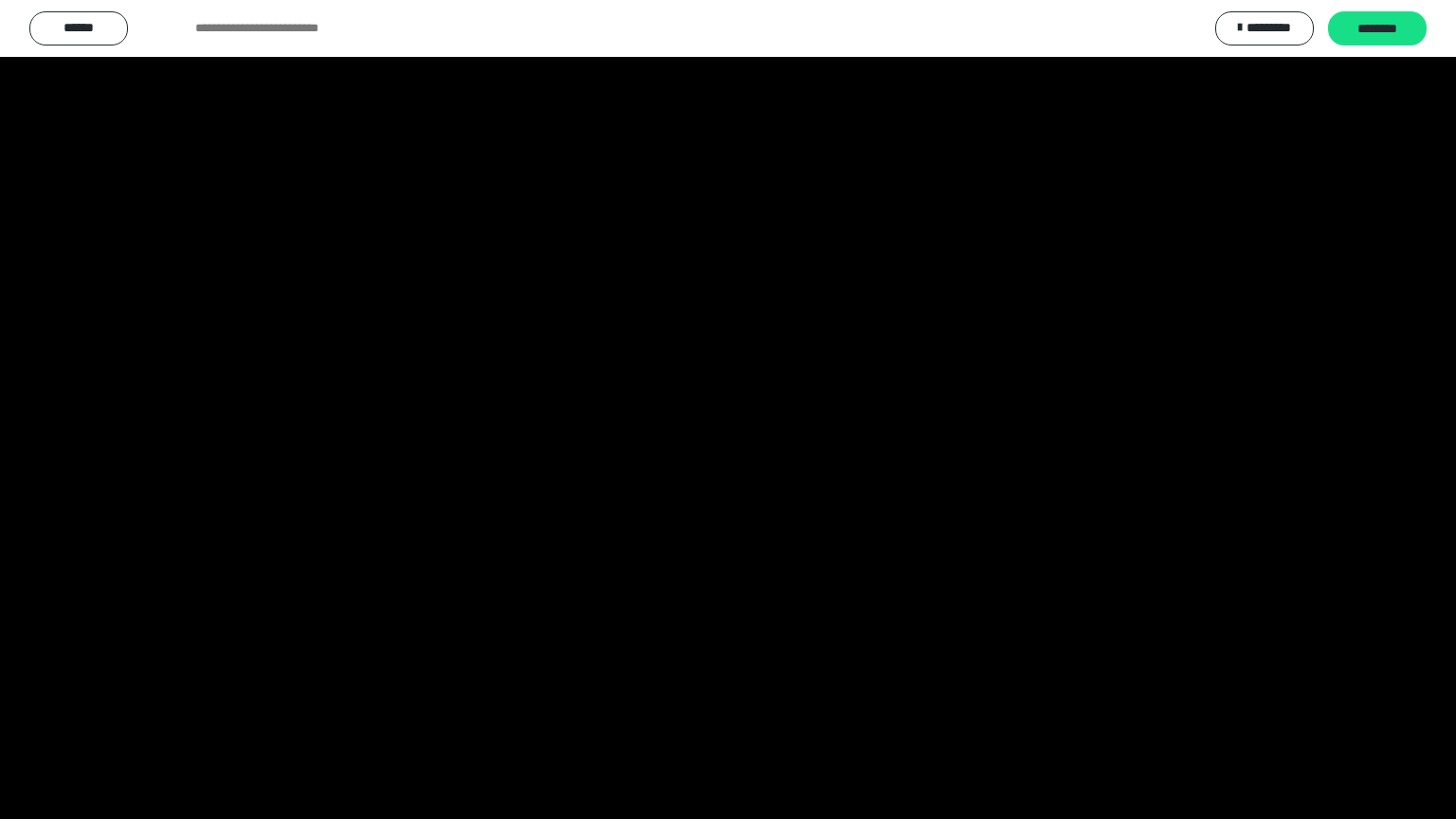 click at bounding box center [728, 410] 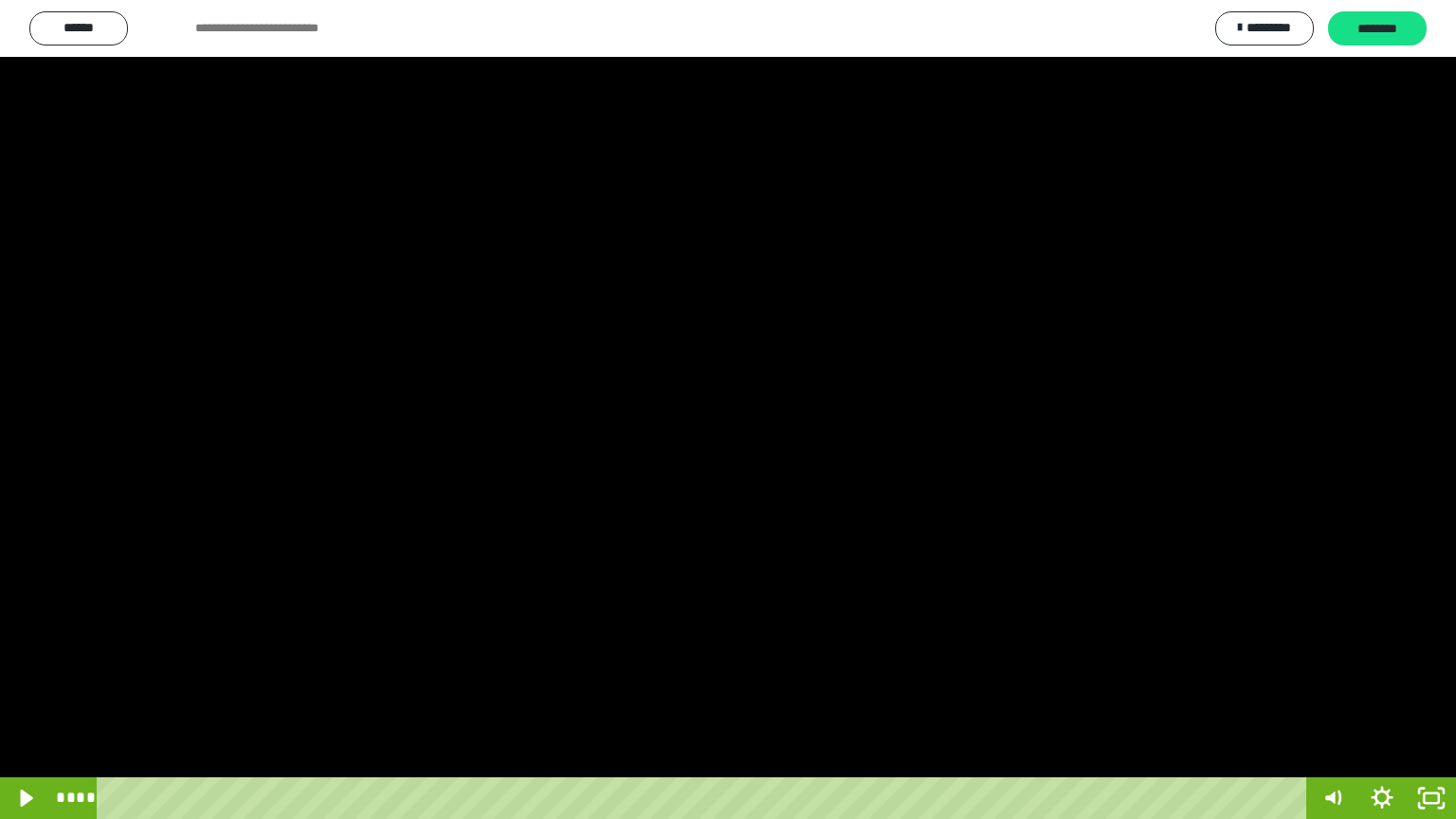click at bounding box center (728, 410) 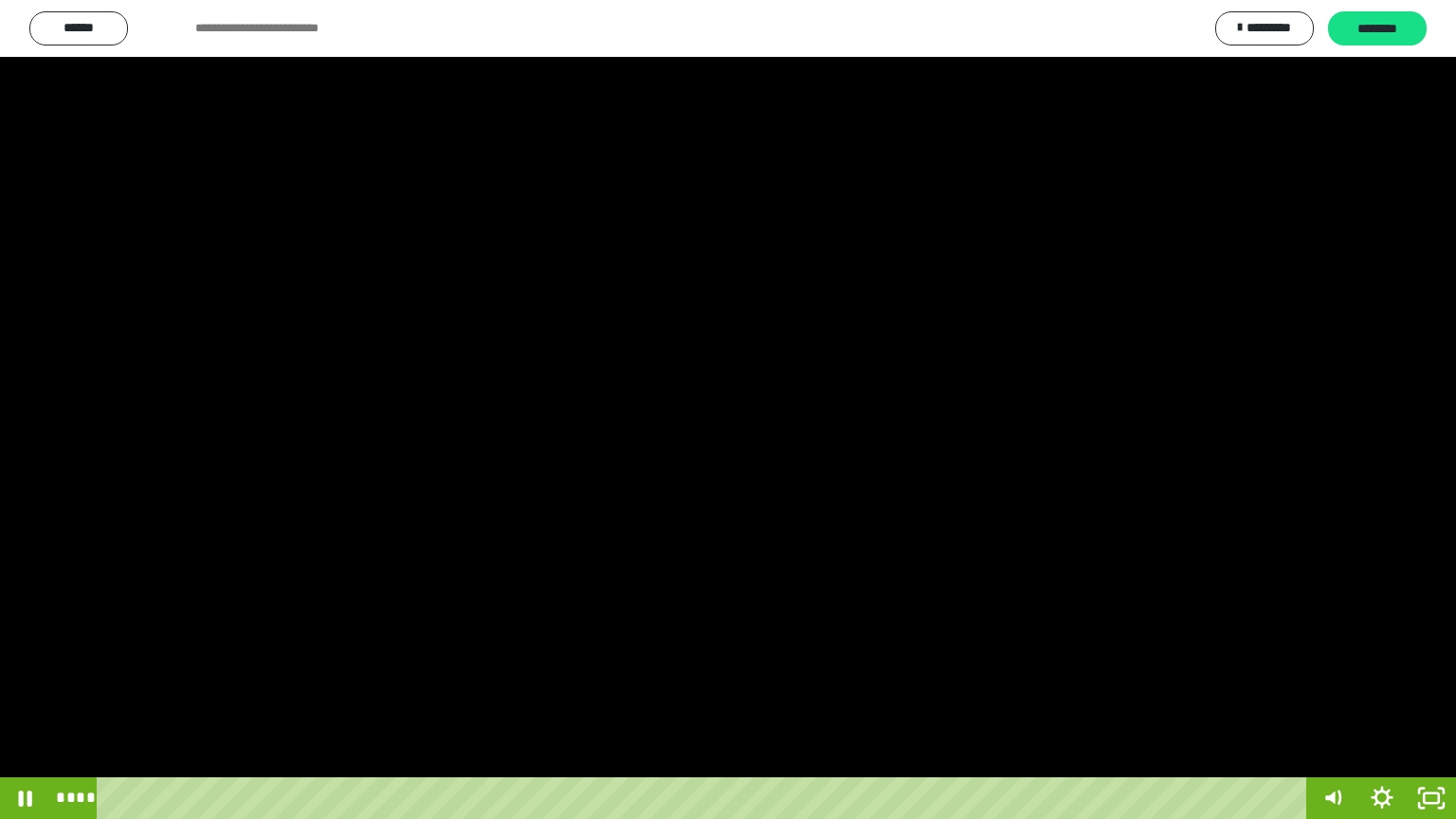 click at bounding box center [728, 410] 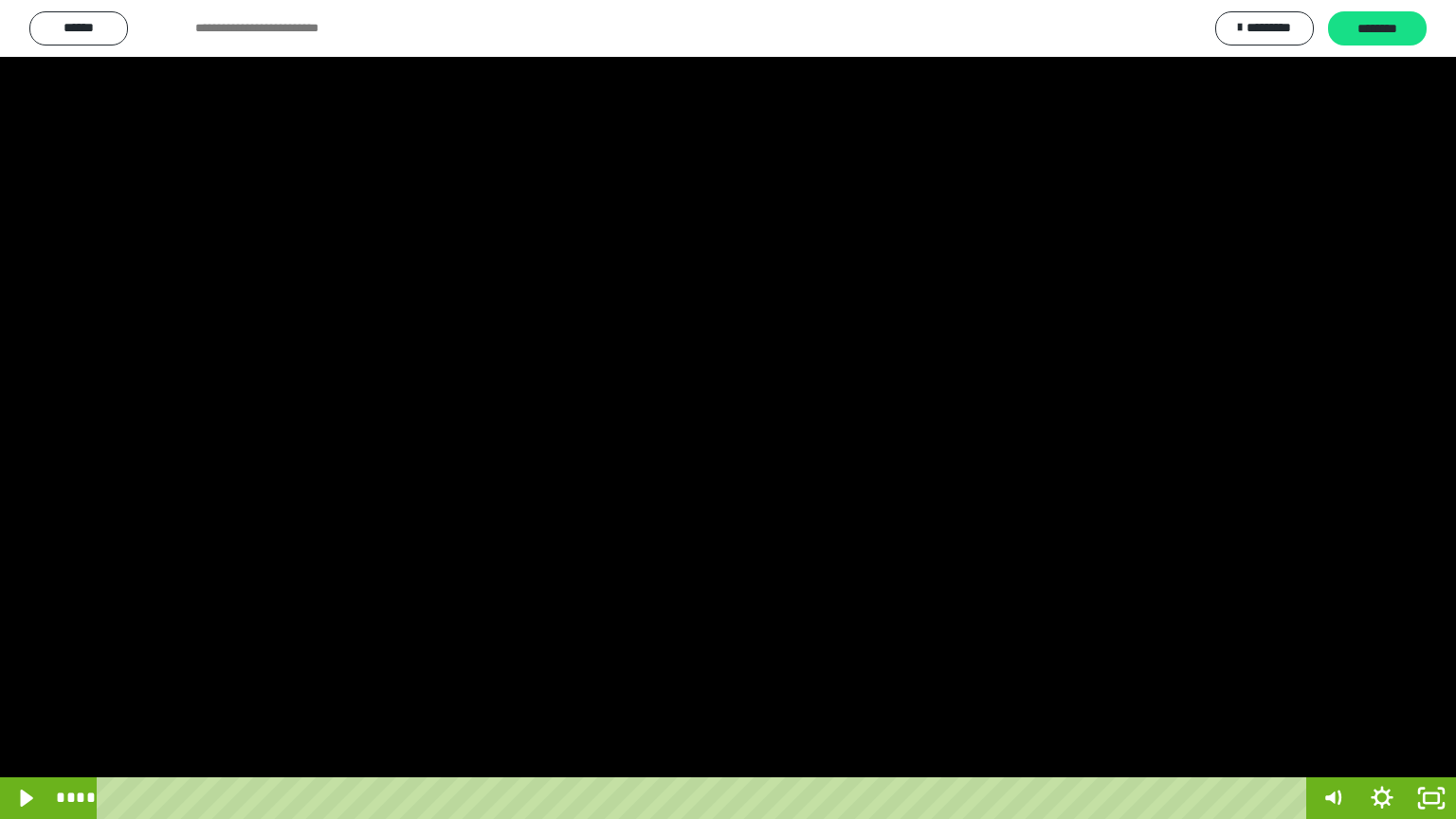 click at bounding box center (728, 410) 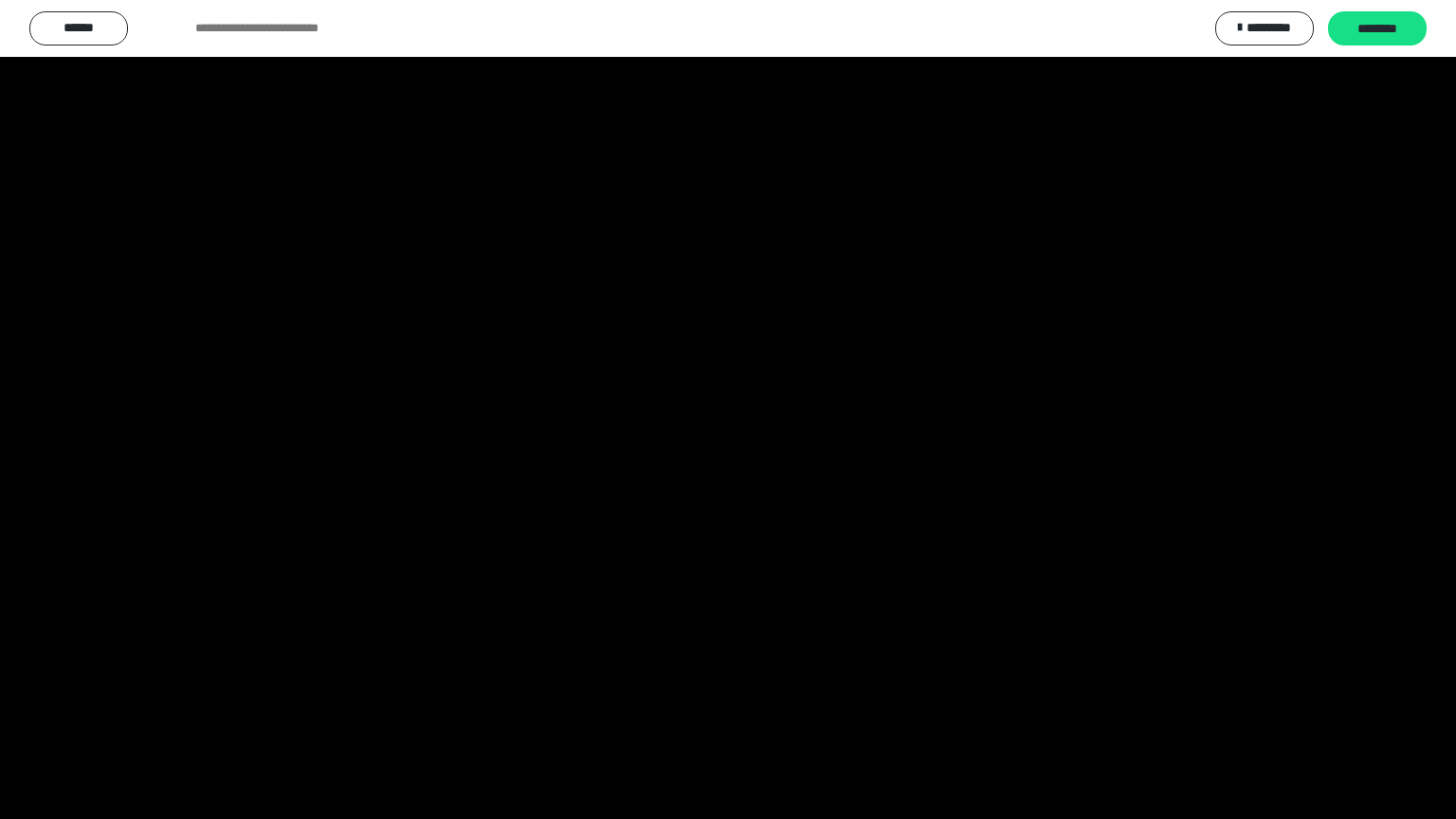 click at bounding box center (728, 410) 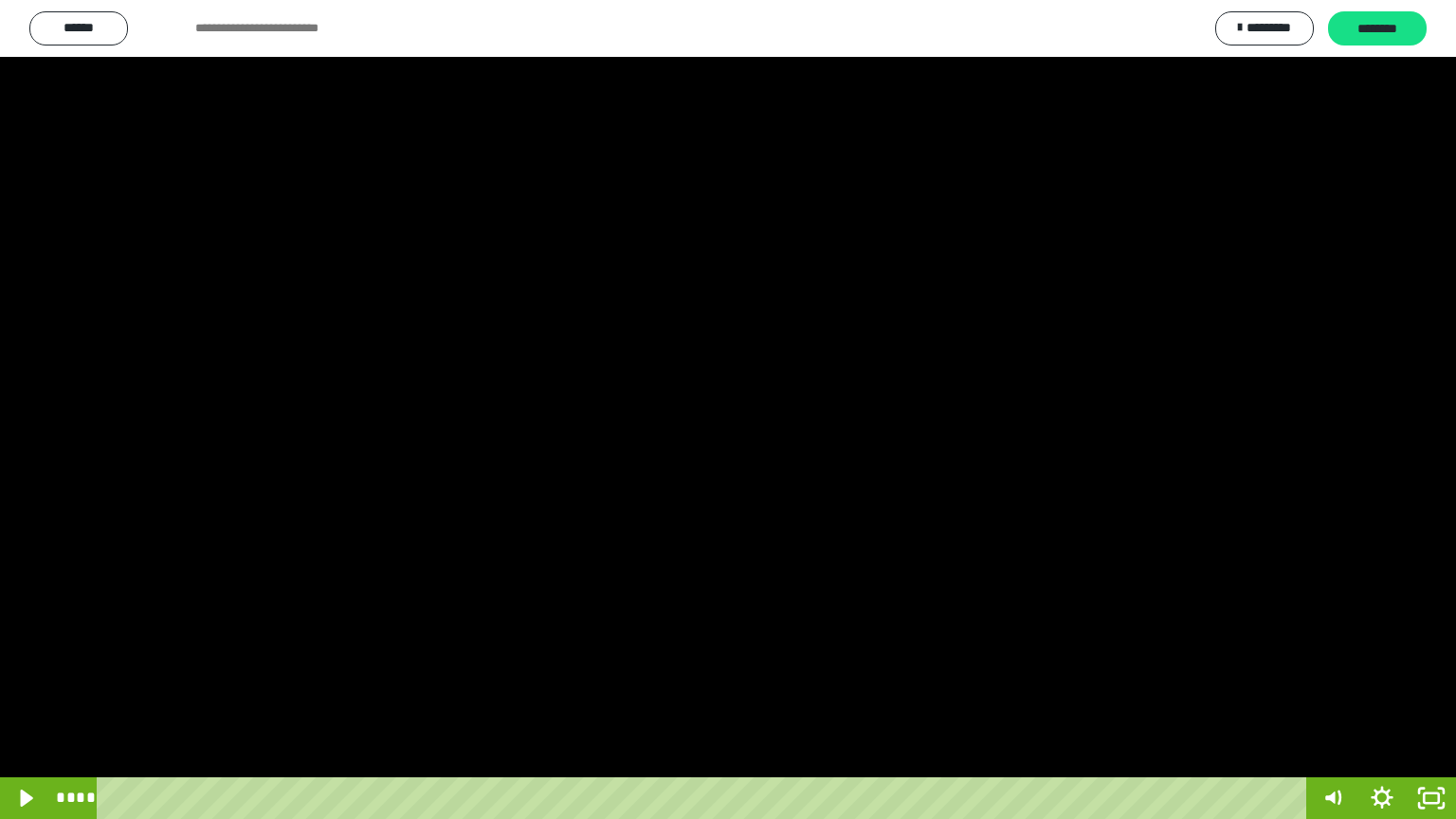 click at bounding box center (728, 410) 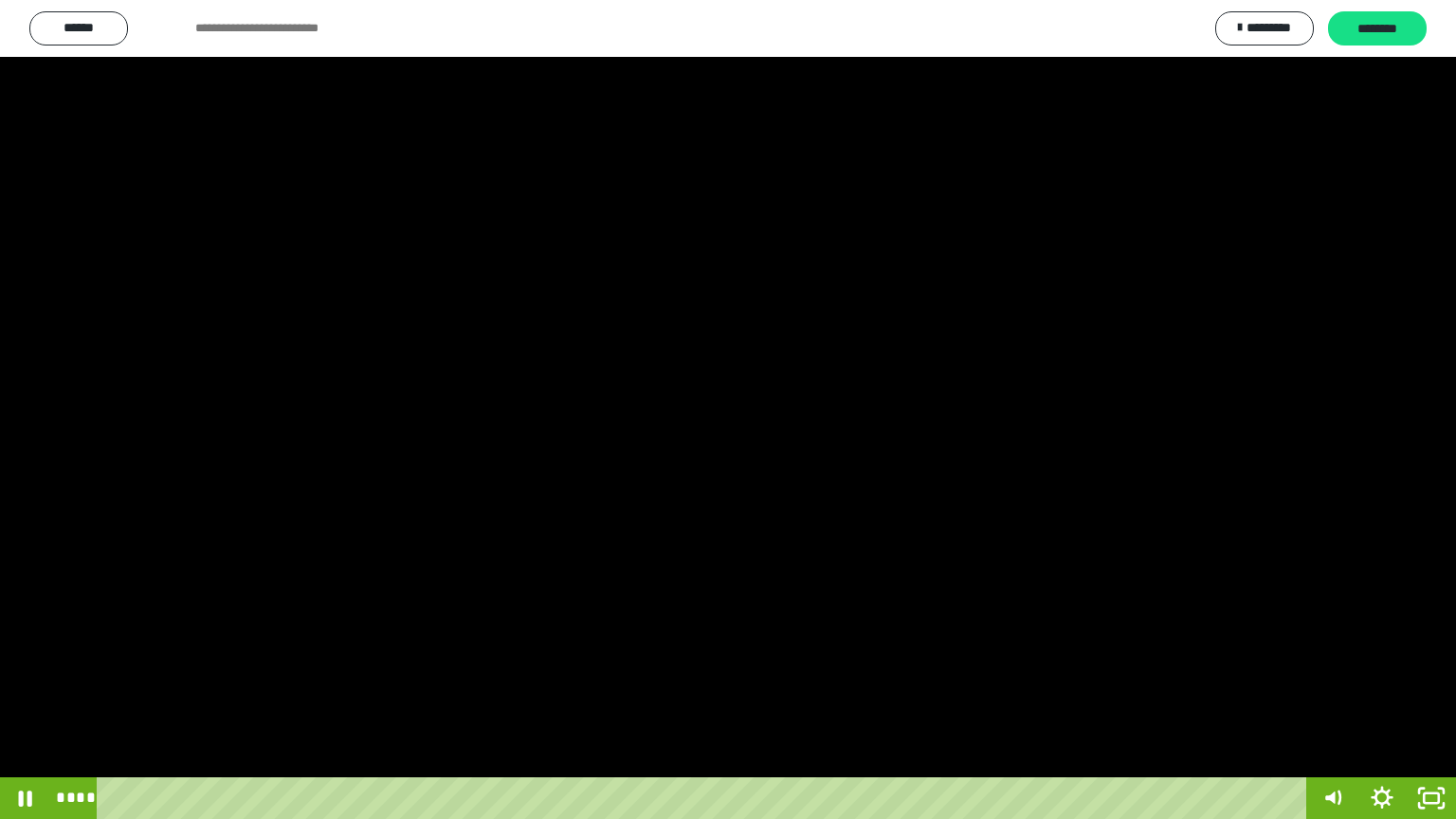 click at bounding box center (728, 410) 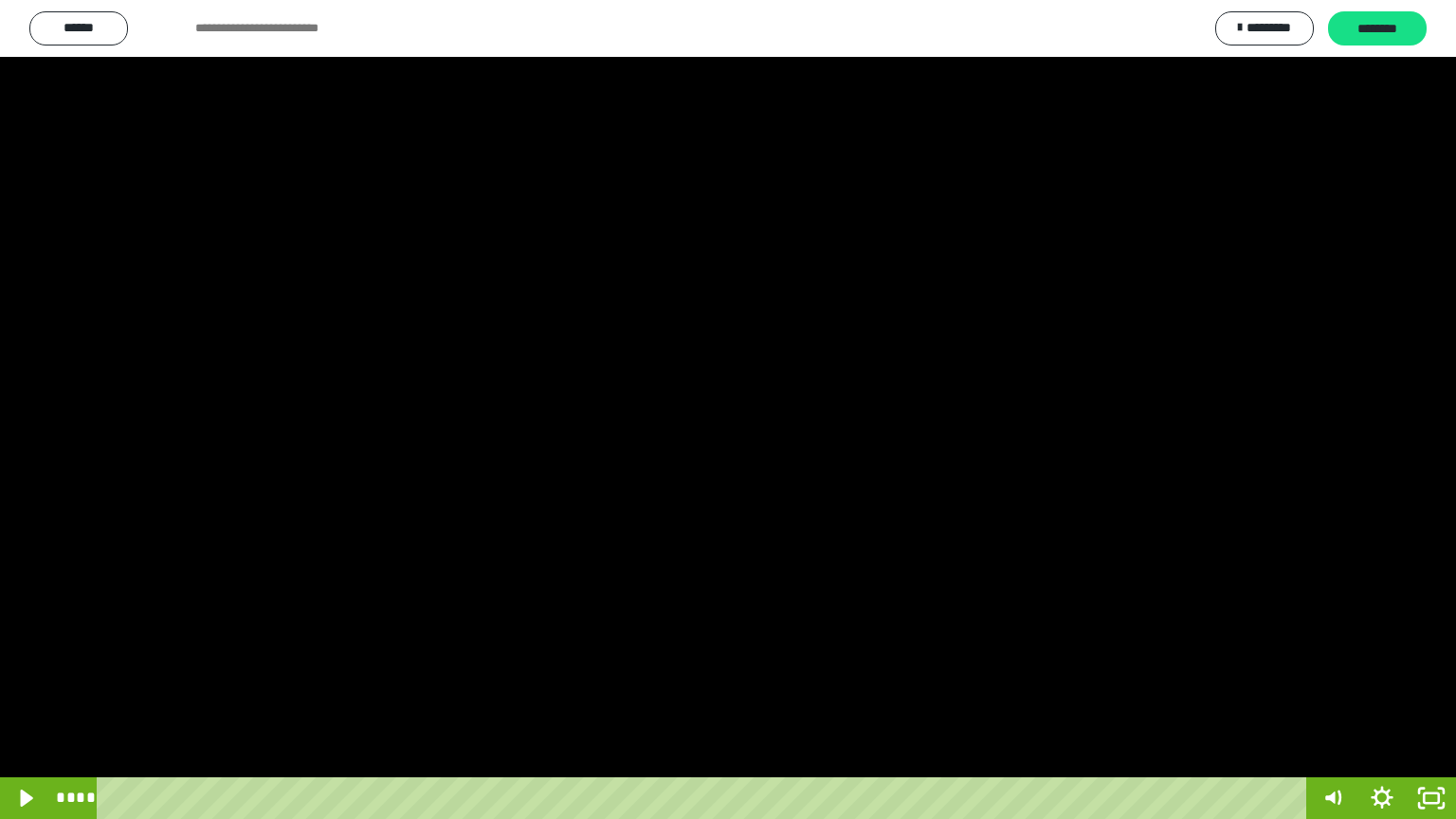 click at bounding box center [728, 410] 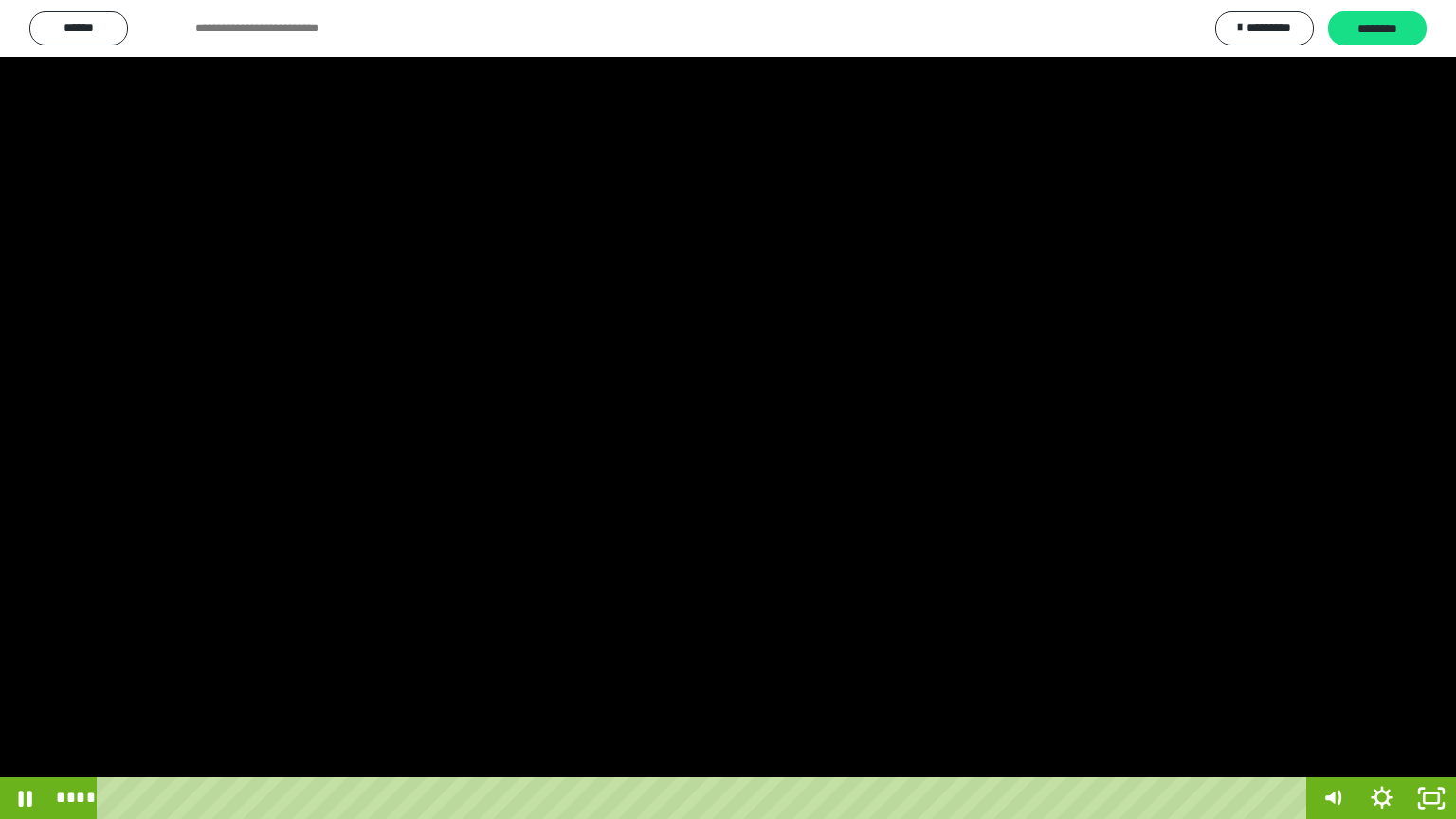 click at bounding box center [728, 410] 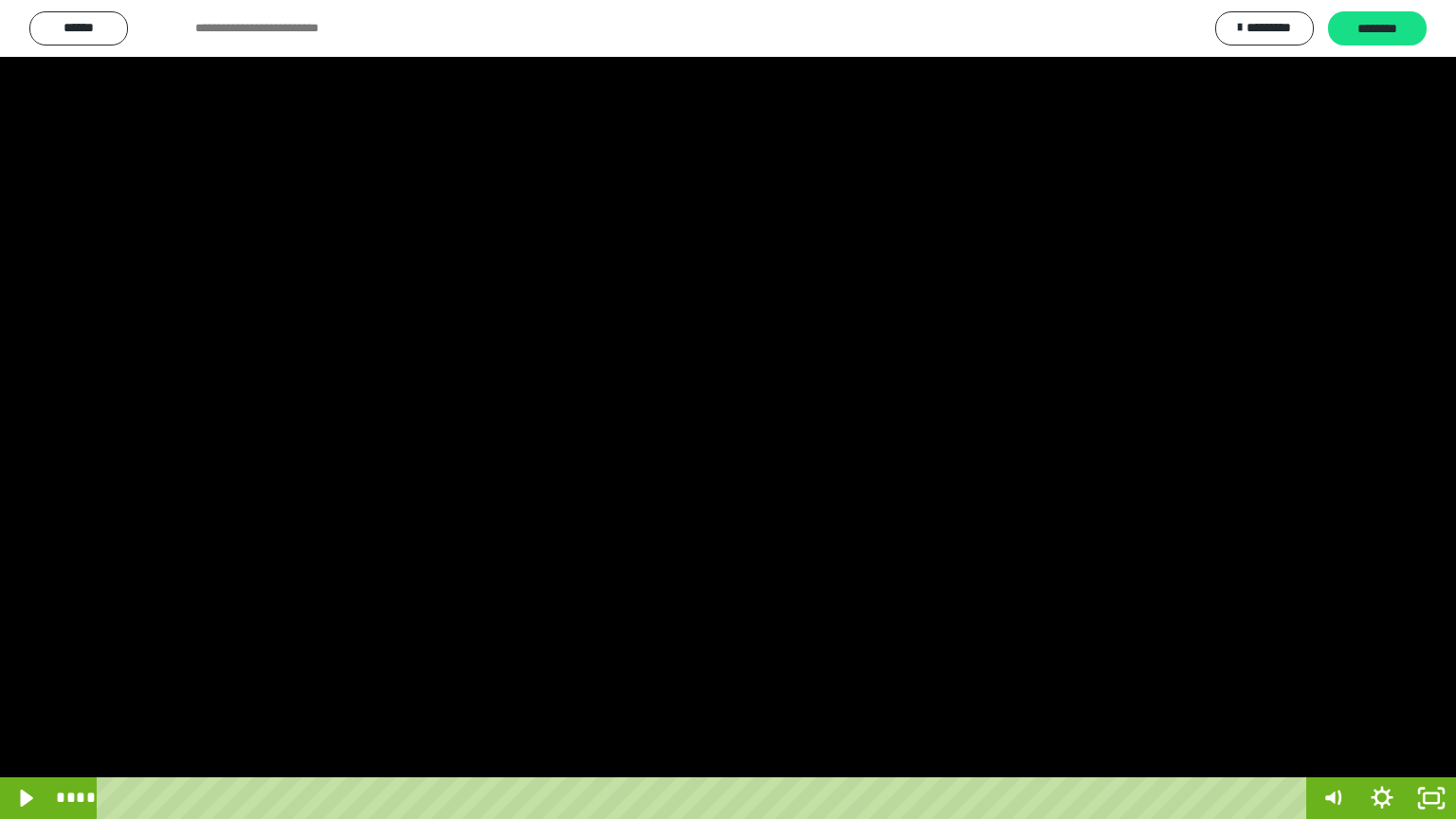 click at bounding box center (728, 410) 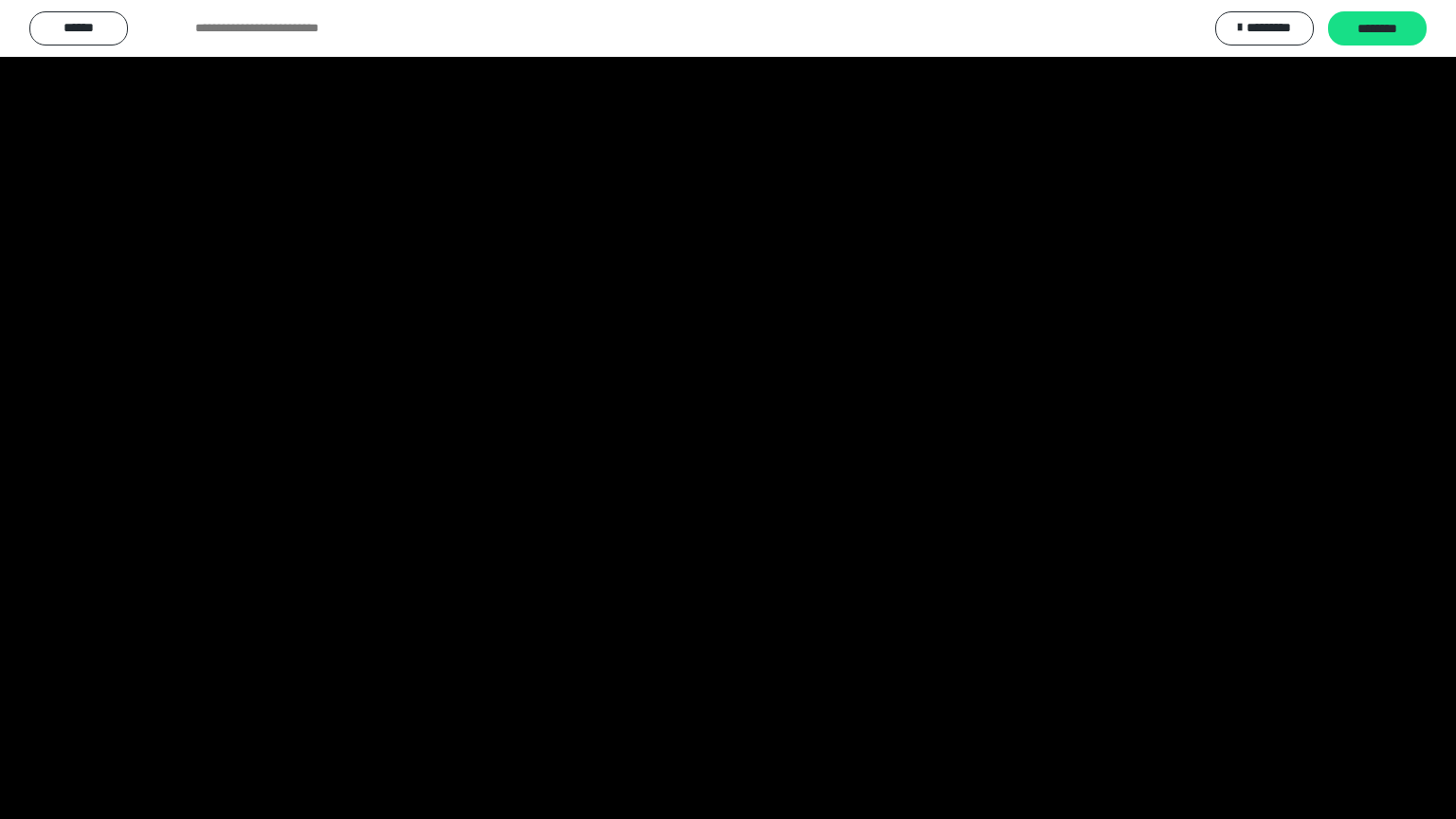 click at bounding box center (728, 410) 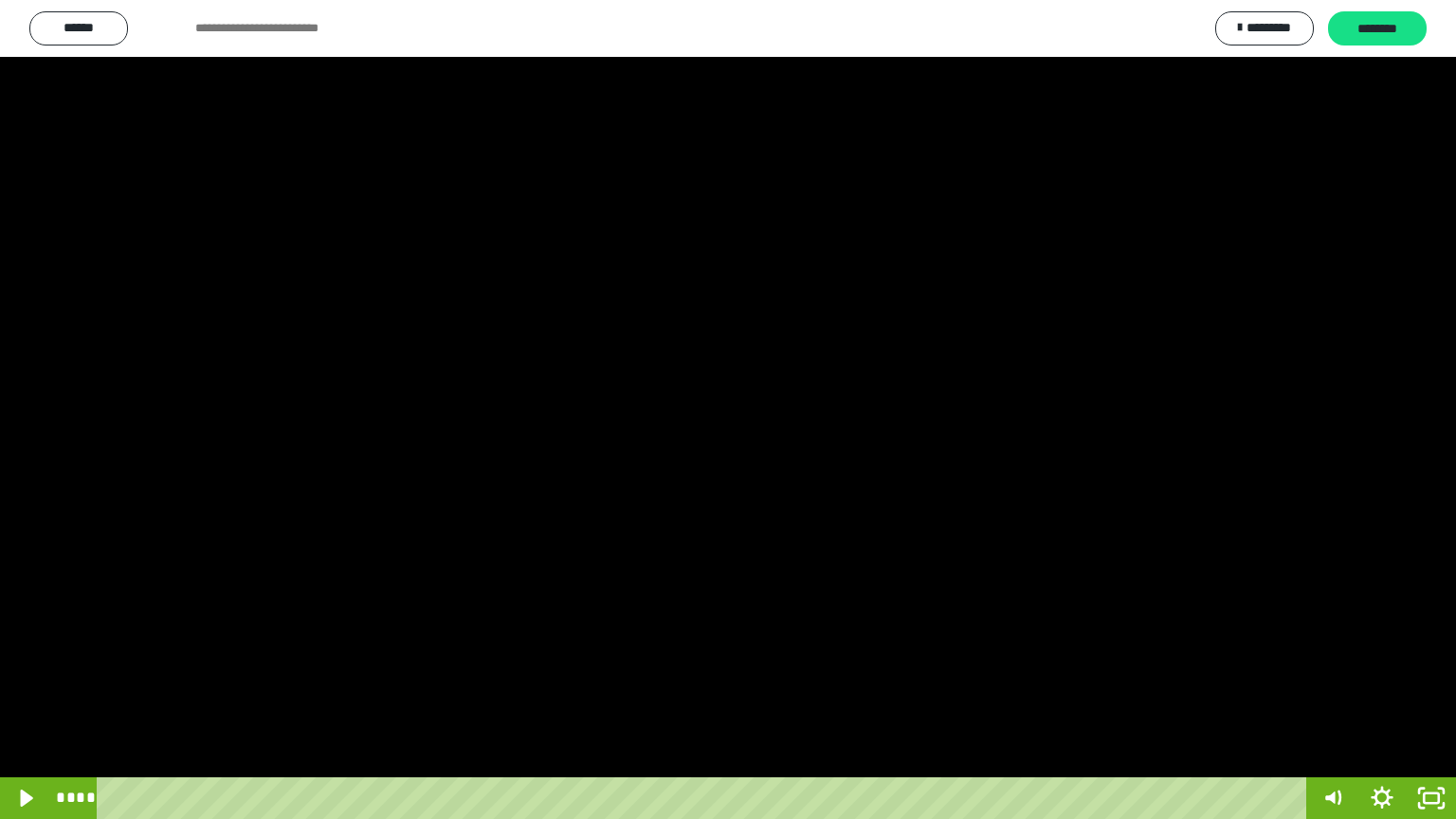 click at bounding box center [728, 410] 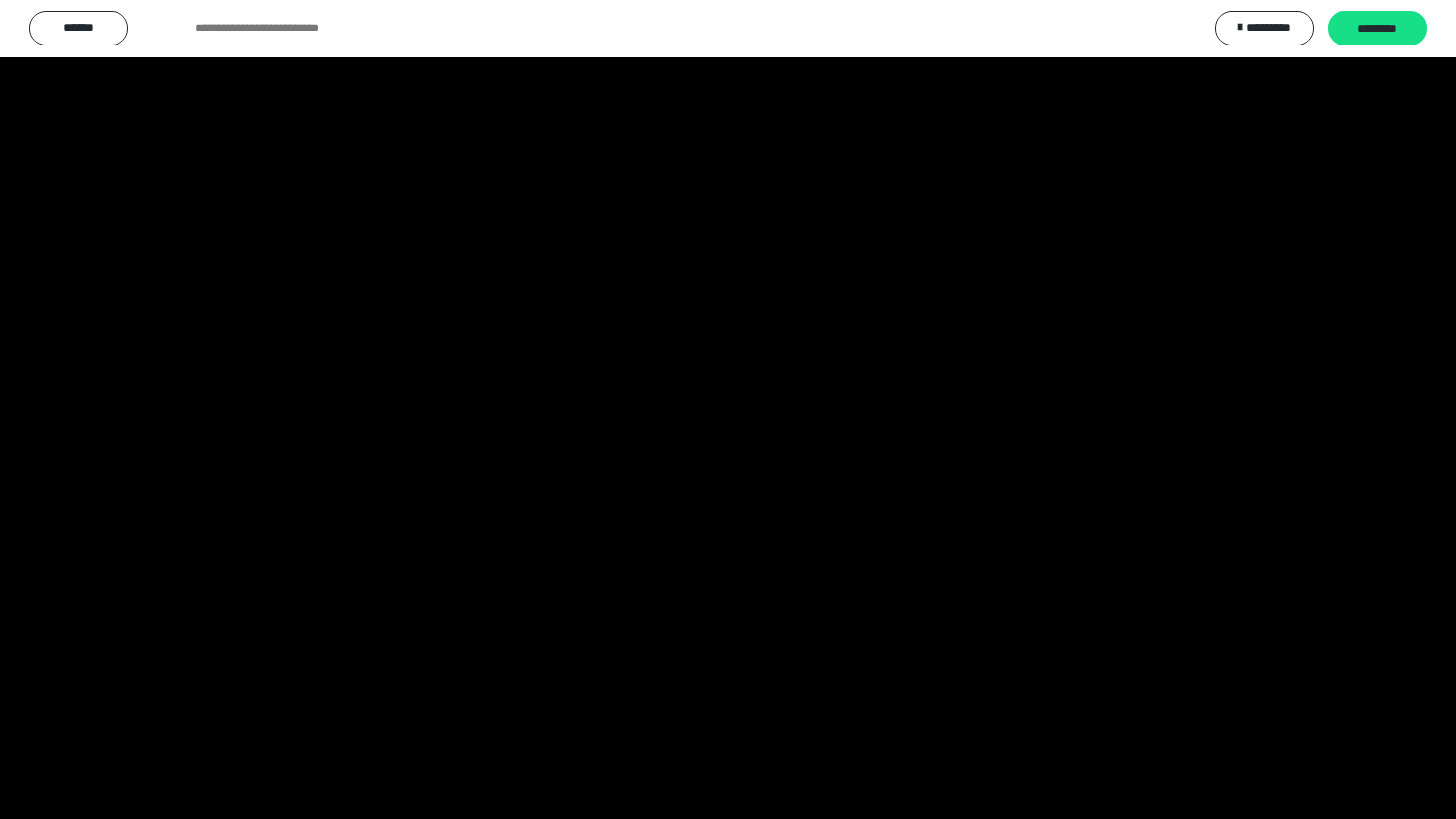 click at bounding box center (728, 410) 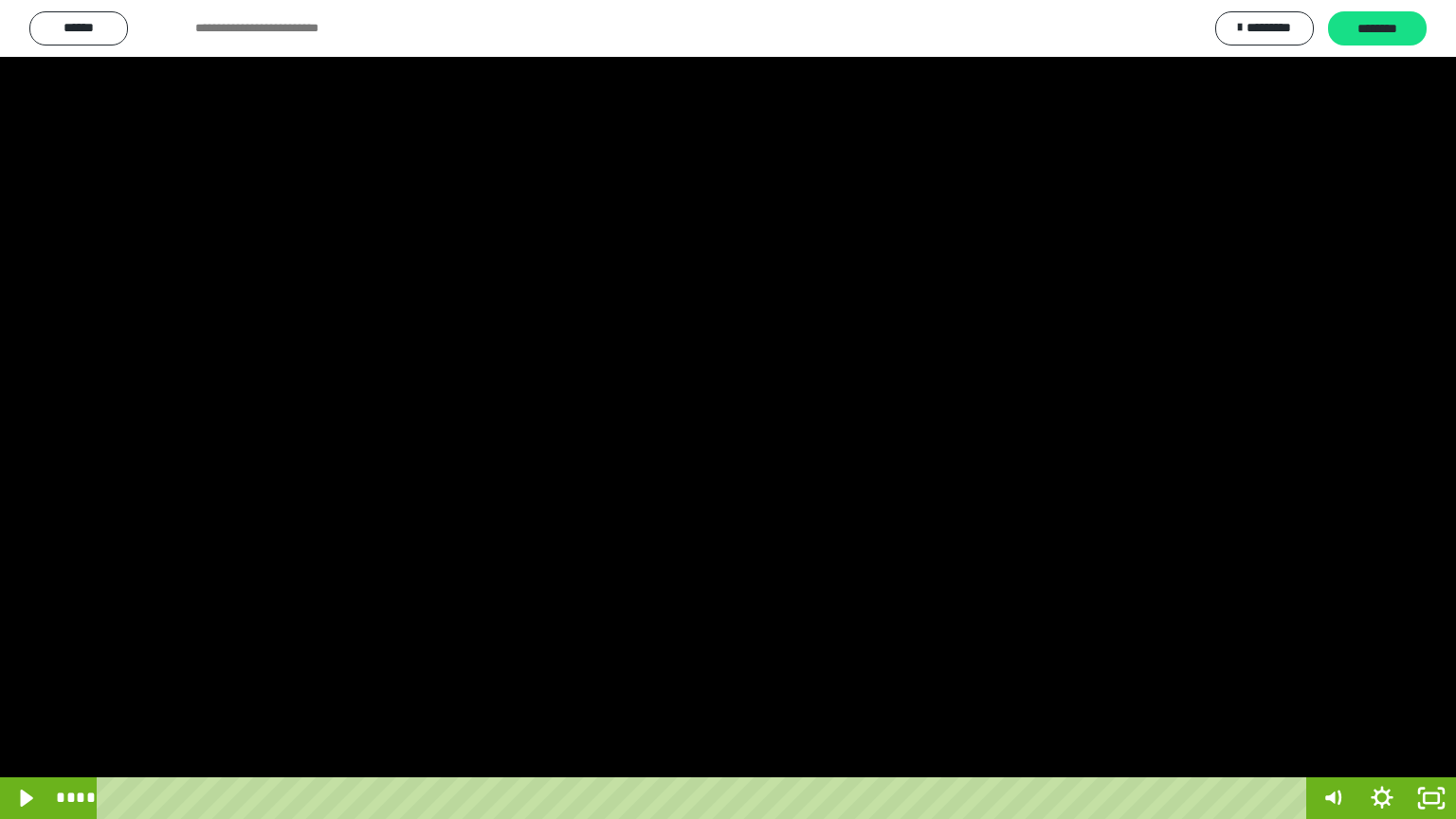 click at bounding box center [728, 410] 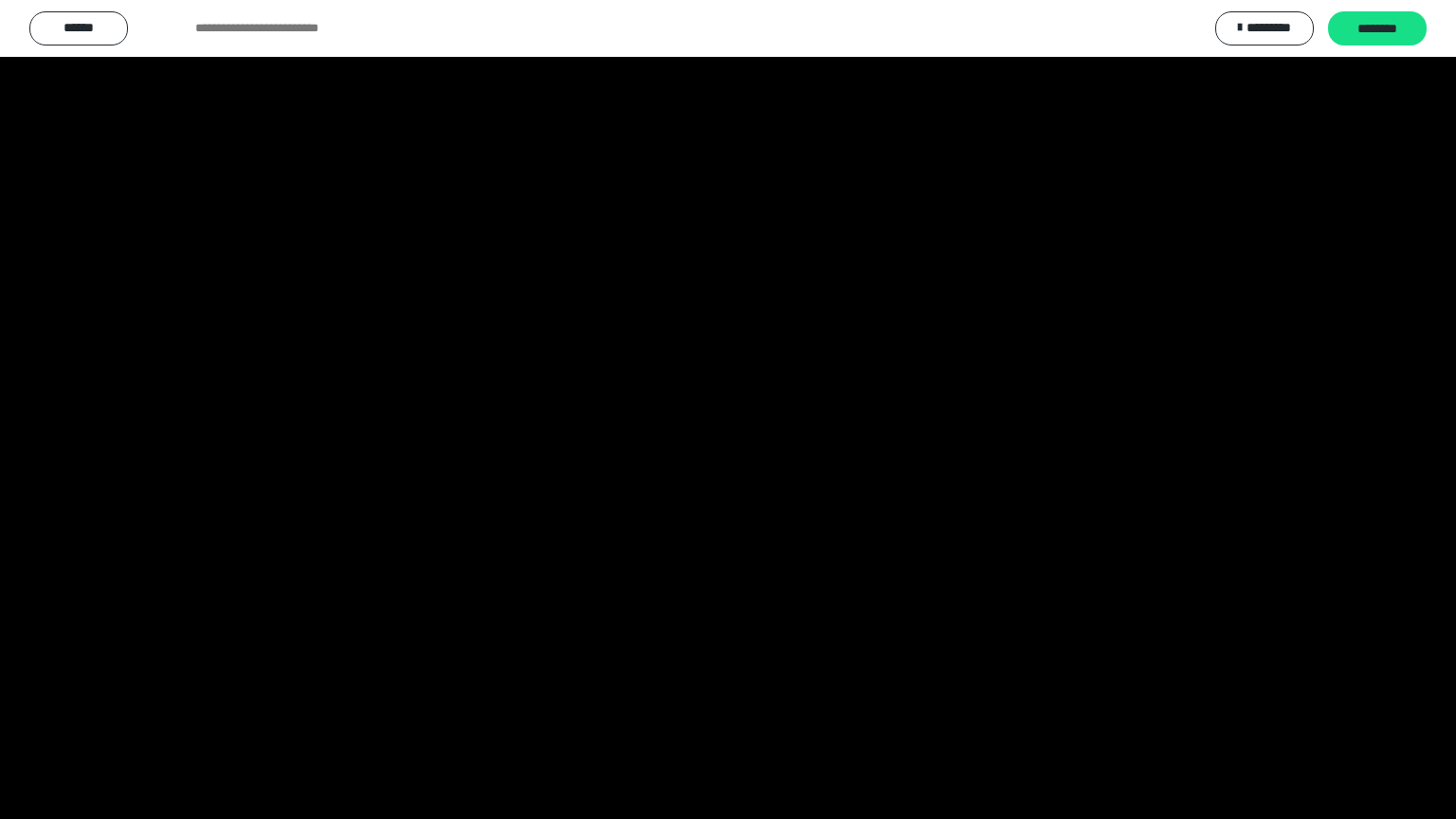 click at bounding box center [728, 410] 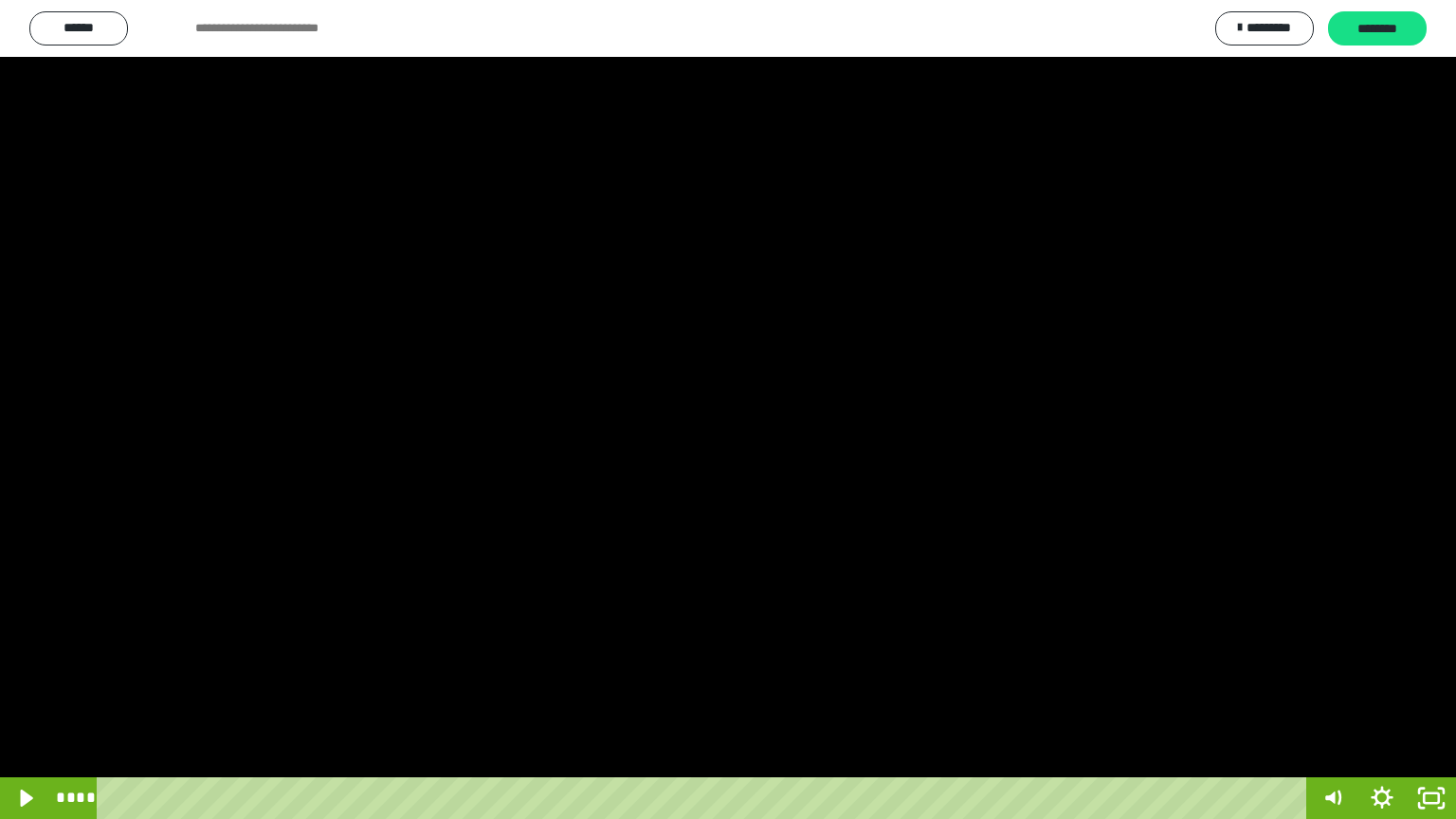 click at bounding box center (728, 410) 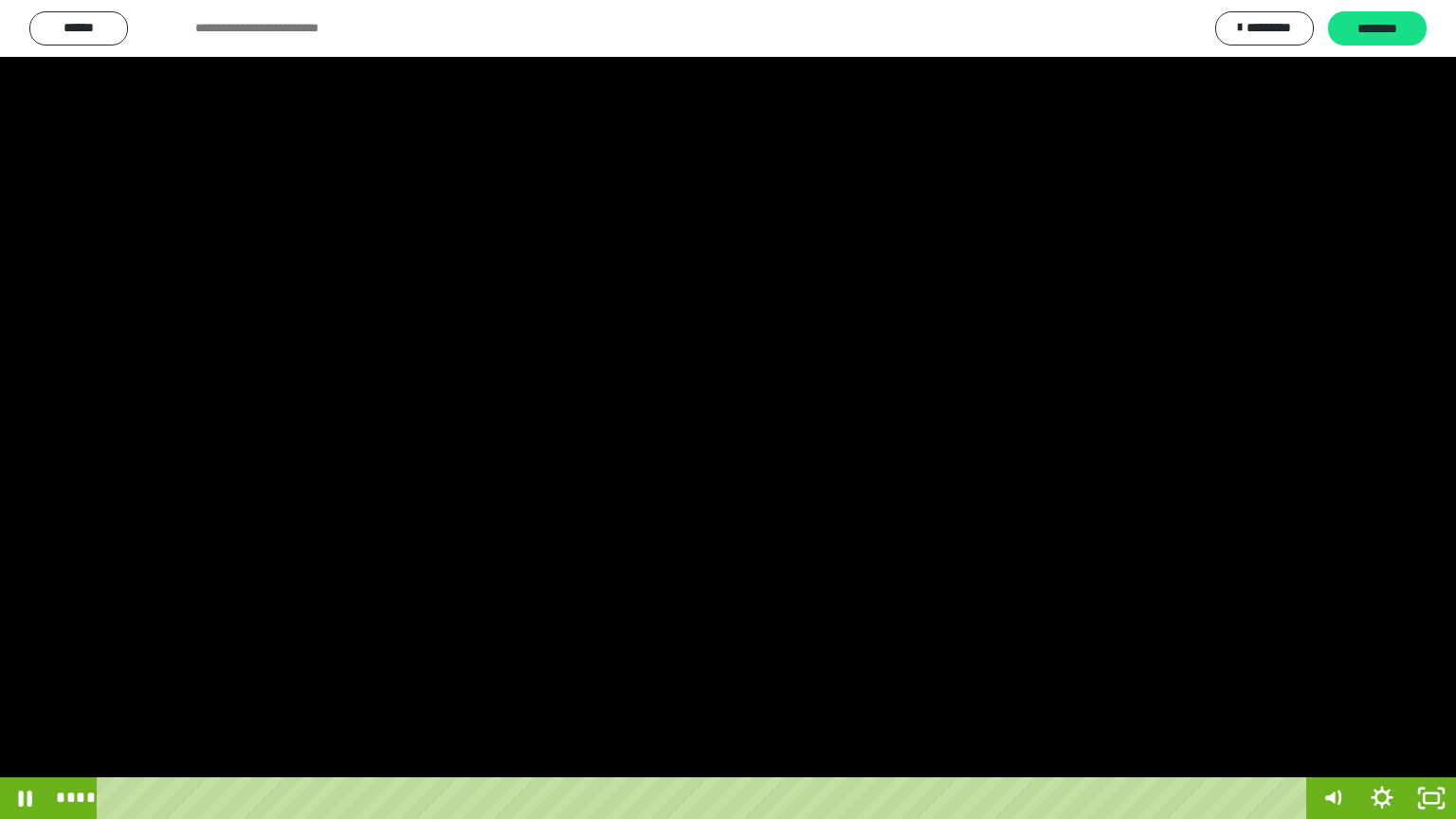 click at bounding box center (728, 410) 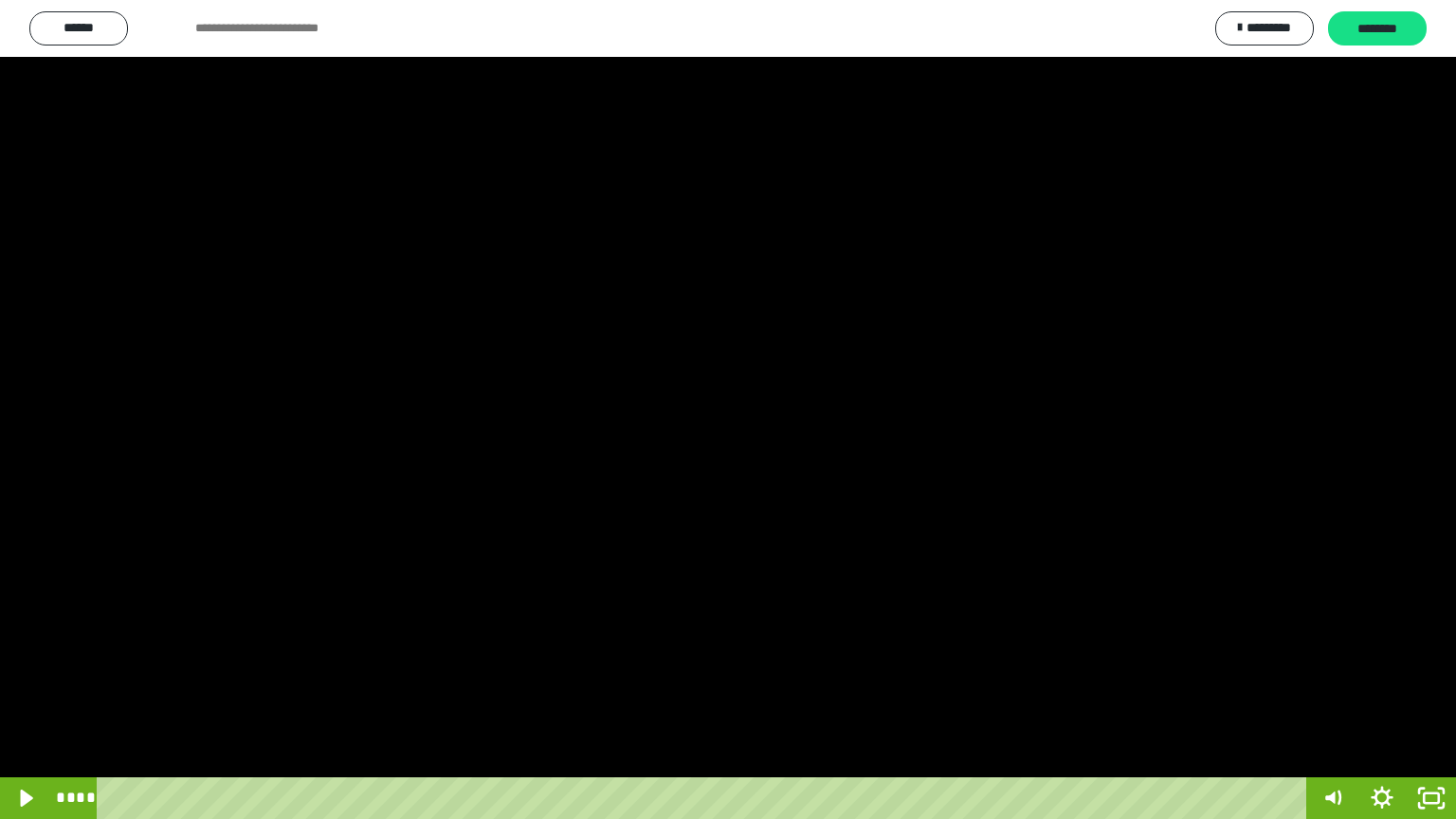 click at bounding box center [728, 410] 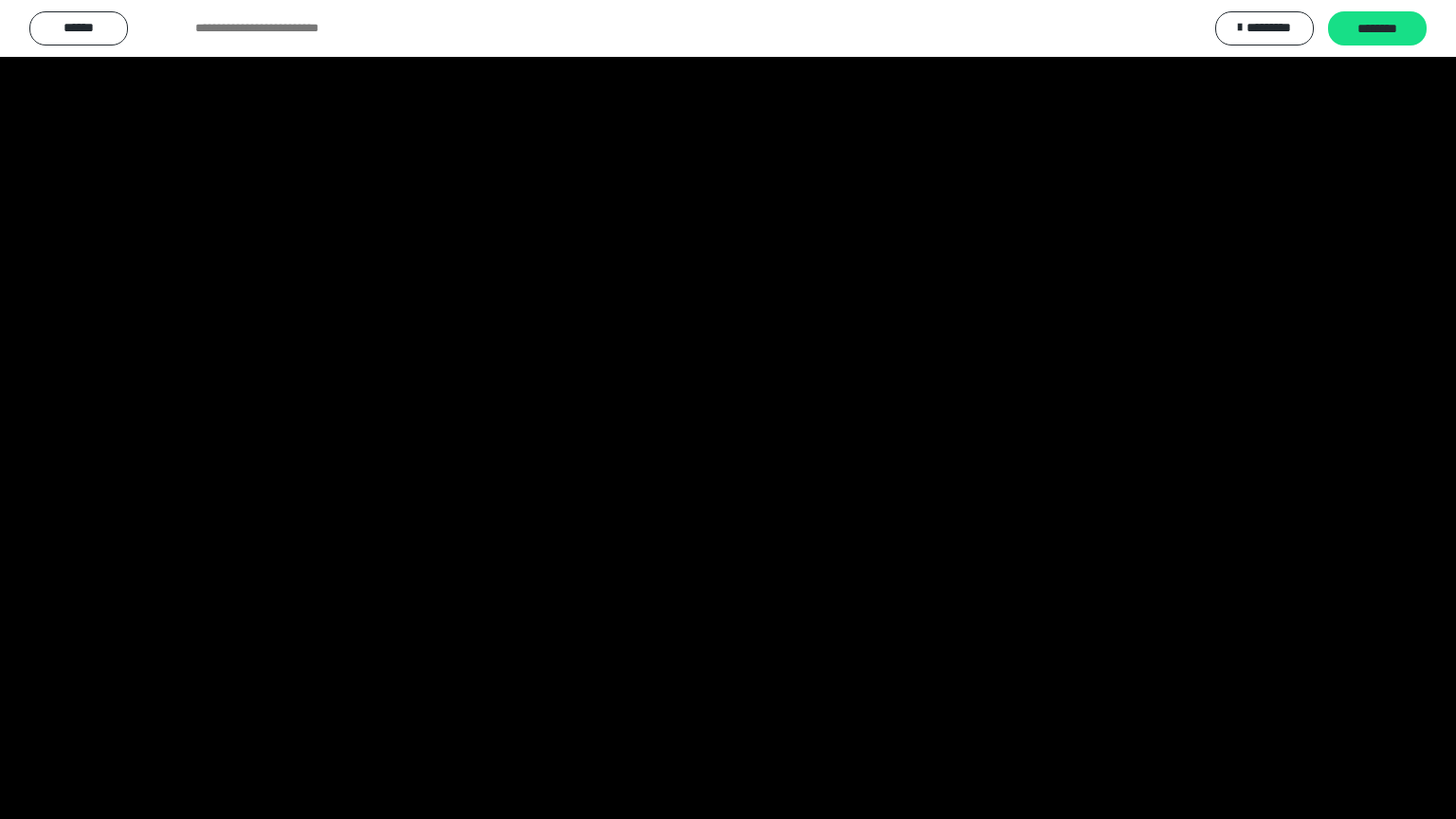 click at bounding box center [728, 410] 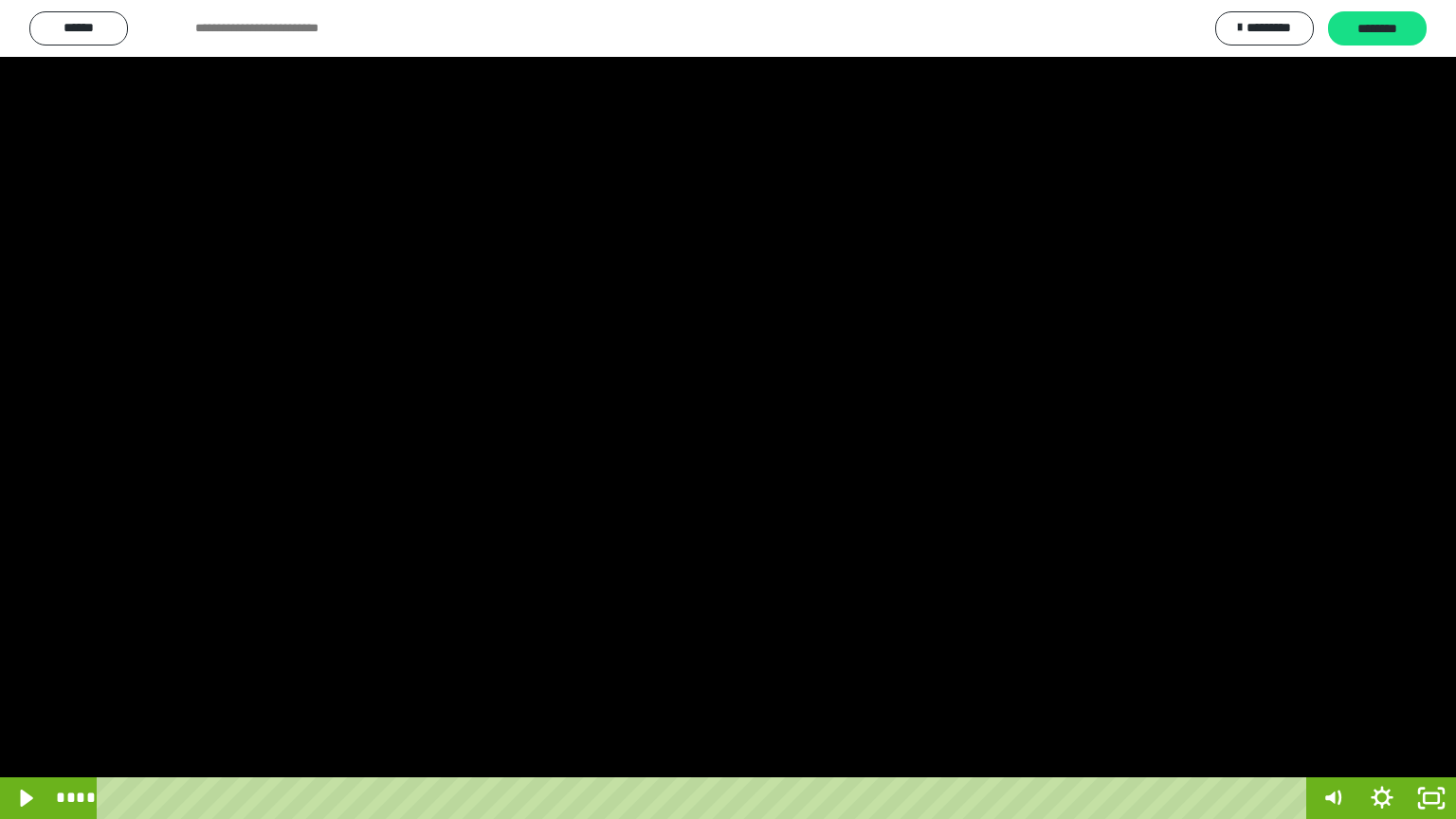 click at bounding box center [728, 410] 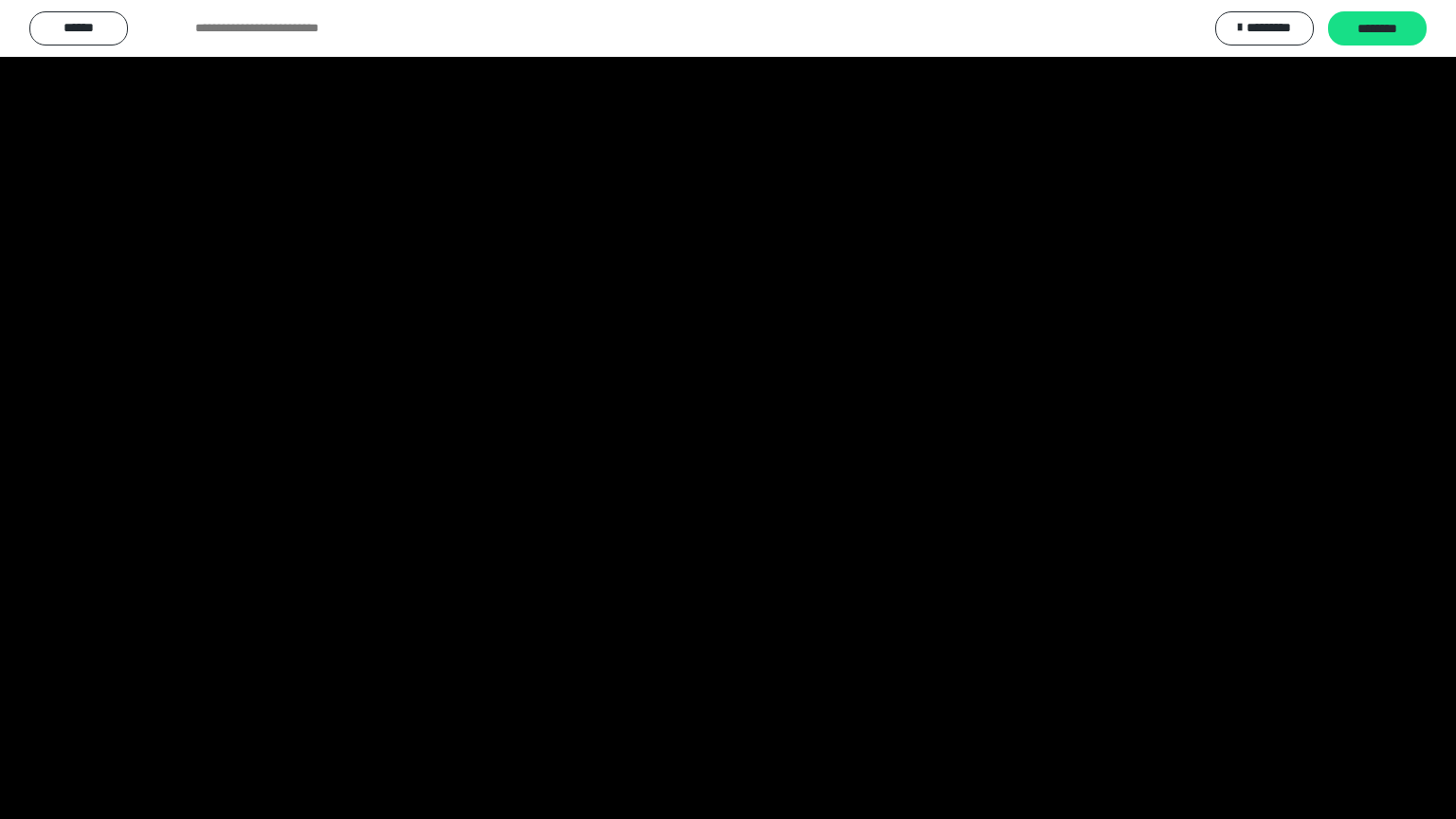 click at bounding box center [728, 410] 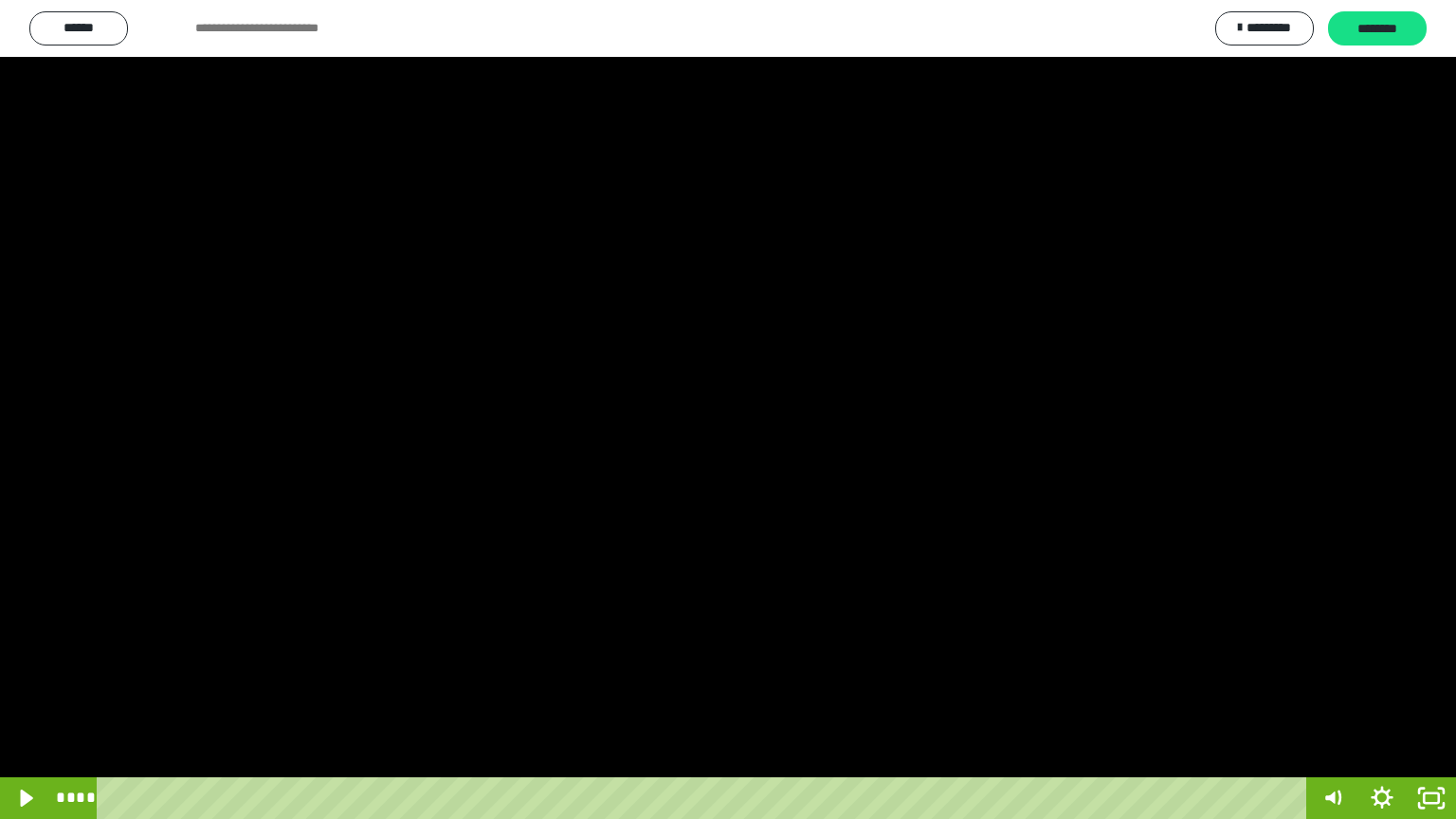 click at bounding box center (728, 410) 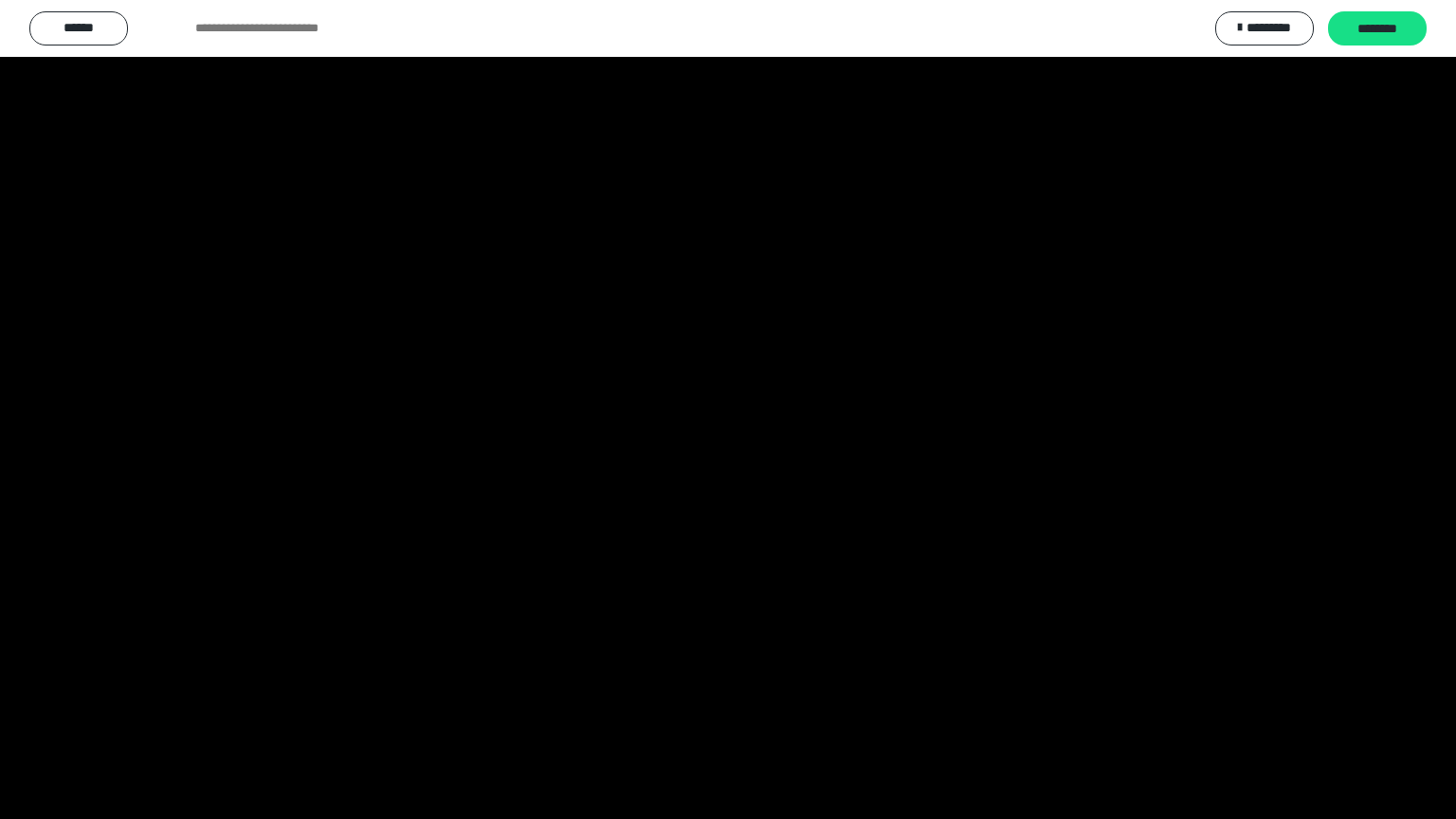click at bounding box center (728, 410) 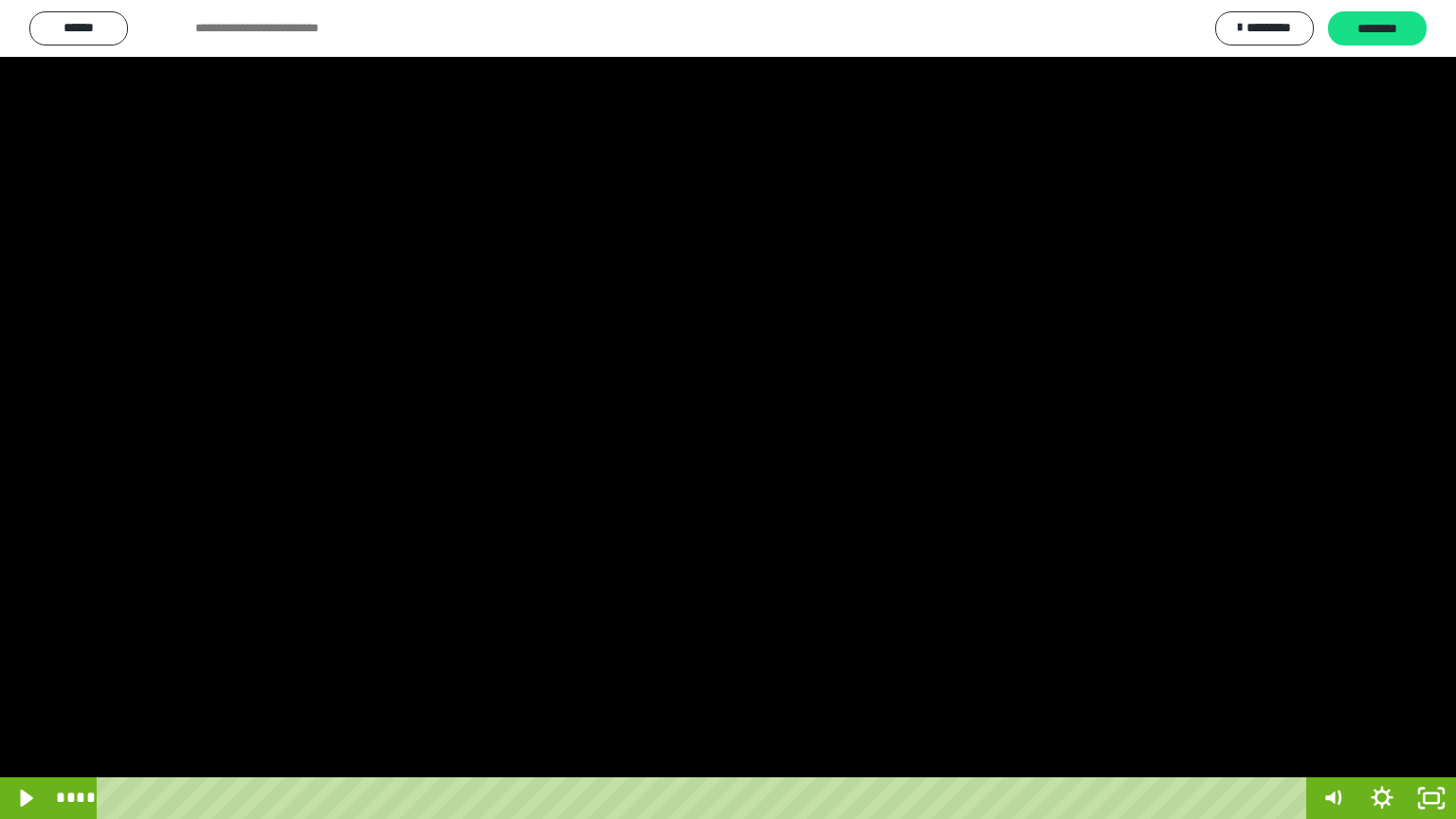 click at bounding box center [728, 410] 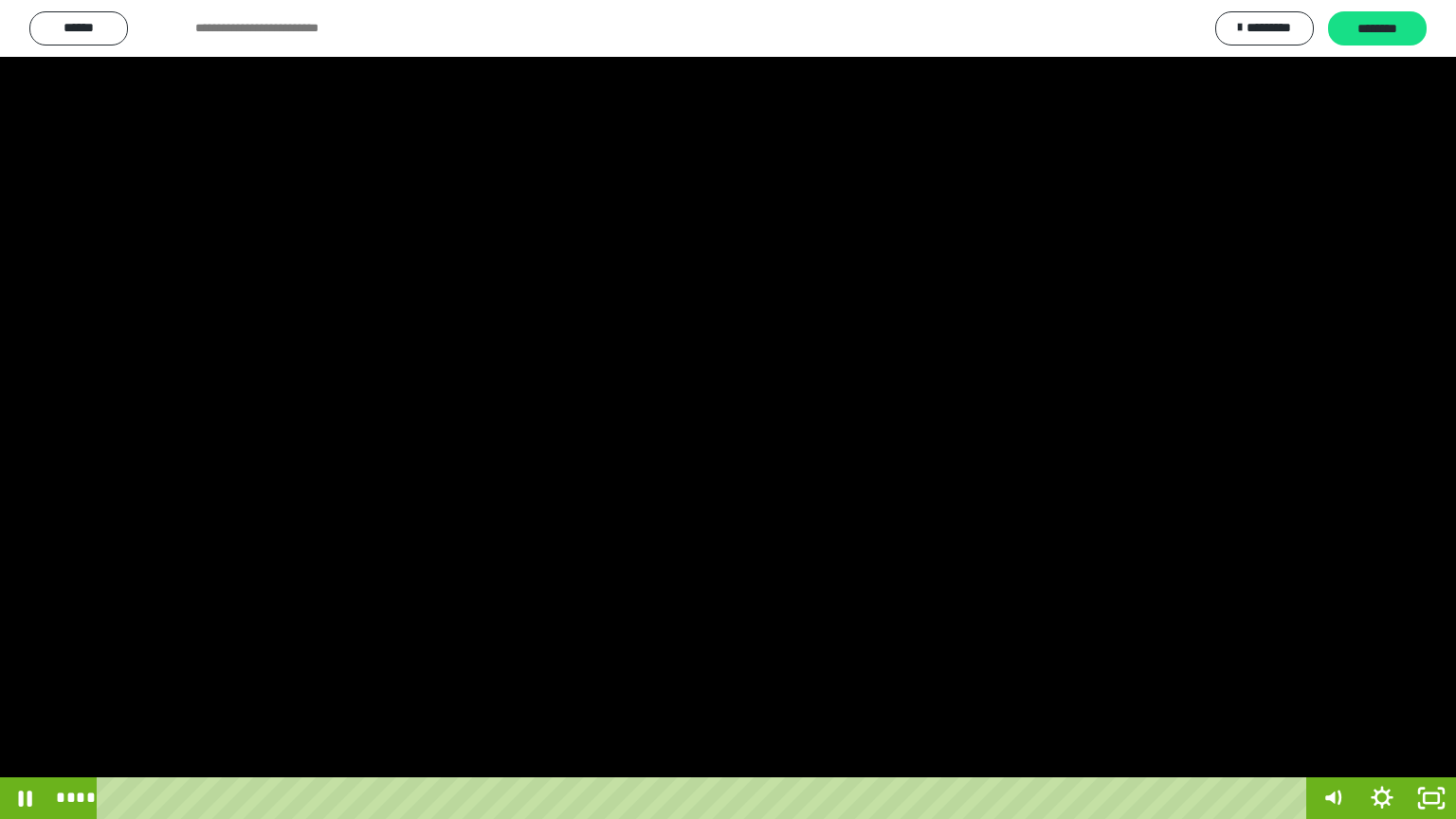 click at bounding box center (728, 410) 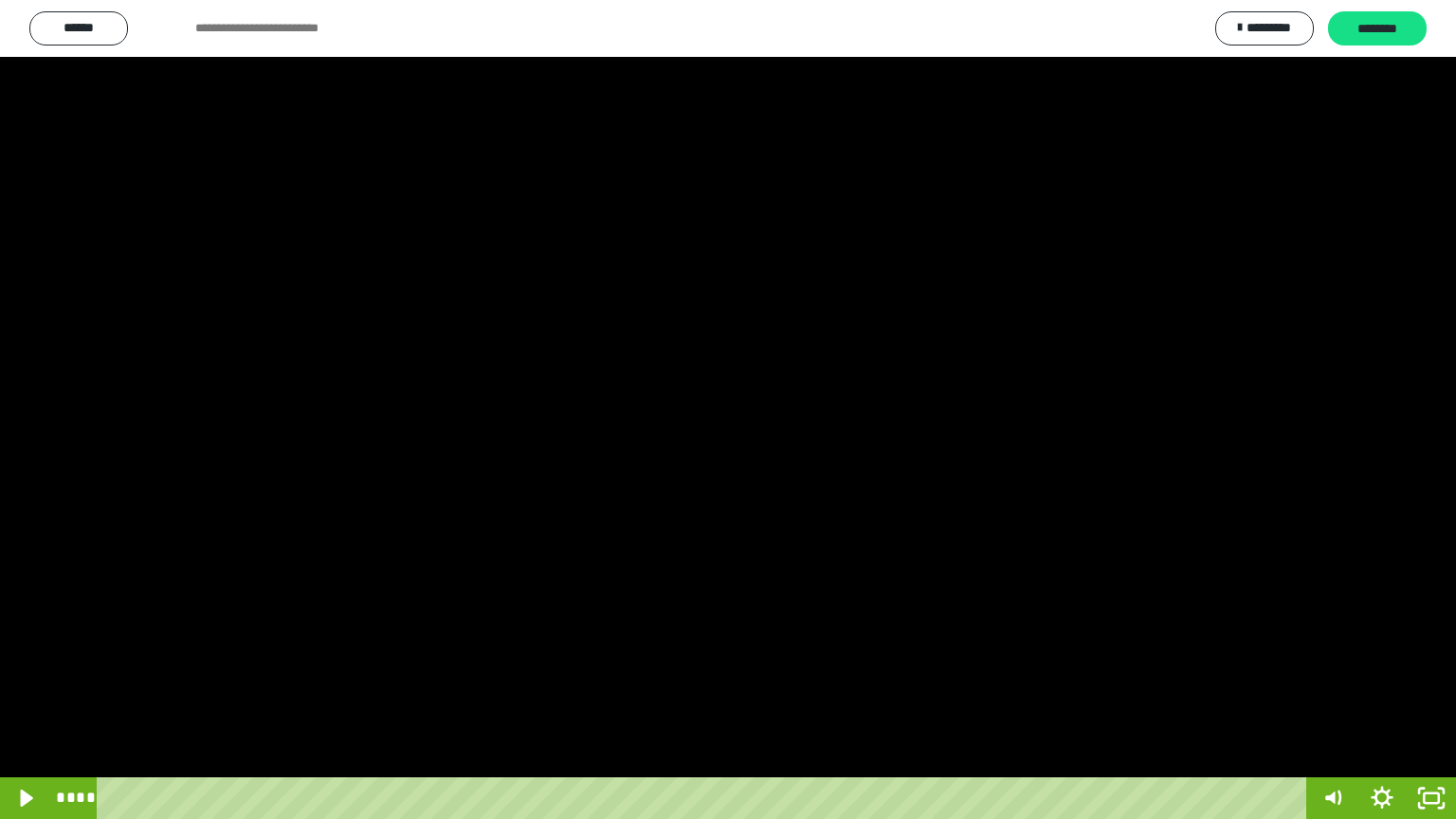 click at bounding box center [728, 410] 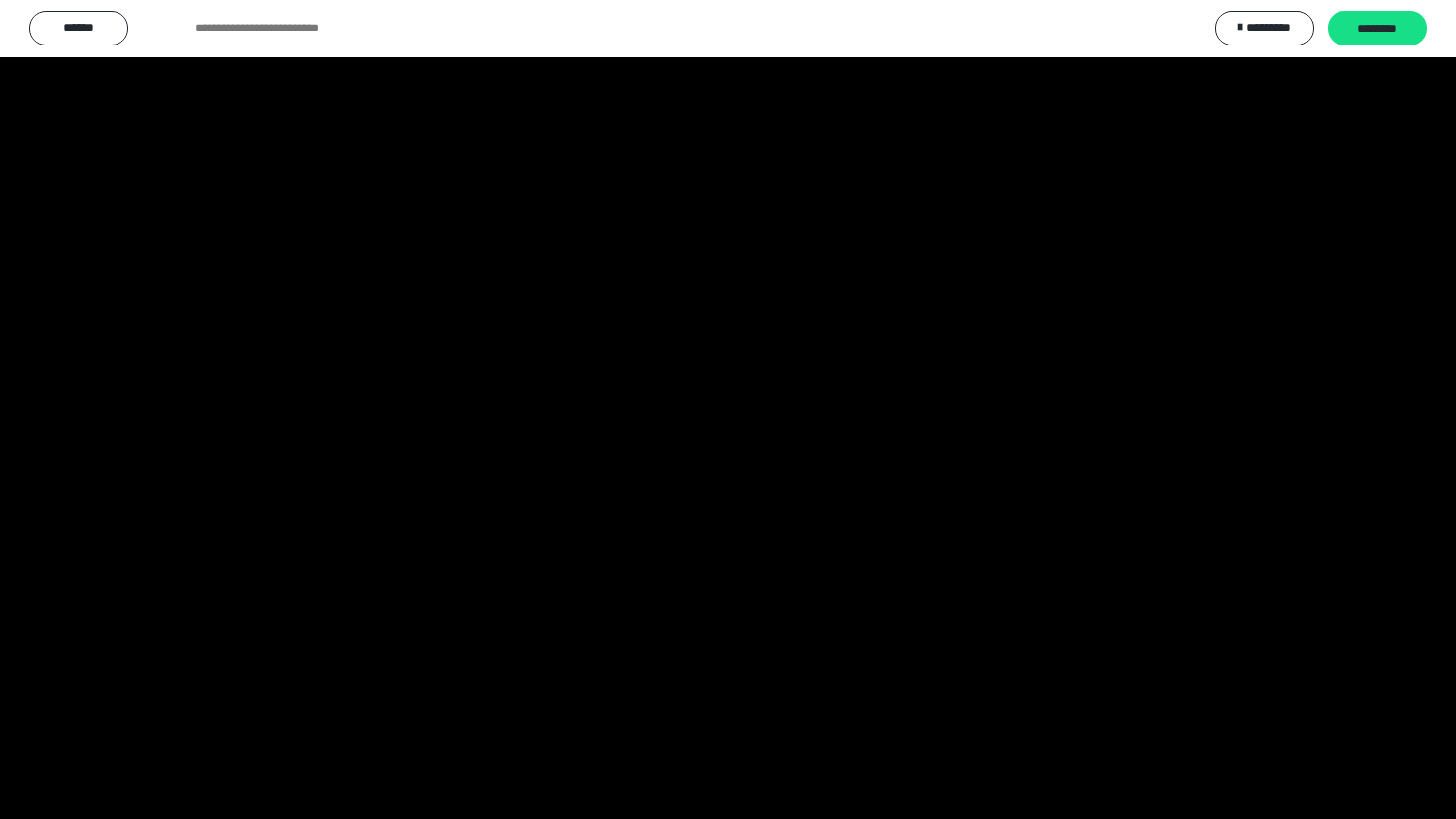 click at bounding box center (728, 410) 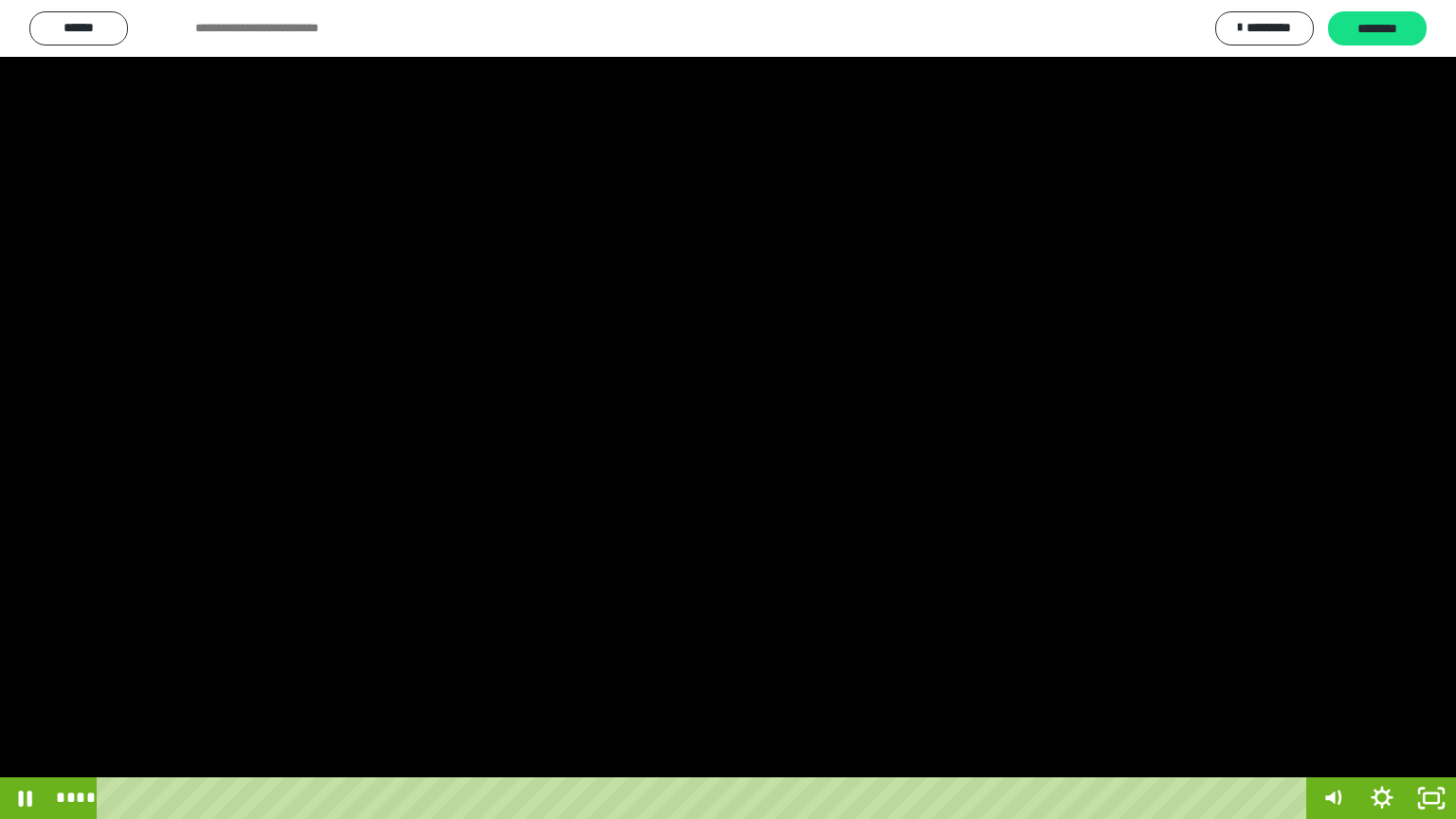 click at bounding box center [728, 410] 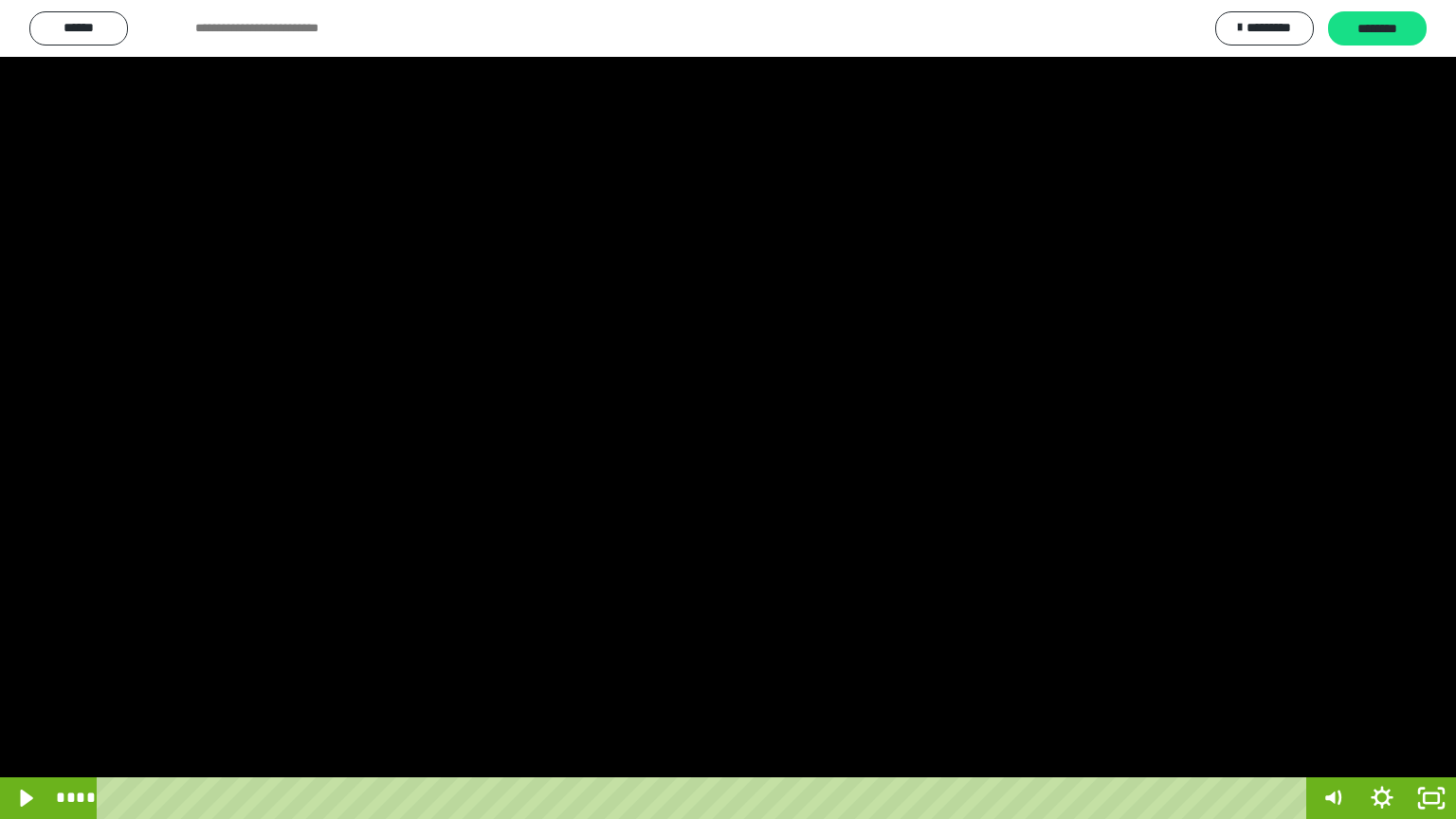 click at bounding box center [728, 410] 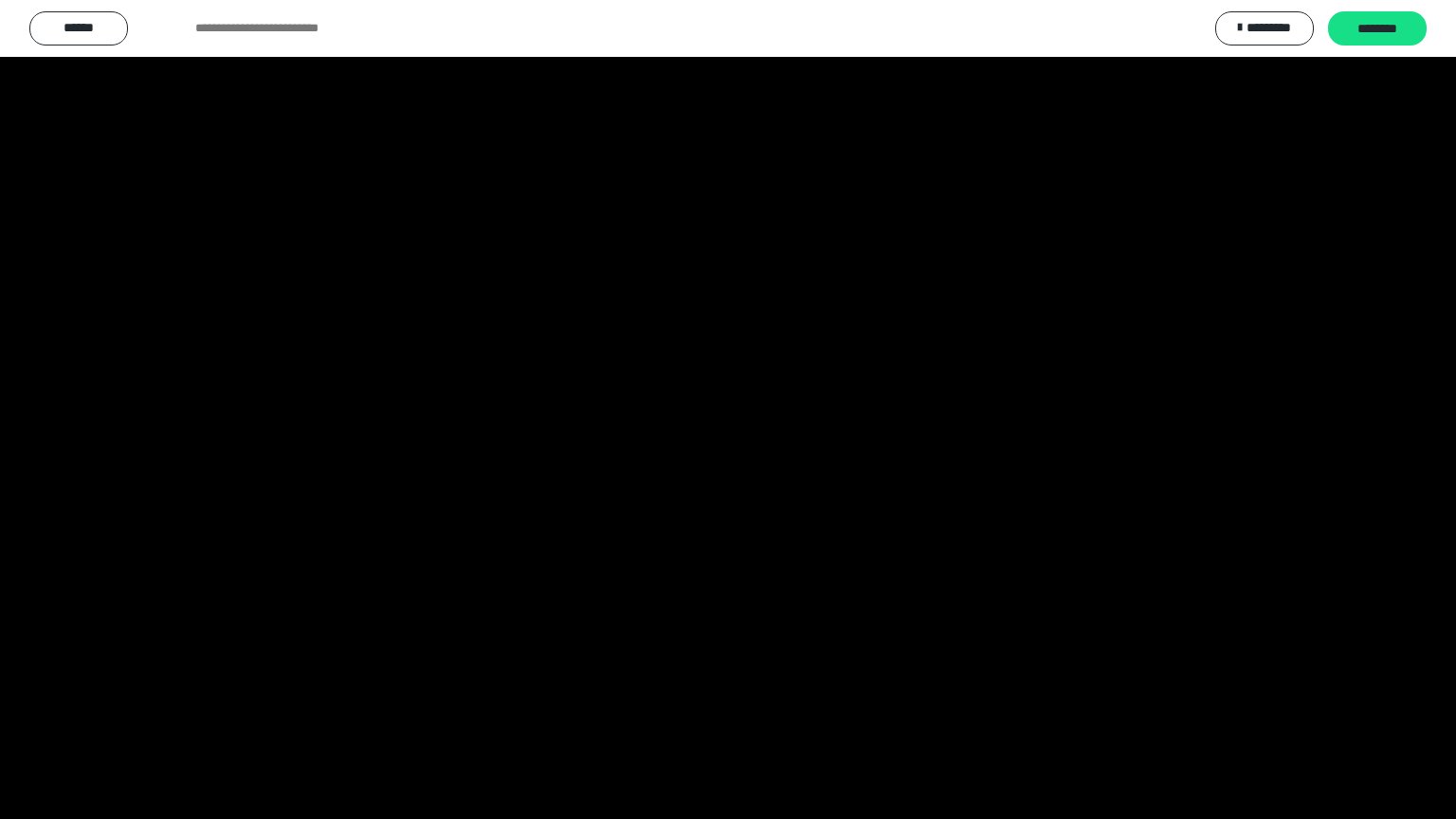 click at bounding box center [728, 410] 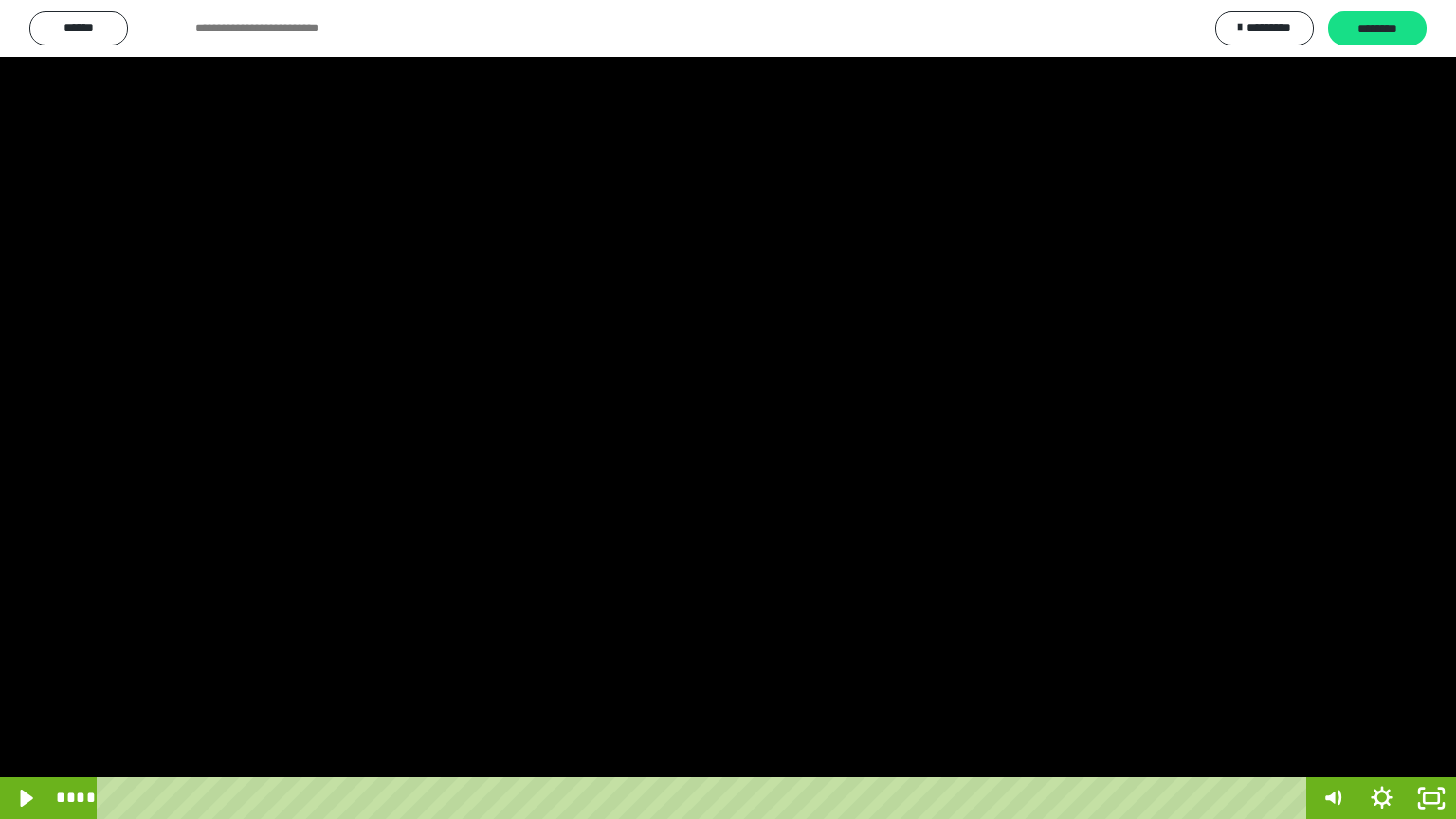 click at bounding box center [728, 410] 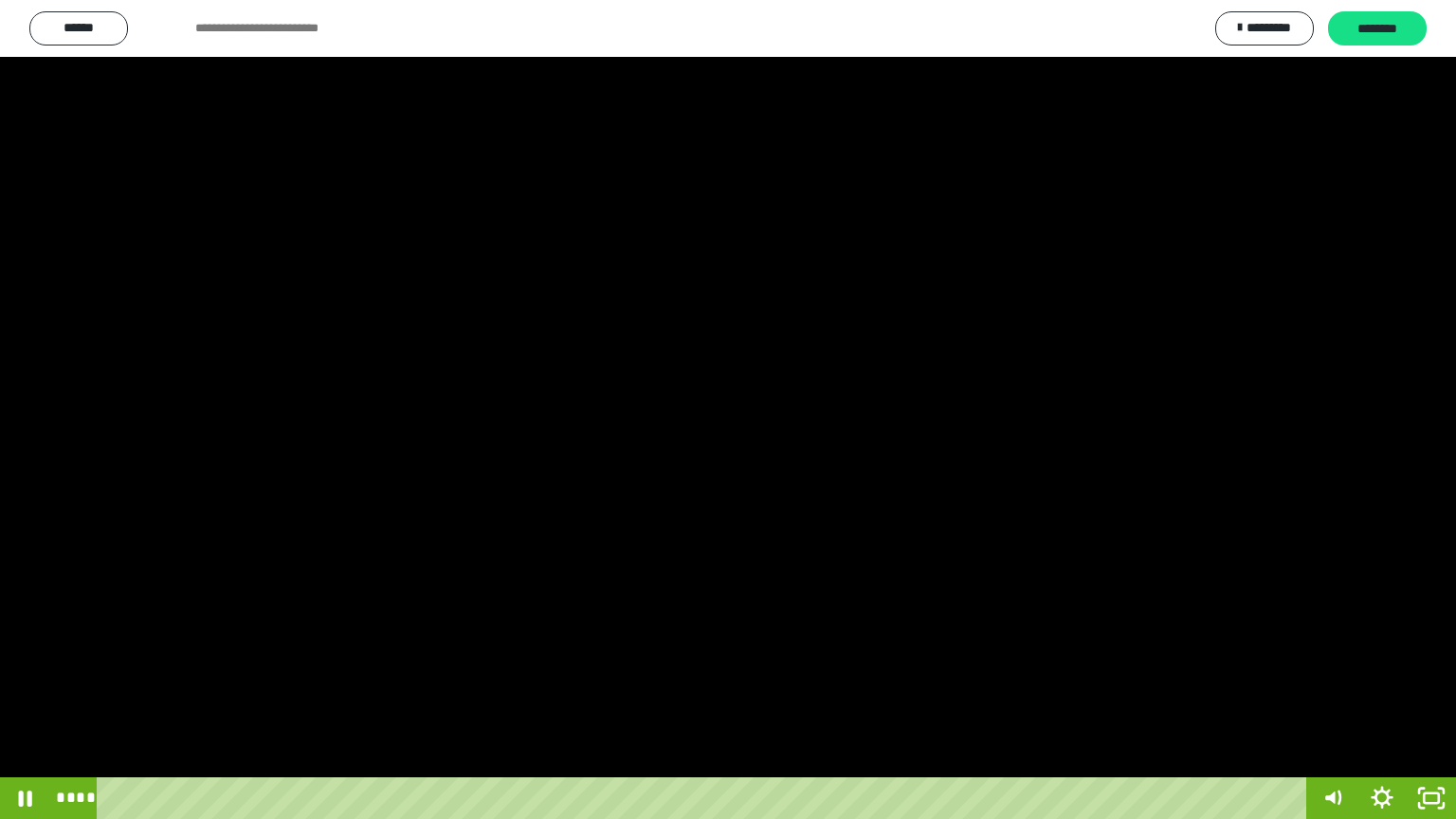 click at bounding box center [728, 410] 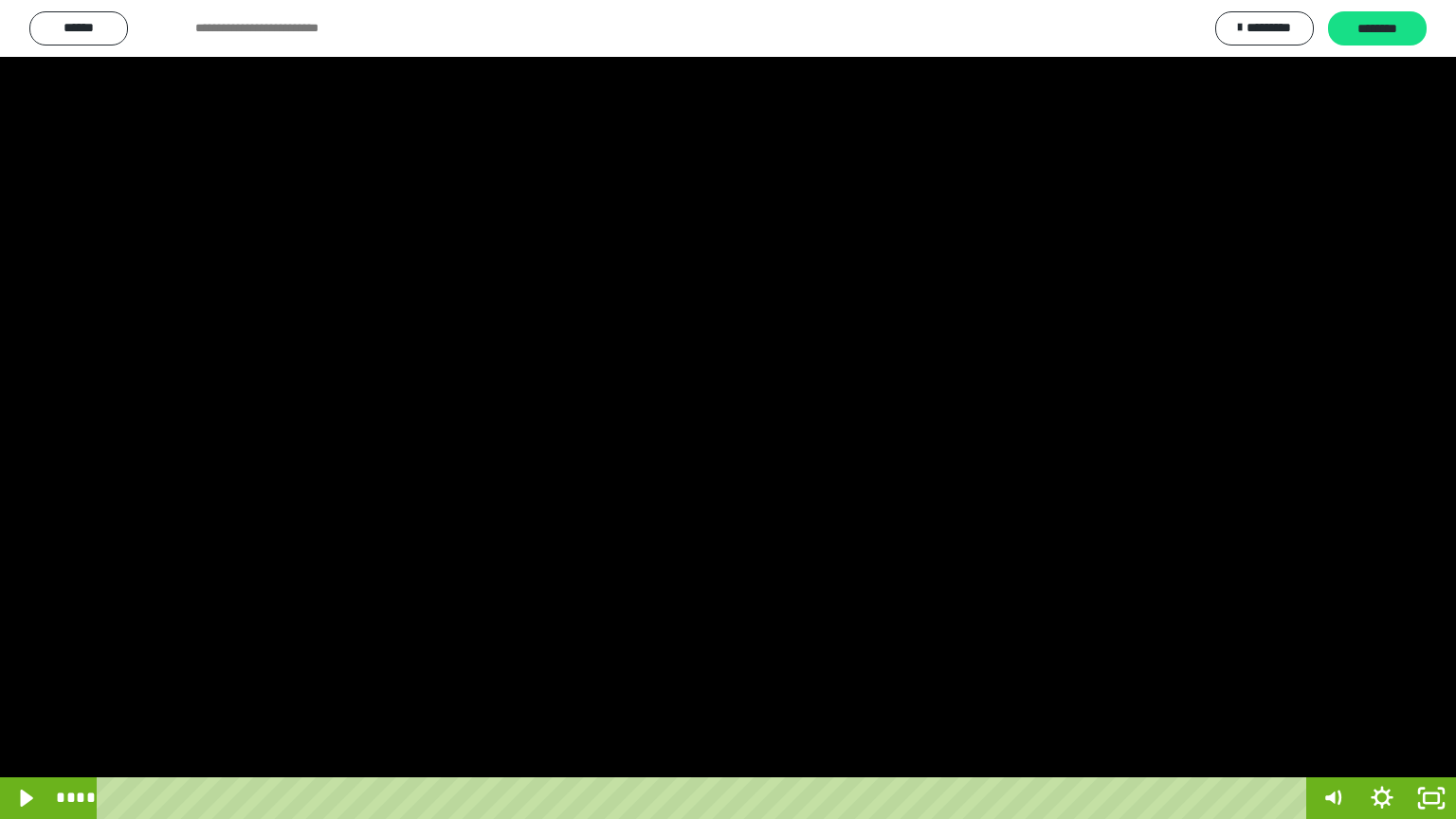 click at bounding box center [728, 410] 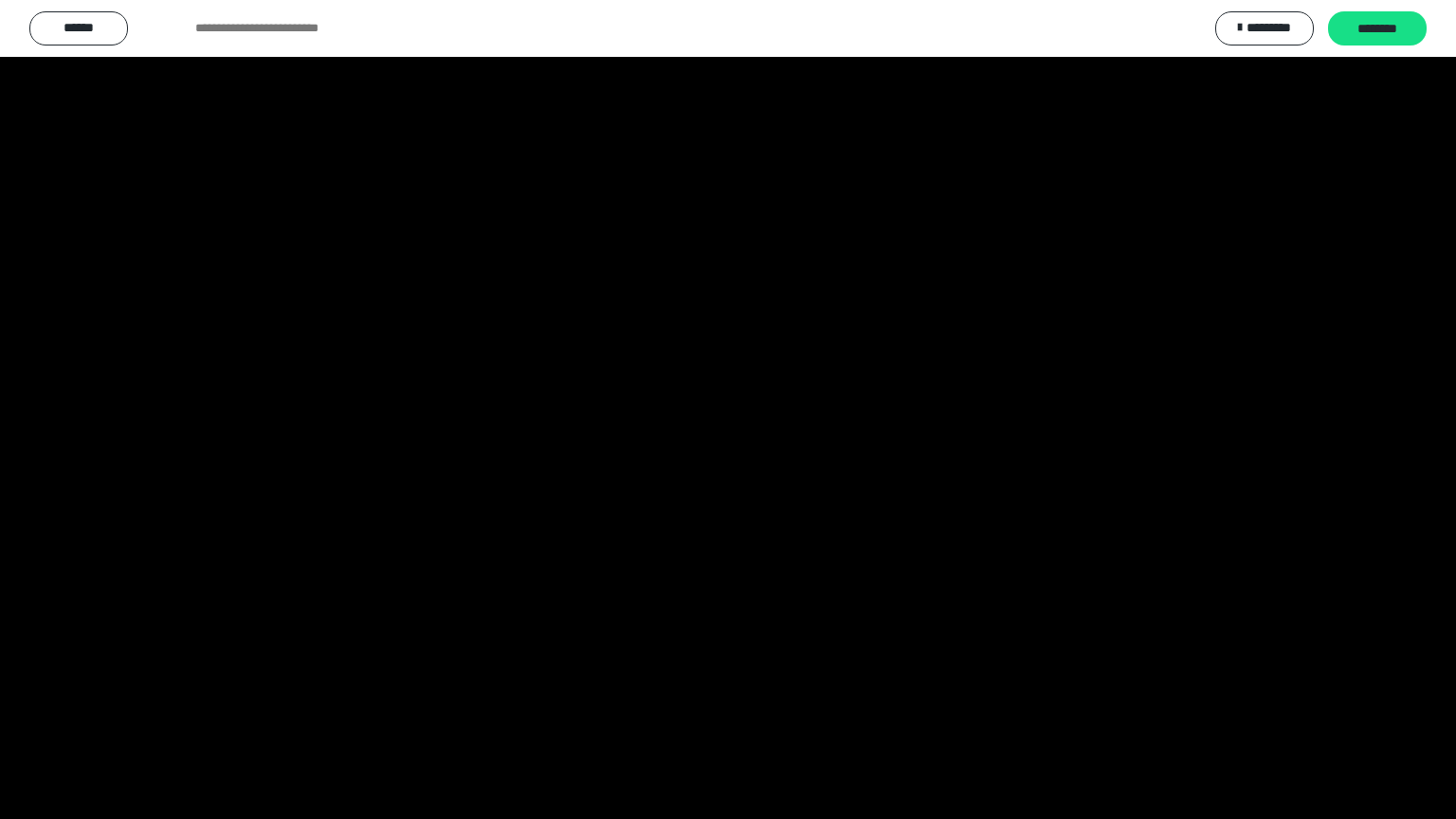 click at bounding box center (728, 410) 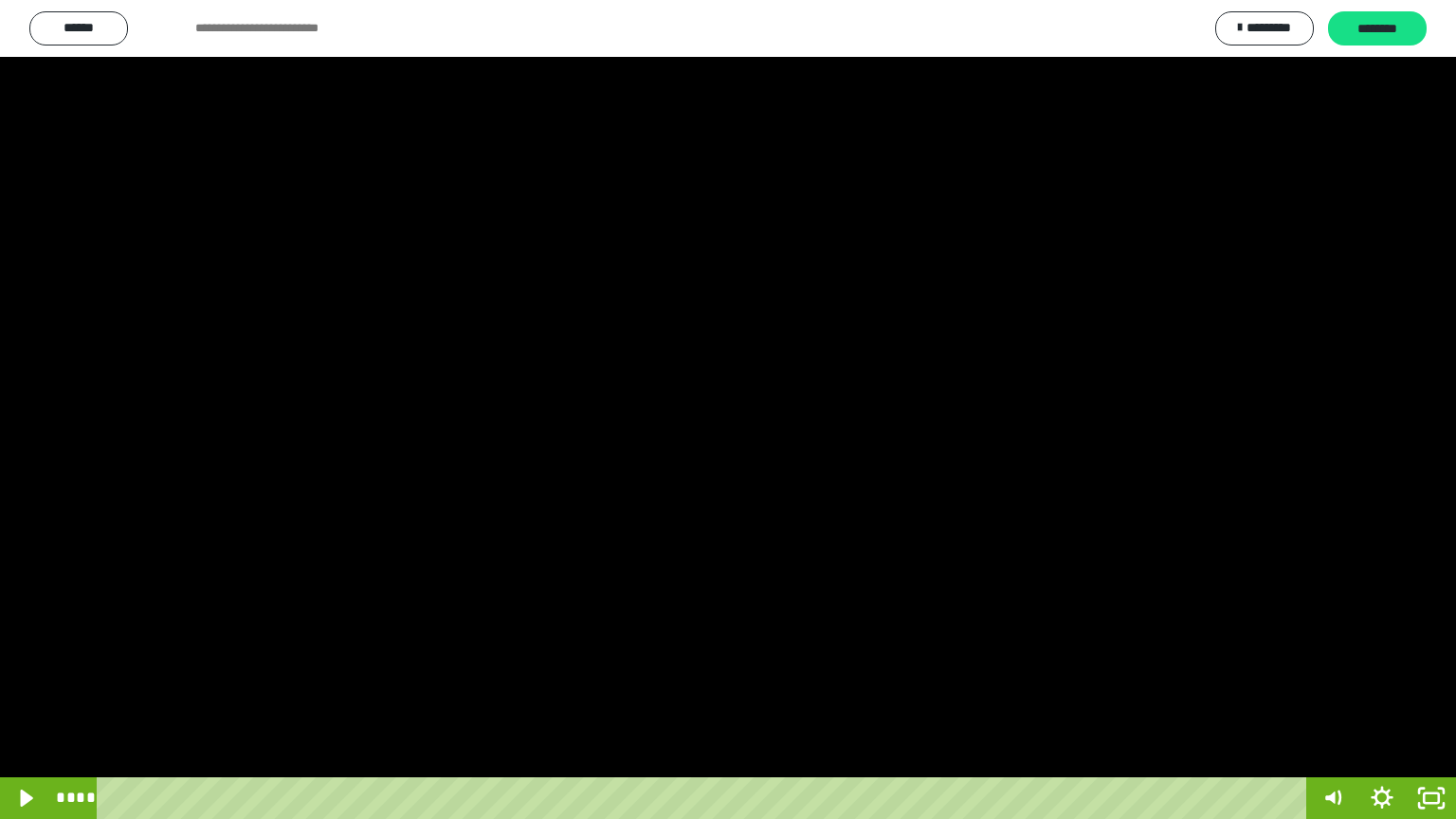 click at bounding box center [728, 410] 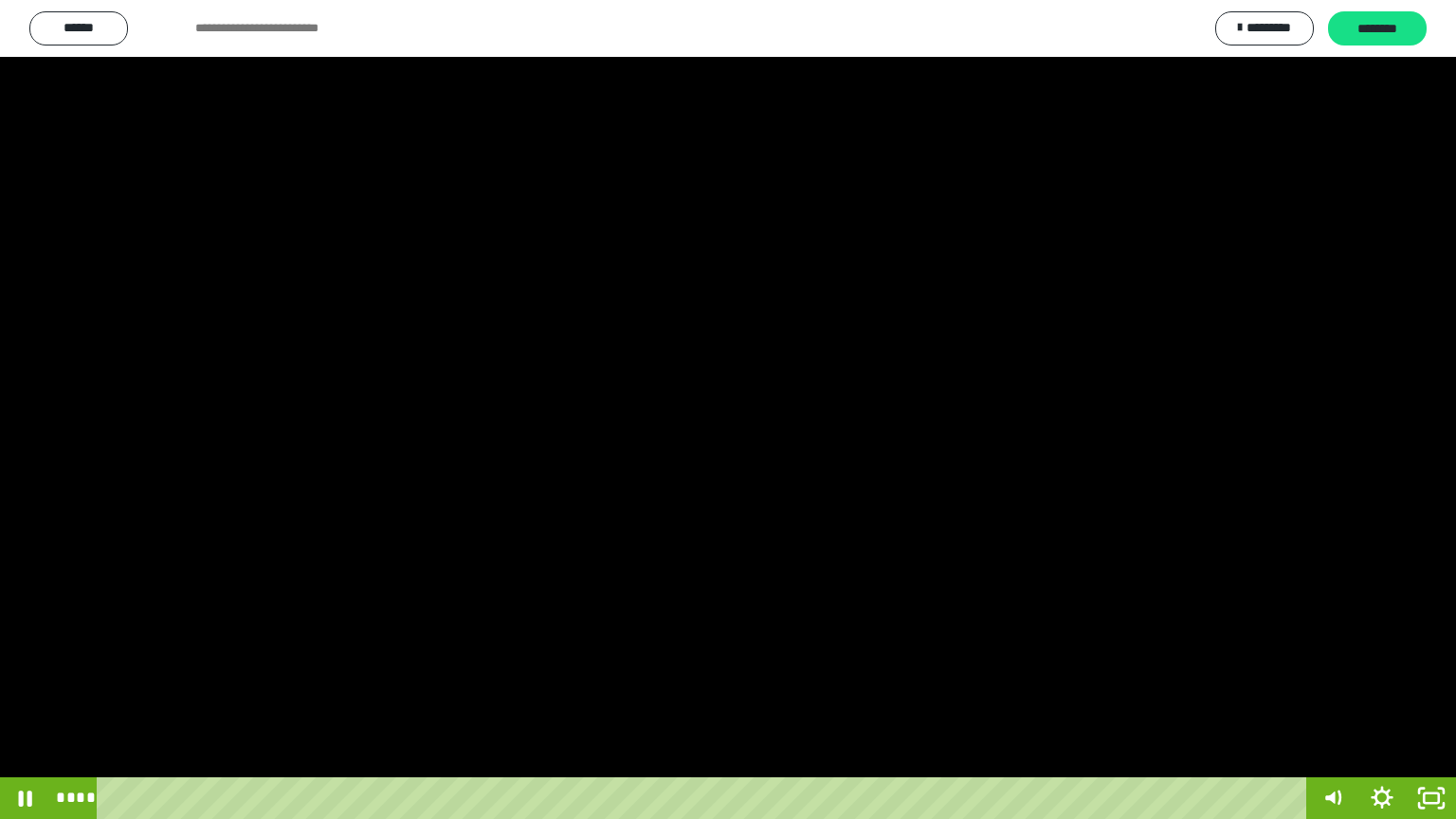 click at bounding box center (728, 410) 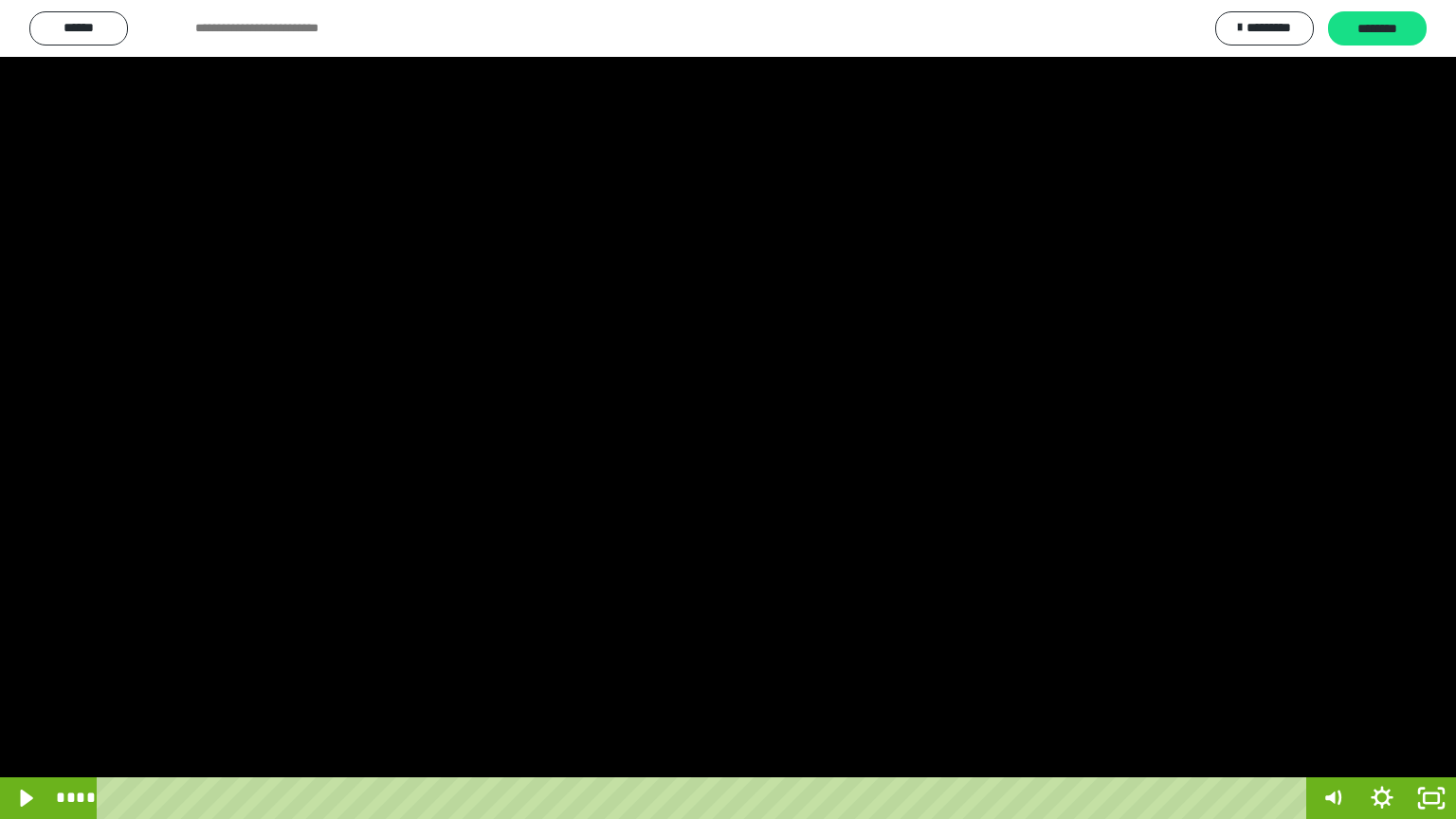click at bounding box center [728, 410] 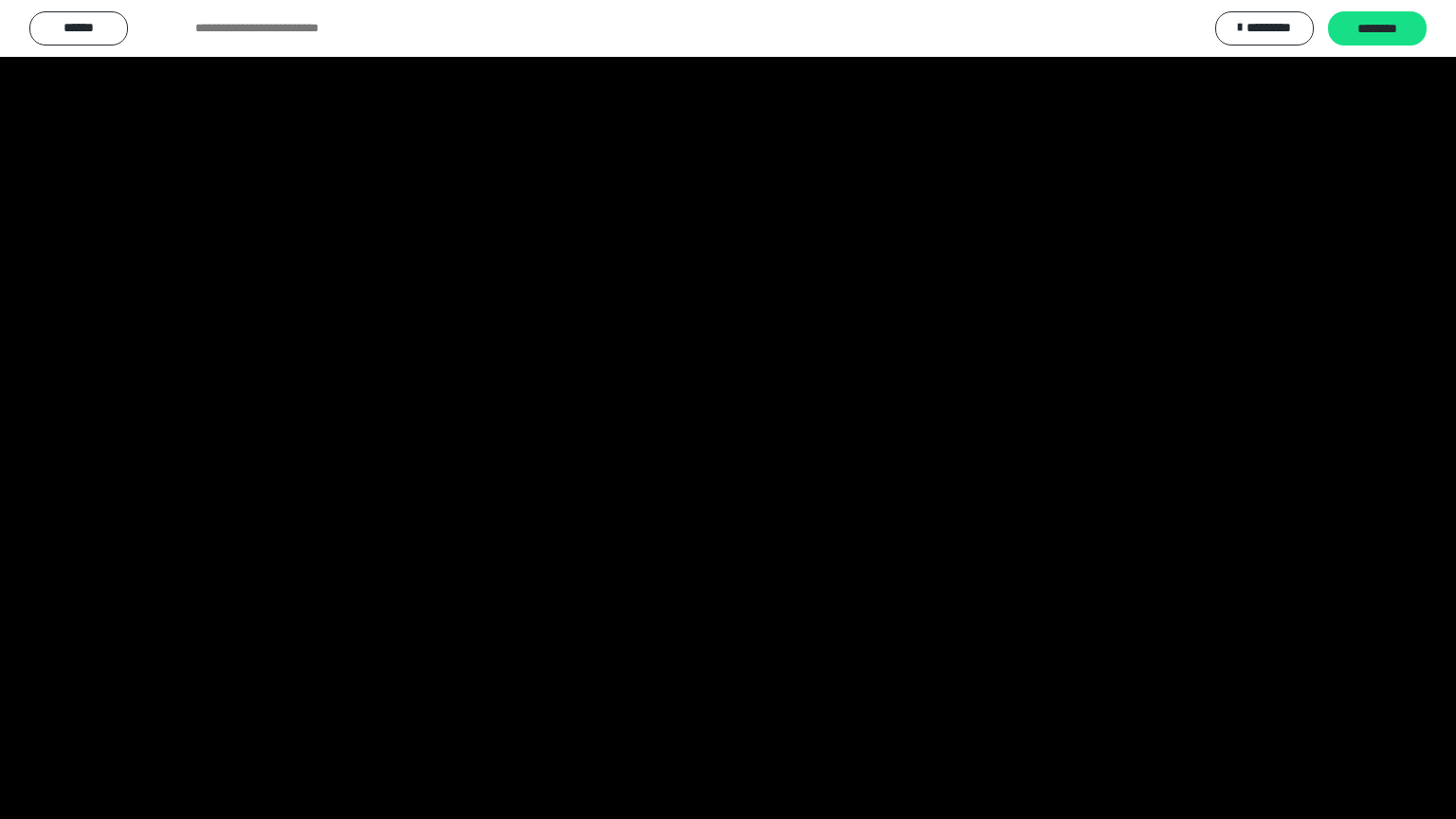 click at bounding box center [728, 410] 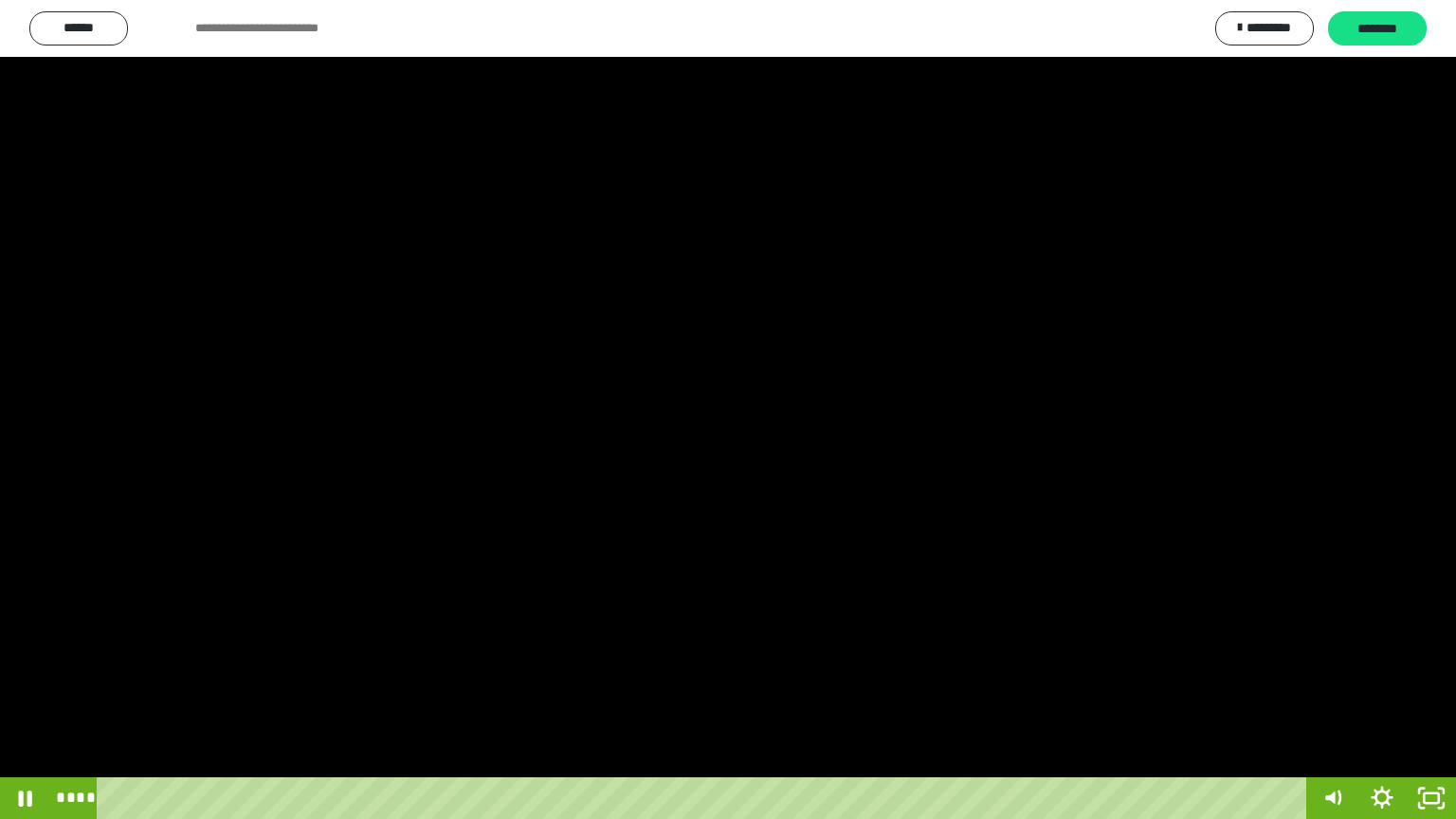 click at bounding box center [728, 410] 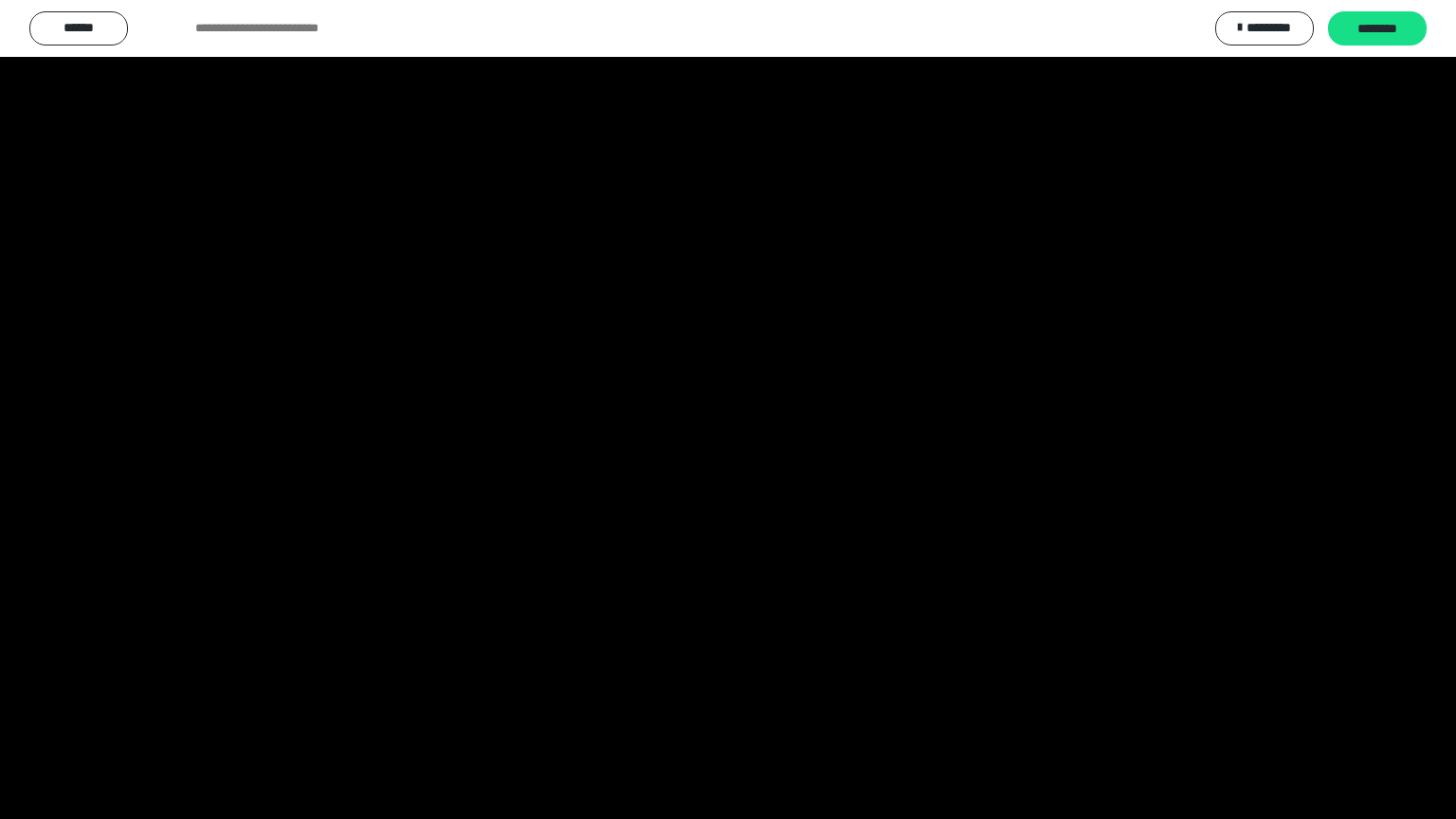 click at bounding box center (728, 410) 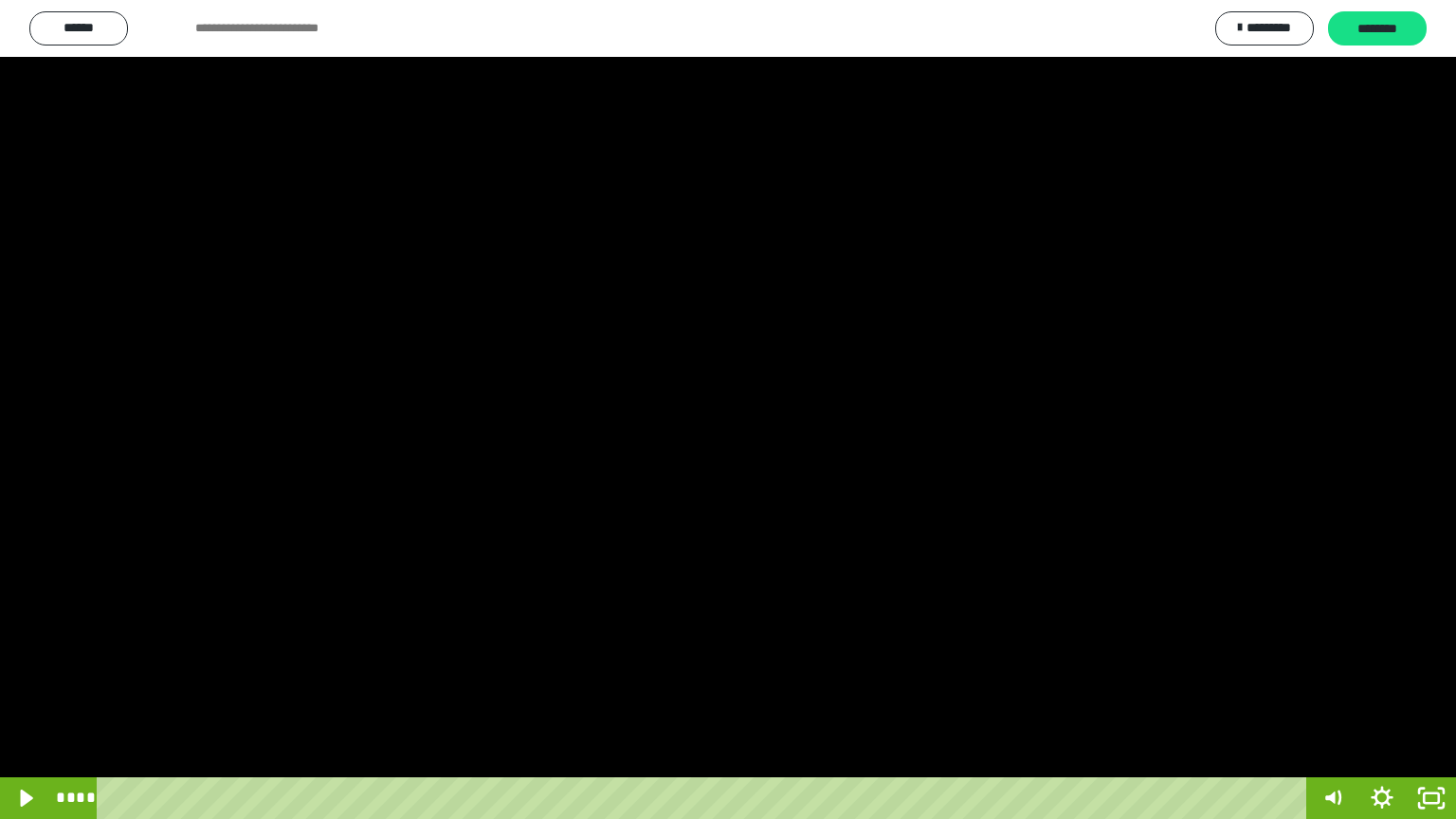 click at bounding box center [728, 410] 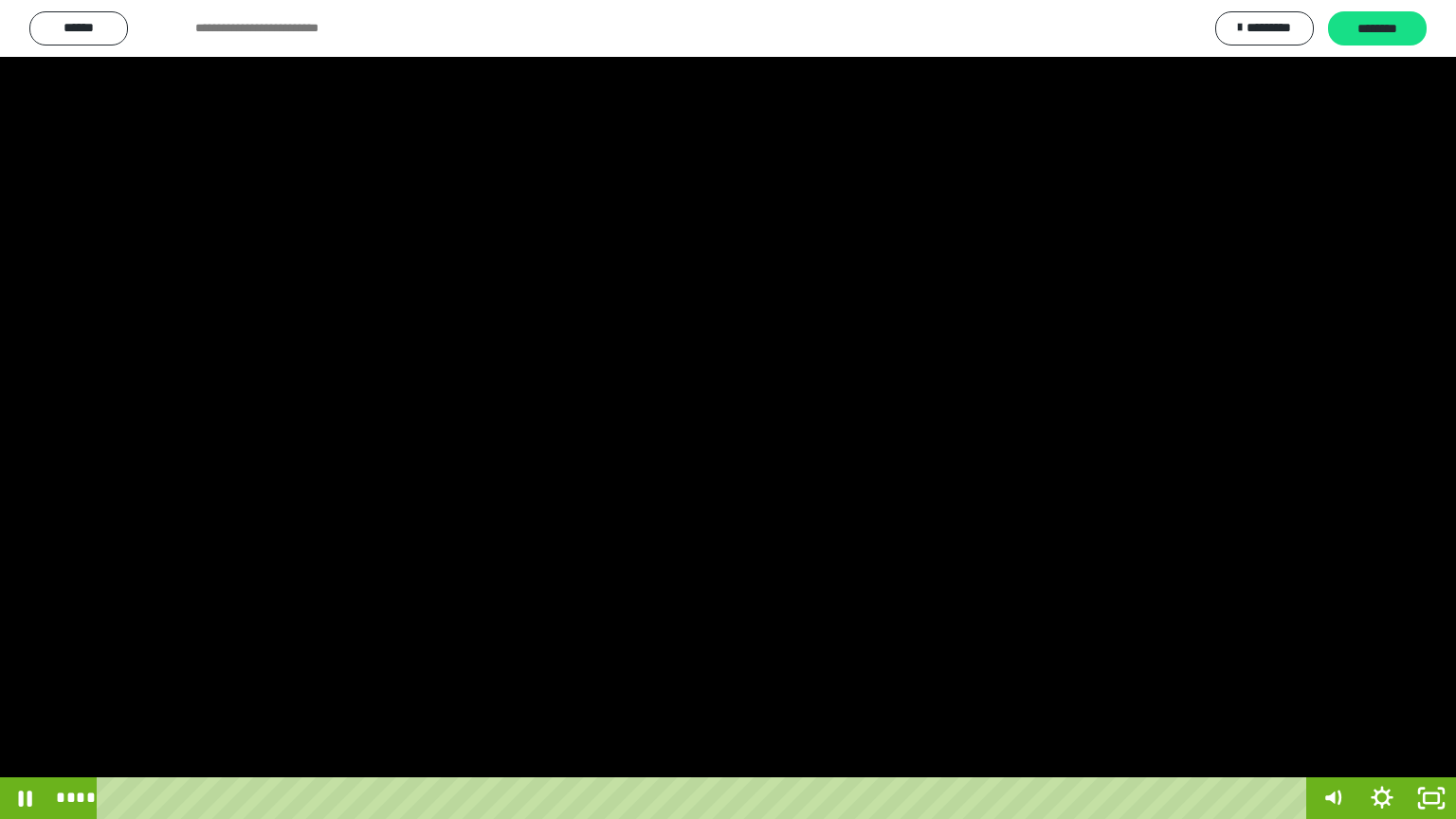 click at bounding box center (728, 410) 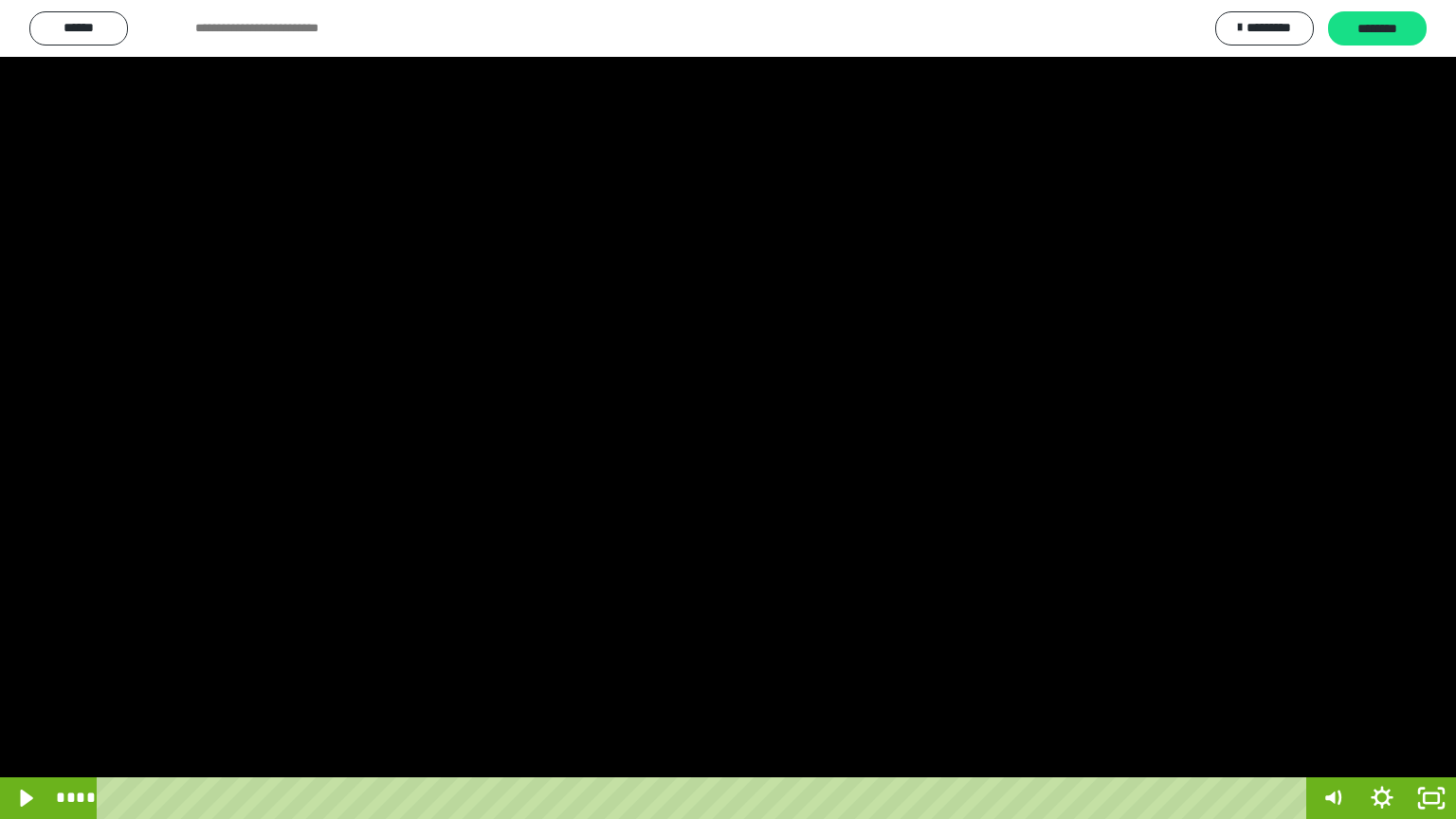 click at bounding box center [728, 410] 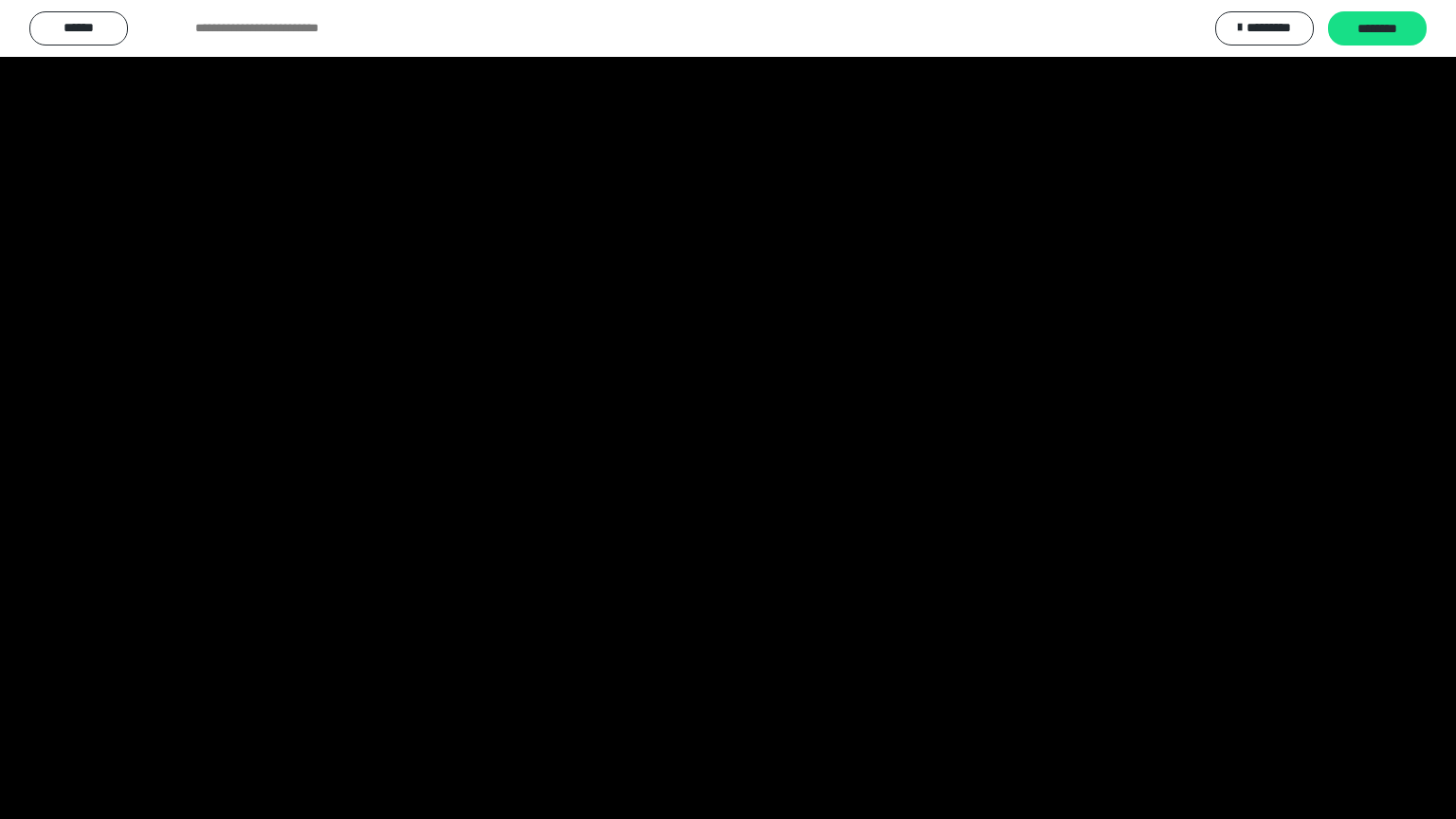 click at bounding box center (728, 410) 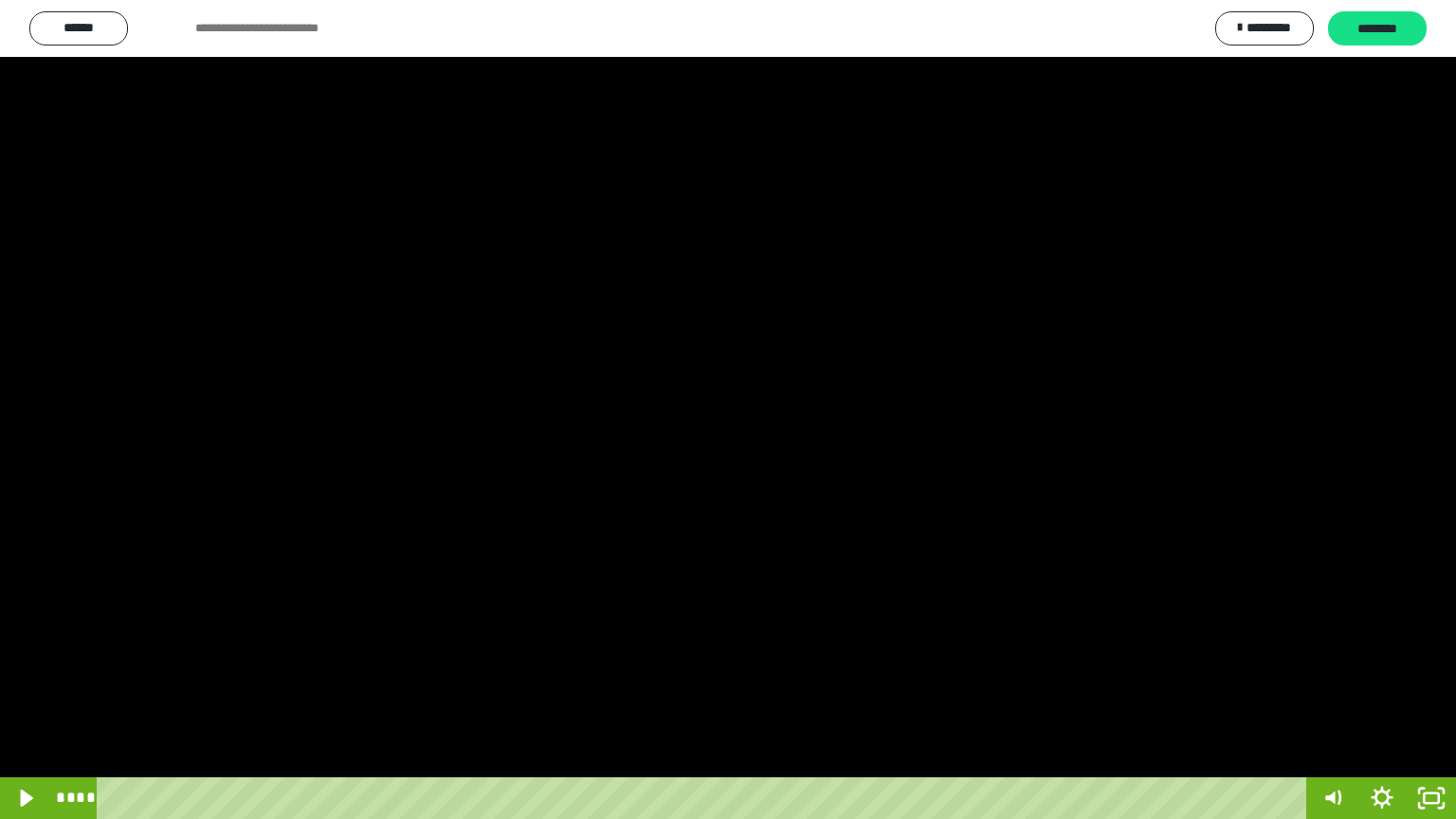 click at bounding box center (728, 410) 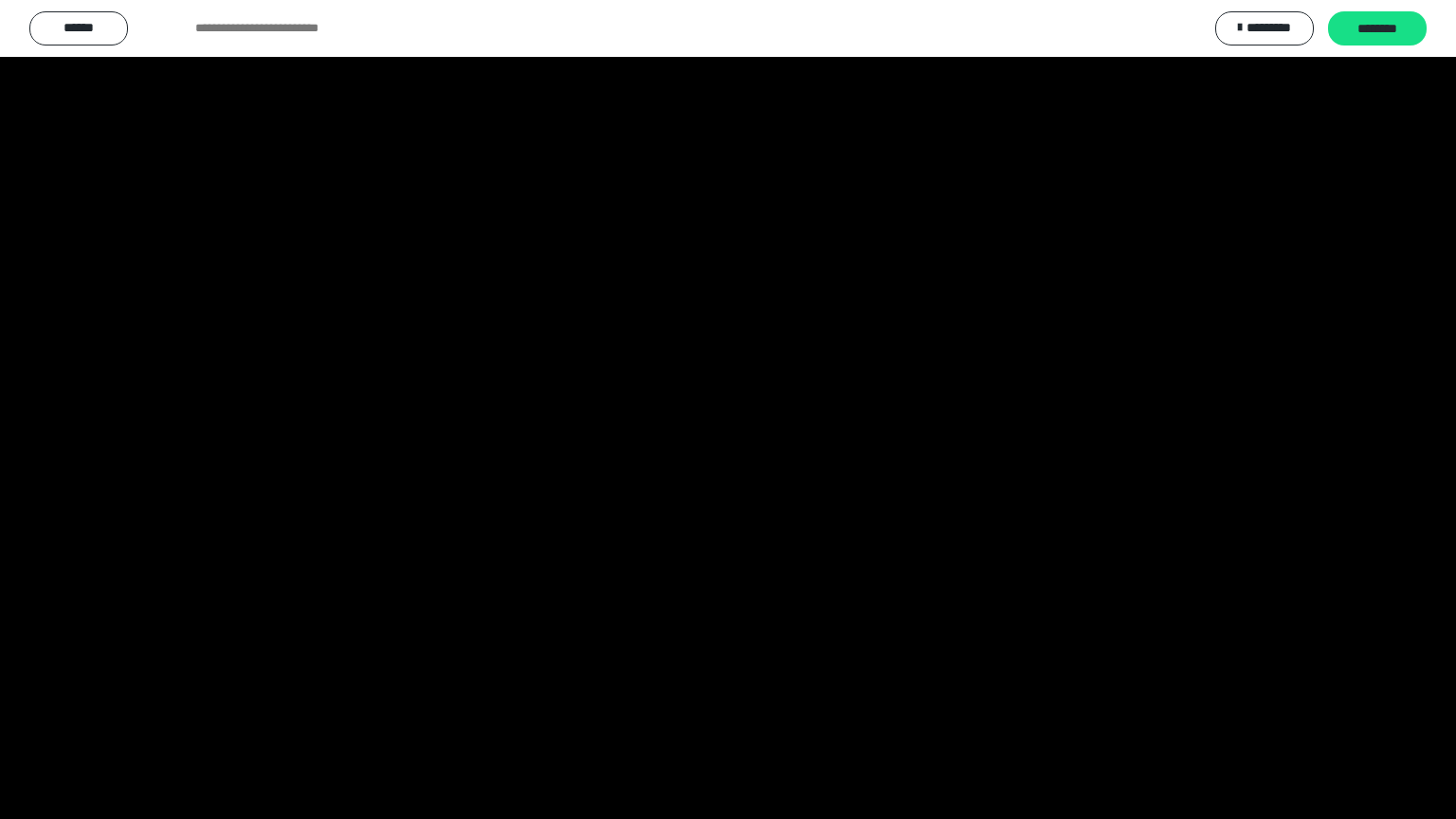 click at bounding box center [728, 410] 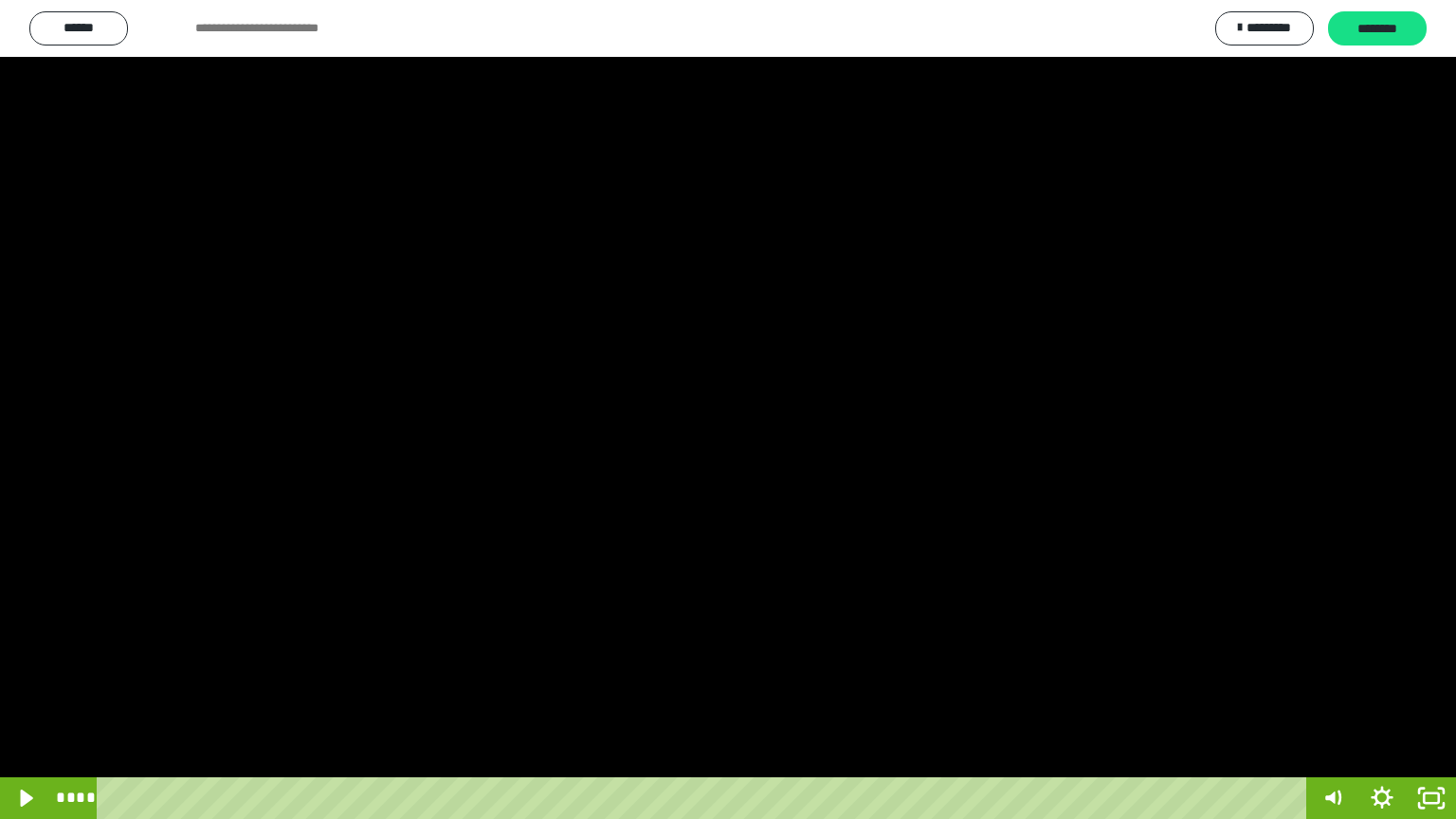 click at bounding box center (728, 410) 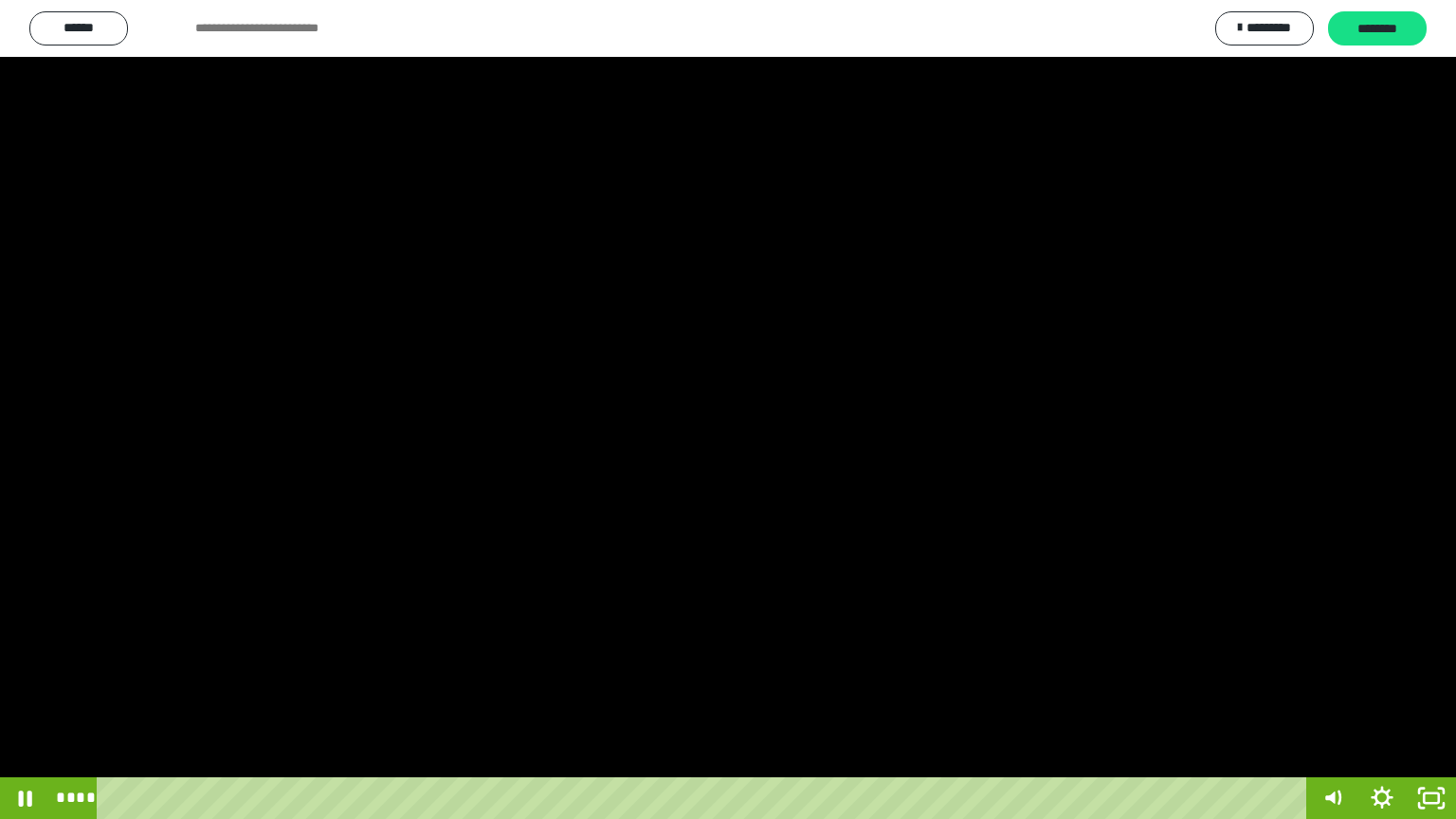 click at bounding box center (728, 410) 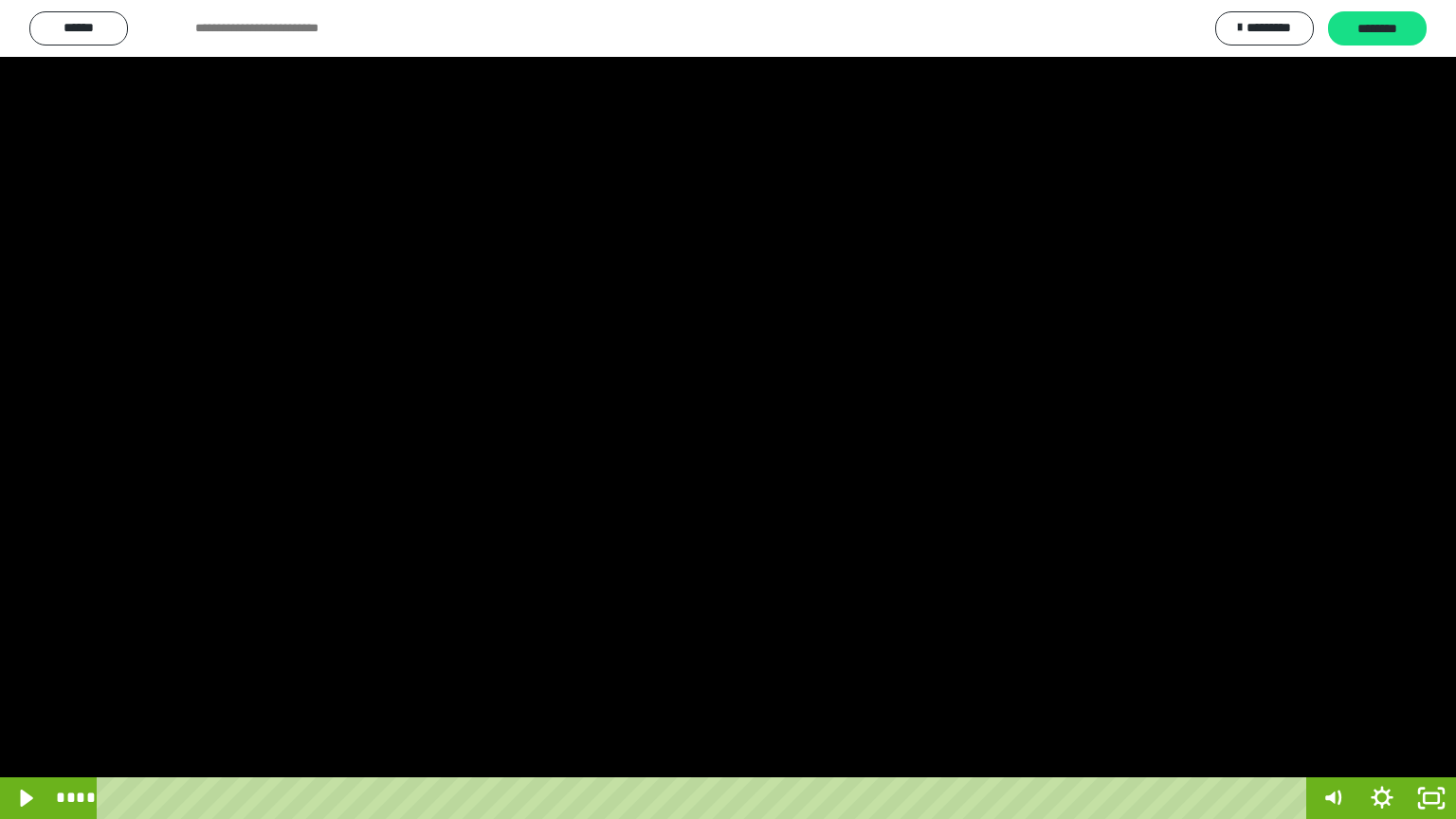click at bounding box center [728, 410] 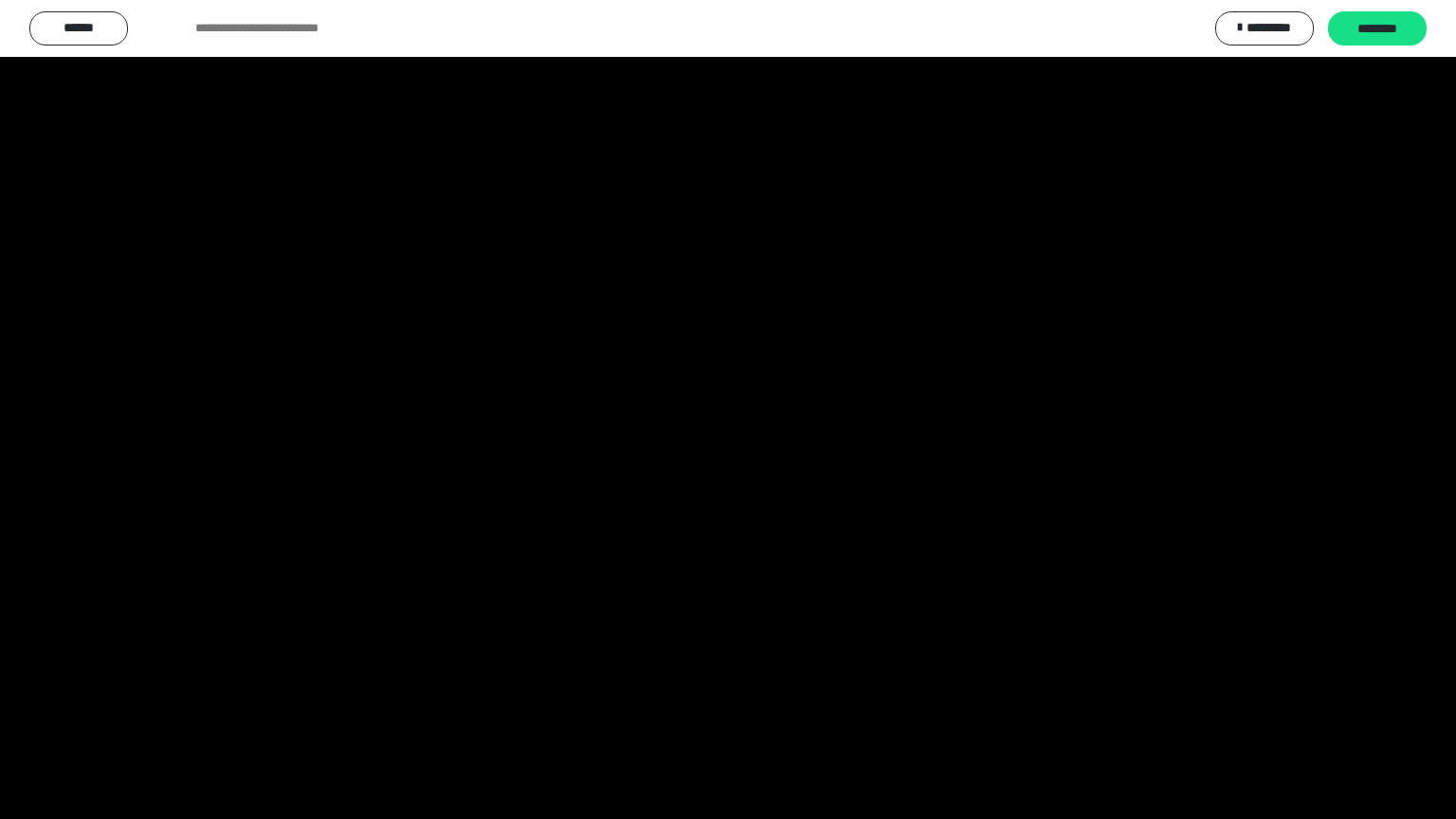 click at bounding box center (728, 410) 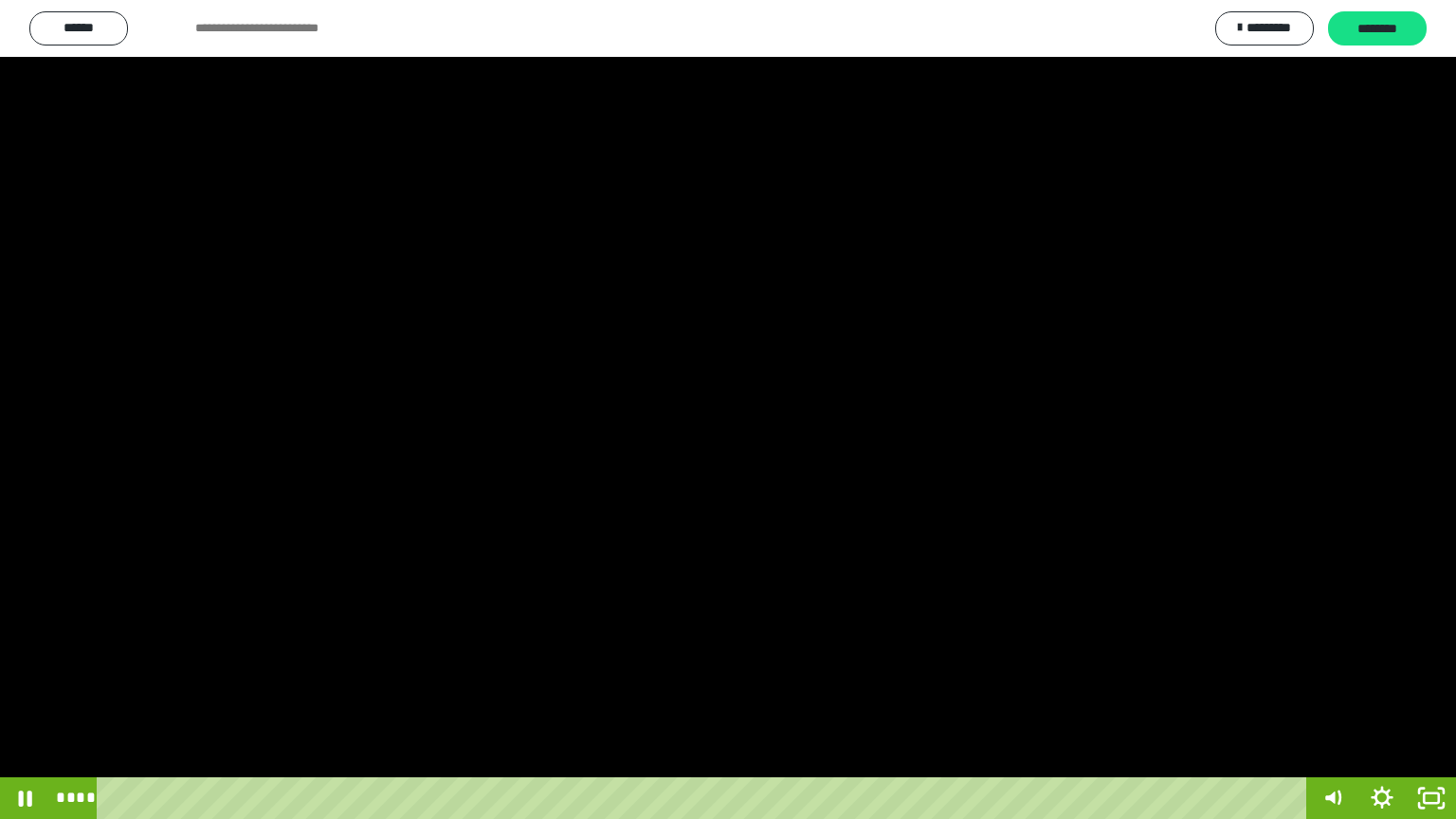 click at bounding box center (728, 410) 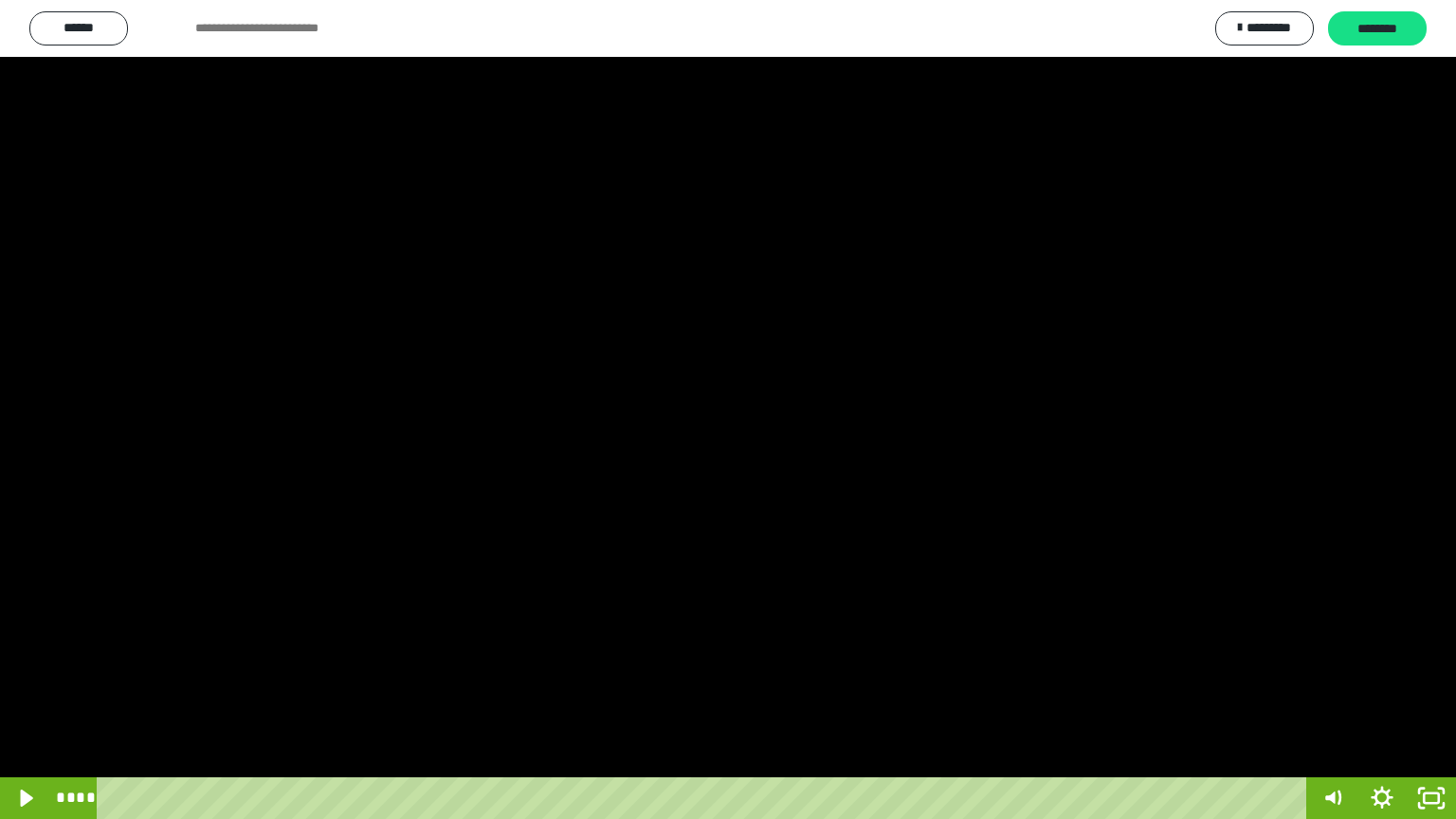 click at bounding box center (728, 410) 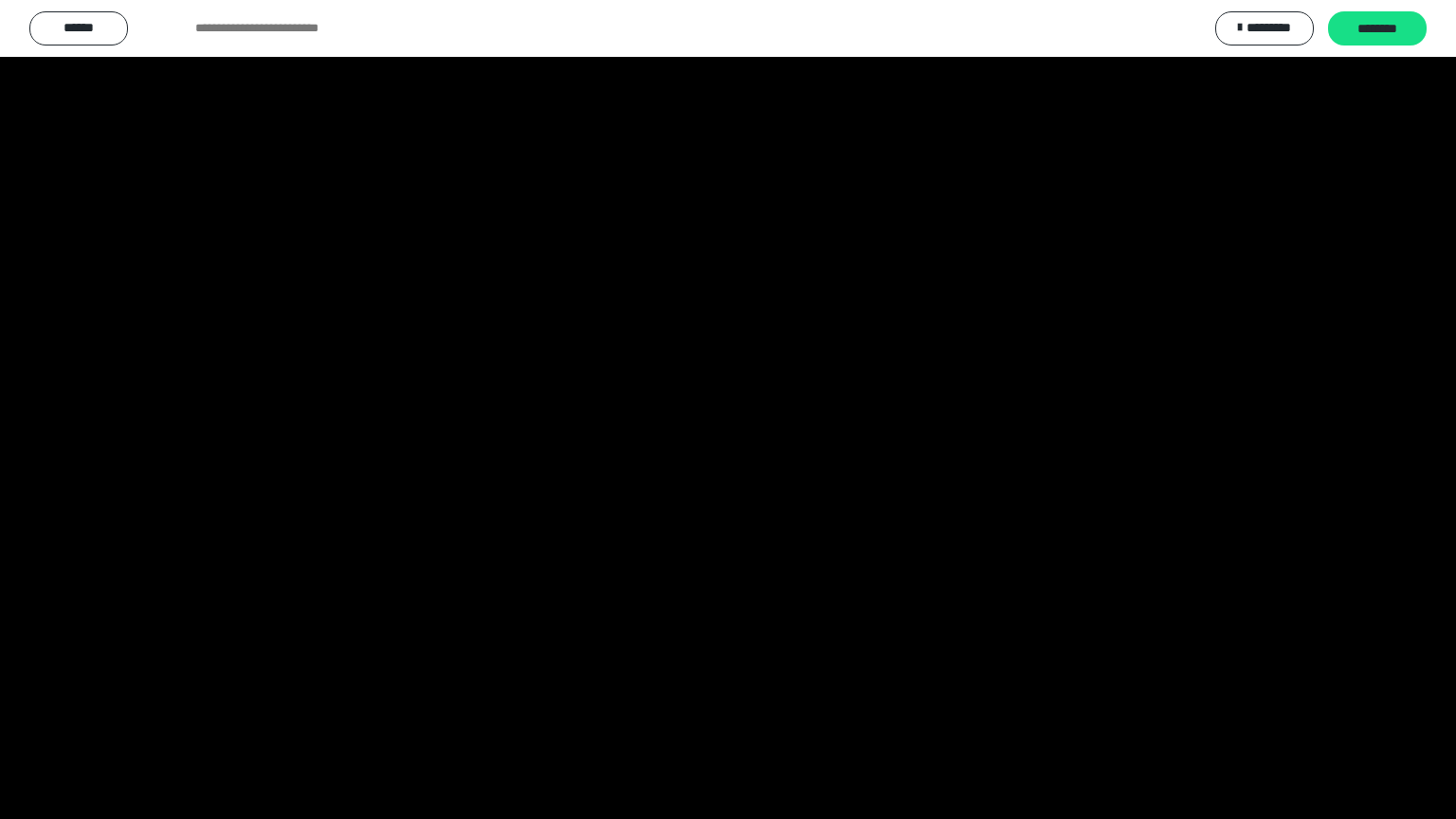 click at bounding box center (728, 410) 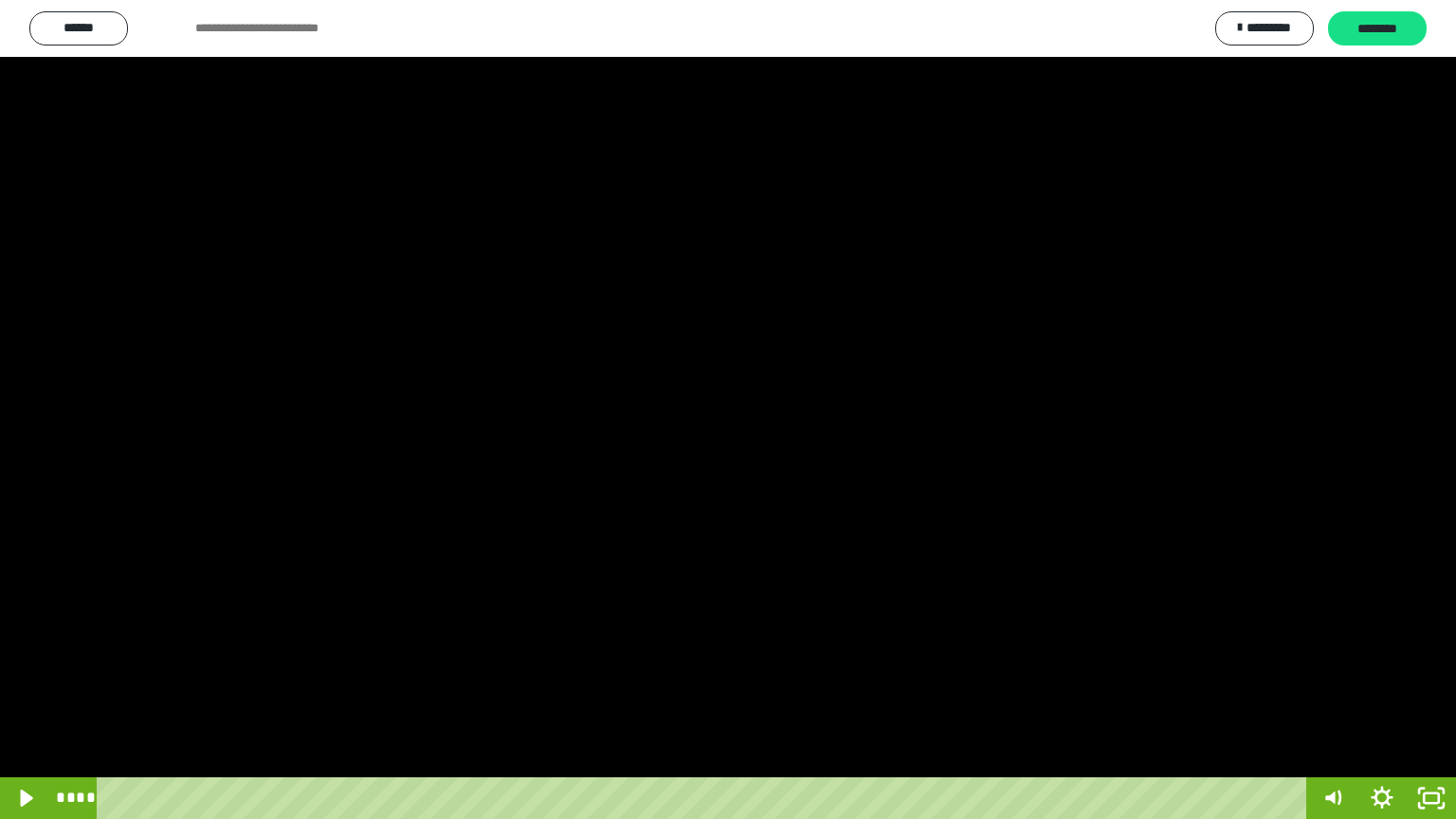 click at bounding box center (728, 410) 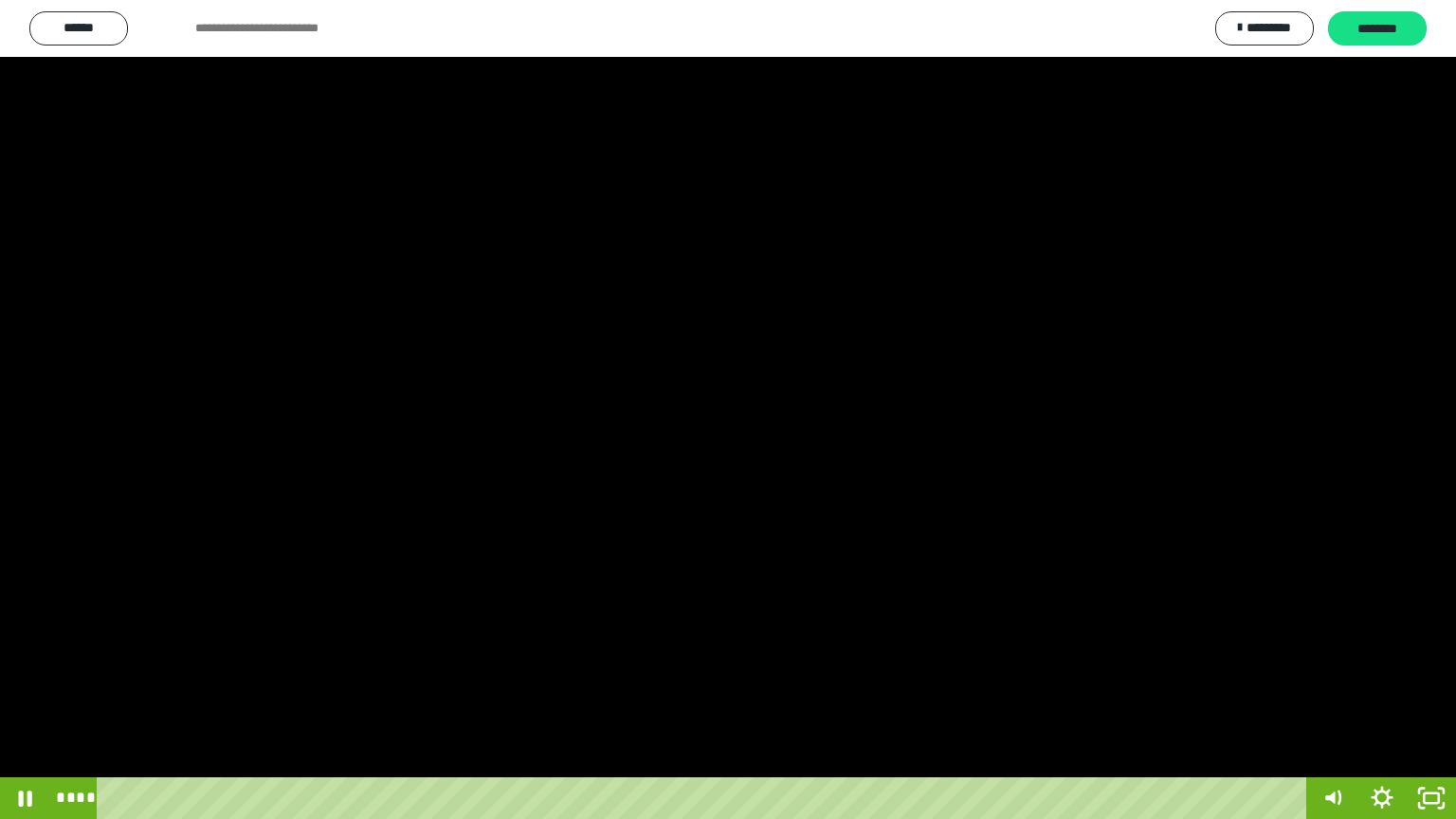 click at bounding box center [728, 410] 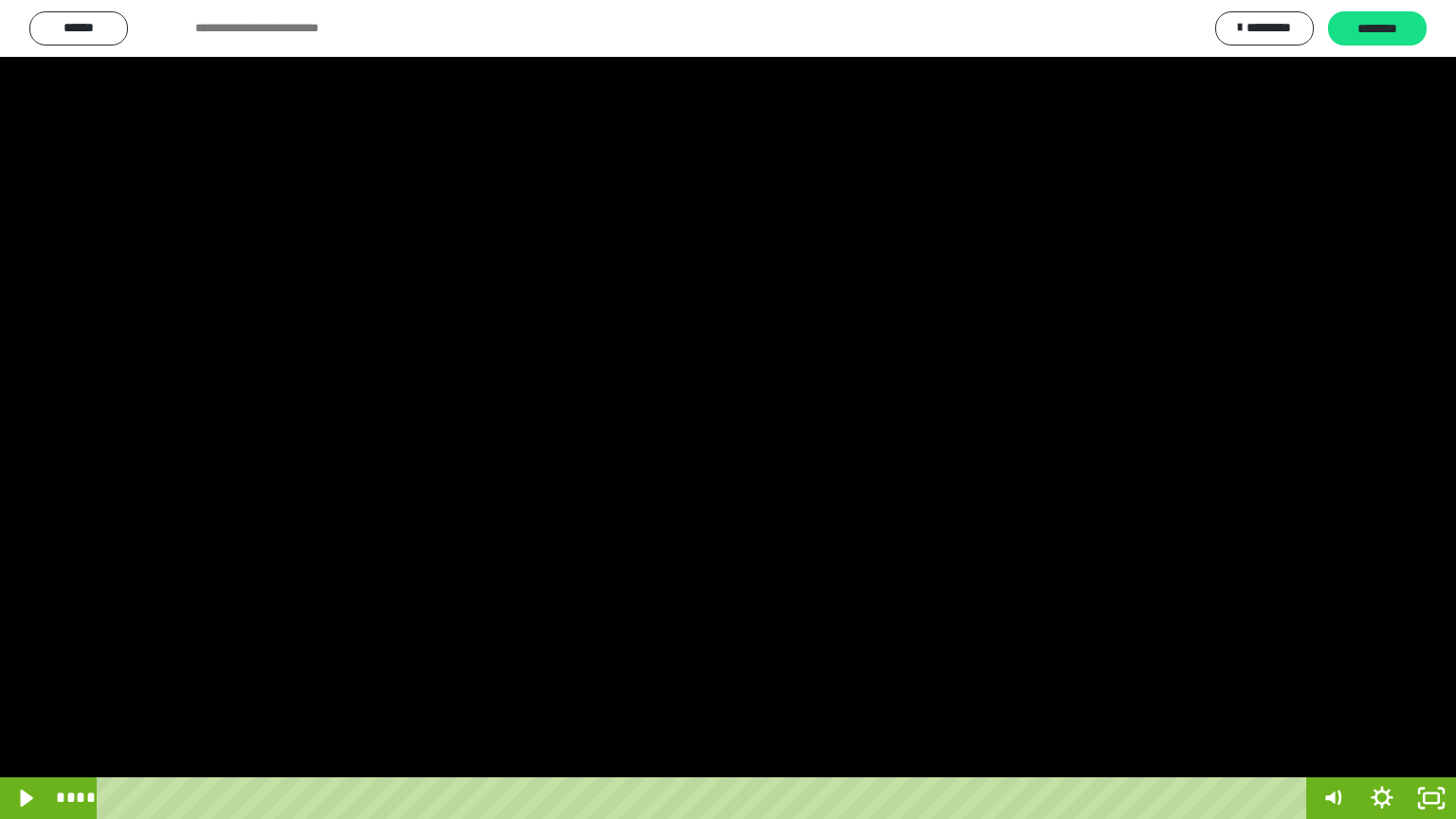 click at bounding box center [728, 410] 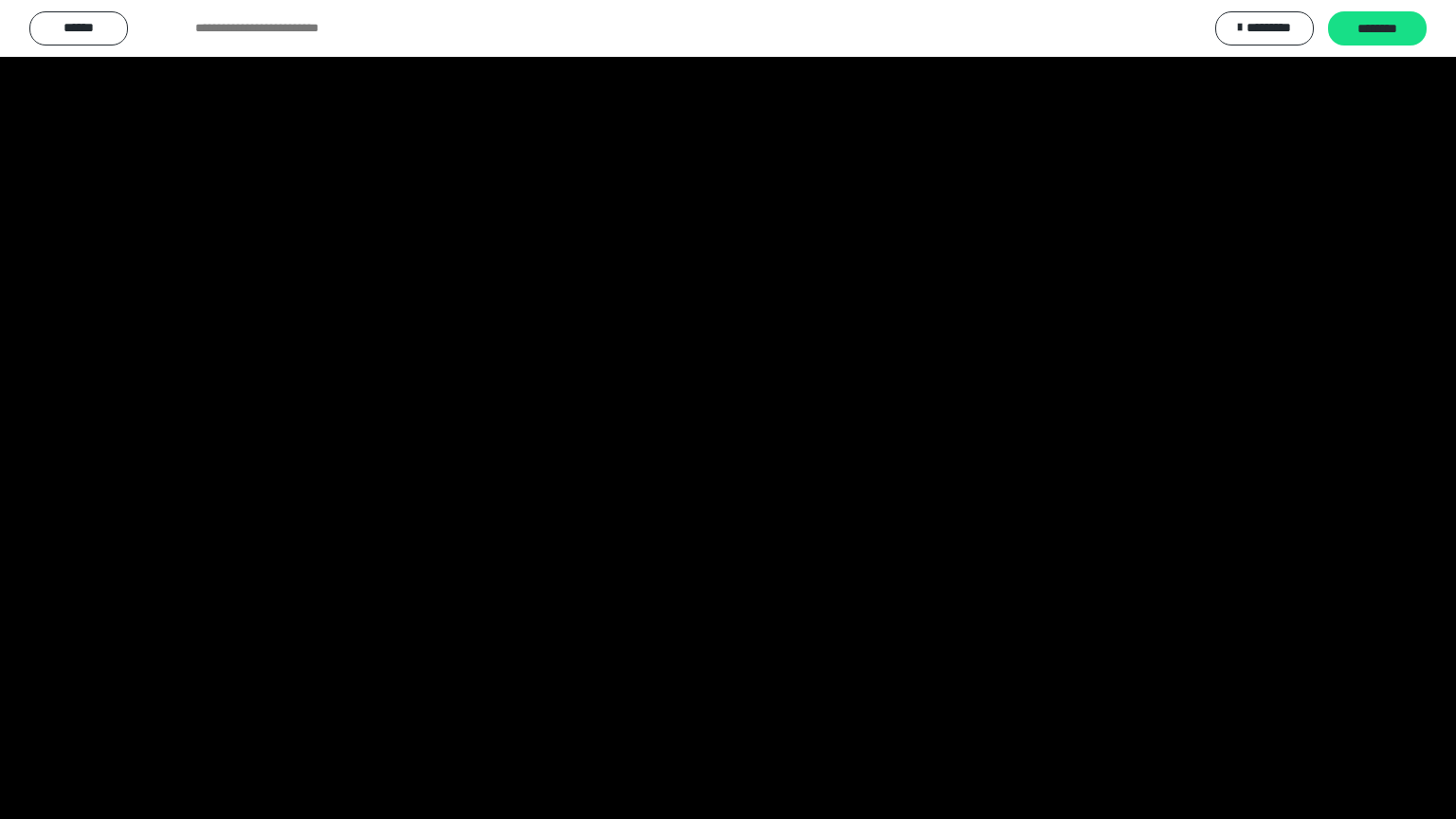 click at bounding box center (728, 410) 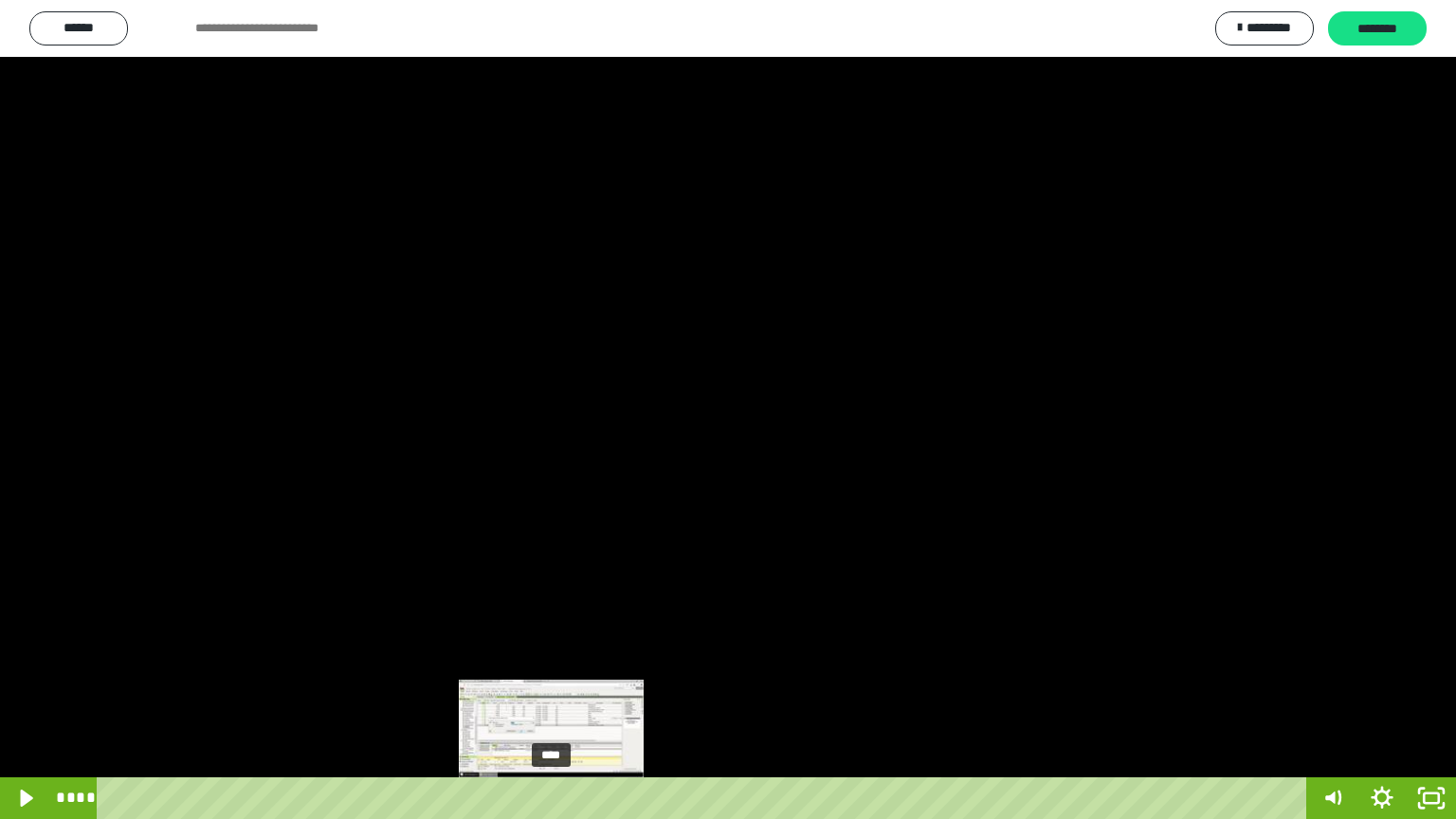 click at bounding box center (551, 798) 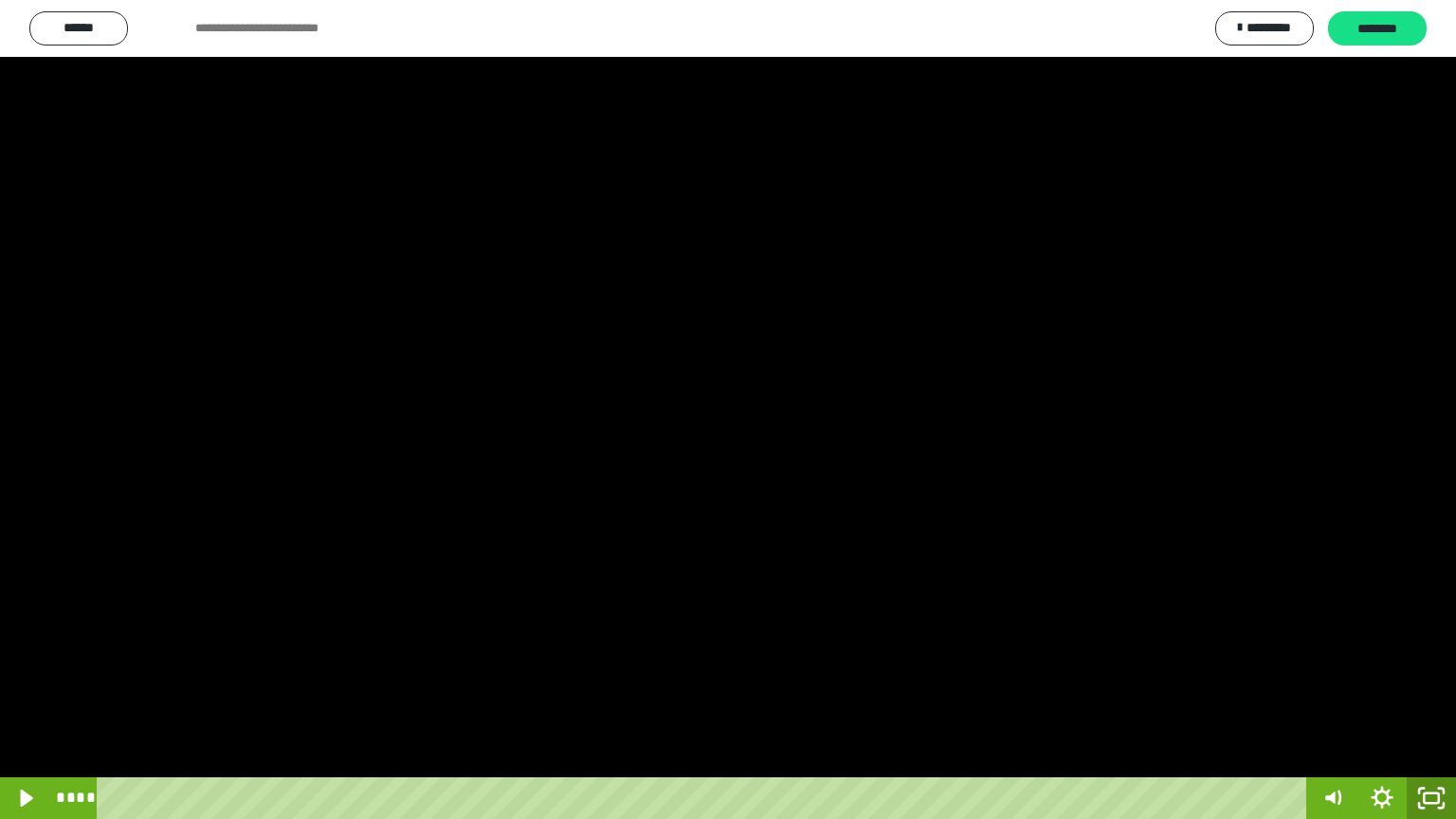 click 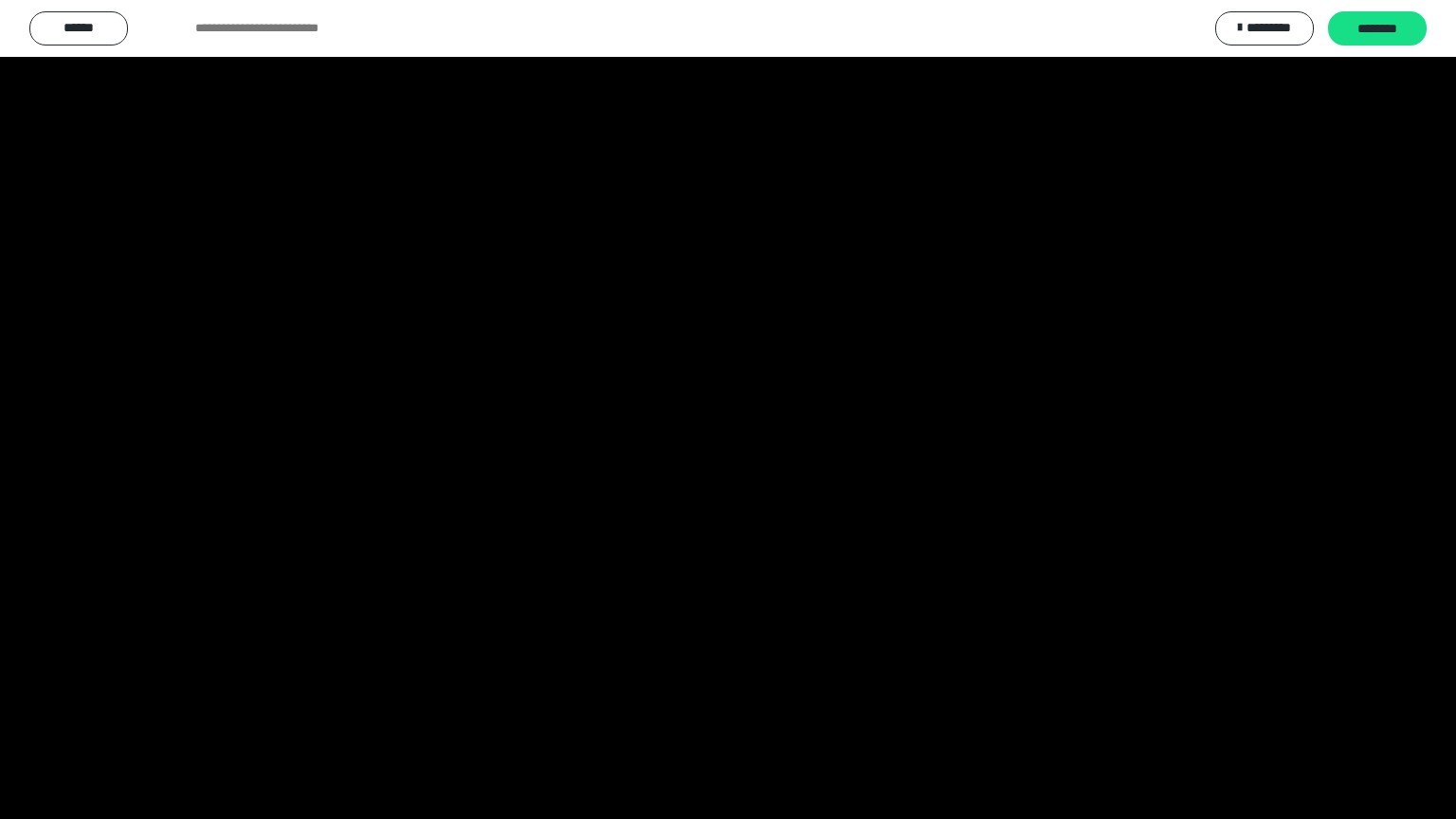 scroll, scrollTop: 3621, scrollLeft: 0, axis: vertical 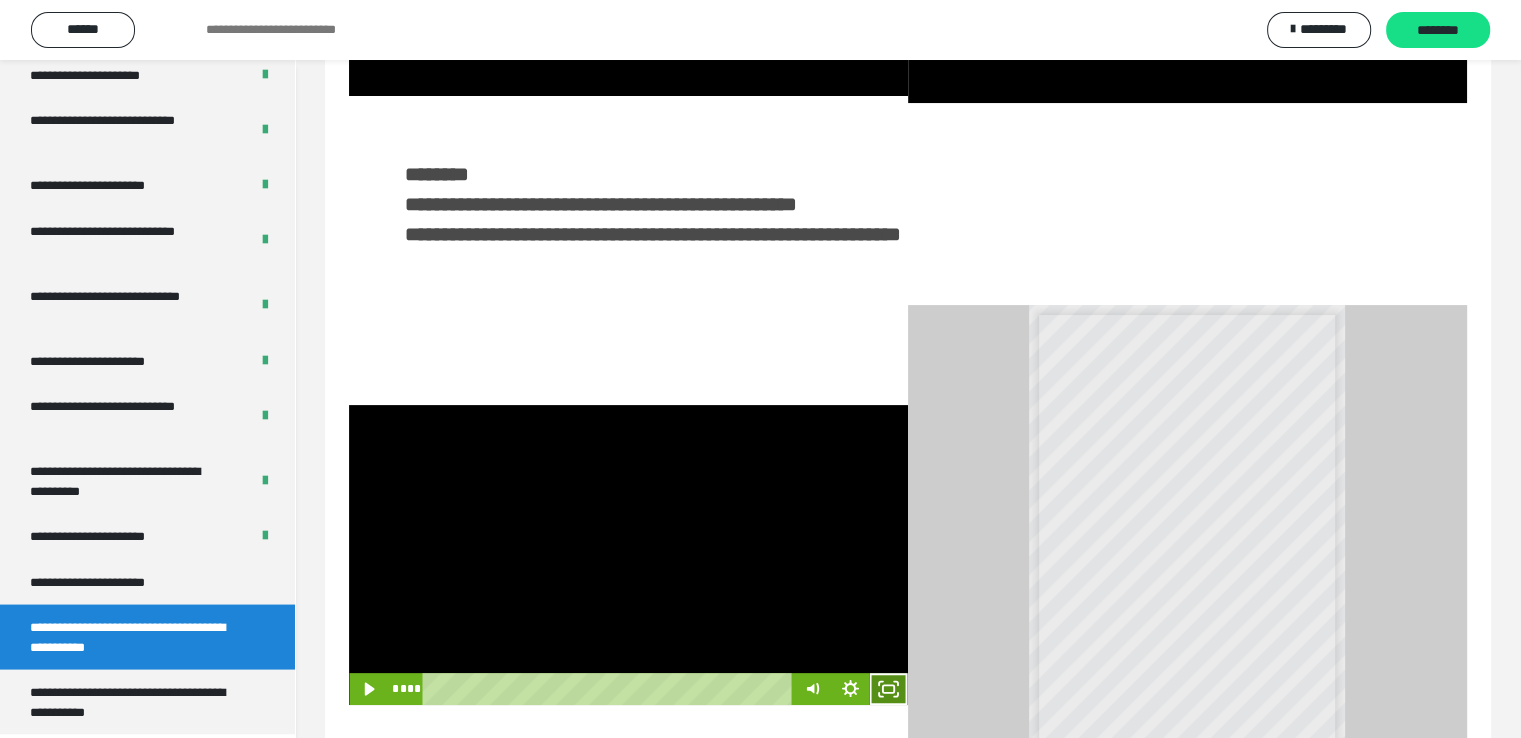 click 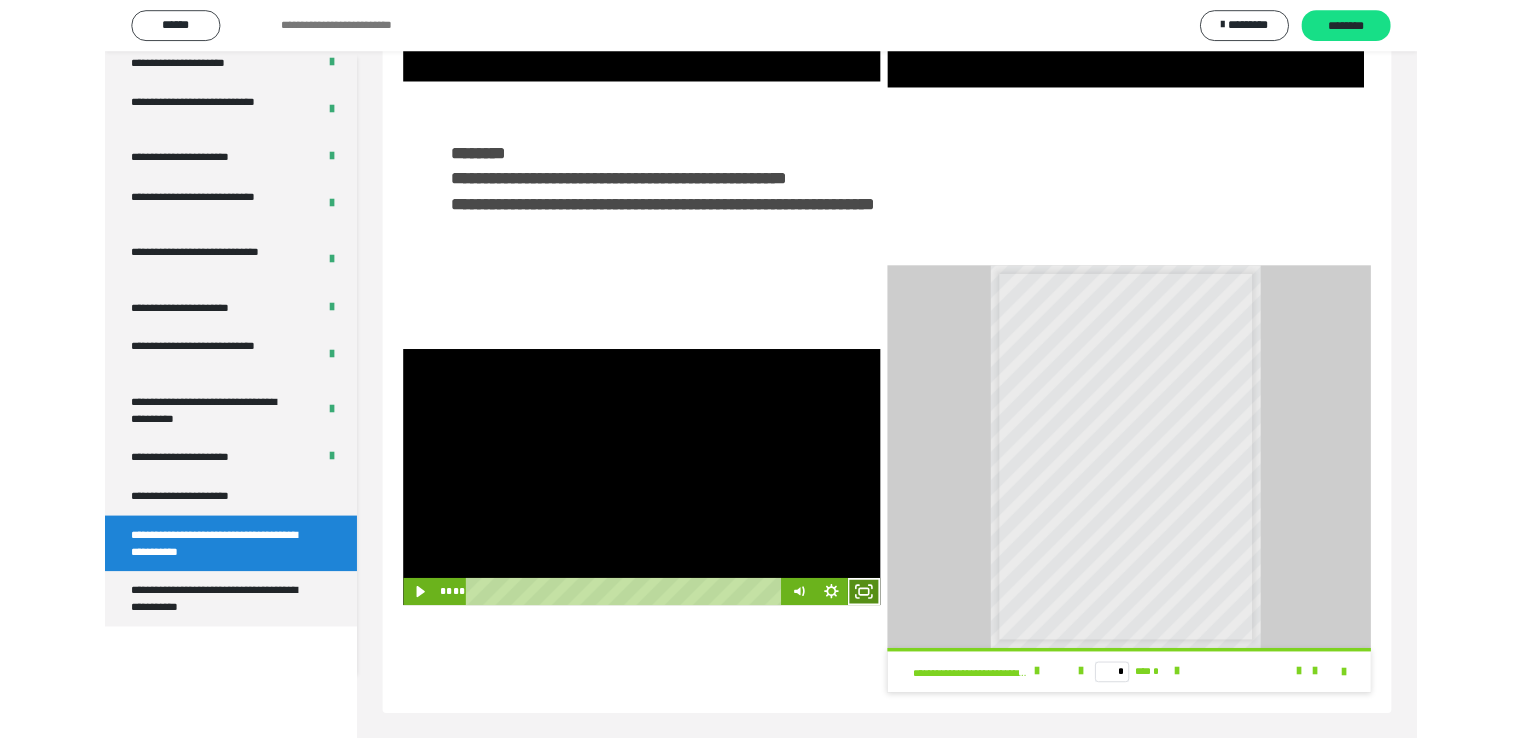 scroll, scrollTop: 3693, scrollLeft: 0, axis: vertical 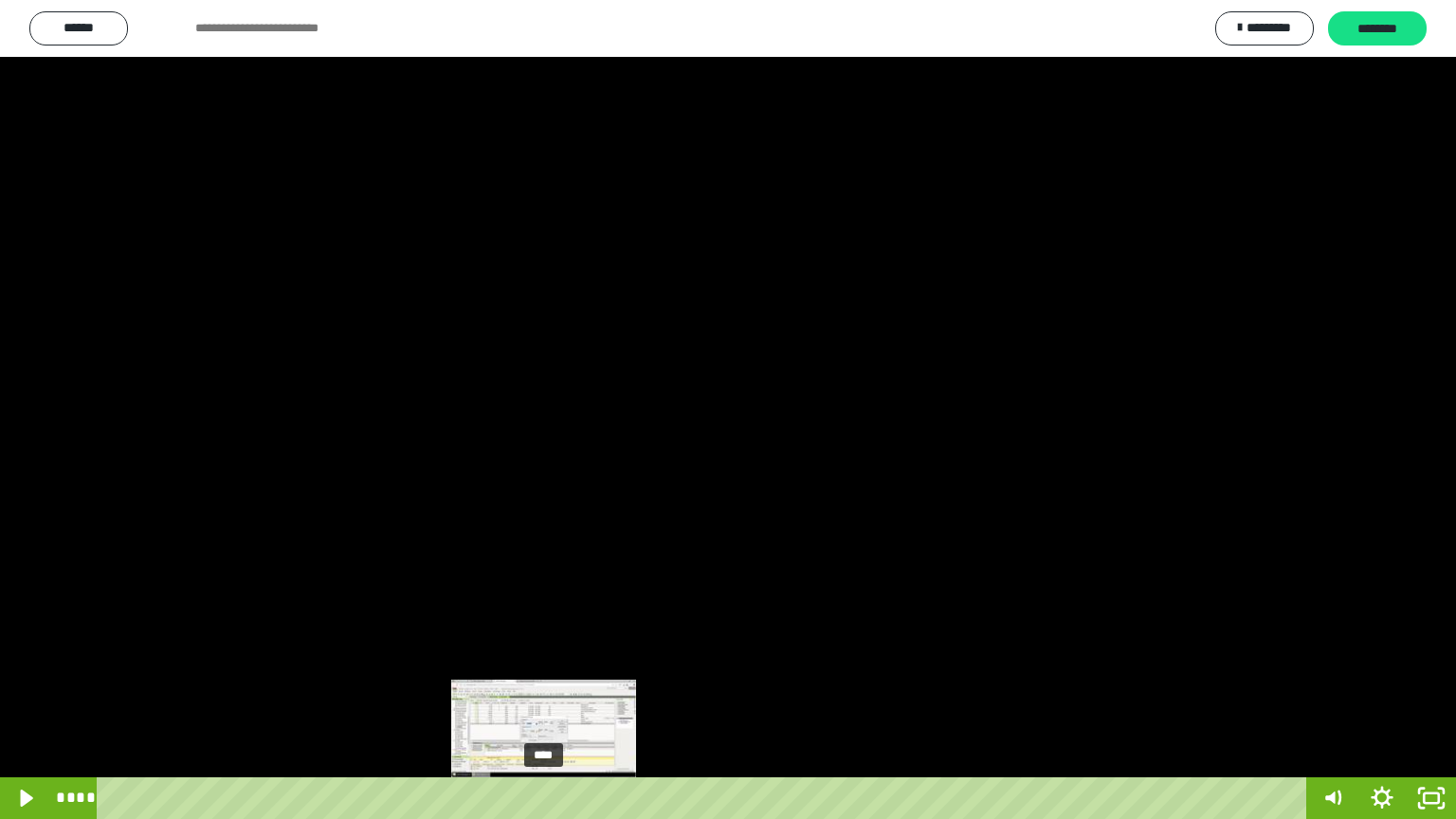 drag, startPoint x: 555, startPoint y: 796, endPoint x: 544, endPoint y: 796, distance: 11 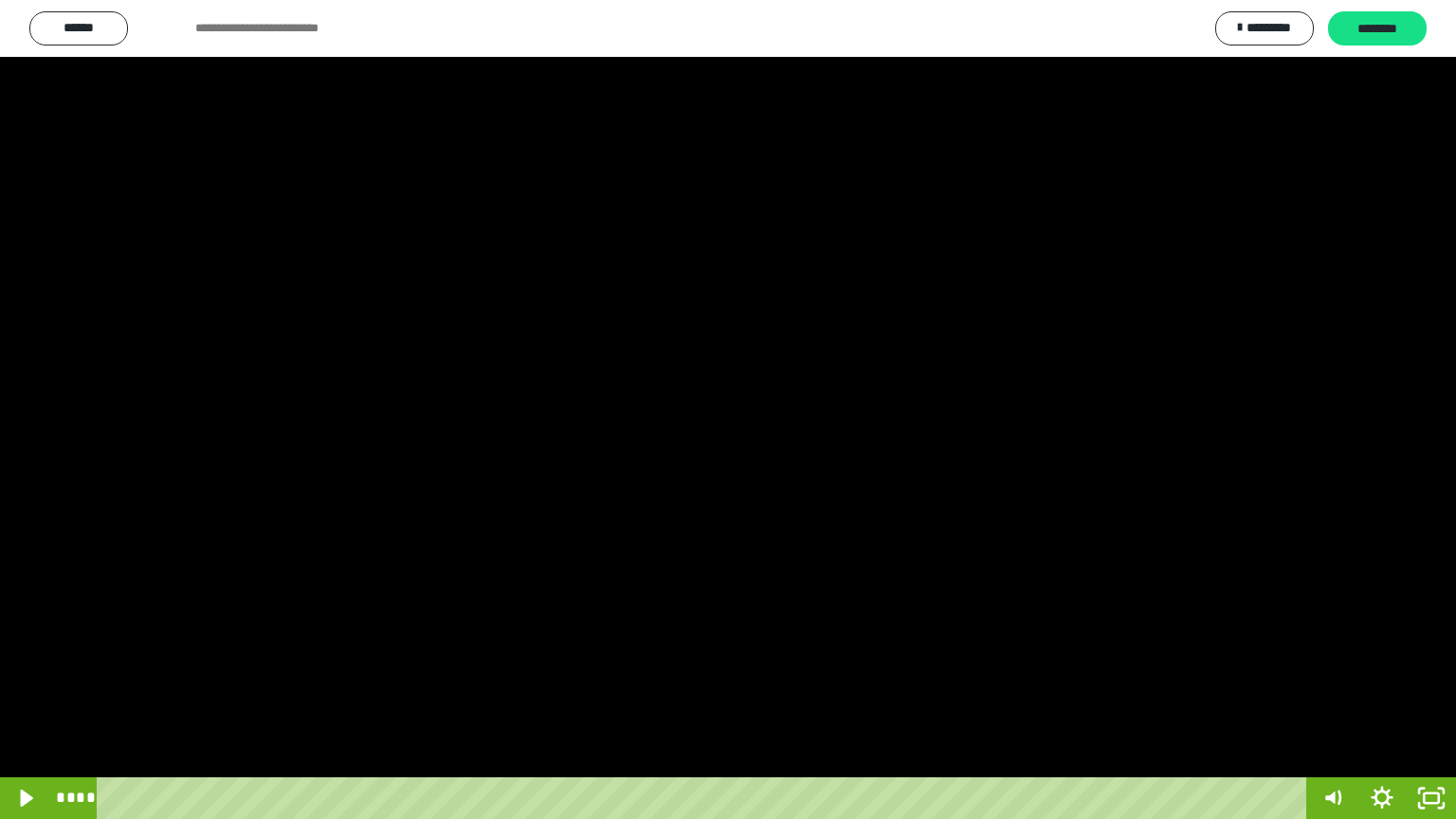 click at bounding box center (728, 410) 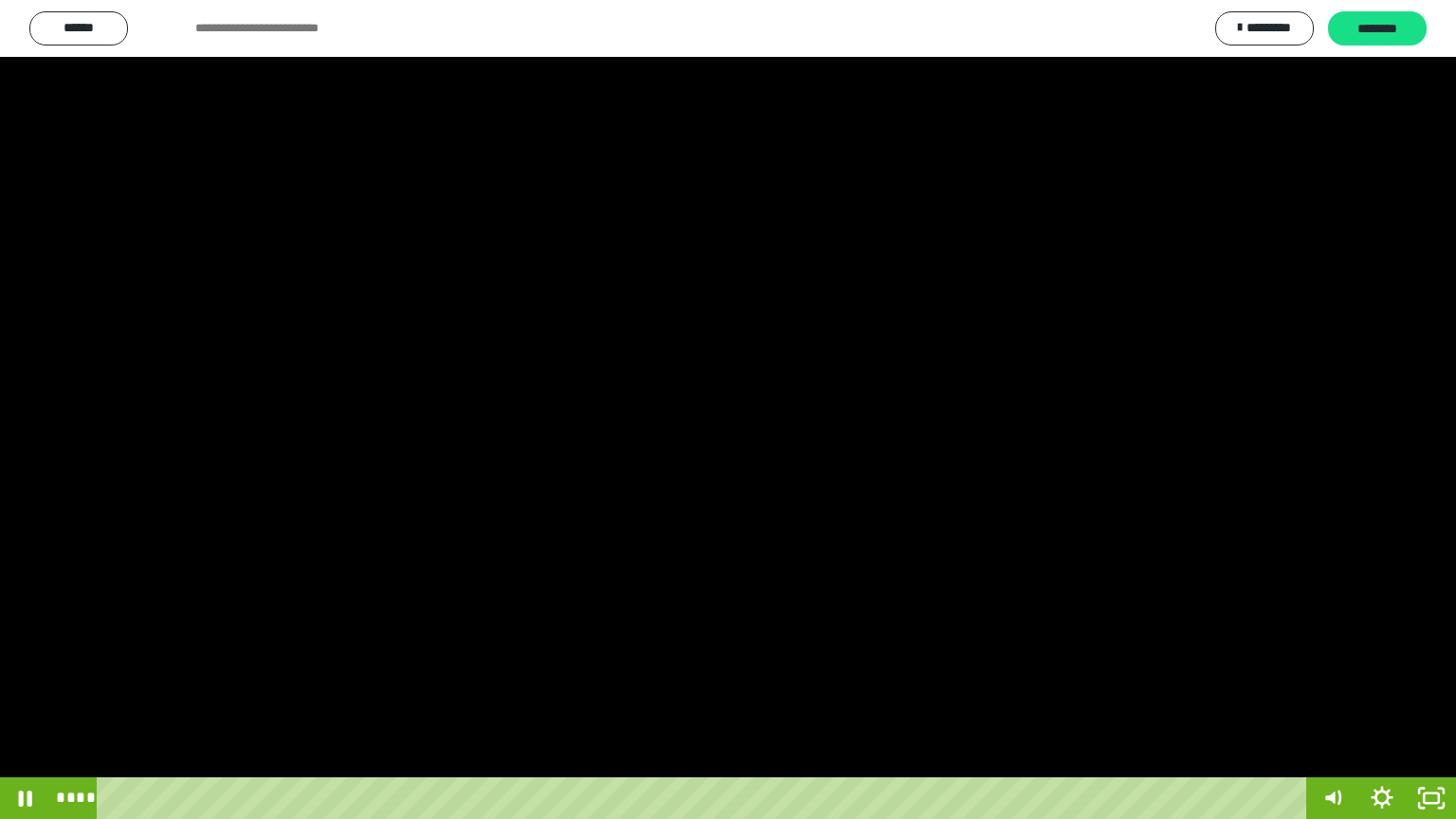 click at bounding box center [728, 410] 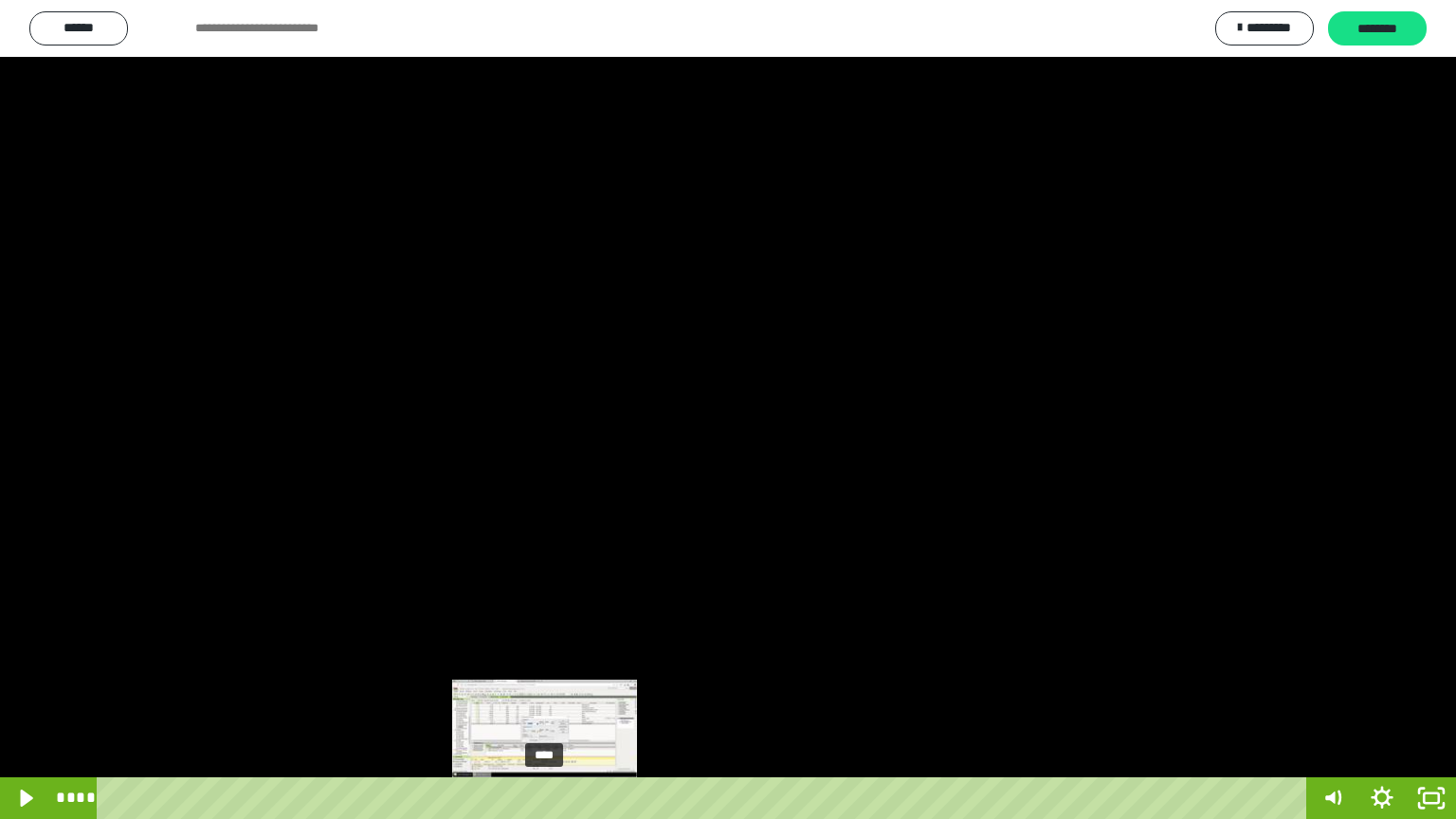 click at bounding box center [544, 798] 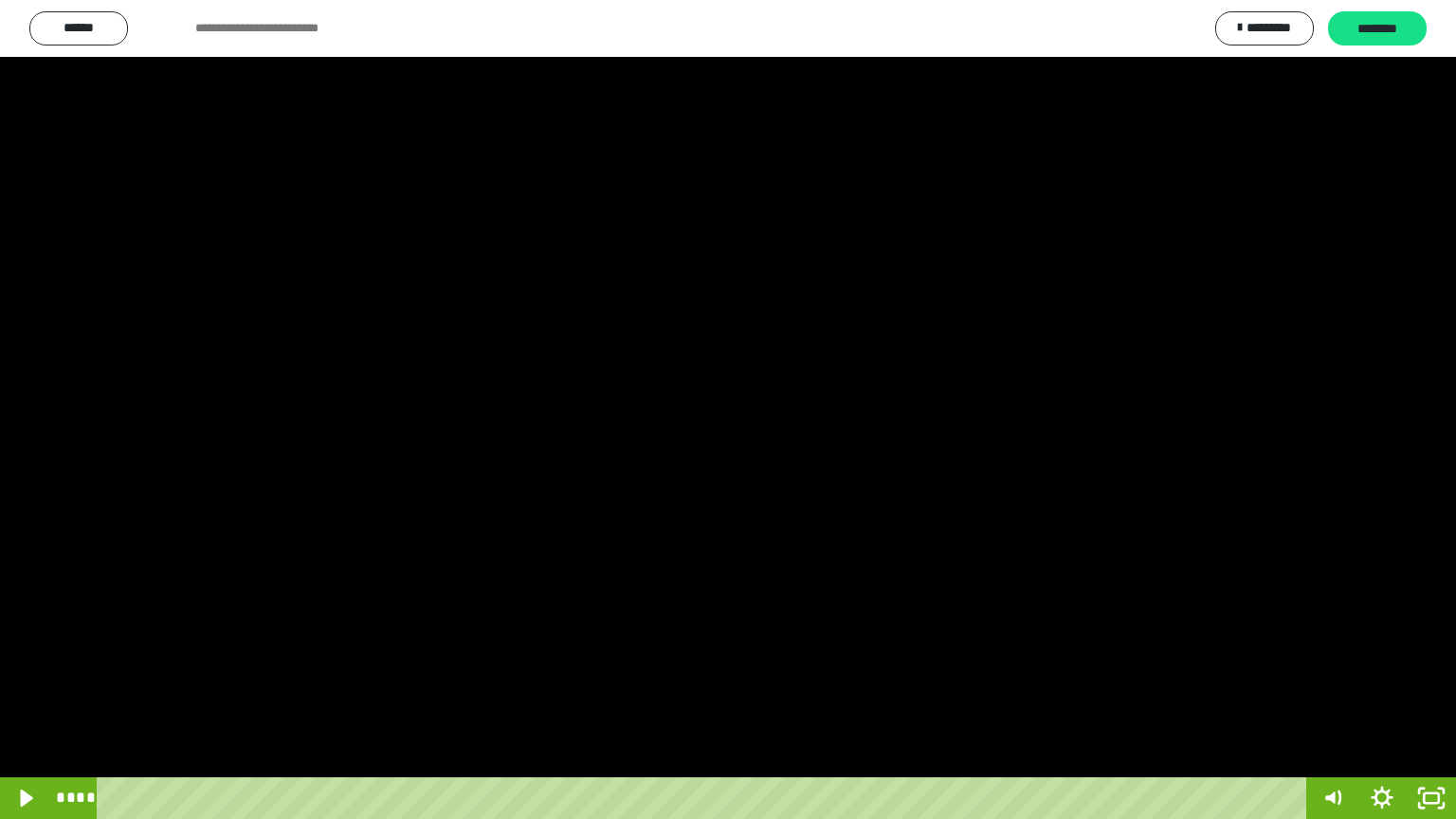 click at bounding box center (728, 410) 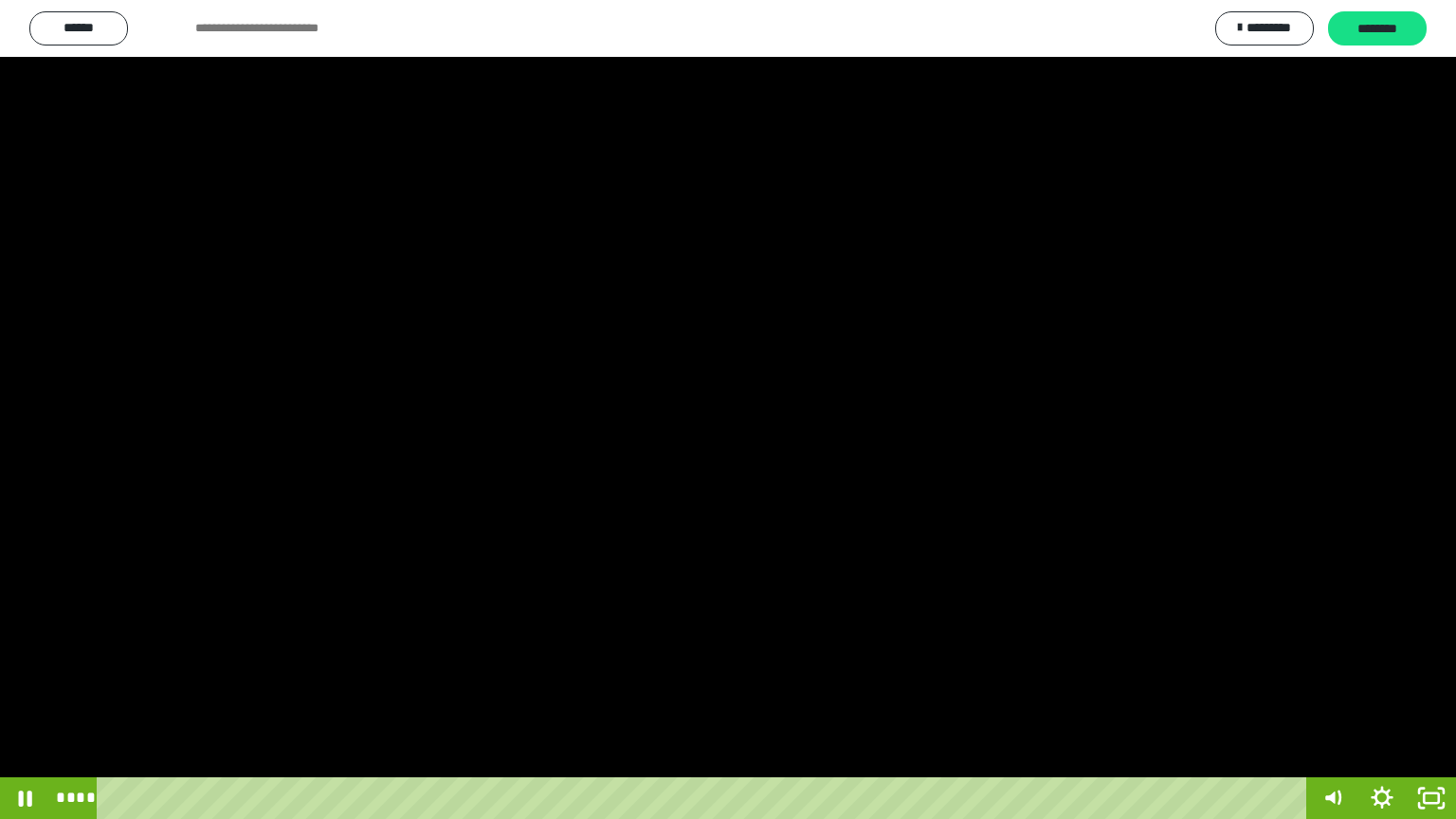 click at bounding box center (728, 410) 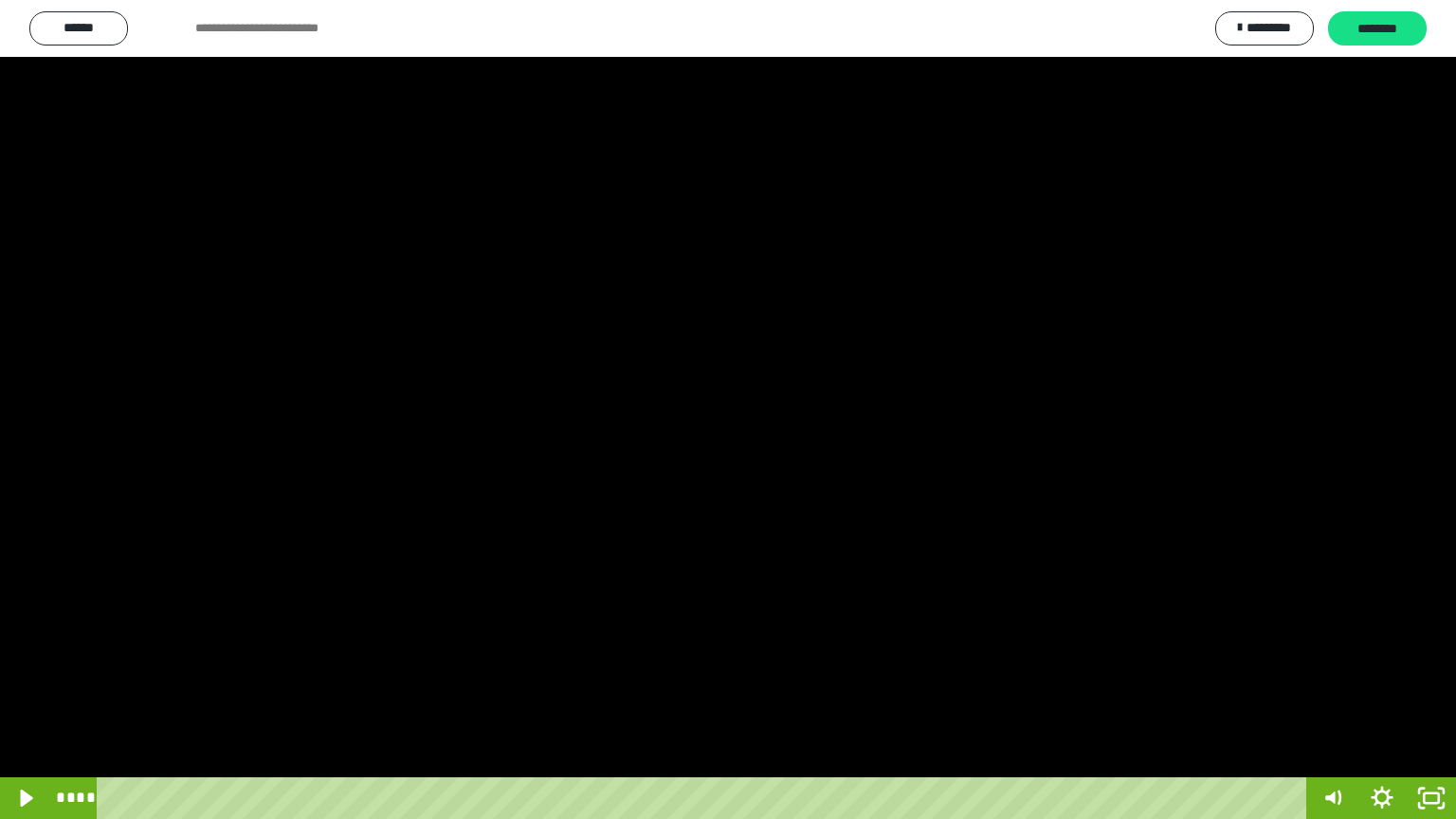 click at bounding box center (728, 410) 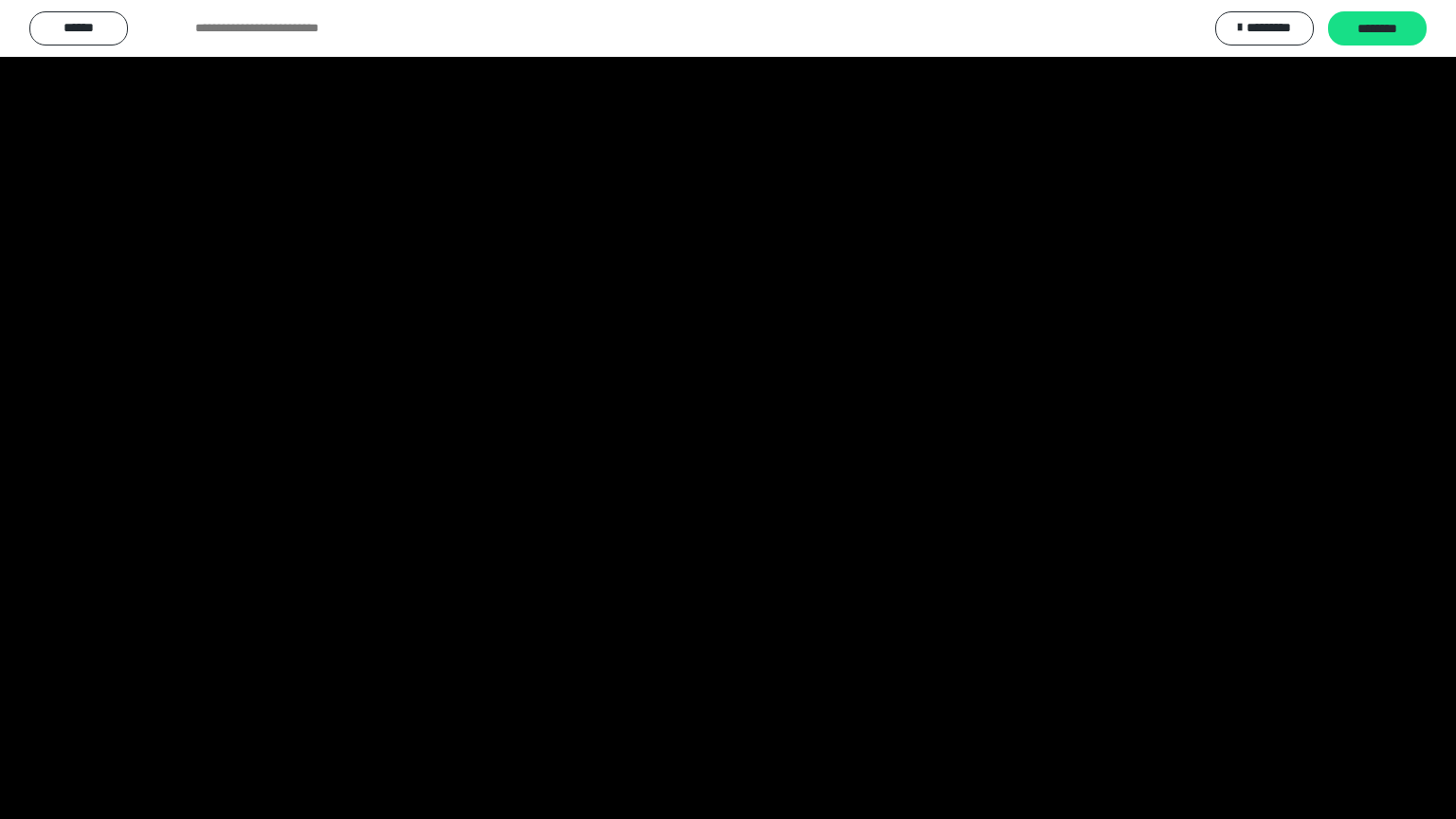 click at bounding box center [728, 410] 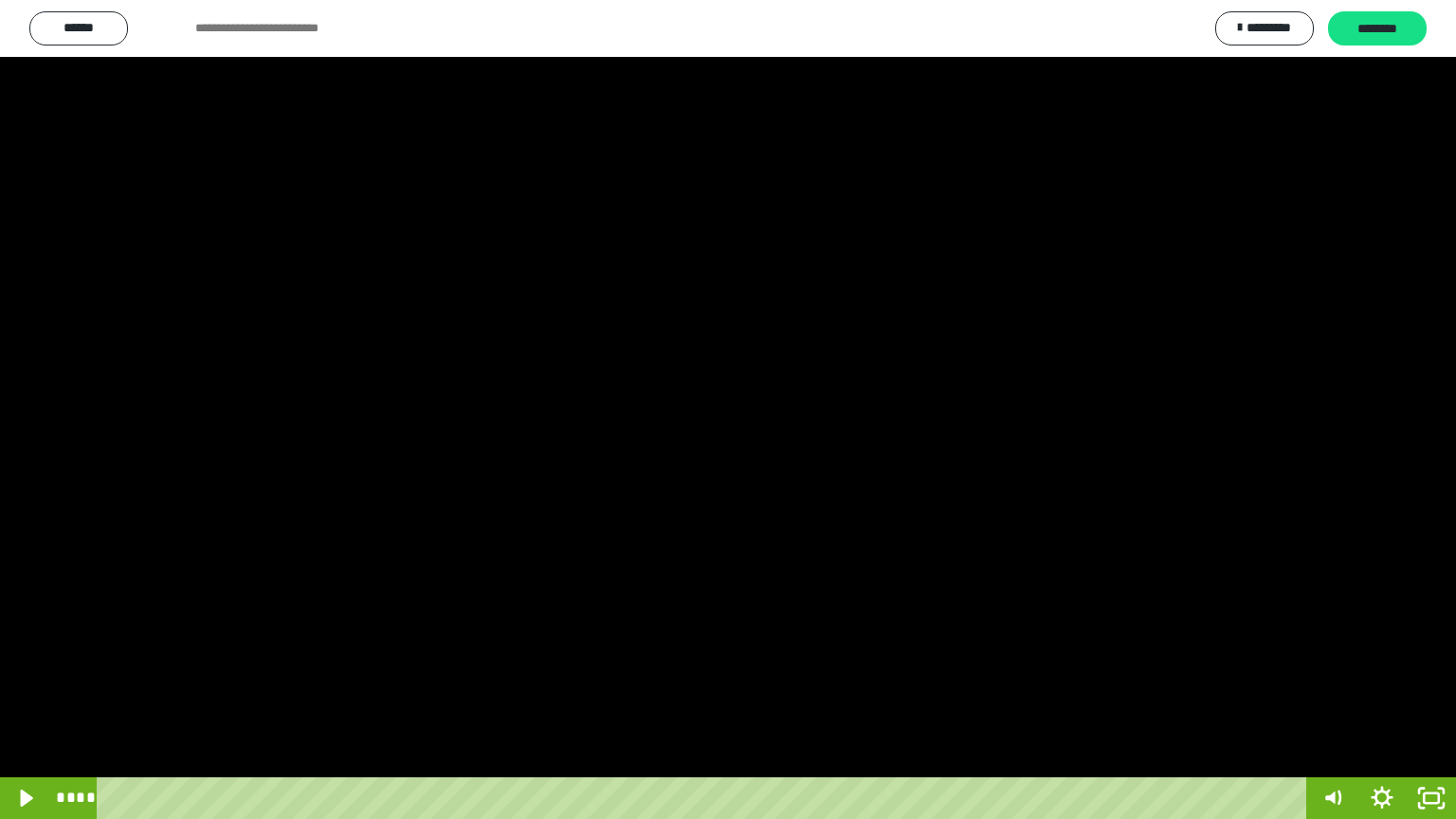 click at bounding box center [728, 410] 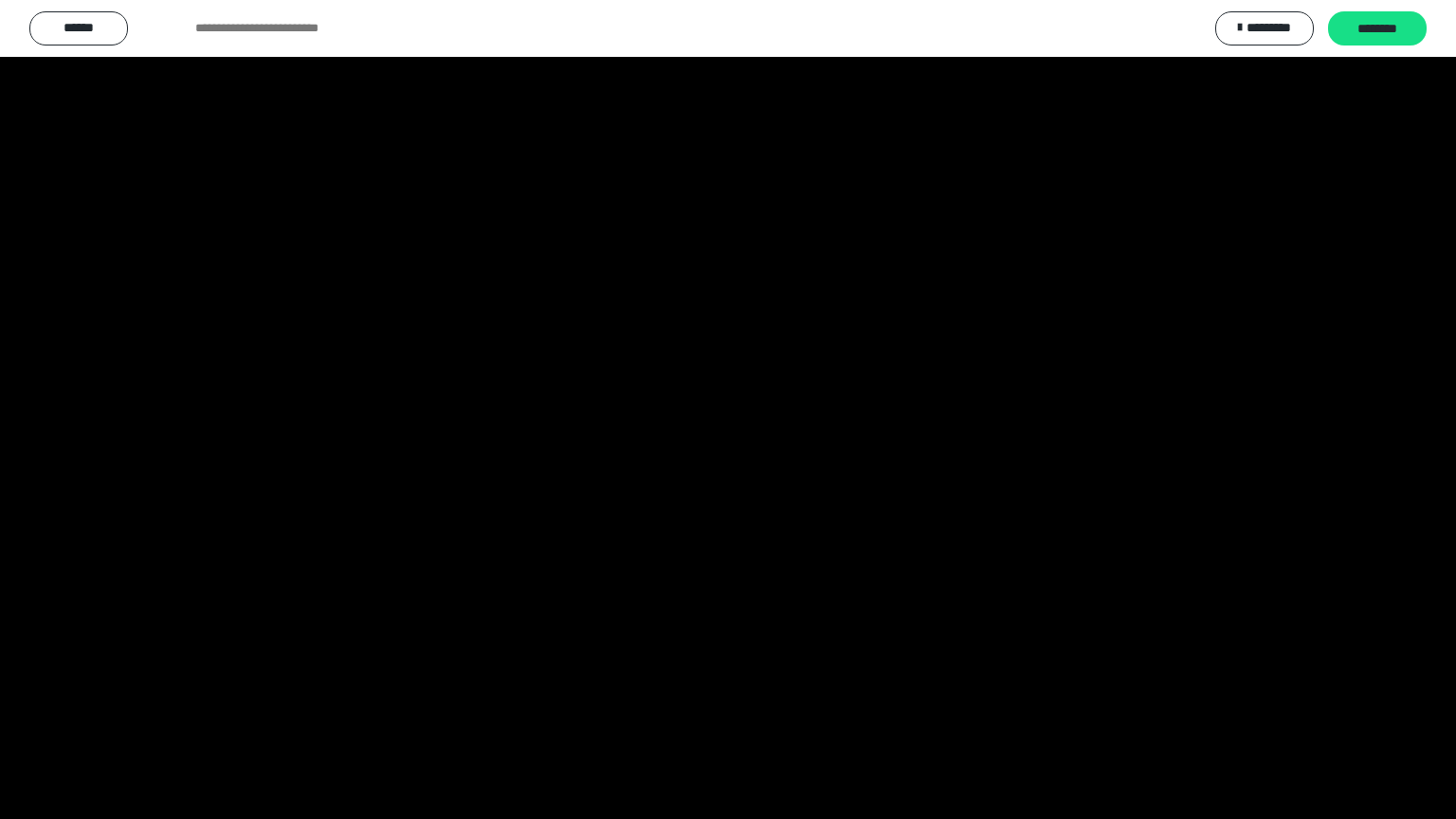 click at bounding box center (728, 410) 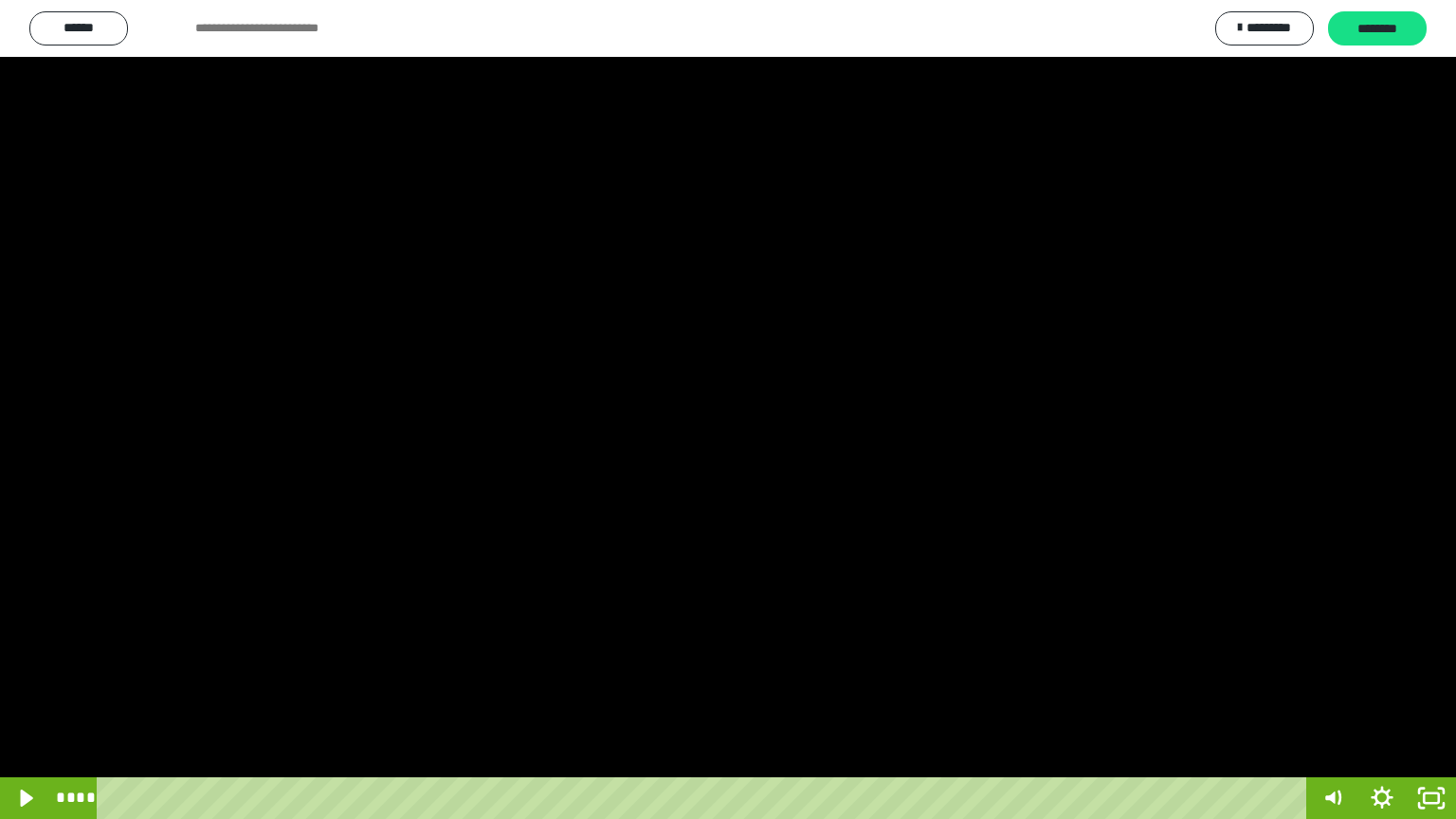 click at bounding box center [728, 410] 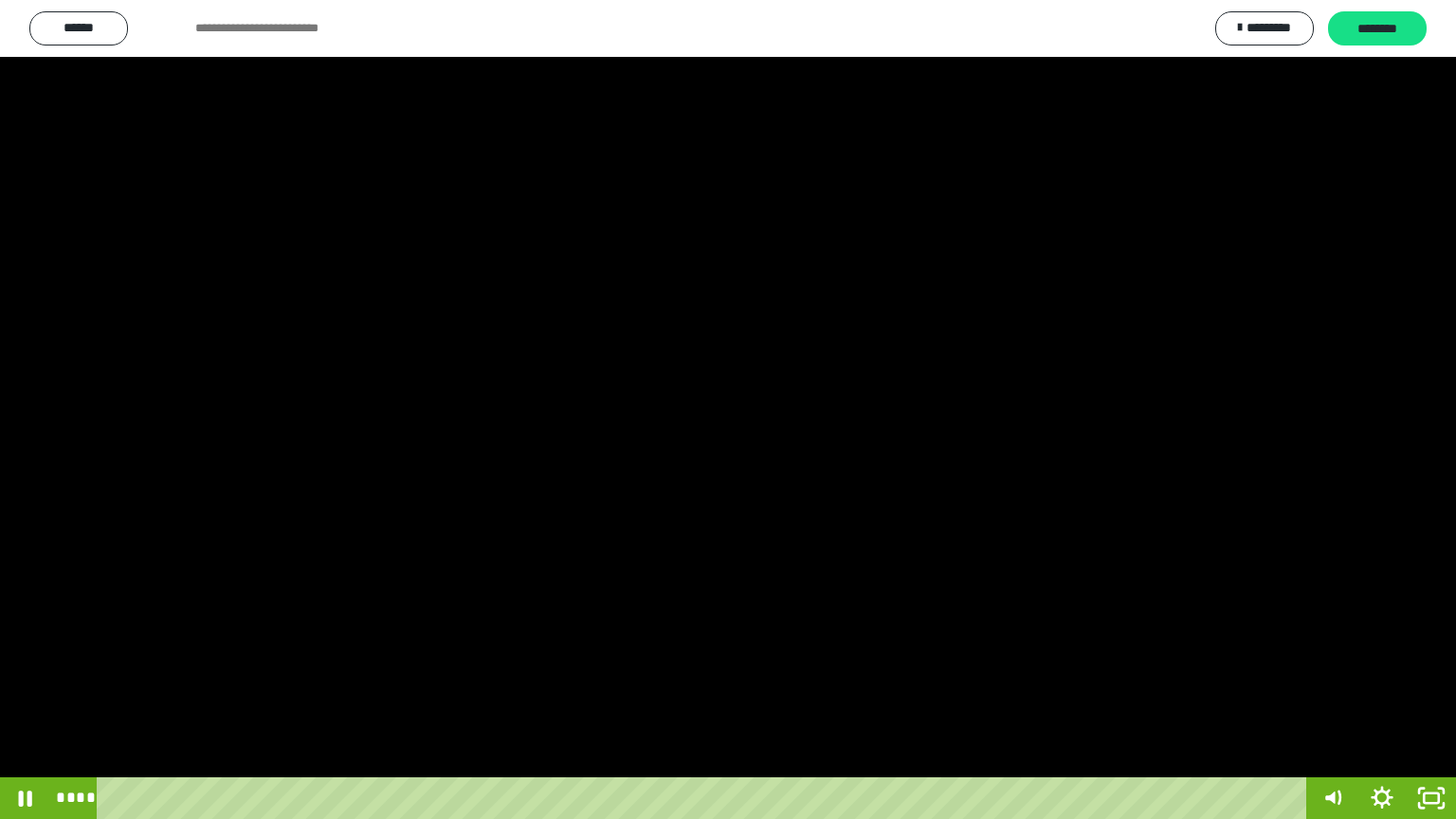 click at bounding box center [728, 410] 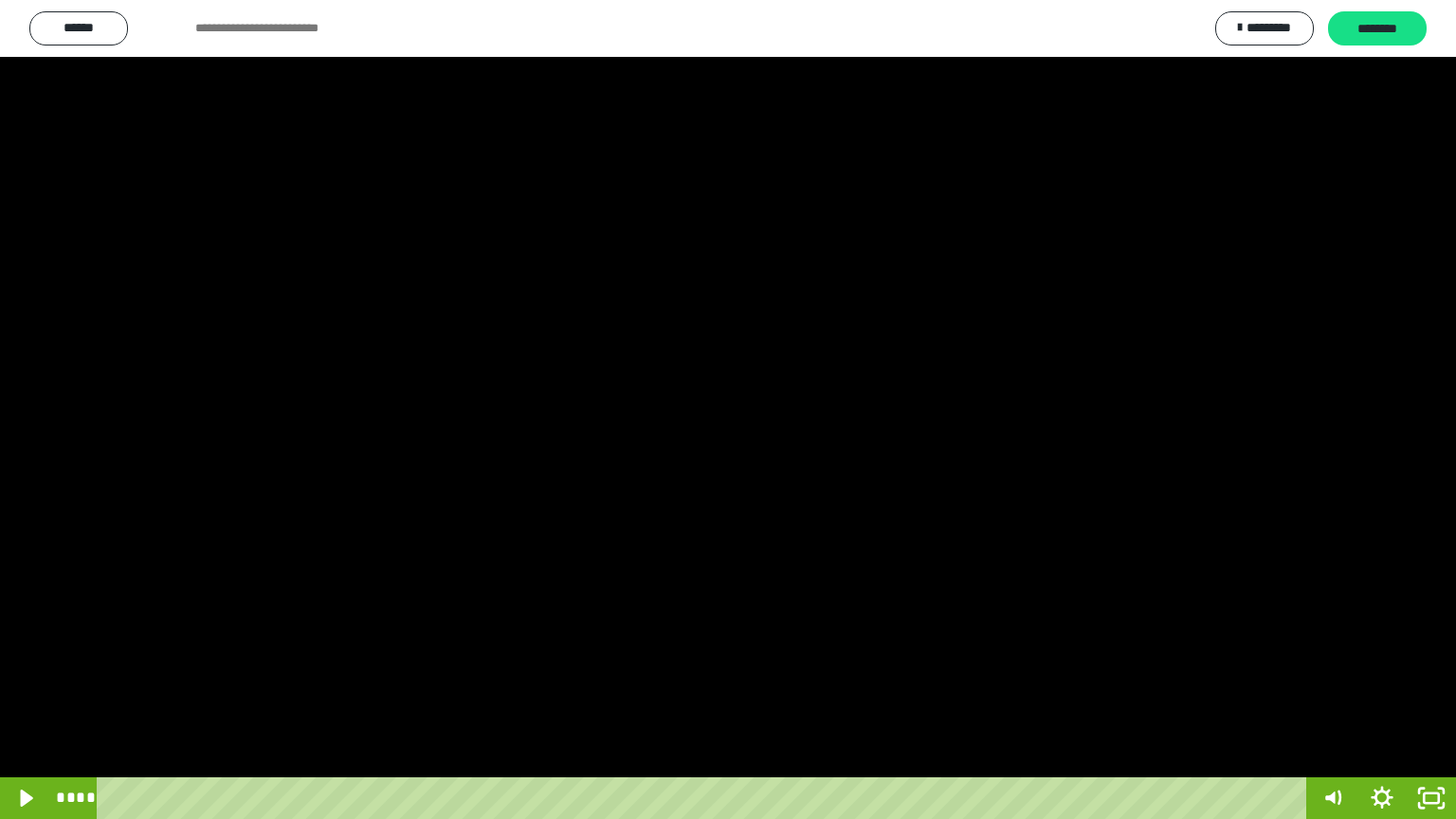 click at bounding box center (728, 410) 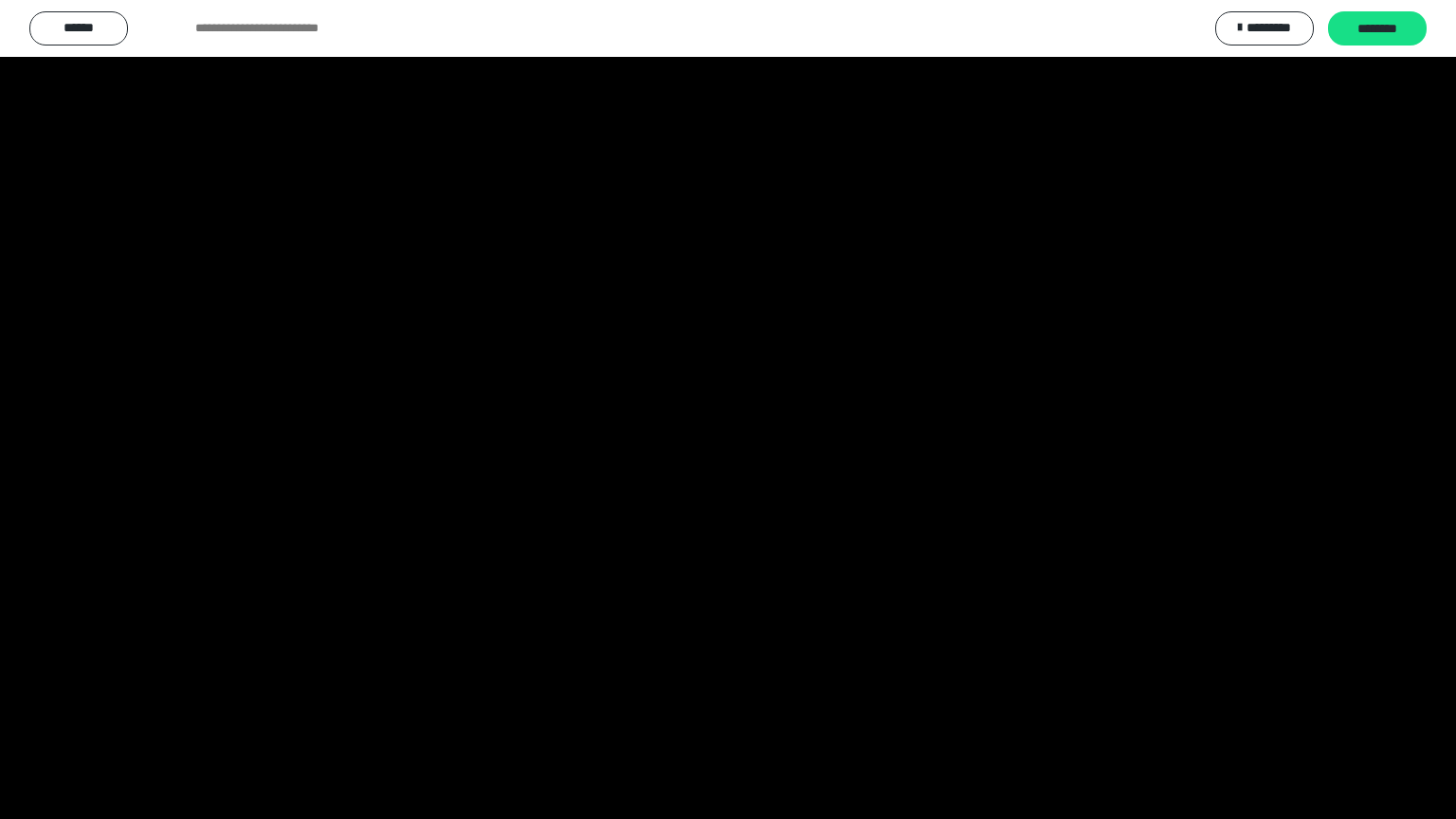click at bounding box center (728, 410) 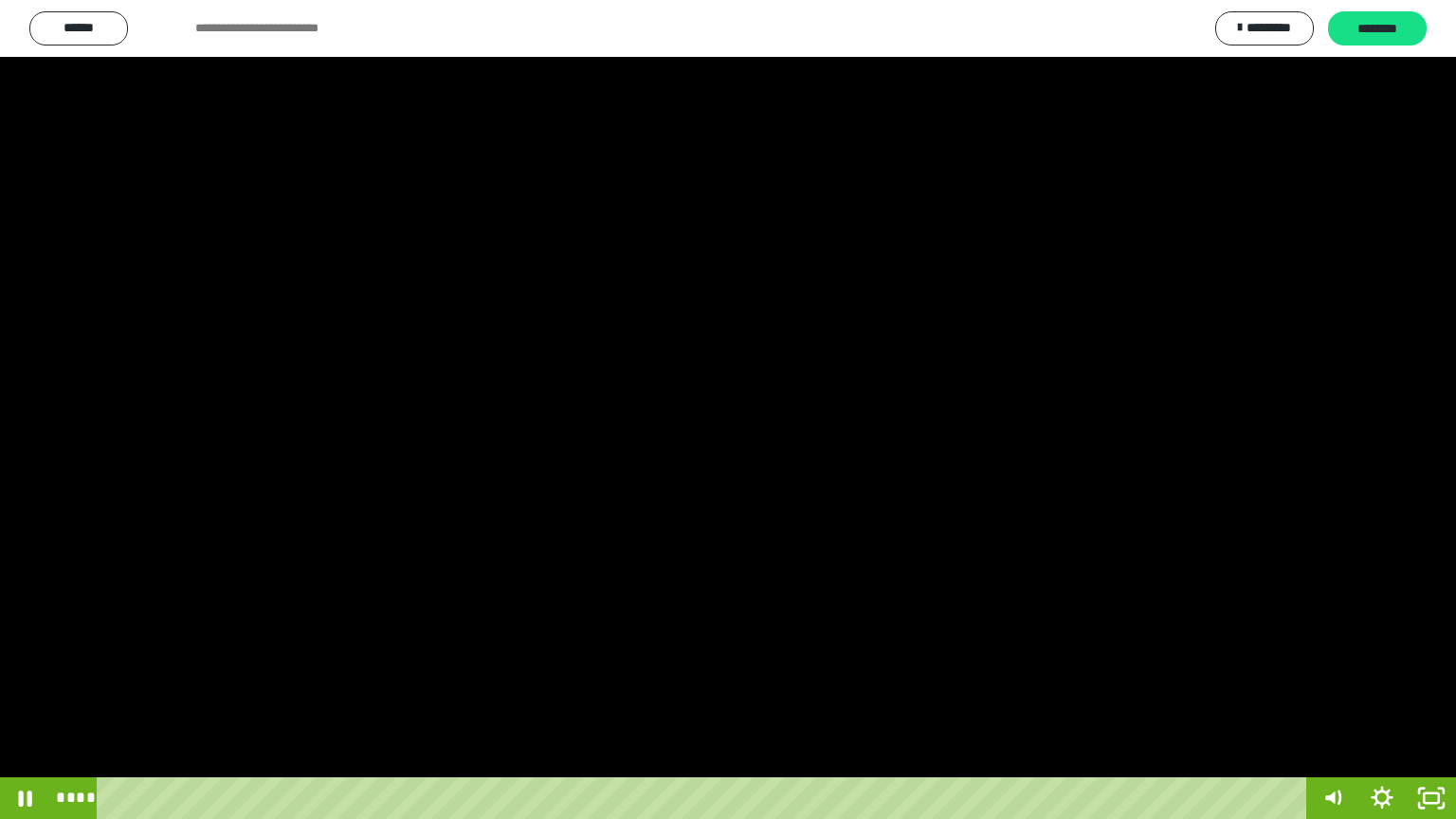 click at bounding box center [728, 410] 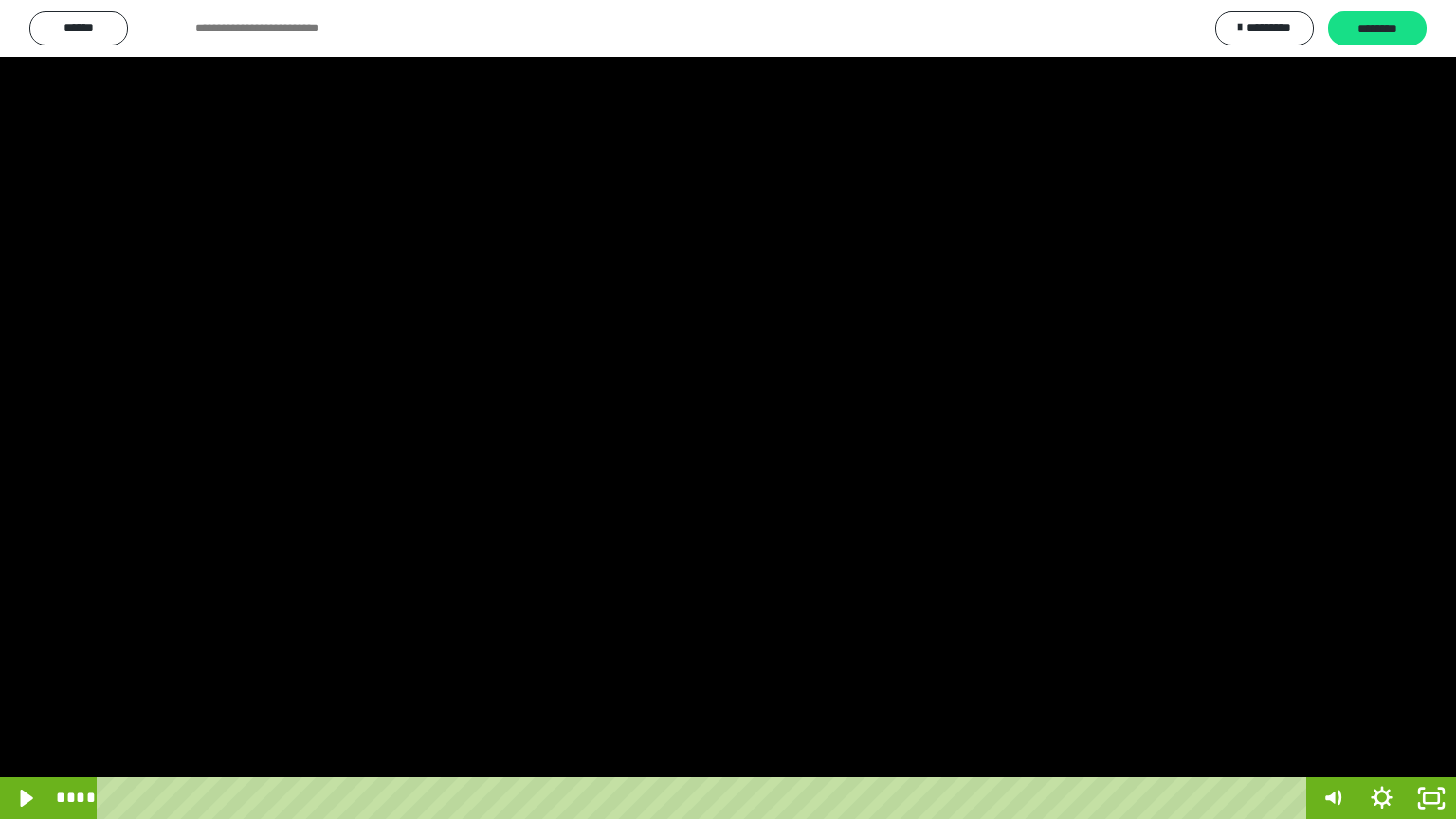 click at bounding box center (728, 410) 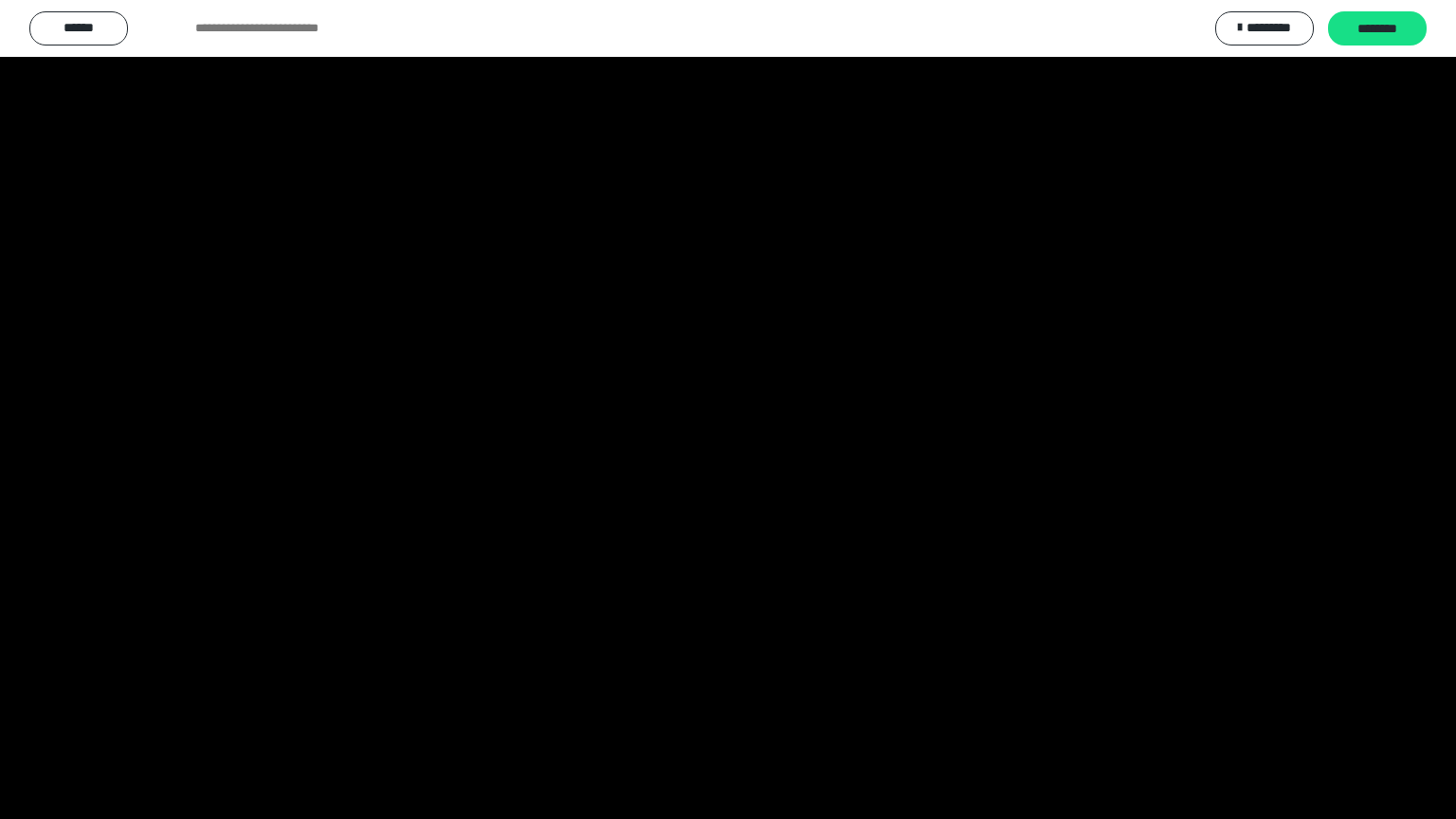 click at bounding box center [728, 410] 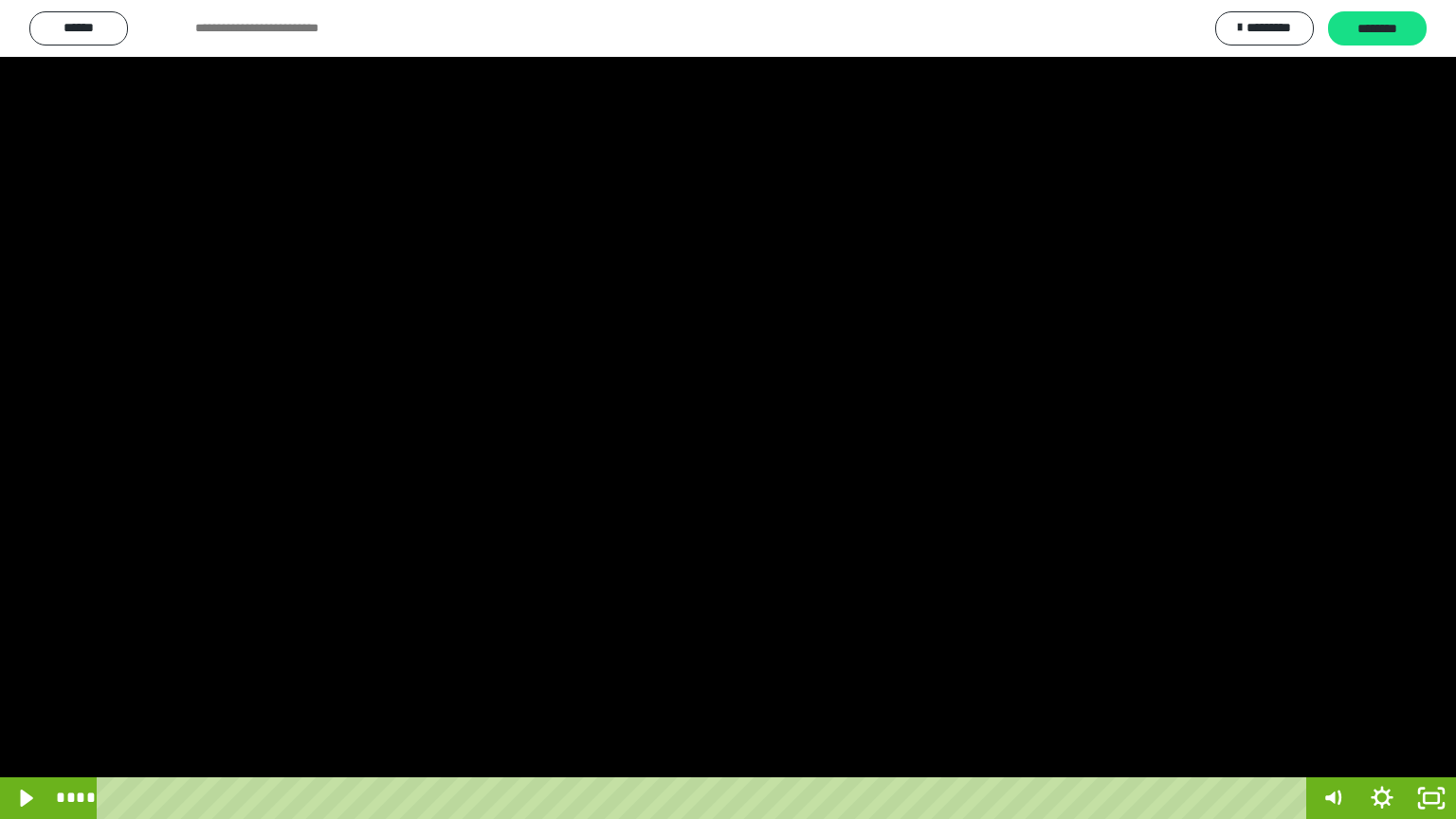 click at bounding box center (728, 410) 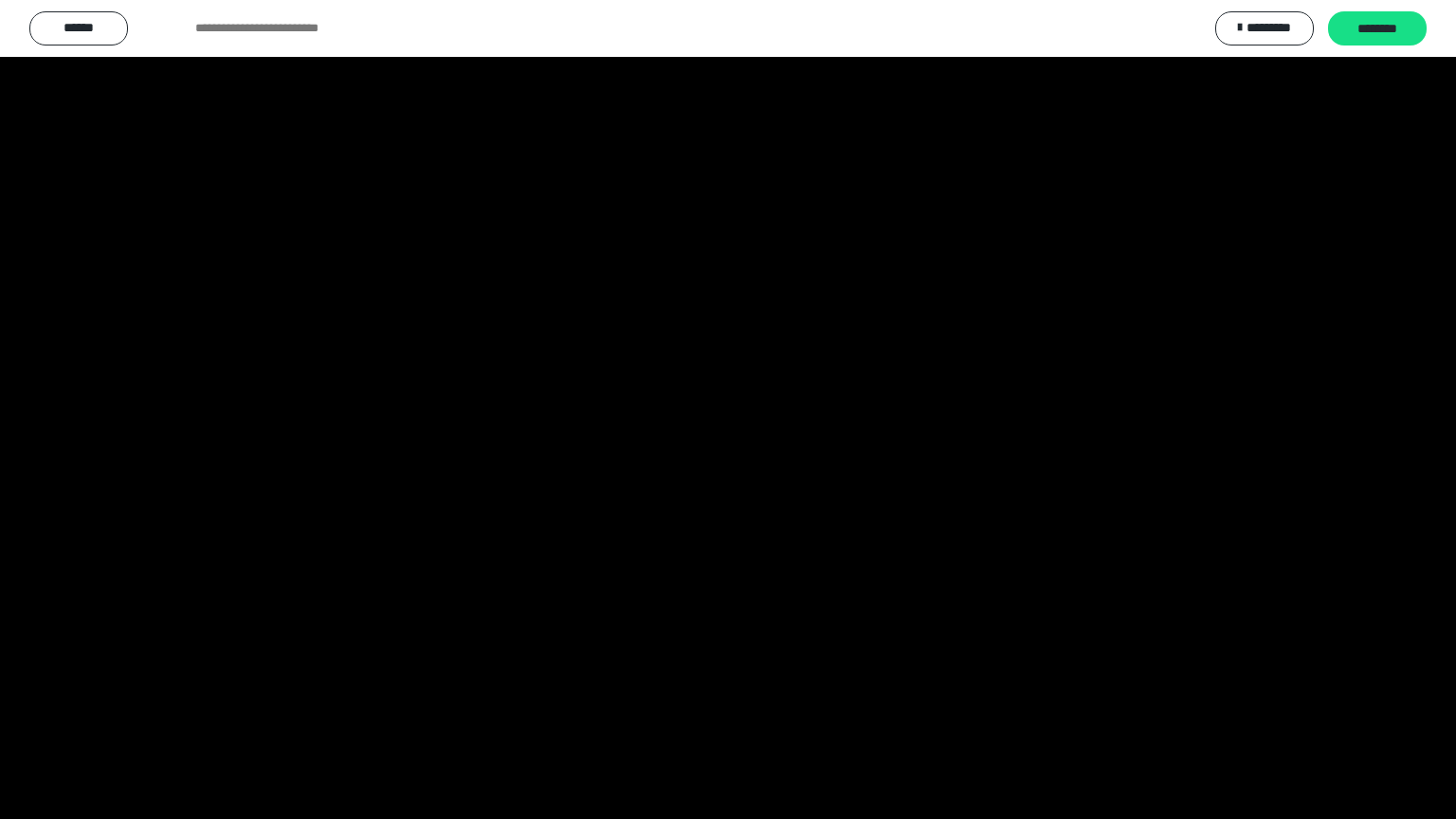 click at bounding box center [728, 410] 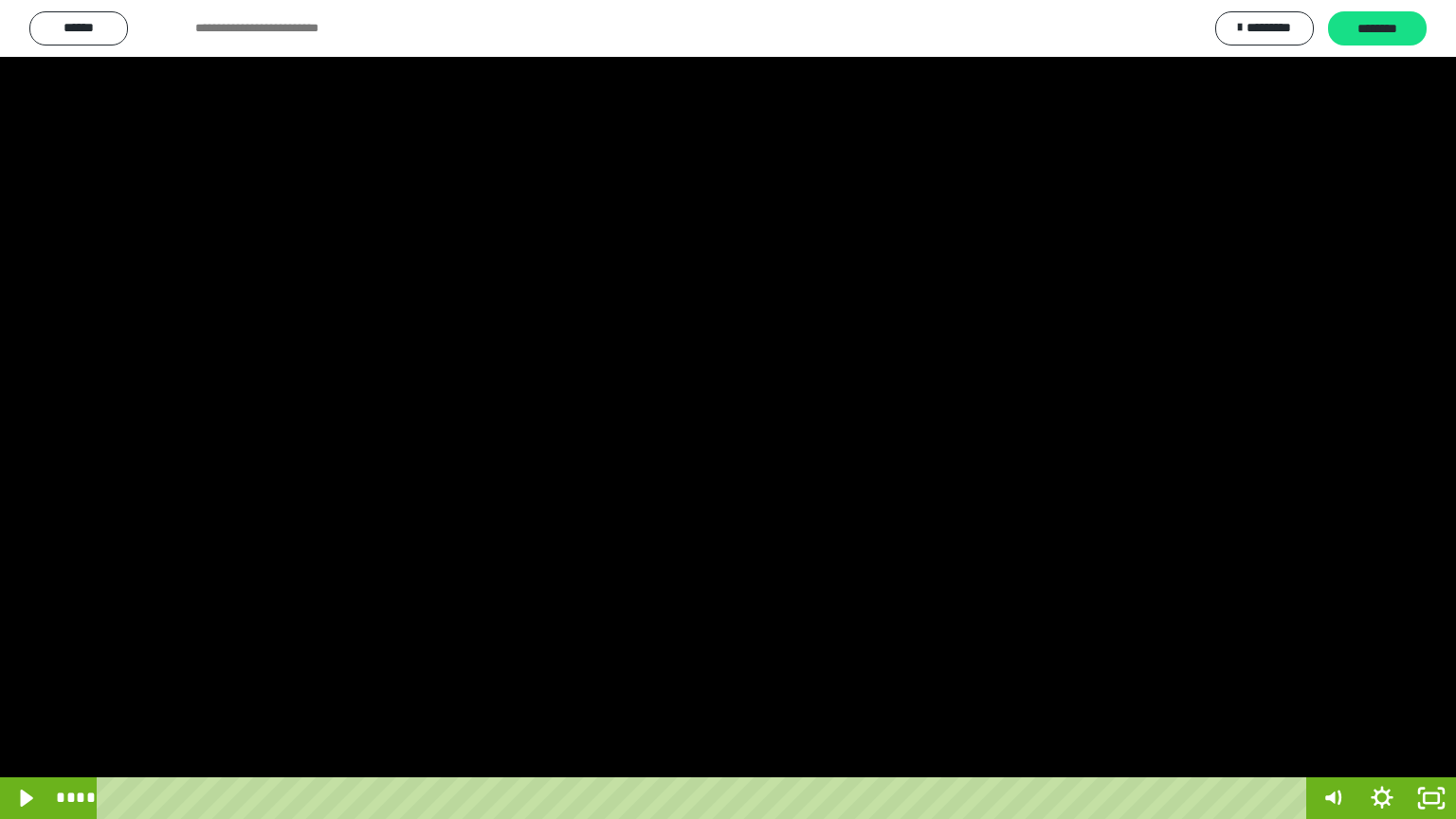 click at bounding box center (728, 410) 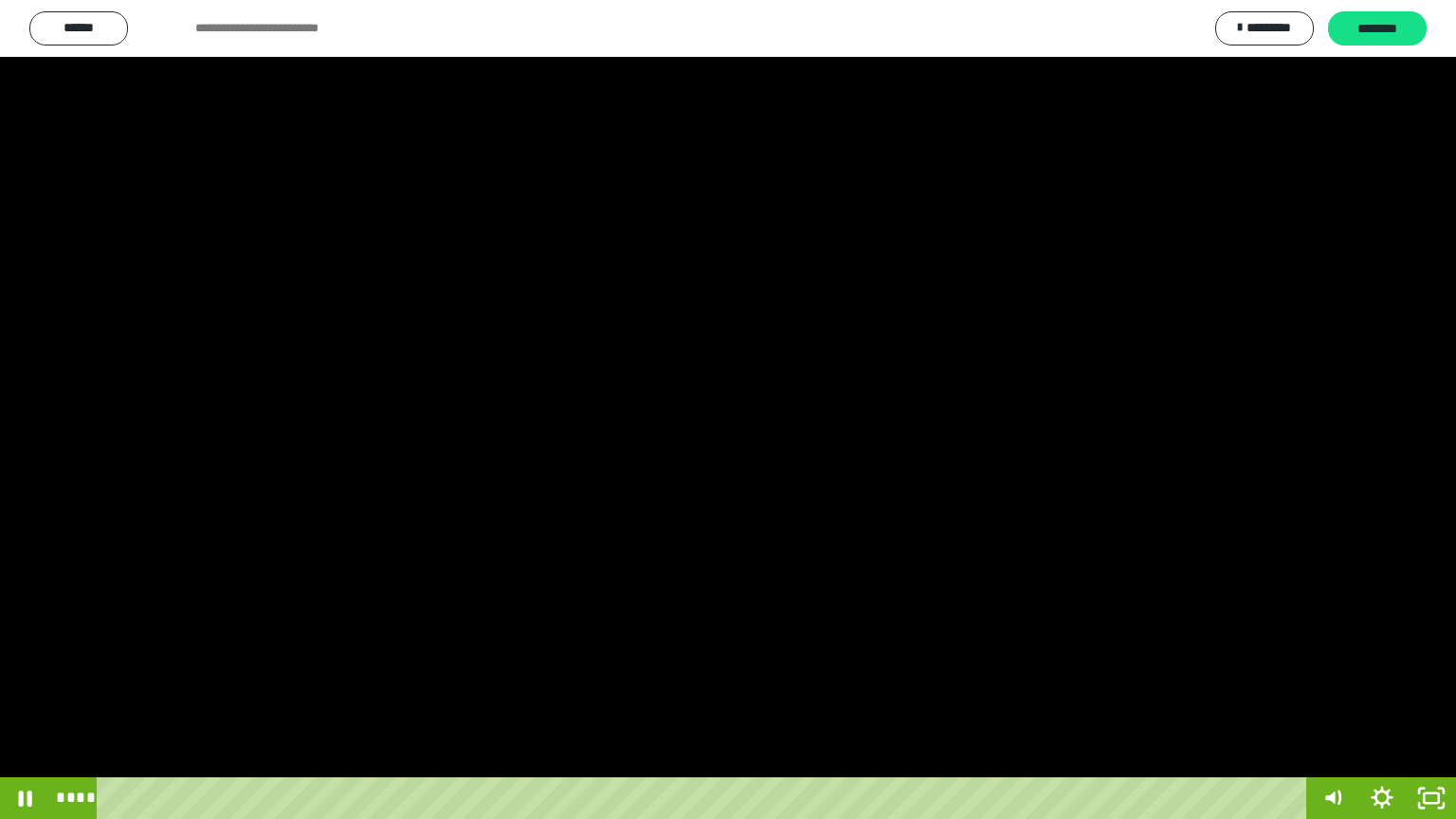 click at bounding box center [728, 410] 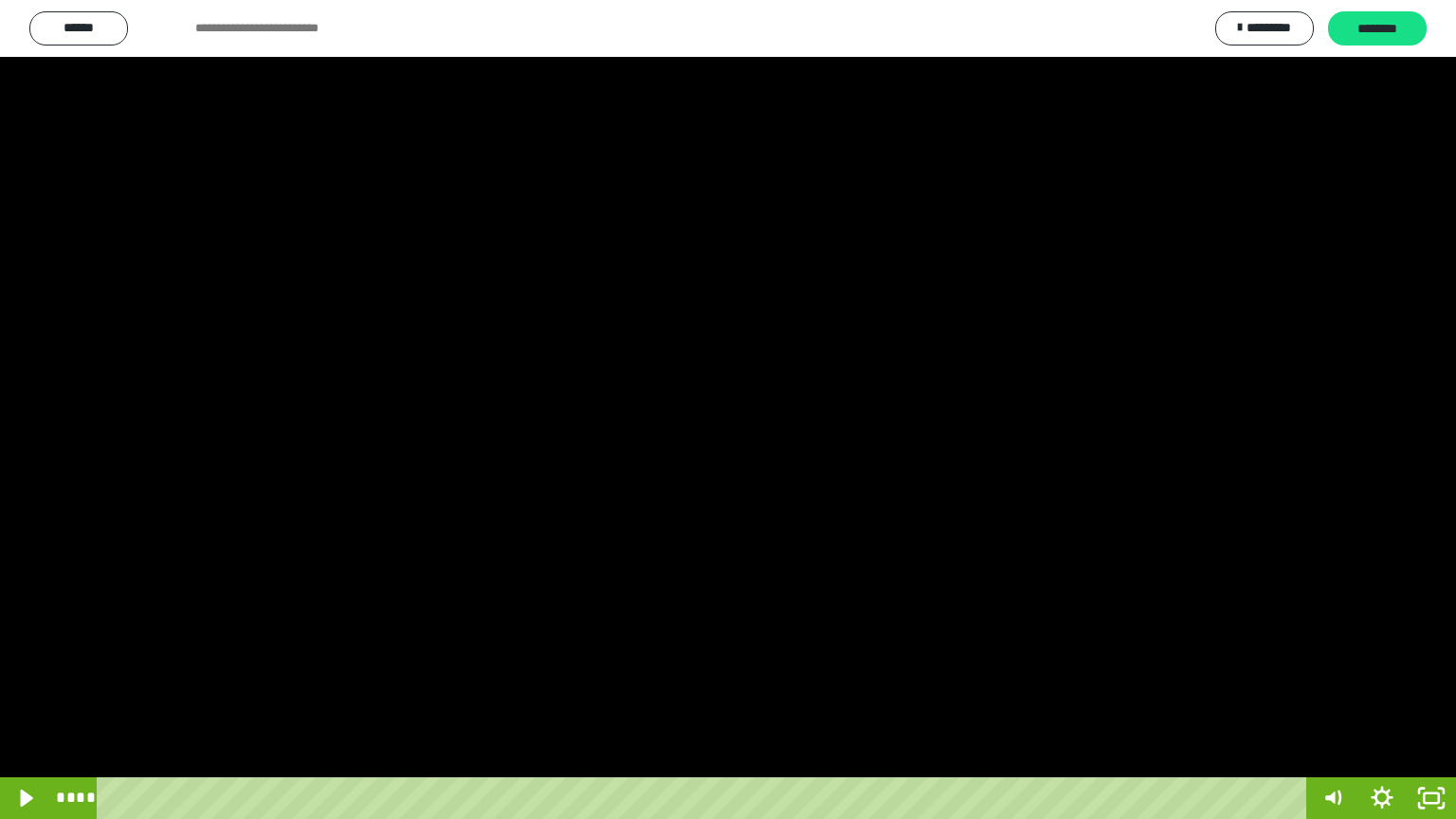 click at bounding box center (728, 410) 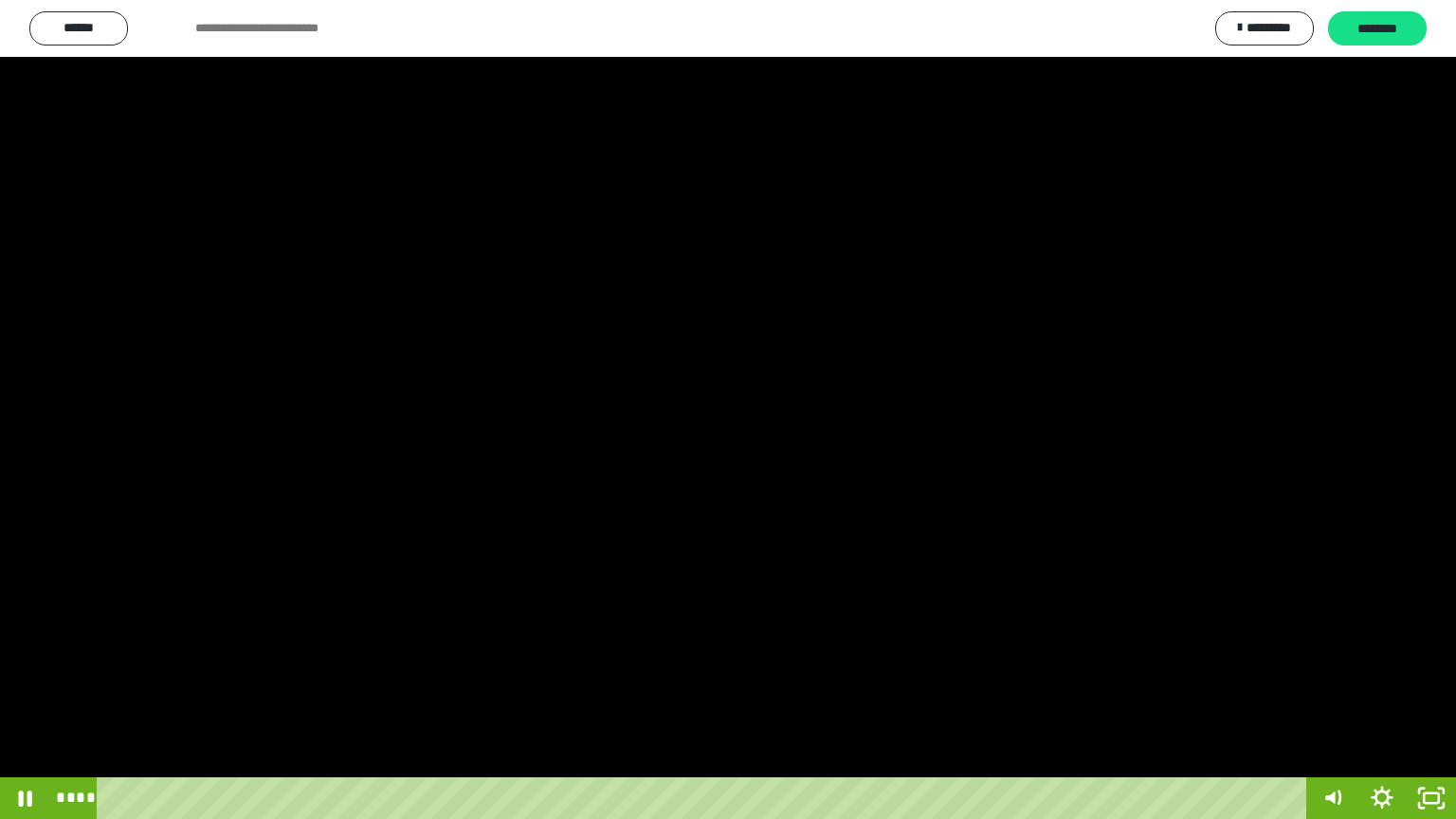 click at bounding box center (728, 410) 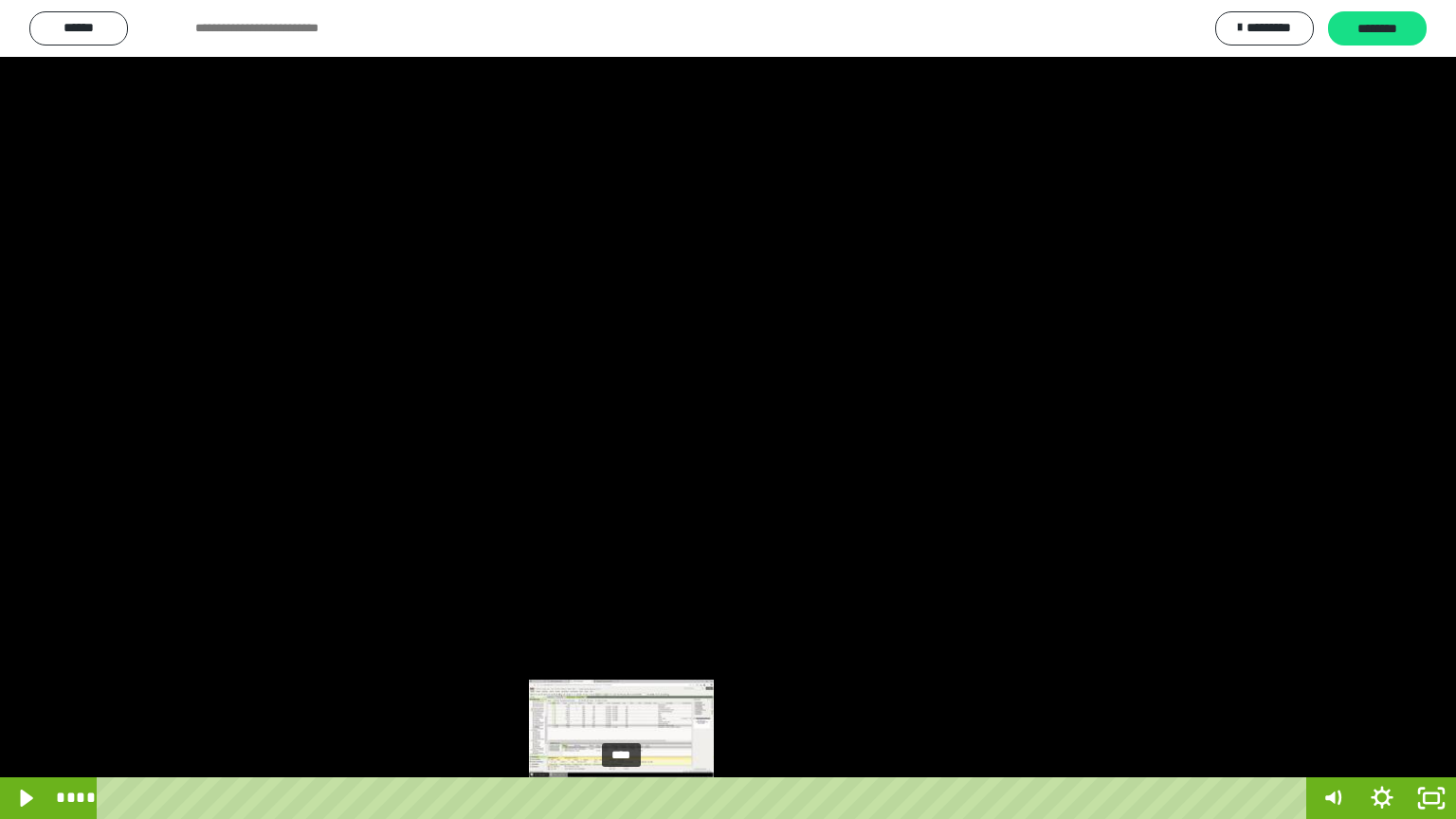 click at bounding box center [621, 798] 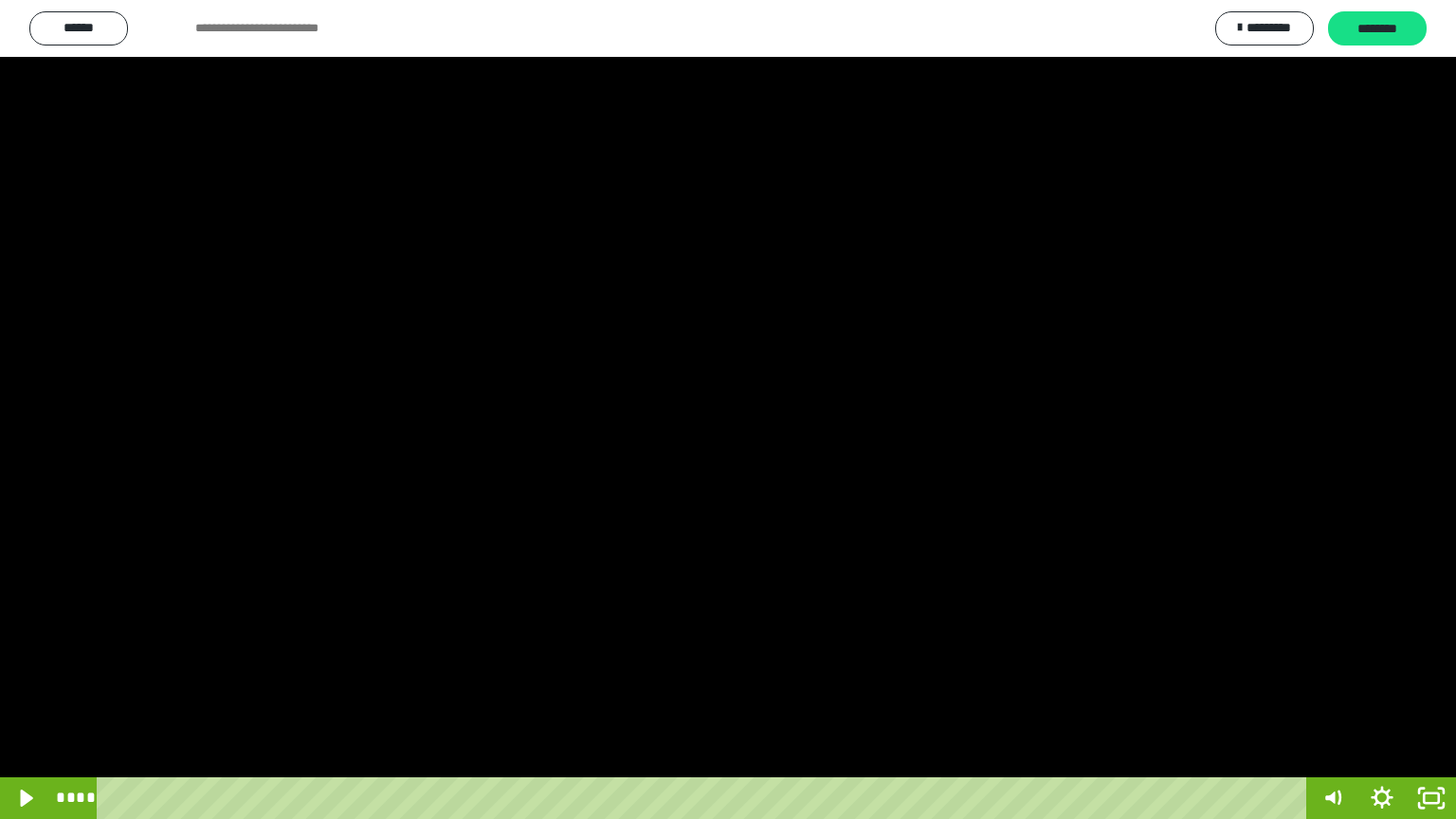 click at bounding box center (728, 410) 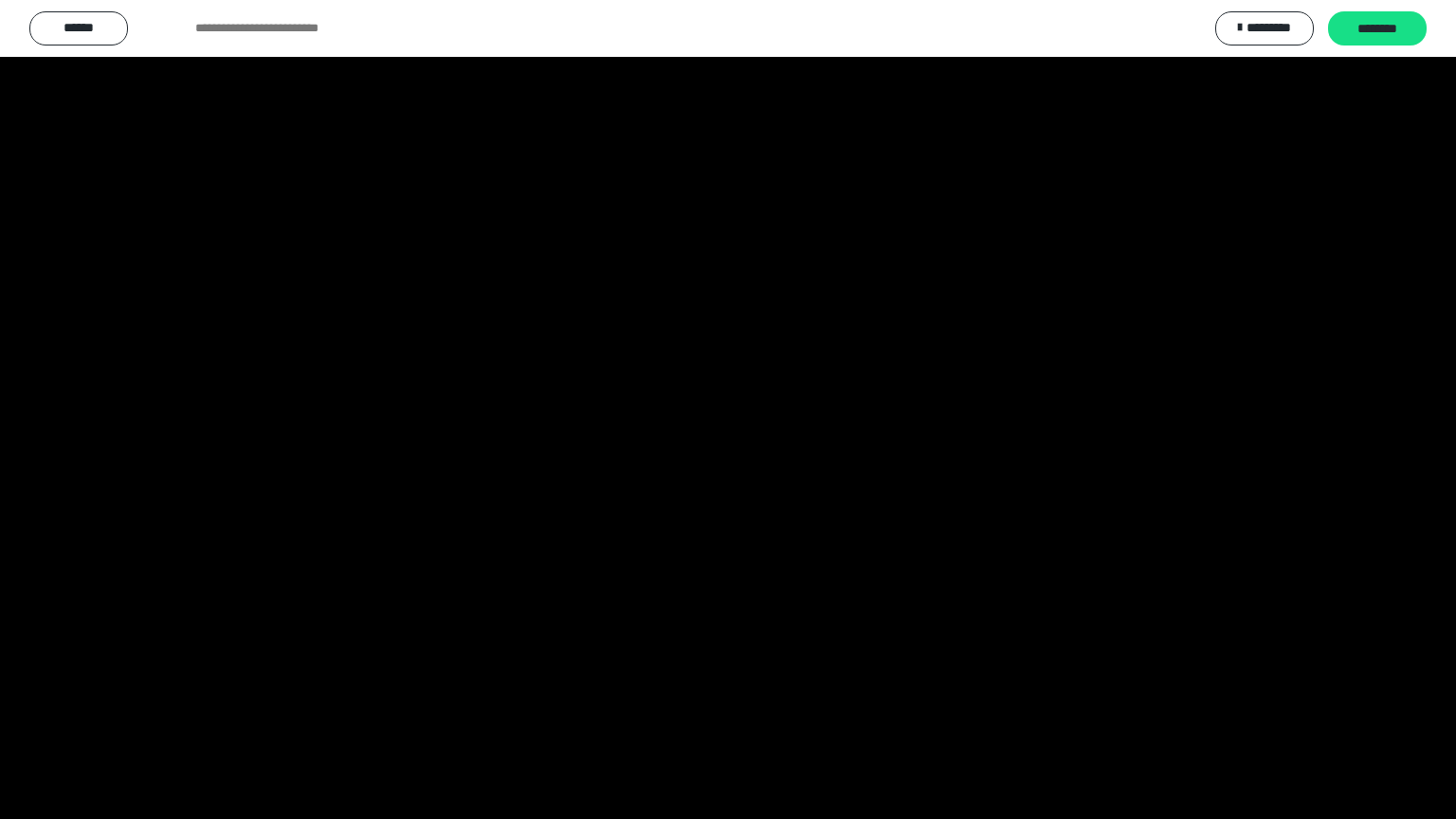 click at bounding box center [728, 410] 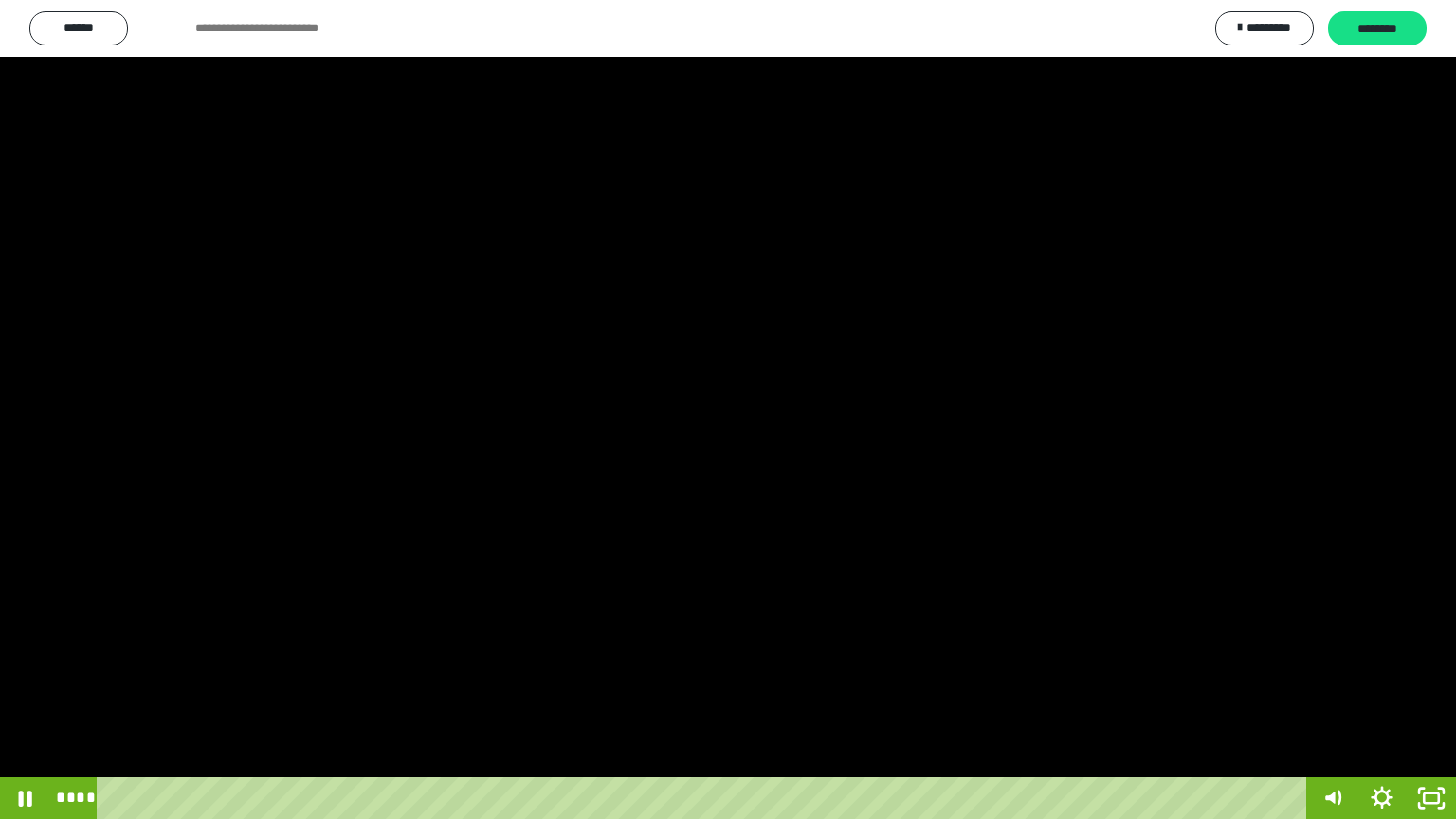 click at bounding box center [728, 410] 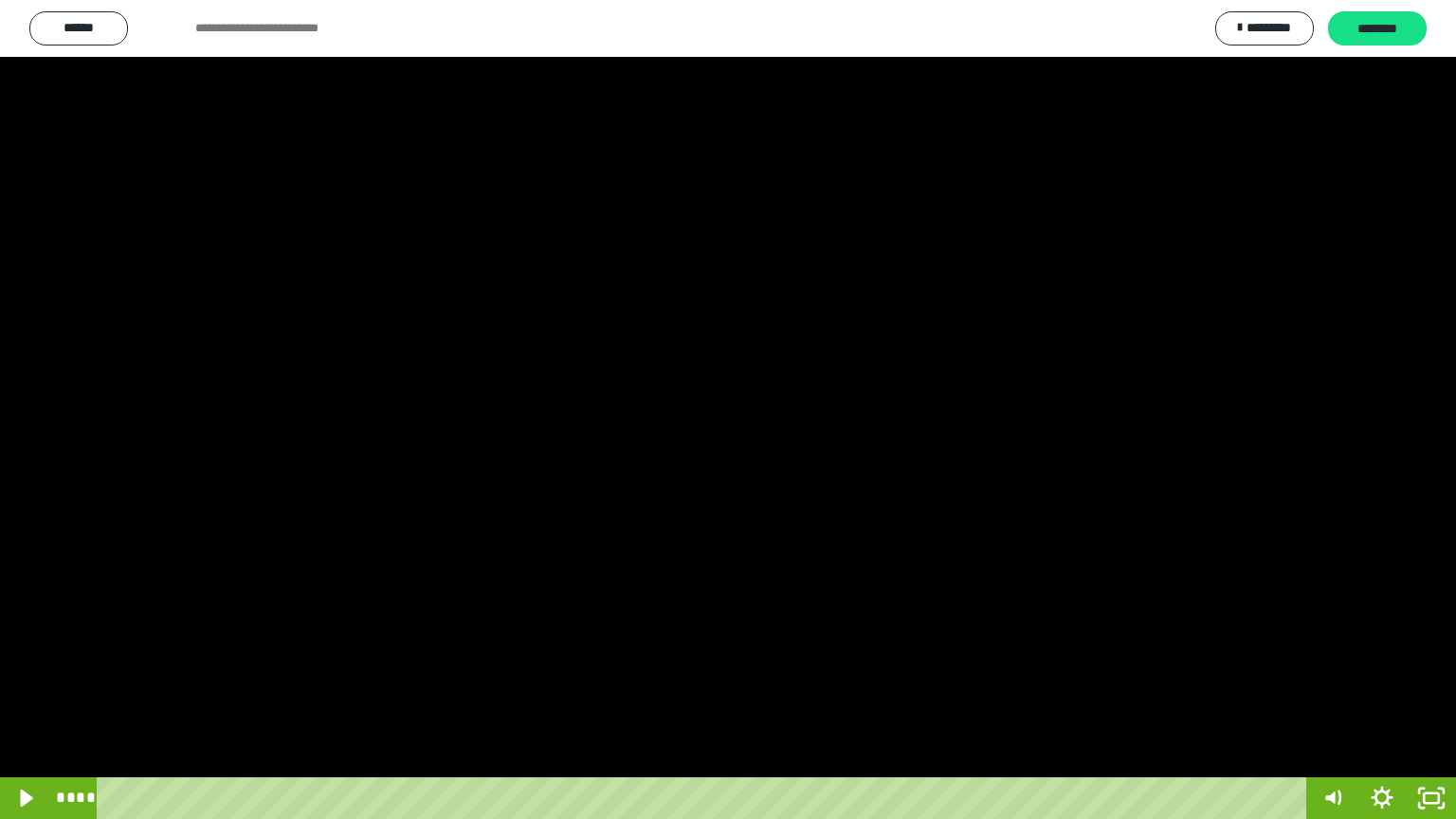 click at bounding box center [728, 410] 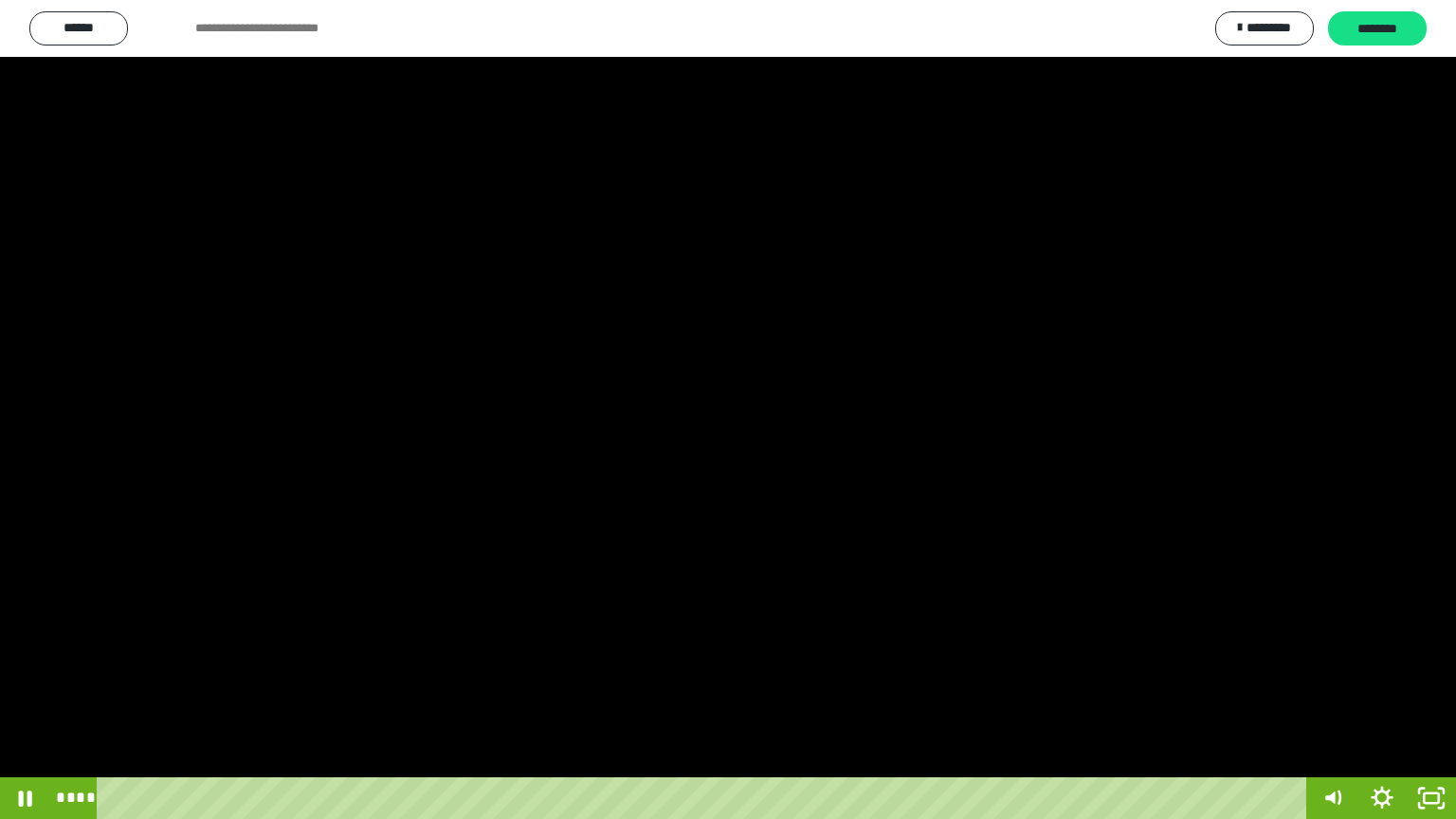 click at bounding box center (728, 410) 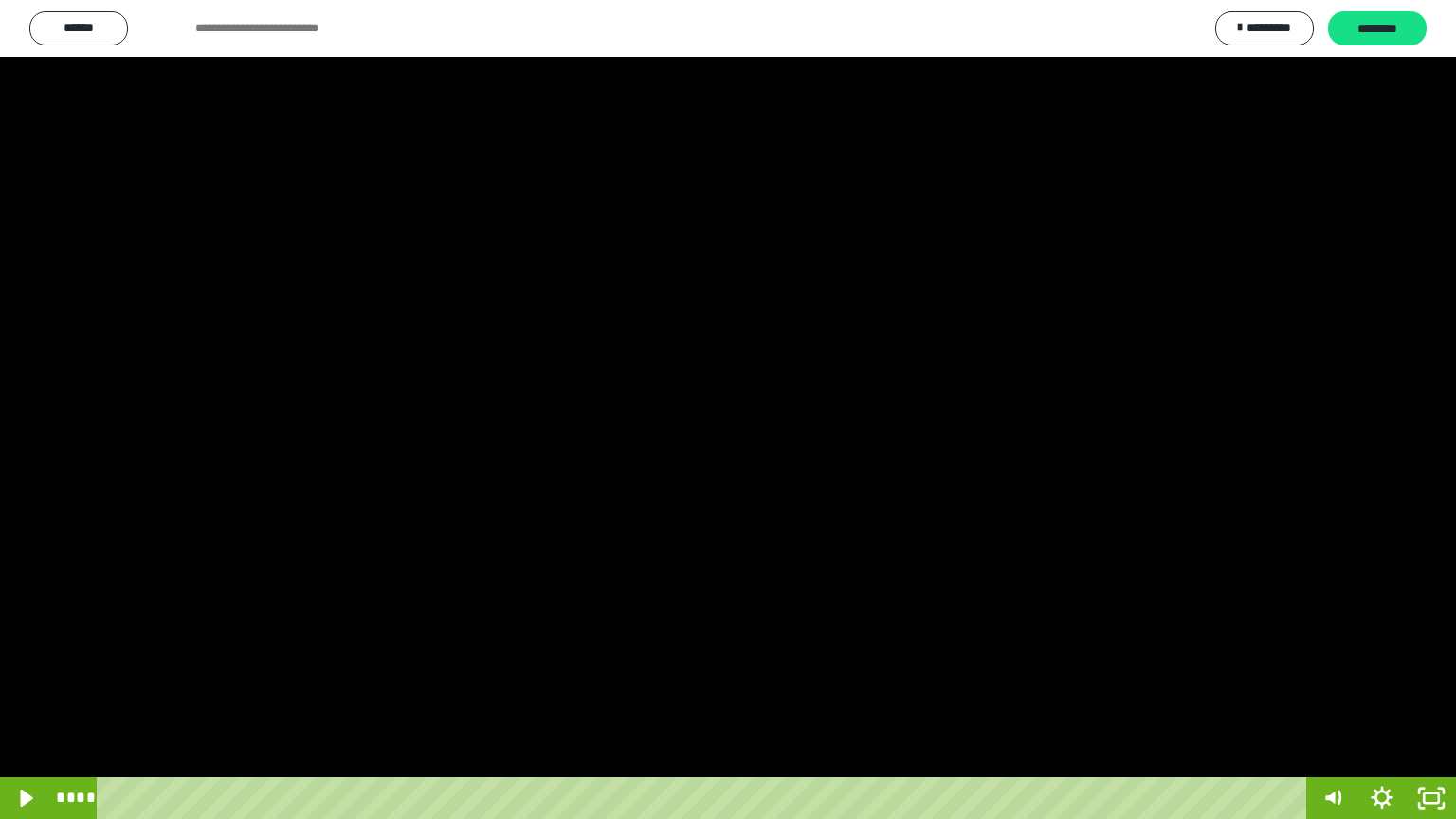click at bounding box center [728, 410] 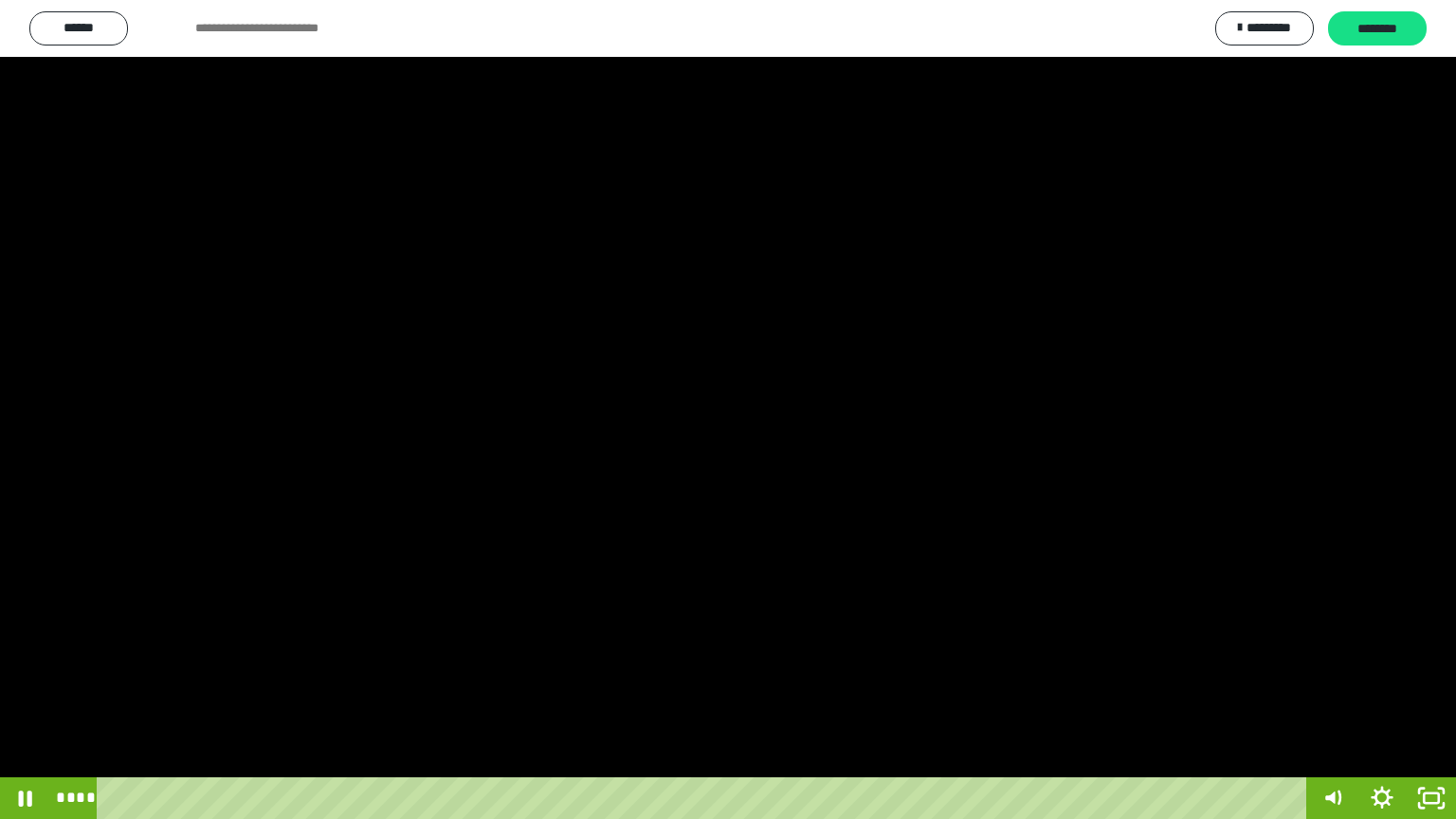 click at bounding box center (728, 410) 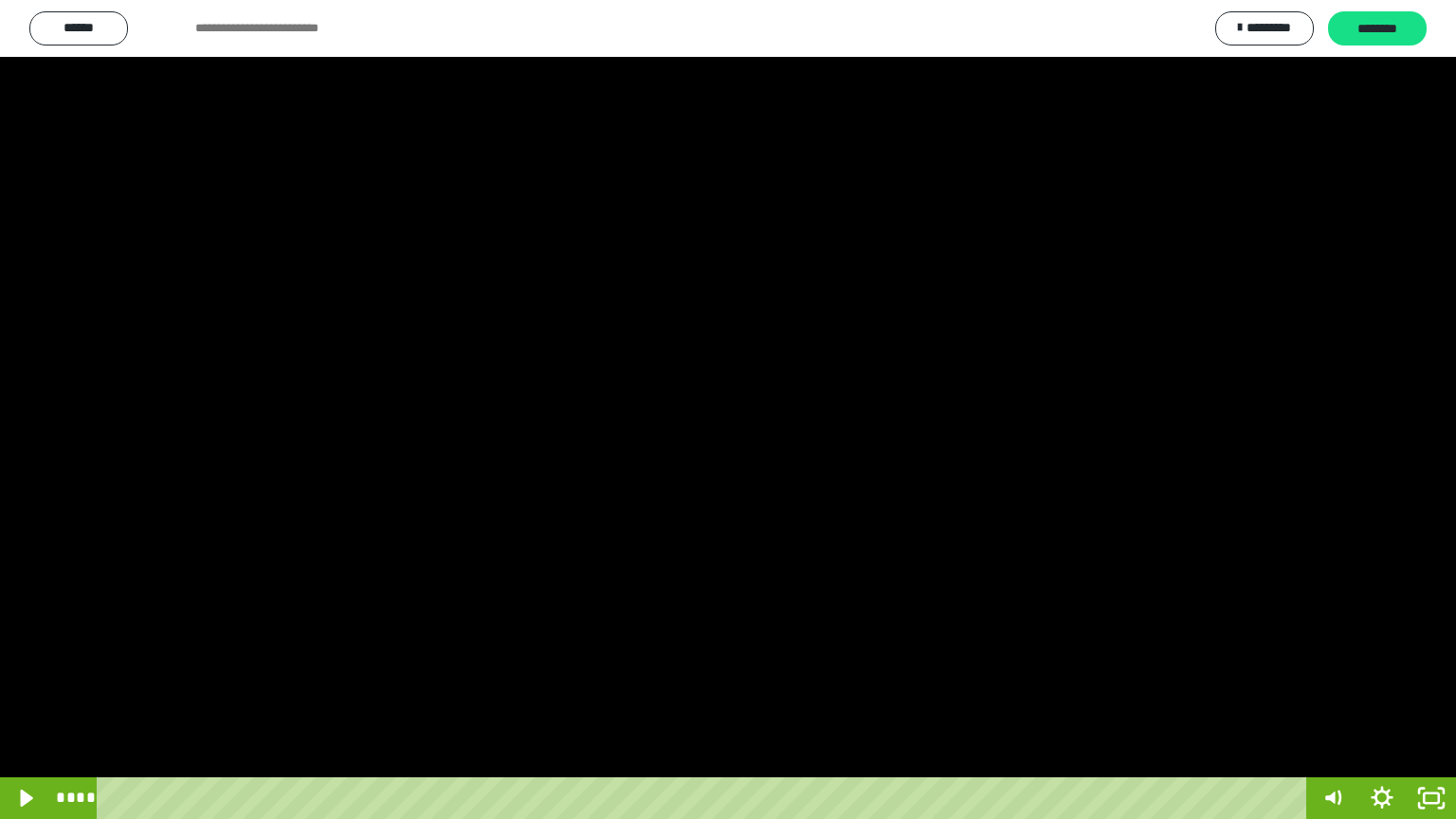 click at bounding box center (728, 410) 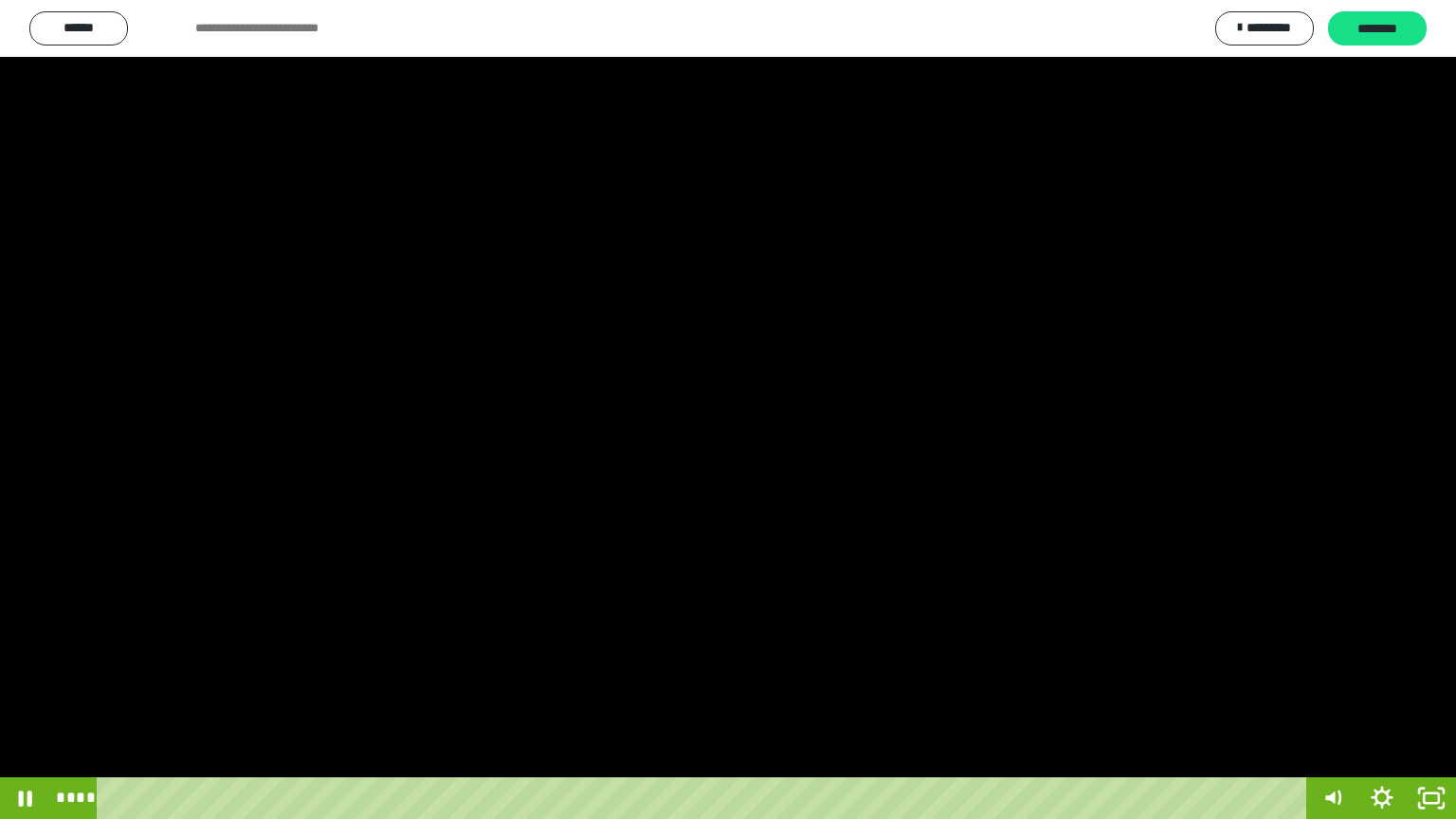click at bounding box center [728, 410] 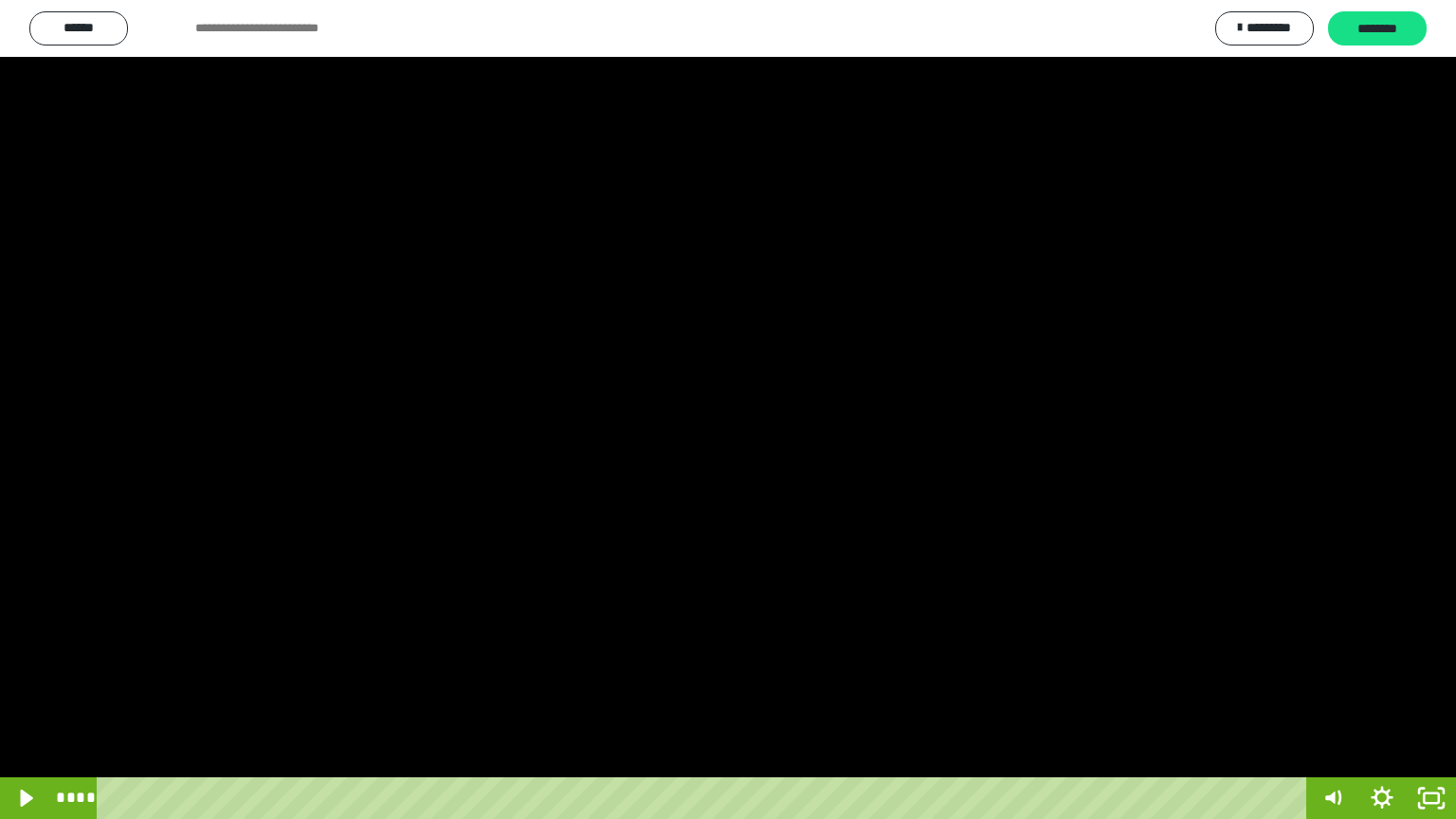 click at bounding box center (728, 410) 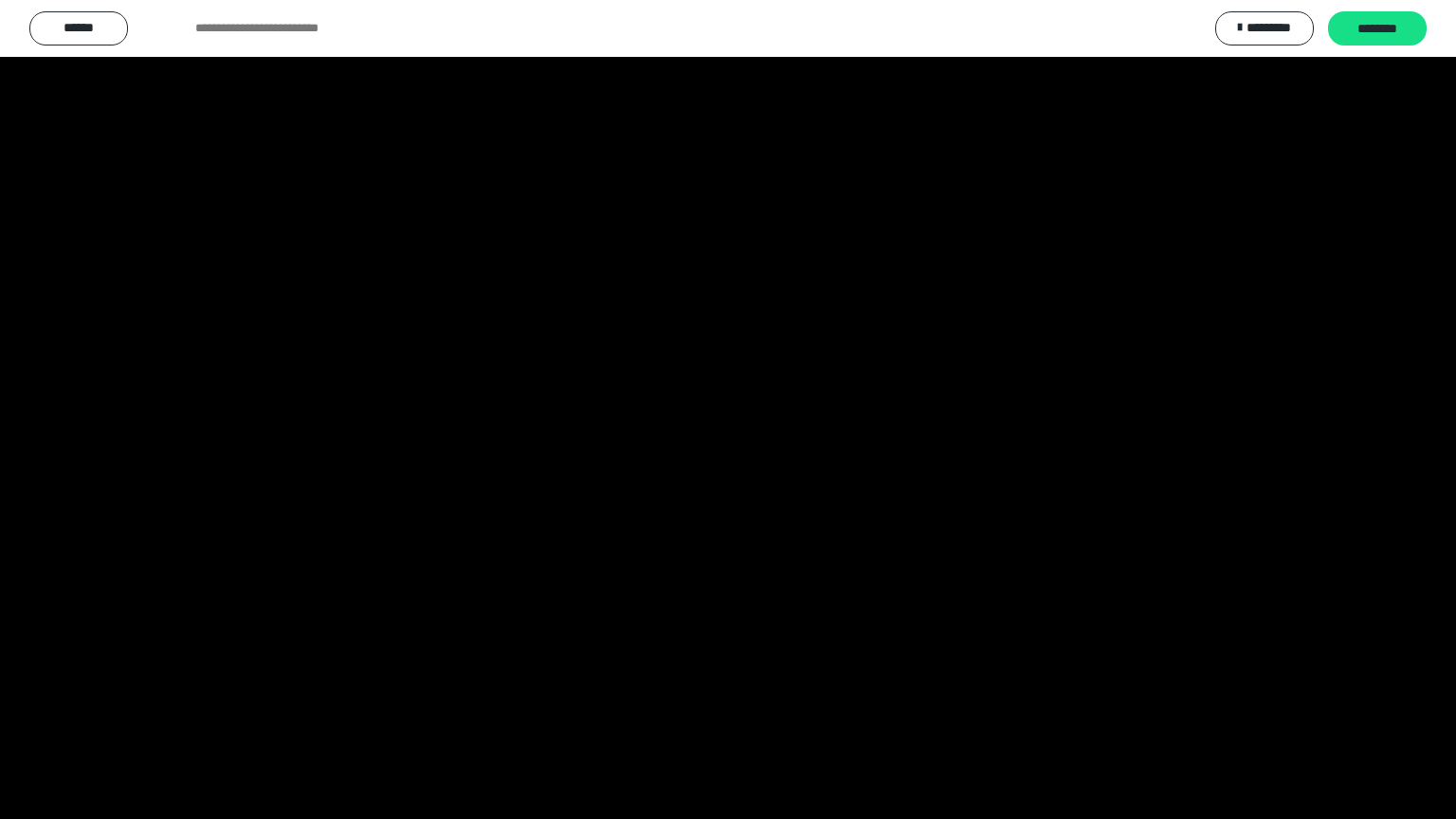click at bounding box center [728, 410] 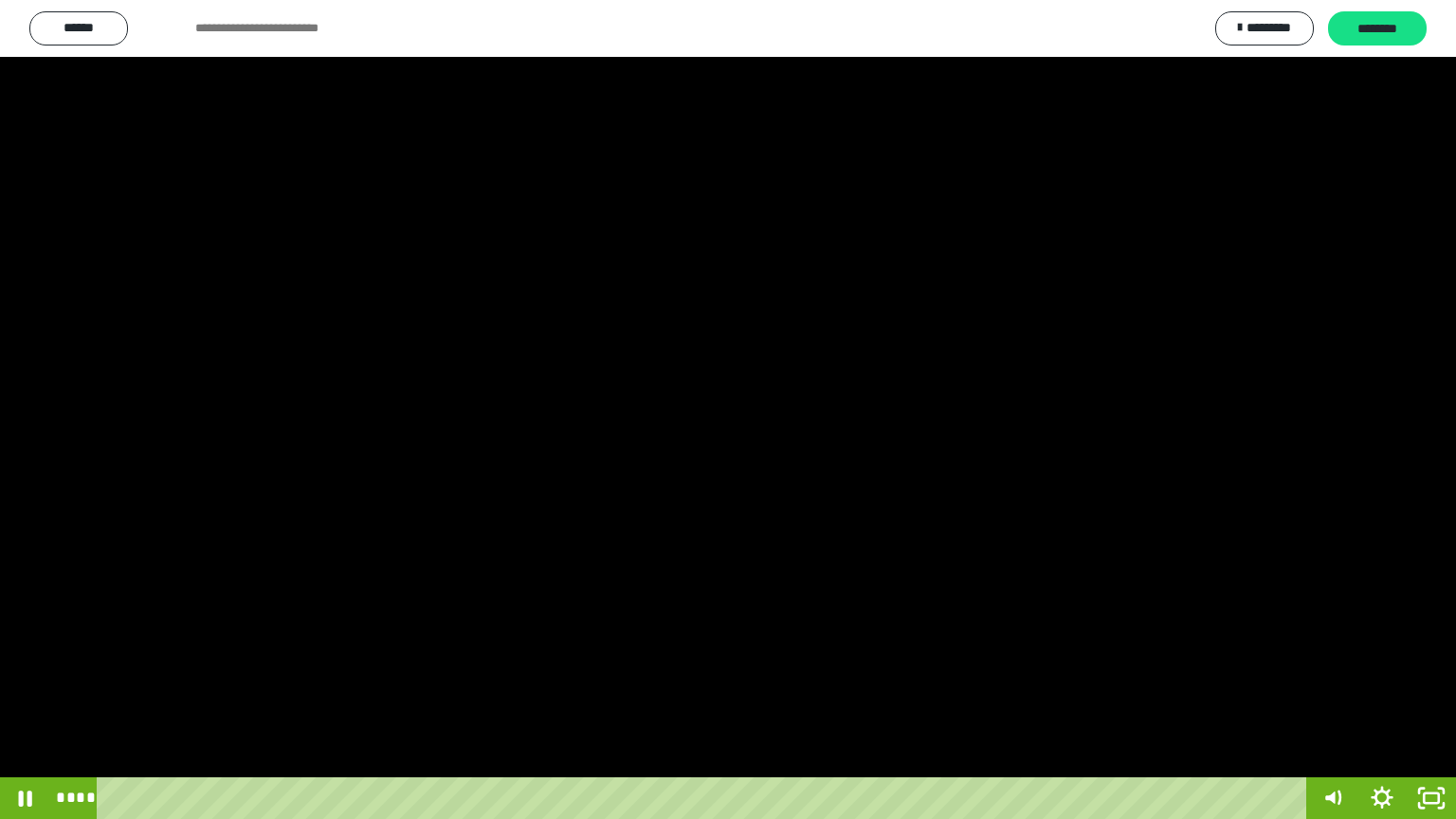 click at bounding box center (728, 410) 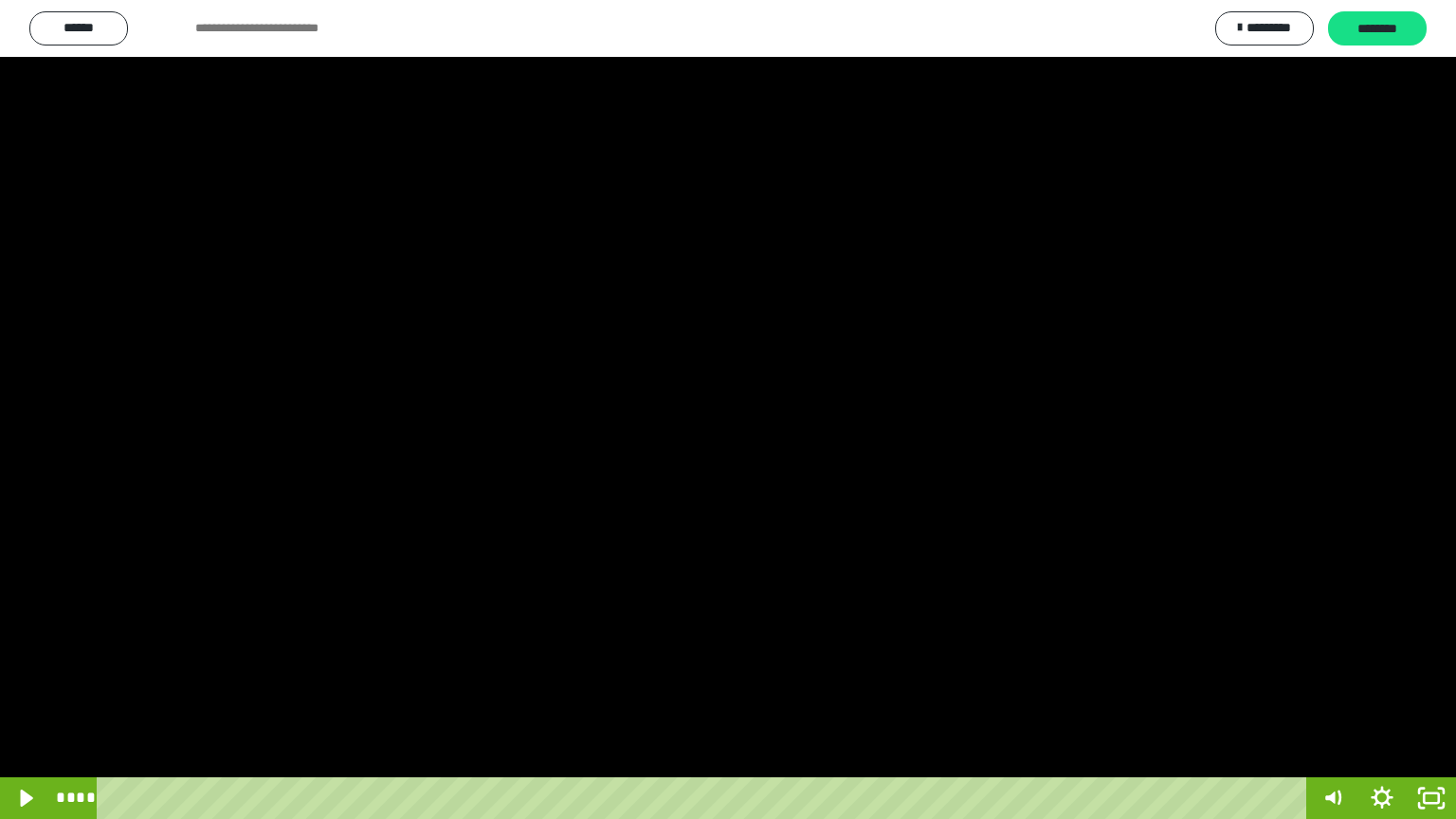 click at bounding box center (728, 410) 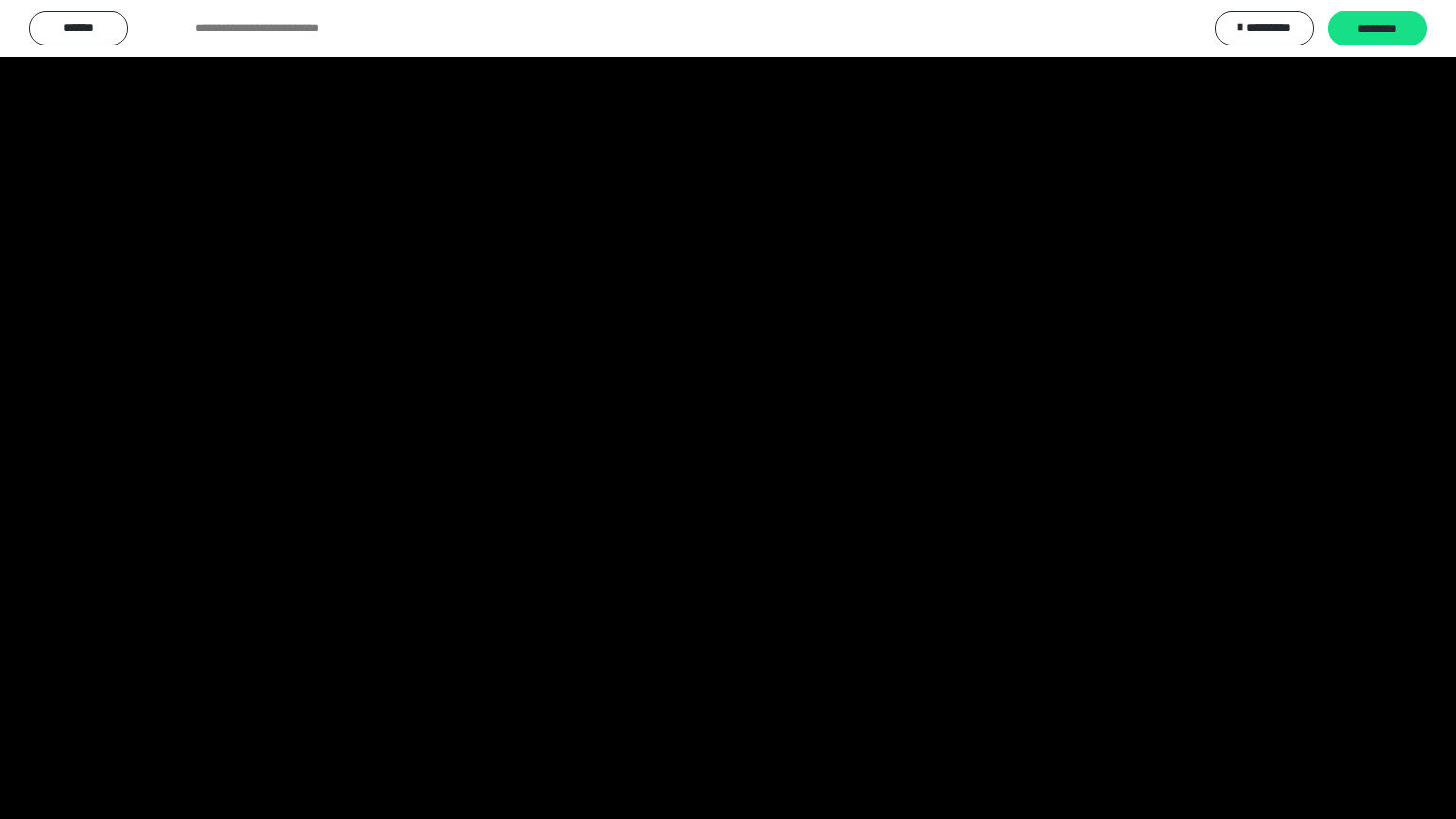 click at bounding box center [728, 410] 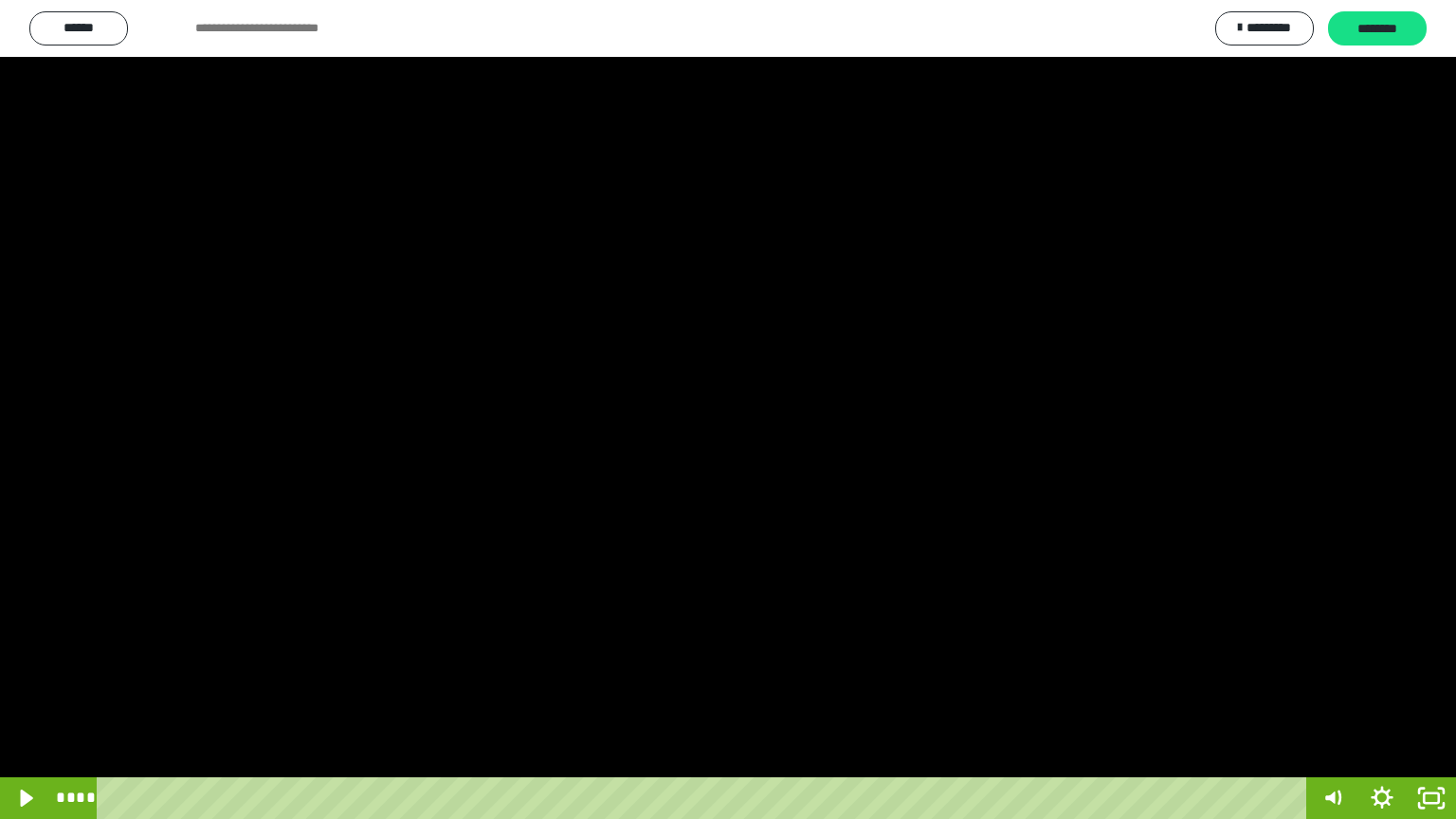 click at bounding box center [728, 410] 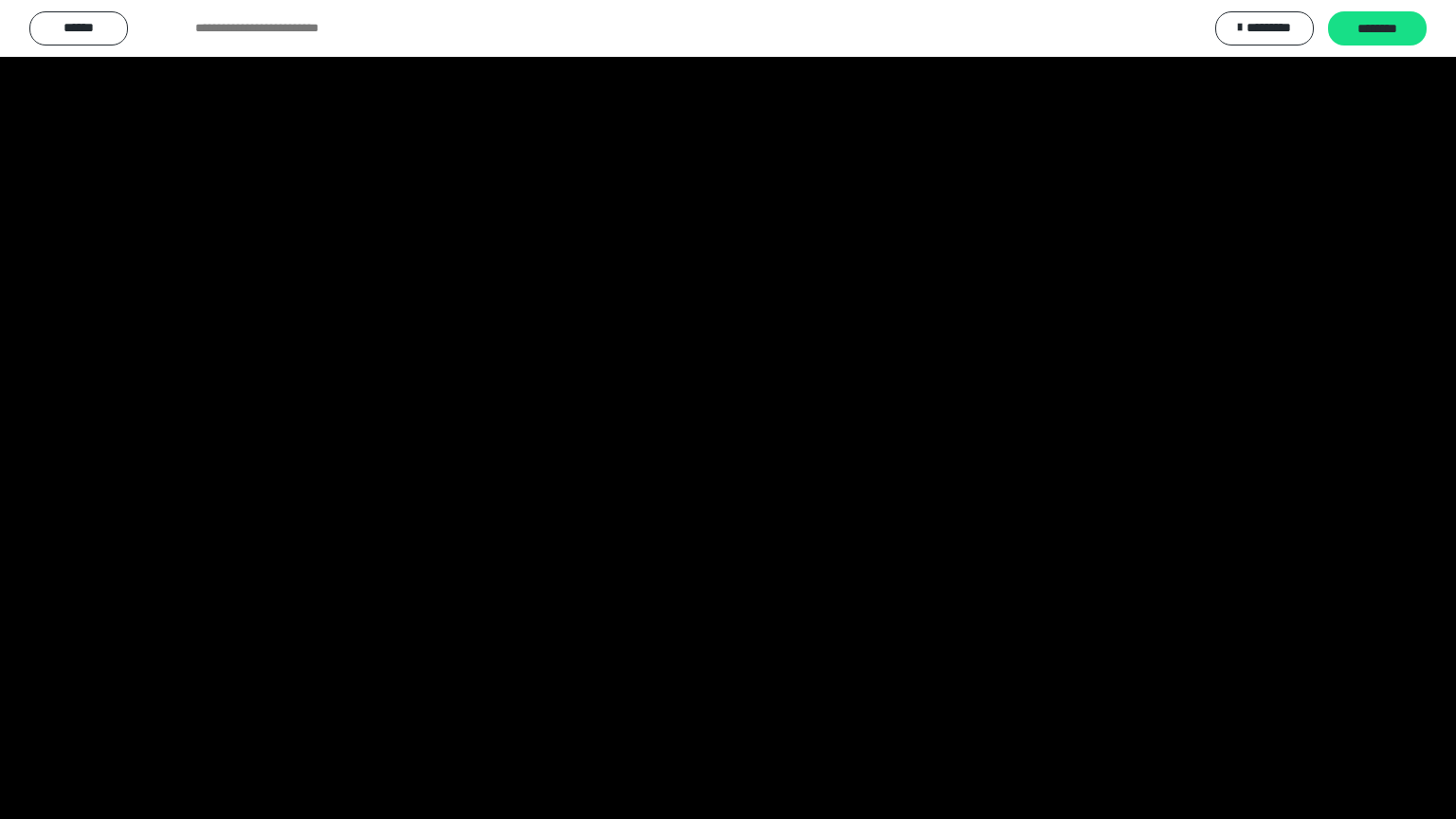 click at bounding box center [728, 410] 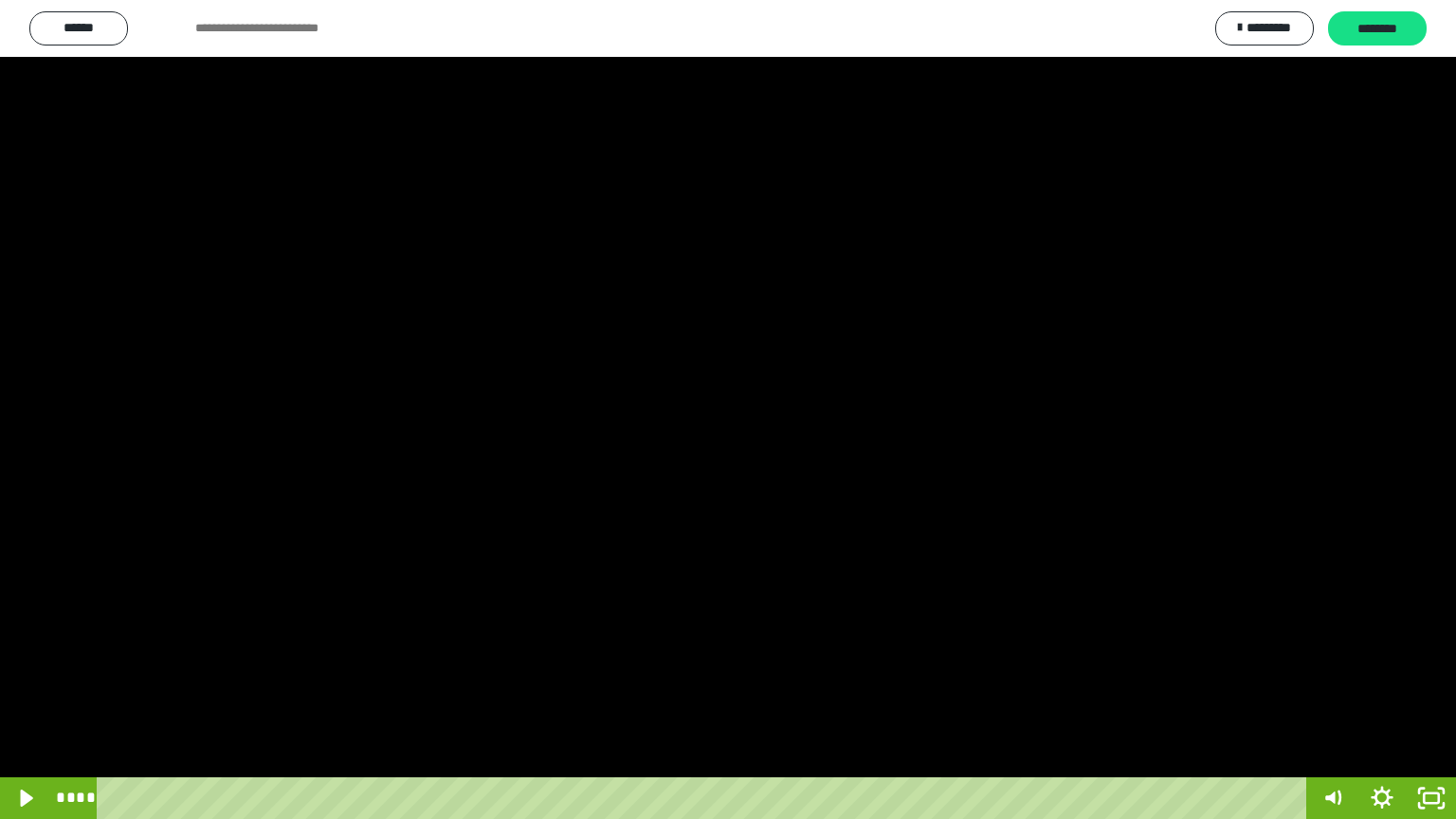 click at bounding box center (728, 410) 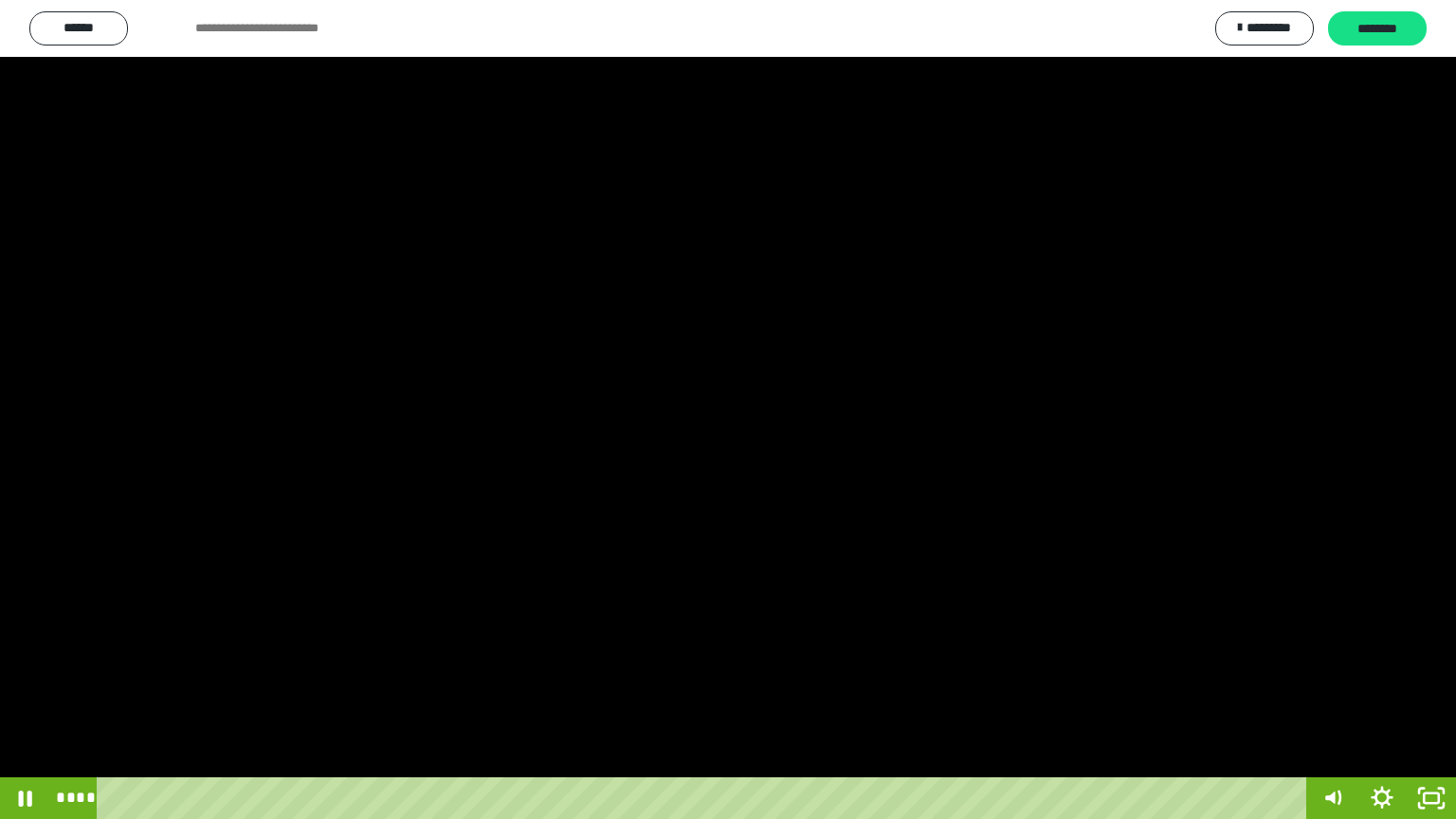 click at bounding box center (728, 410) 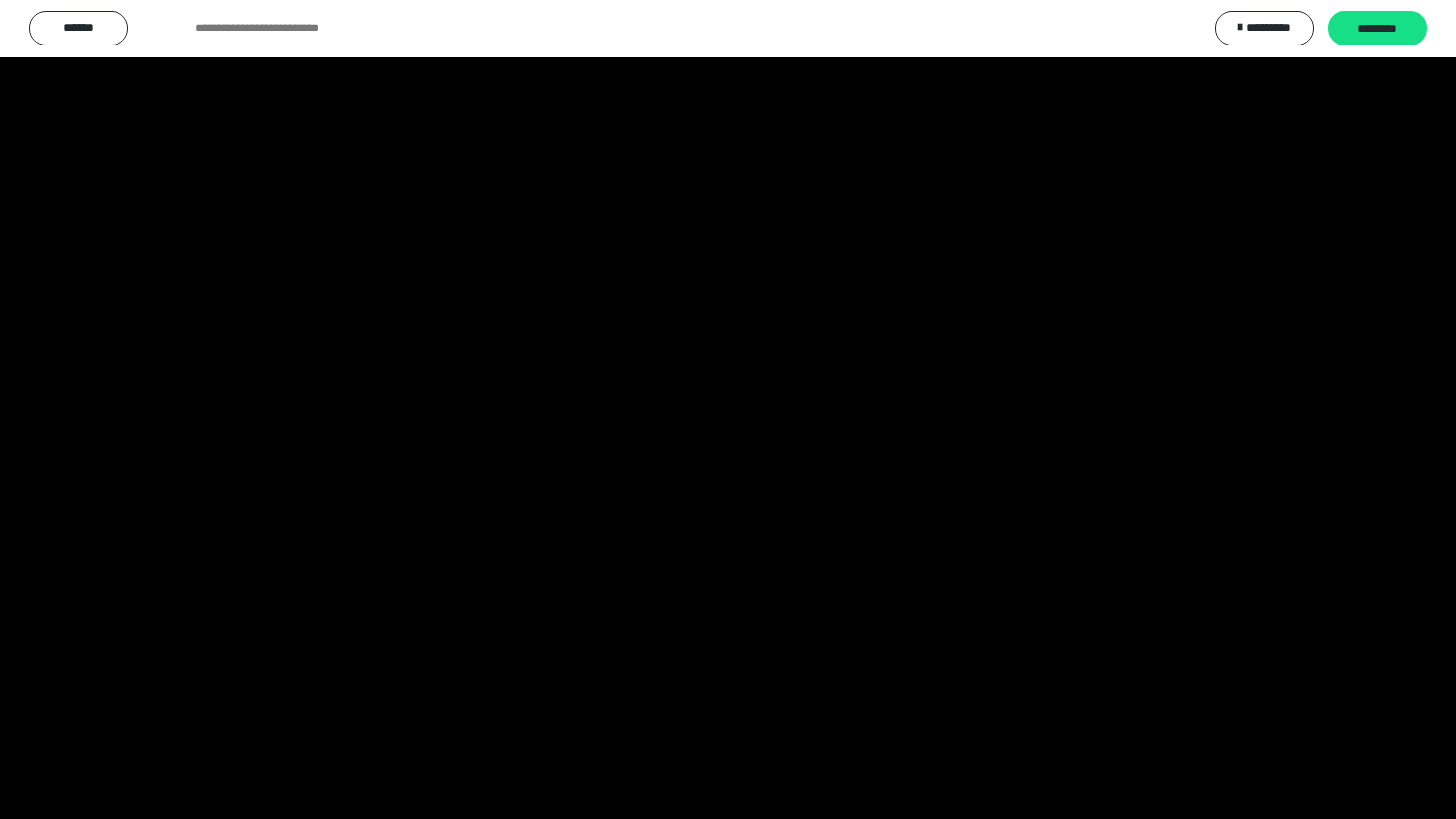 click at bounding box center [728, 410] 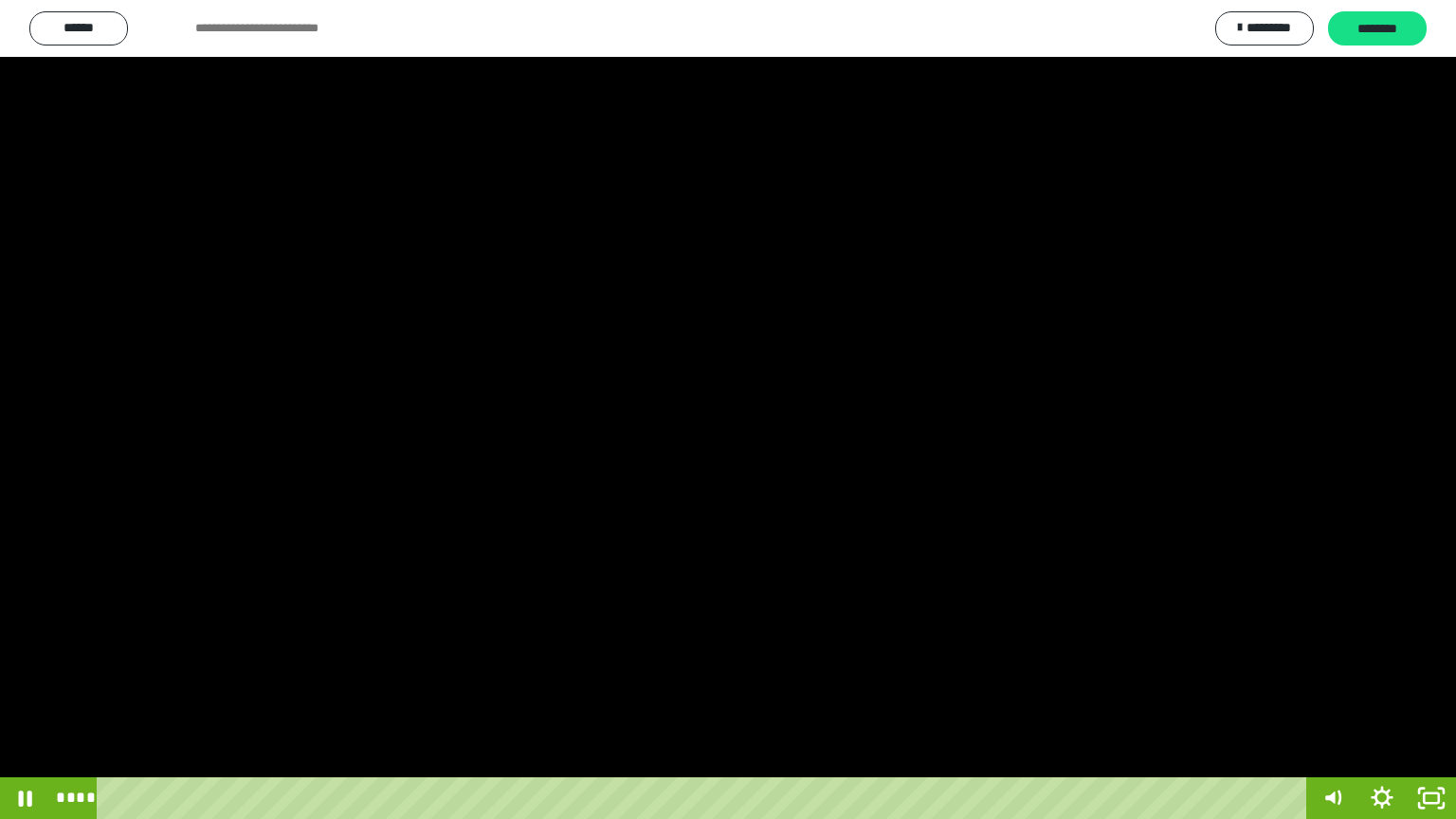 click at bounding box center [728, 410] 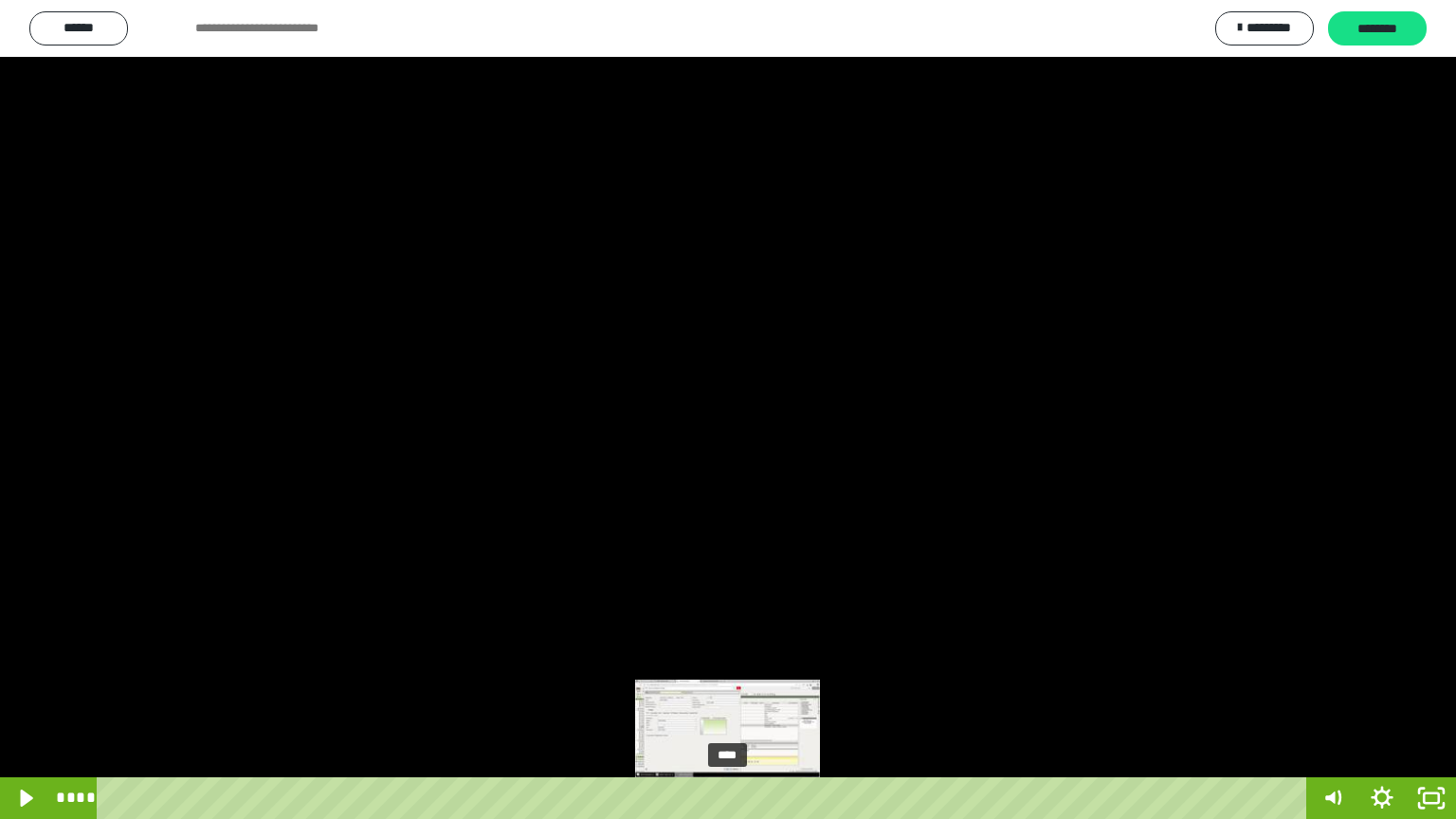 drag, startPoint x: 738, startPoint y: 792, endPoint x: 728, endPoint y: 794, distance: 10.19804 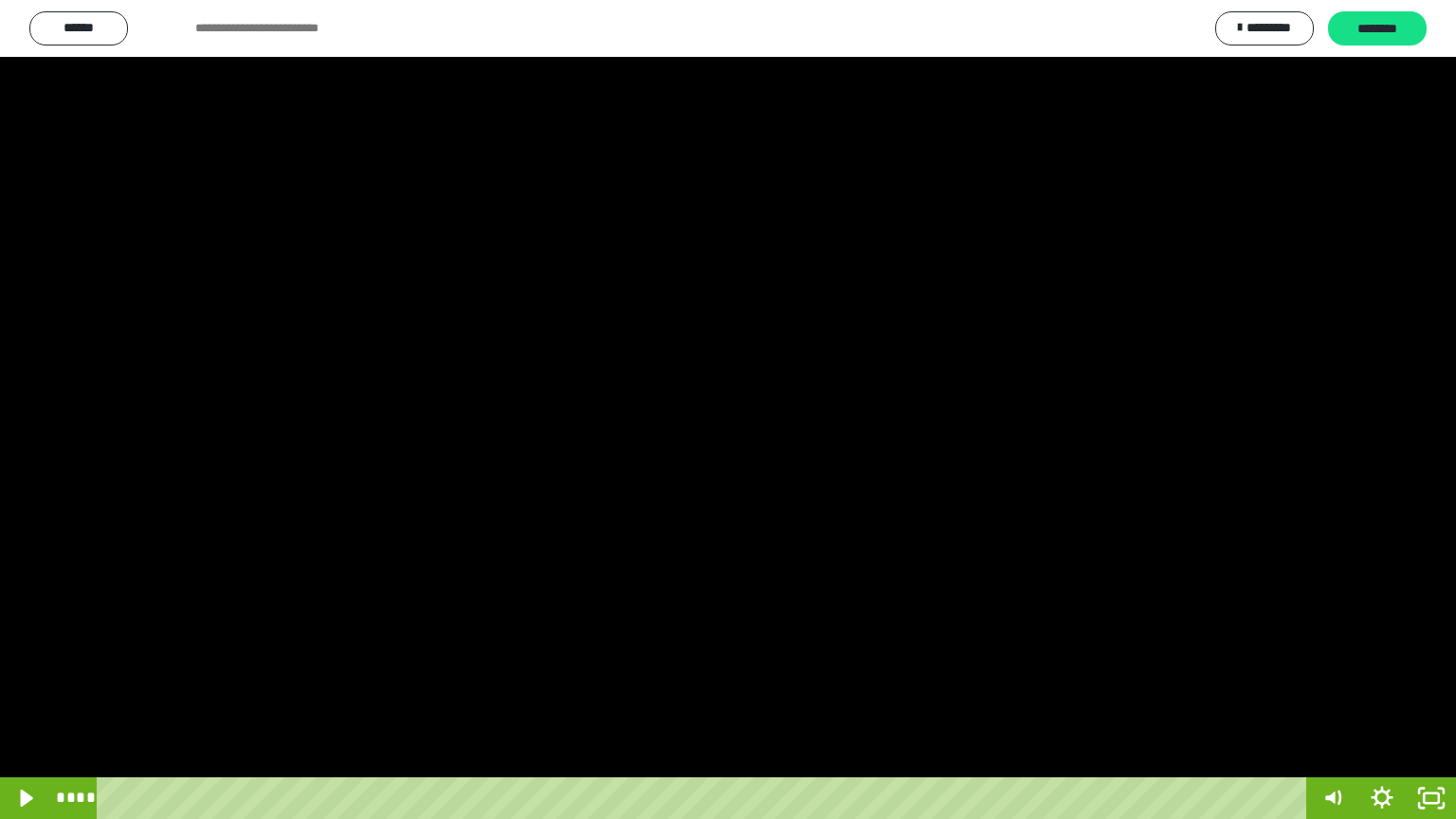 click at bounding box center (728, 410) 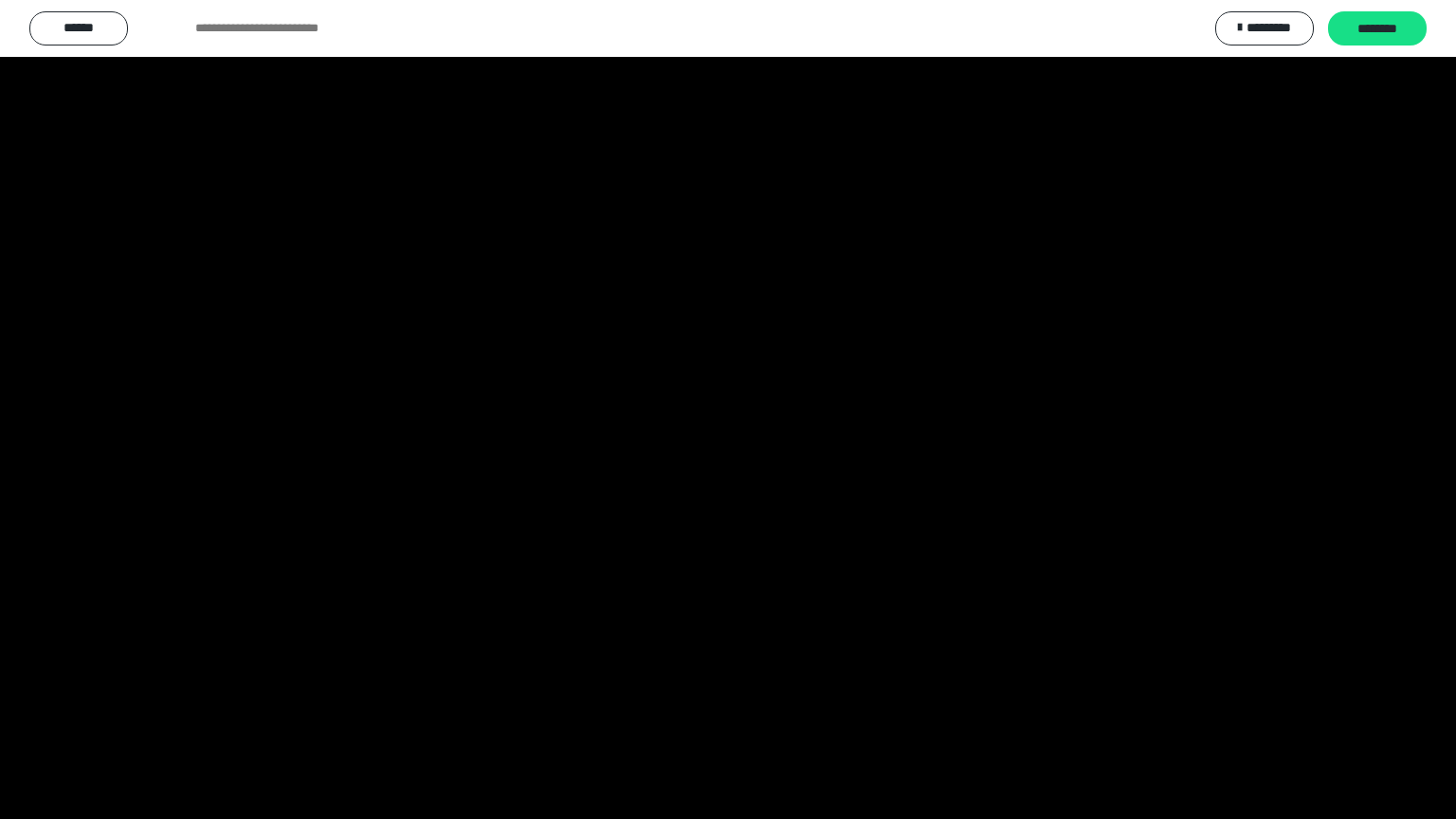 click at bounding box center [728, 410] 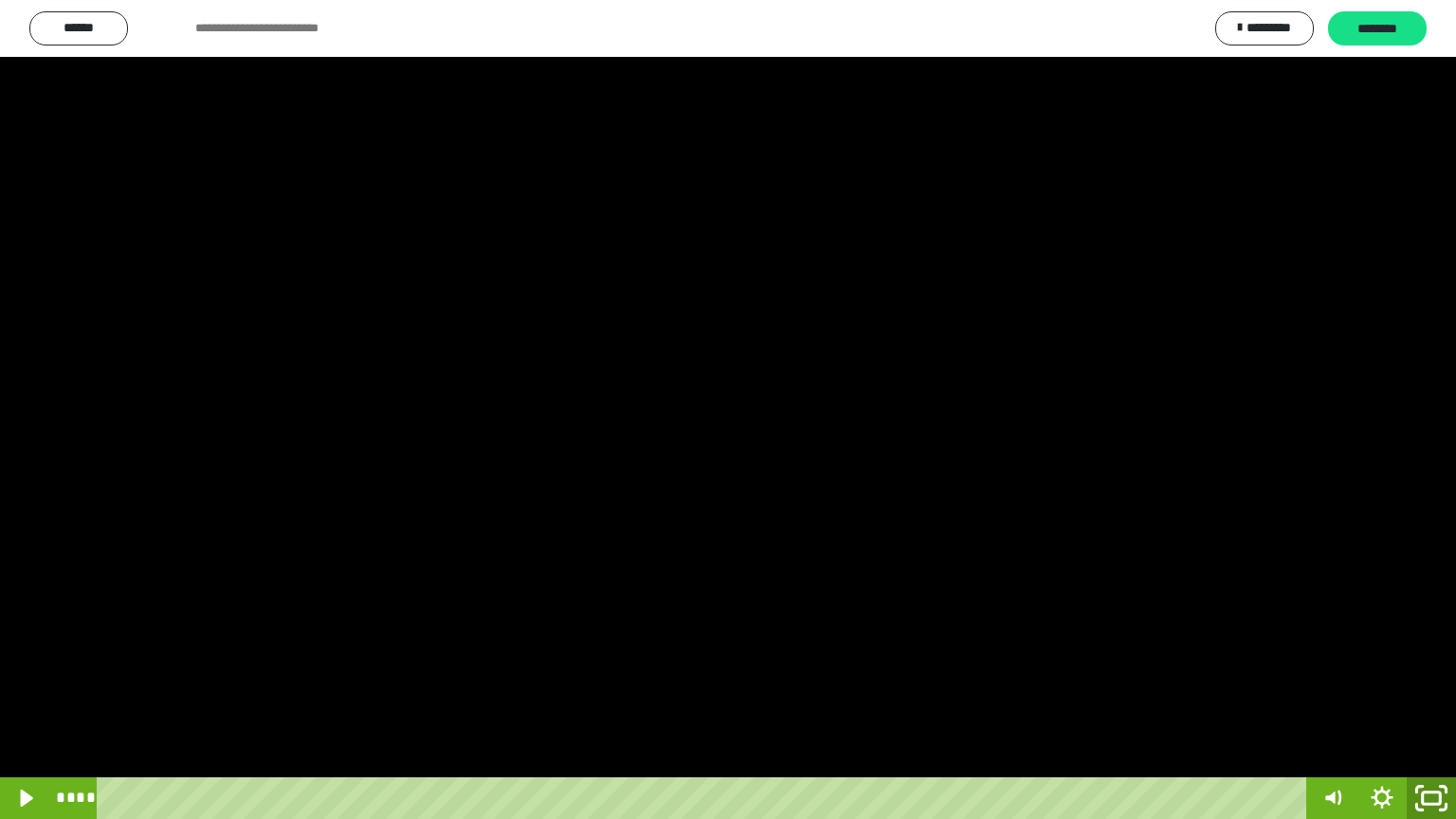 click 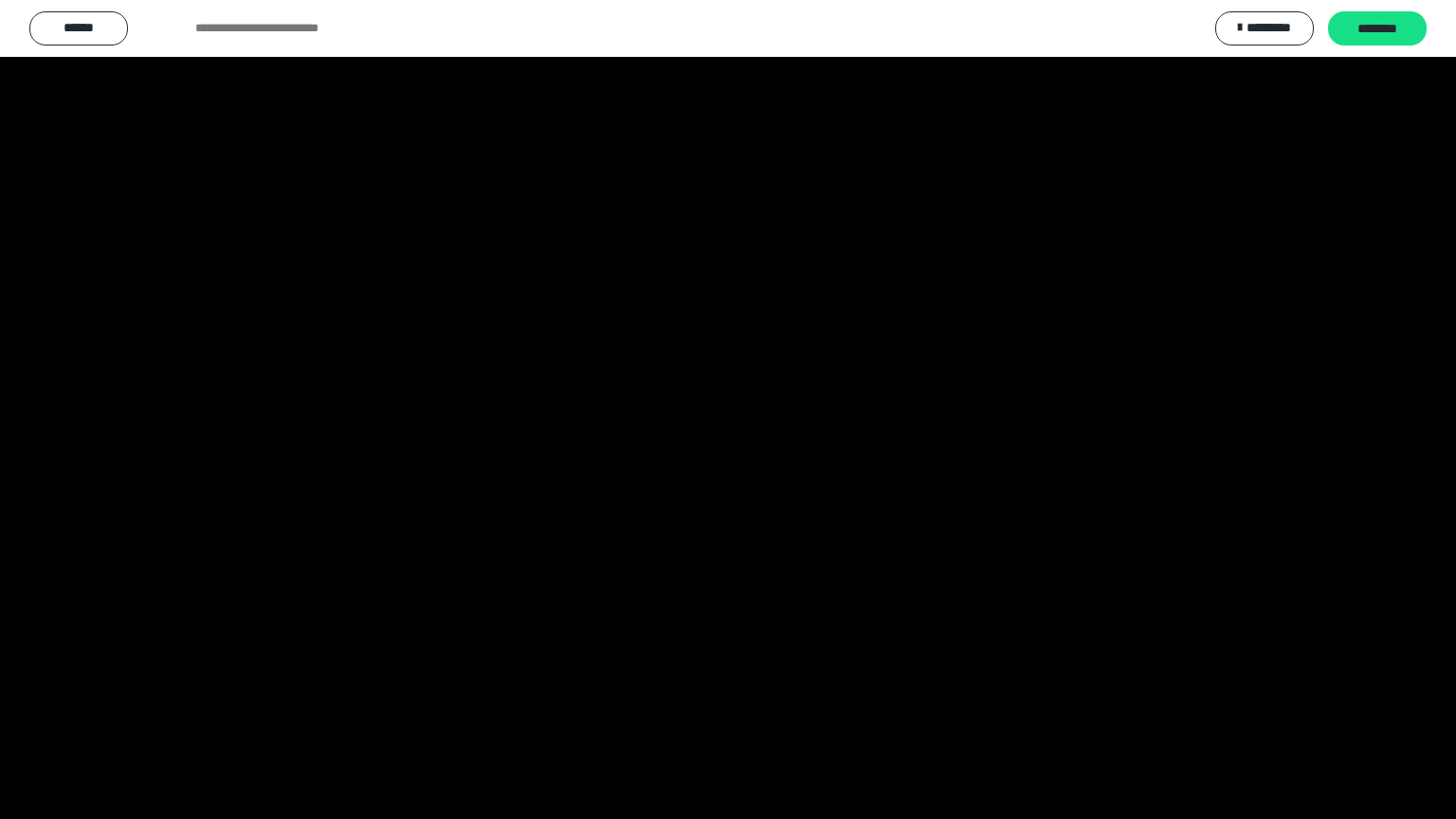 scroll, scrollTop: 3621, scrollLeft: 0, axis: vertical 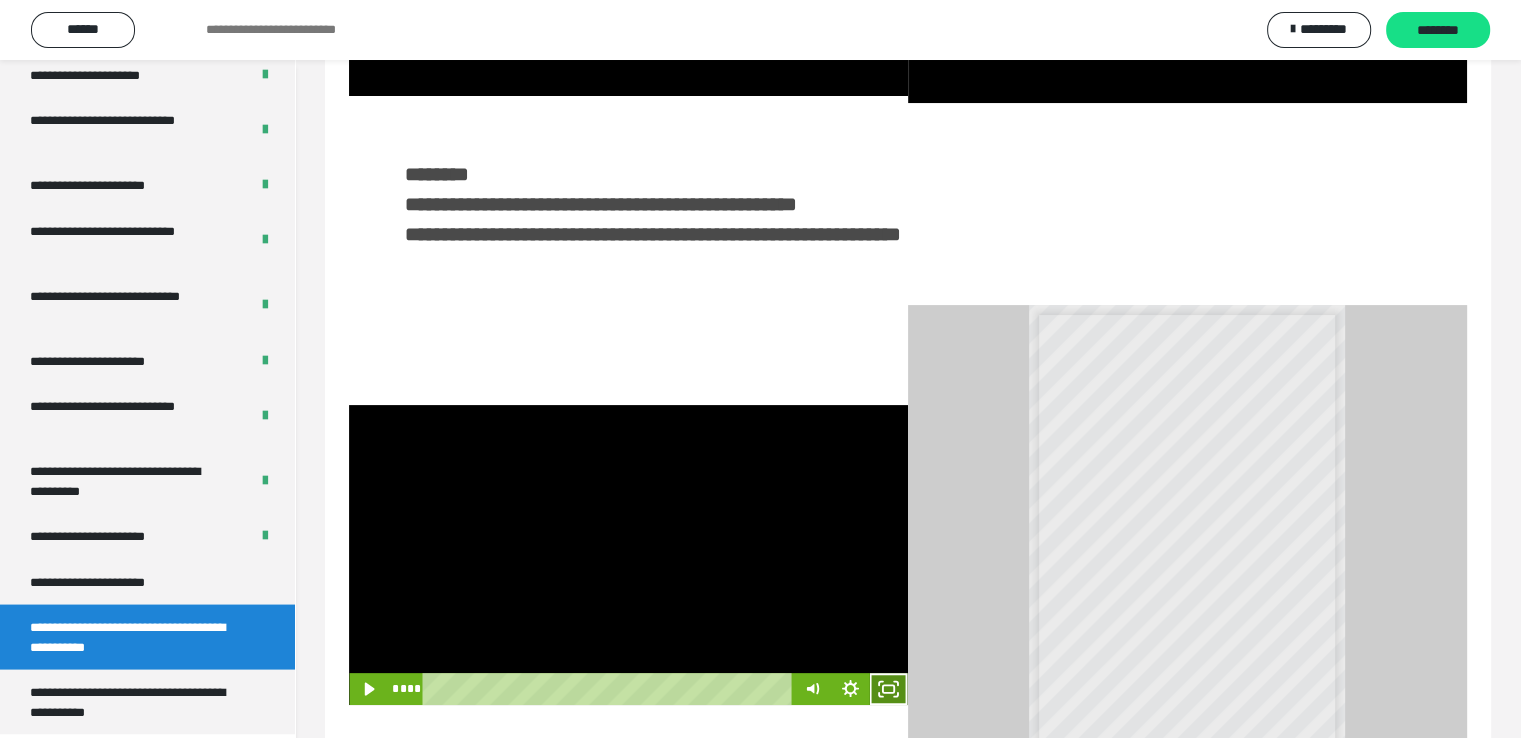 click 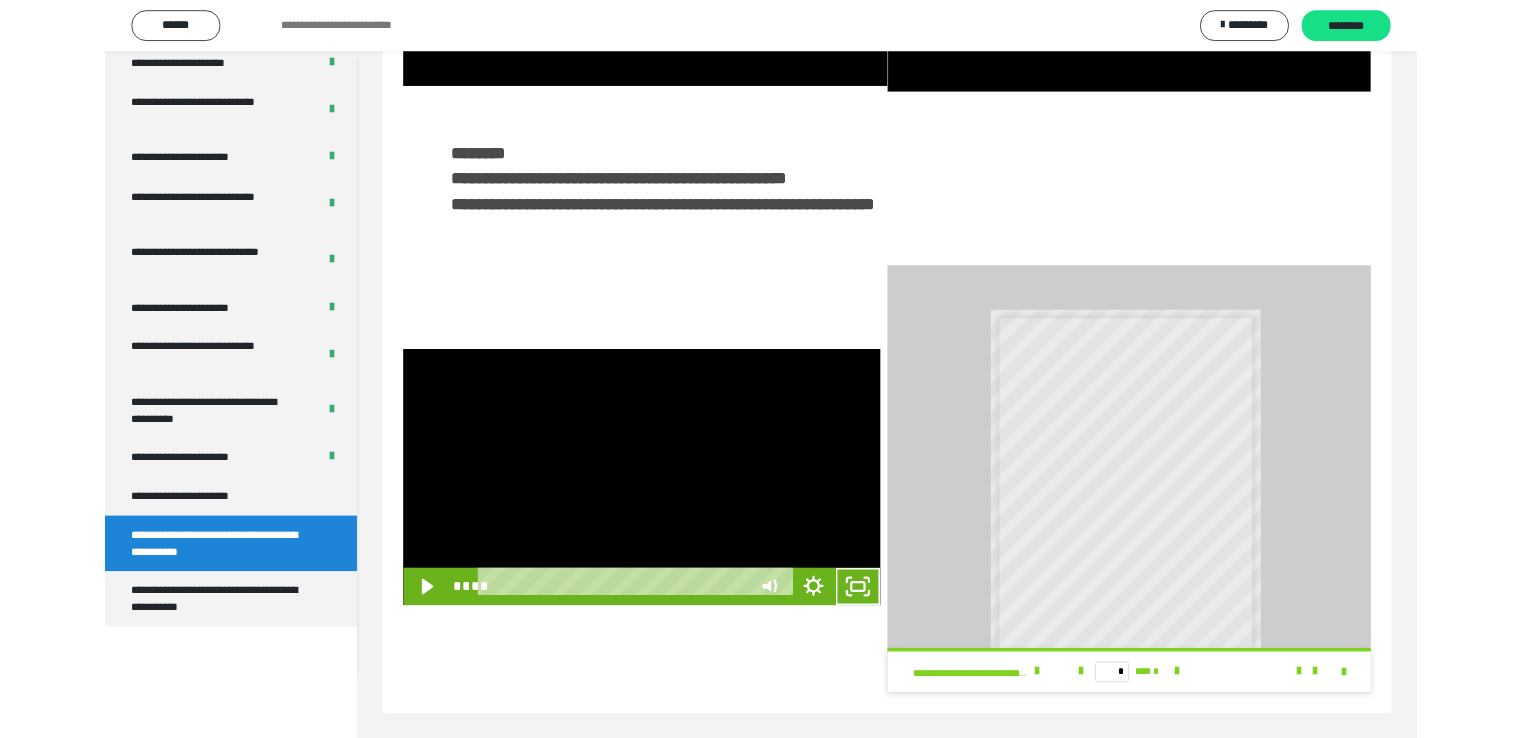 scroll, scrollTop: 3693, scrollLeft: 0, axis: vertical 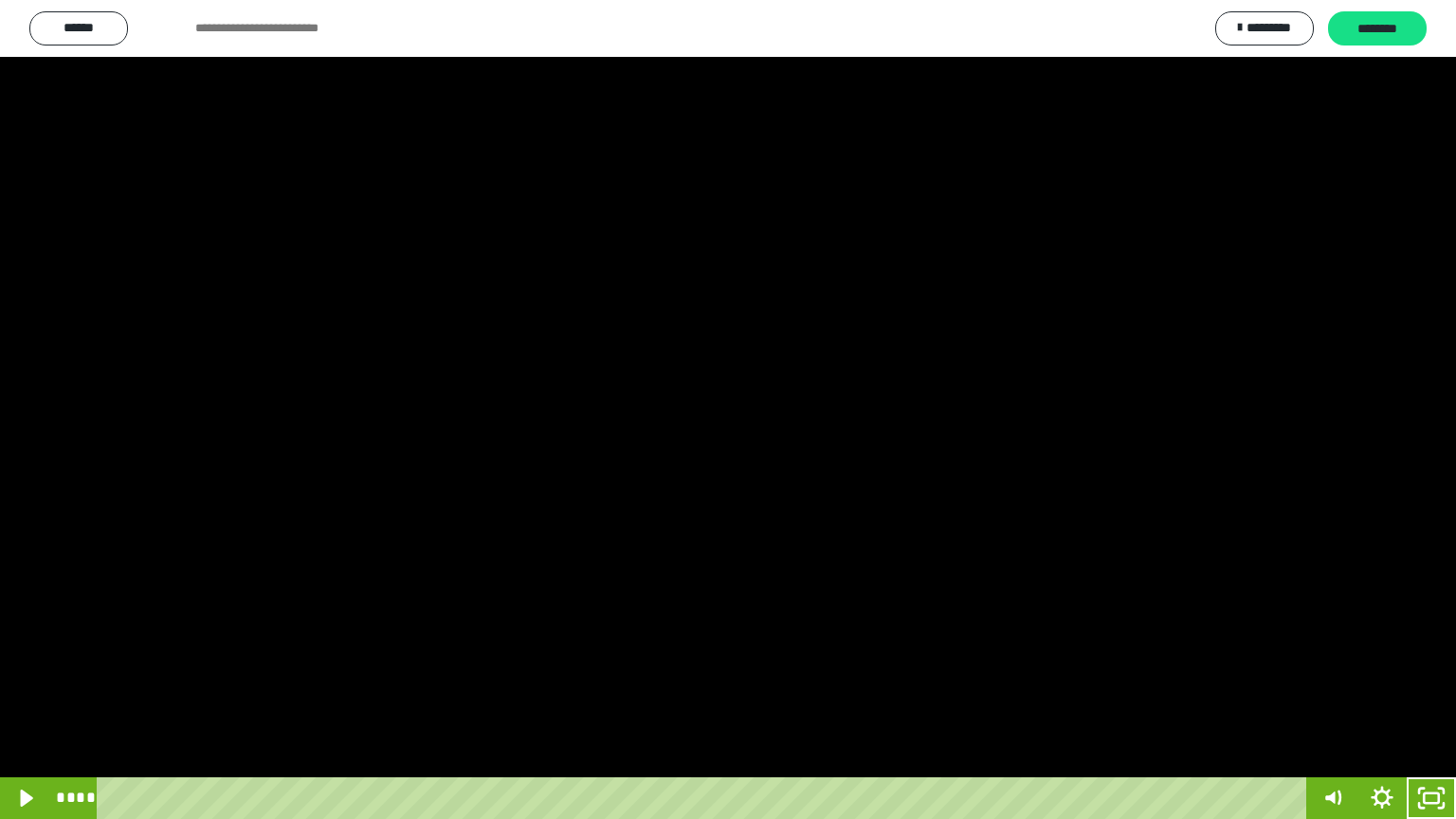 click at bounding box center [728, 410] 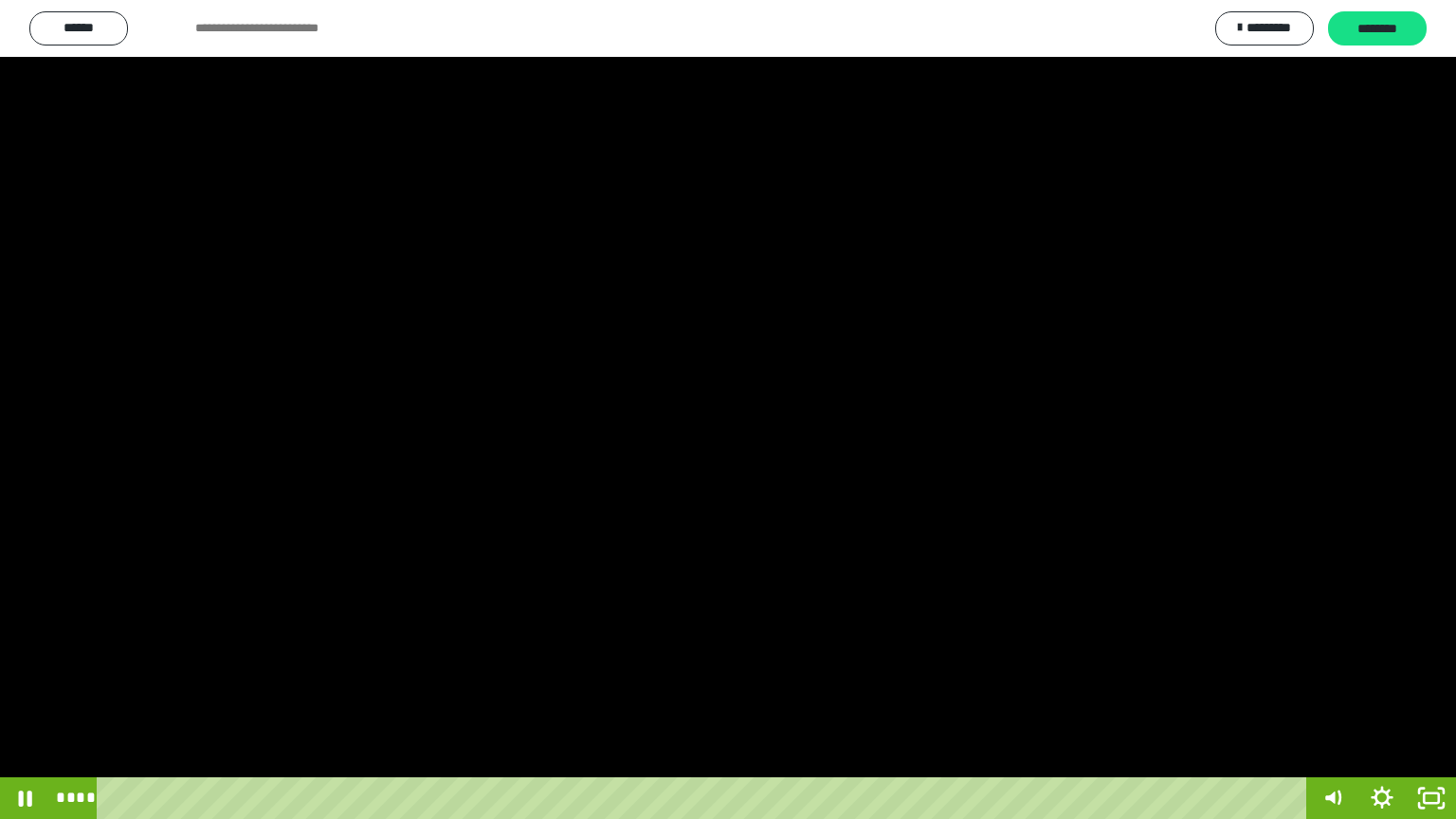 click at bounding box center [728, 410] 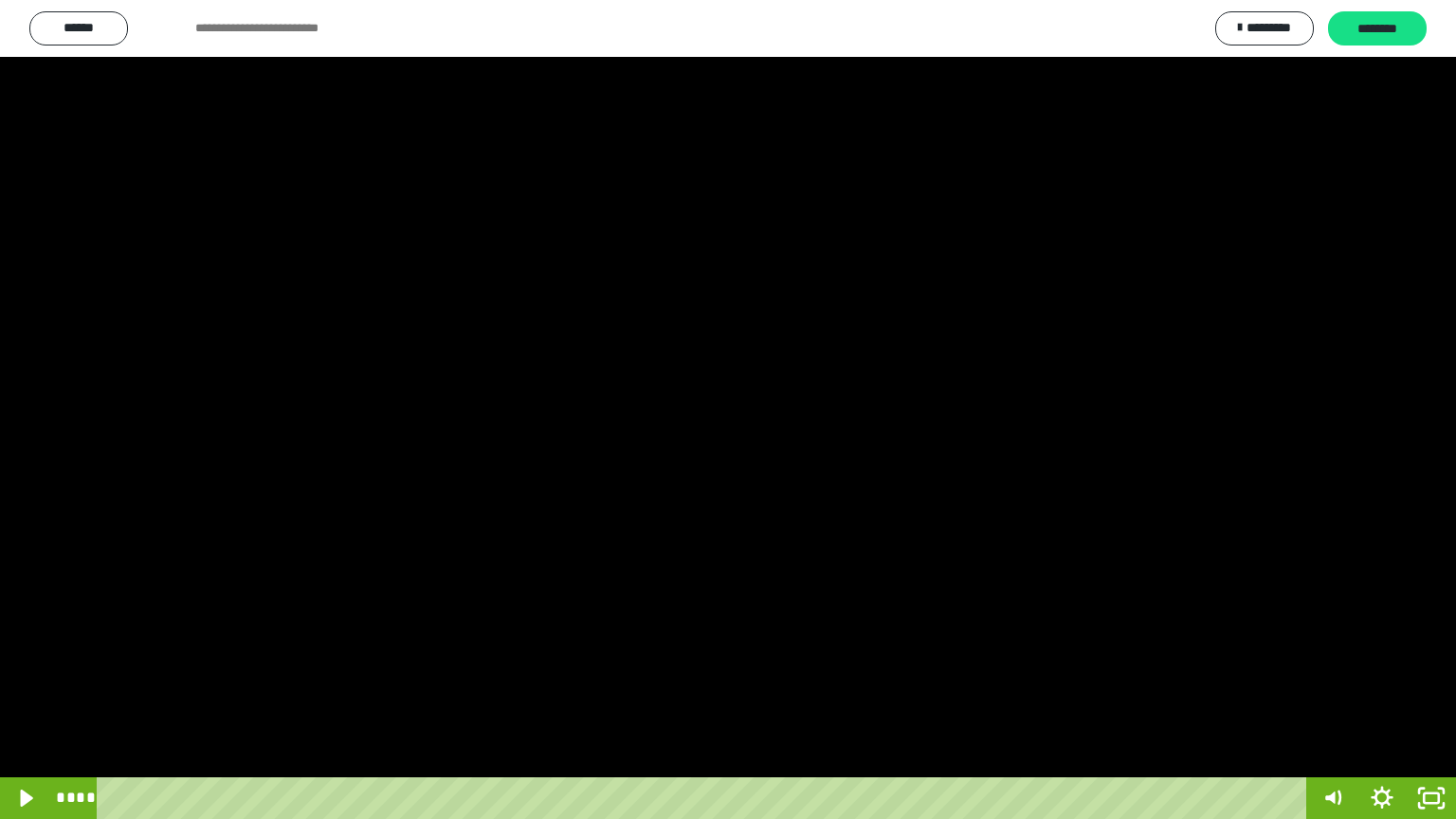 click at bounding box center (728, 410) 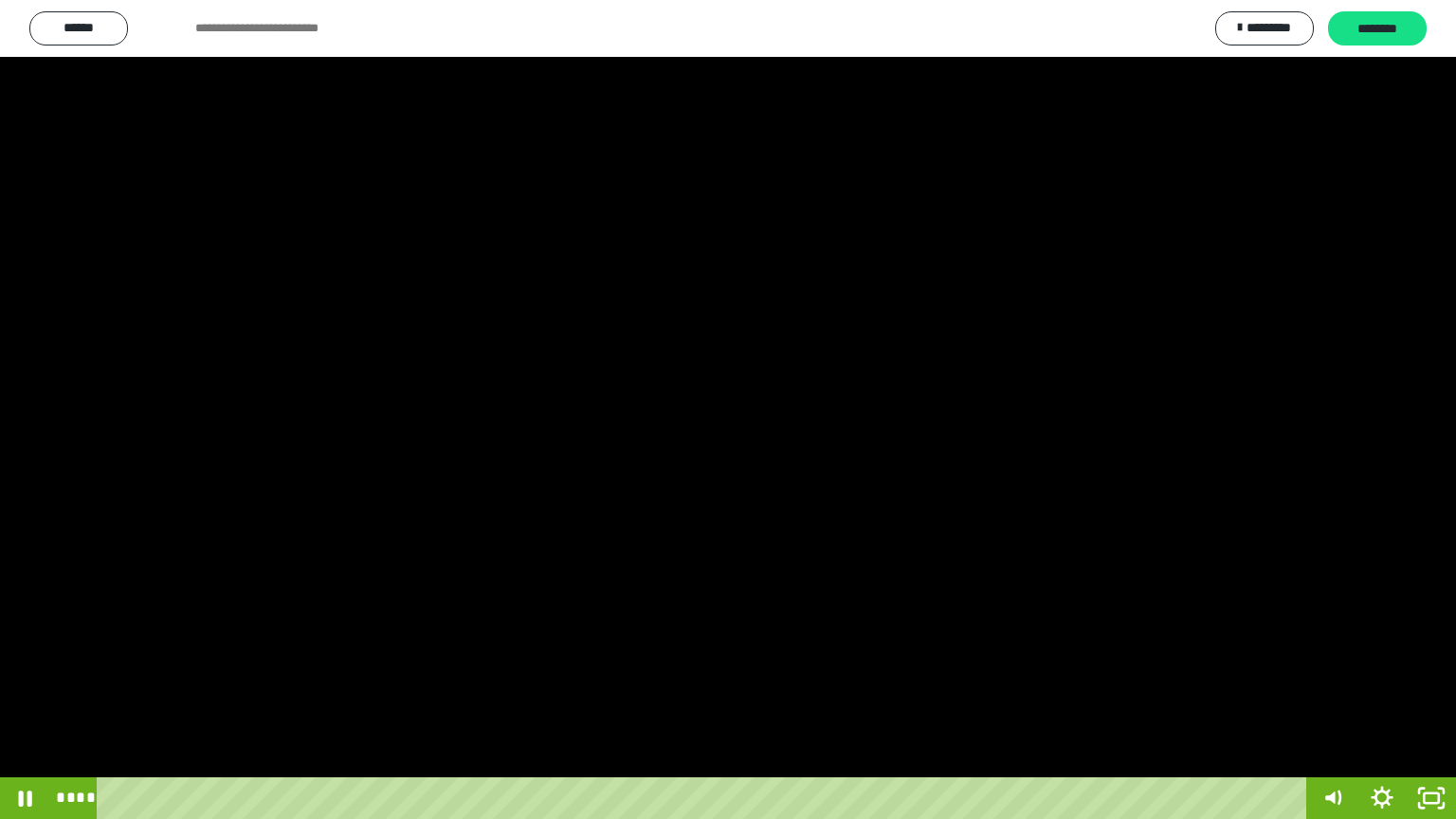 click at bounding box center [728, 410] 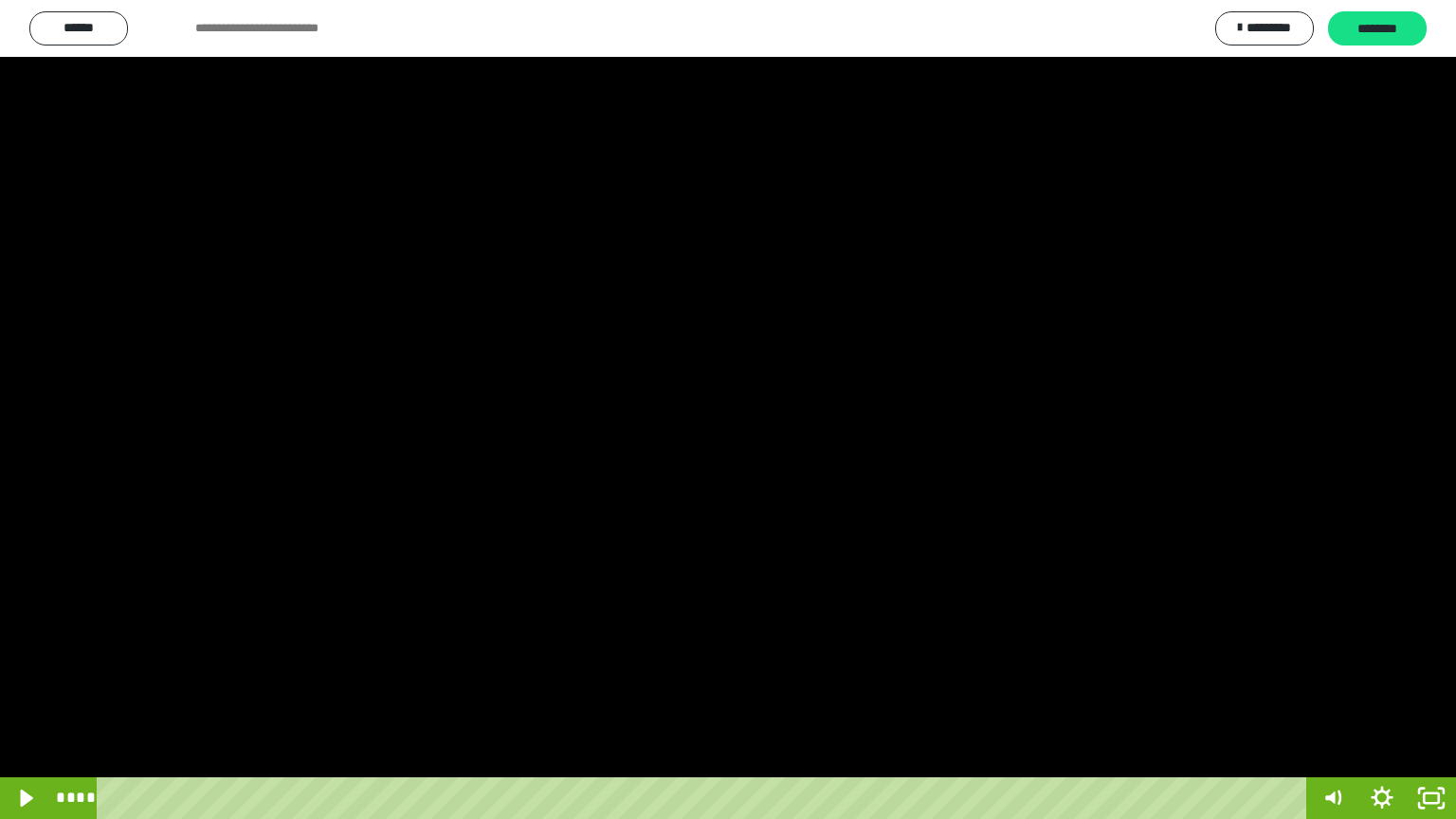click at bounding box center (728, 410) 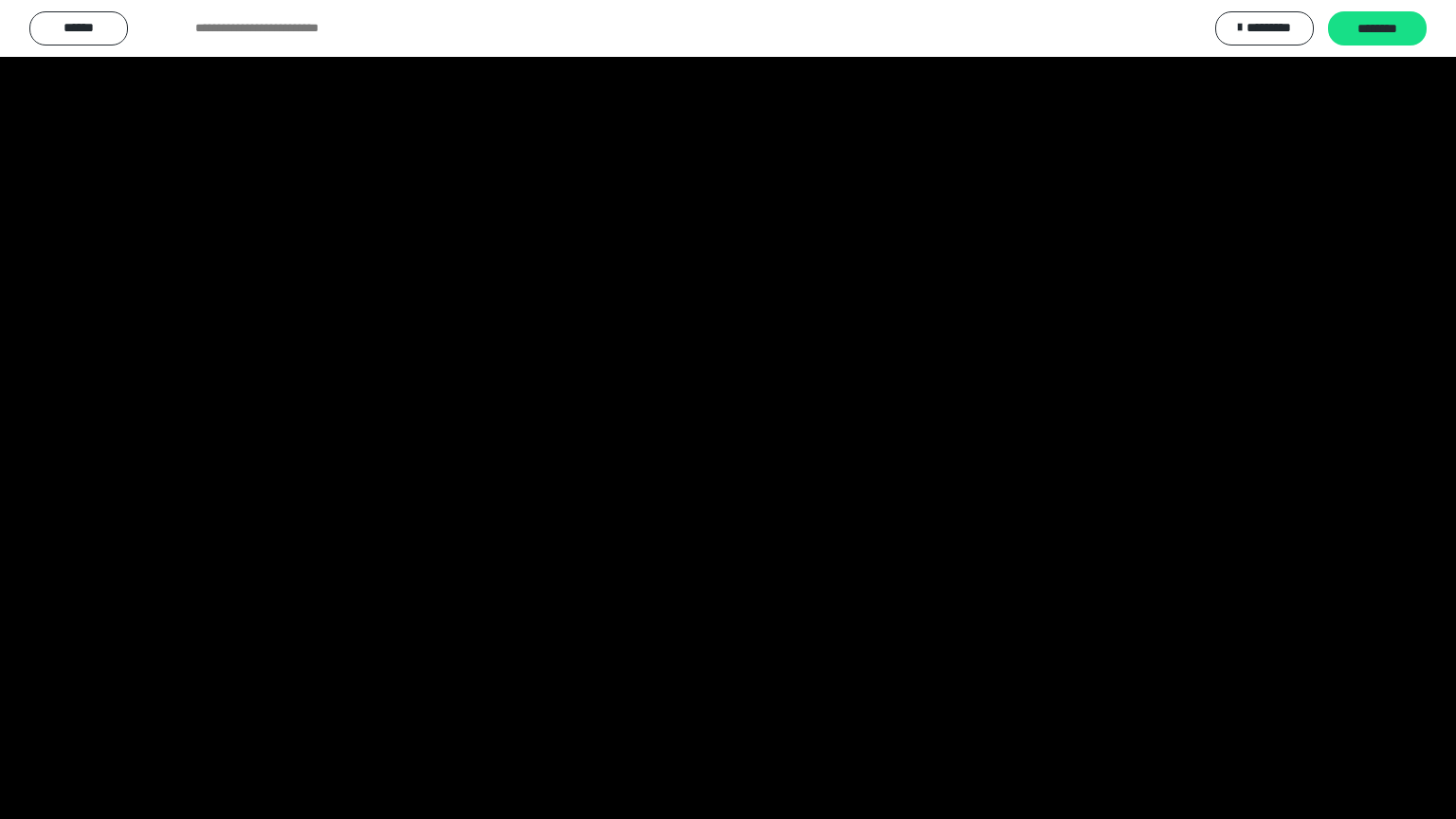 click at bounding box center [728, 410] 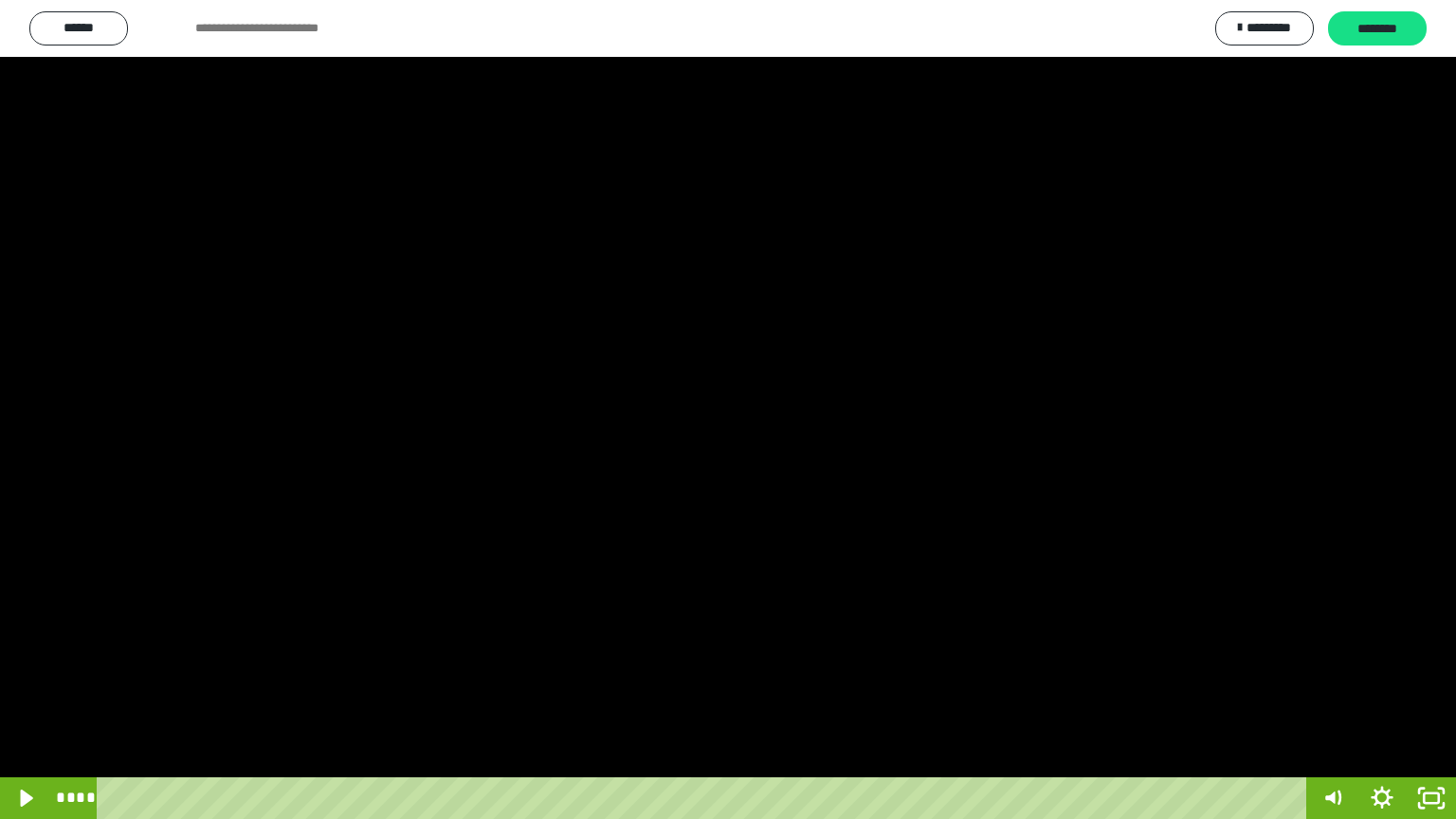 click at bounding box center (728, 410) 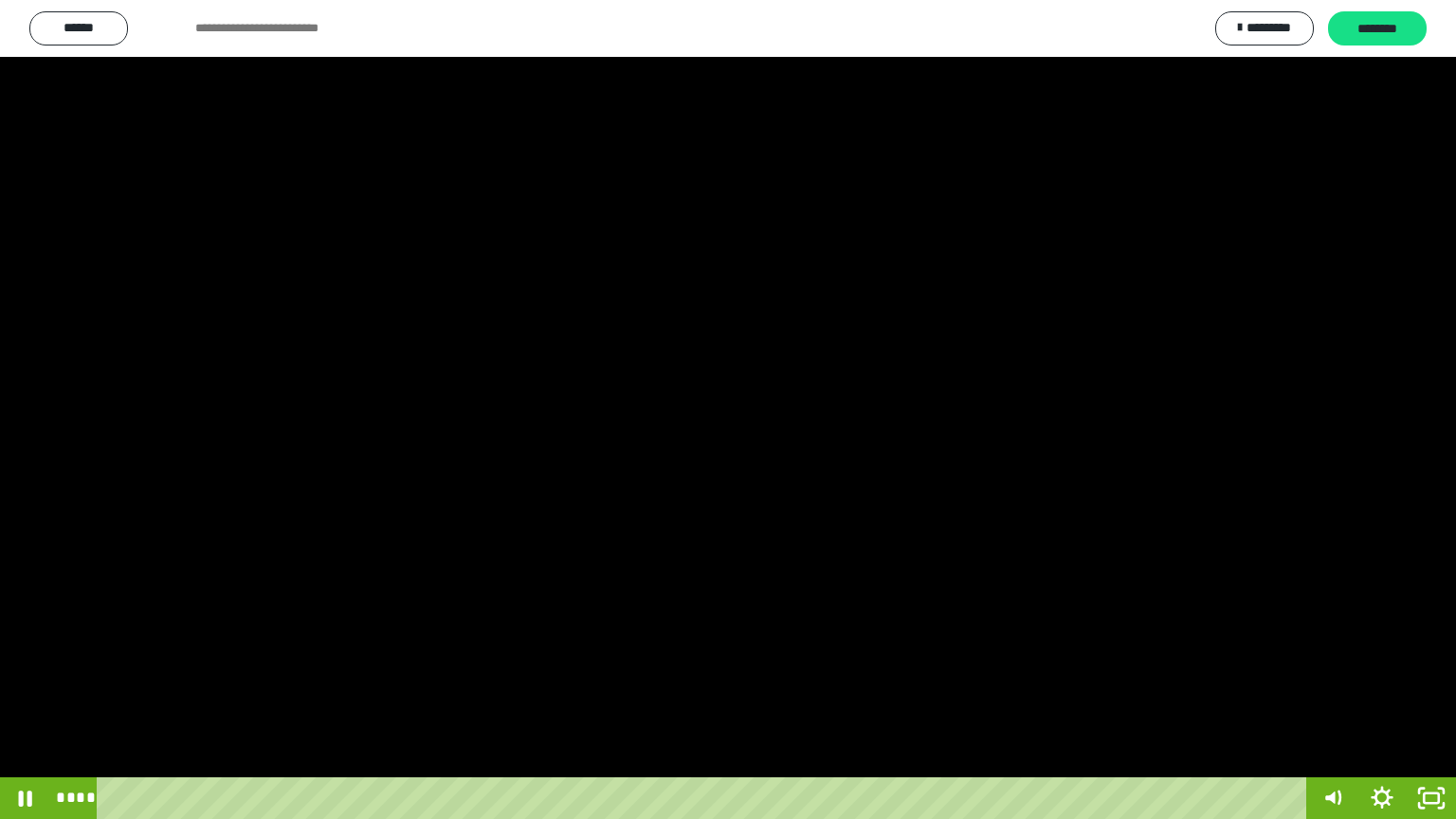 click at bounding box center (728, 410) 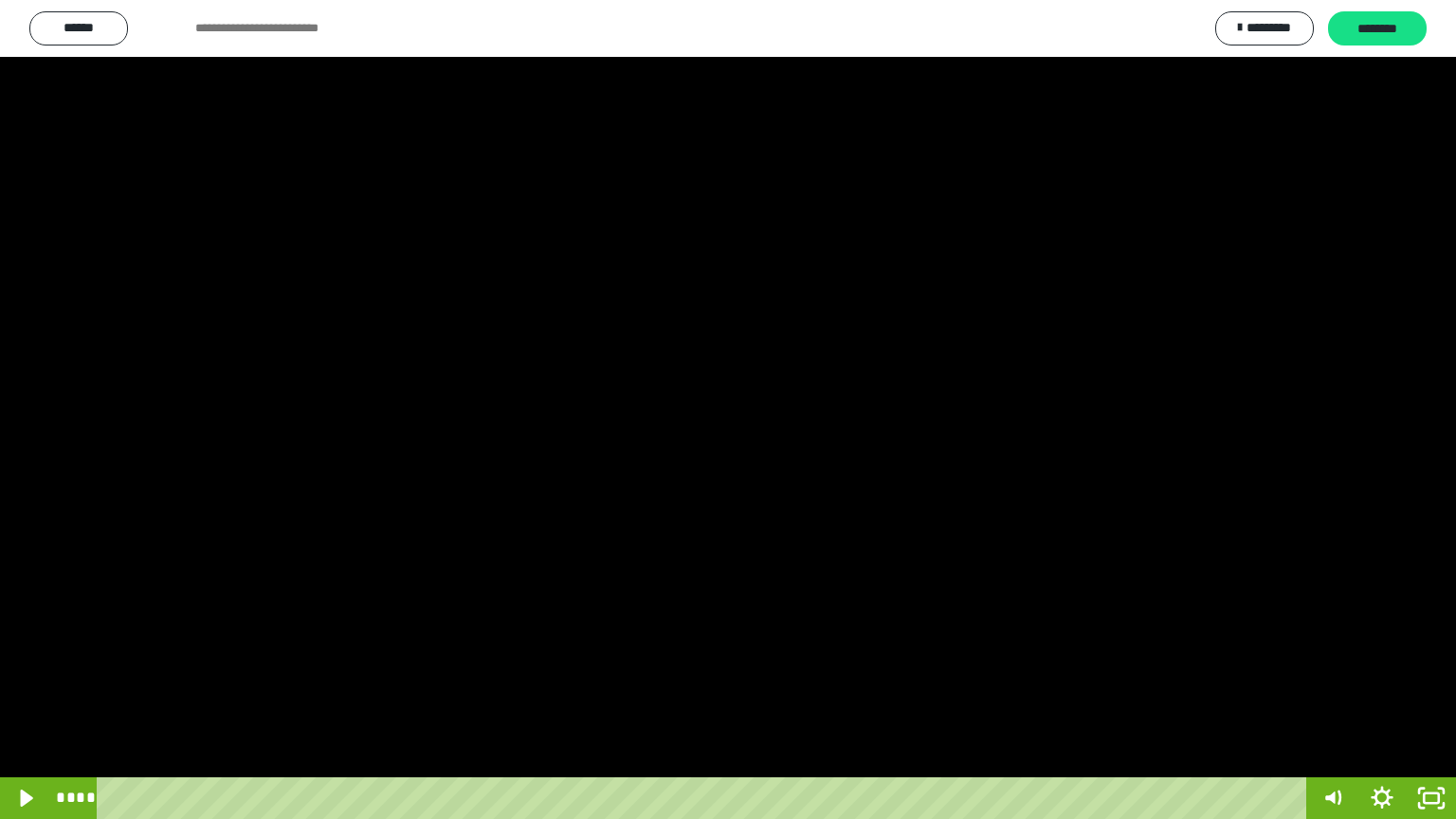 click at bounding box center (728, 410) 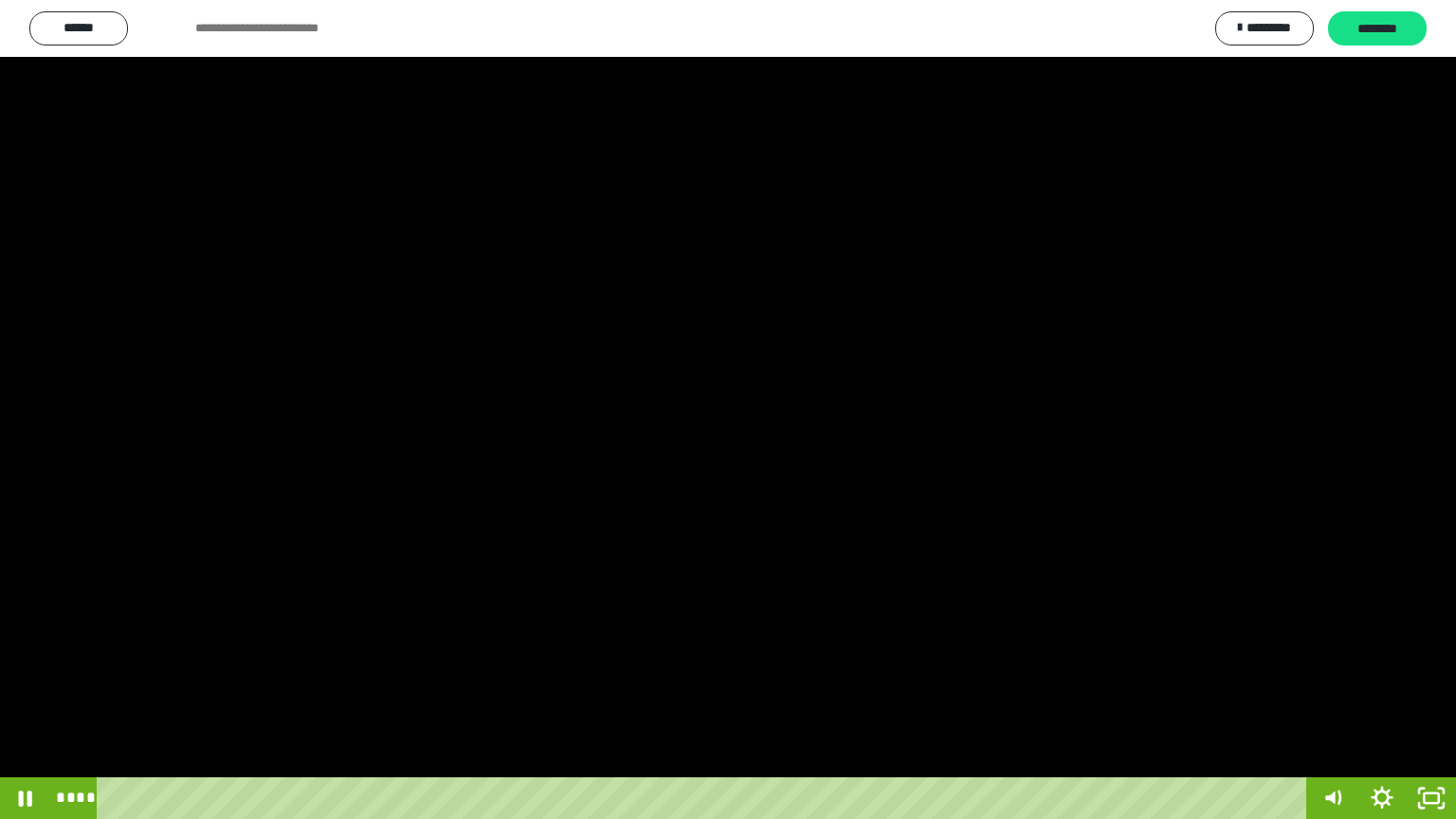 click at bounding box center (728, 410) 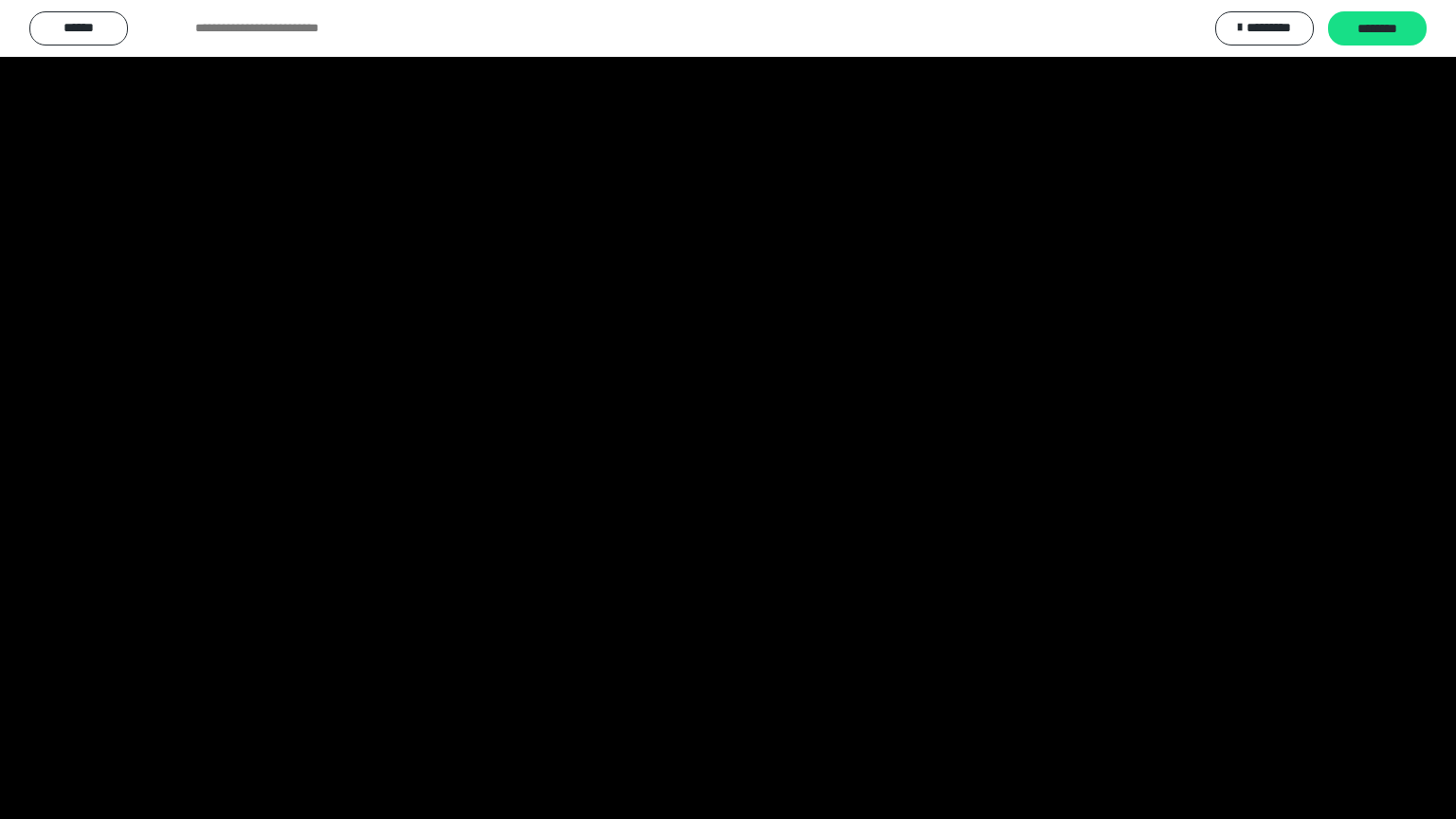 click at bounding box center [728, 410] 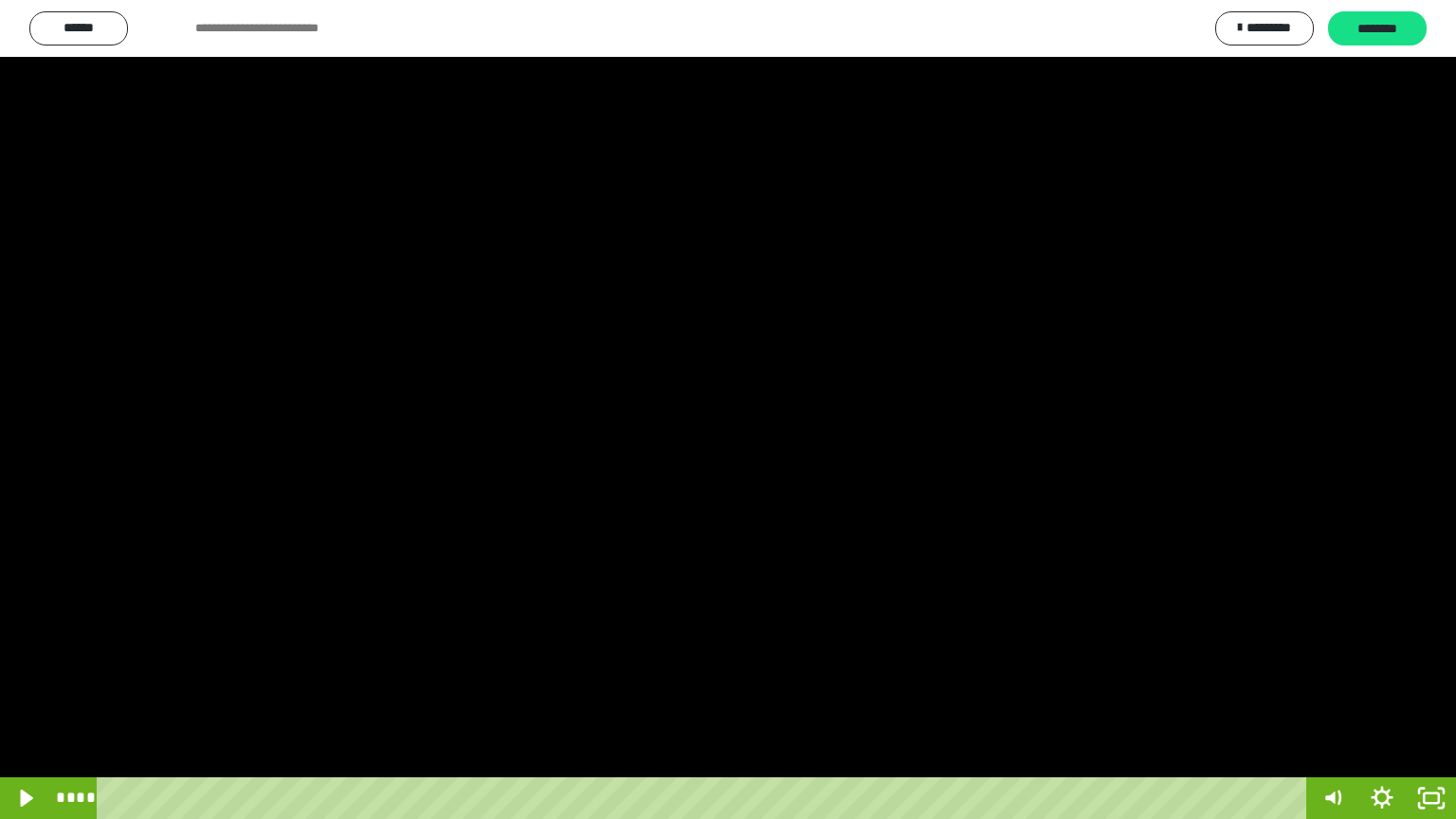 click at bounding box center [728, 410] 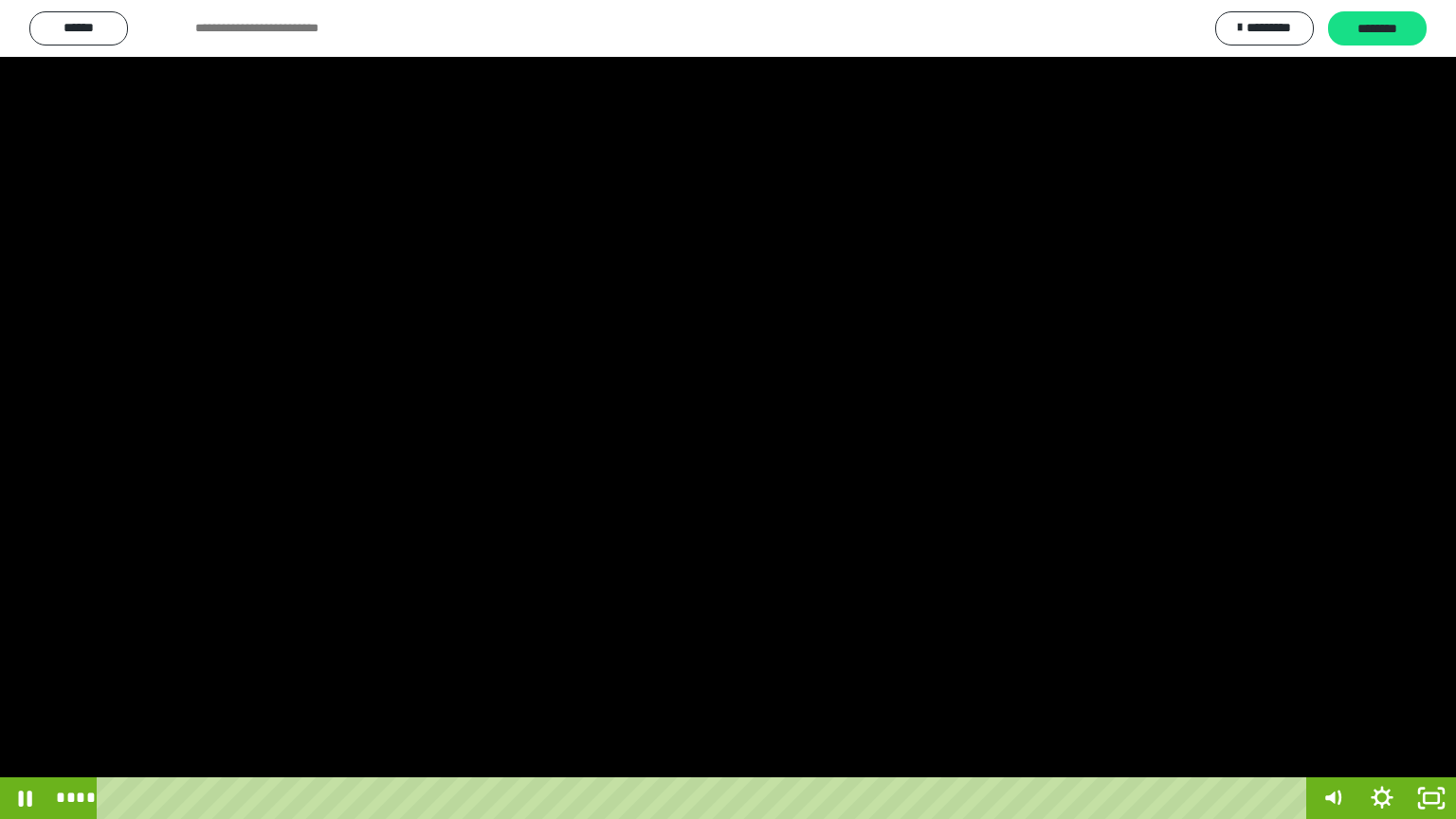 click at bounding box center (728, 410) 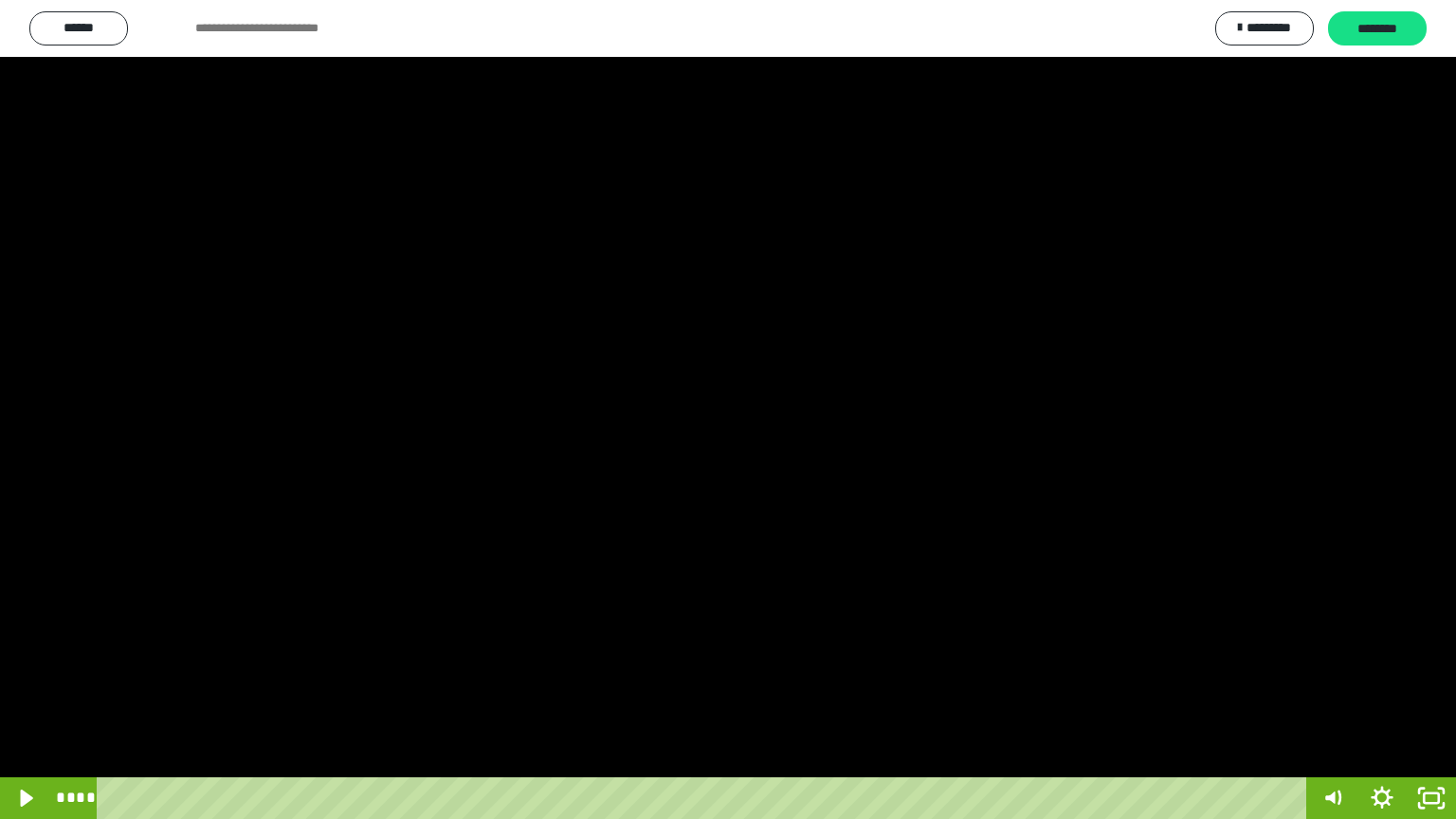 click at bounding box center [728, 410] 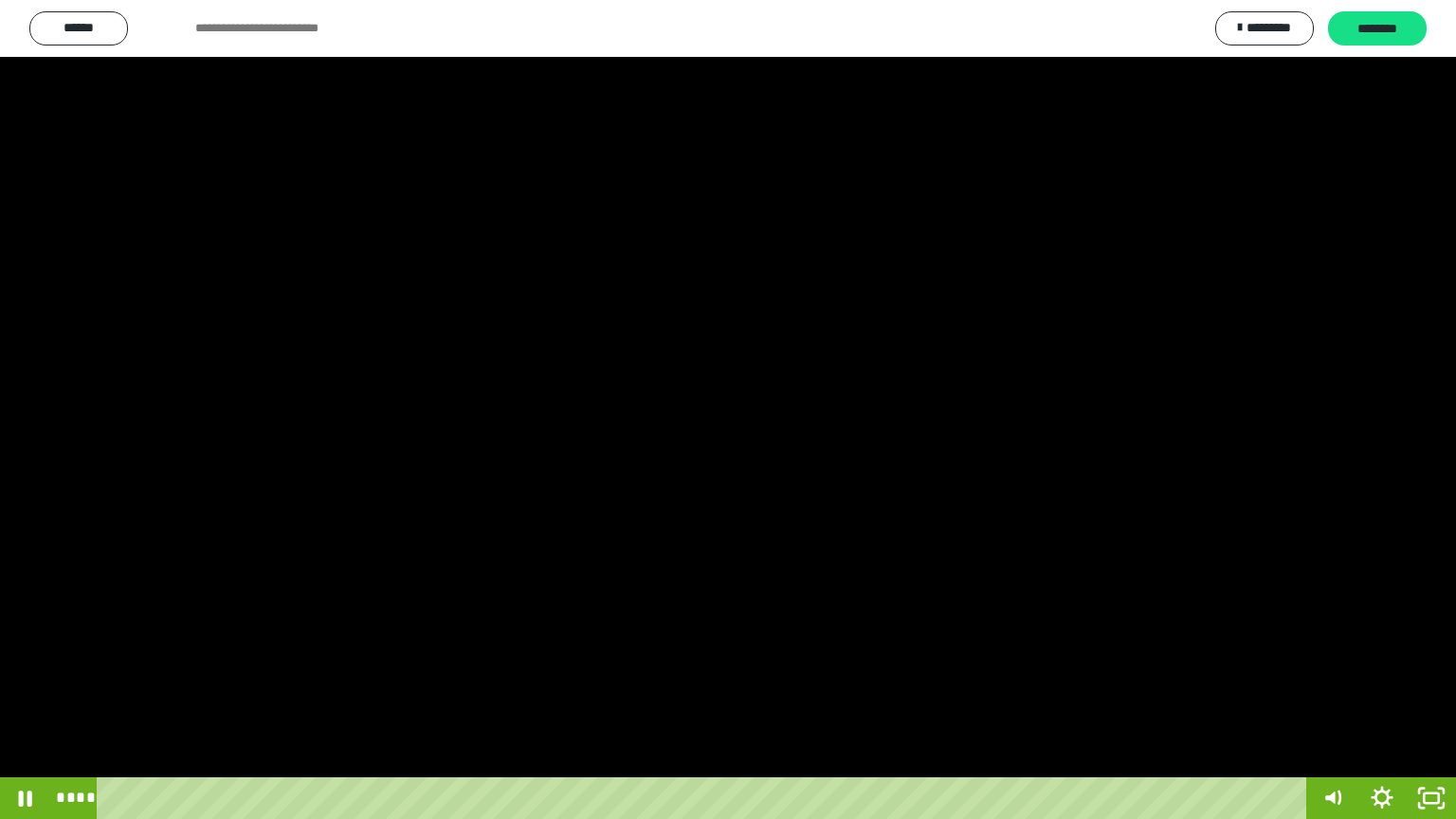 click at bounding box center [728, 410] 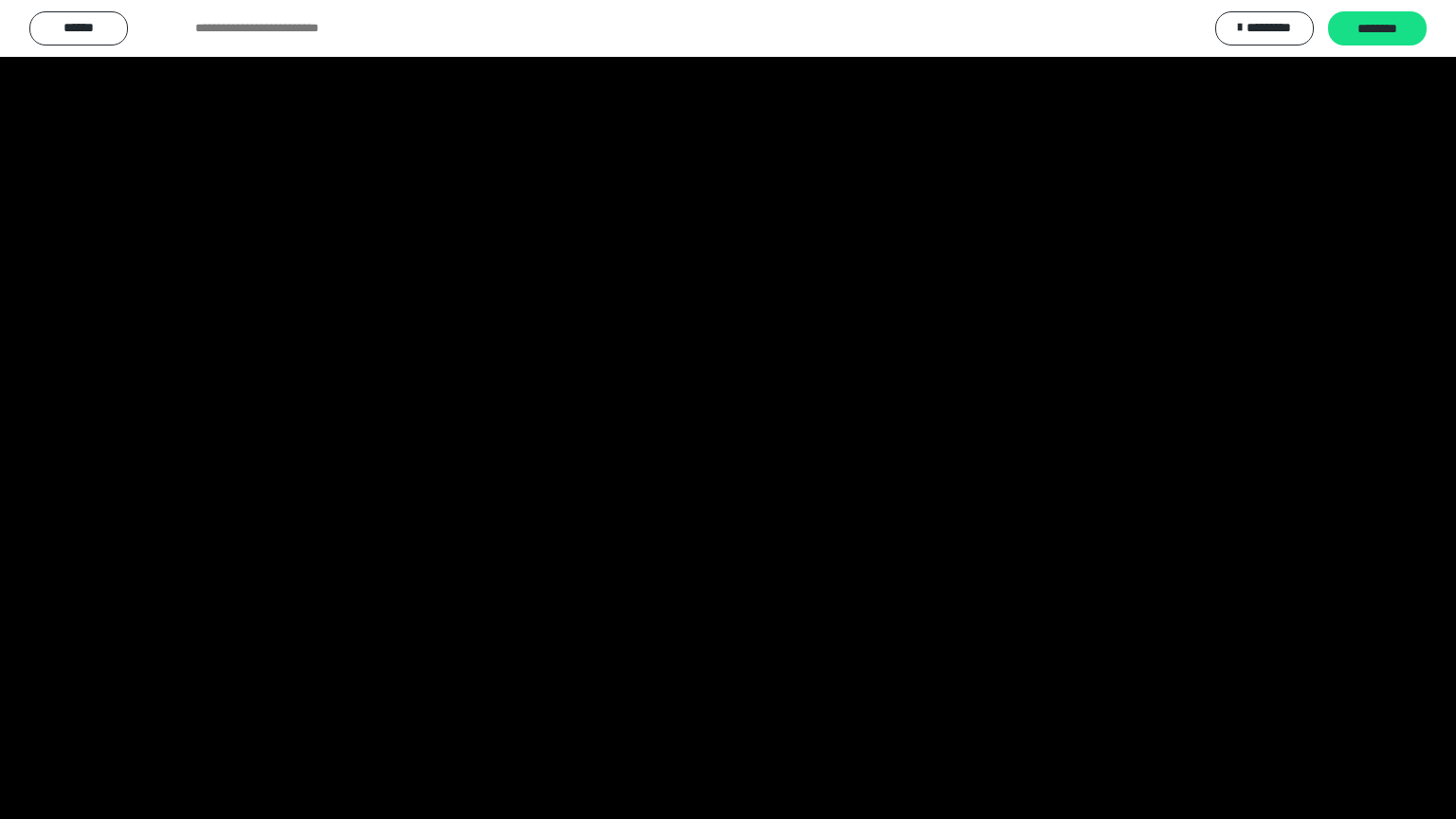 click at bounding box center (728, 410) 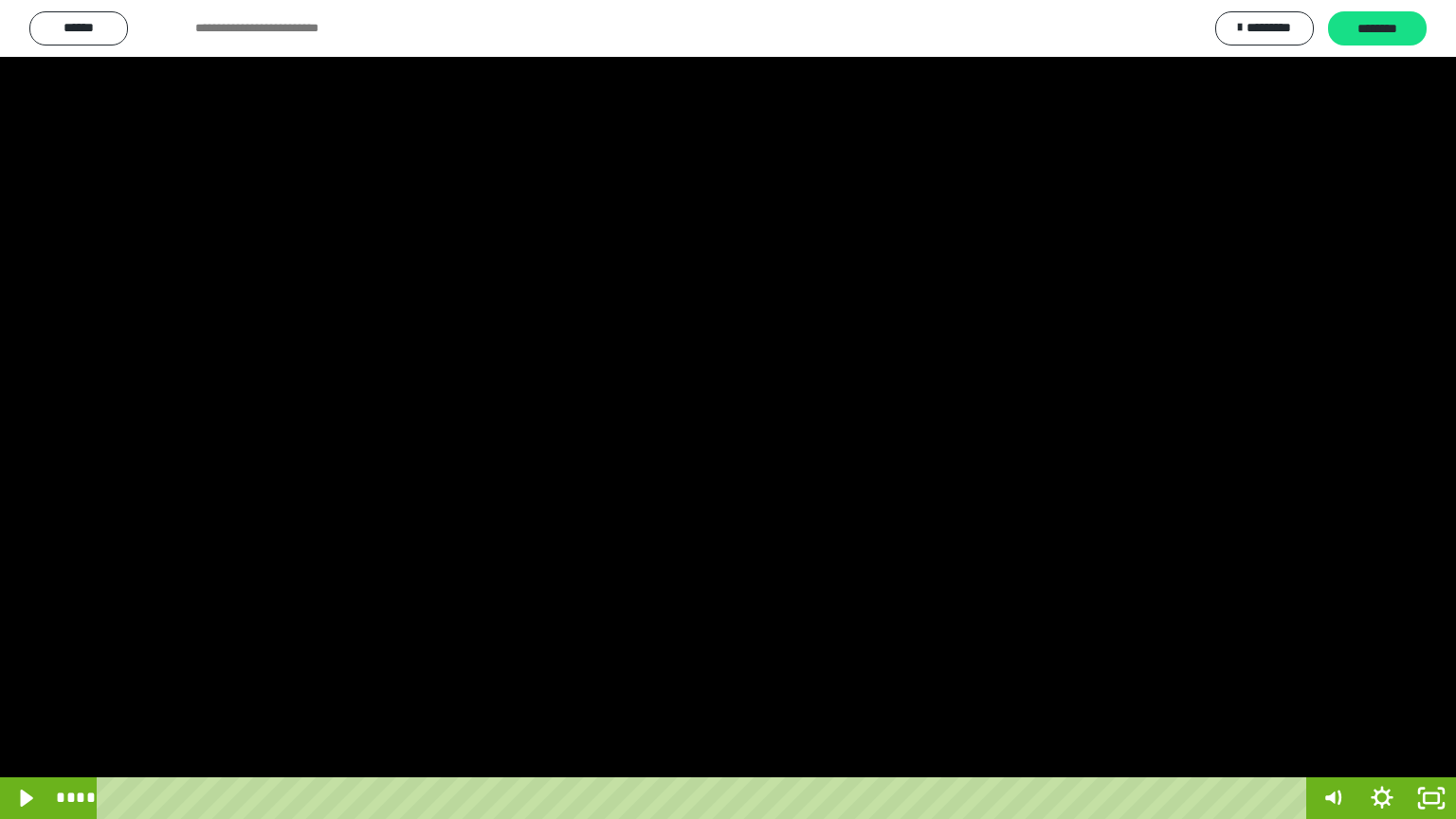 click at bounding box center [728, 410] 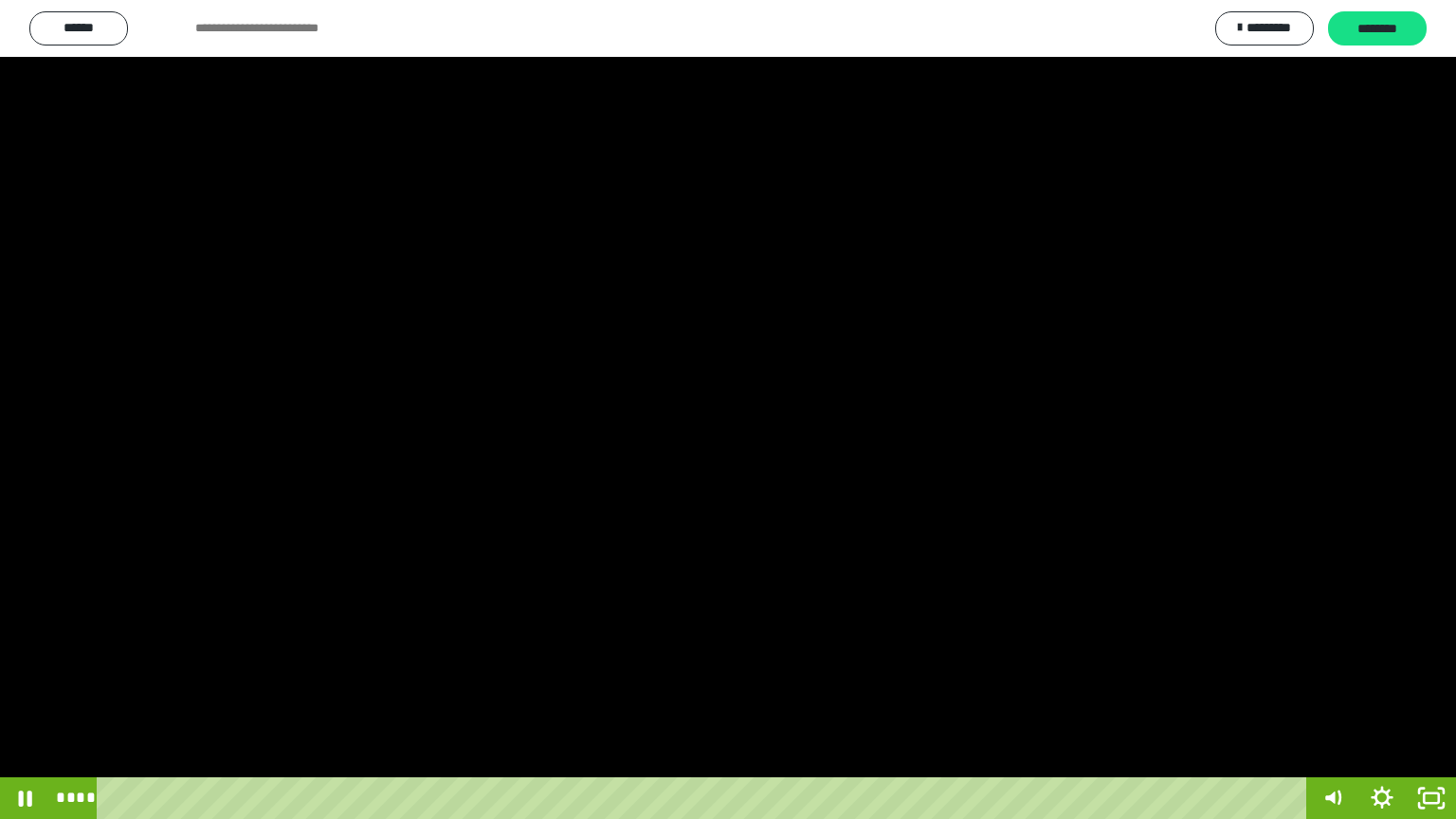 click at bounding box center (728, 410) 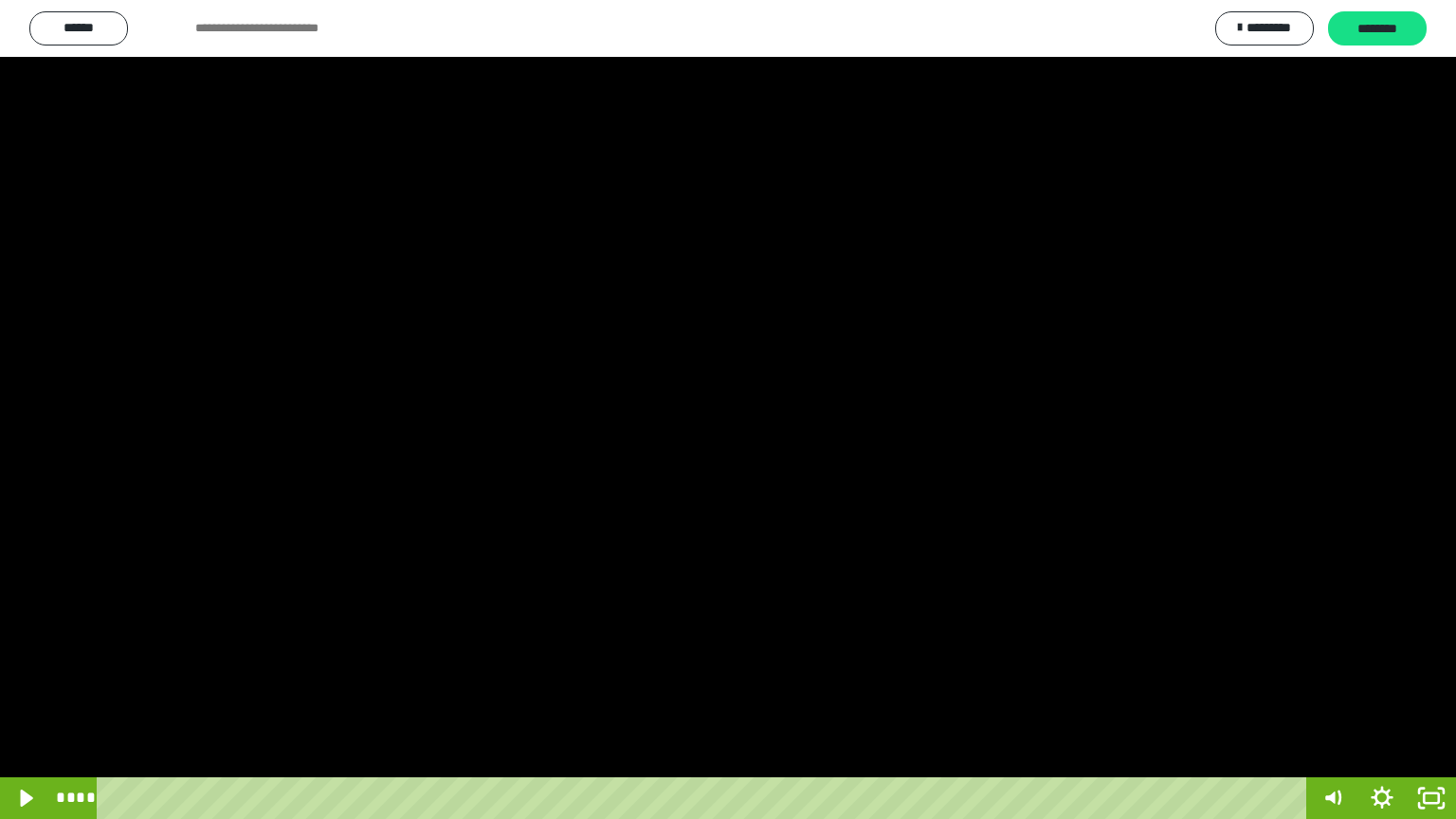 click at bounding box center [728, 410] 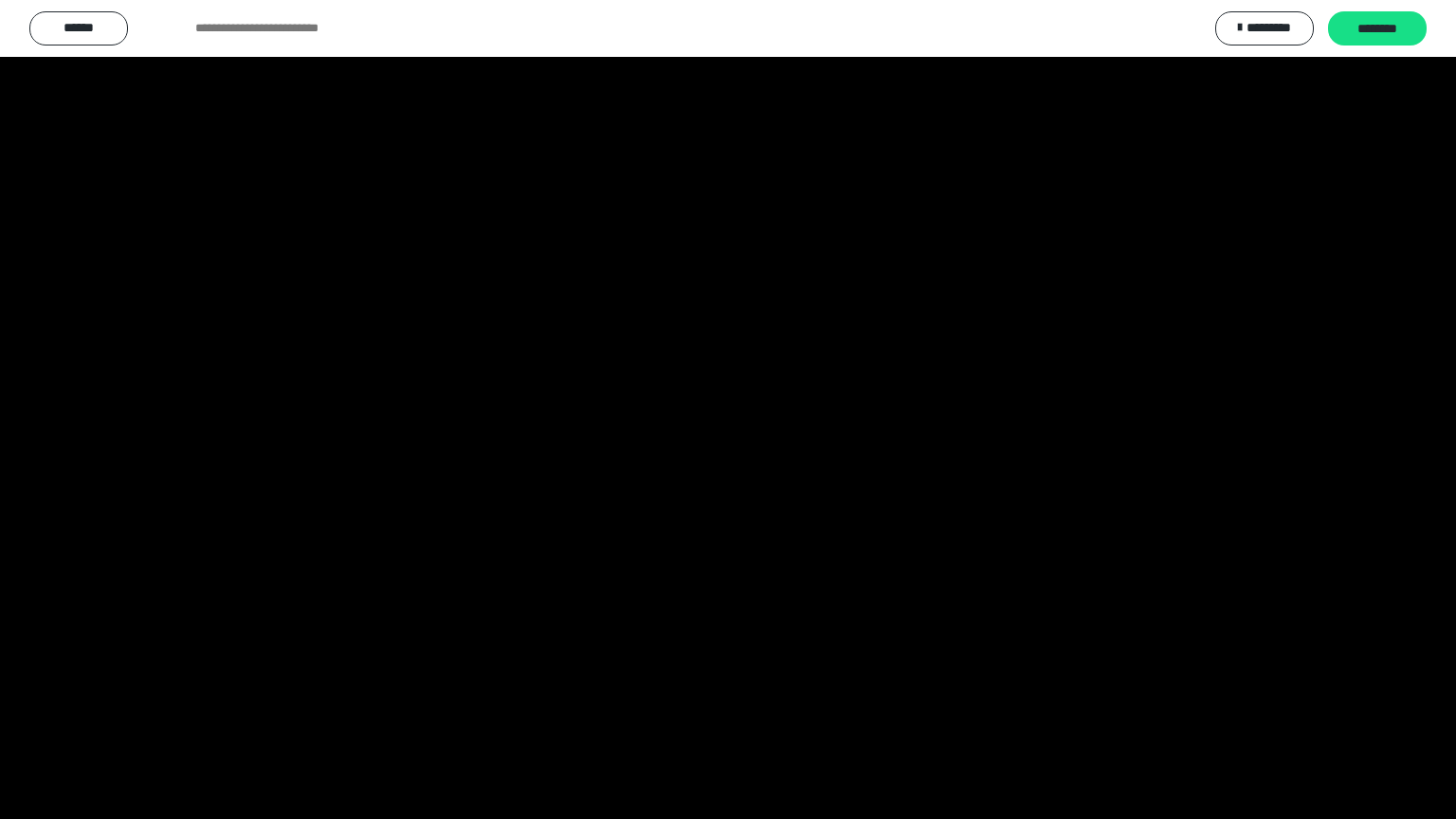 click at bounding box center [728, 410] 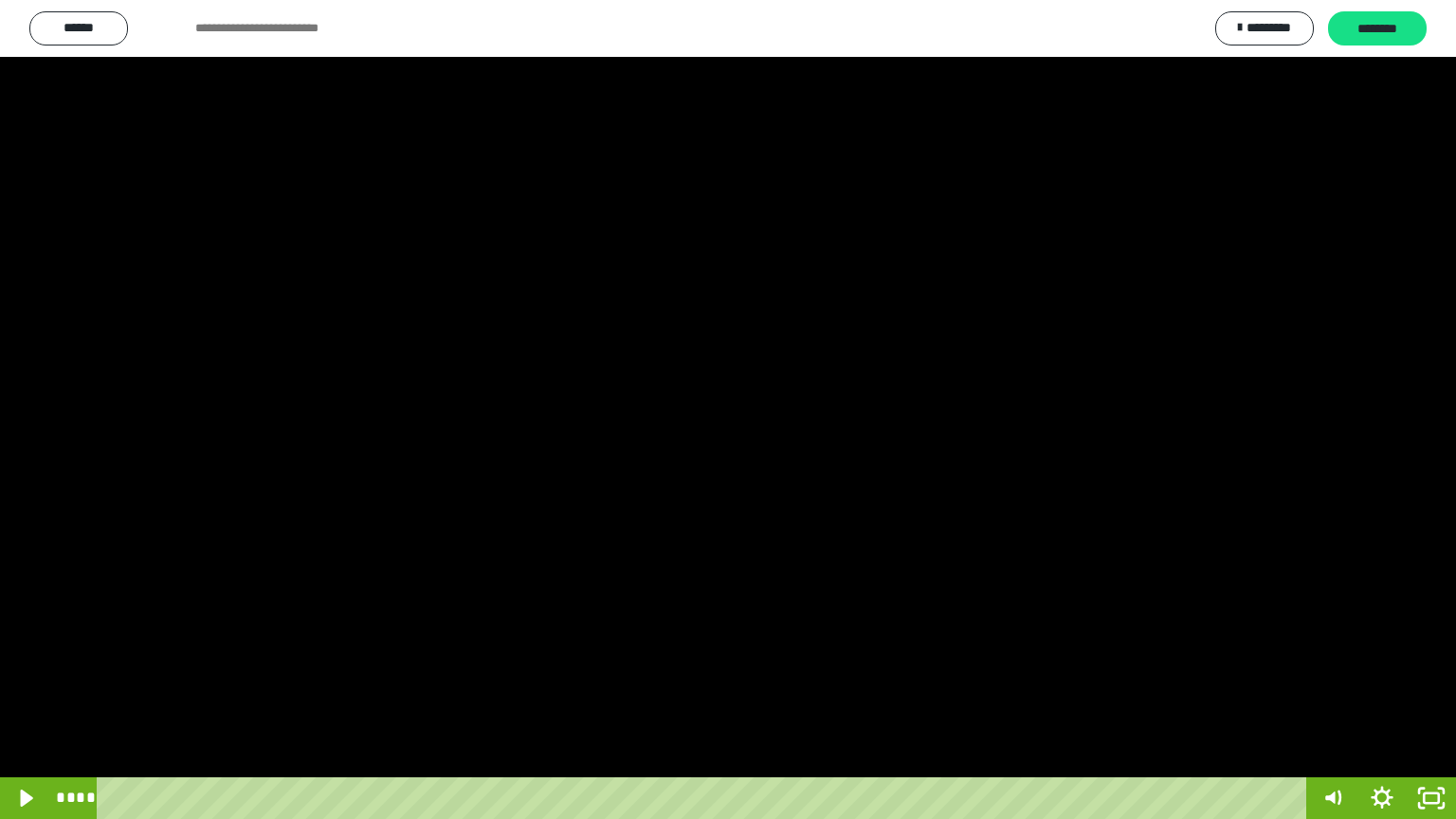 click at bounding box center (728, 410) 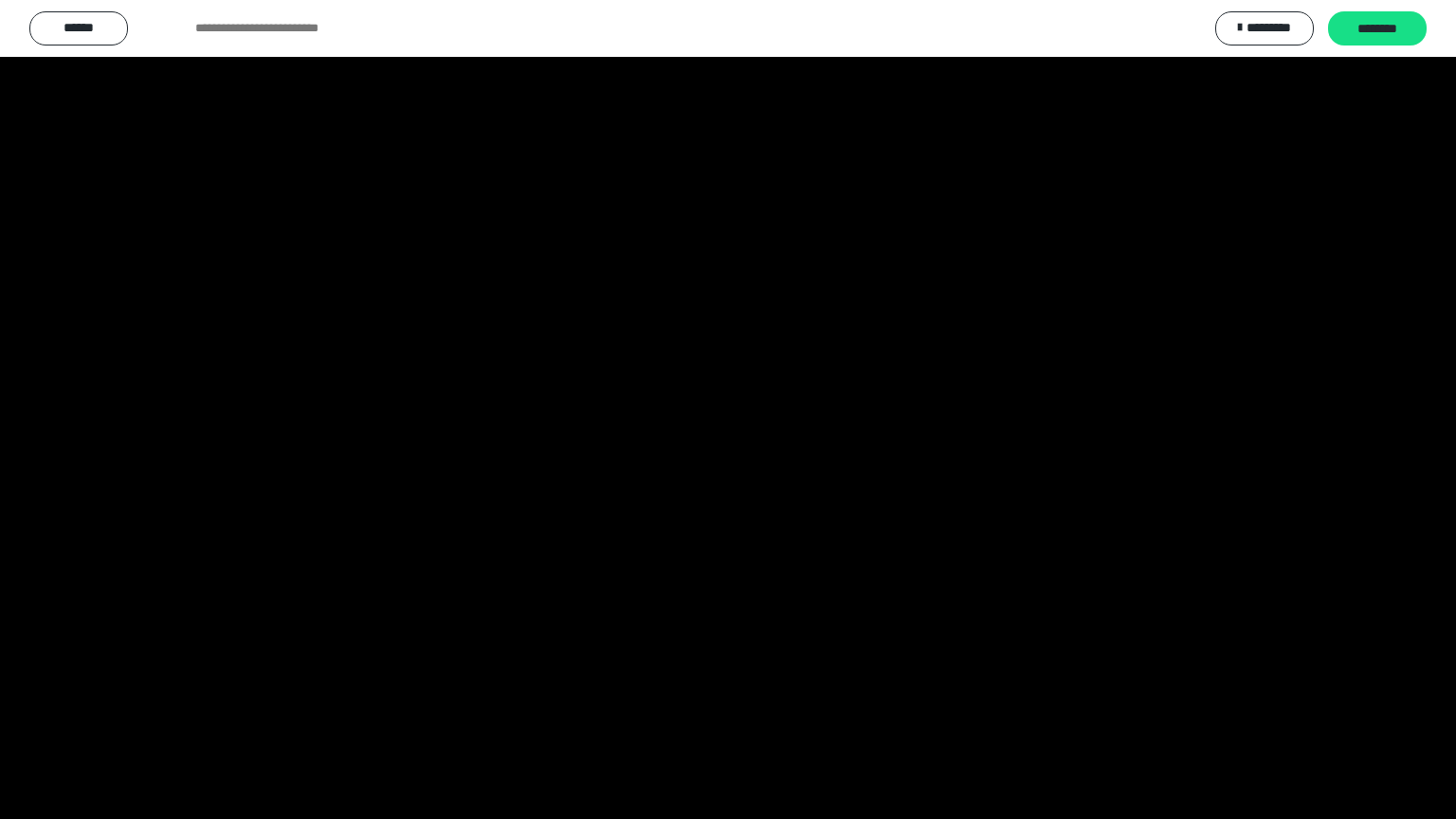 click at bounding box center [728, 410] 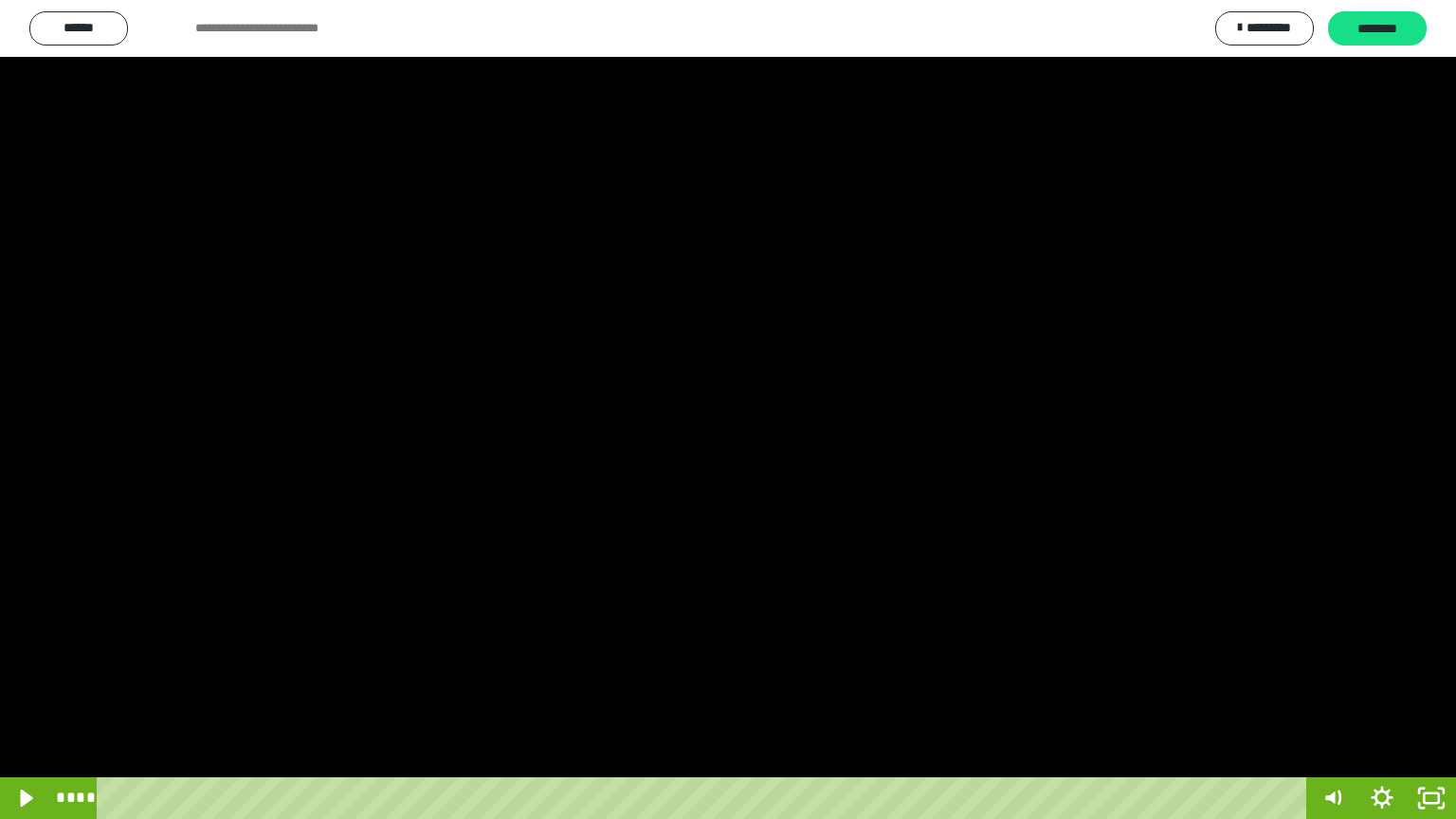 click at bounding box center (728, 410) 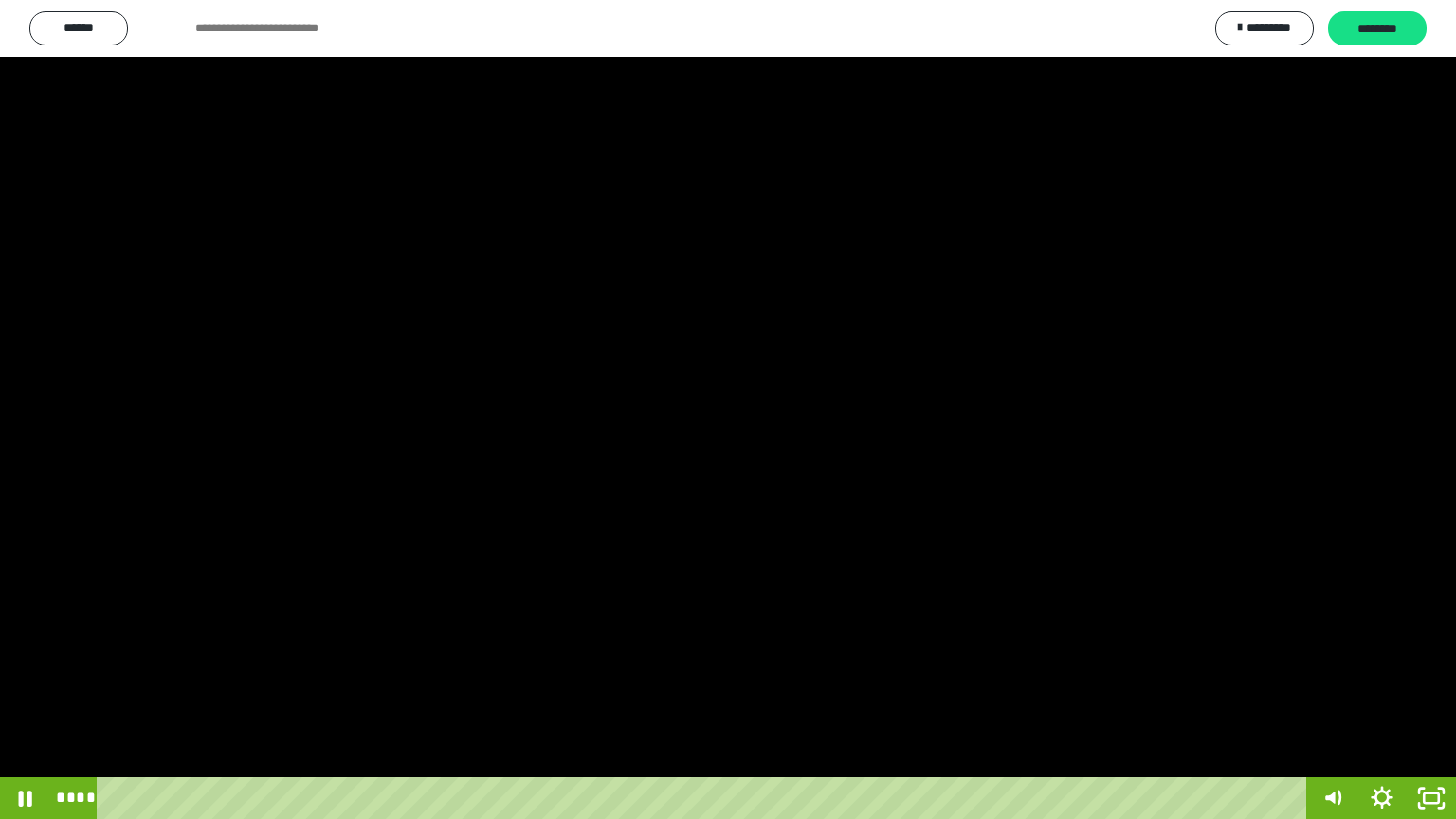 click at bounding box center (728, 410) 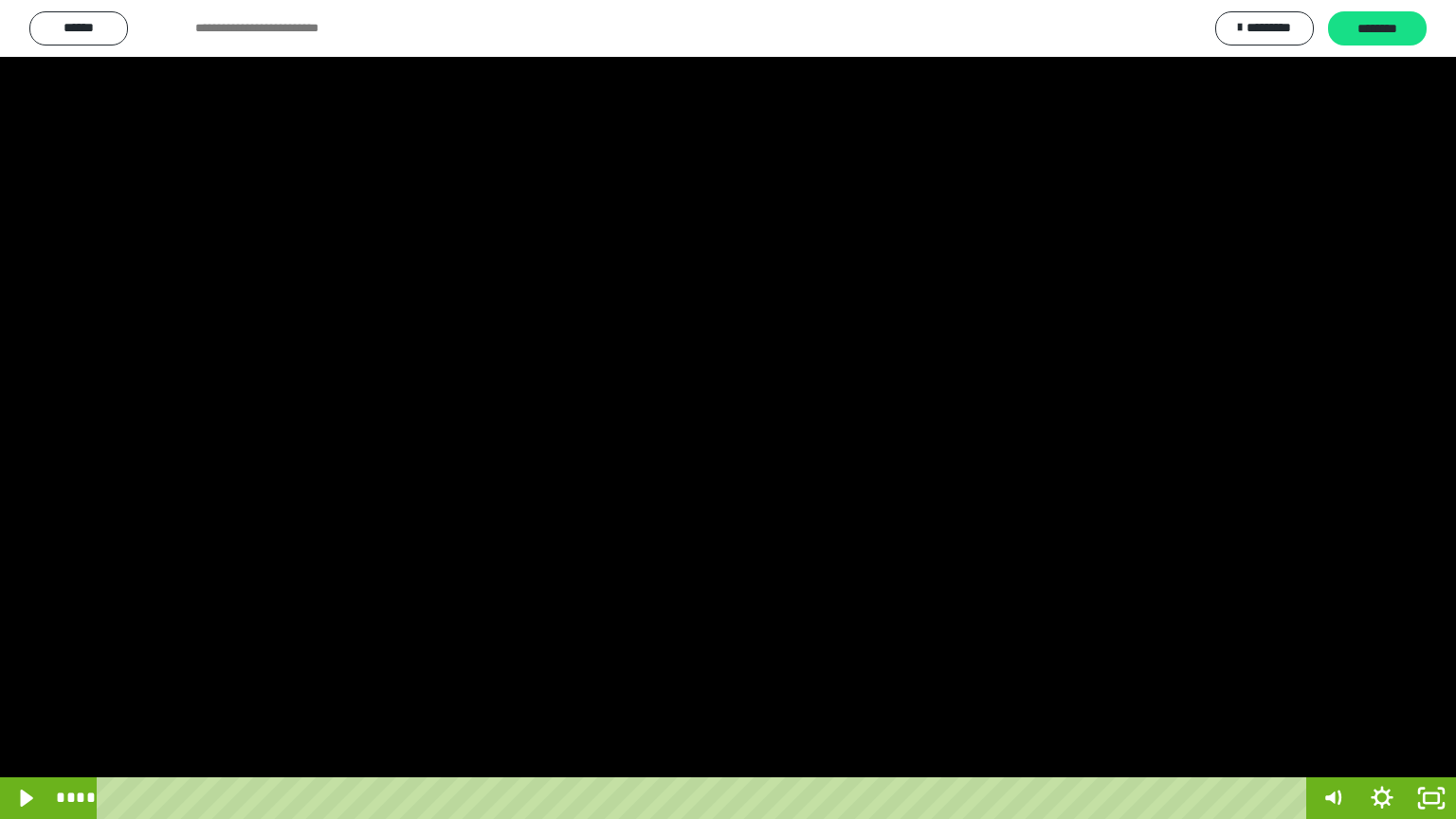click at bounding box center (728, 410) 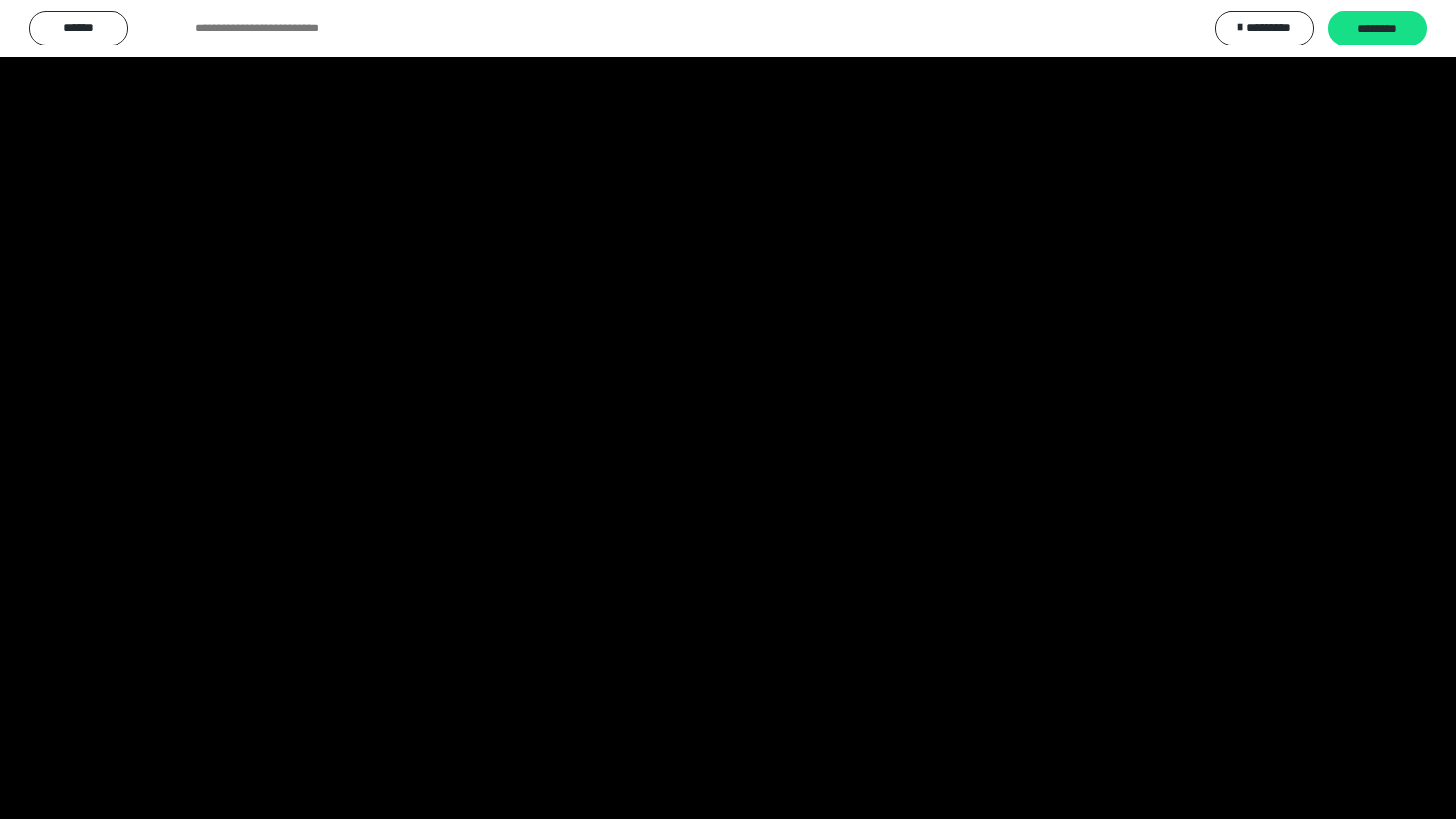 click at bounding box center (728, 410) 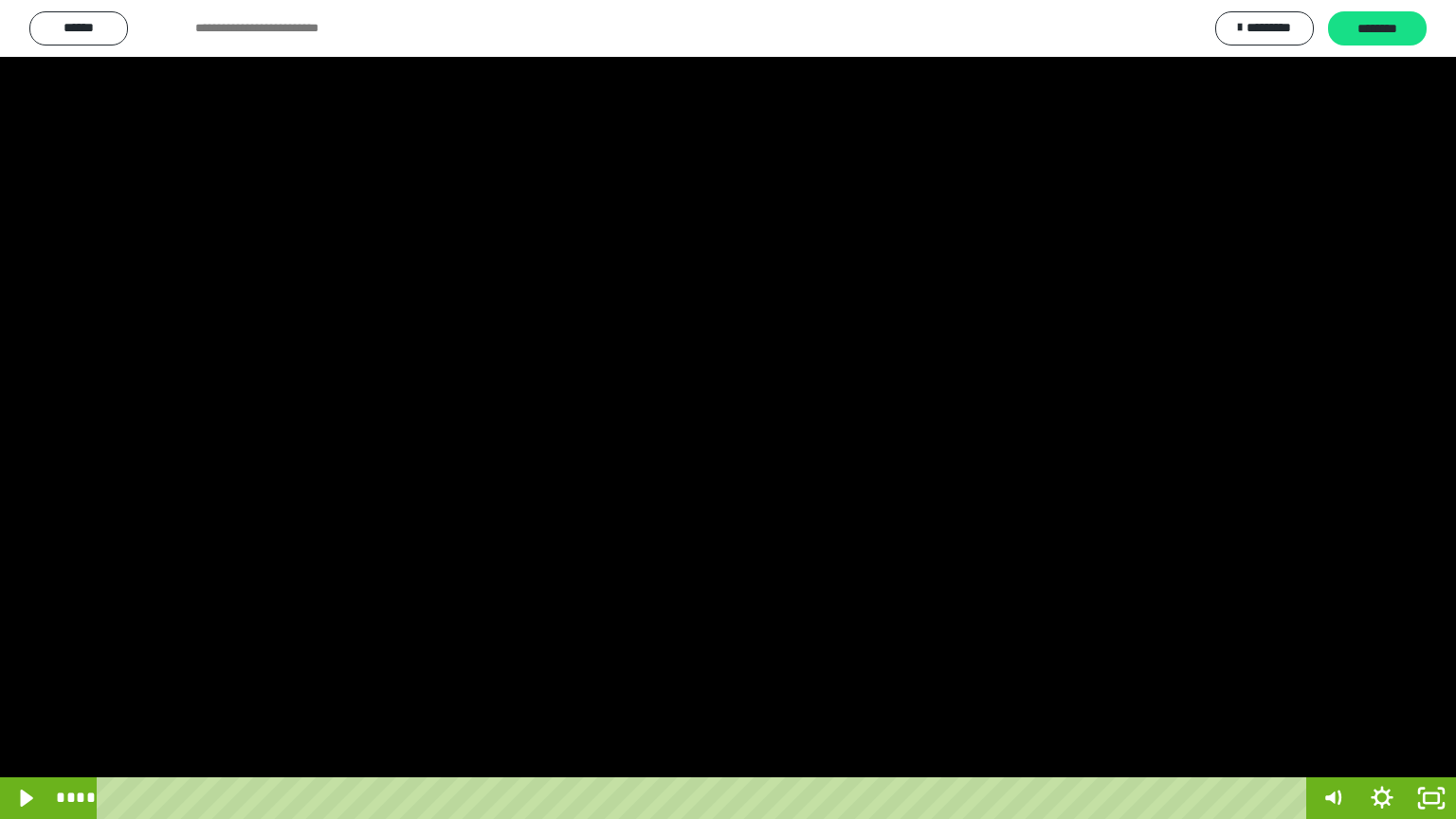 click at bounding box center [728, 410] 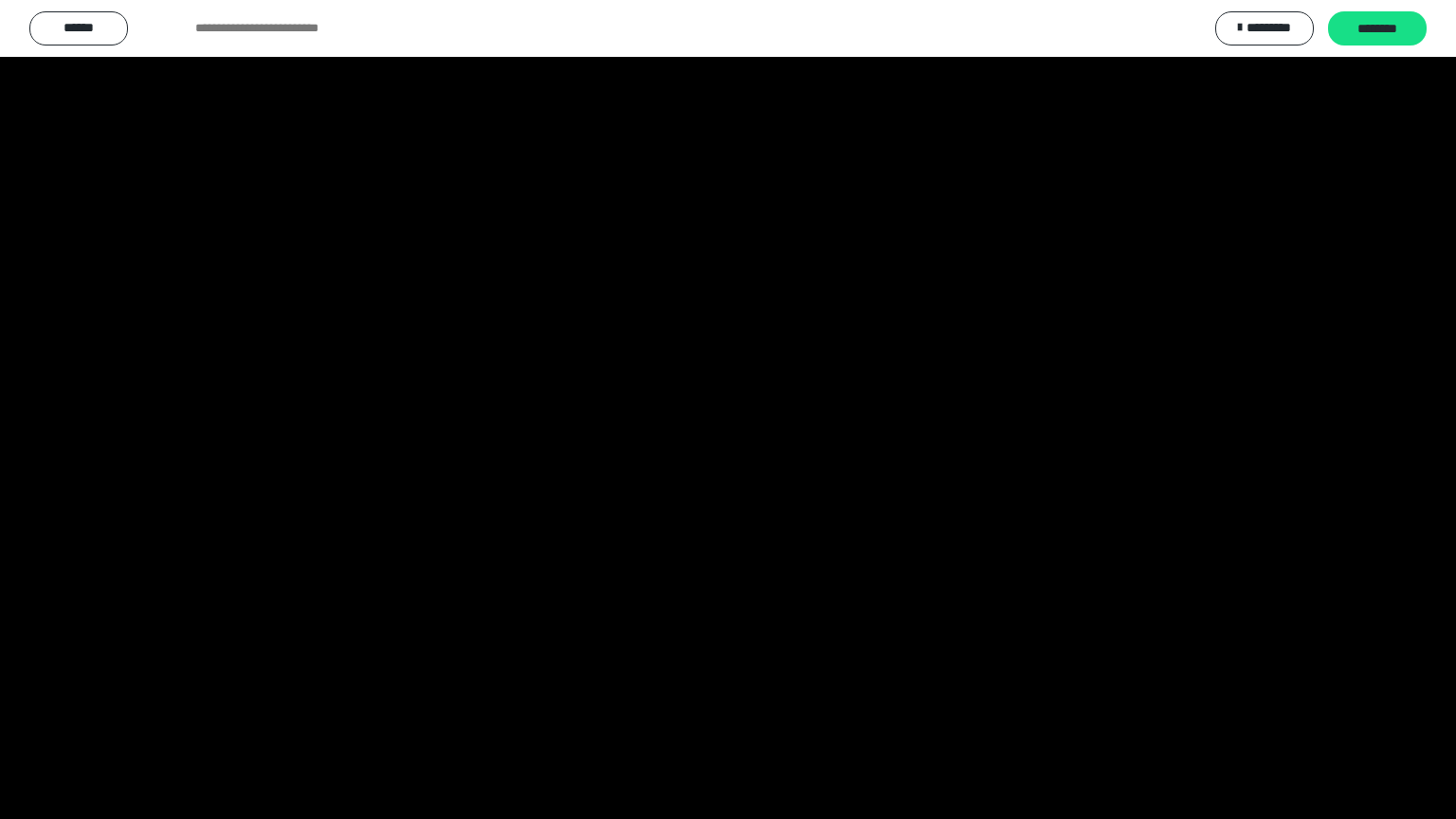 click at bounding box center [728, 410] 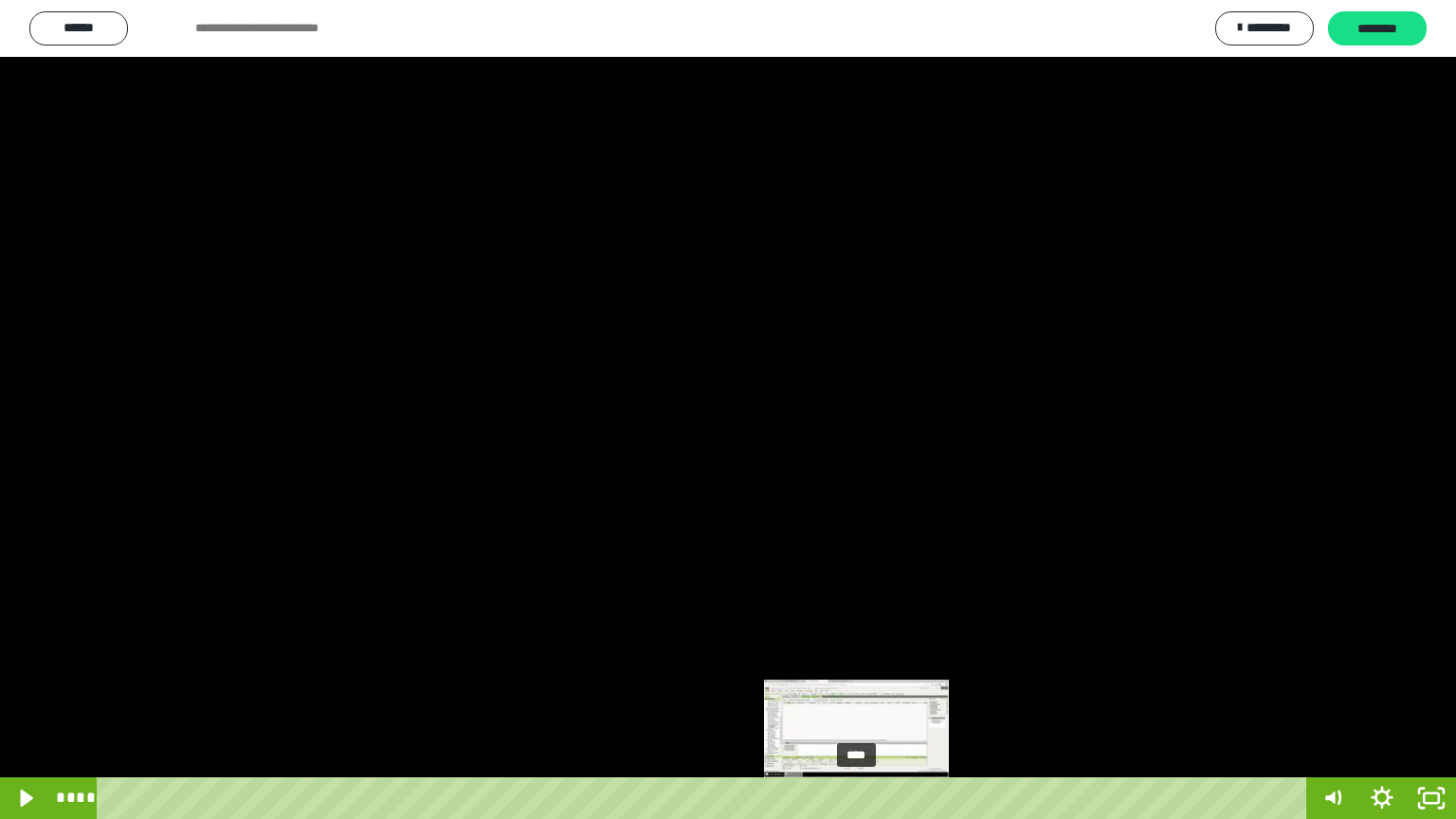 click at bounding box center [856, 798] 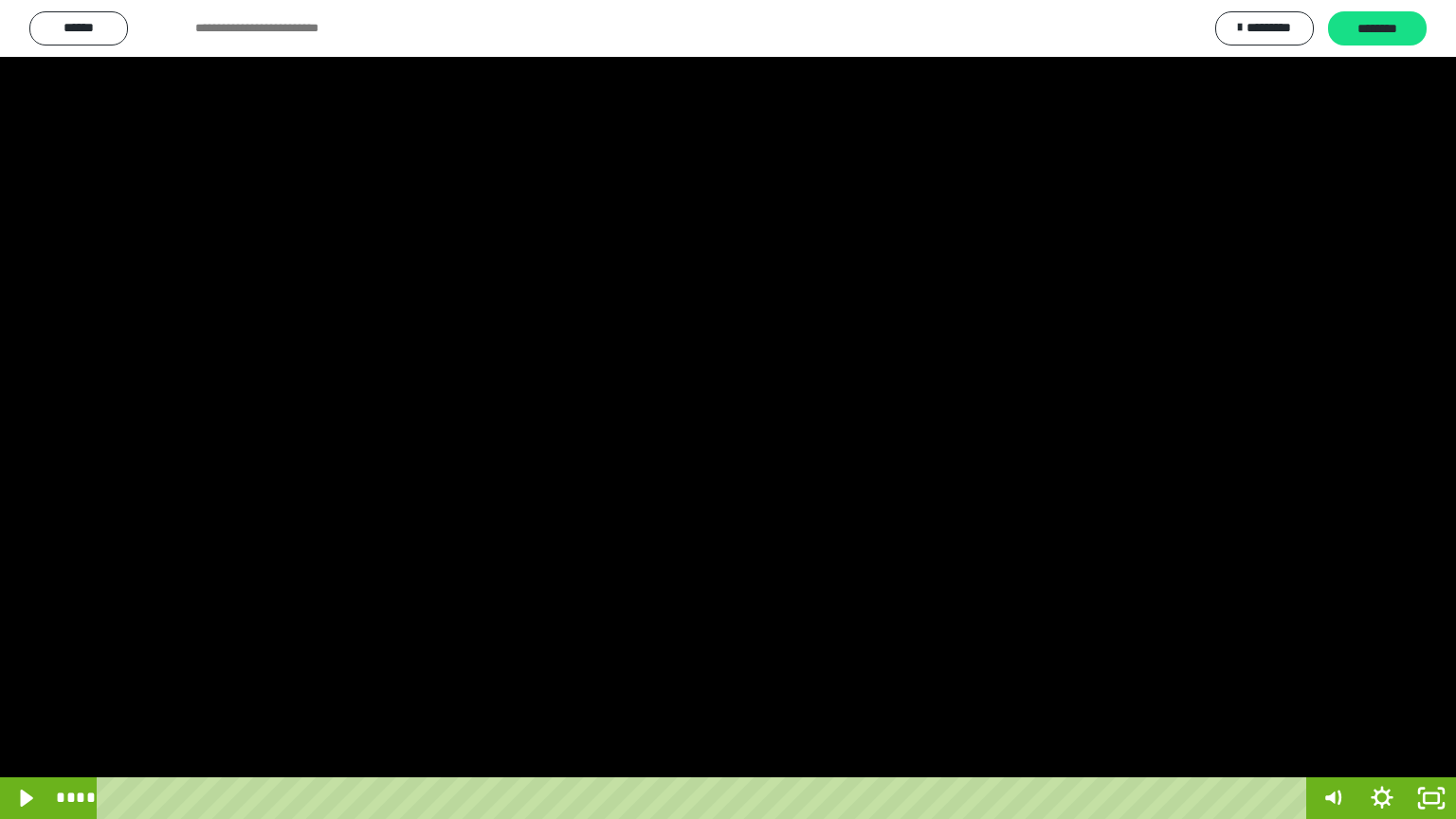 click at bounding box center [728, 410] 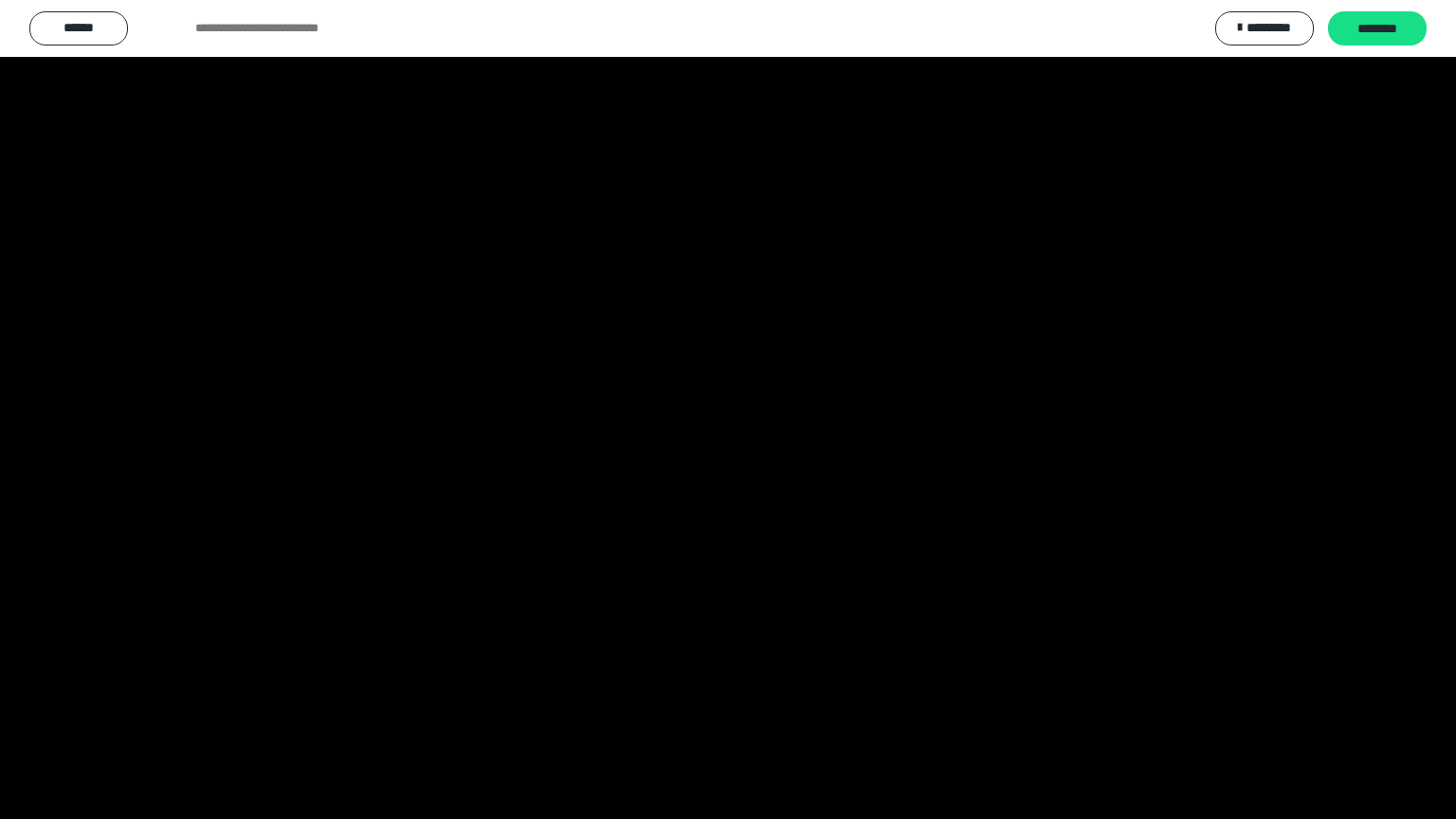 click at bounding box center [728, 410] 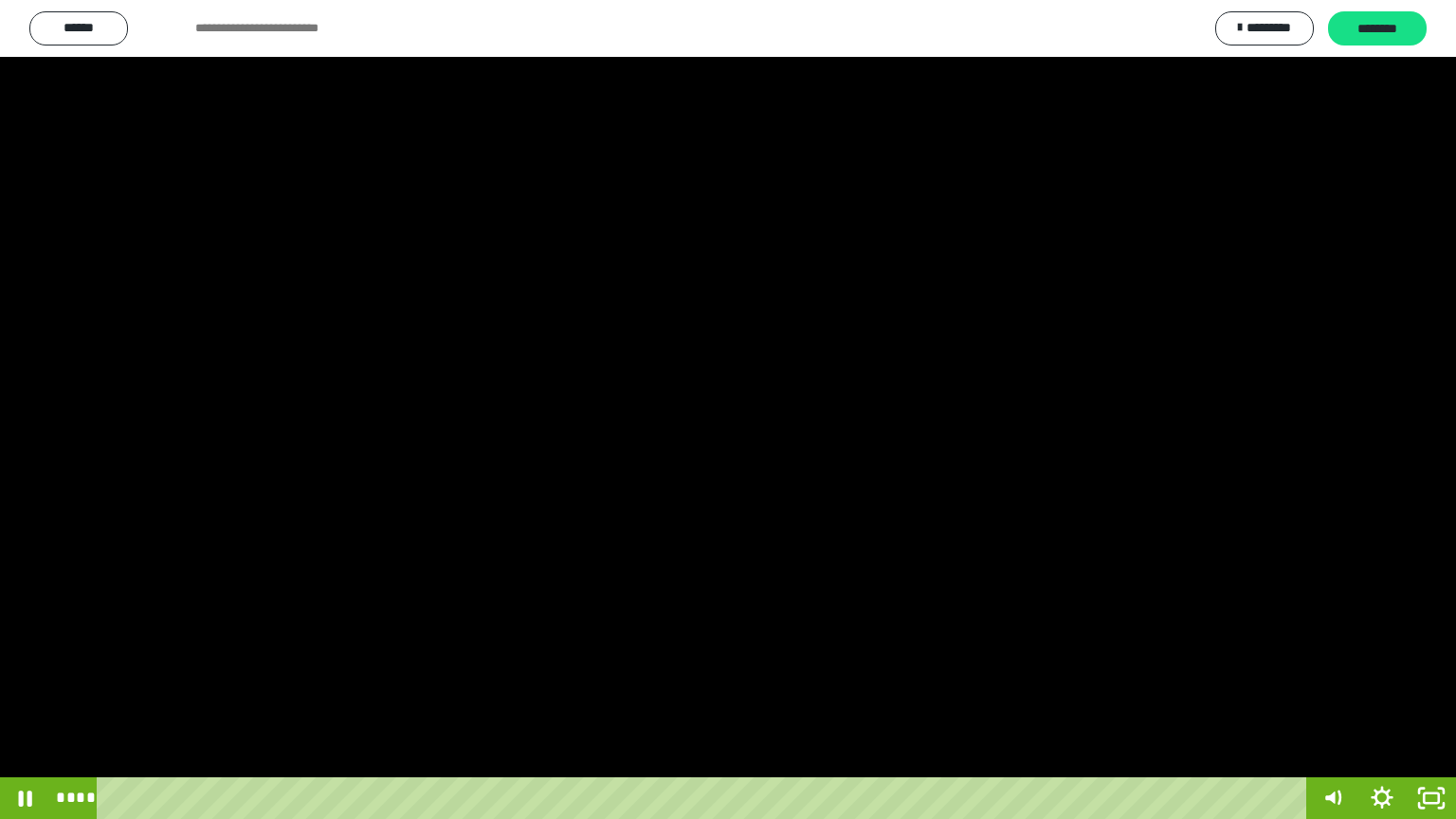 click at bounding box center (728, 410) 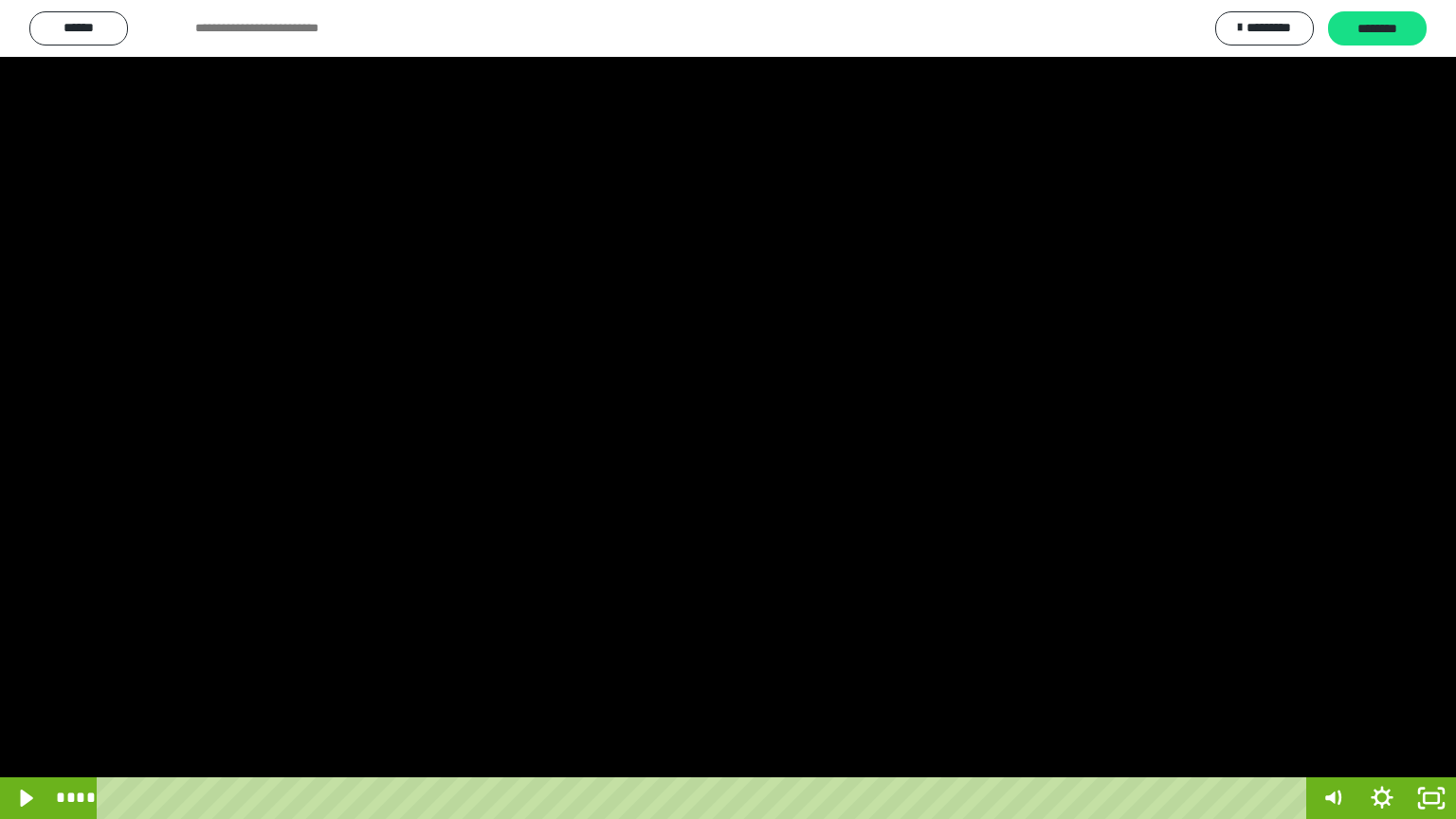 click at bounding box center [728, 410] 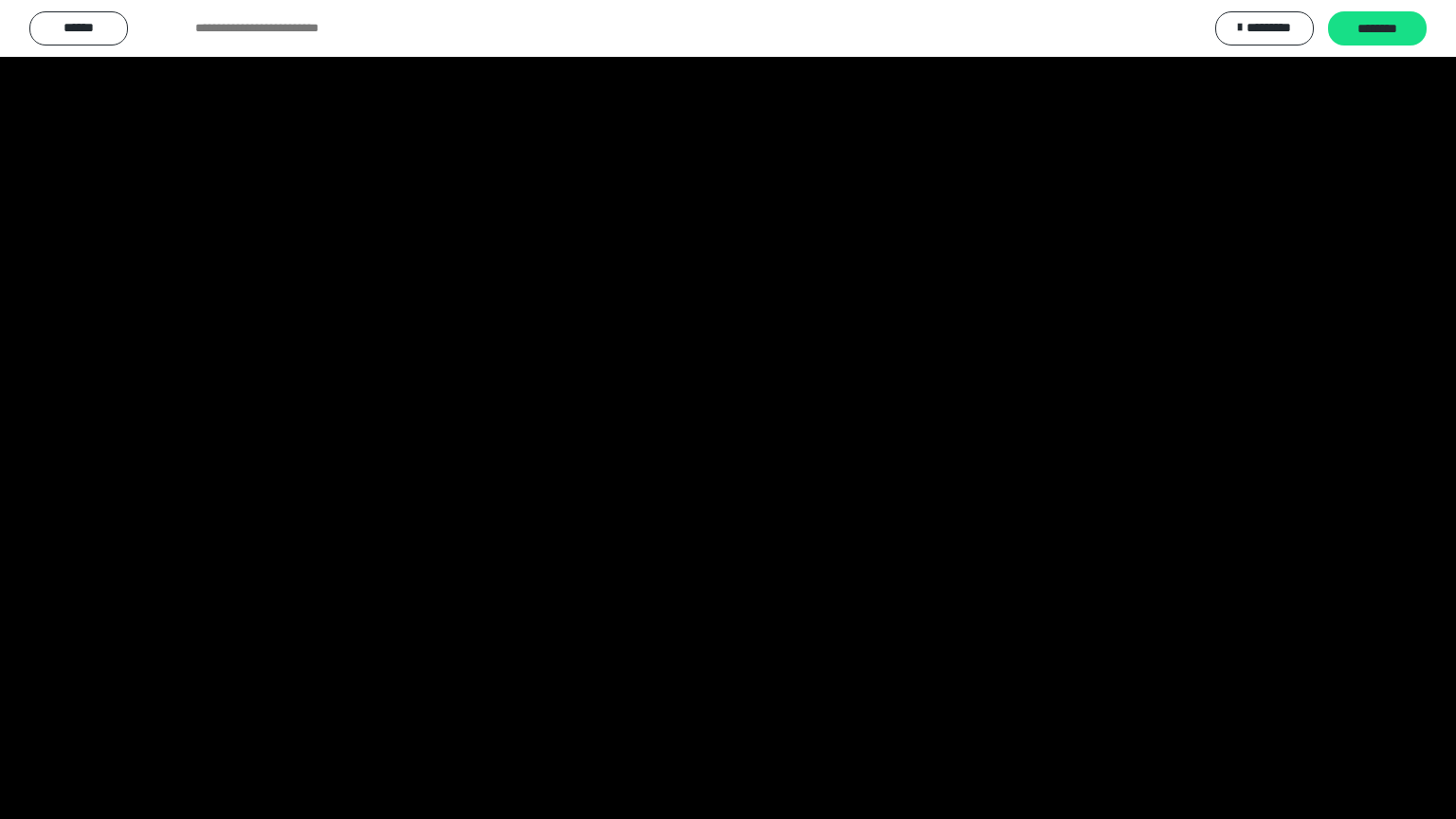 click at bounding box center [728, 410] 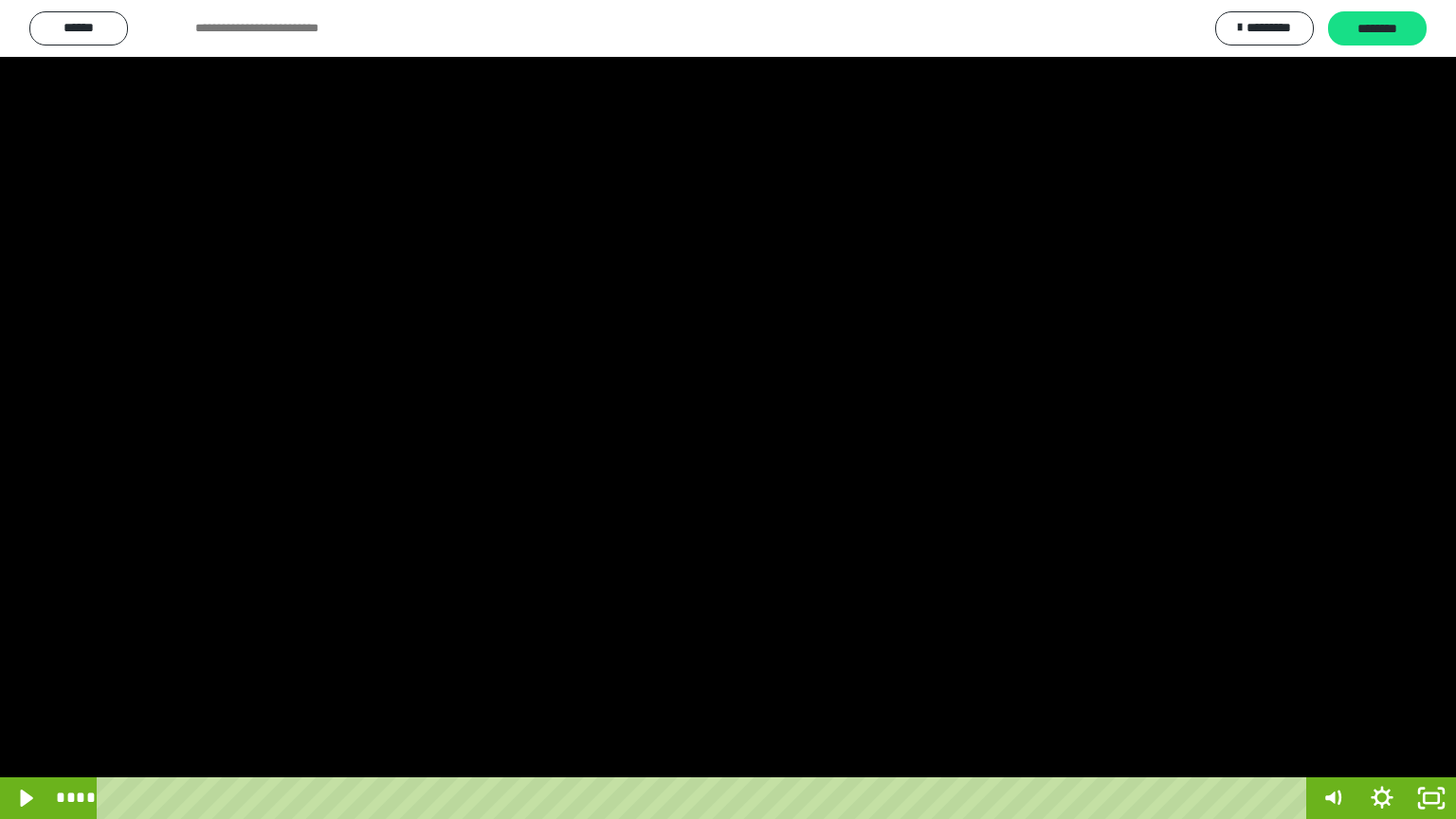 click at bounding box center (728, 410) 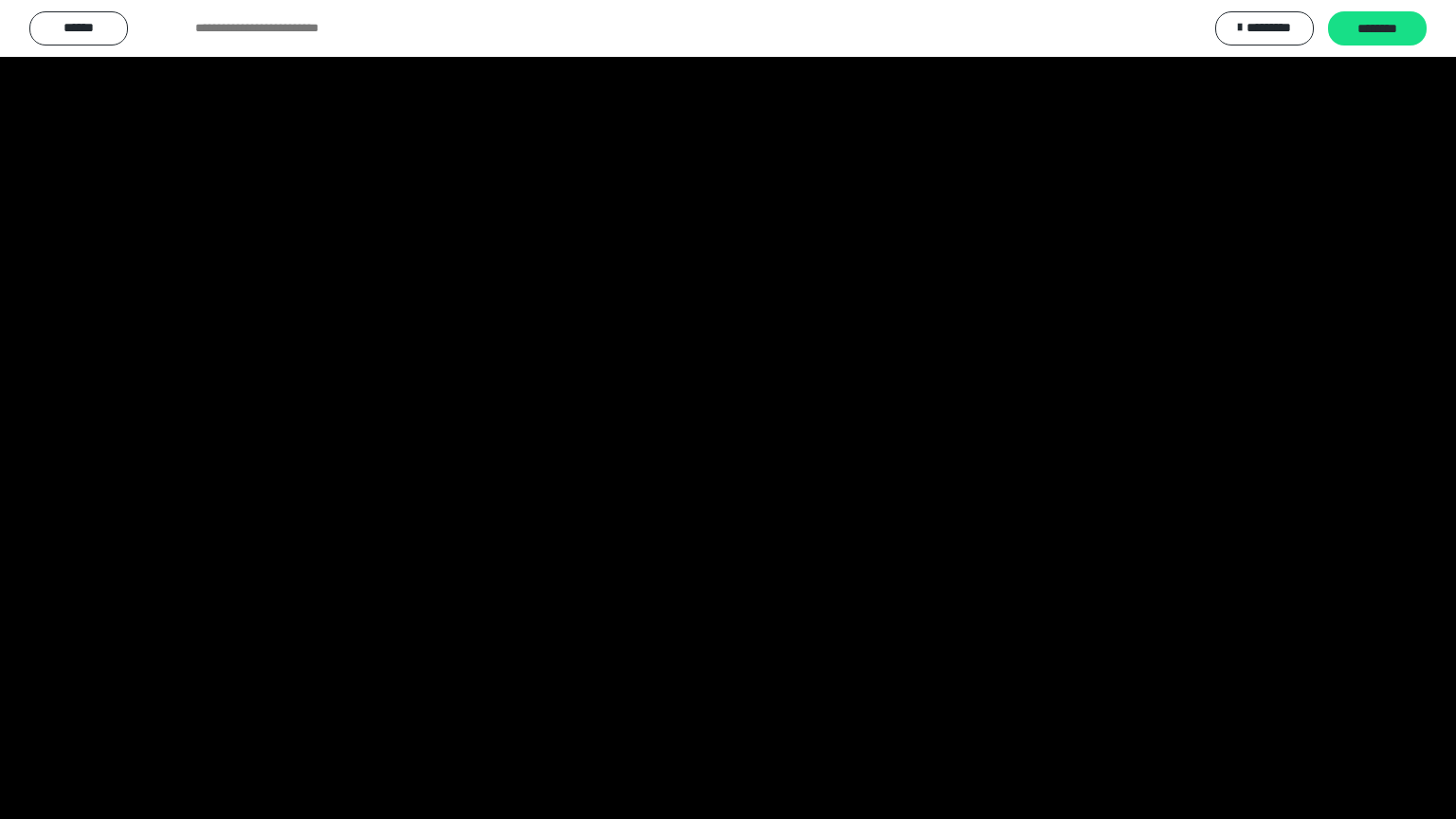 click at bounding box center (728, 410) 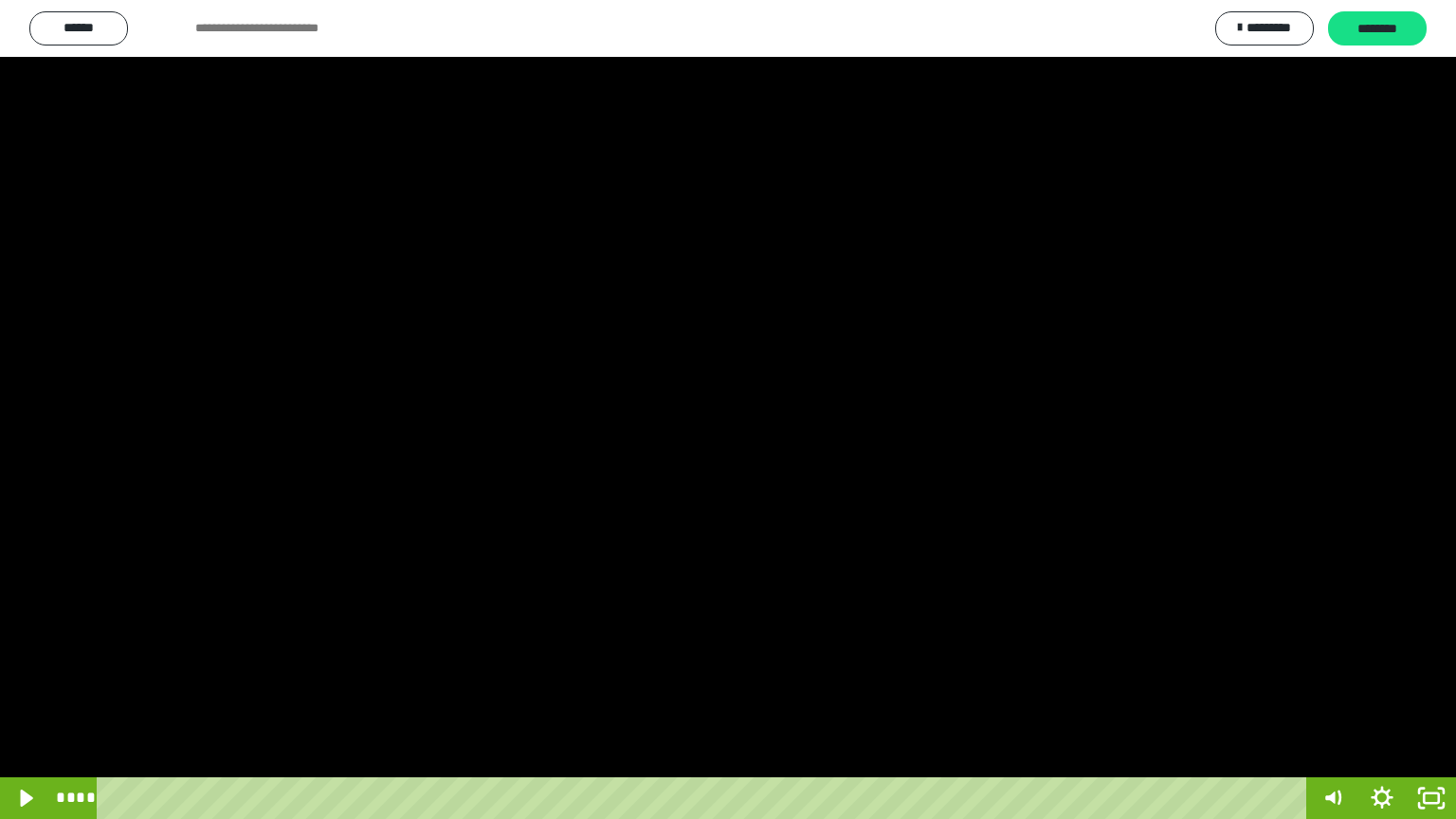 click at bounding box center (728, 410) 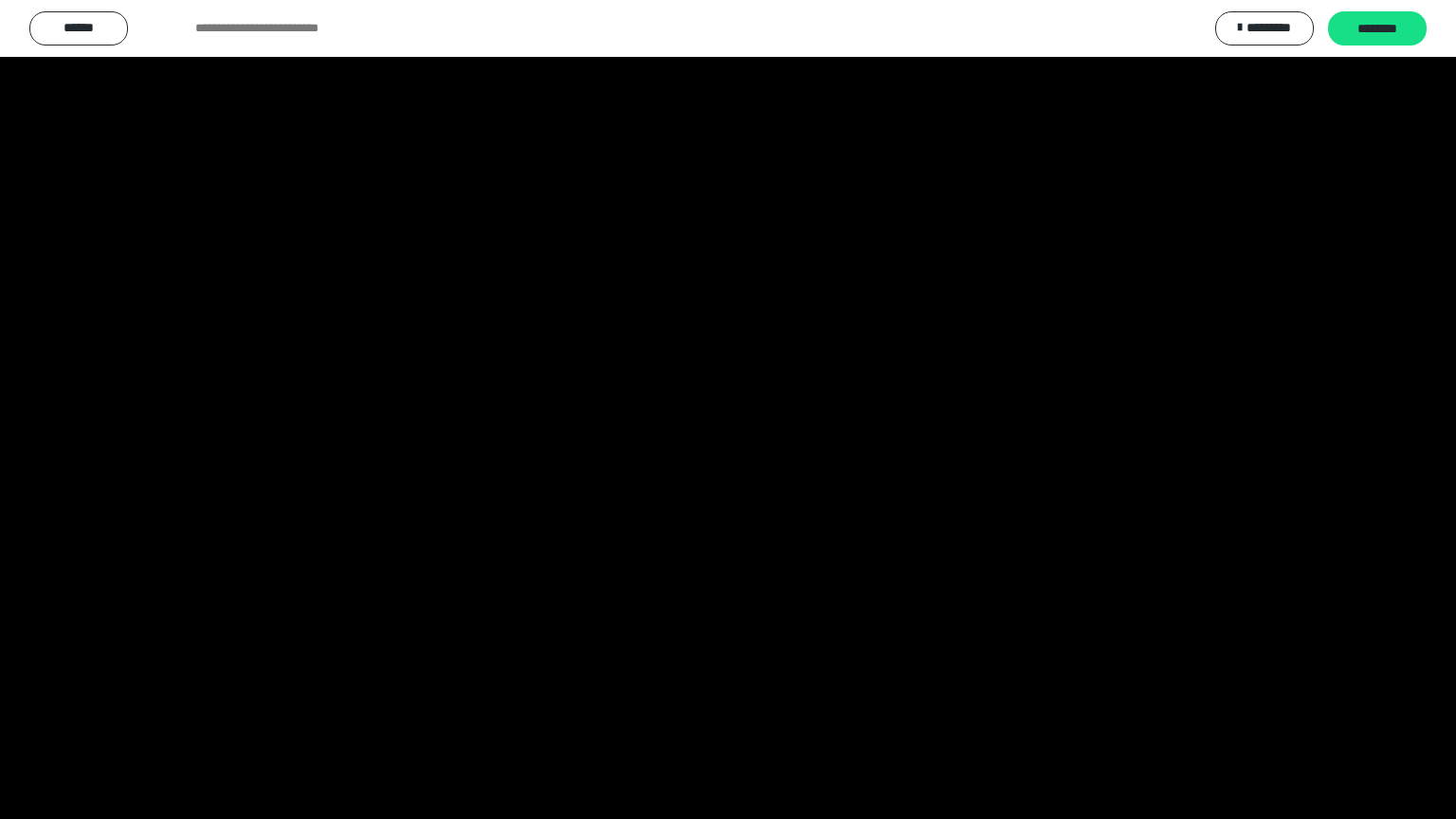 click at bounding box center [728, 410] 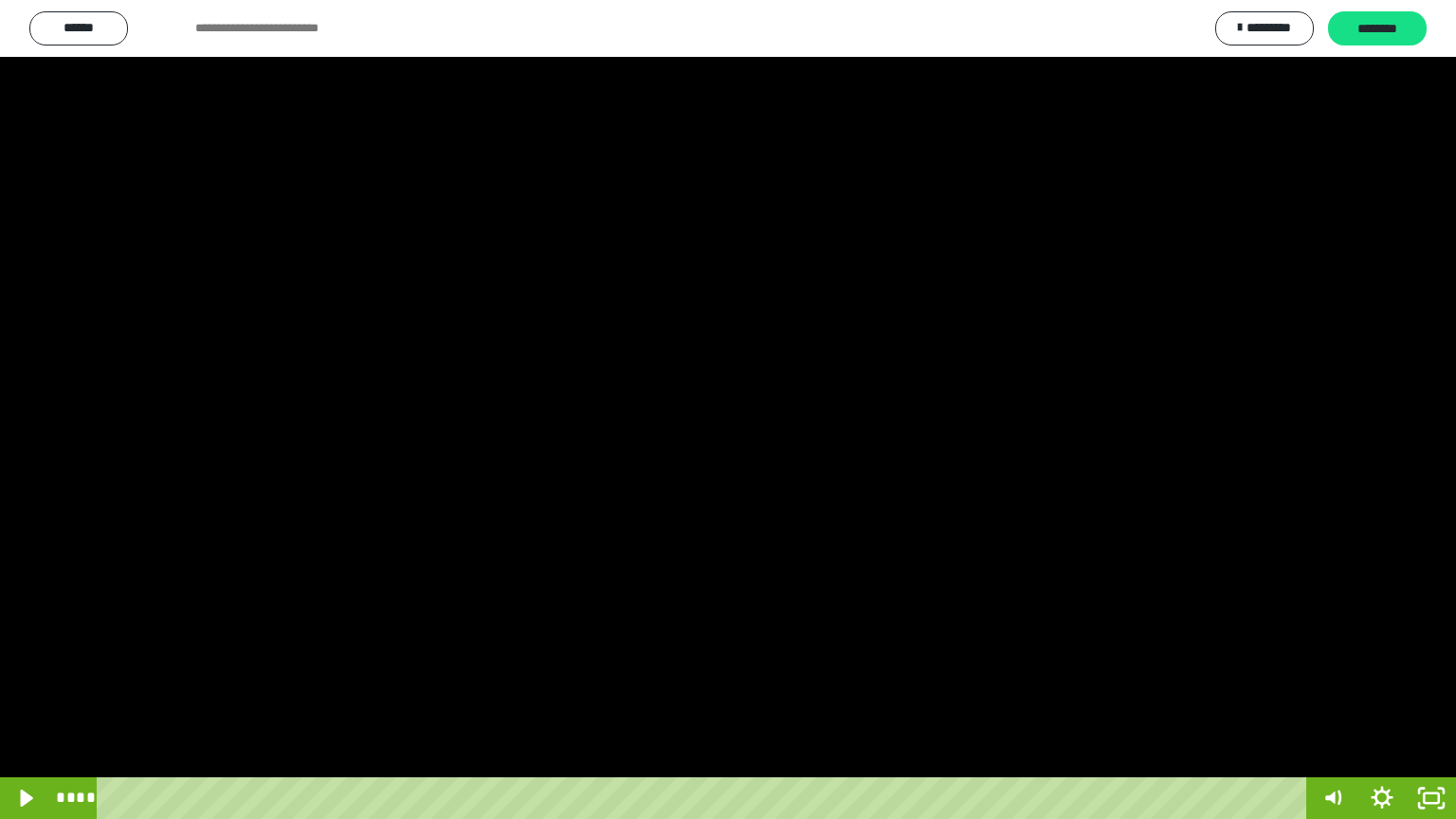 click at bounding box center (728, 410) 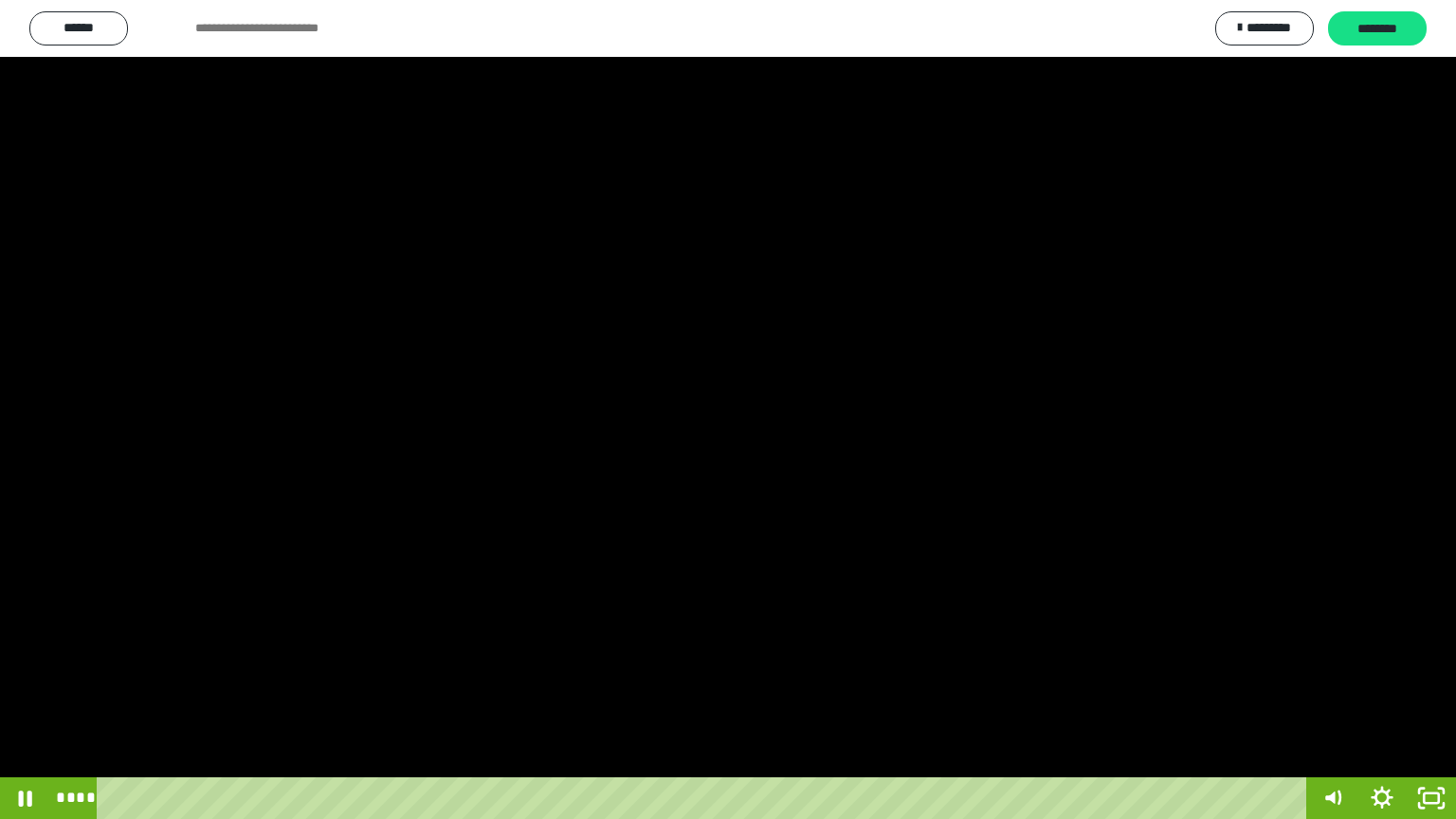 click at bounding box center (728, 410) 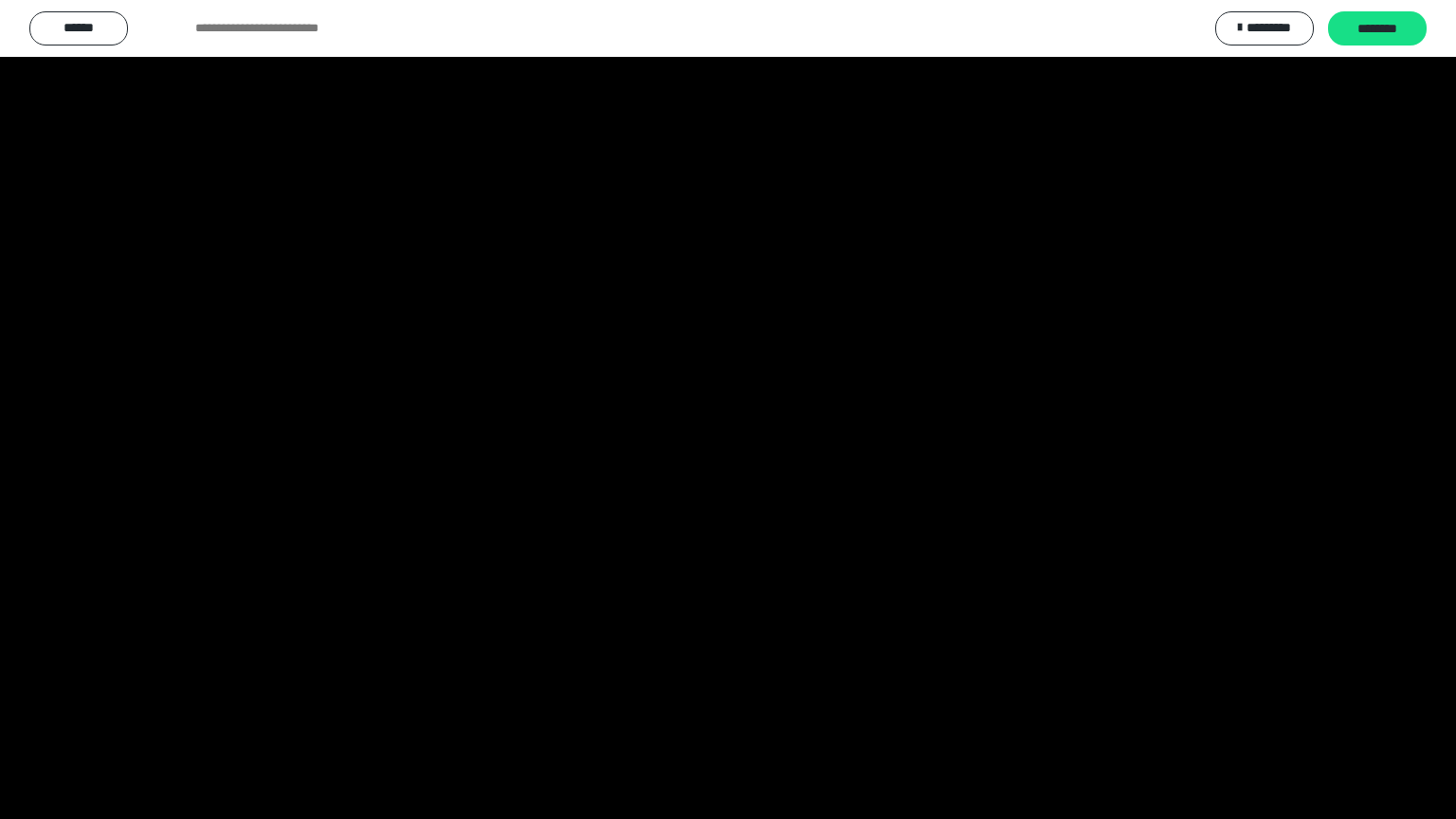 click at bounding box center [728, 410] 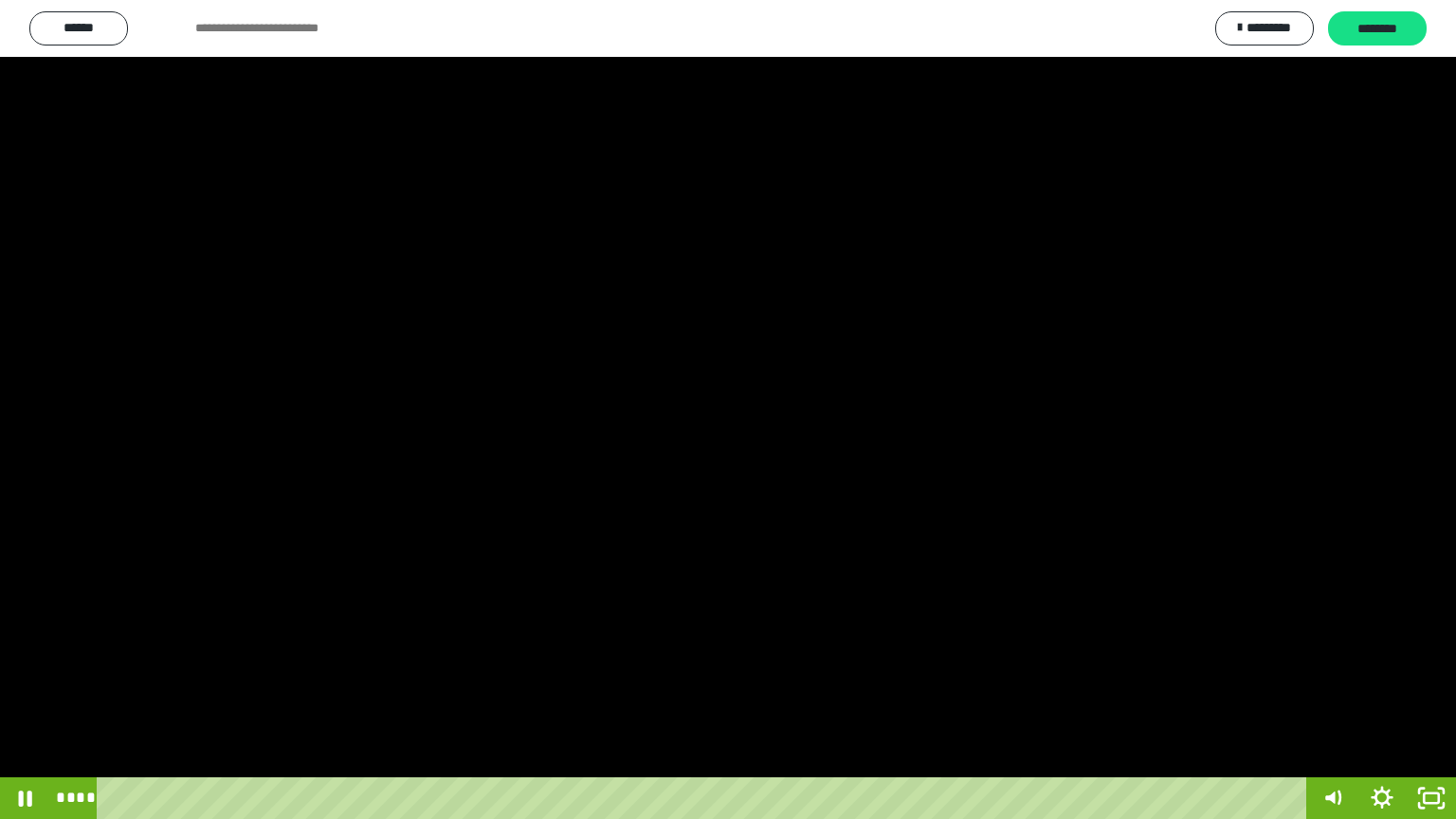 click at bounding box center [728, 410] 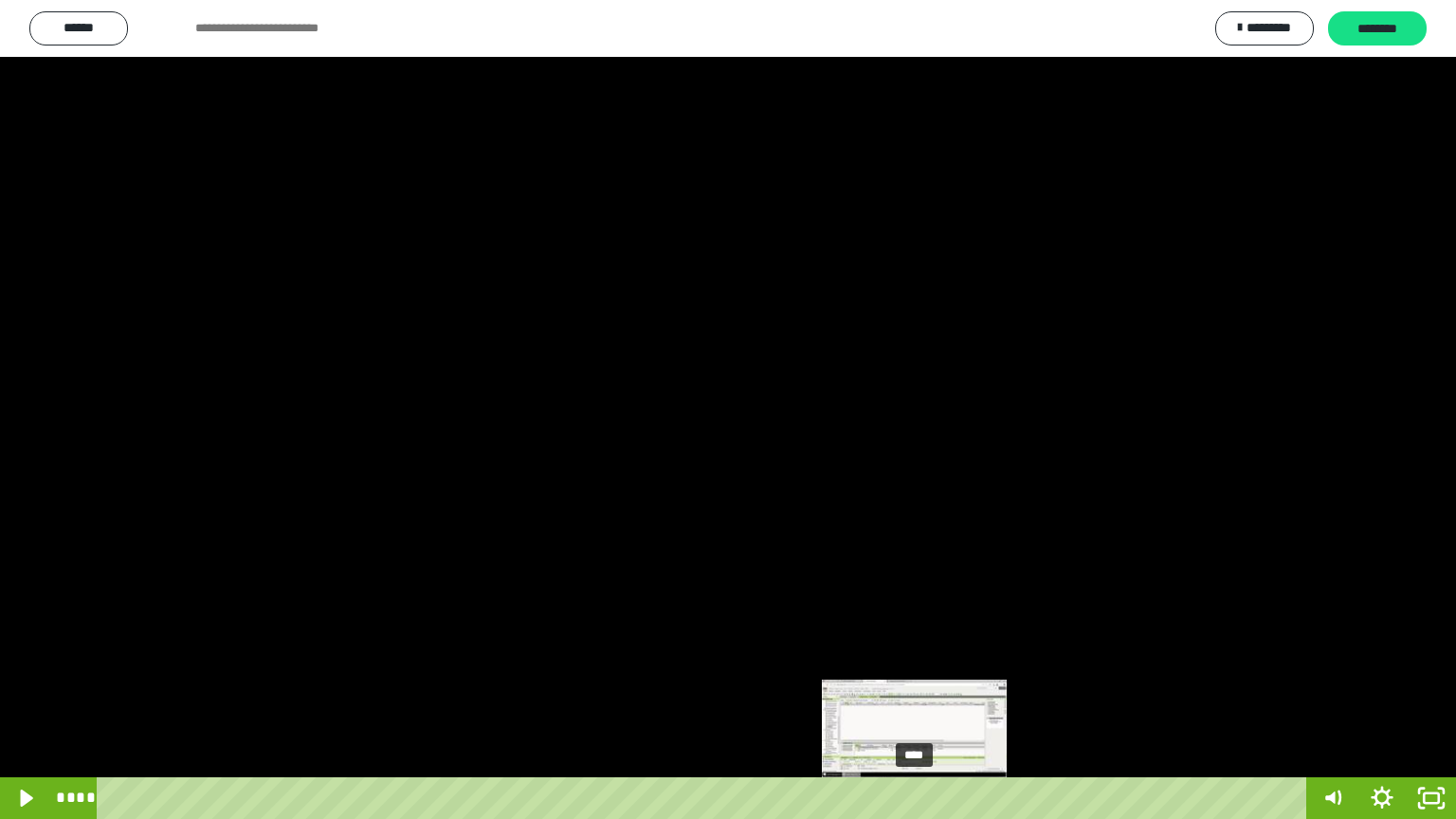 click at bounding box center (915, 798) 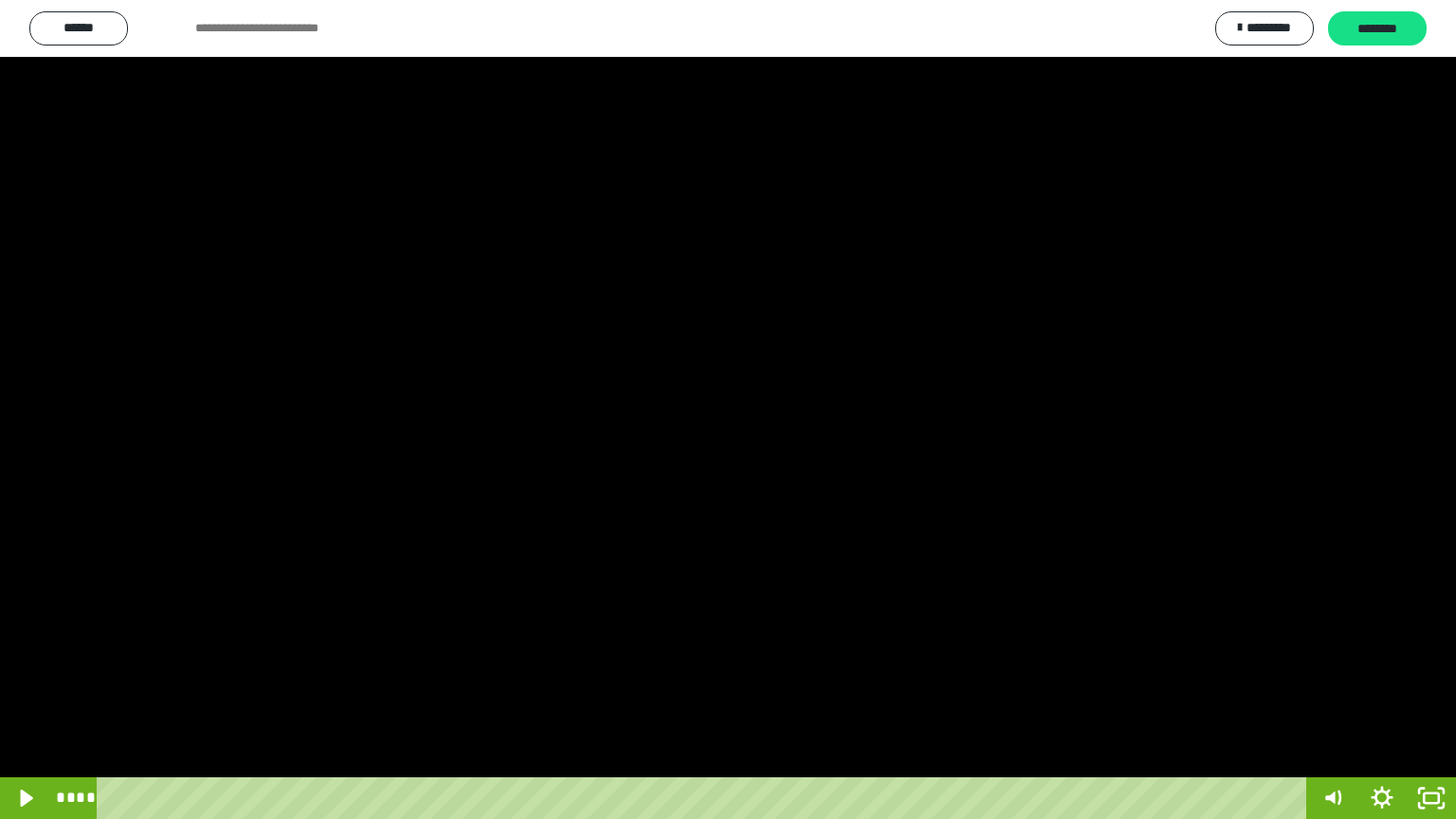click at bounding box center (728, 410) 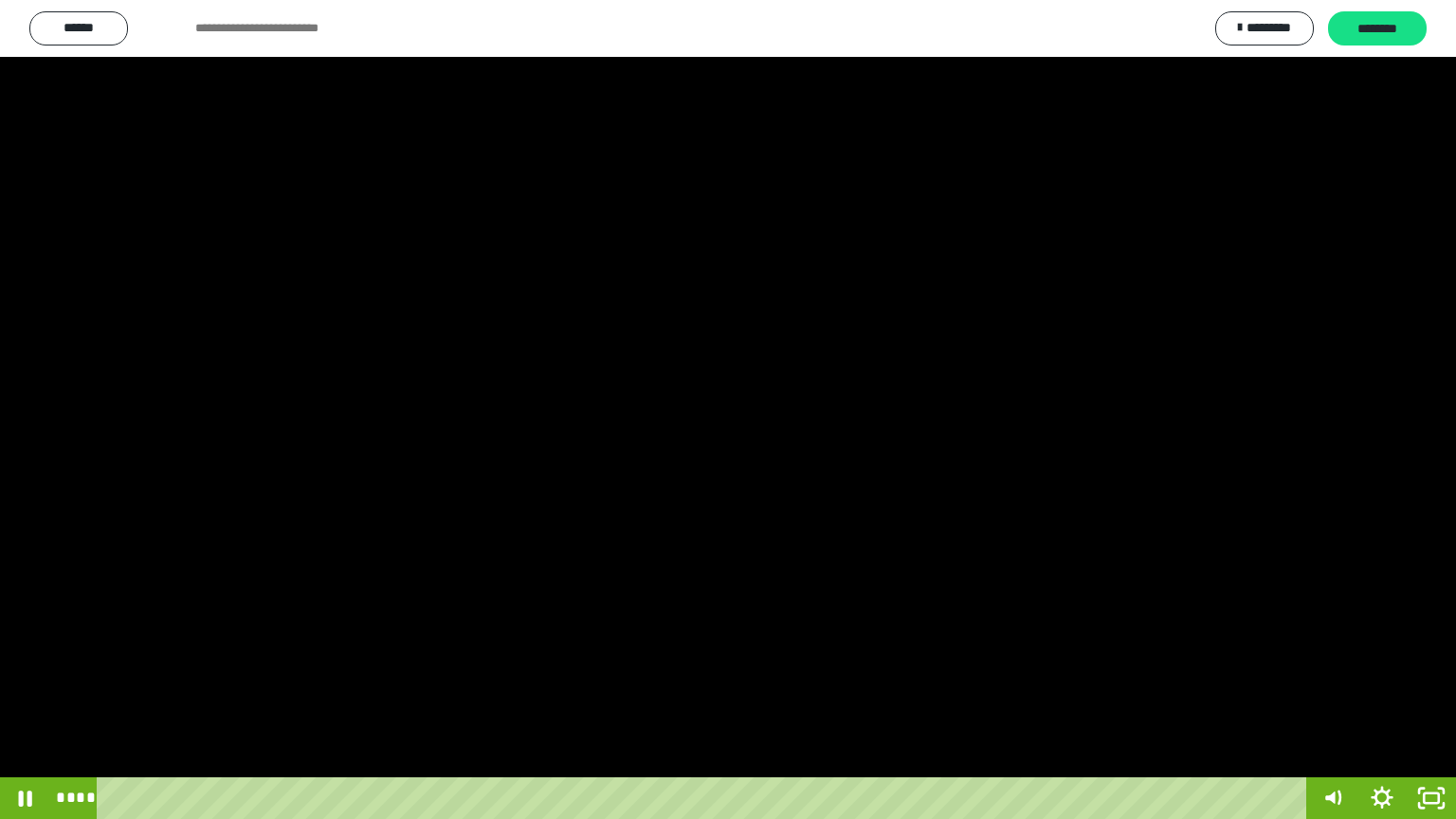 click at bounding box center (728, 410) 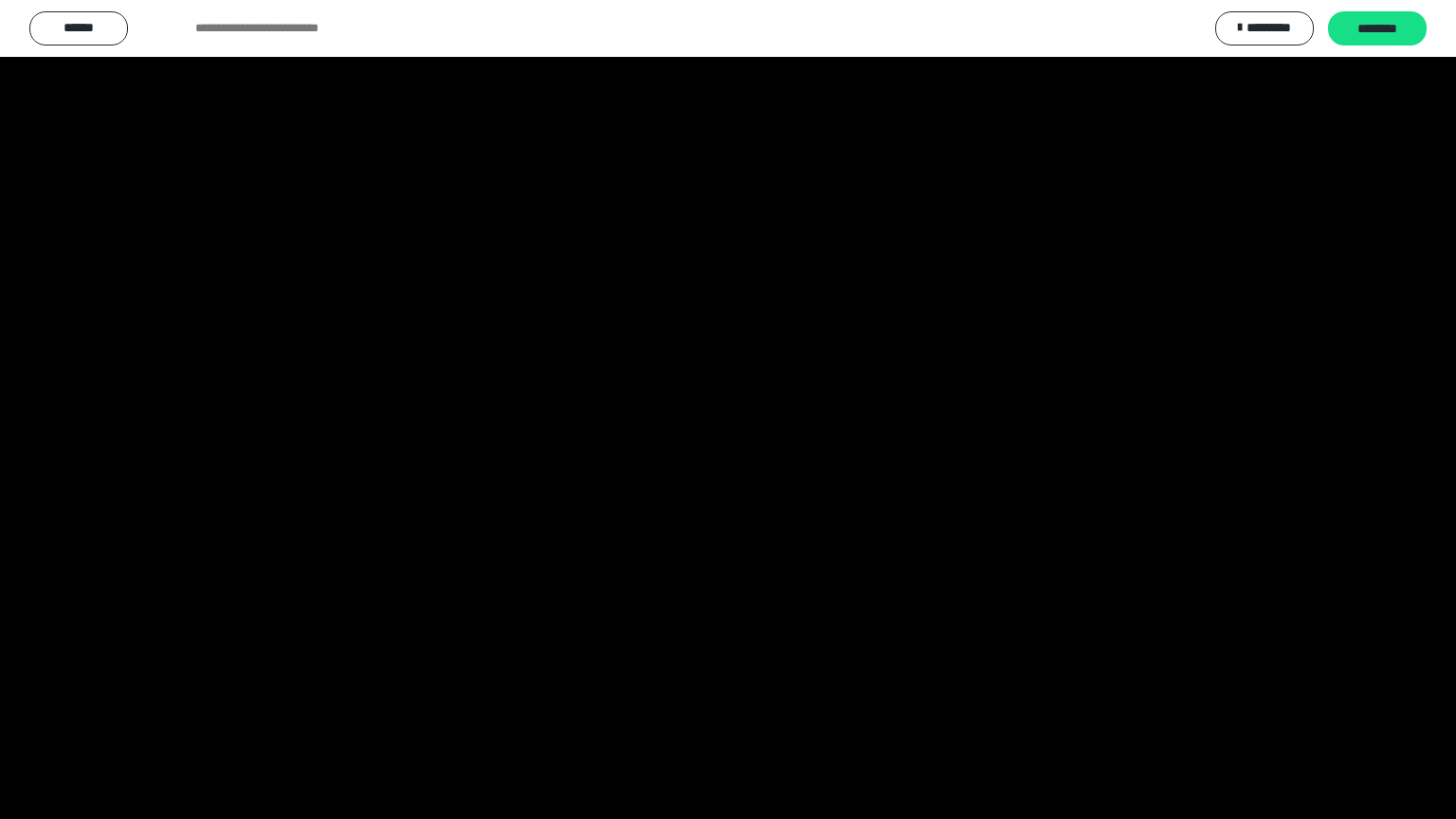 click at bounding box center [728, 410] 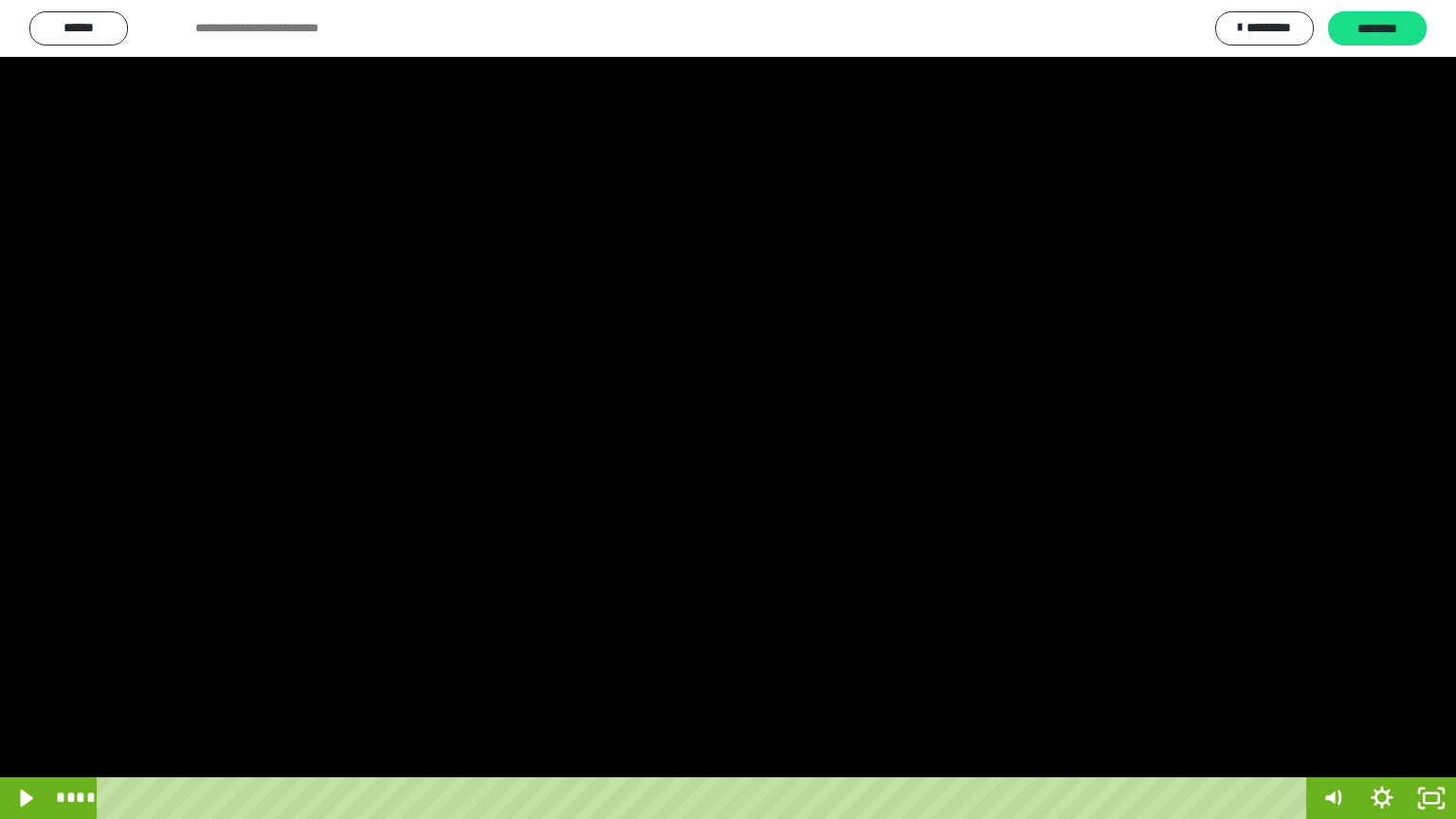click at bounding box center [728, 410] 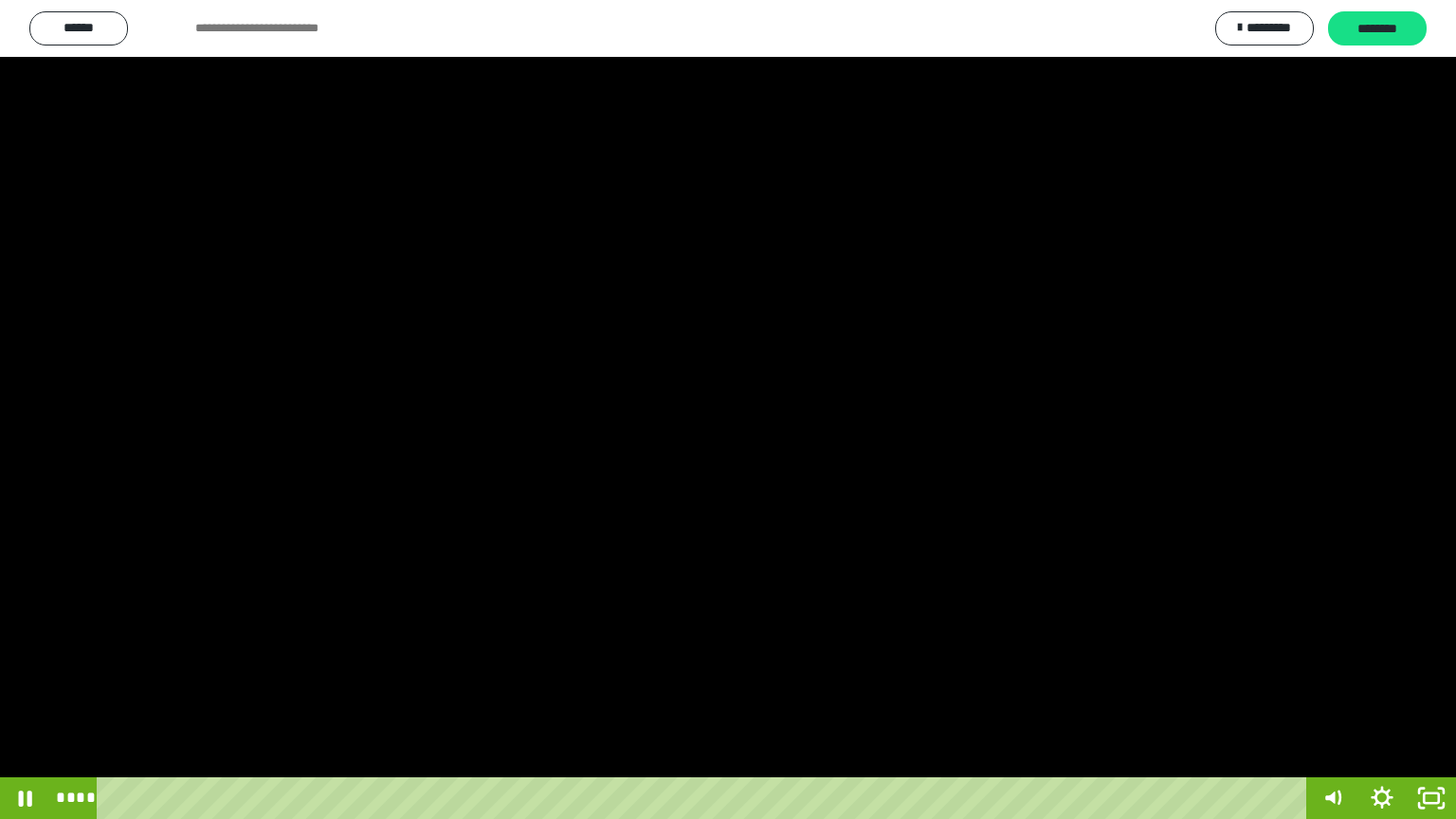 click at bounding box center [728, 410] 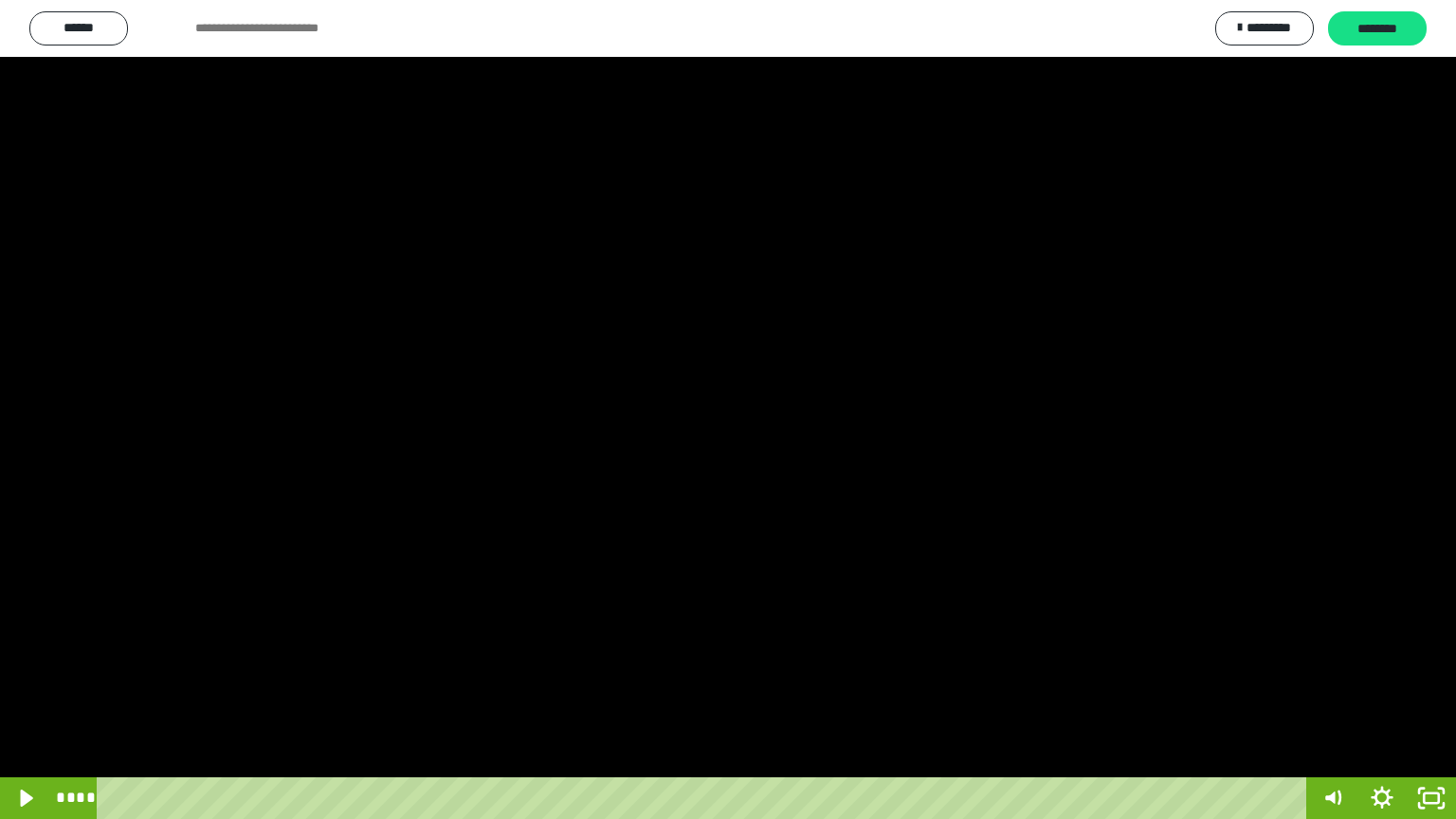 click at bounding box center (728, 410) 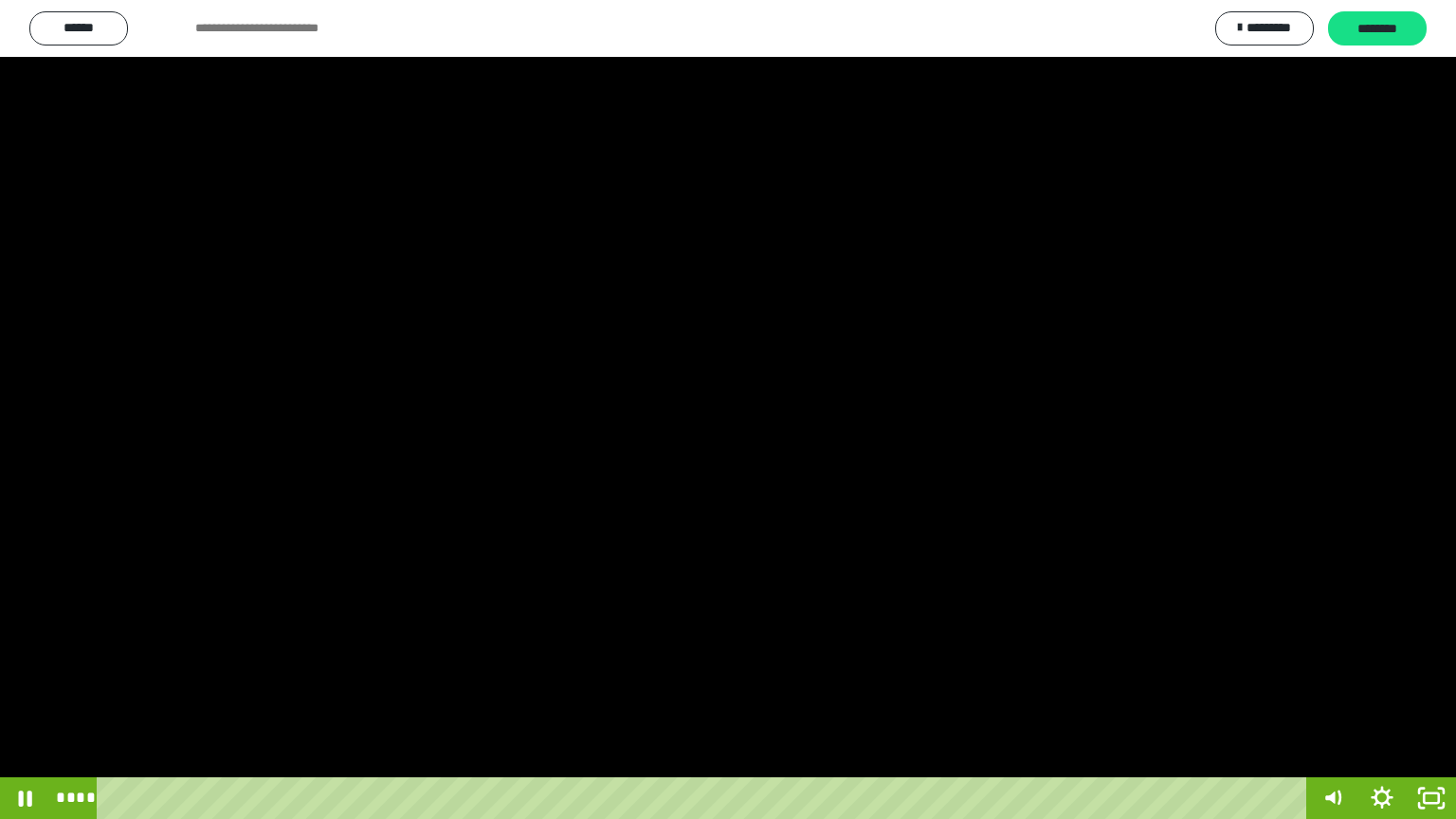 click at bounding box center [728, 410] 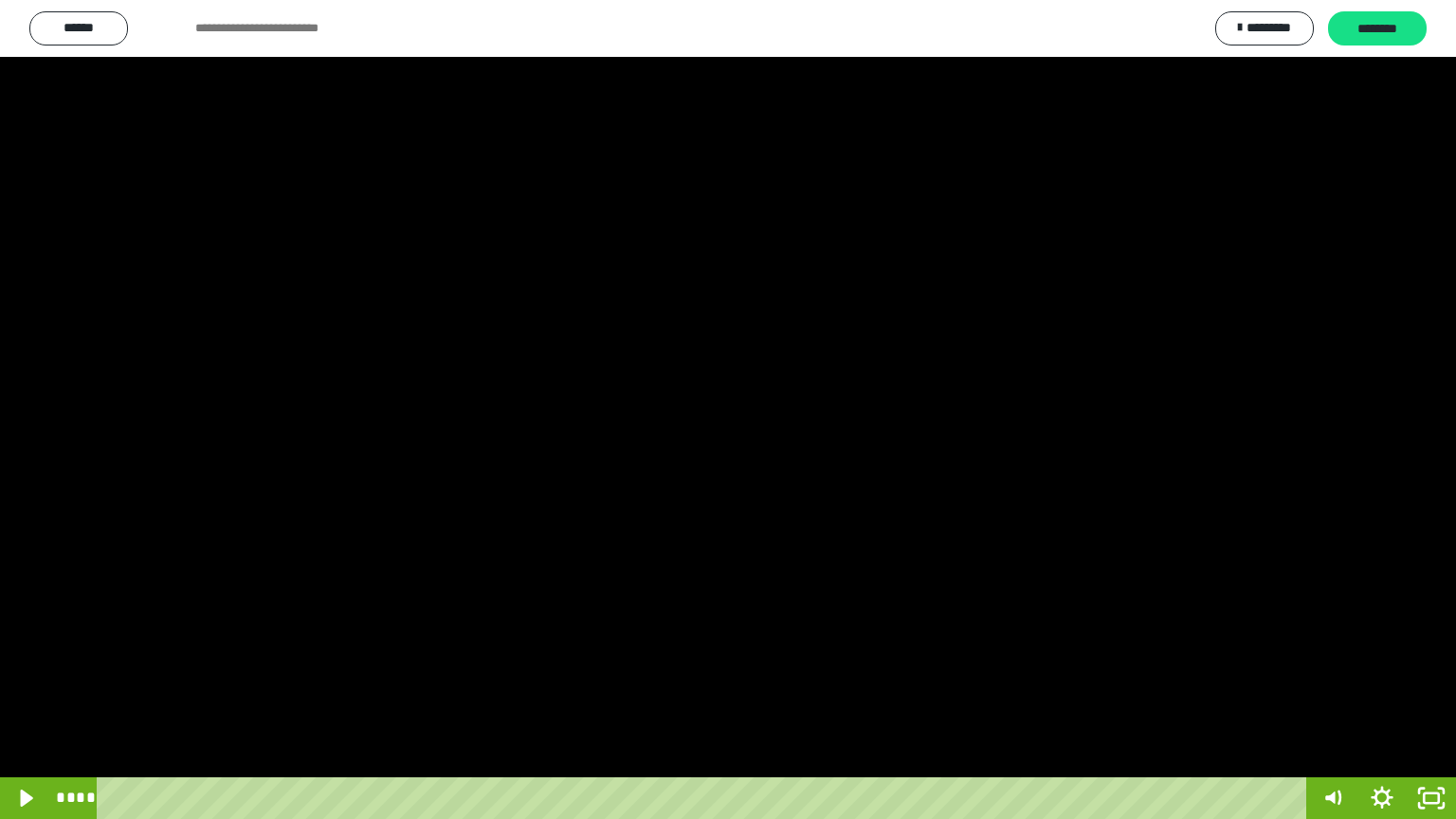 click at bounding box center [728, 410] 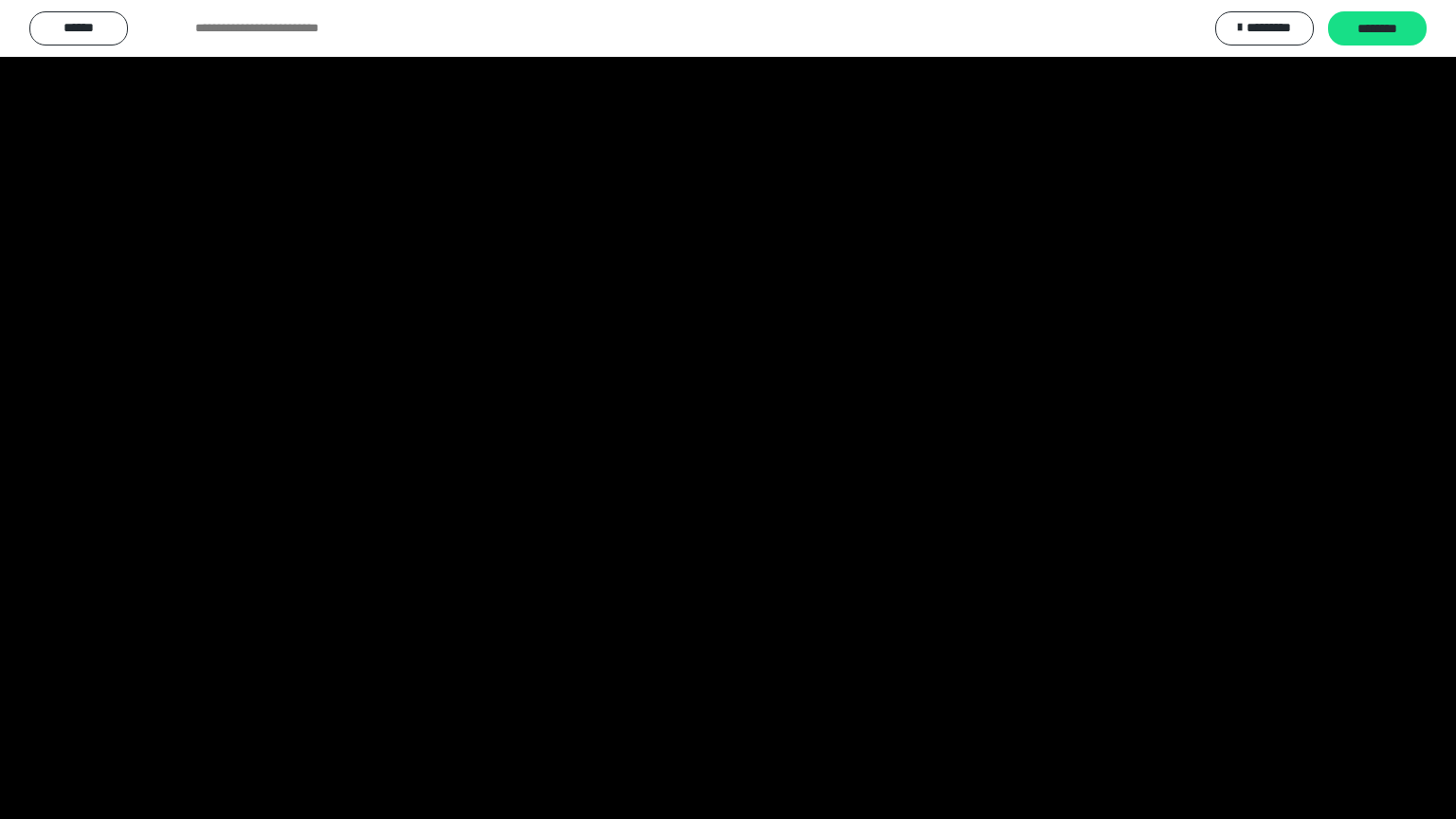 click at bounding box center [728, 410] 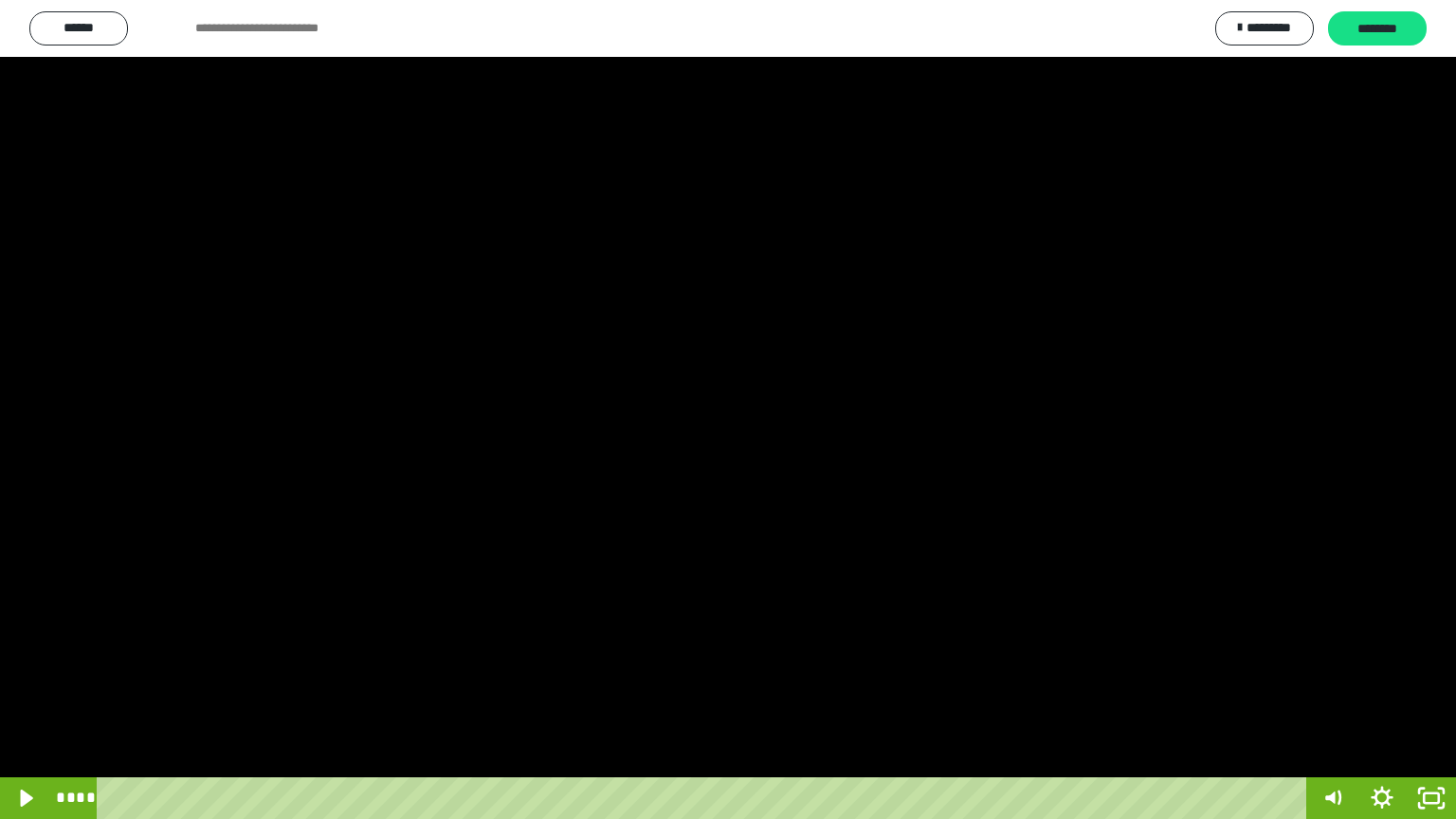 click at bounding box center (728, 410) 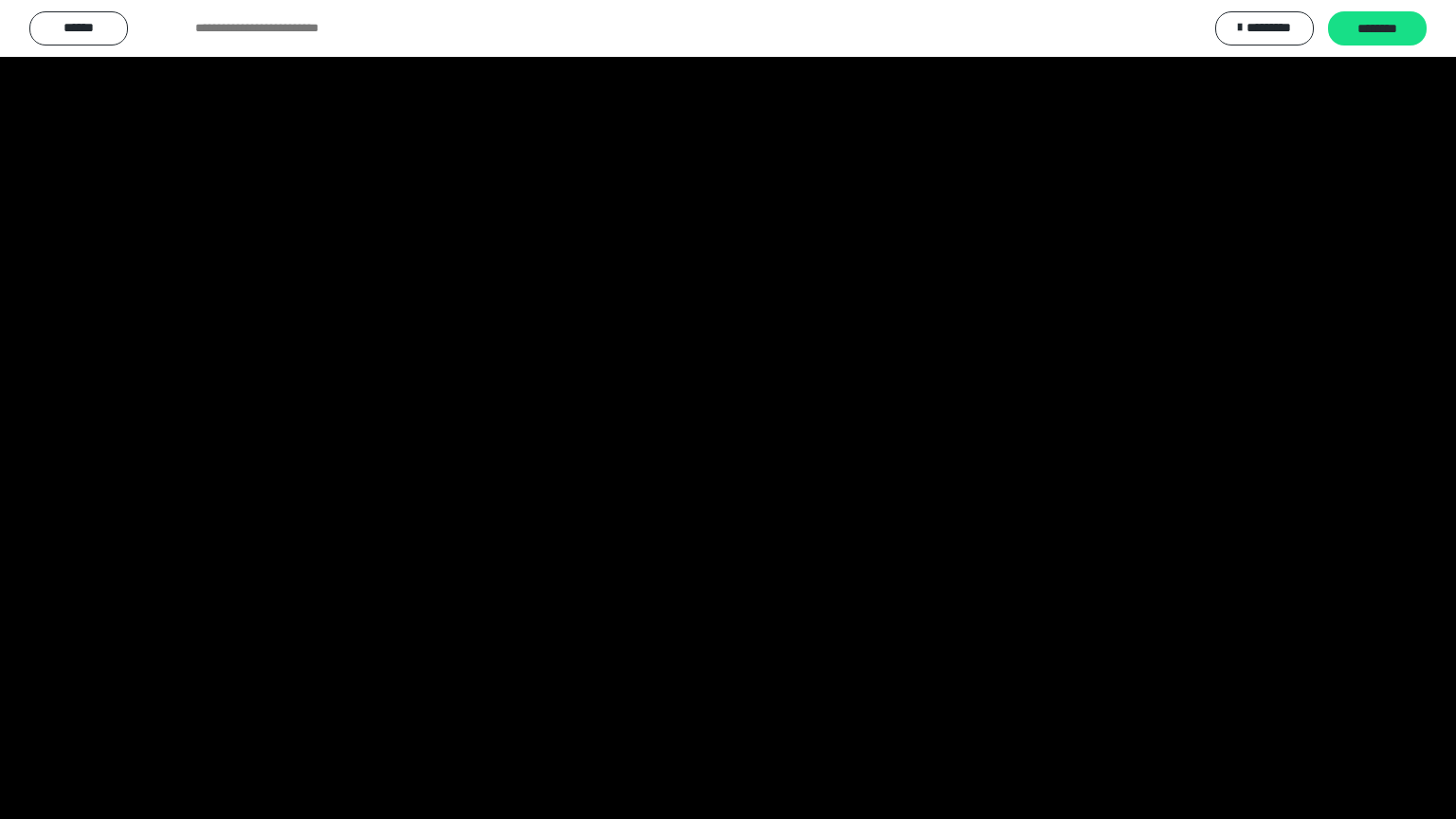 click at bounding box center (728, 410) 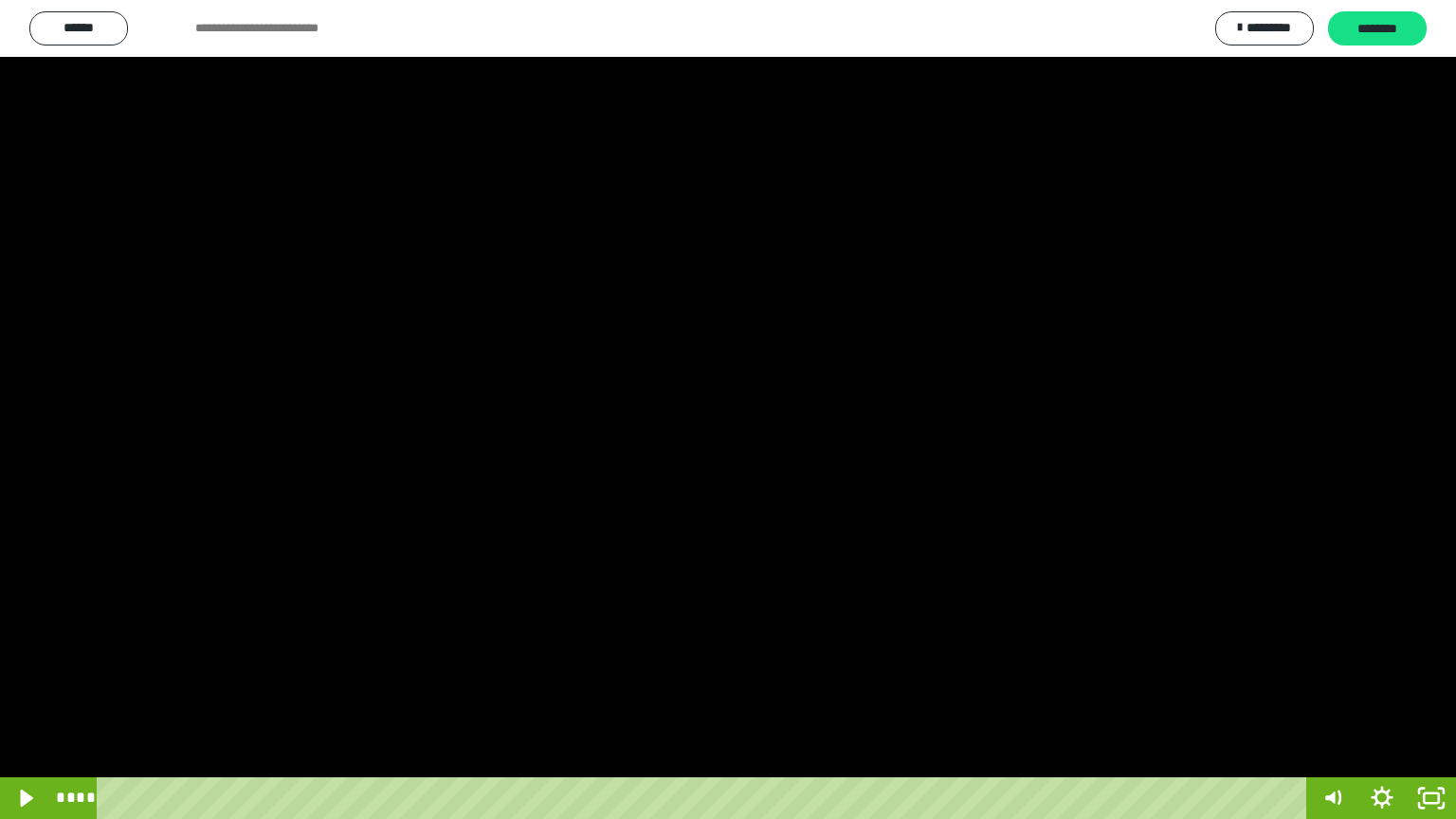 click at bounding box center (728, 410) 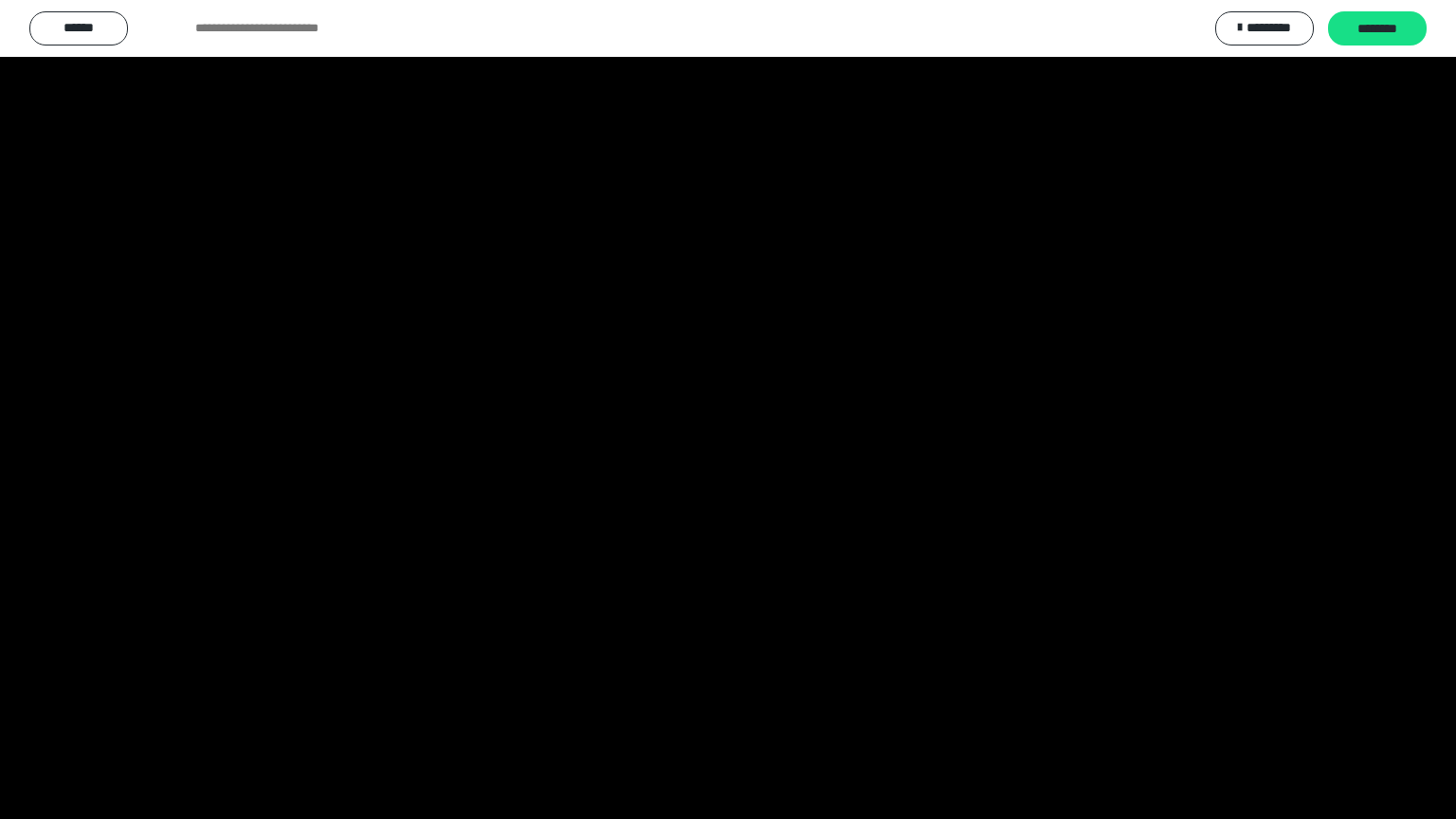 click at bounding box center [728, 410] 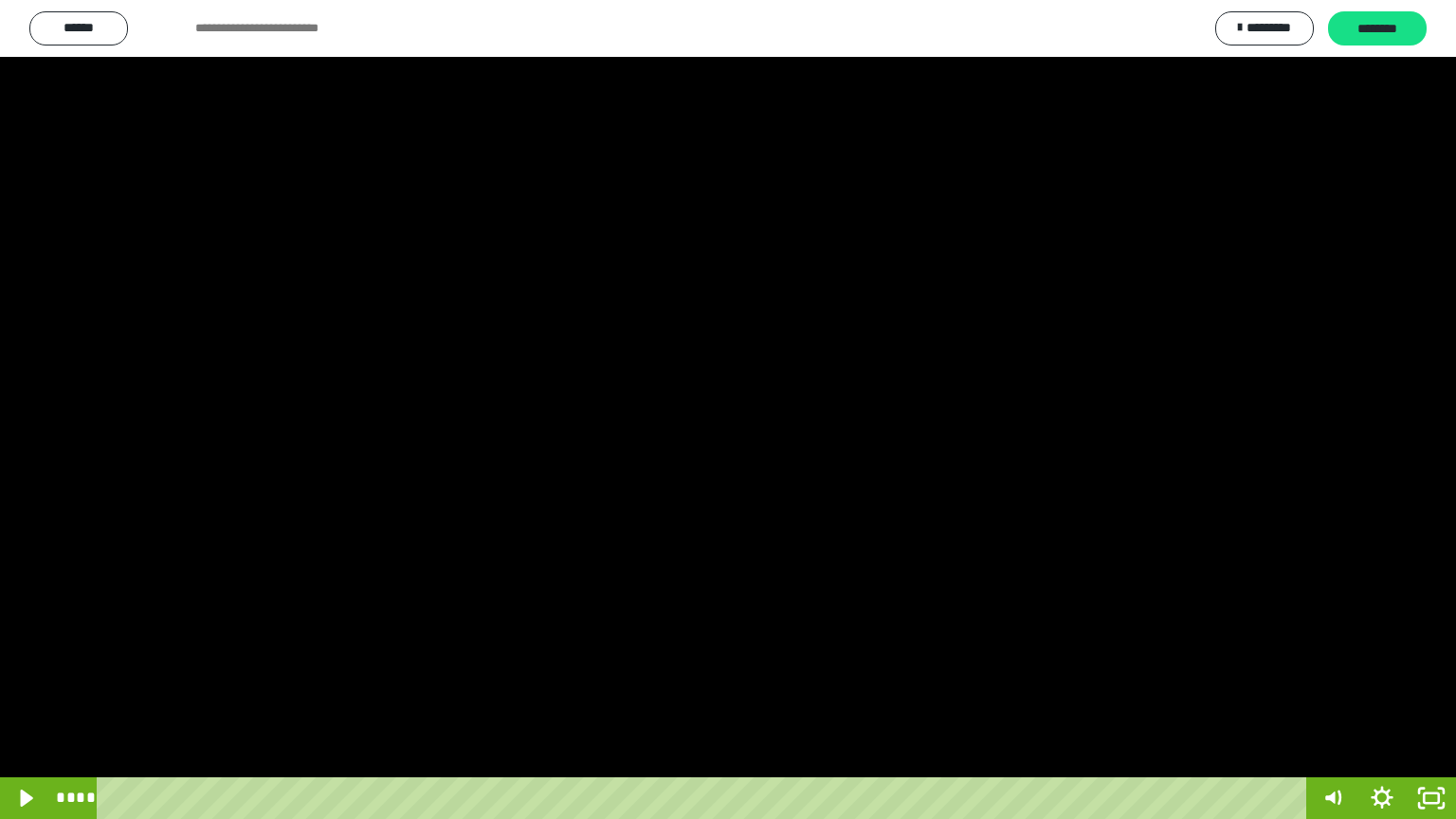 click at bounding box center (728, 410) 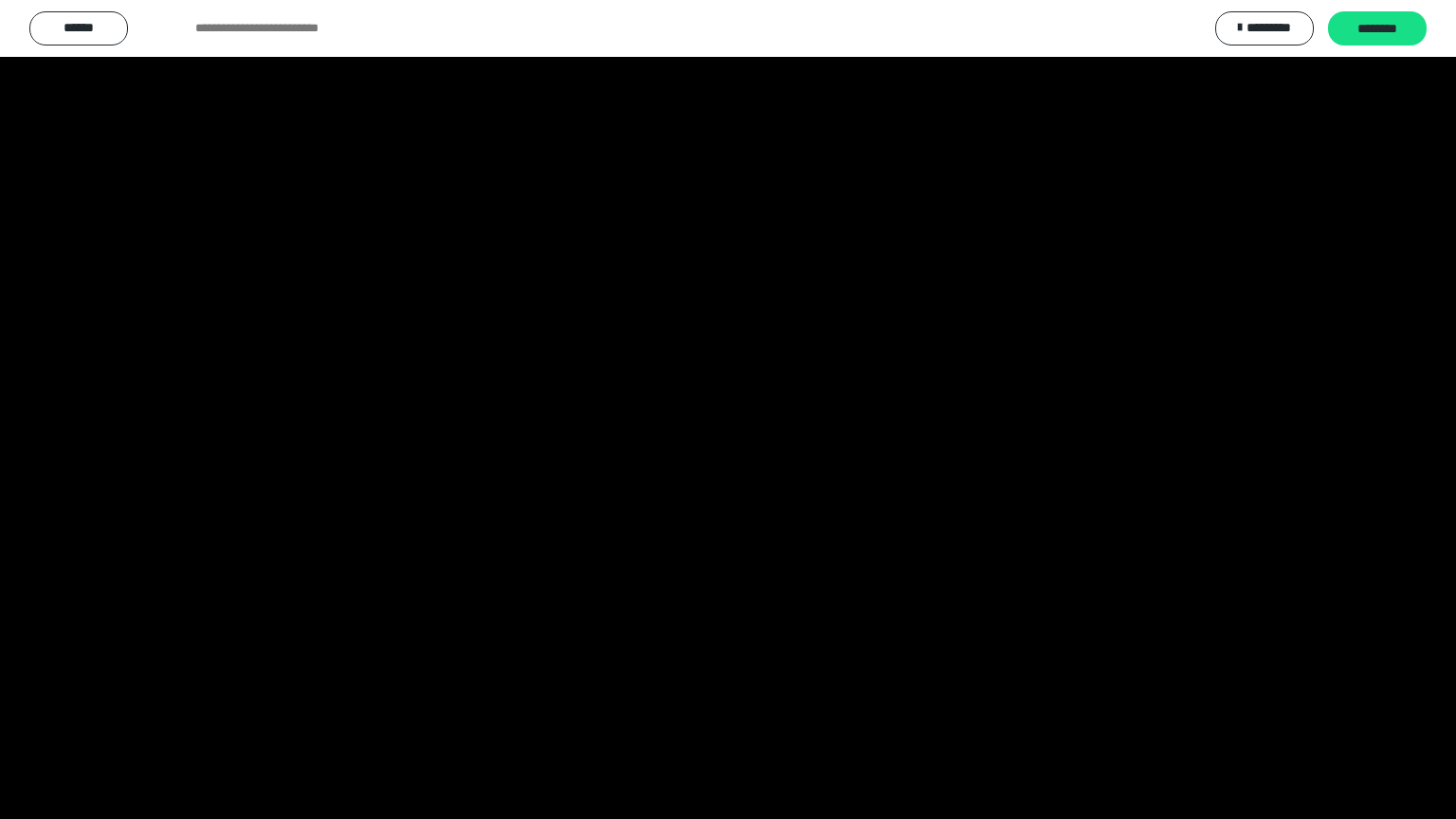 click at bounding box center [728, 410] 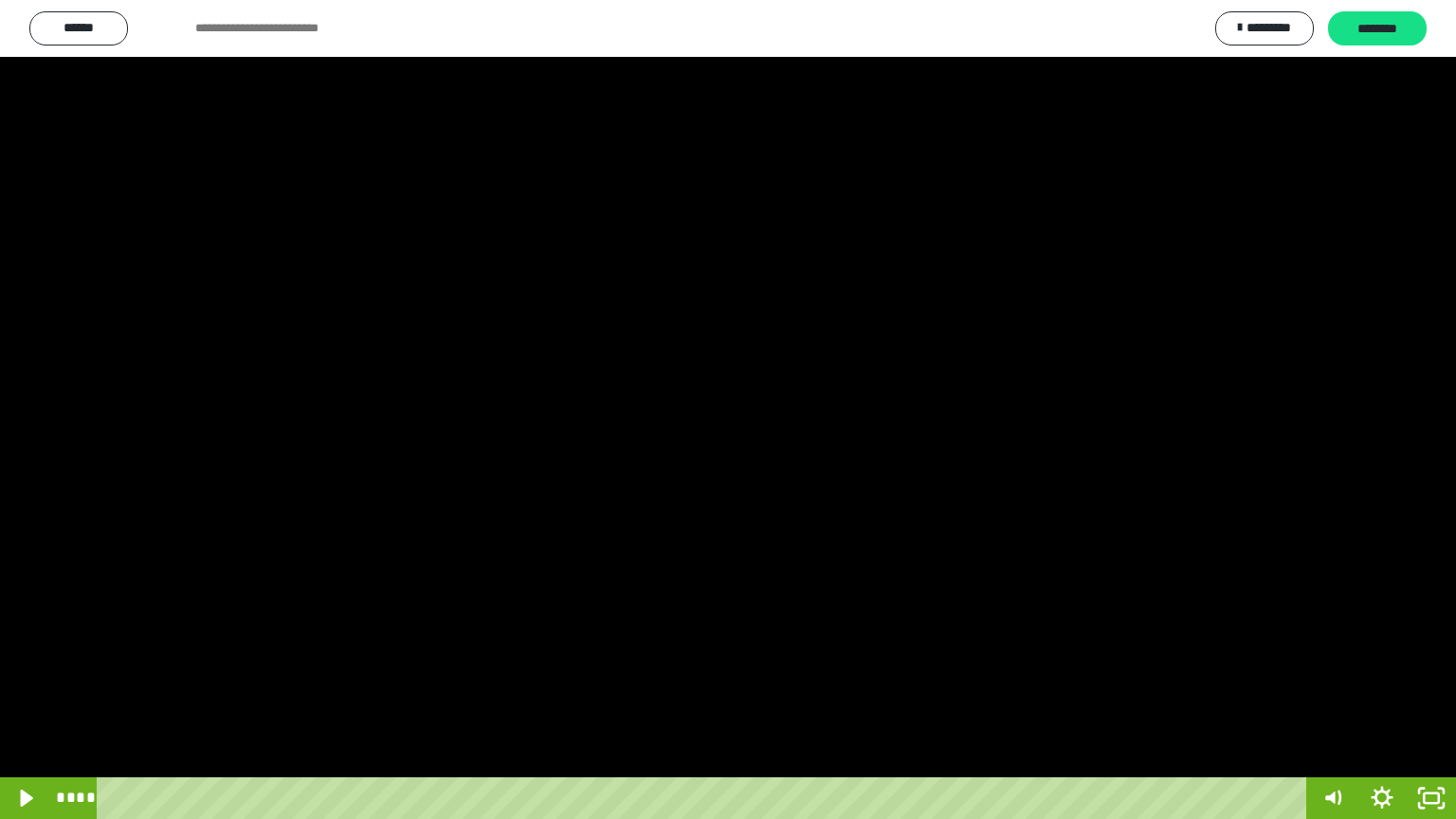 click at bounding box center (728, 410) 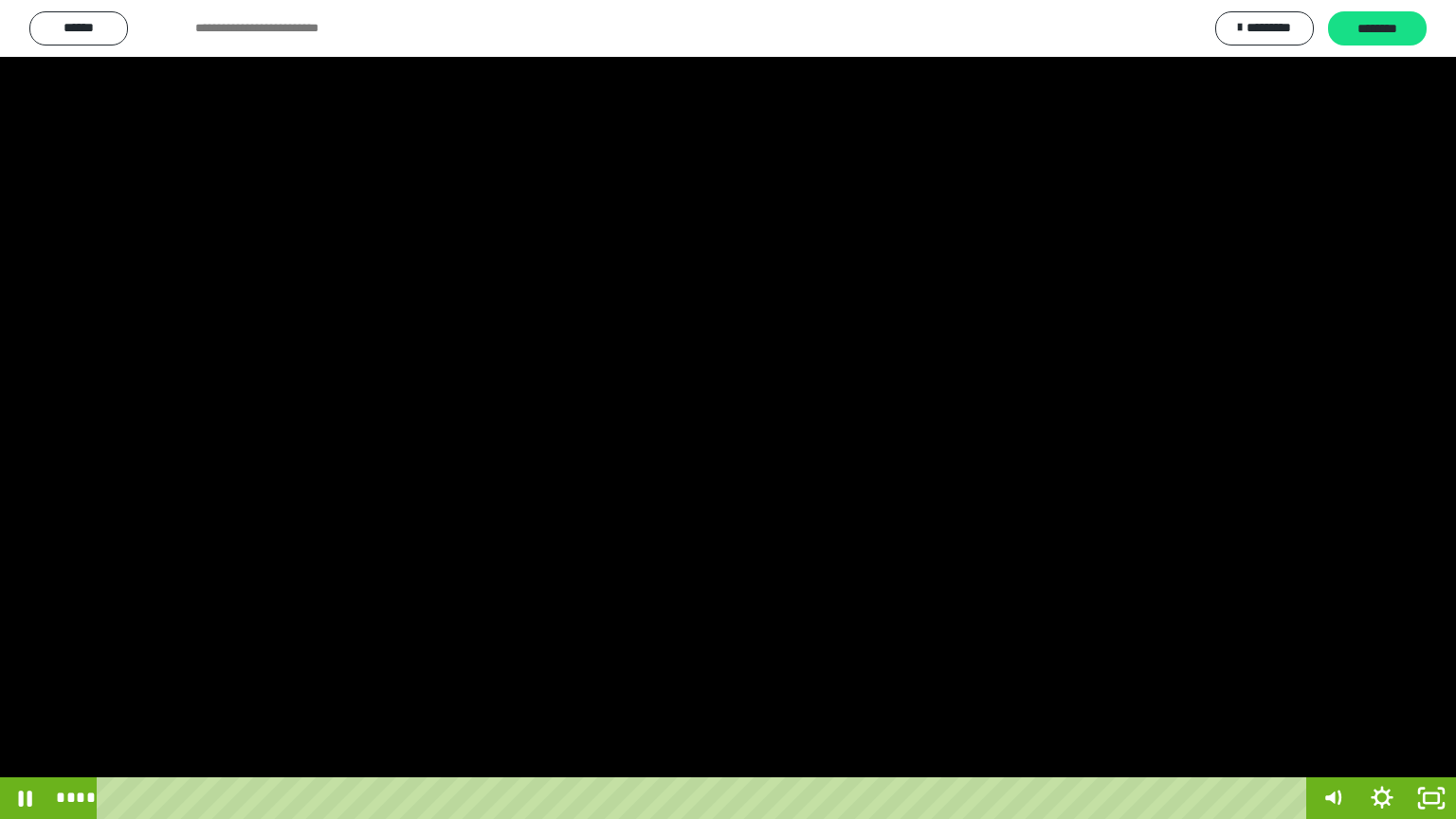 click at bounding box center (728, 410) 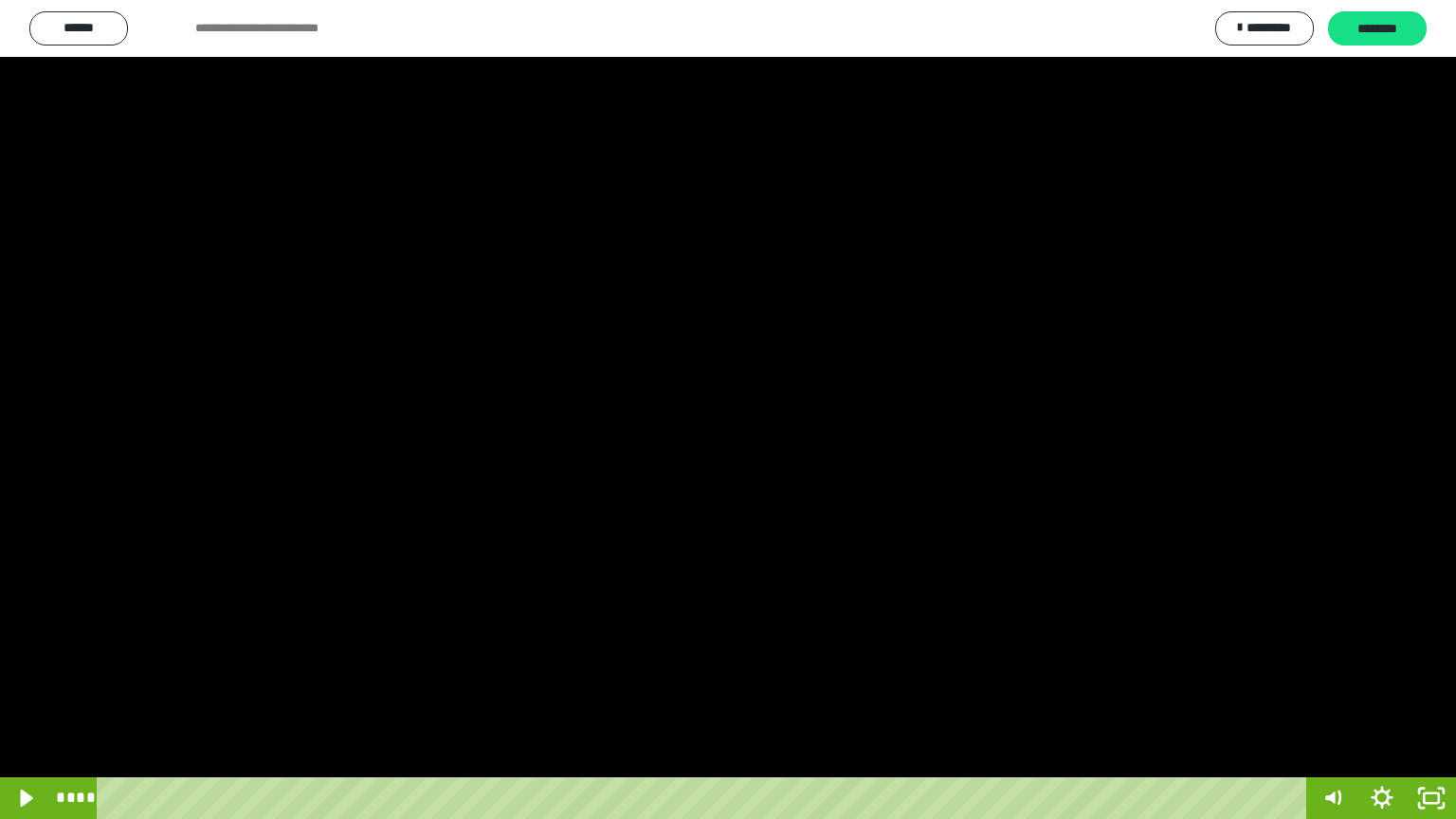 click at bounding box center (728, 410) 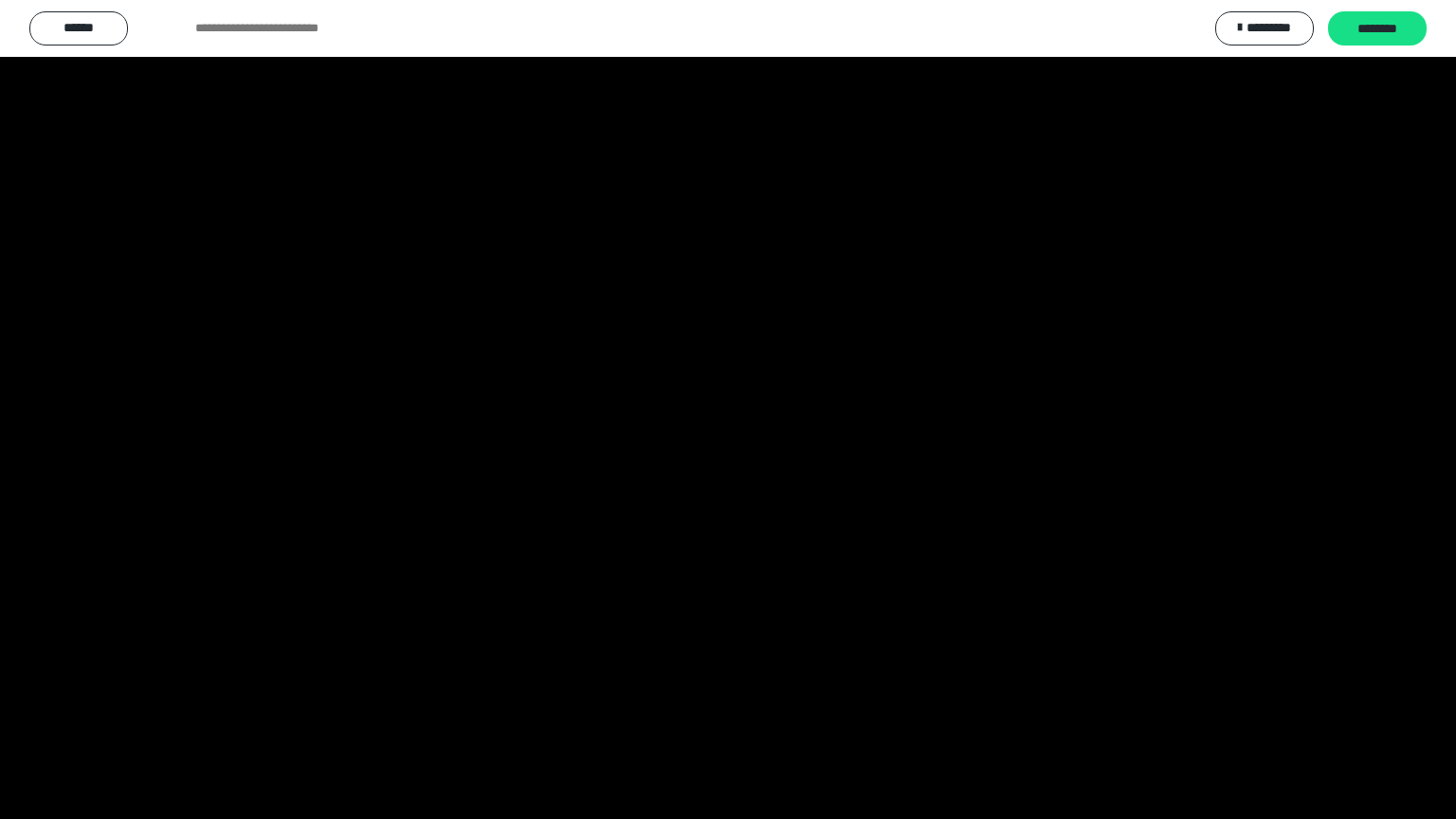 click at bounding box center (728, 410) 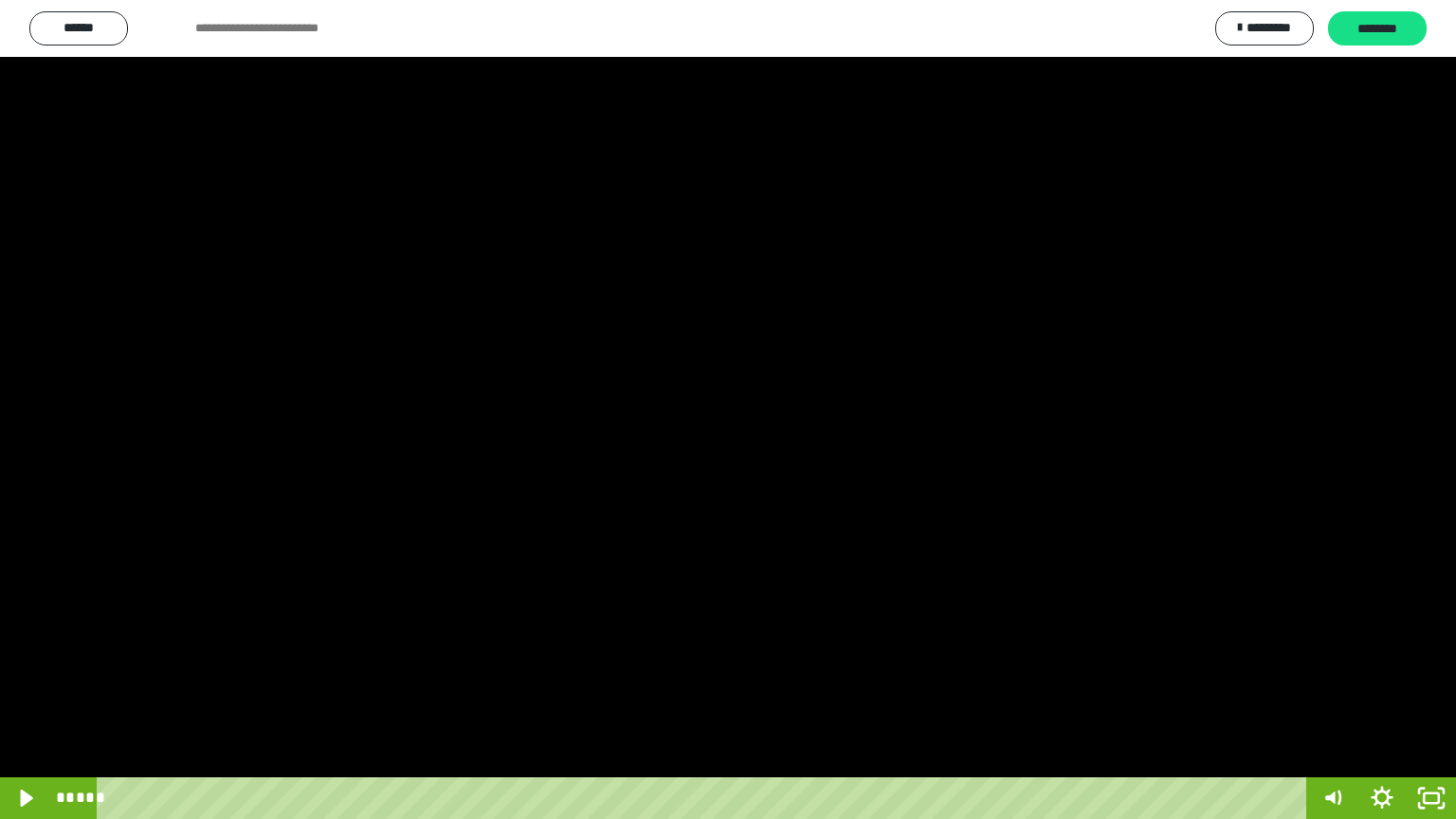 click at bounding box center (728, 410) 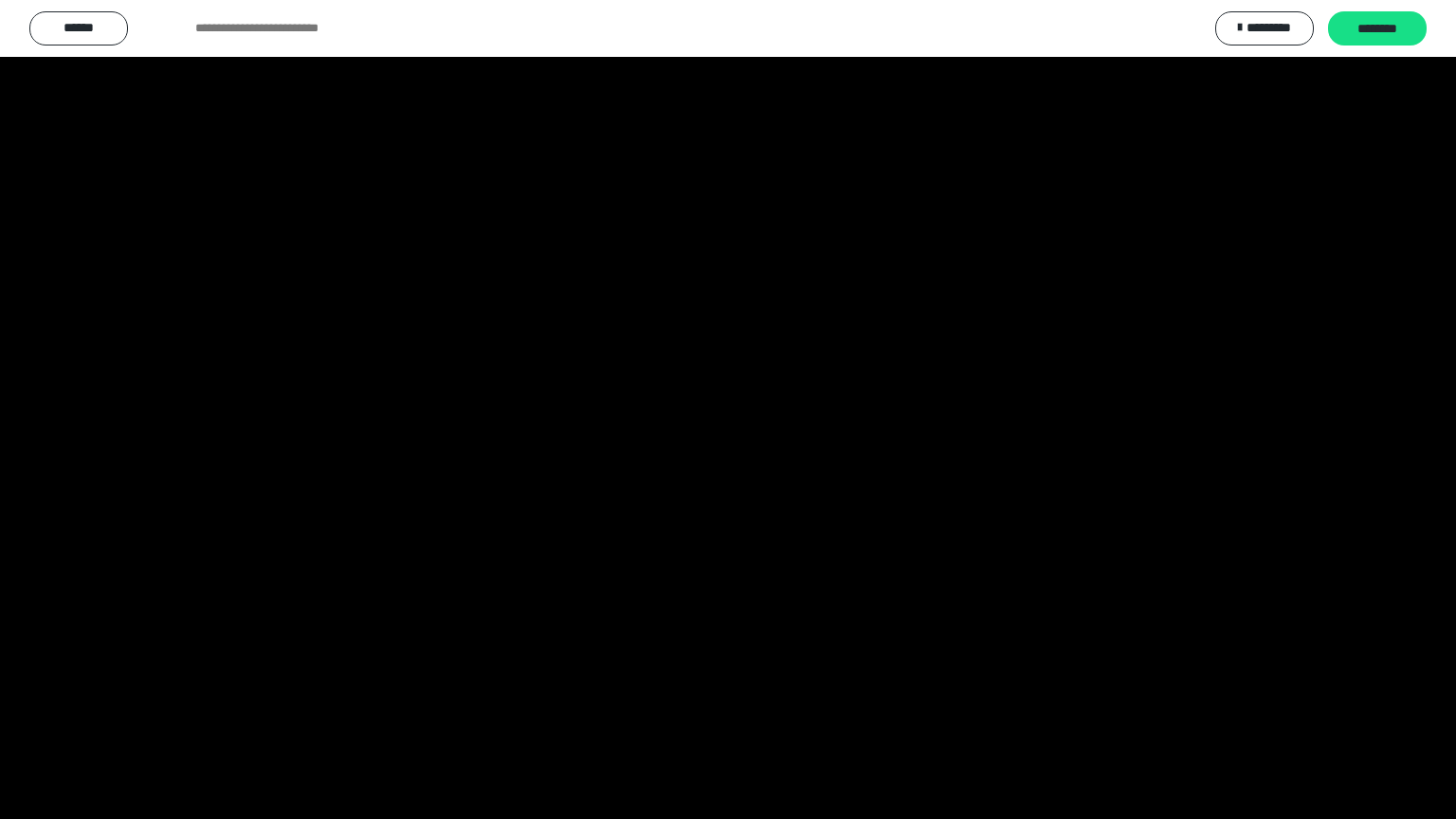 click at bounding box center (728, 410) 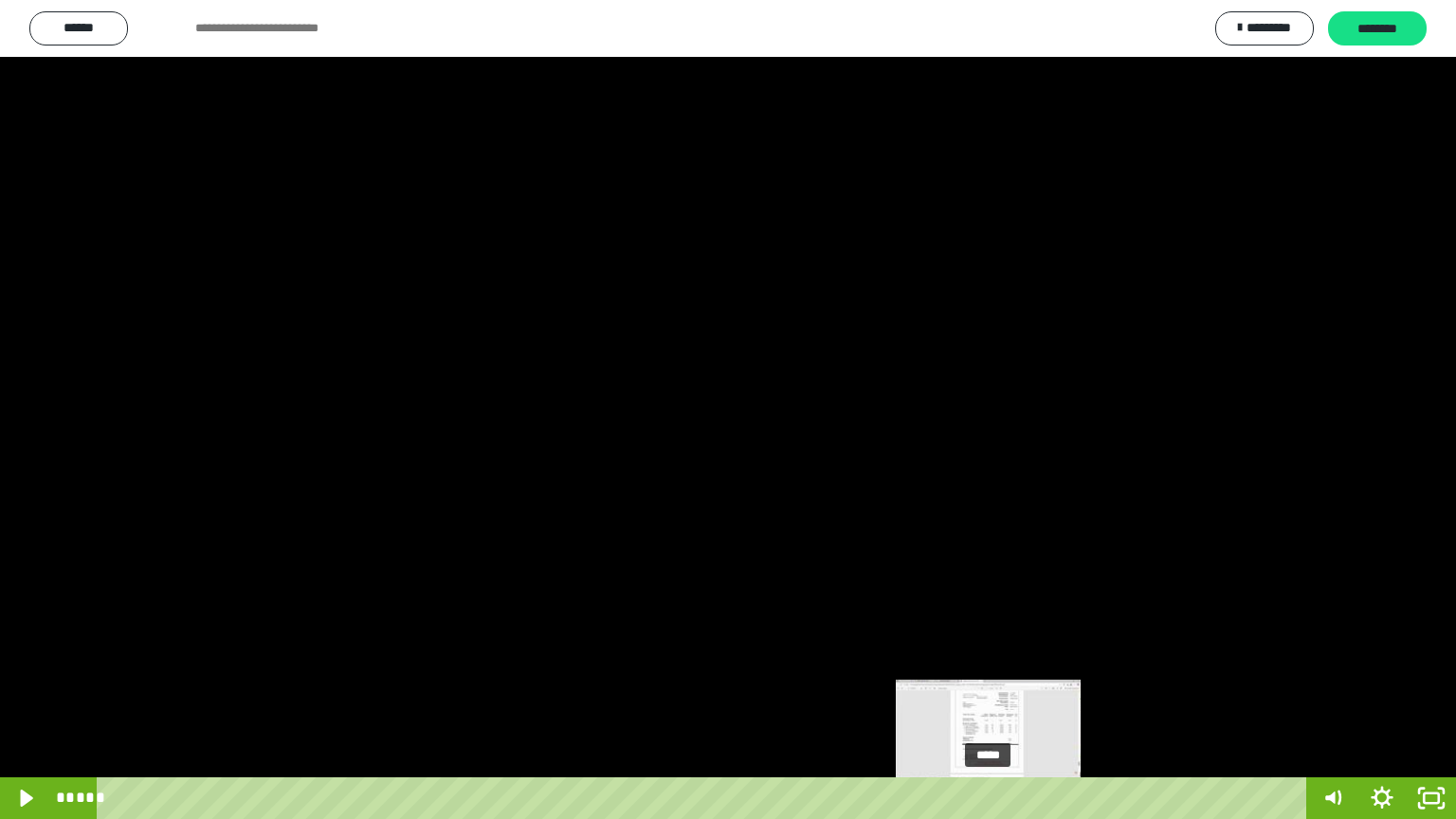 click at bounding box center (988, 798) 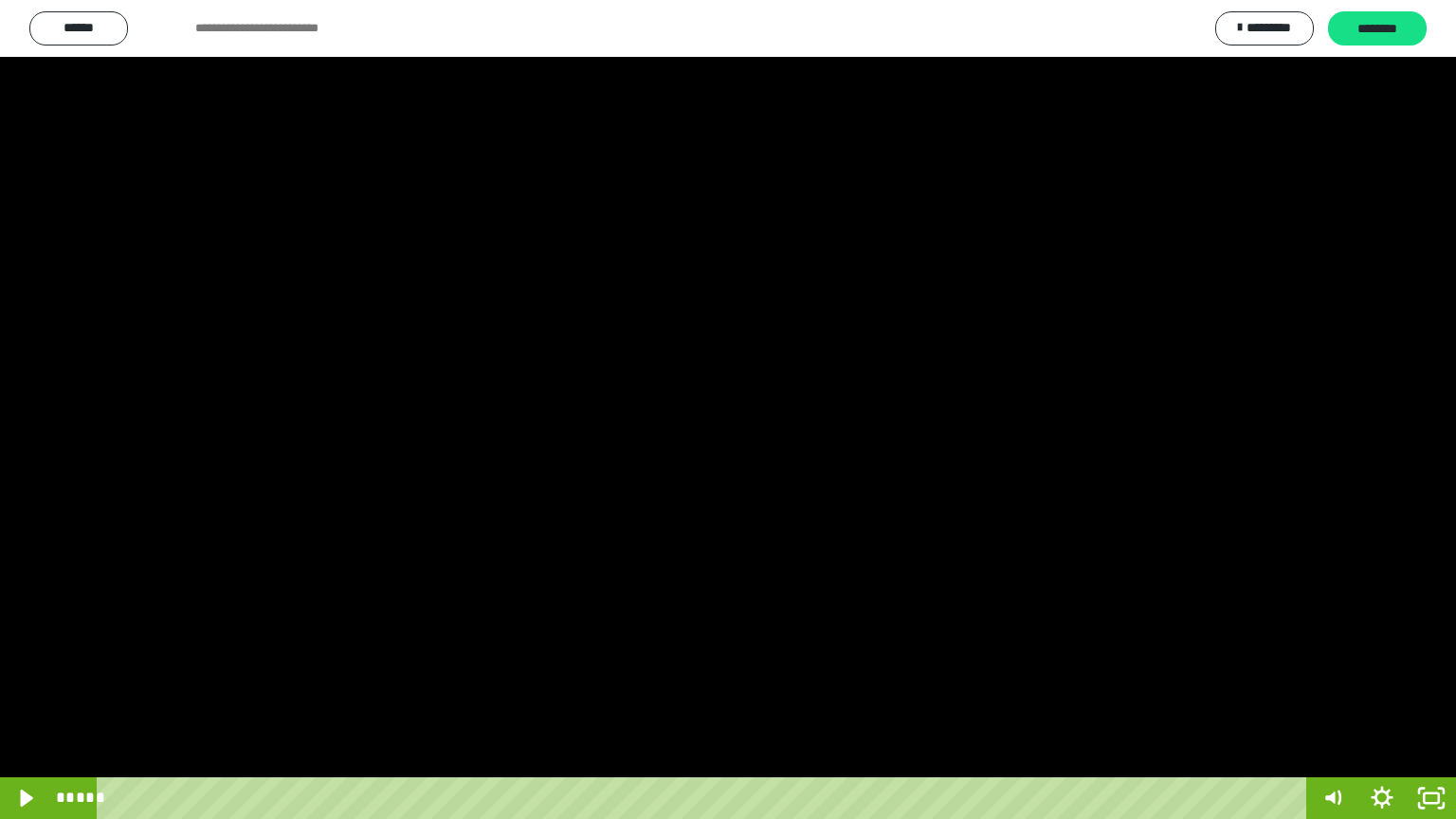 click at bounding box center (728, 410) 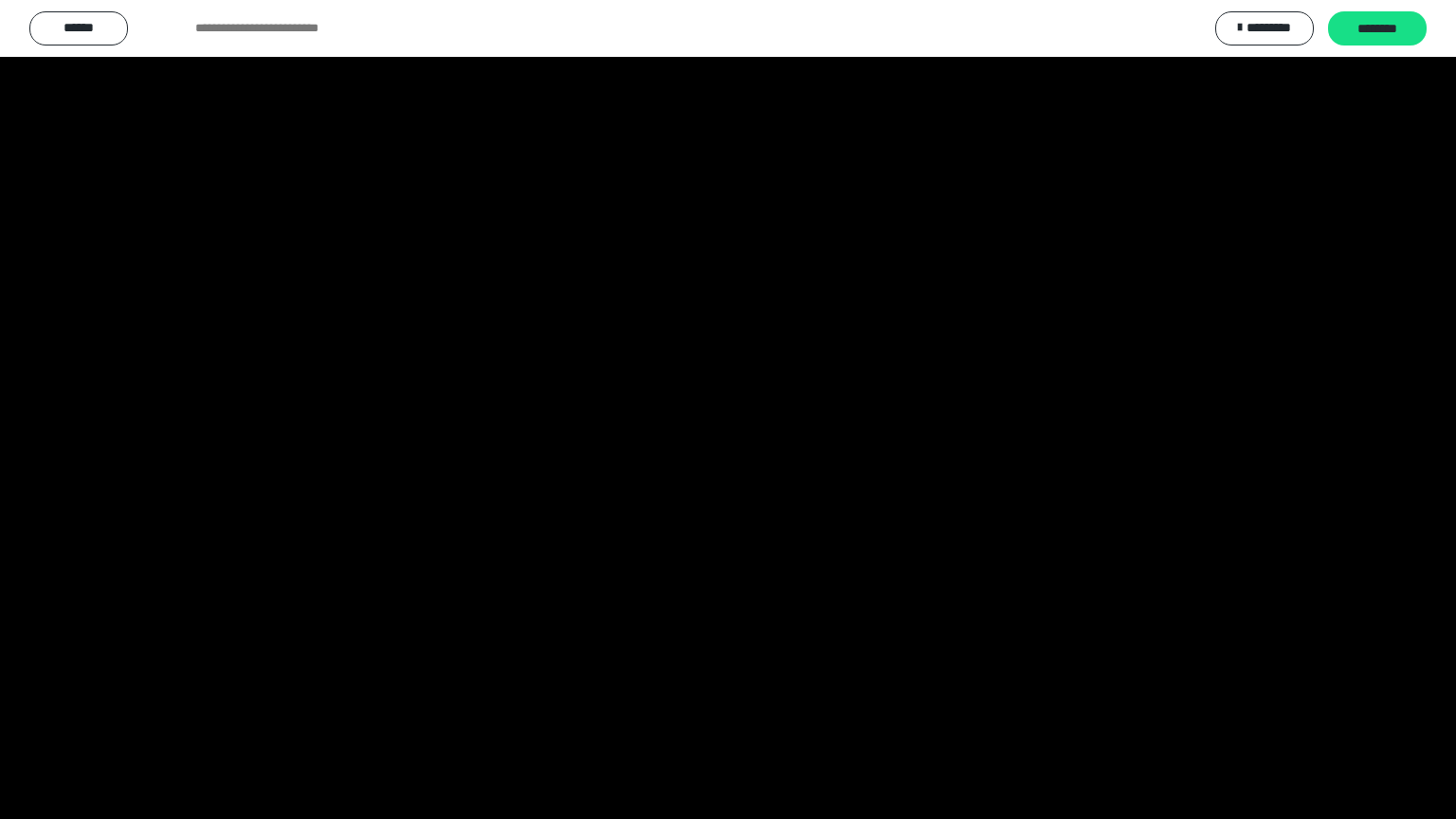 click at bounding box center (728, 410) 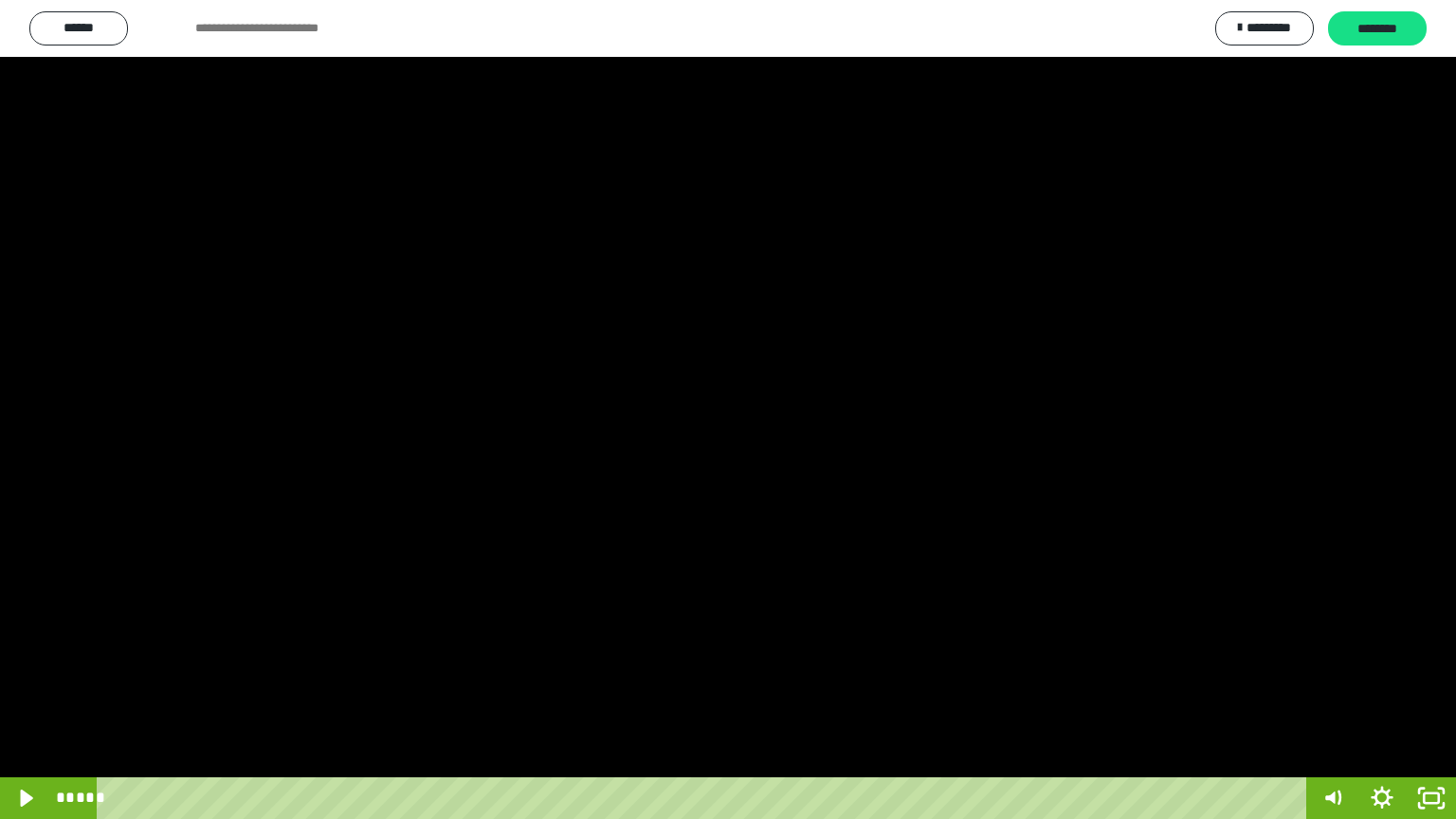 click at bounding box center [728, 410] 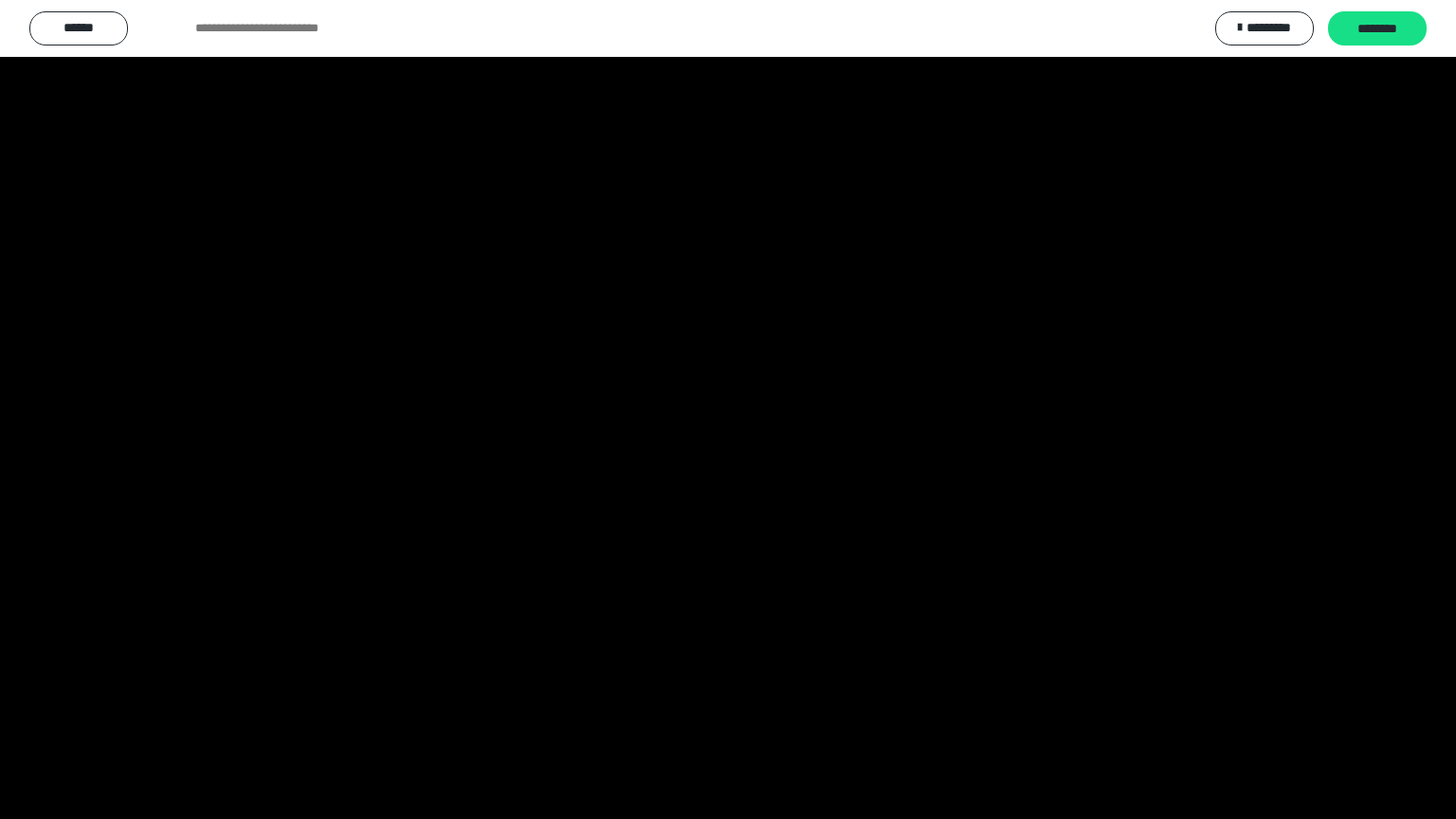 click at bounding box center (728, 410) 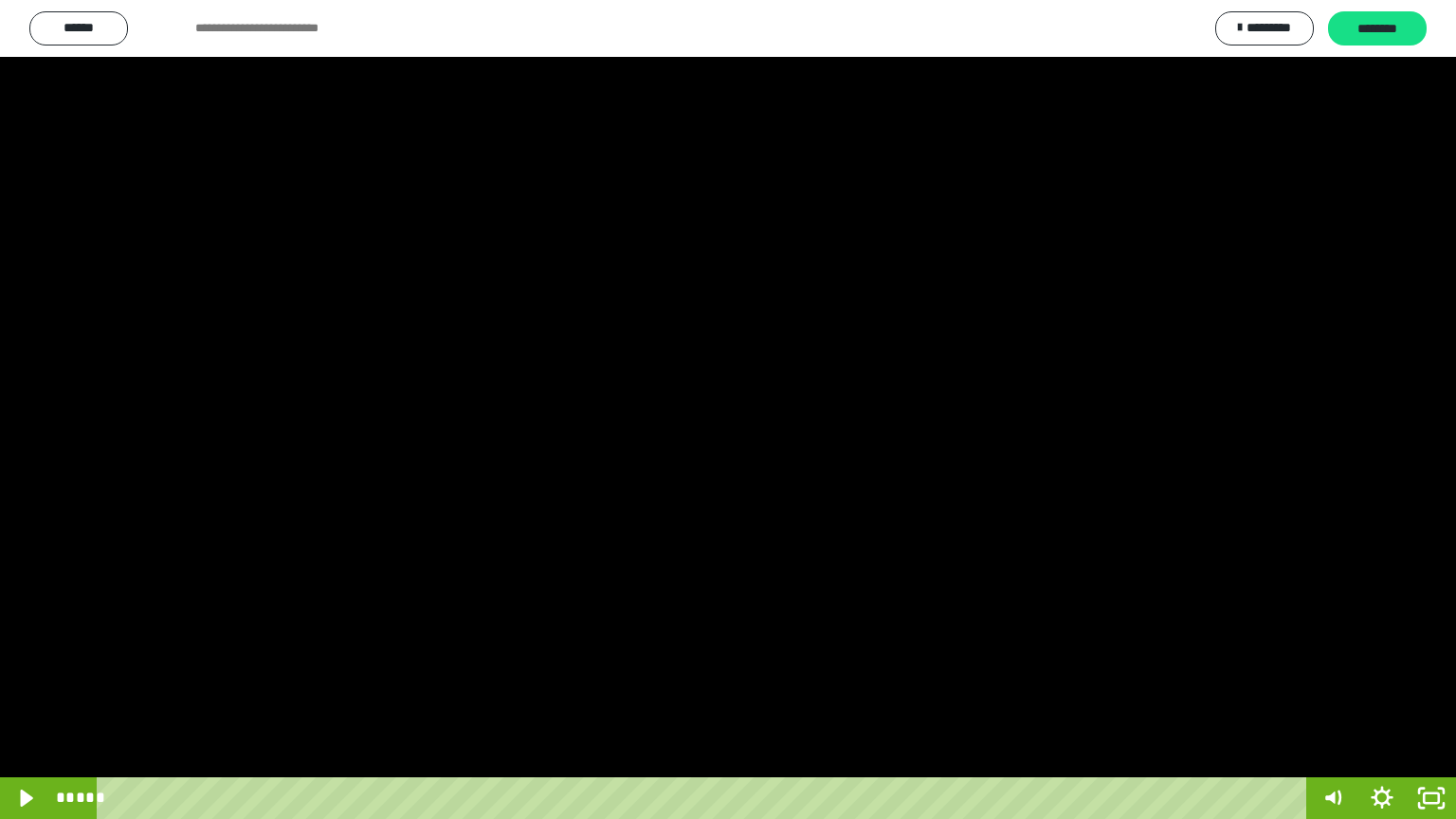 click at bounding box center [728, 410] 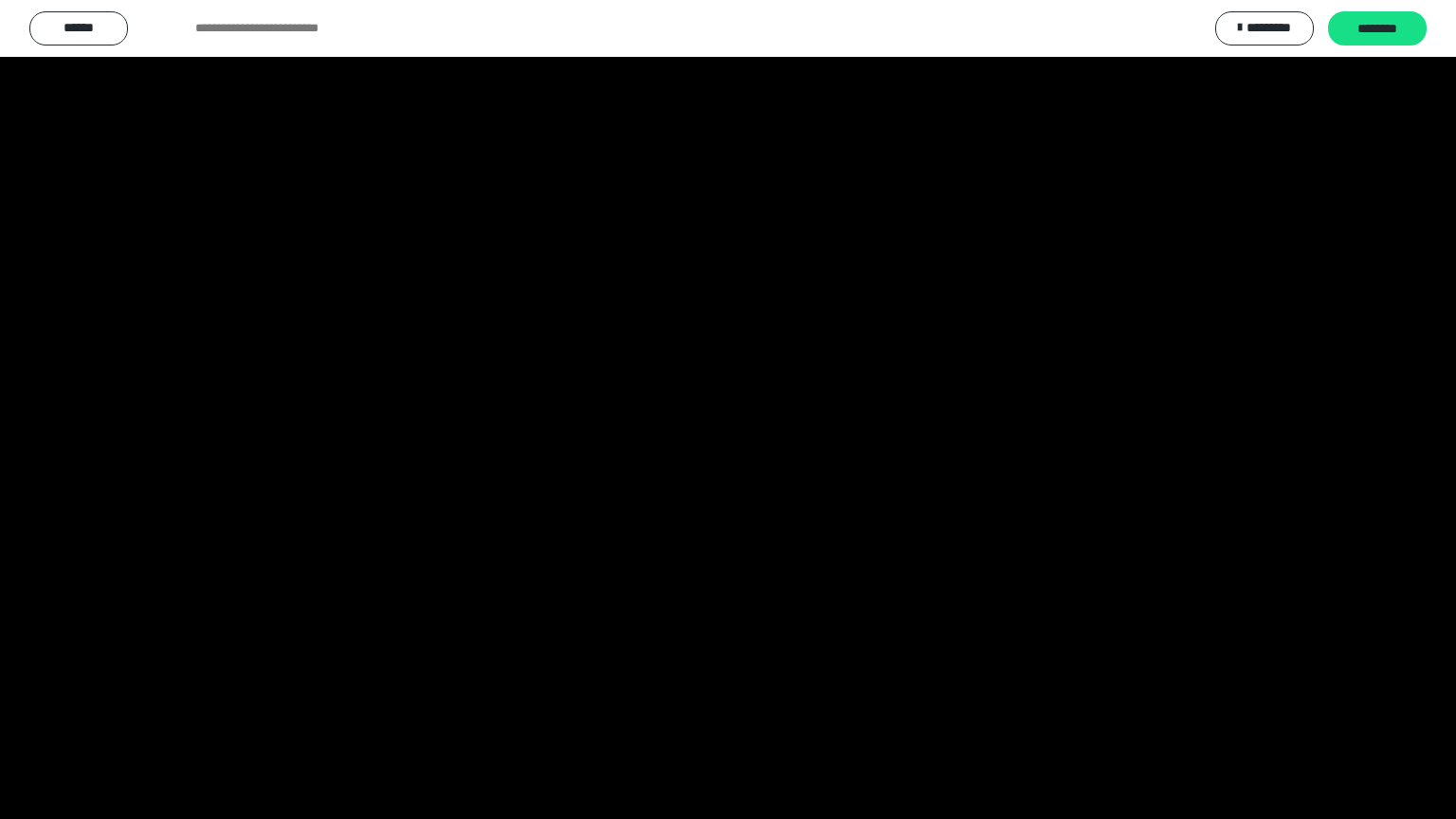 click at bounding box center [728, 410] 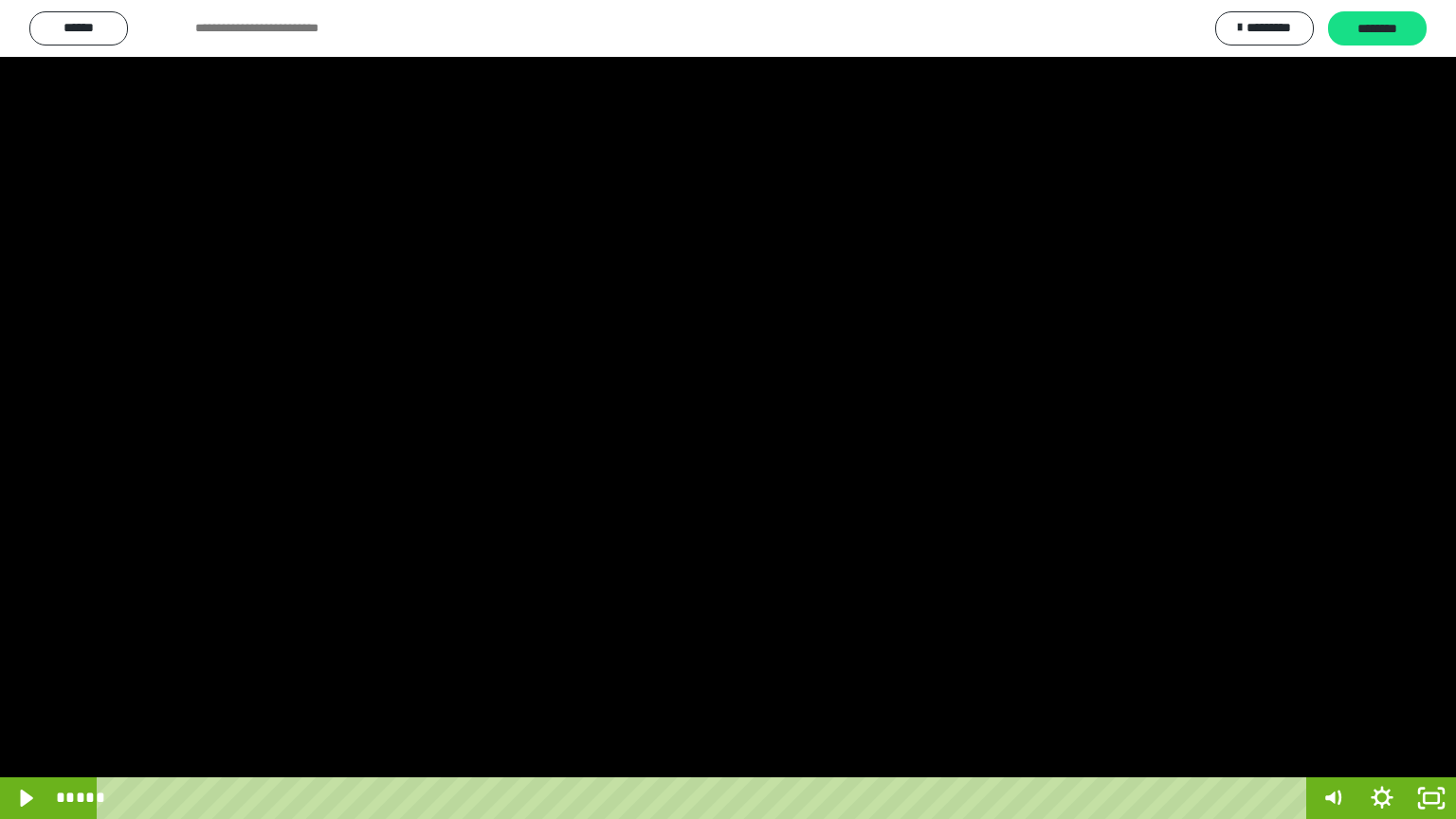 click at bounding box center (728, 410) 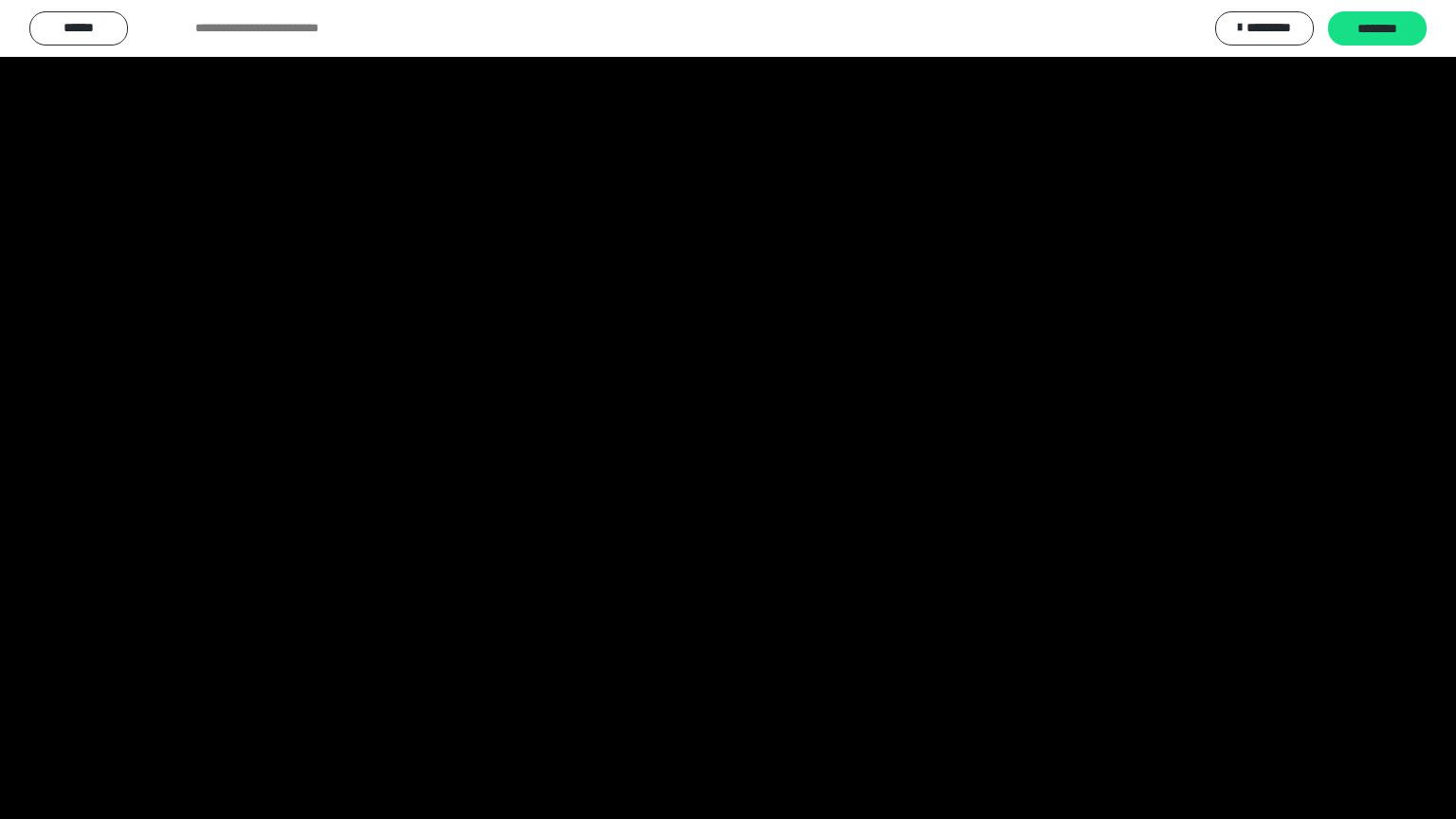 click at bounding box center [728, 410] 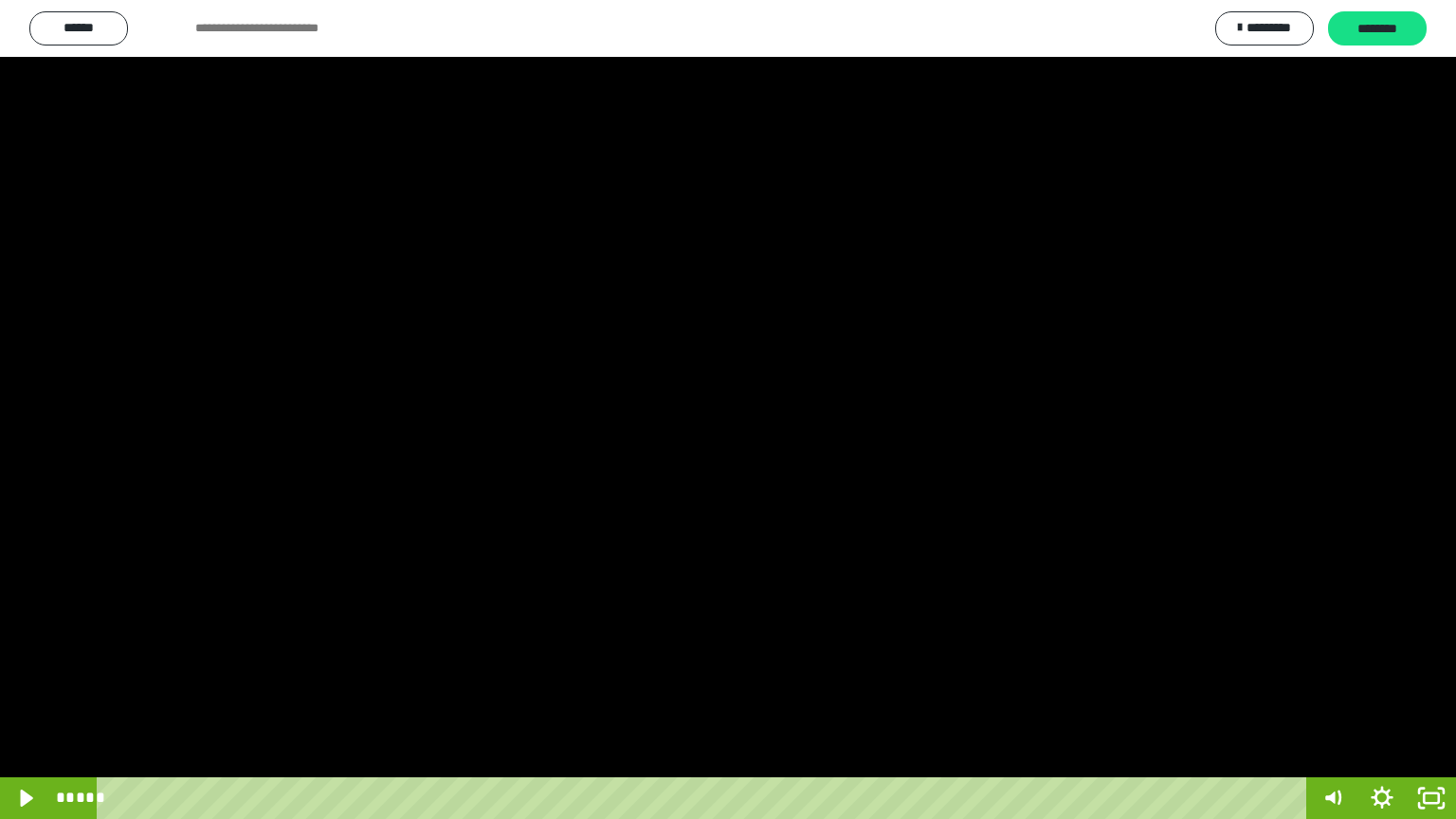 click at bounding box center (728, 410) 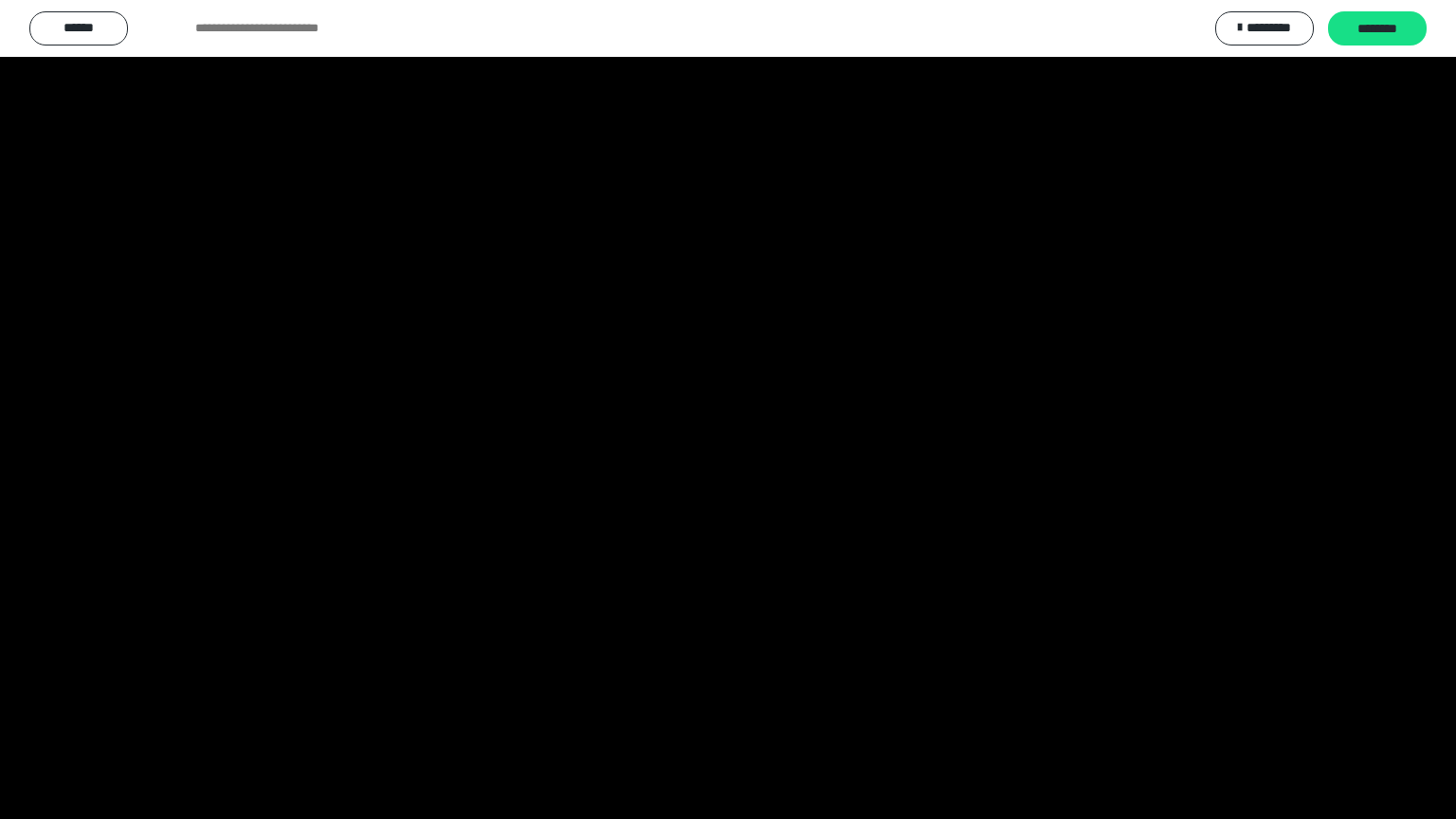 click at bounding box center [728, 410] 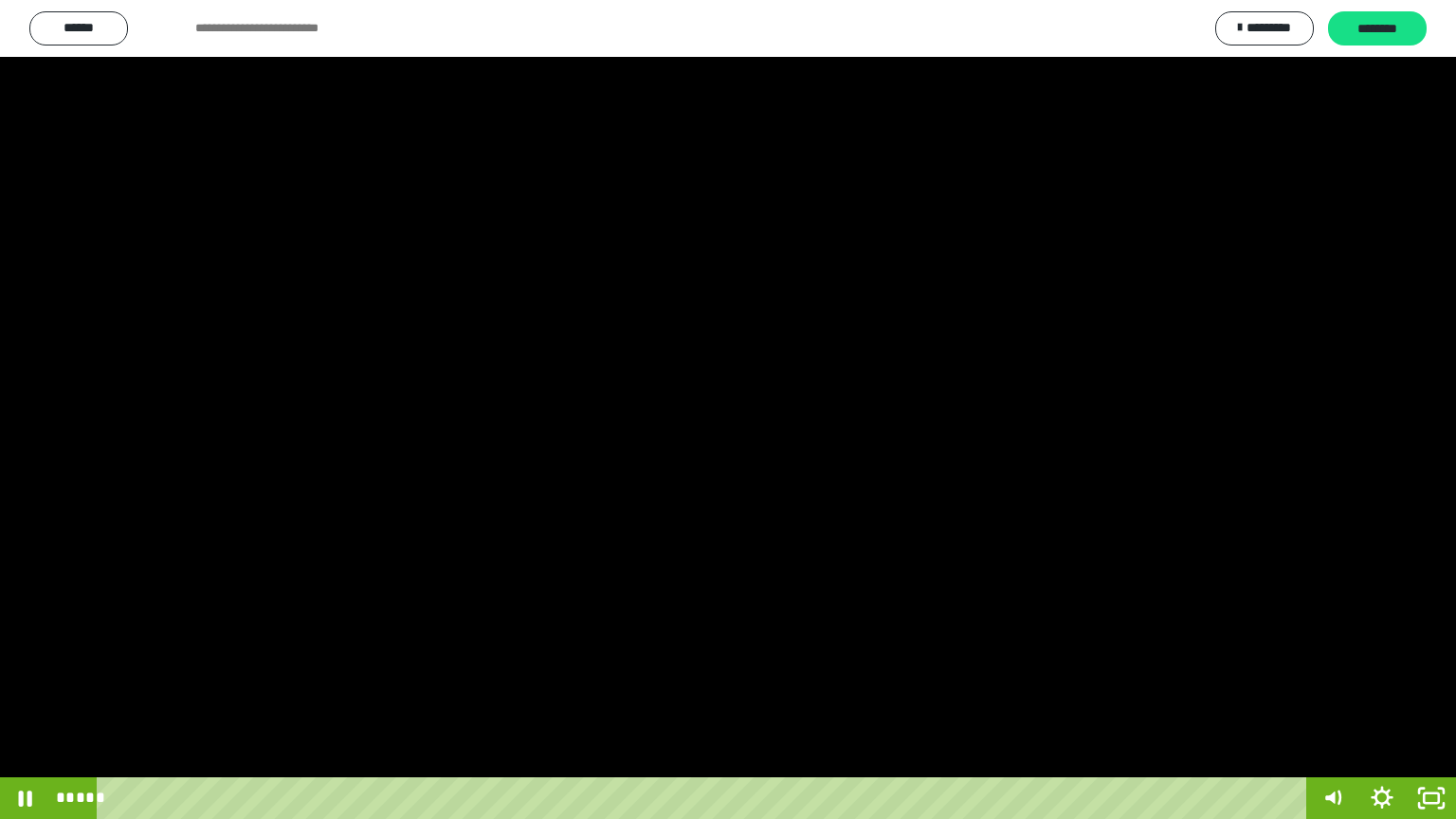 click at bounding box center (728, 410) 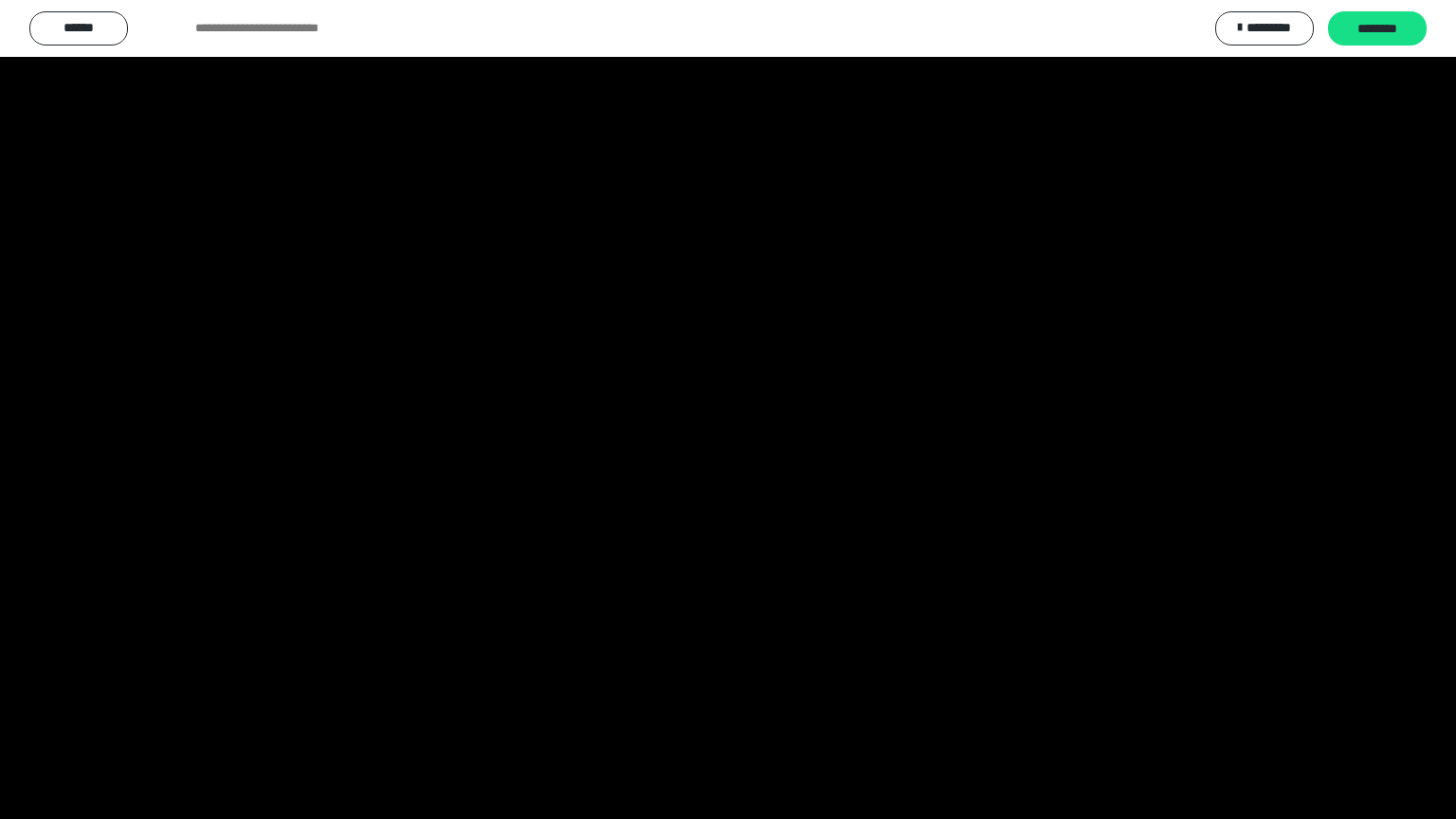 click at bounding box center (728, 410) 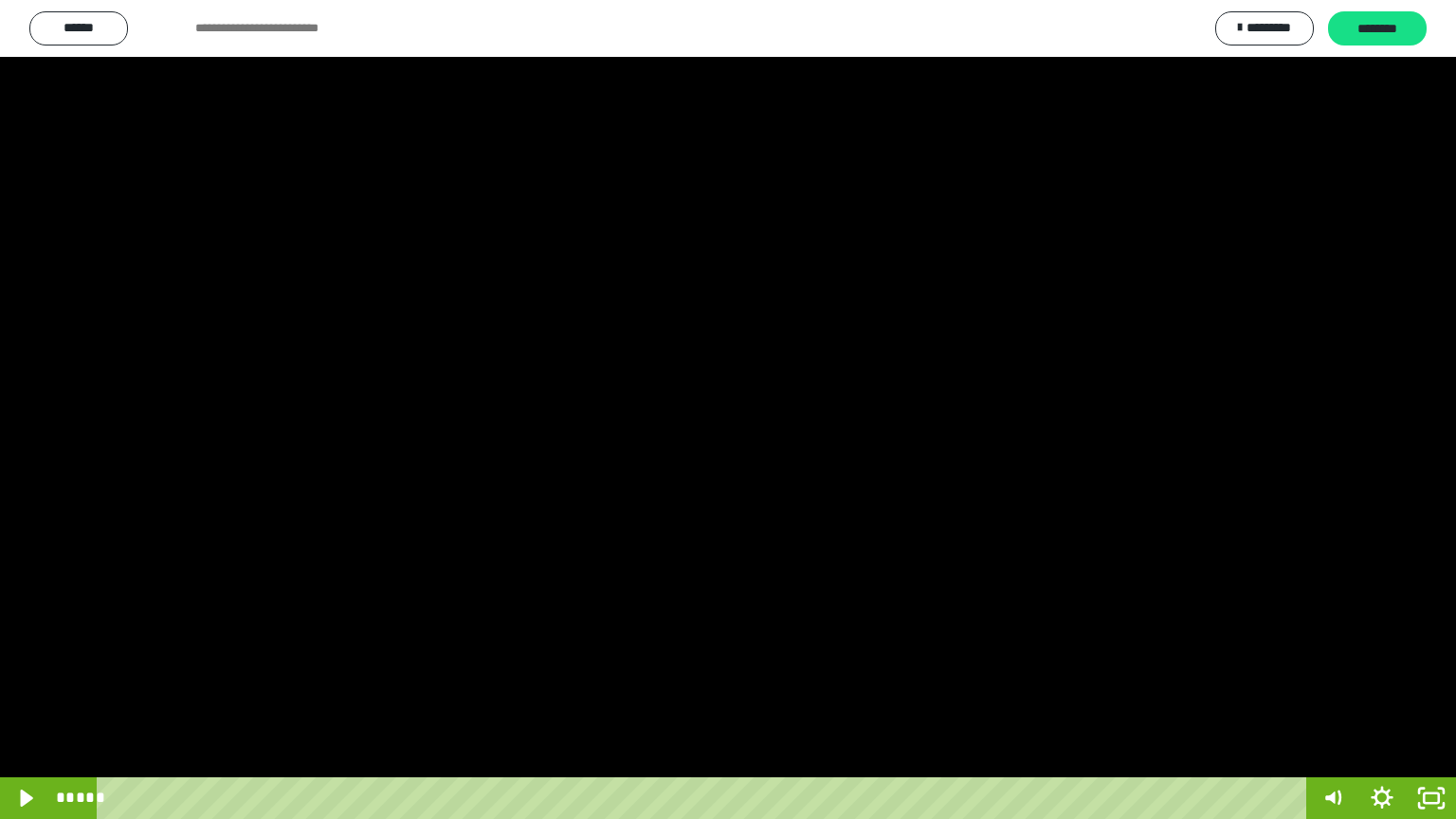click at bounding box center (728, 410) 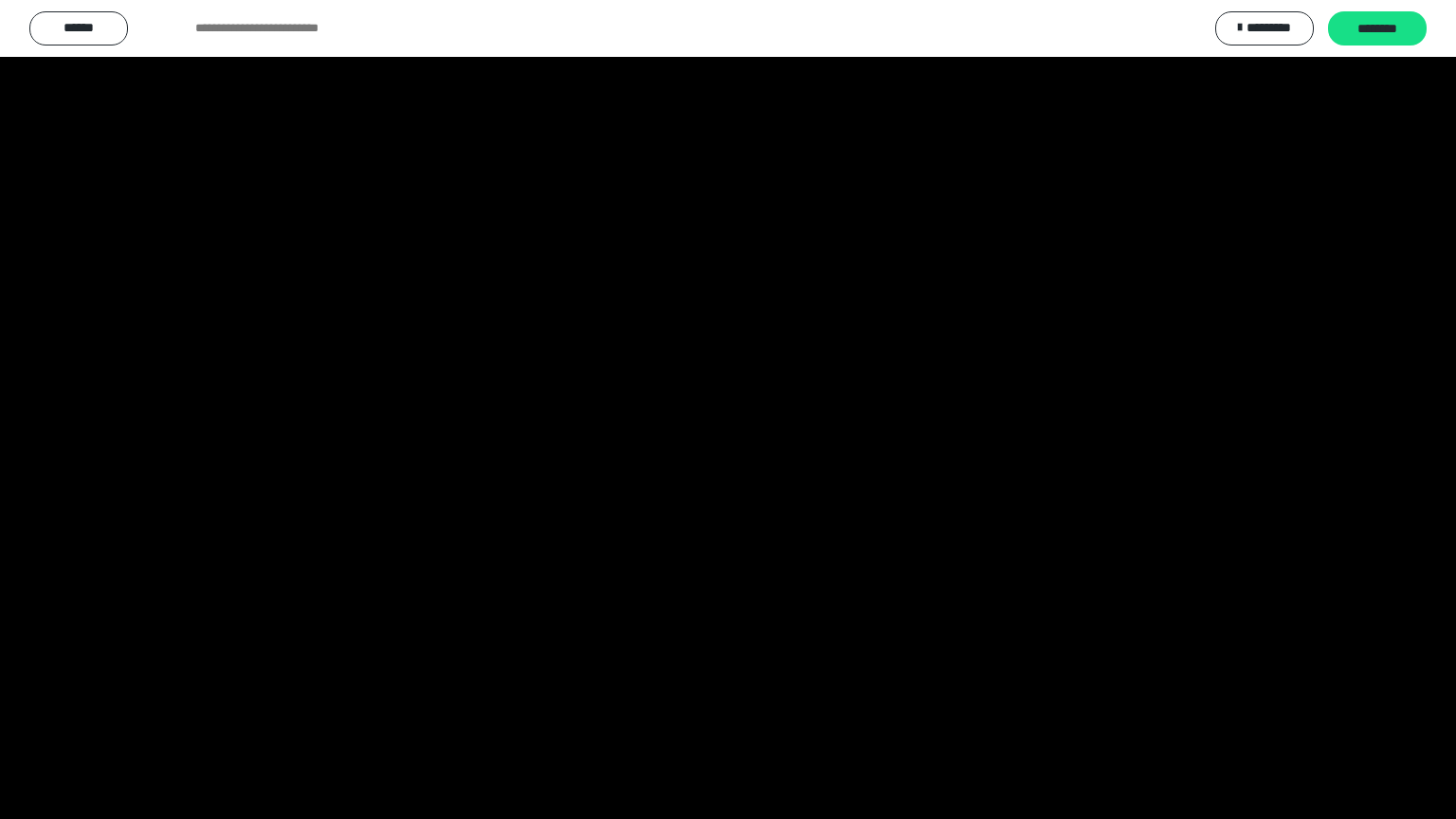 click at bounding box center (728, 410) 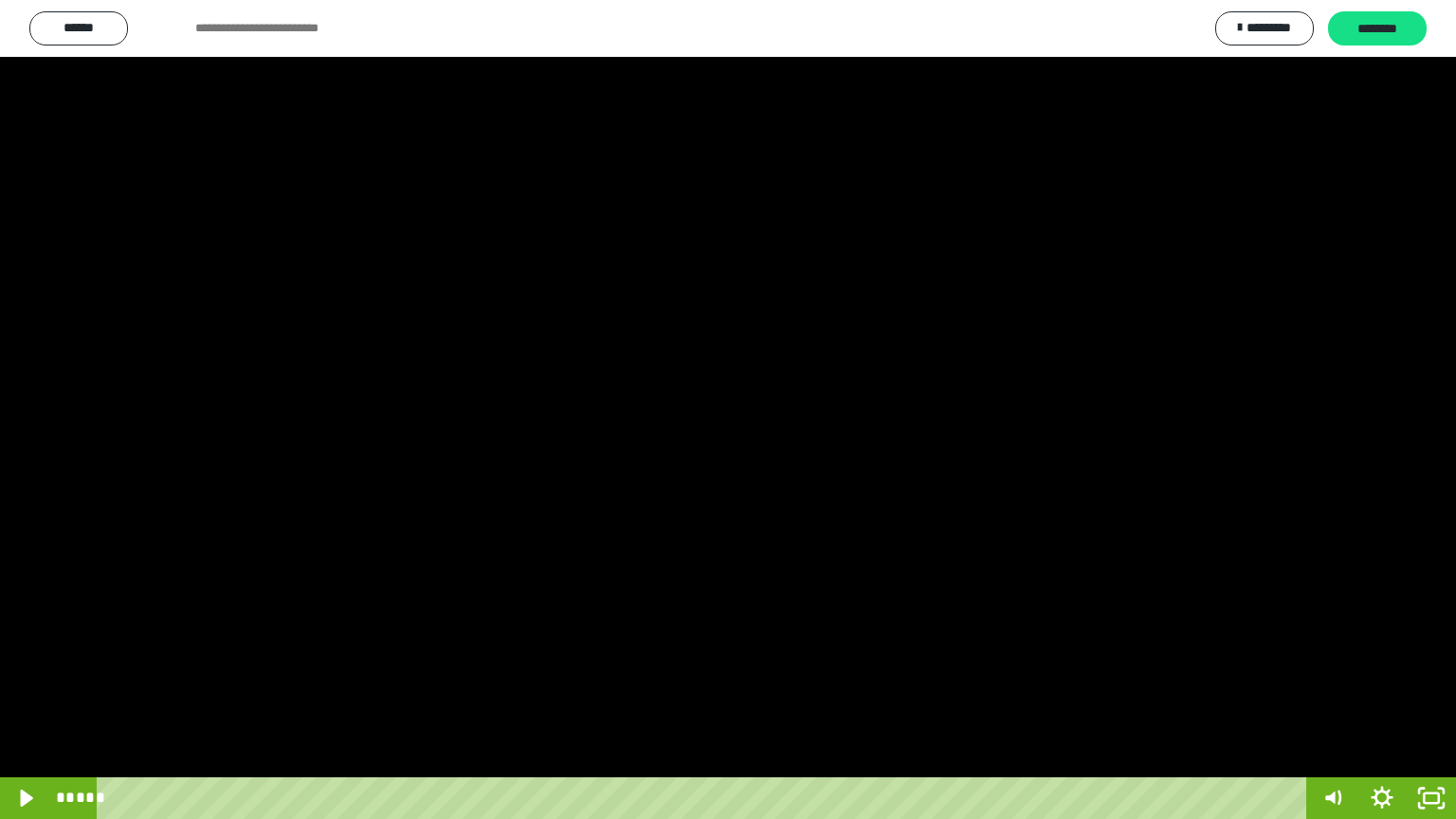 click at bounding box center [728, 410] 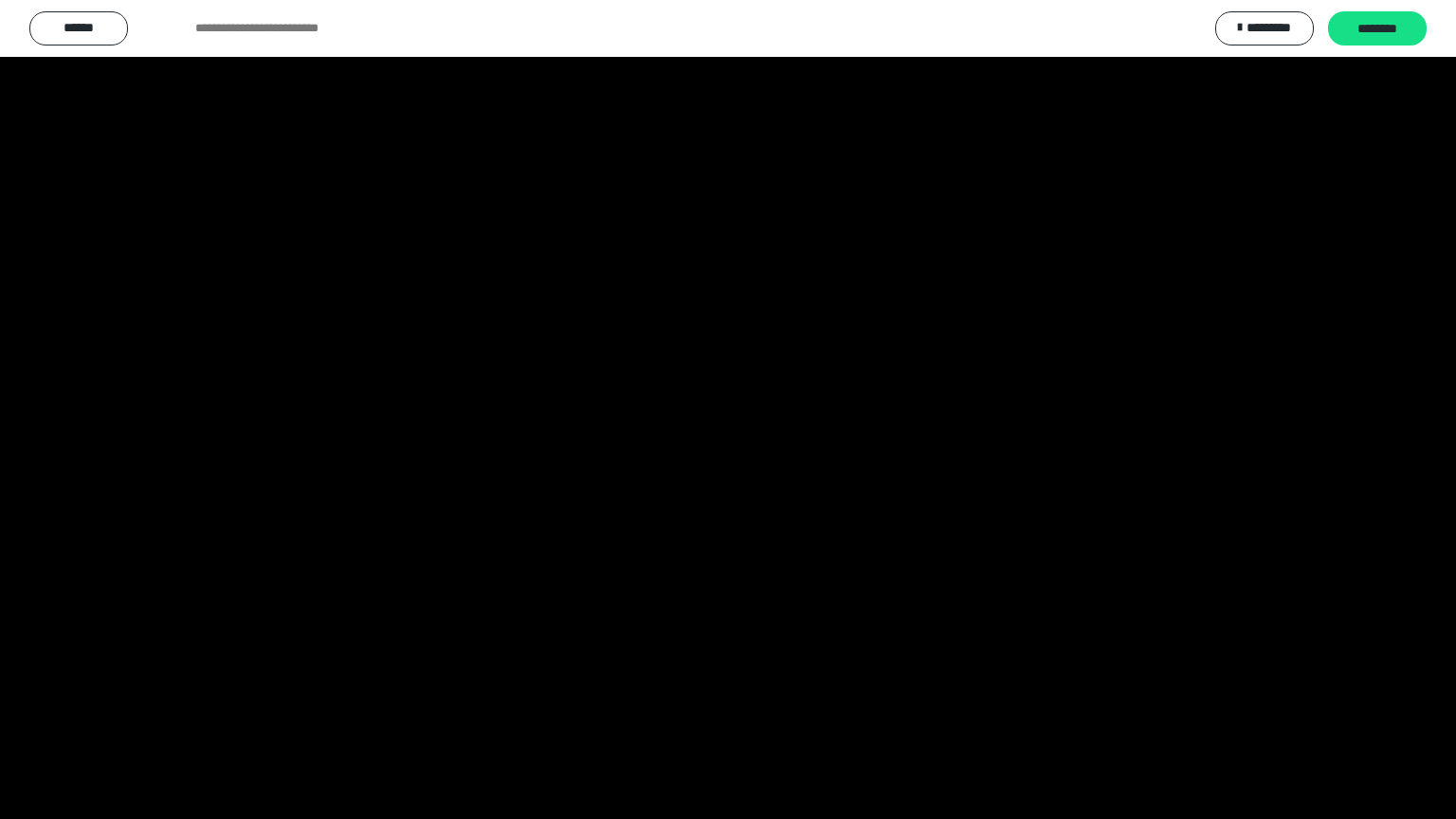 click at bounding box center [728, 410] 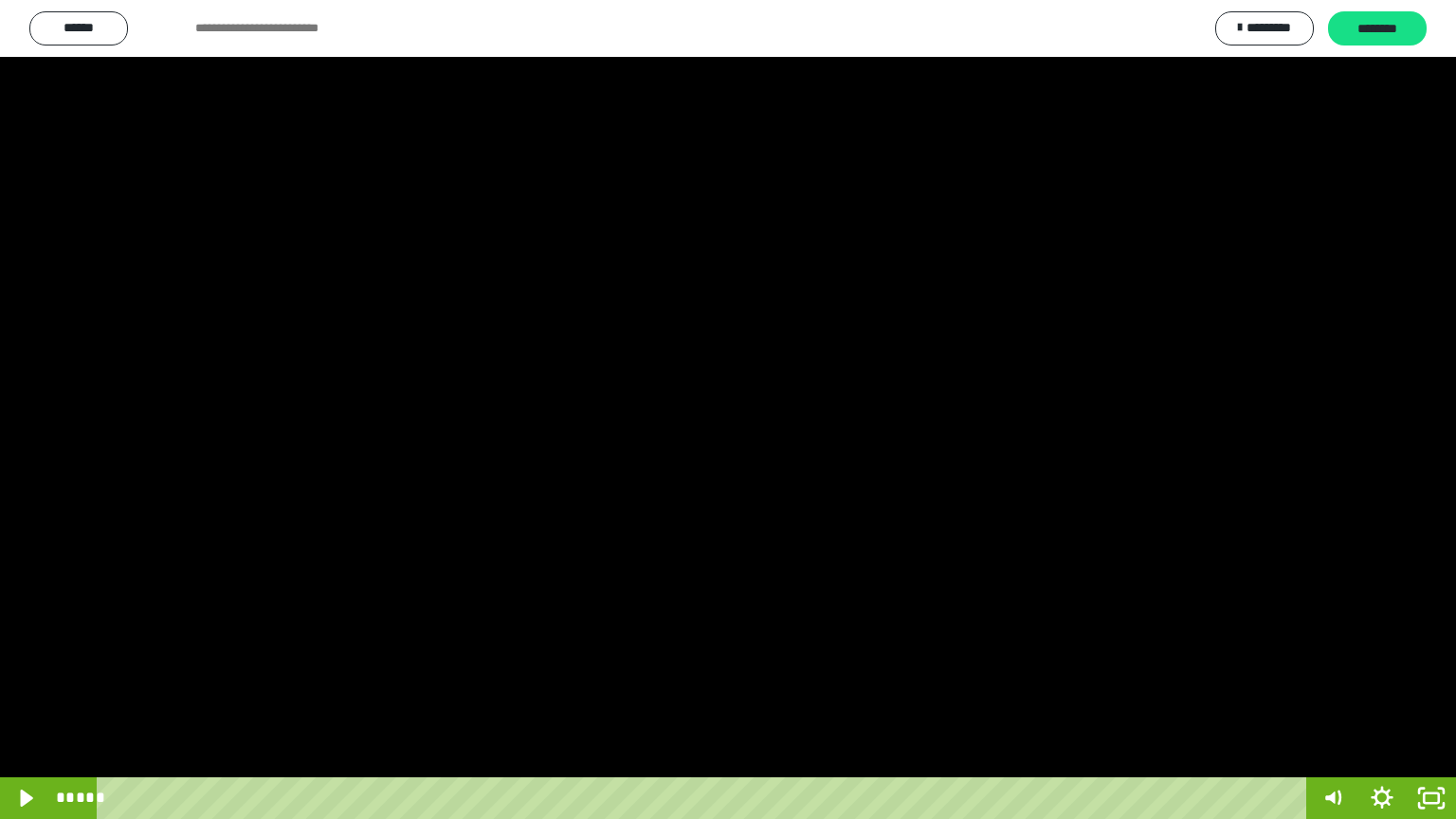 click at bounding box center [728, 410] 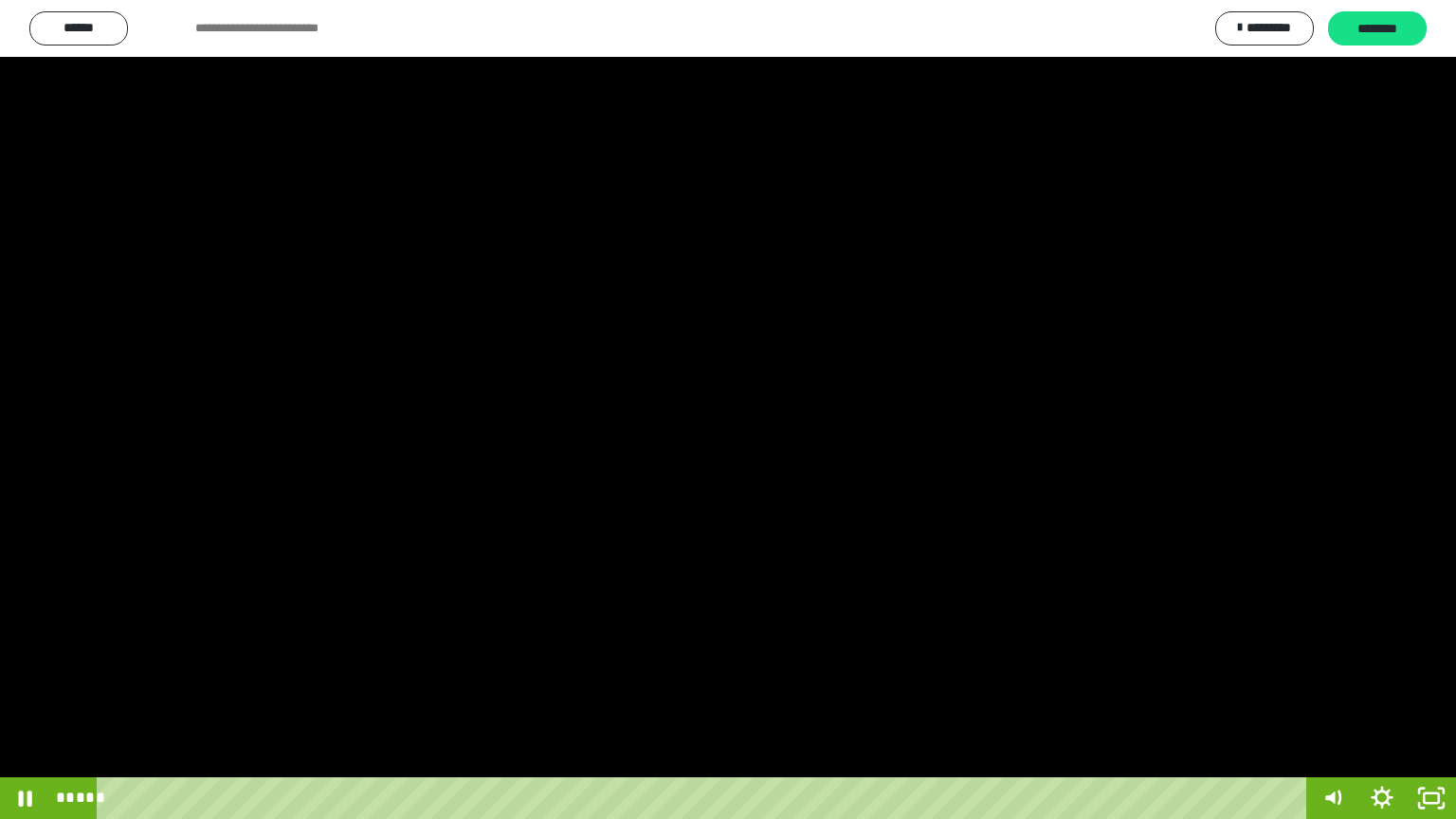 click at bounding box center (728, 410) 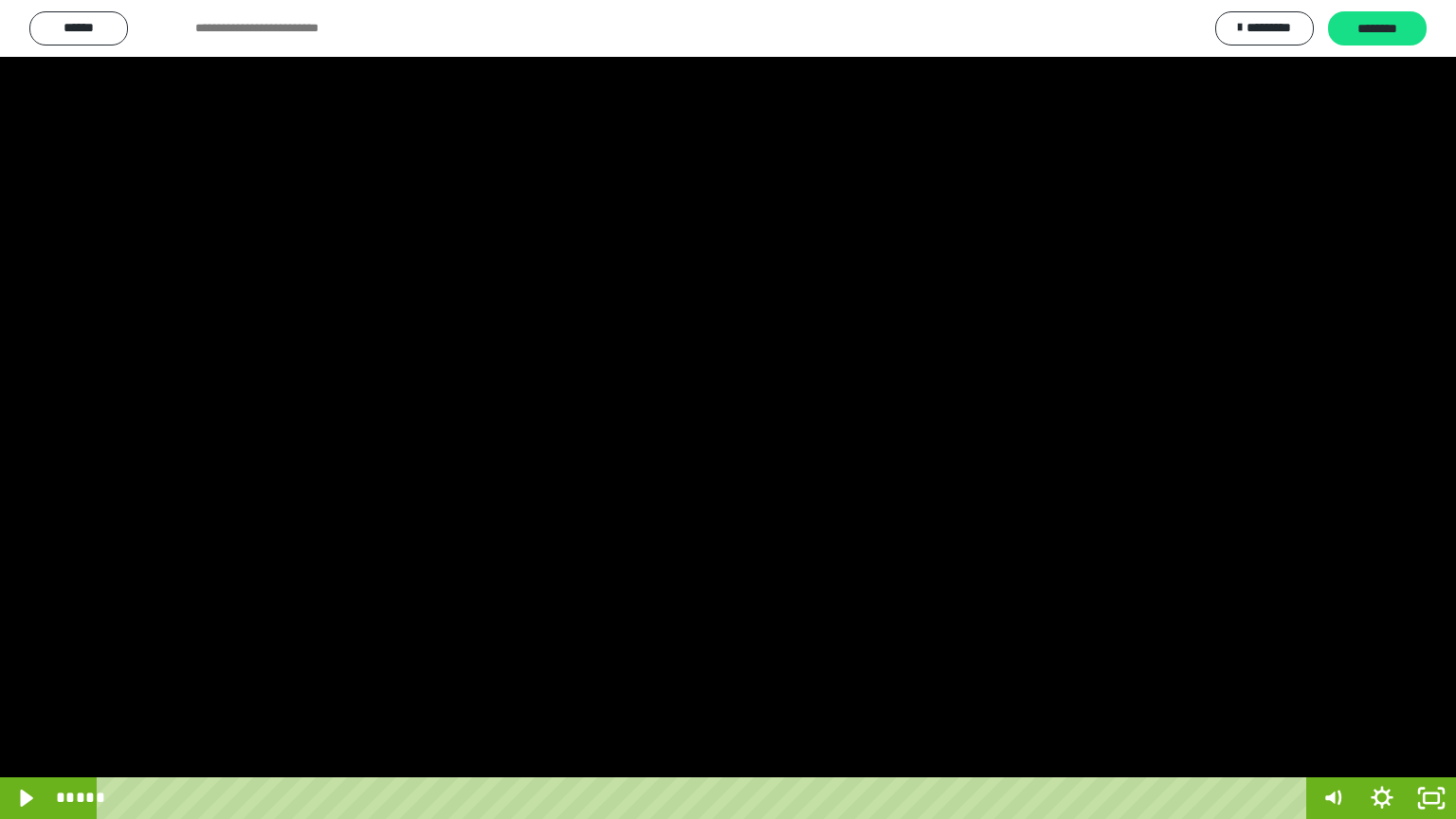click at bounding box center [728, 410] 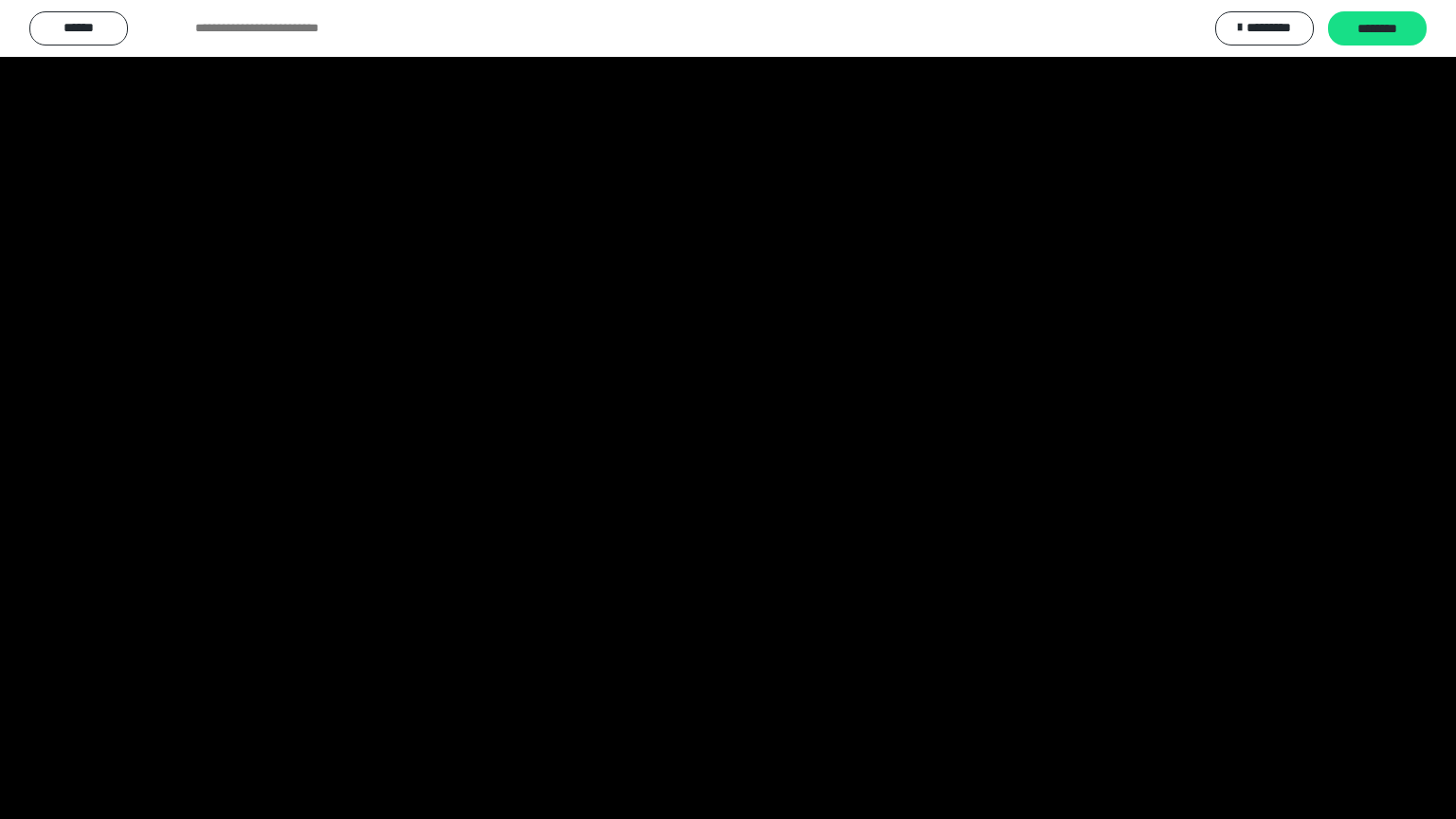 click at bounding box center [728, 410] 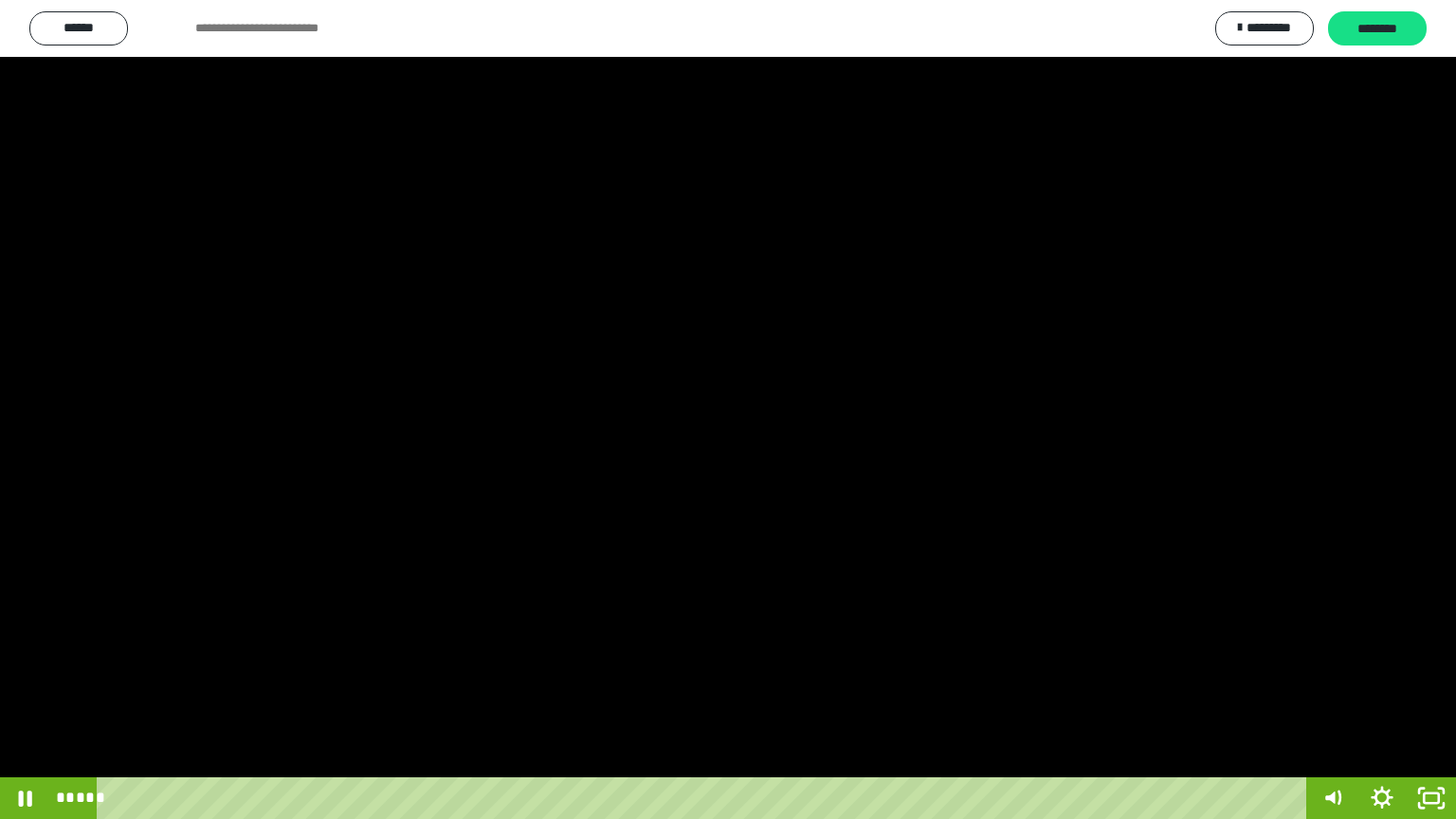 click at bounding box center [728, 410] 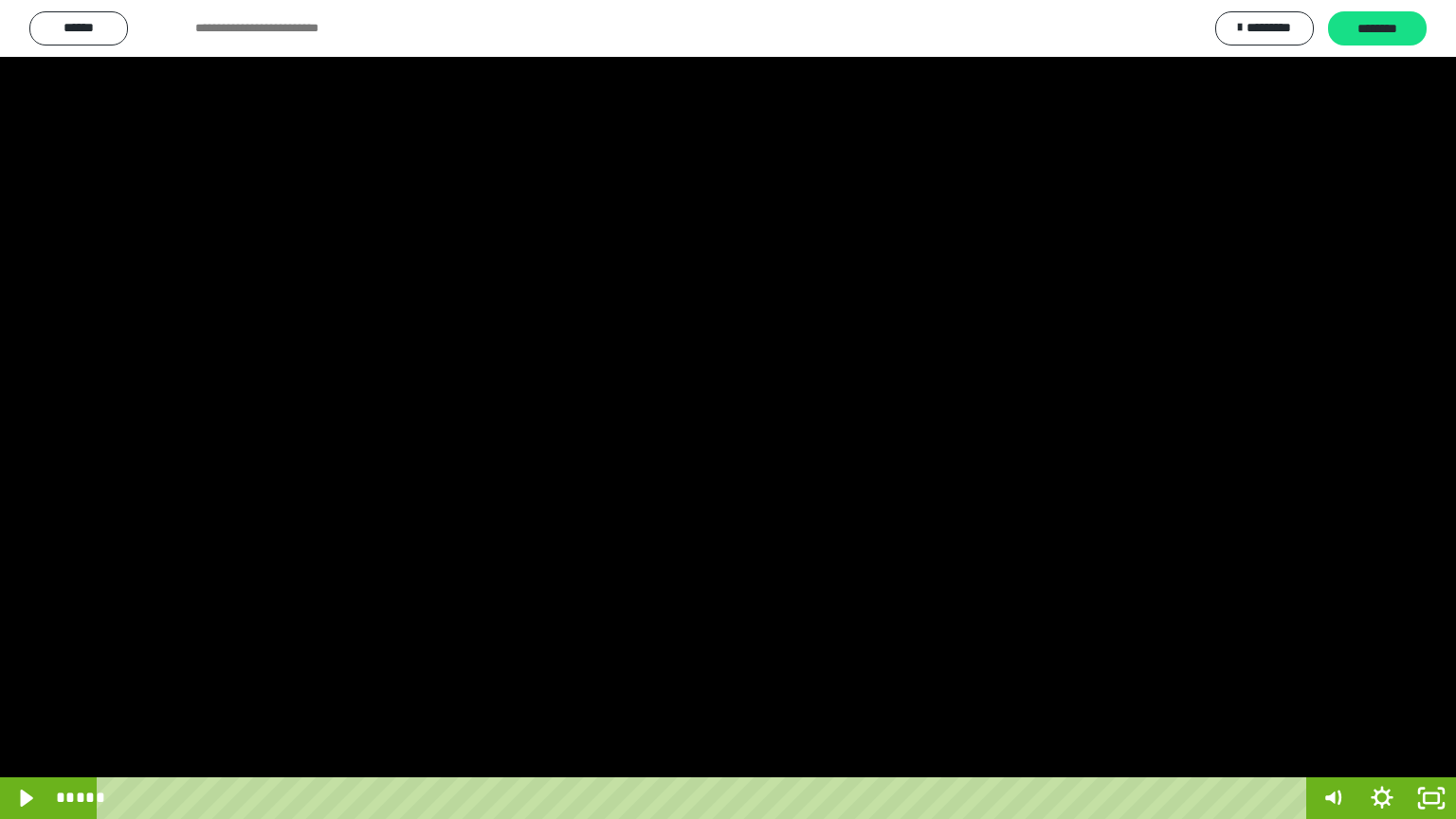 click at bounding box center [728, 410] 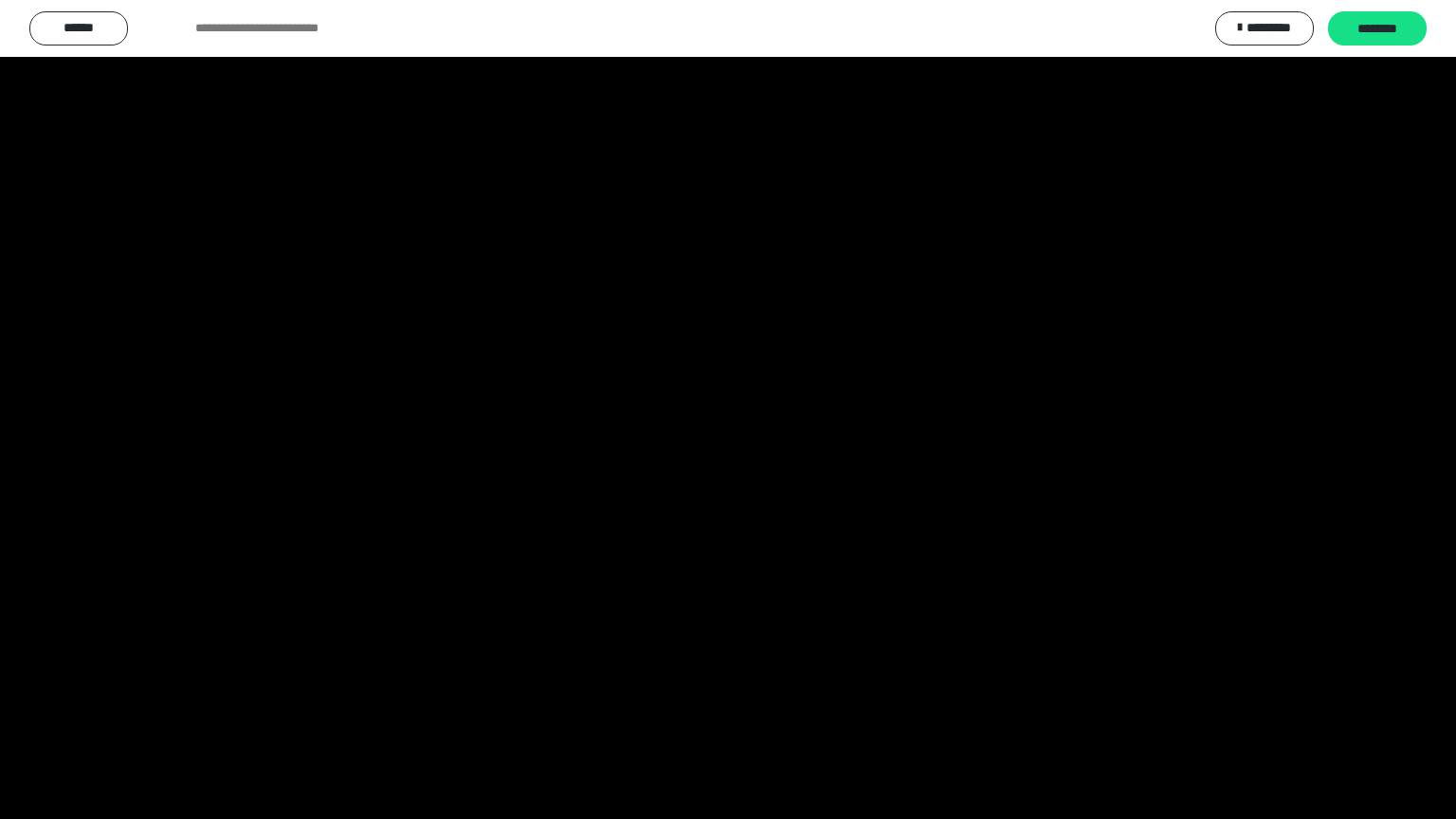 click at bounding box center (728, 410) 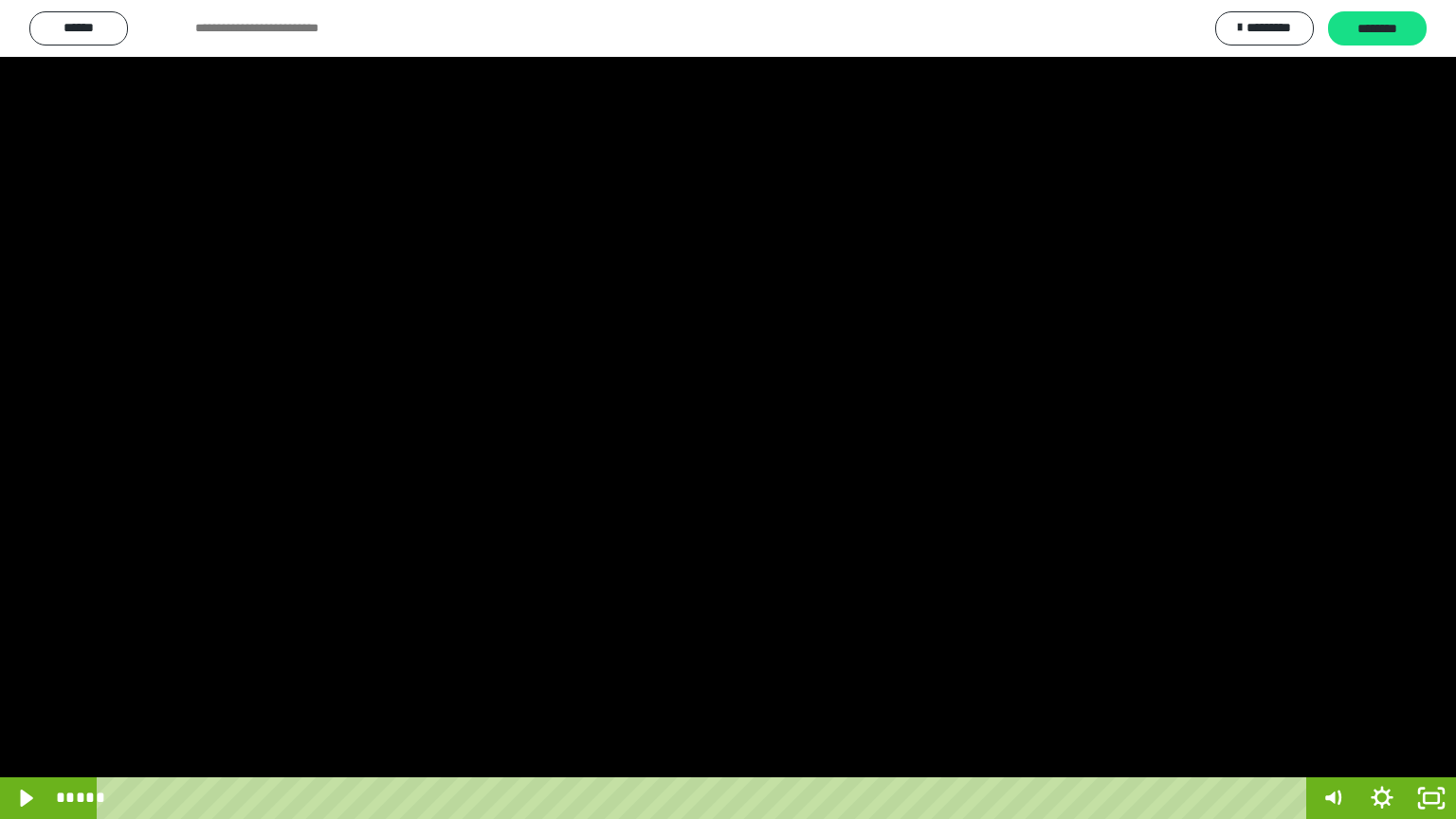 click at bounding box center (728, 410) 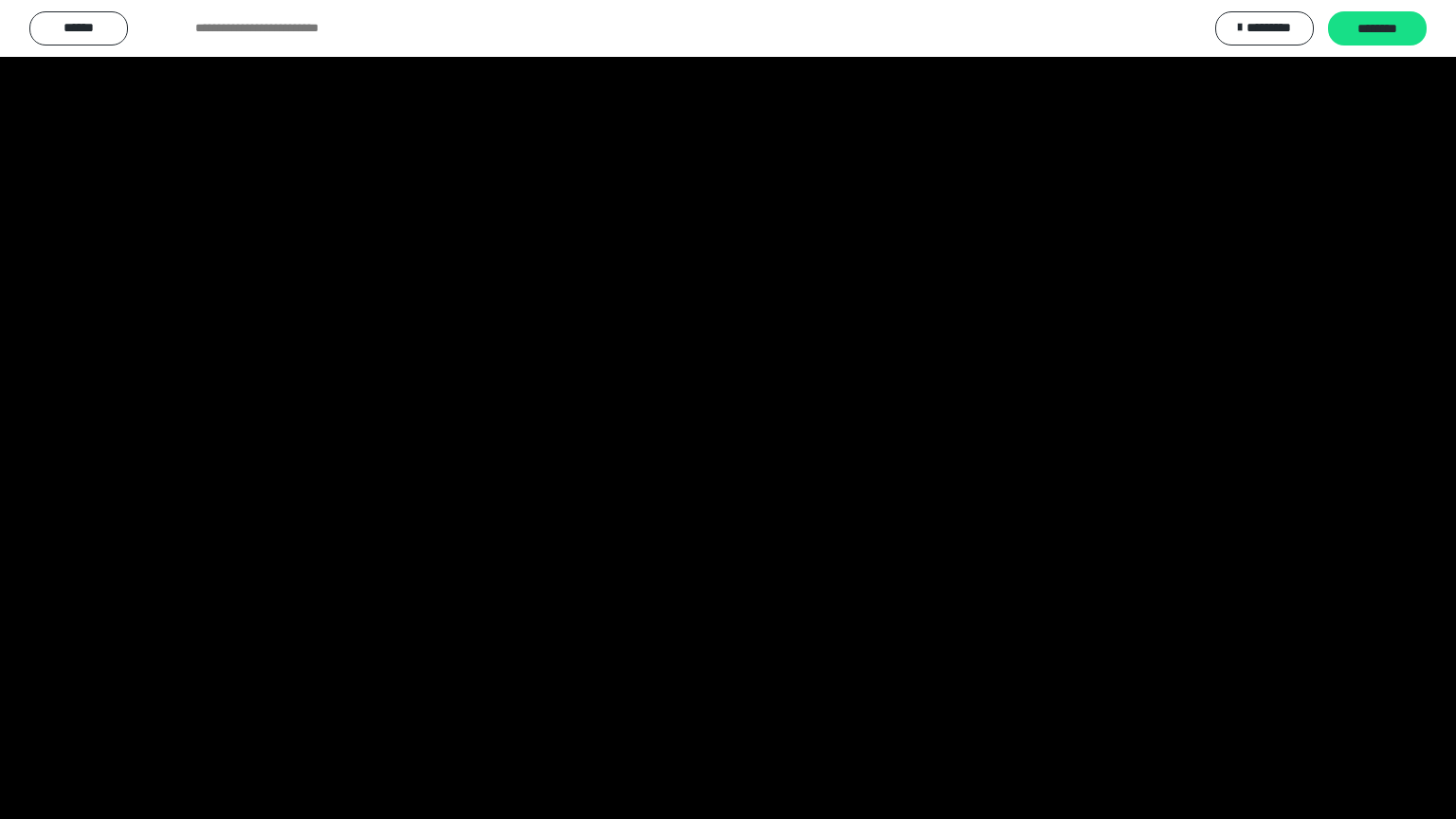 click at bounding box center (728, 410) 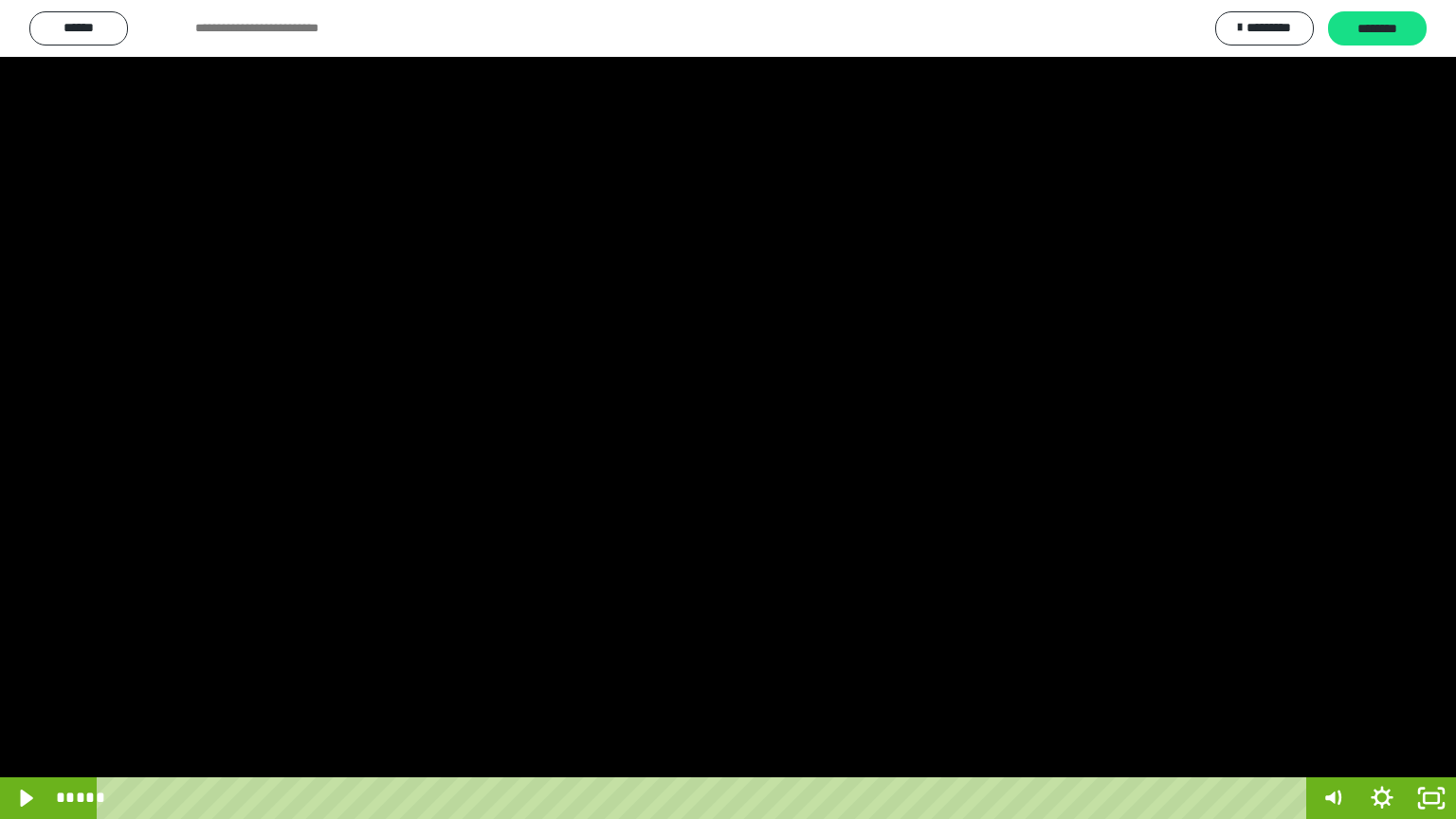 click at bounding box center [728, 410] 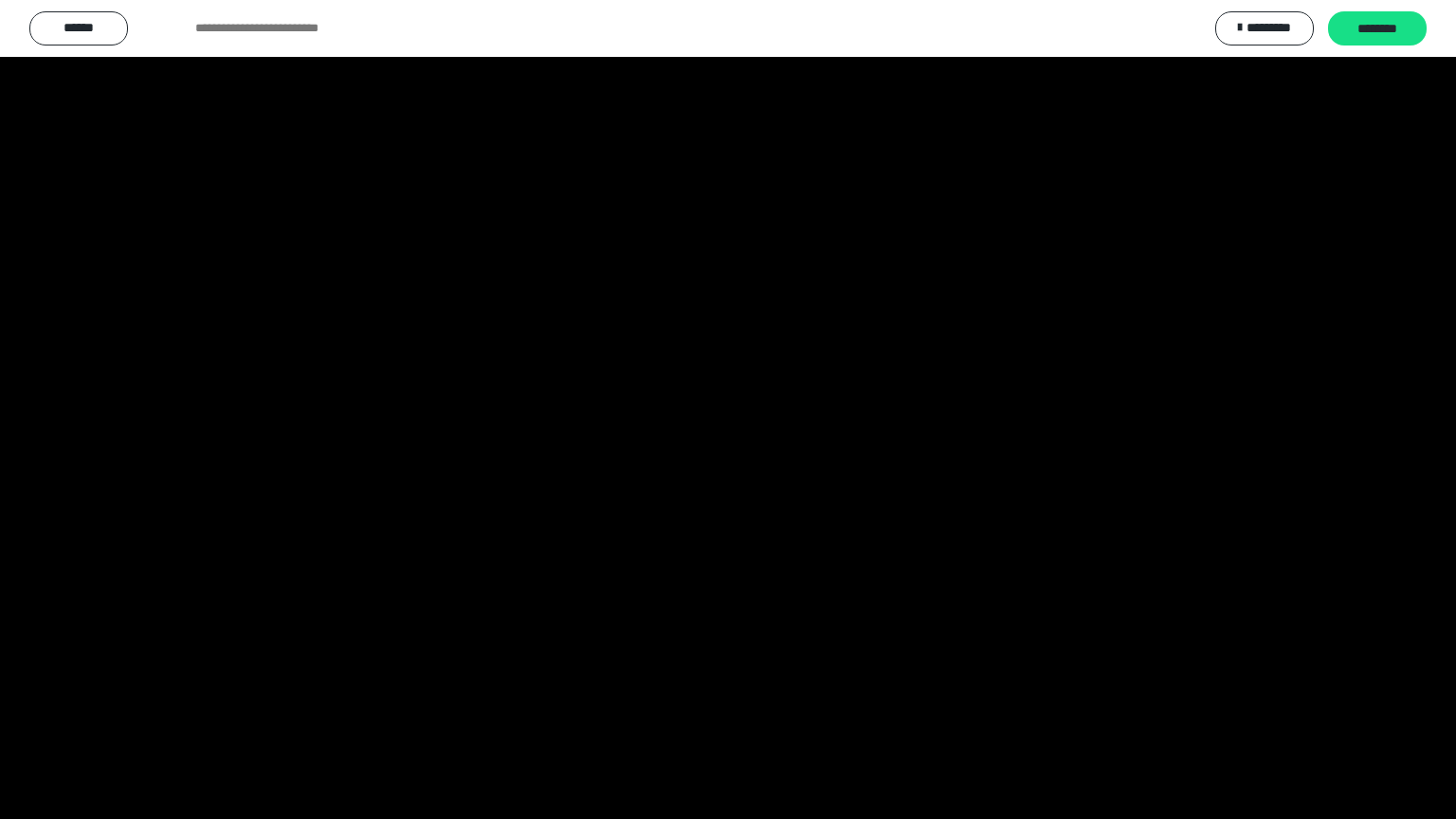 click at bounding box center (728, 410) 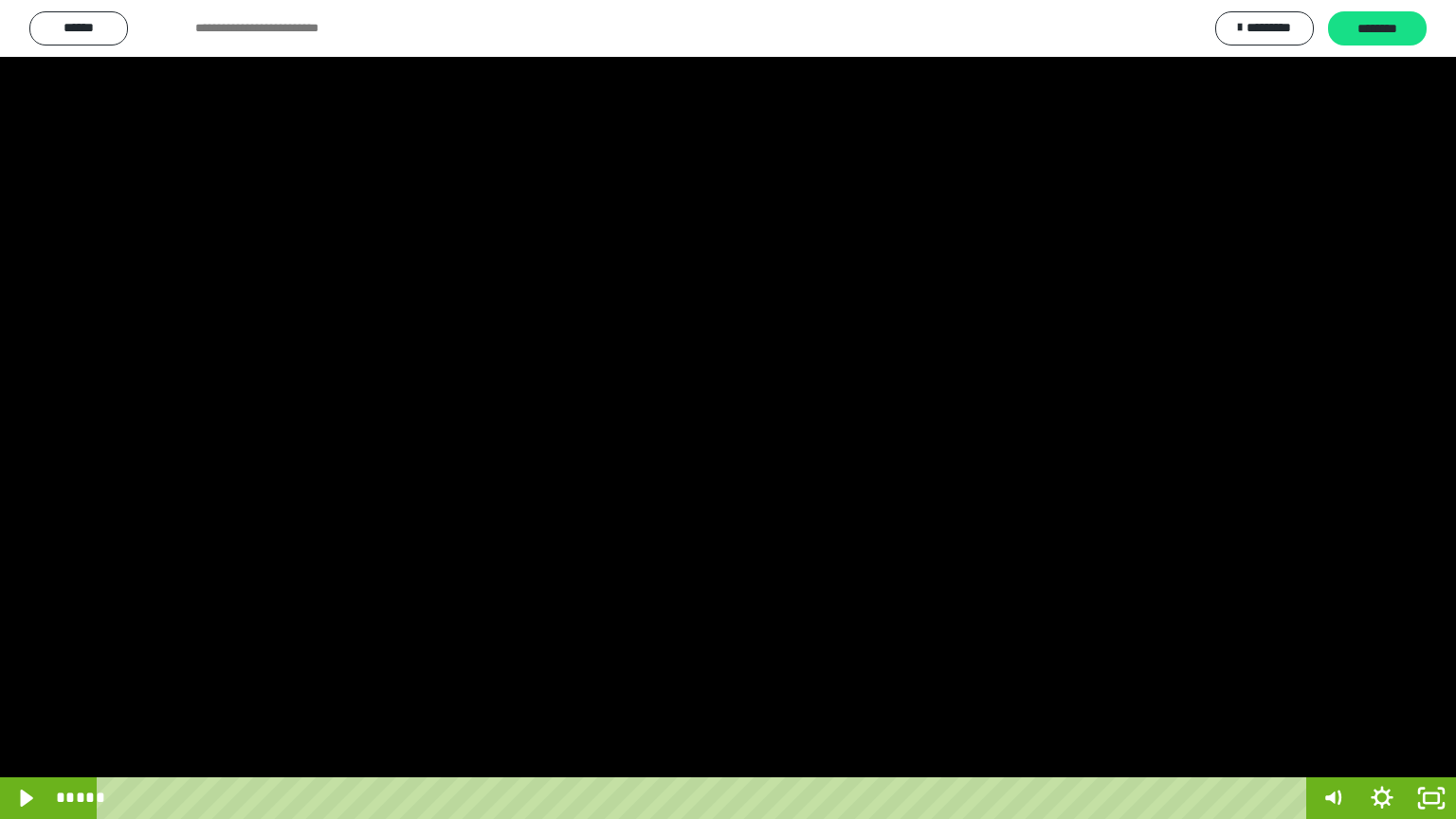 click at bounding box center (728, 410) 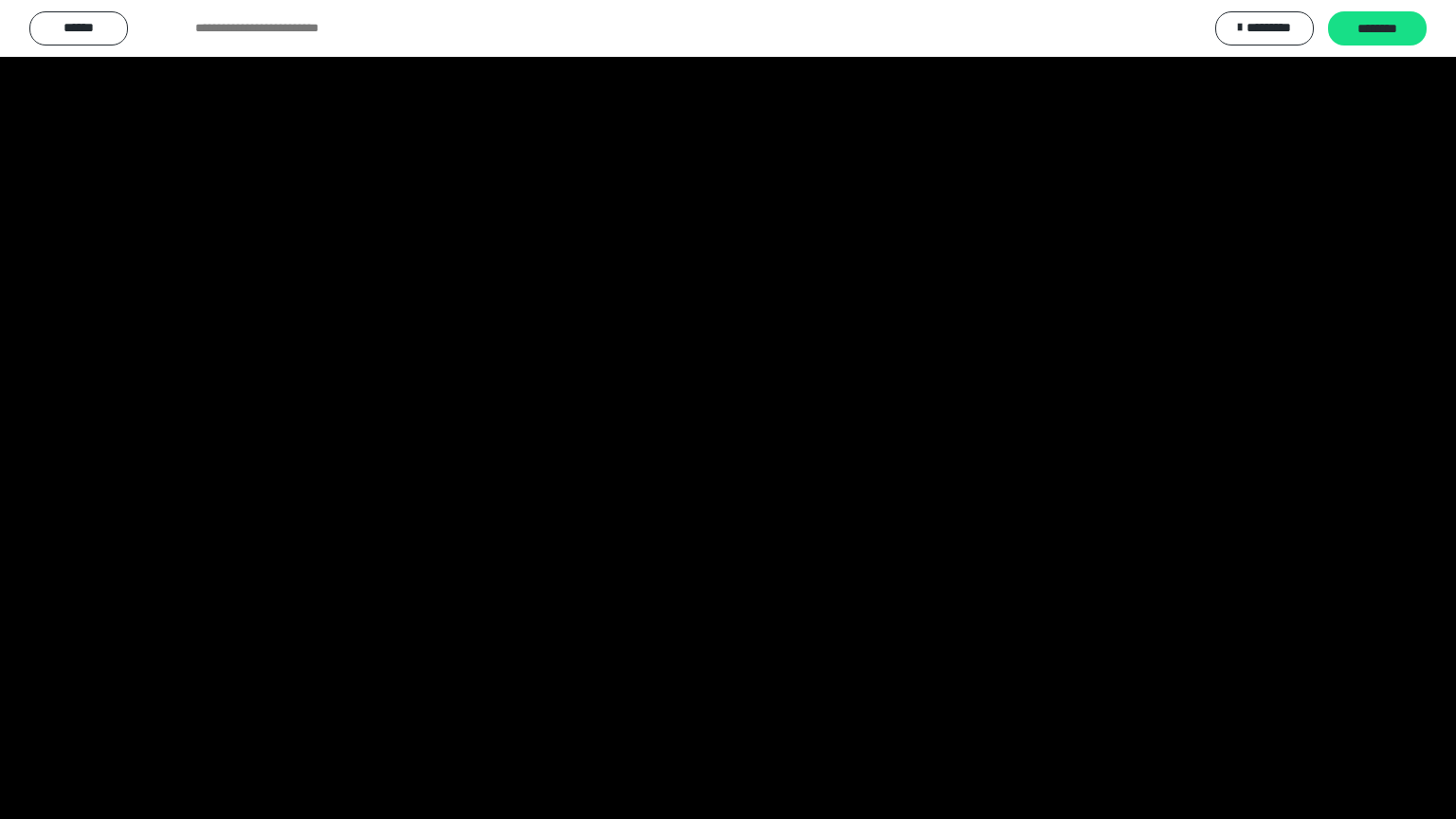 click at bounding box center (728, 410) 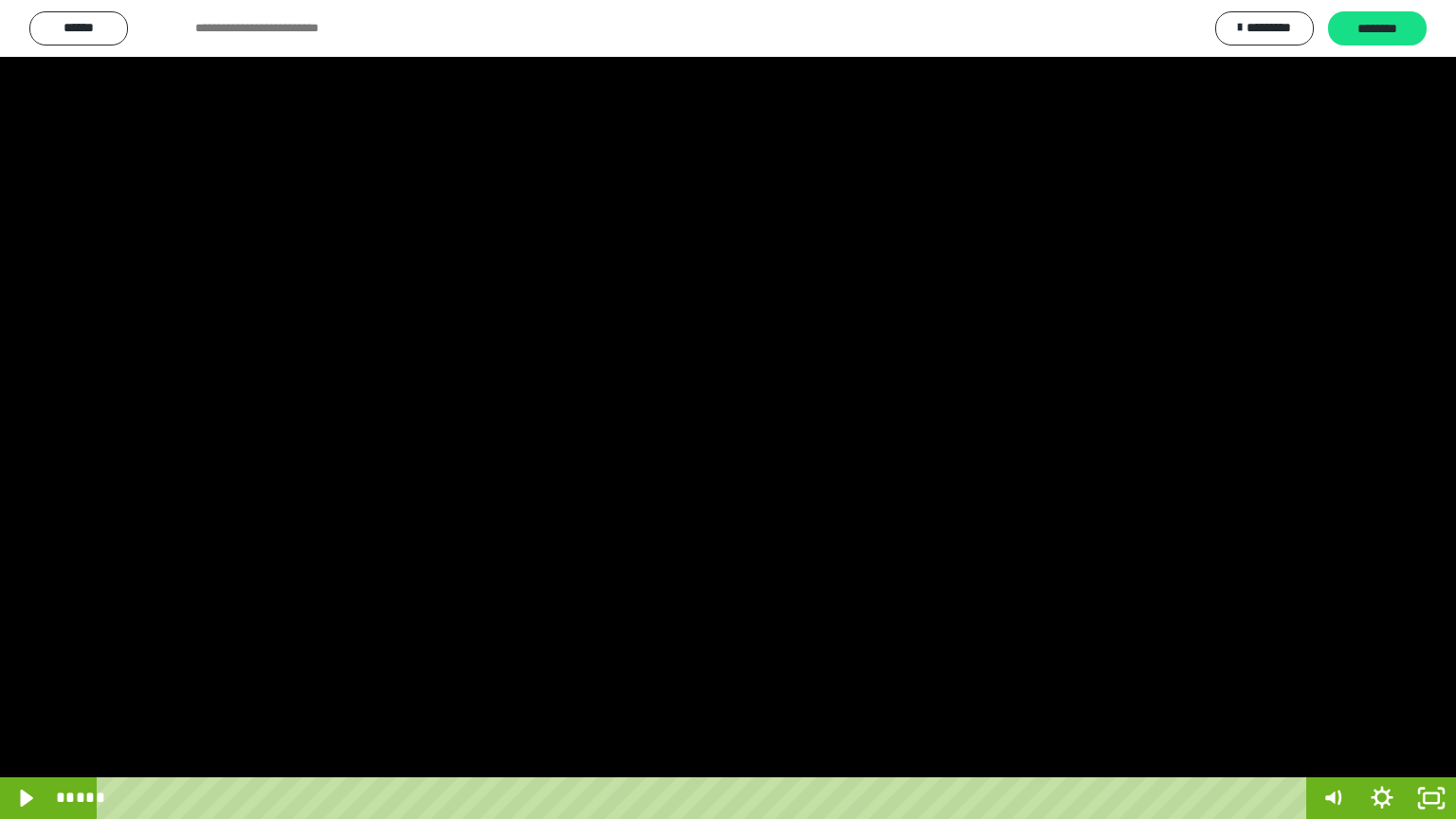 click at bounding box center (728, 410) 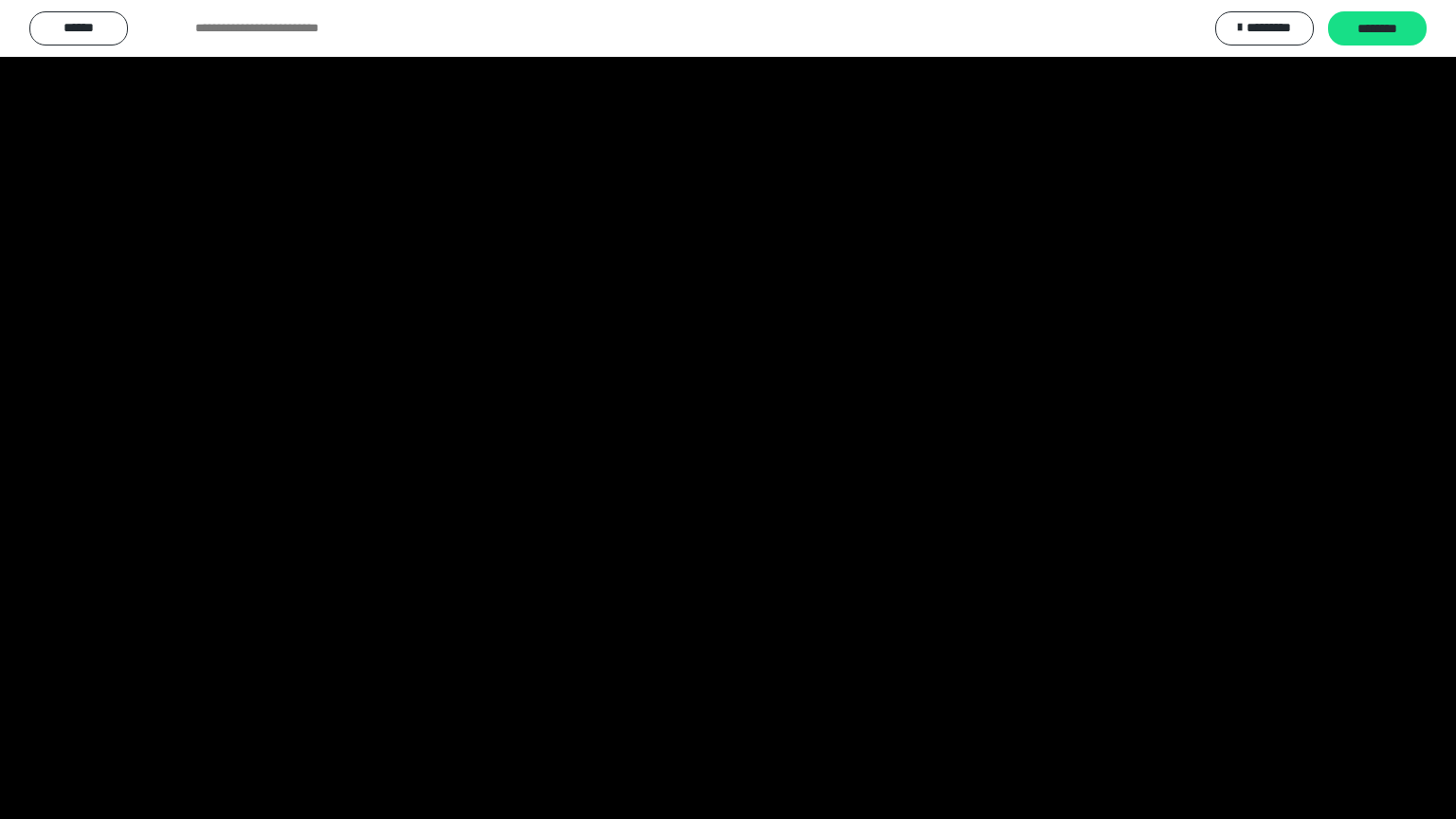 click at bounding box center [728, 410] 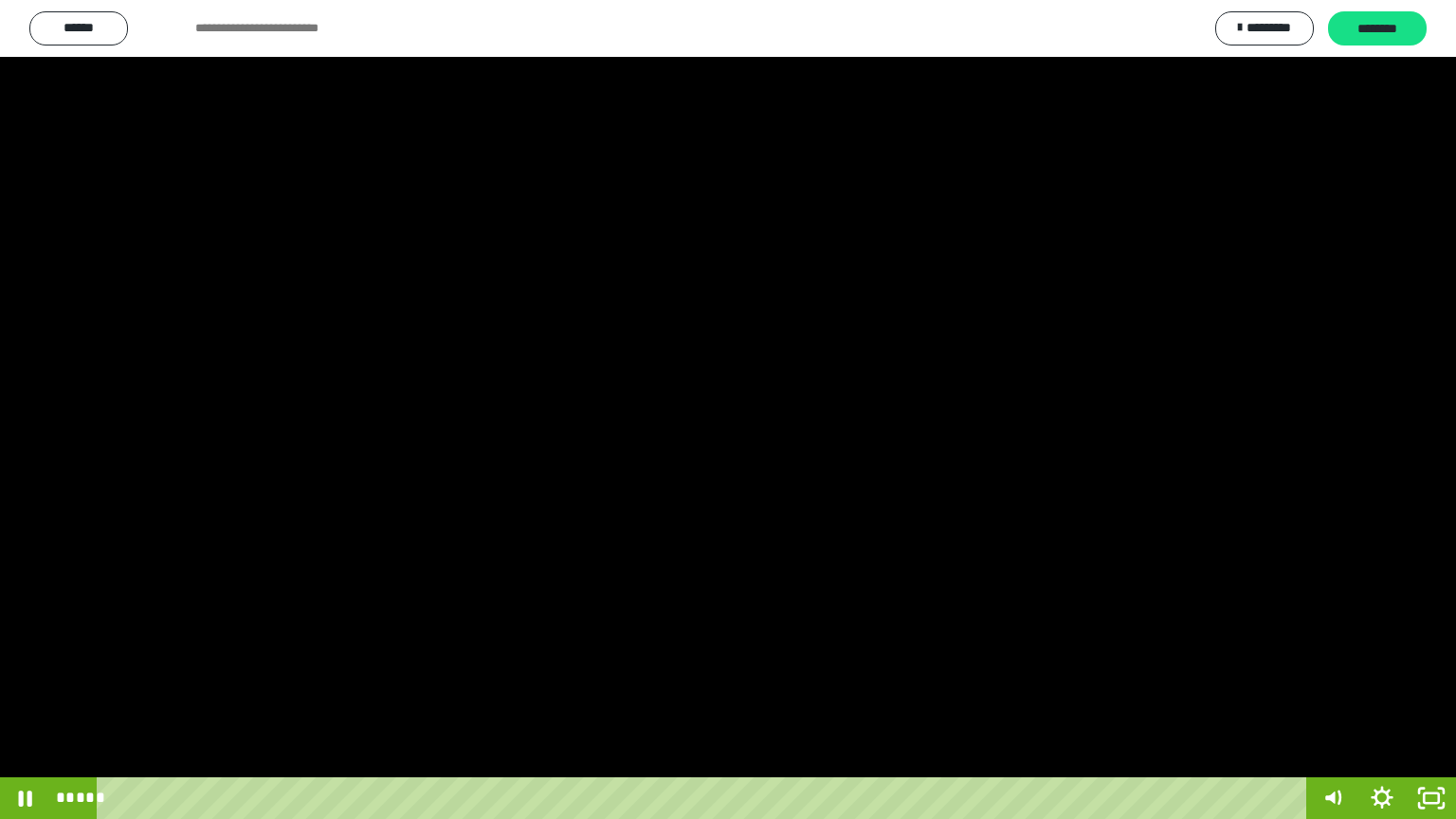 click at bounding box center (728, 410) 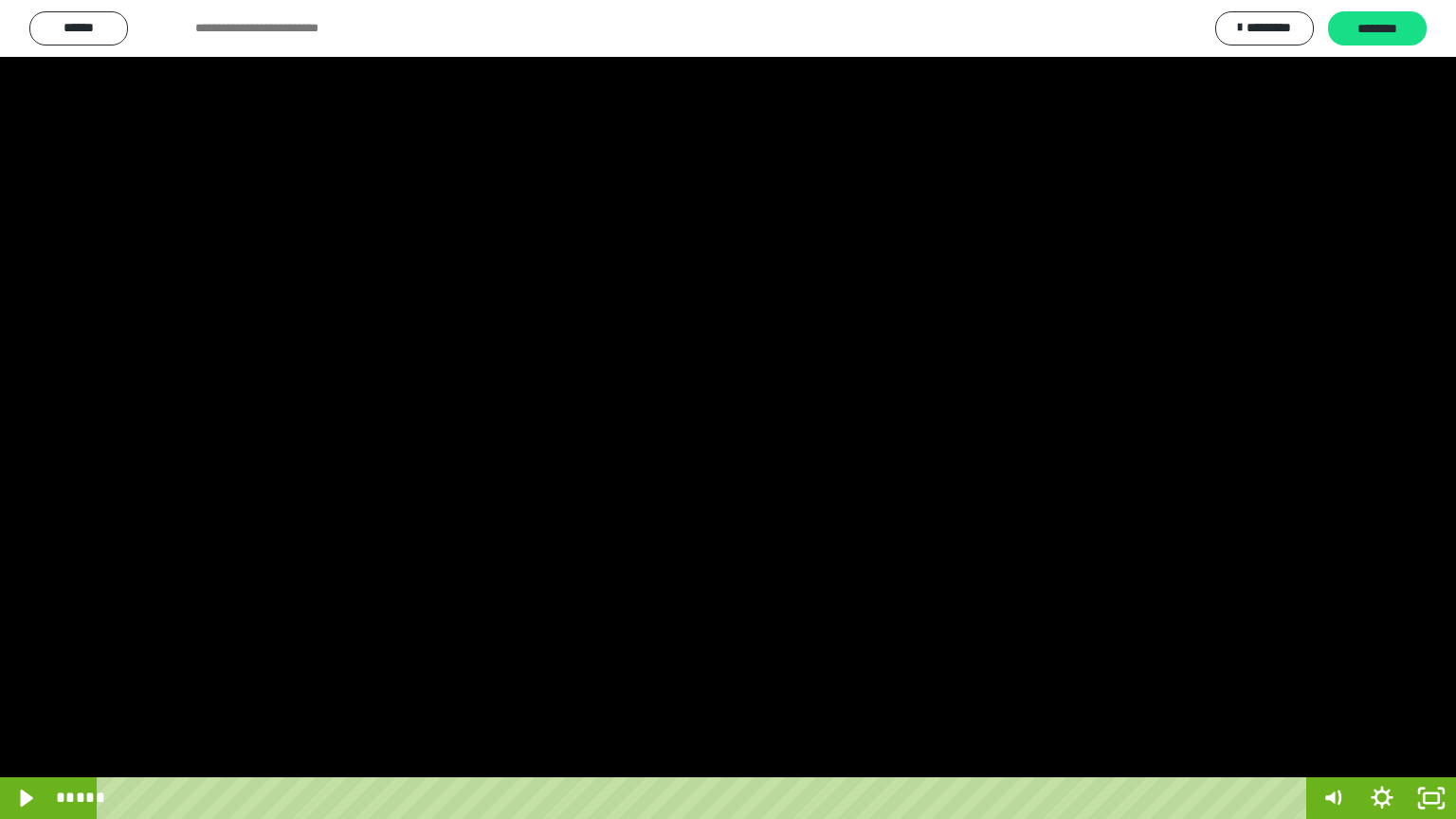 click at bounding box center [728, 410] 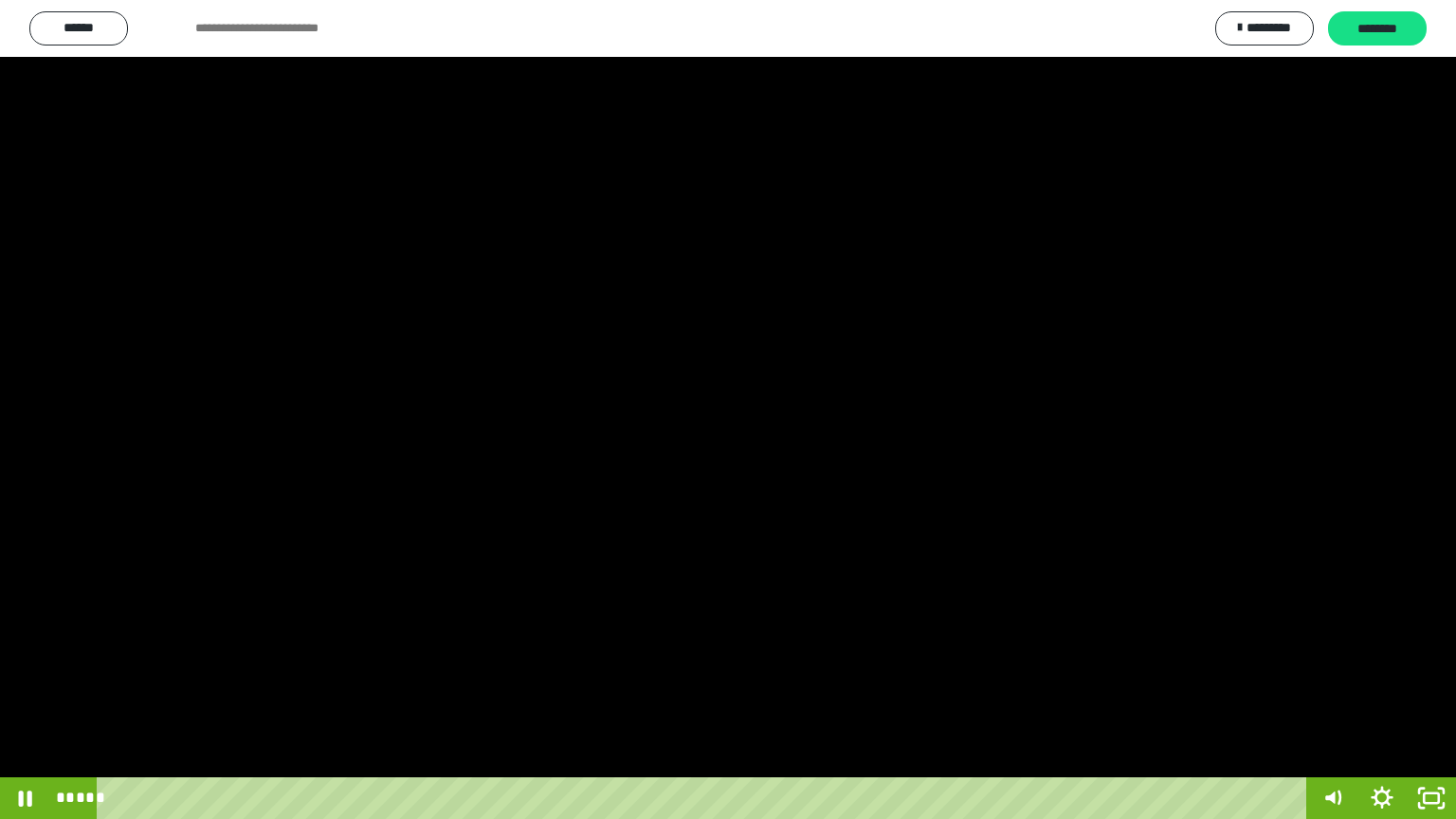 click at bounding box center (728, 410) 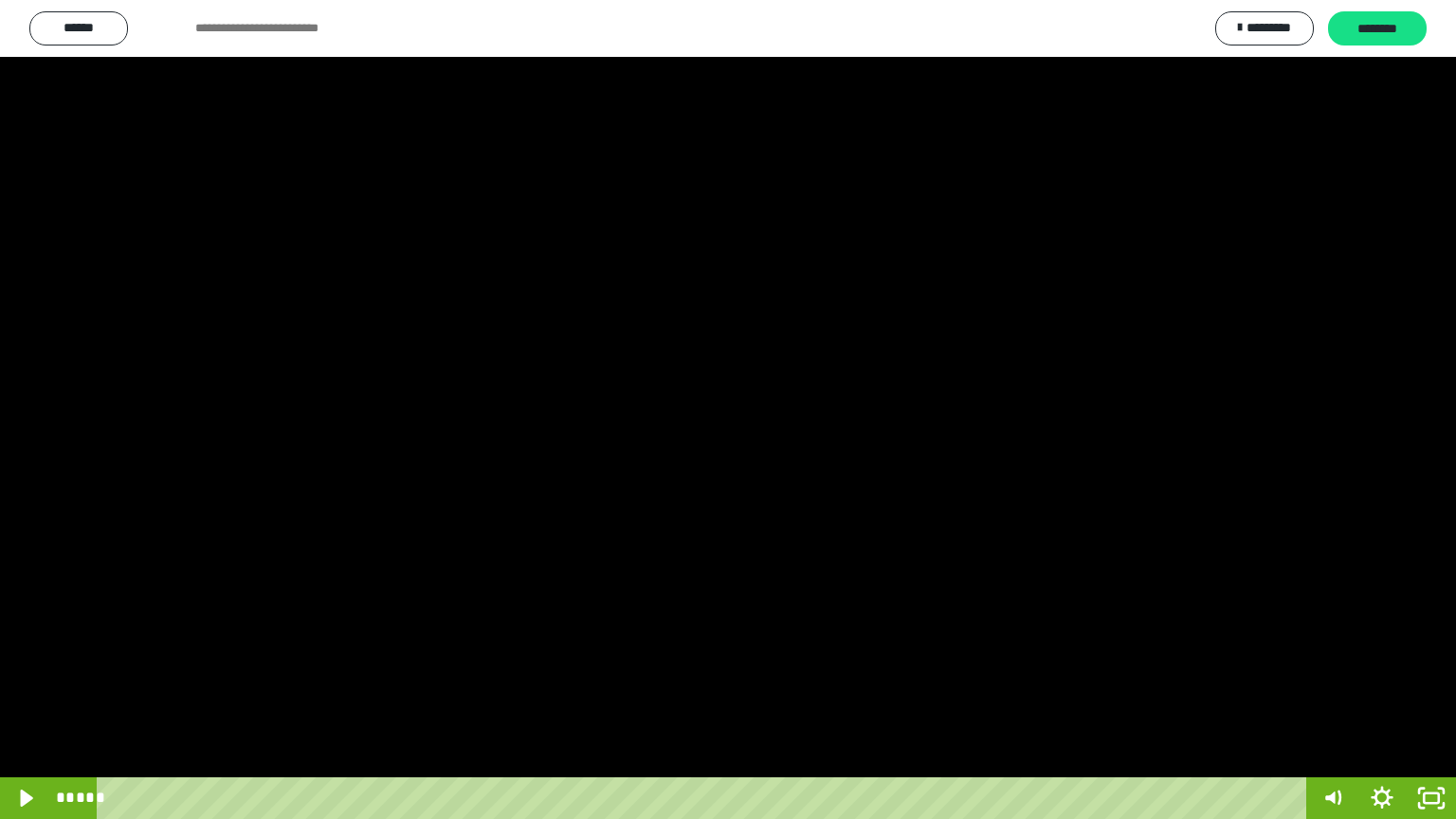 click at bounding box center [728, 410] 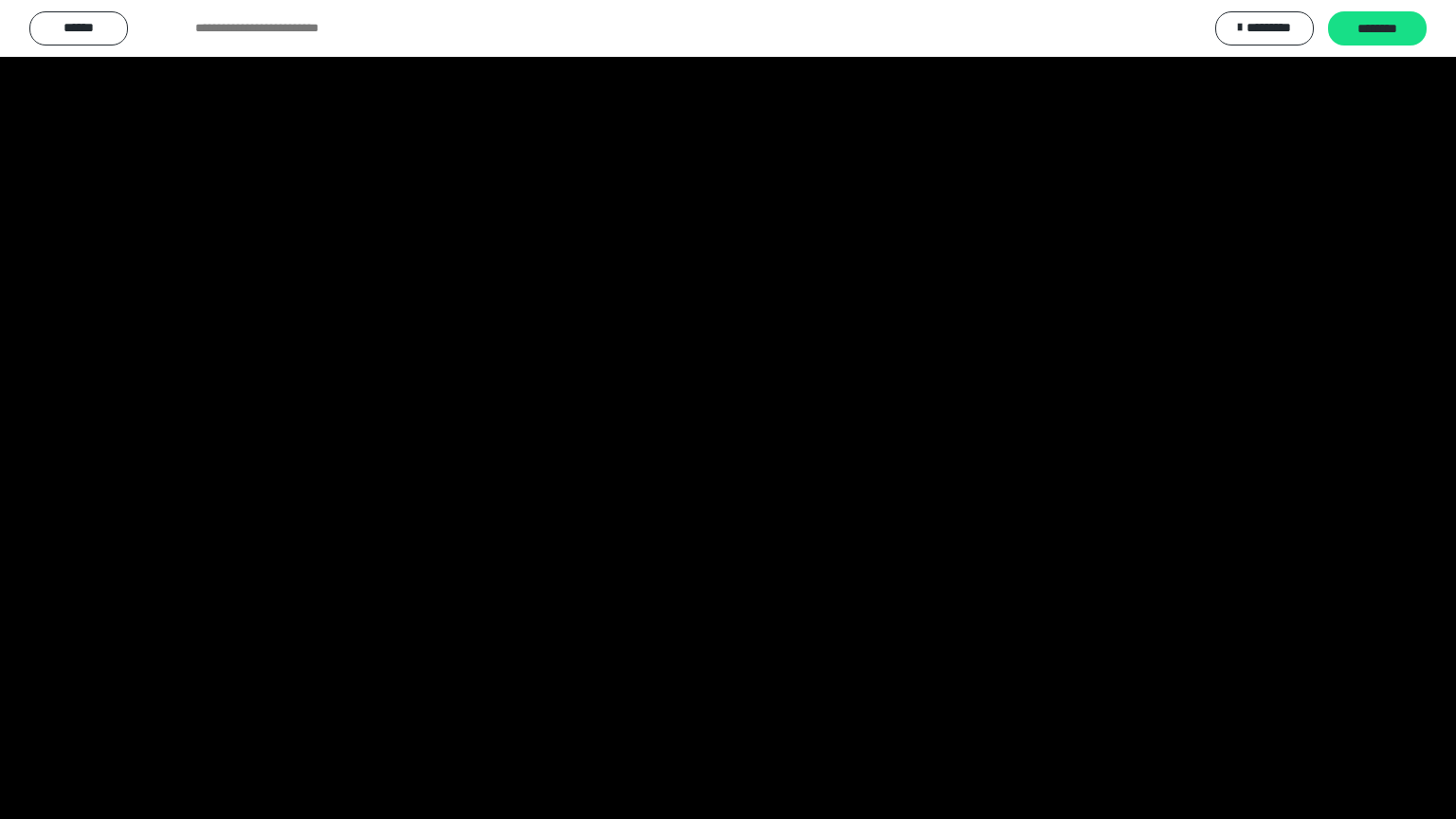 click at bounding box center (728, 410) 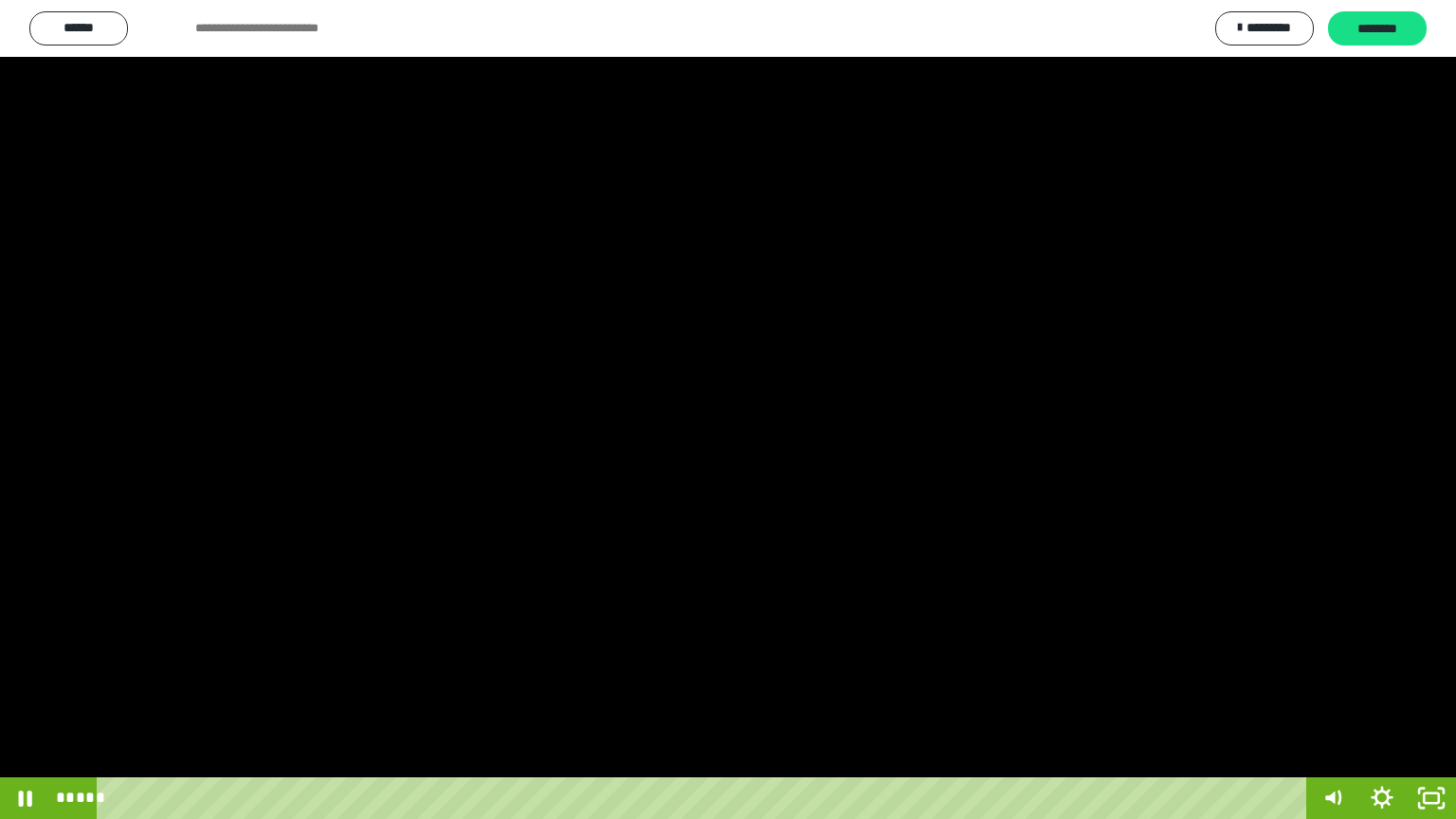 click at bounding box center [728, 410] 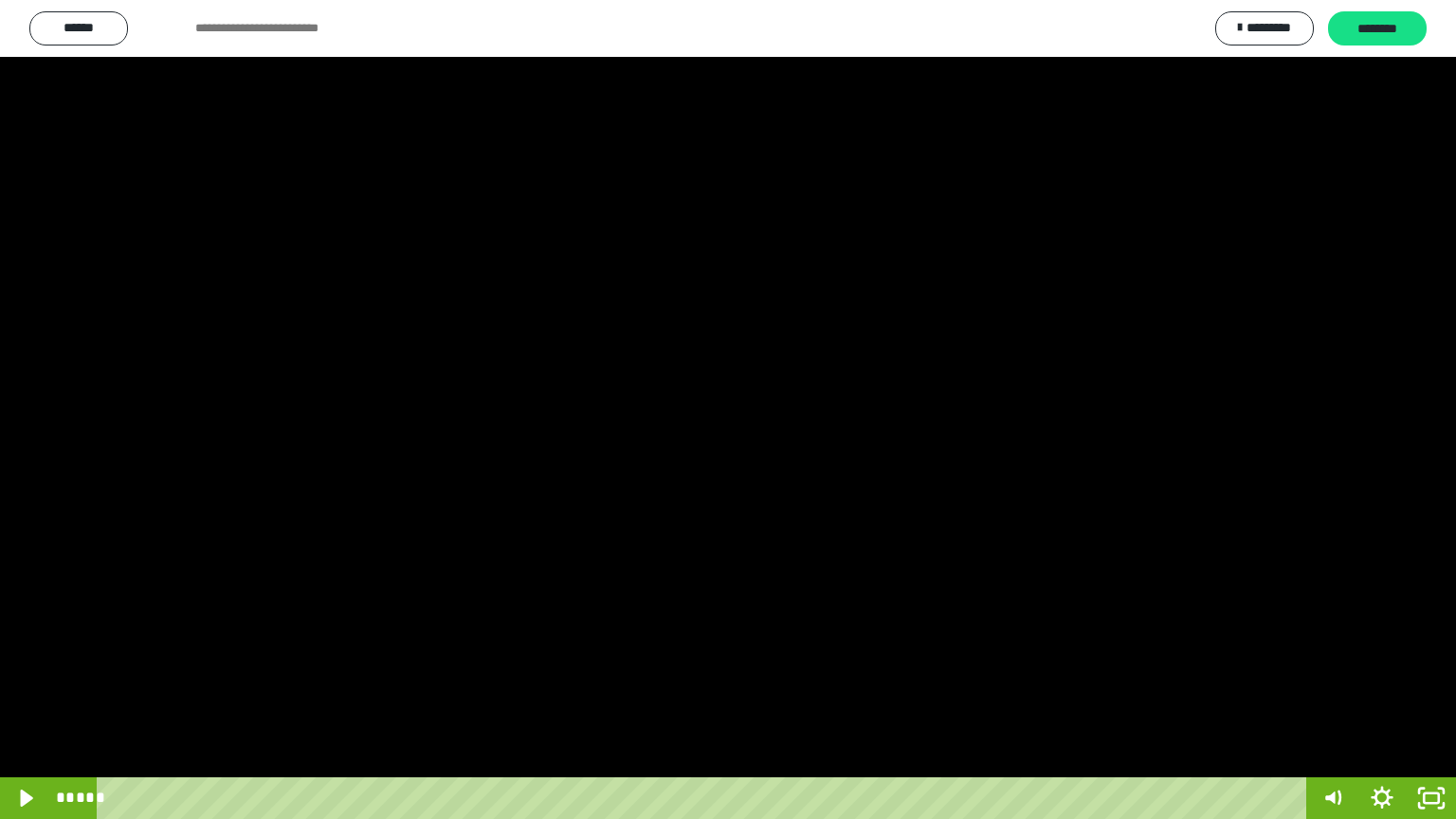 click at bounding box center [728, 410] 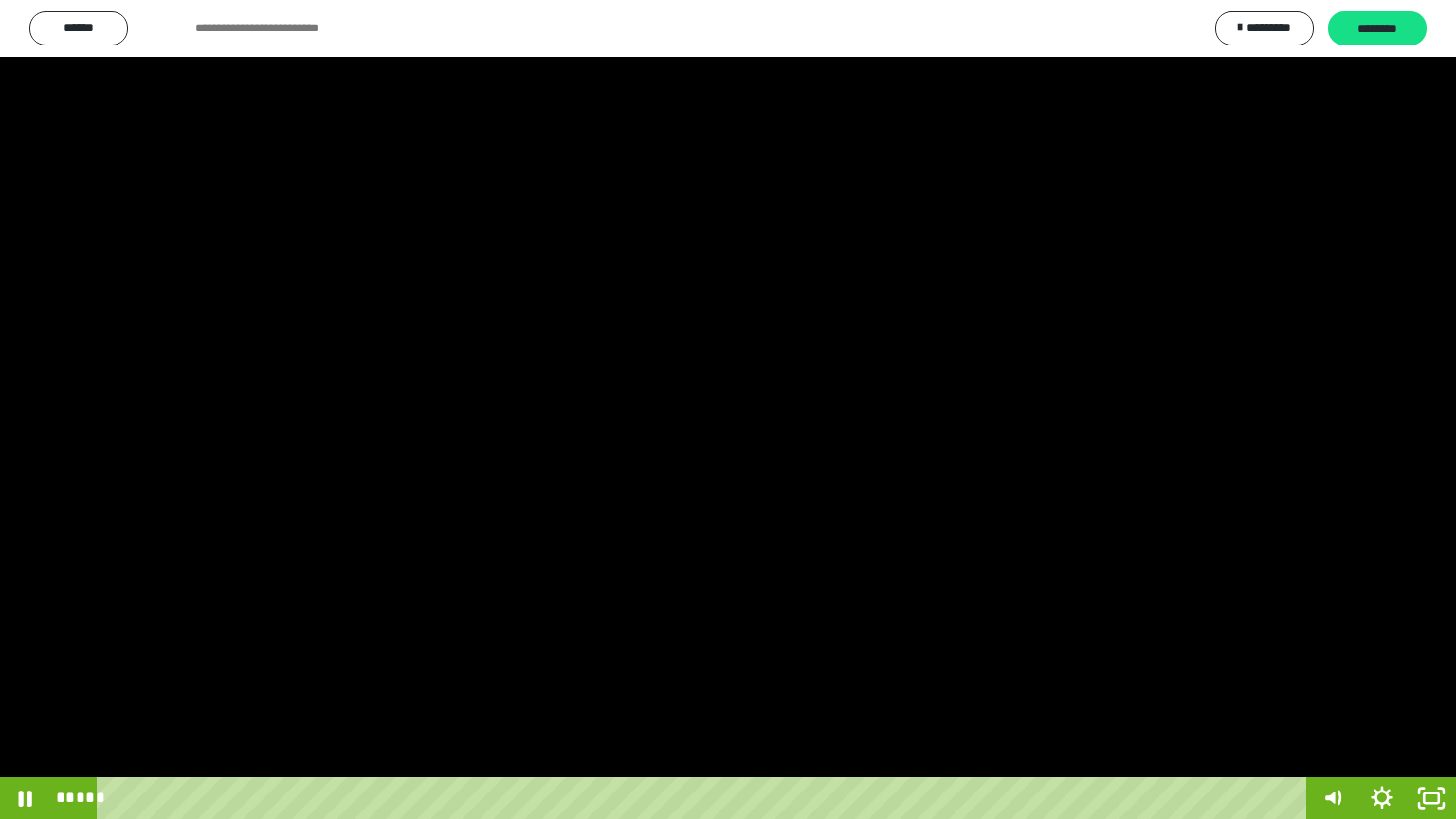 click at bounding box center [728, 410] 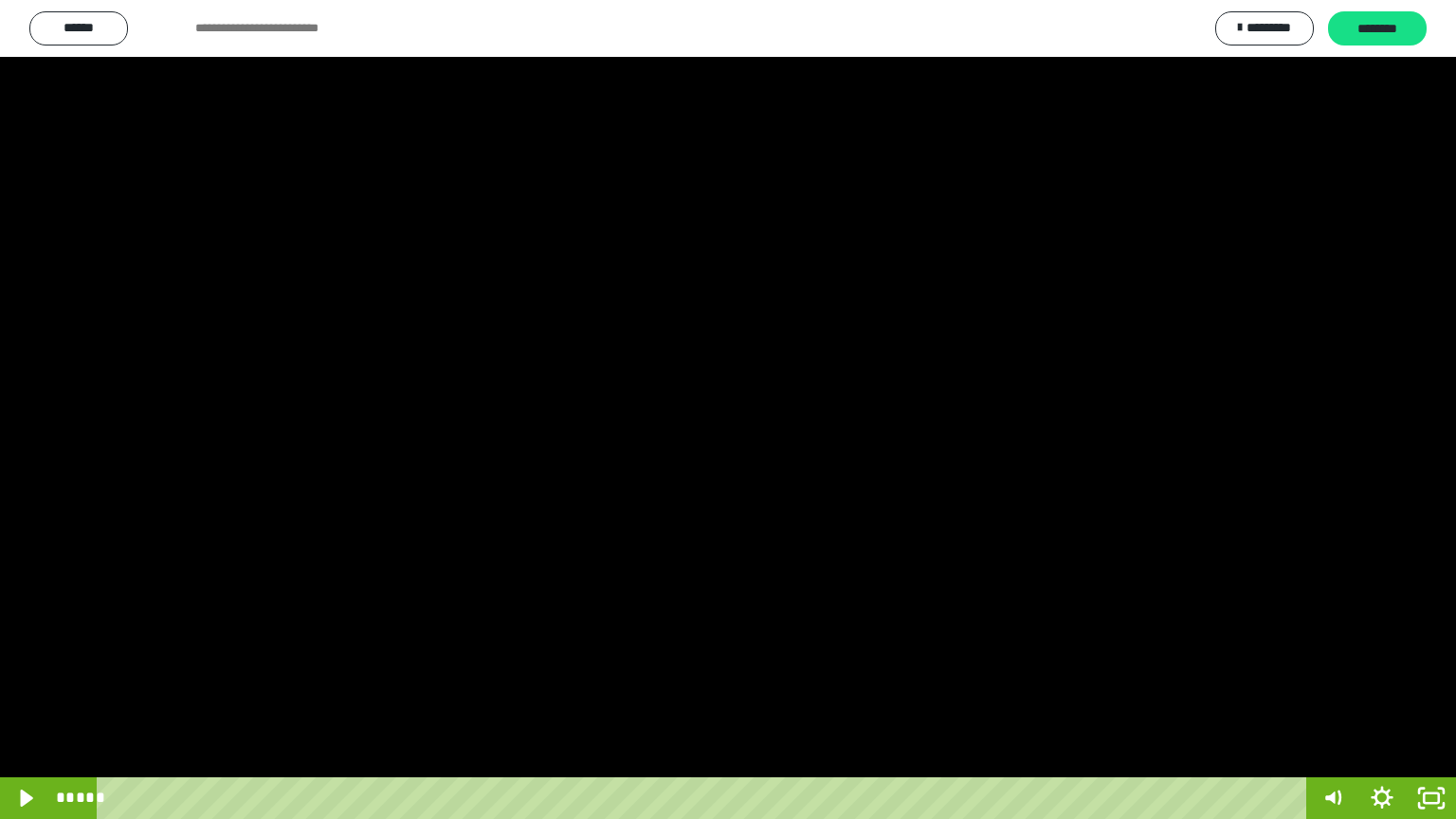 click at bounding box center (728, 410) 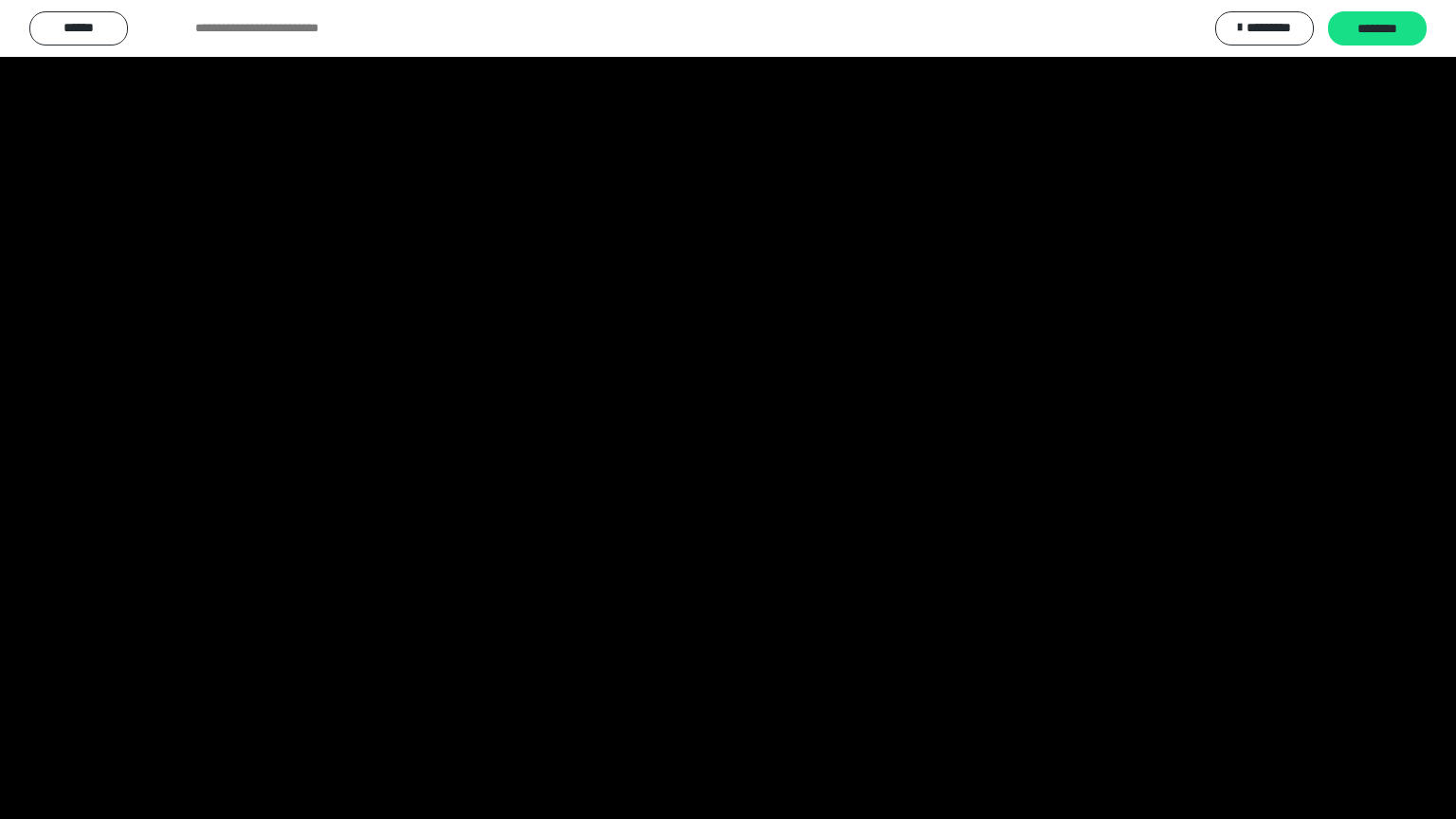 click at bounding box center [728, 410] 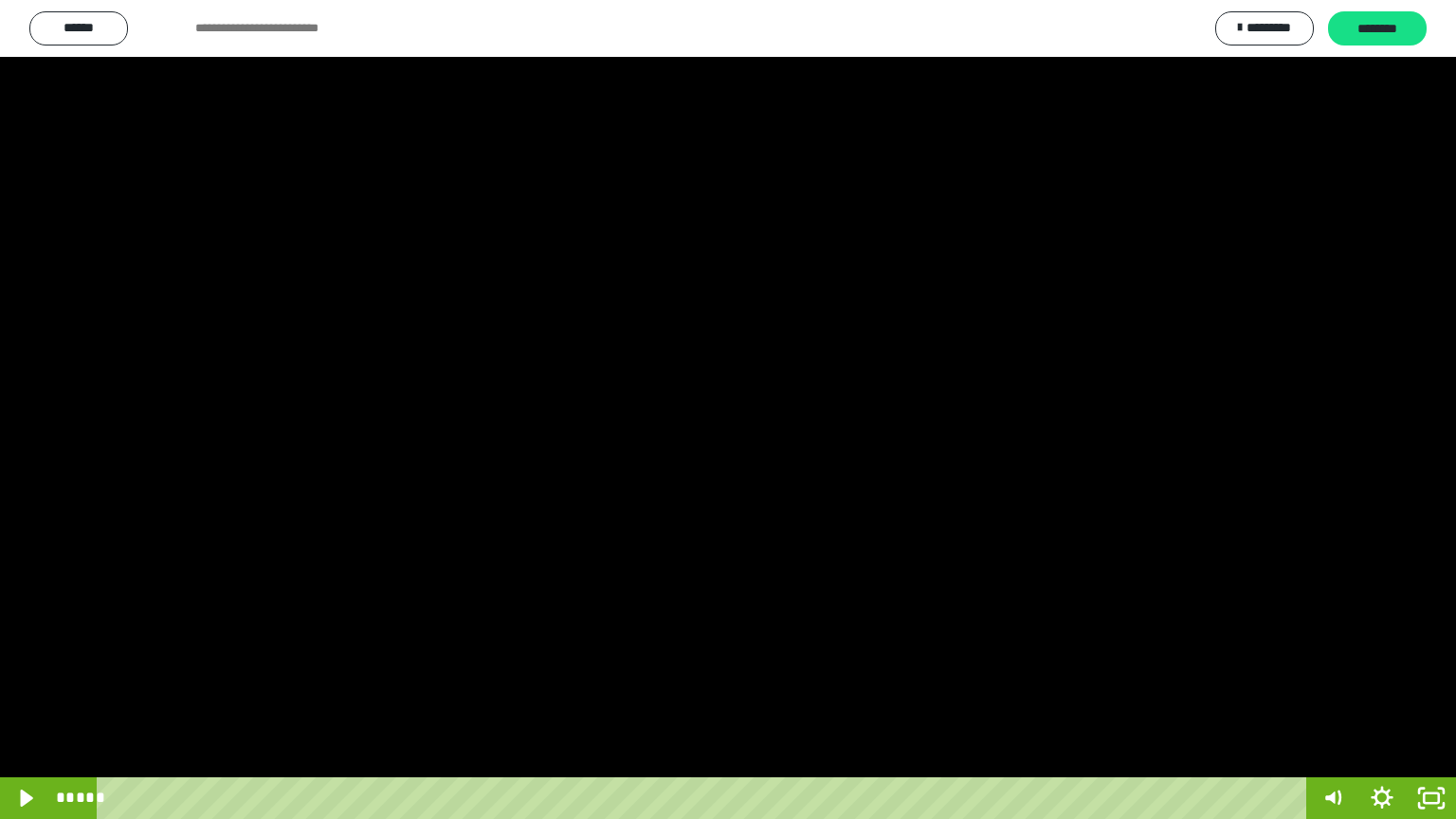 click at bounding box center (728, 410) 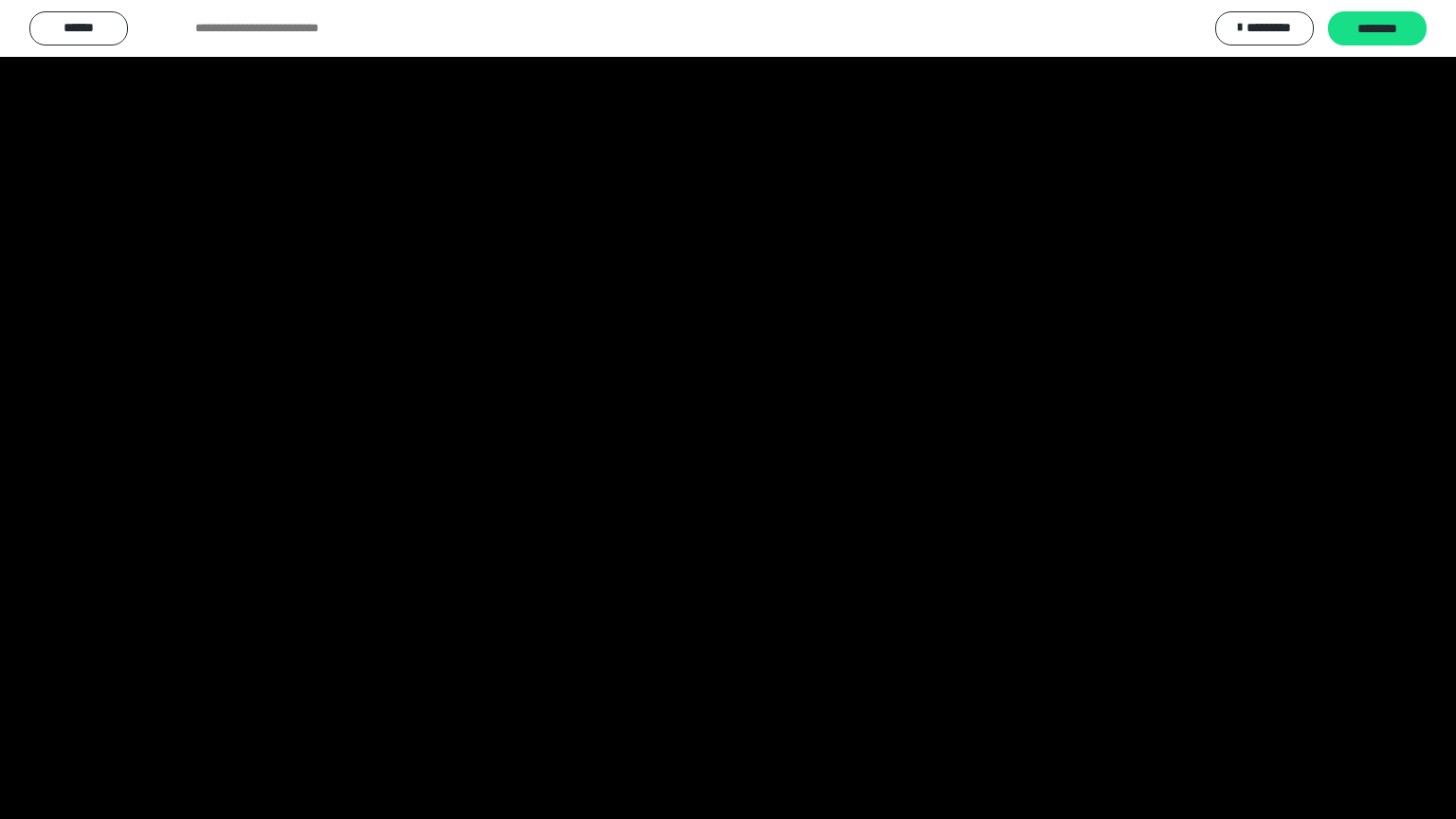 click at bounding box center [728, 410] 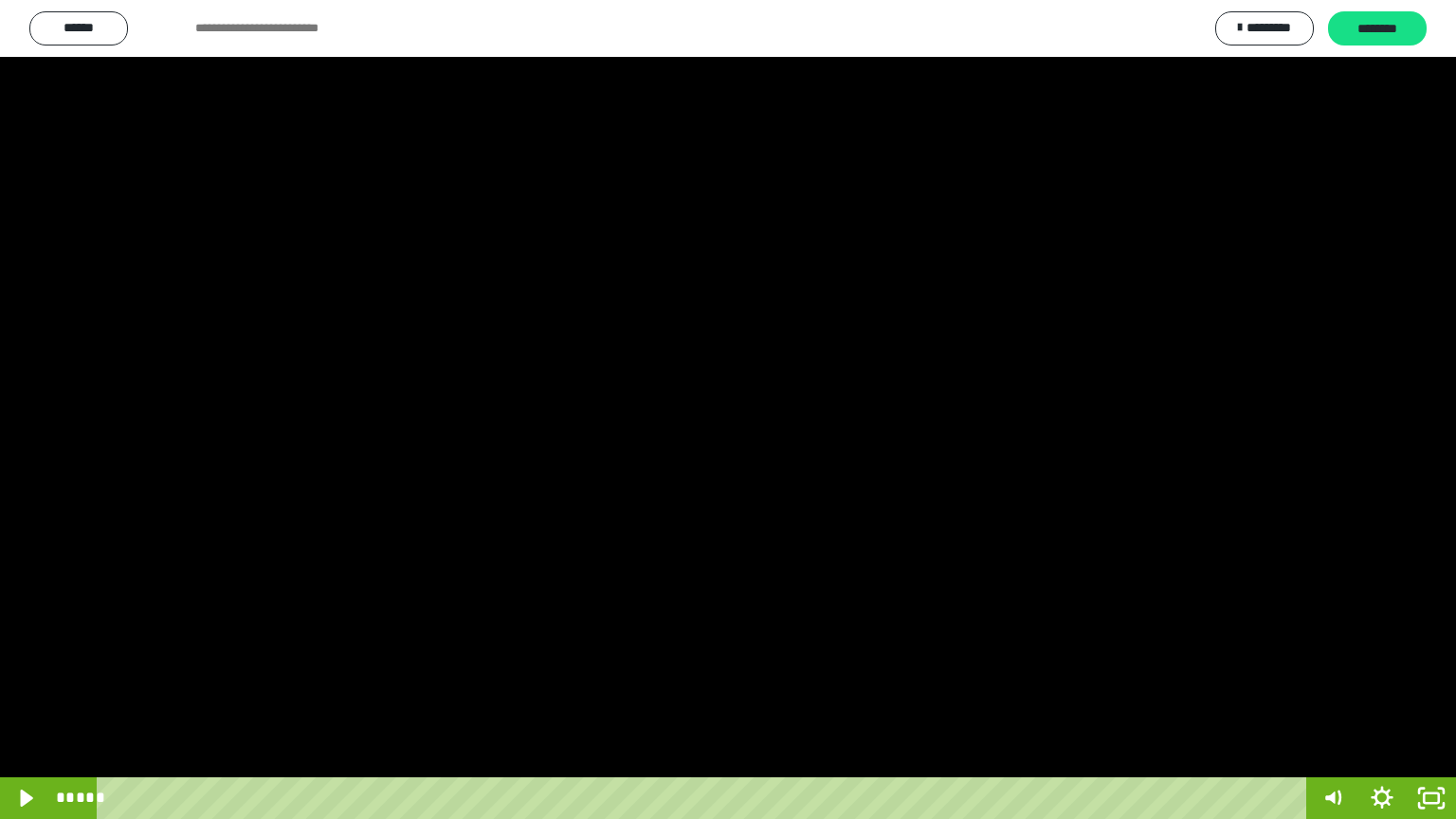 click at bounding box center [728, 410] 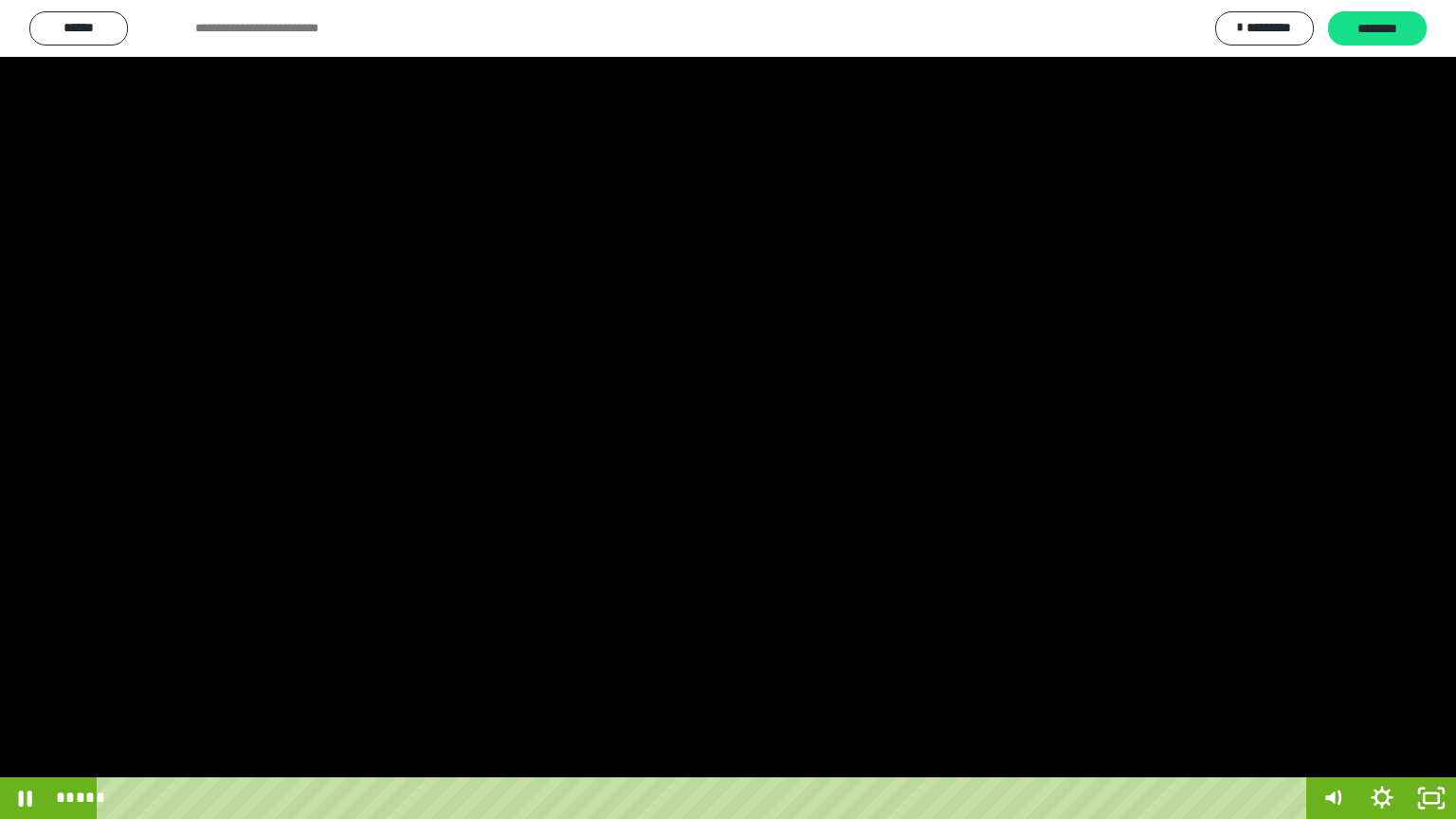 click at bounding box center [728, 410] 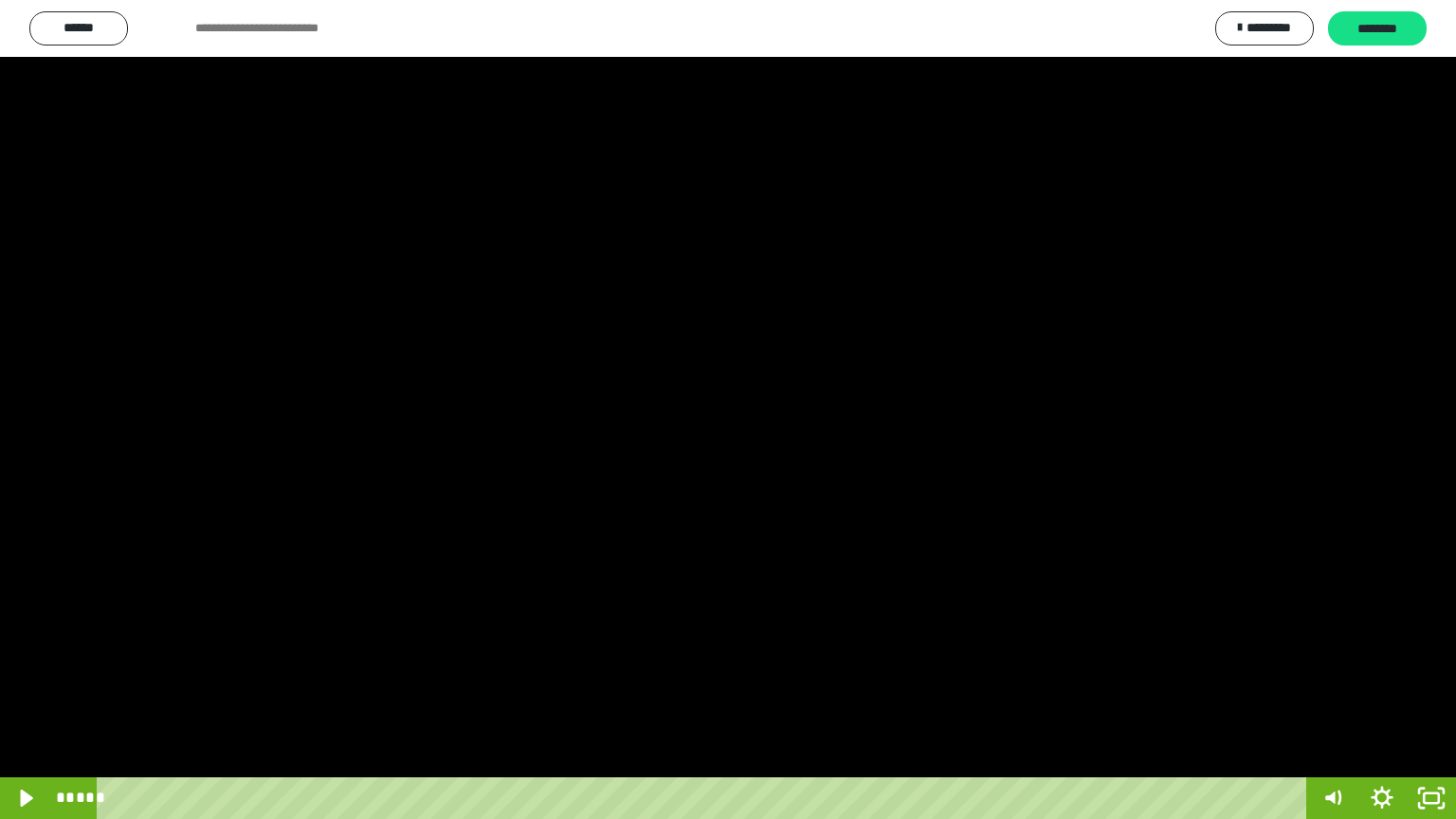 click at bounding box center (728, 410) 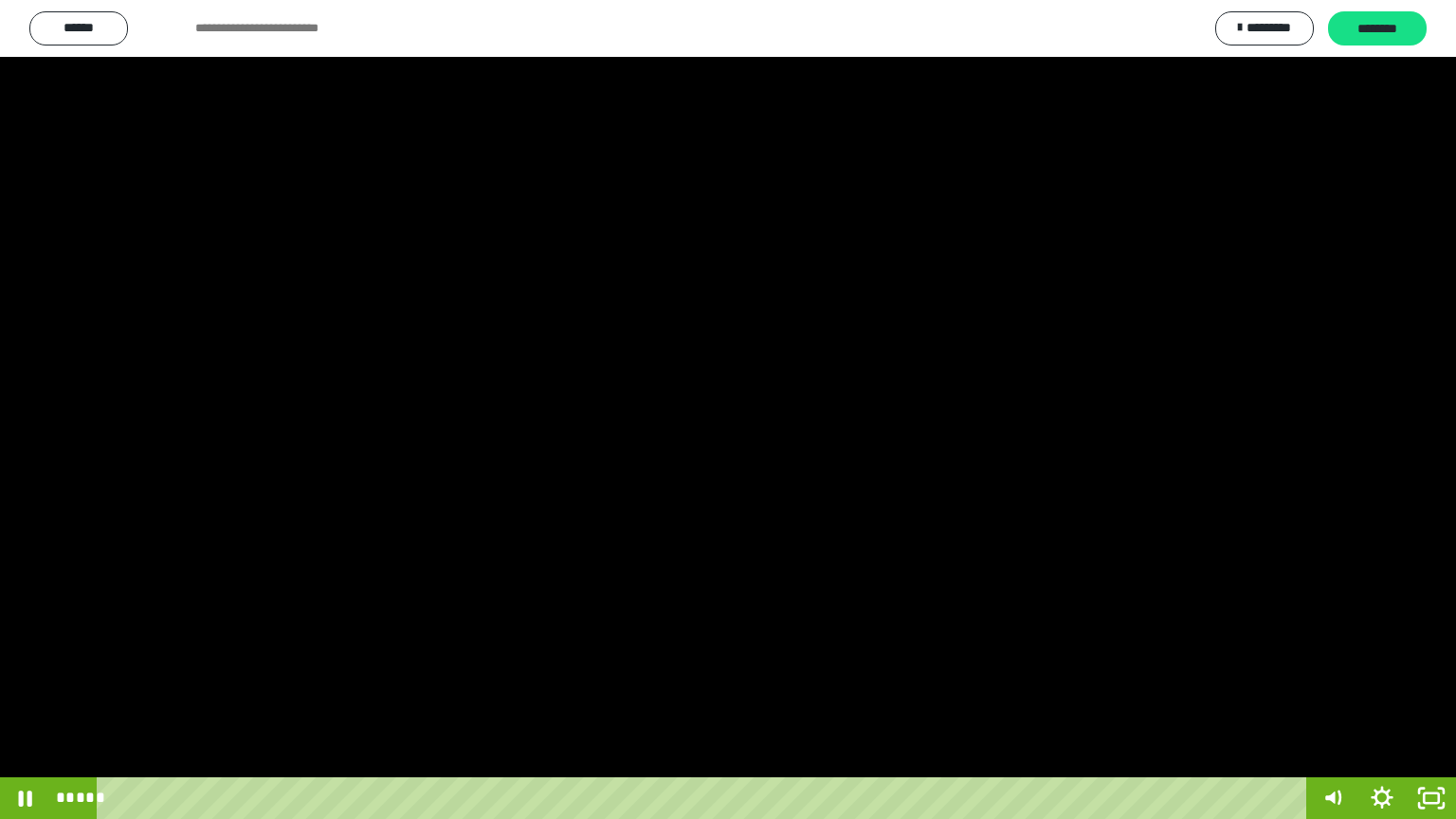 click at bounding box center (728, 410) 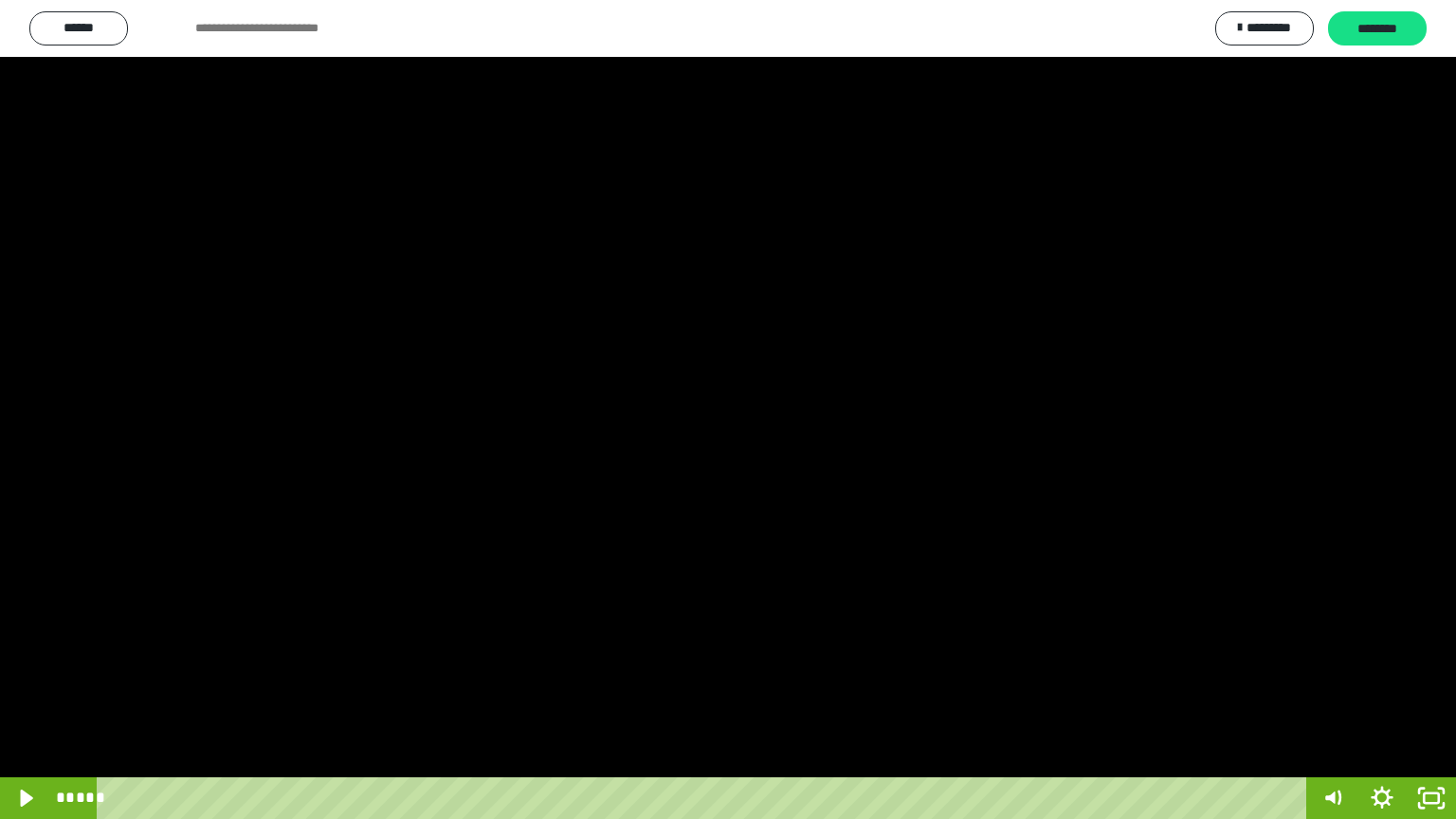 click at bounding box center [728, 410] 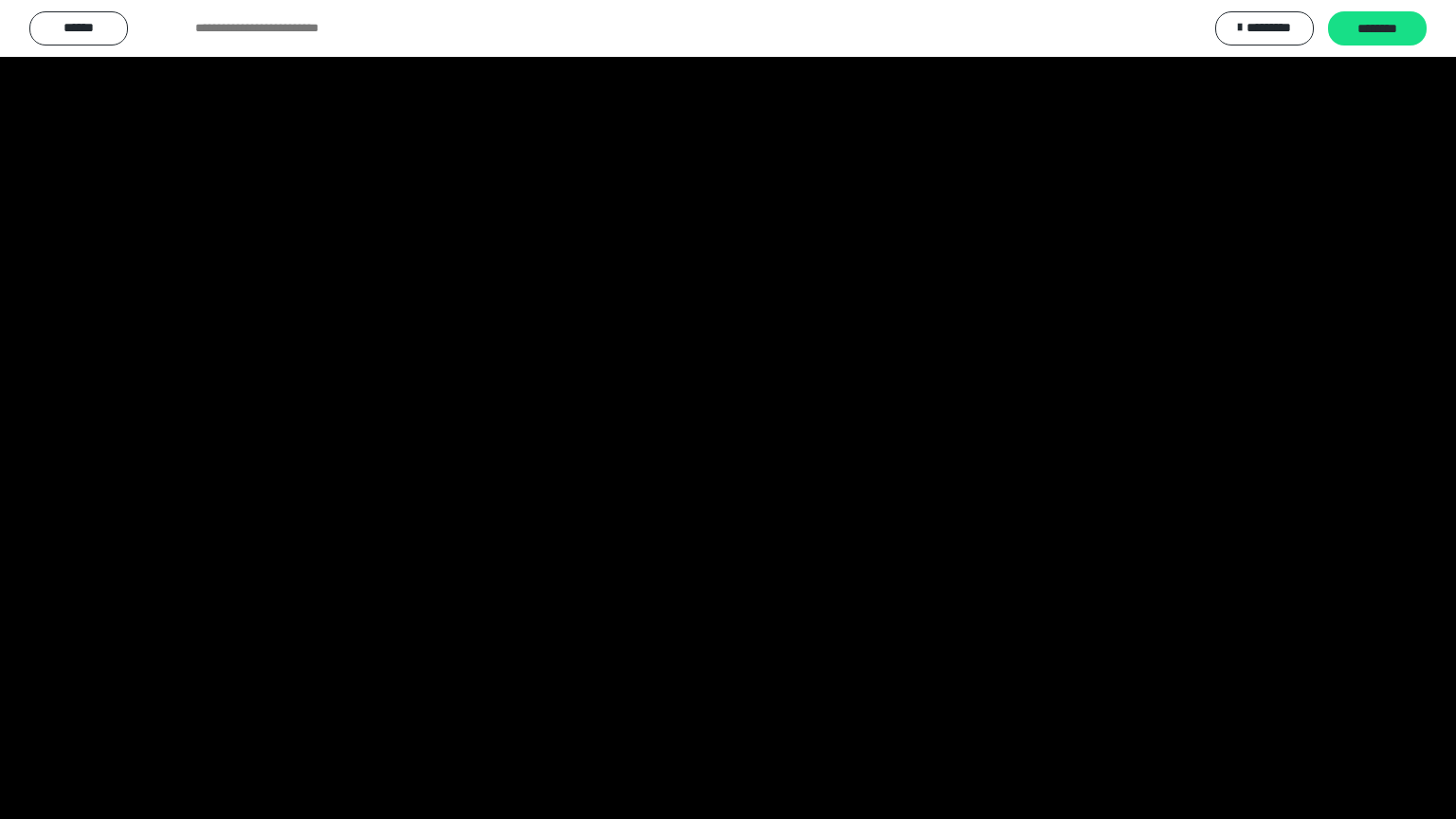 click at bounding box center [728, 410] 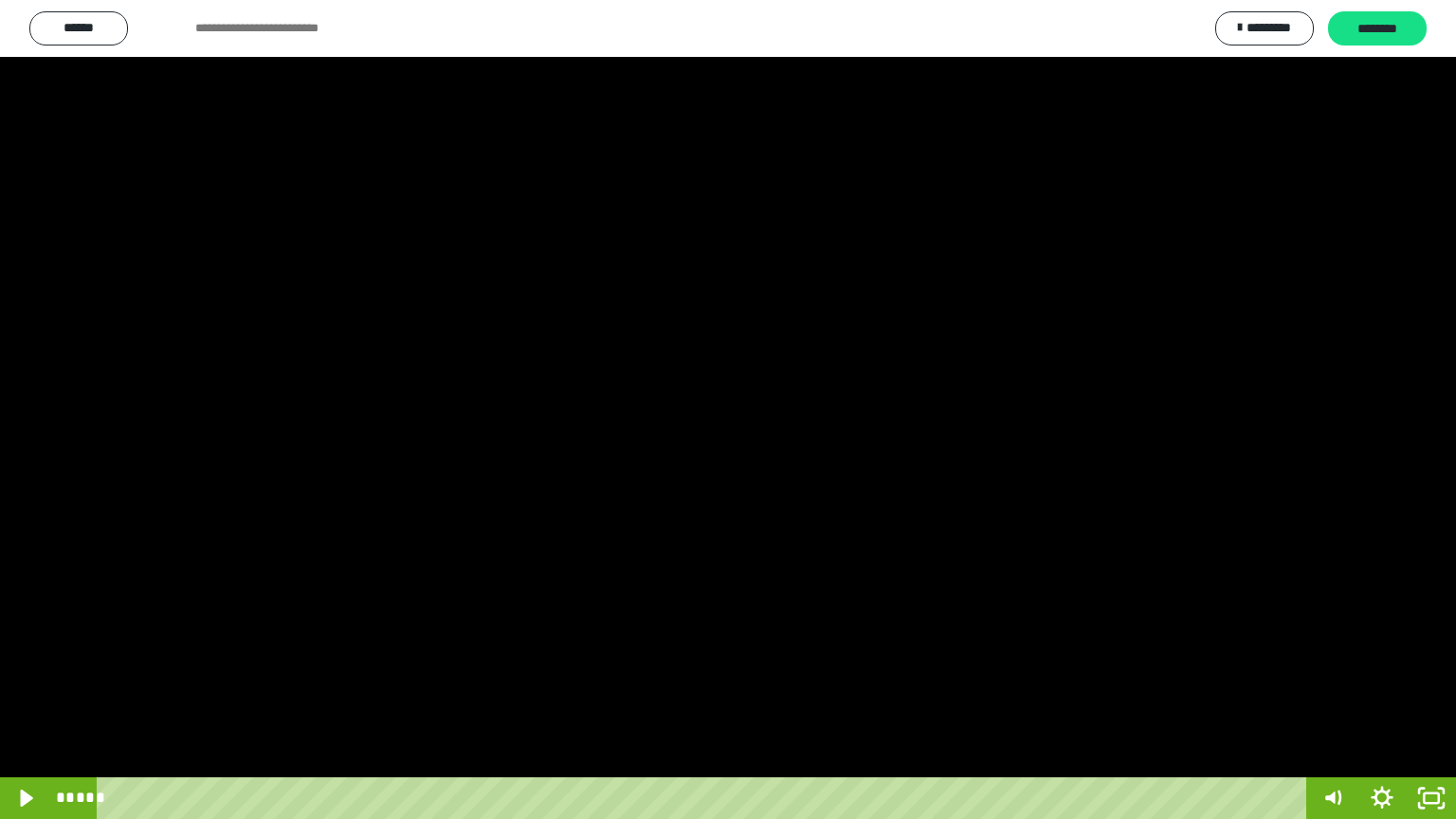 click at bounding box center [728, 410] 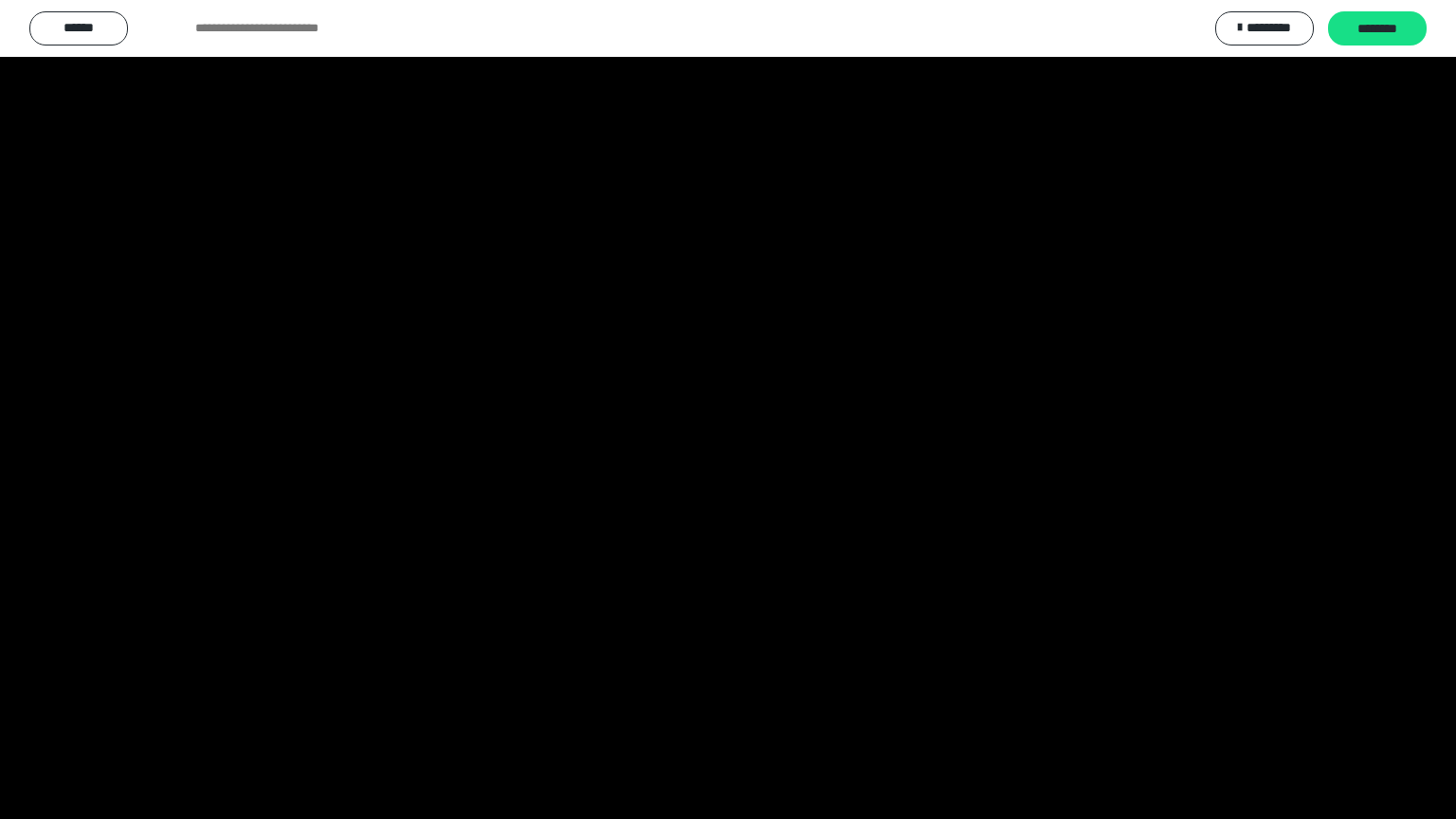 click at bounding box center [728, 410] 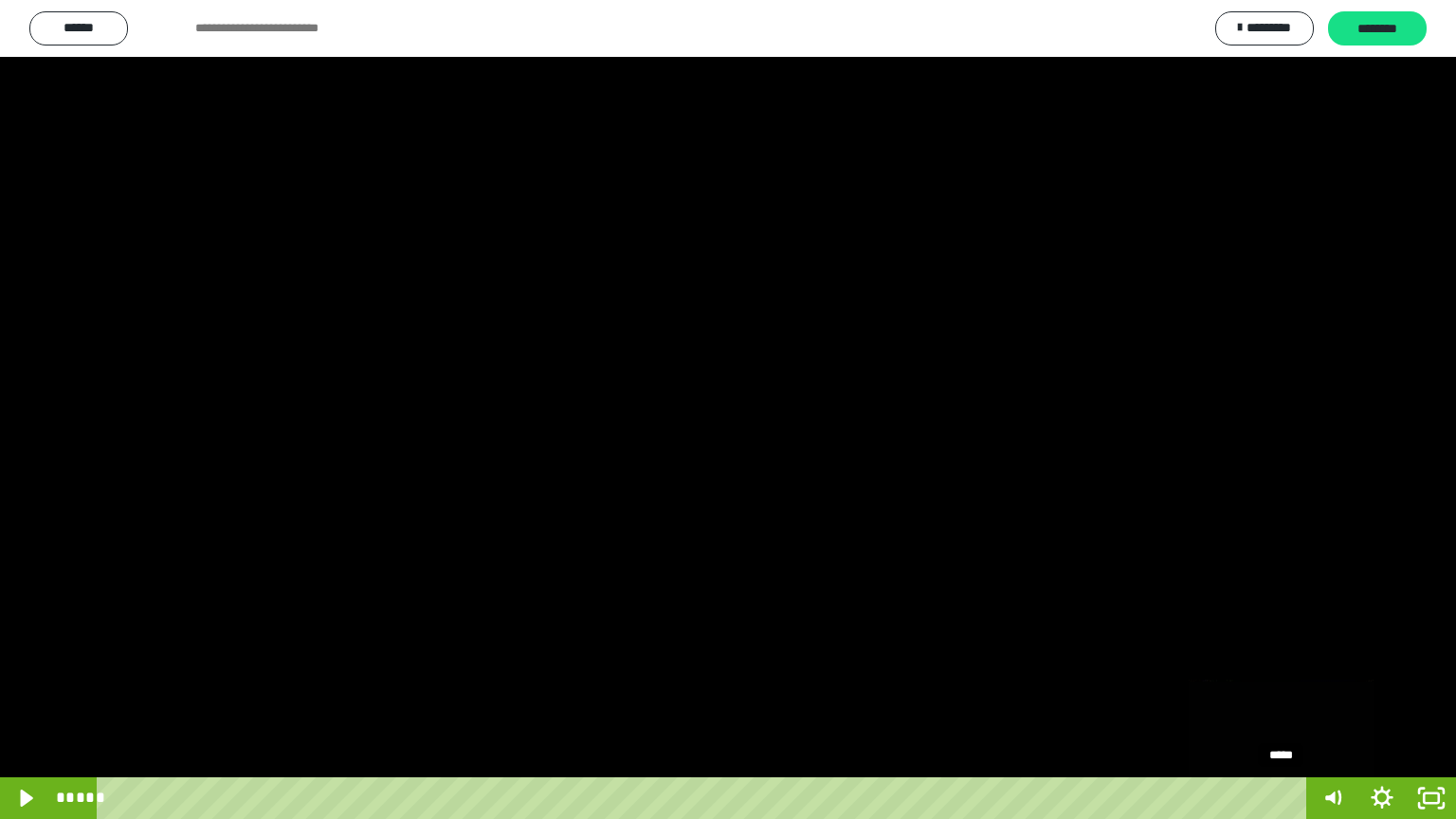click at bounding box center (1281, 798) 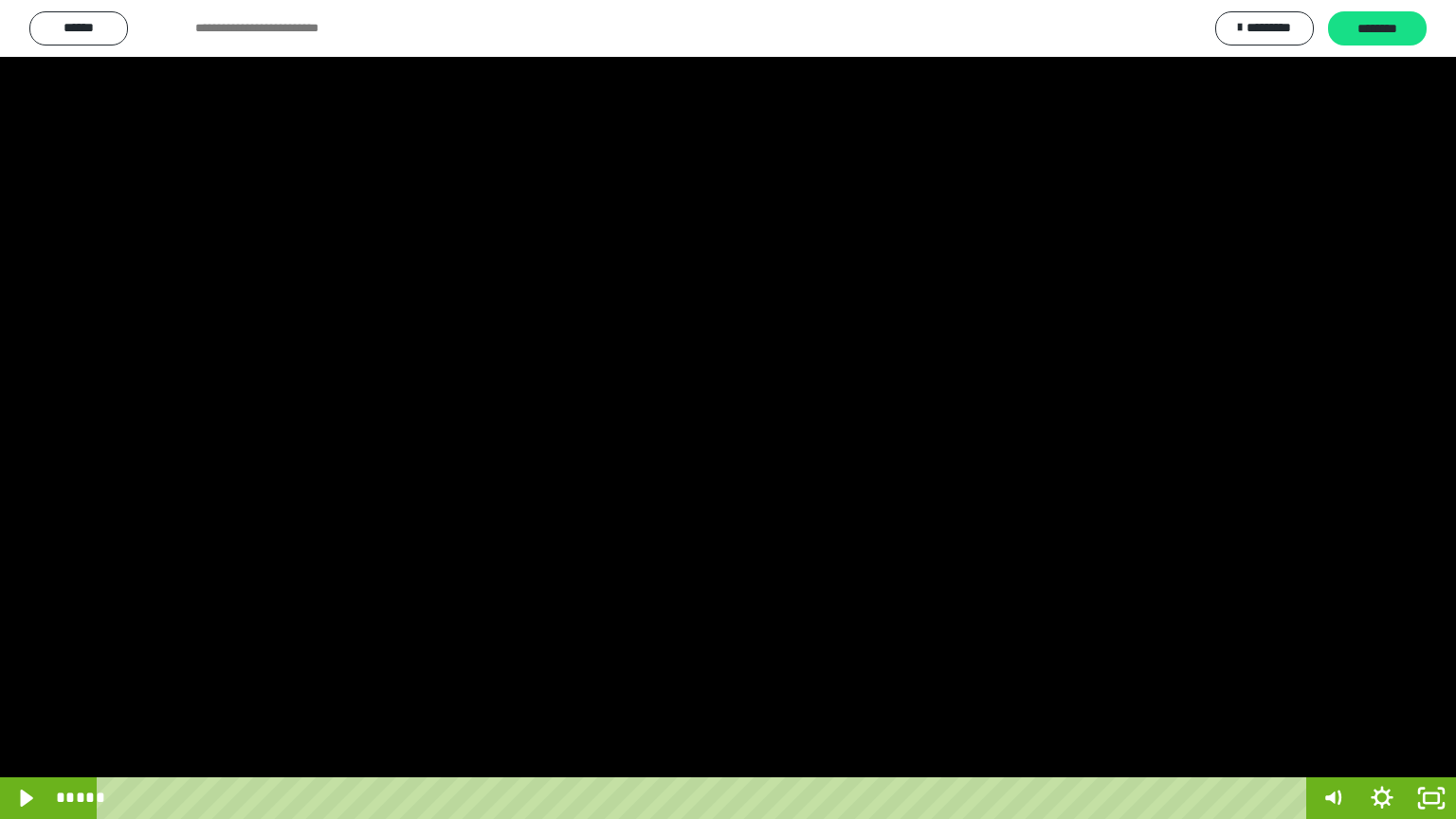click at bounding box center (728, 410) 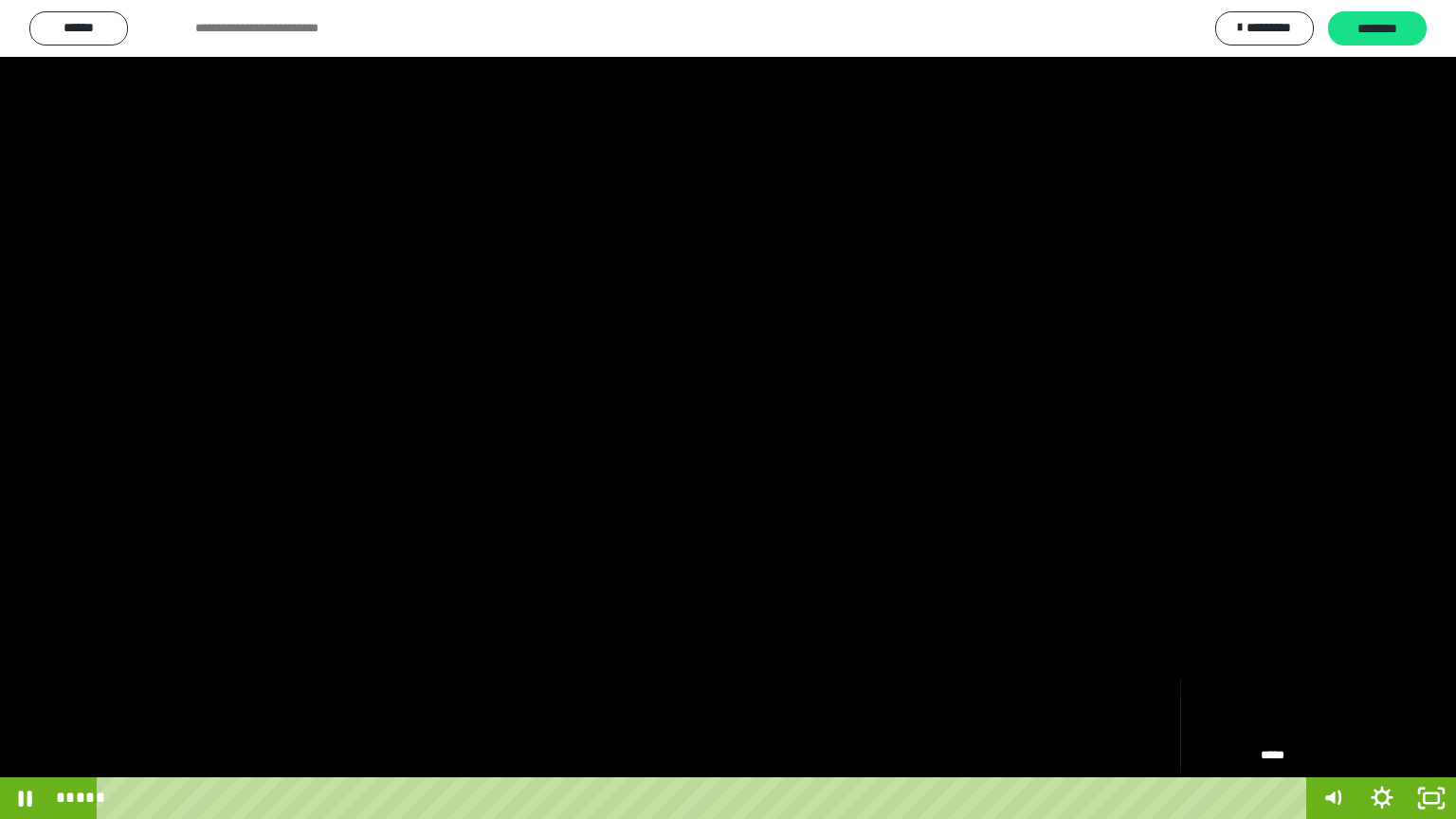 click at bounding box center (1272, 798) 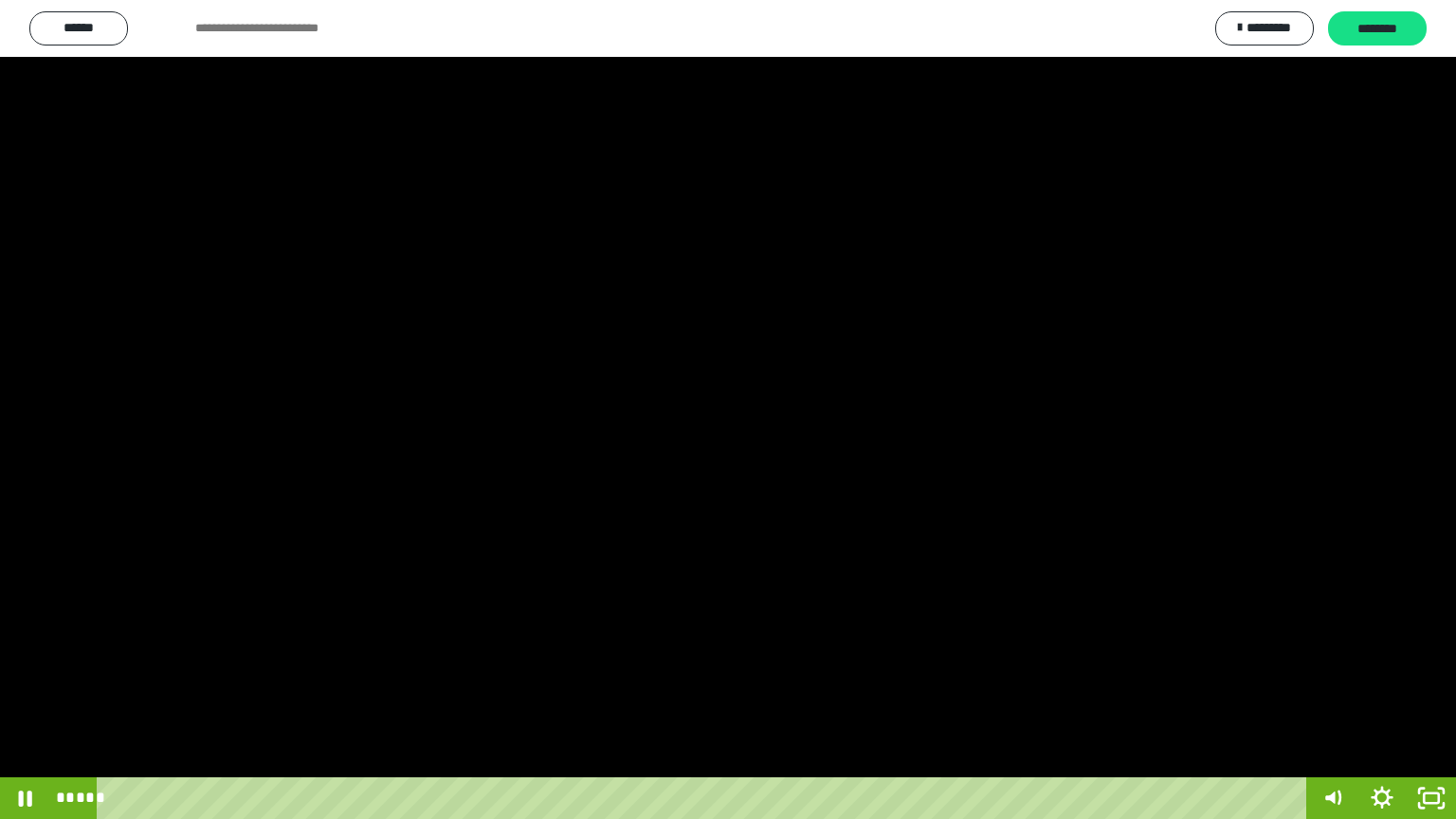 click at bounding box center [728, 410] 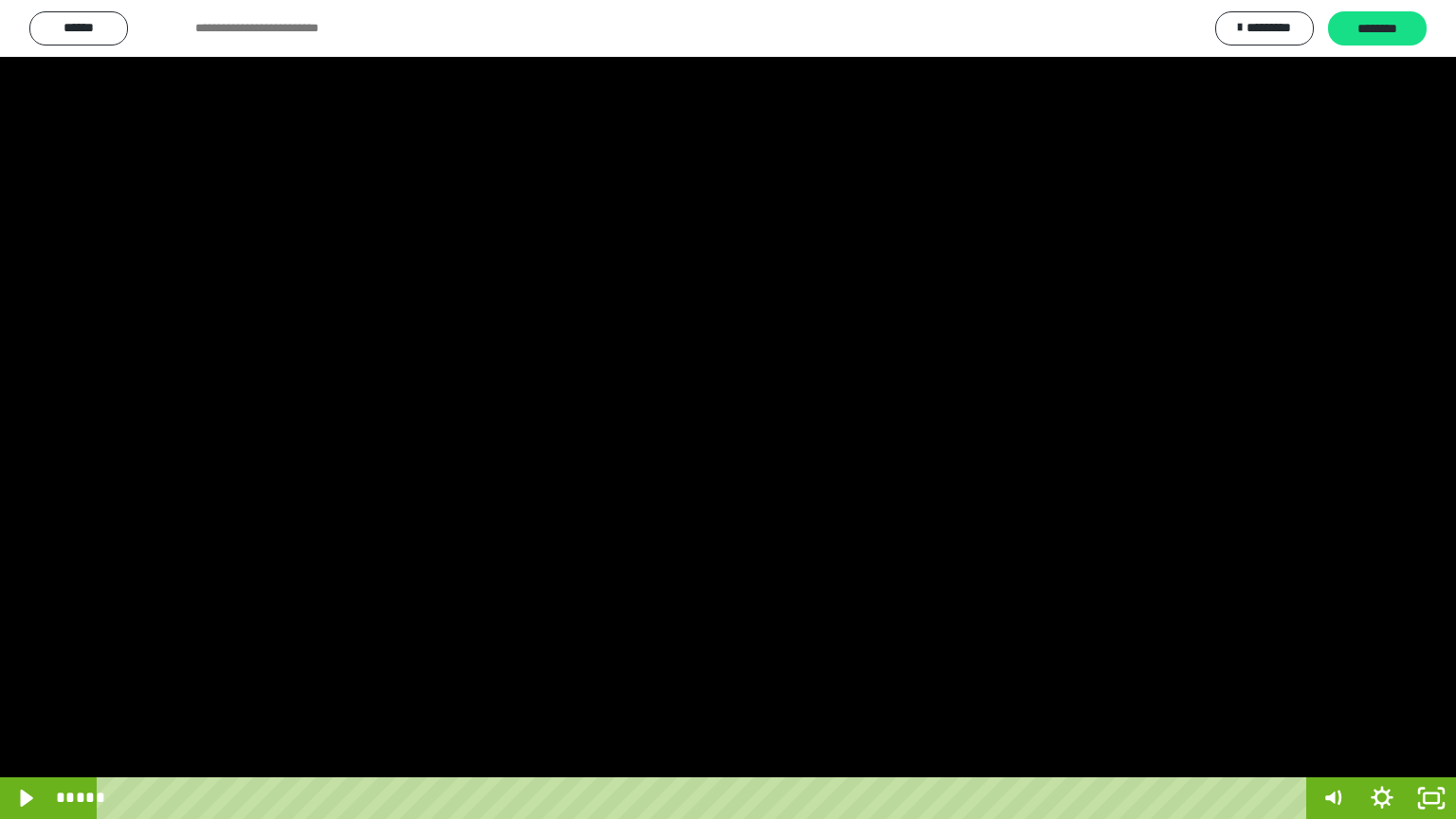 click at bounding box center (728, 410) 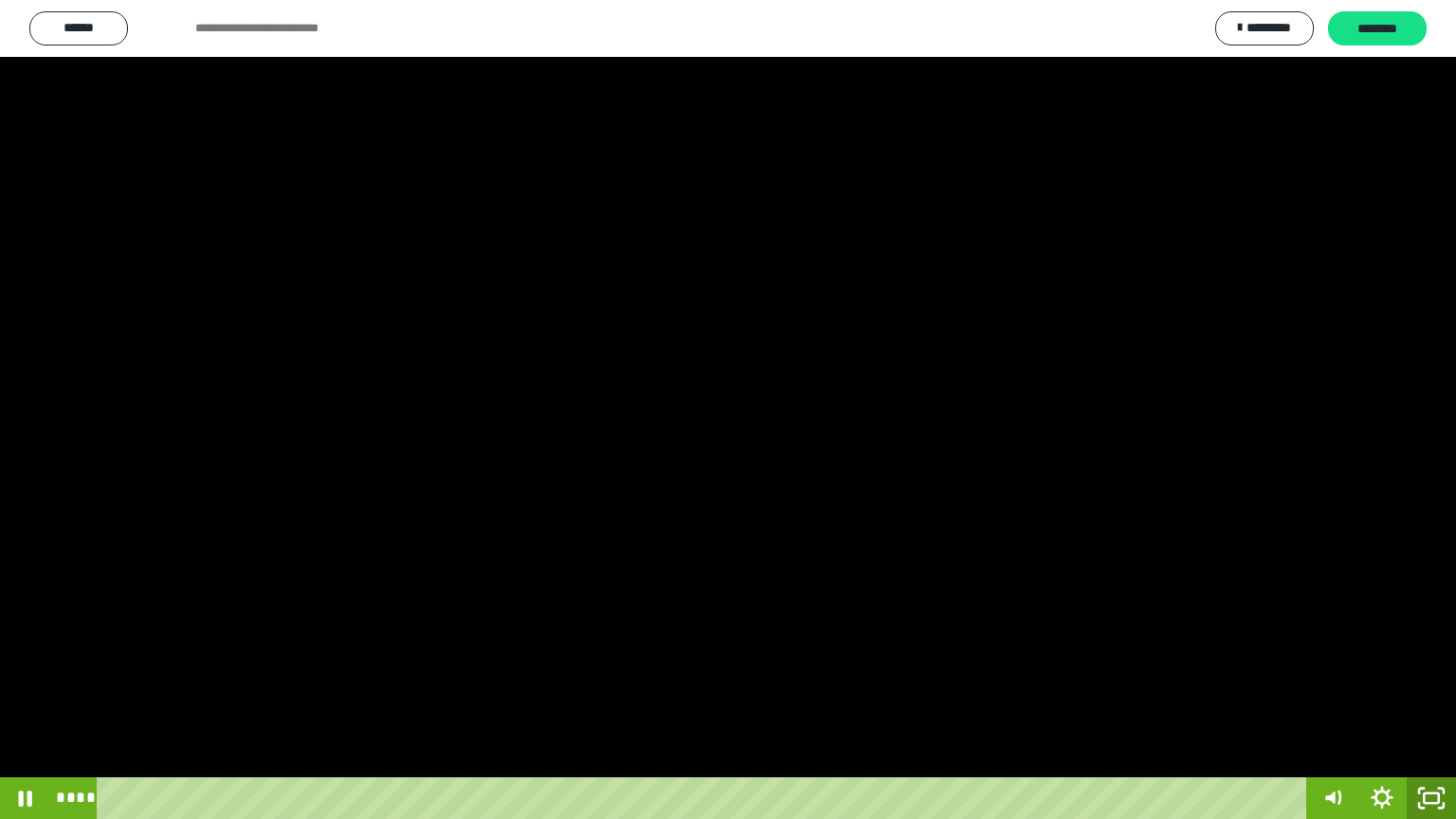 click 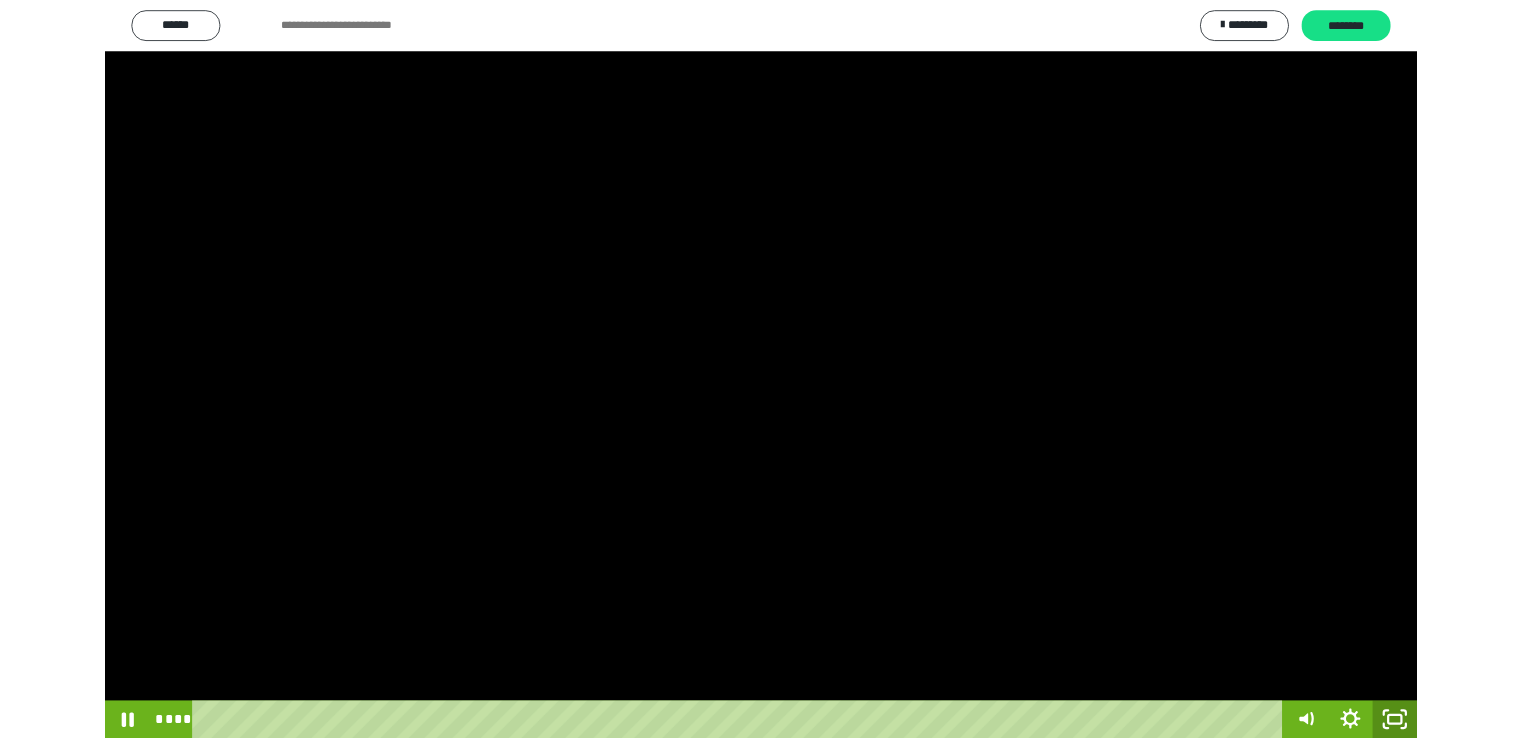 scroll, scrollTop: 3820, scrollLeft: 0, axis: vertical 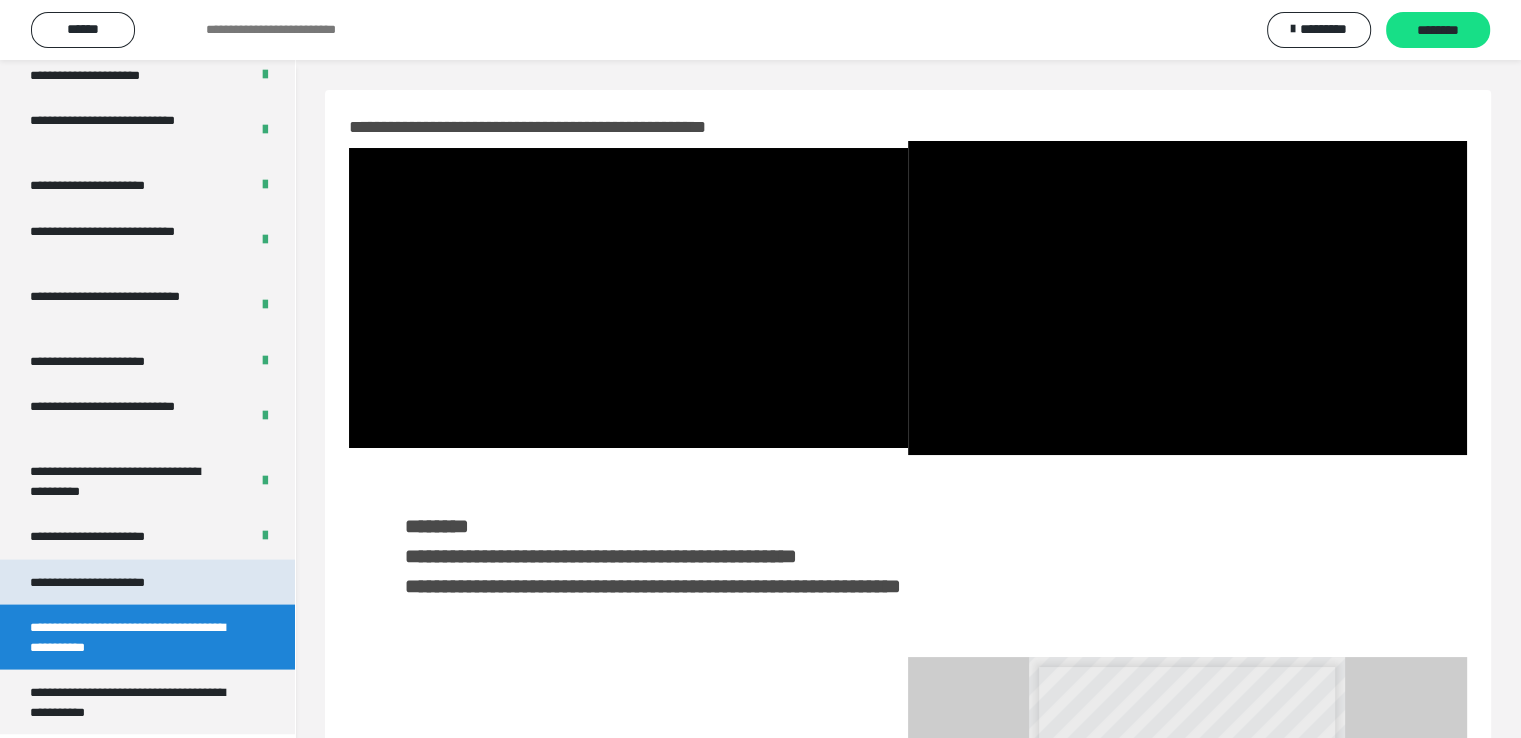 click on "**********" at bounding box center (111, 582) 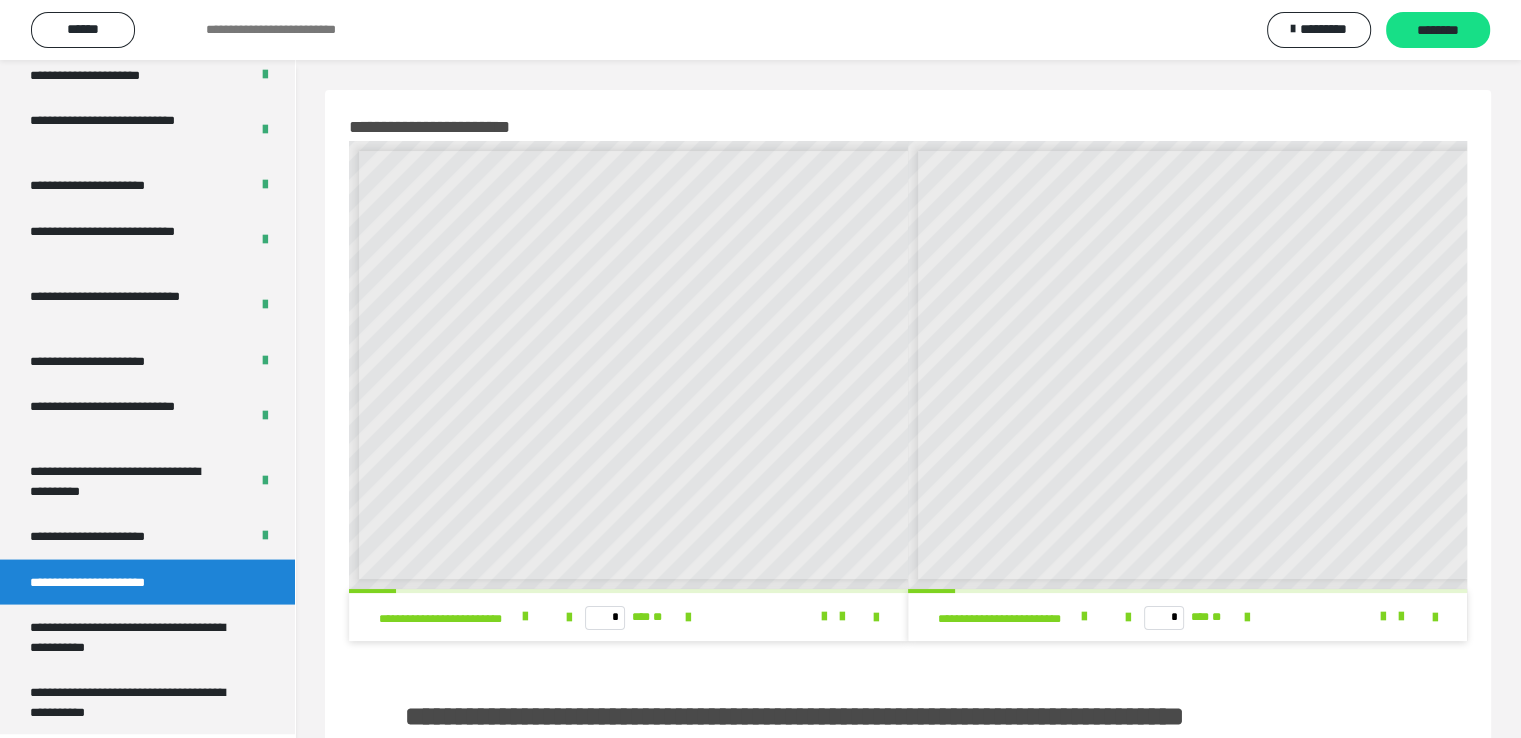 scroll, scrollTop: 8, scrollLeft: 0, axis: vertical 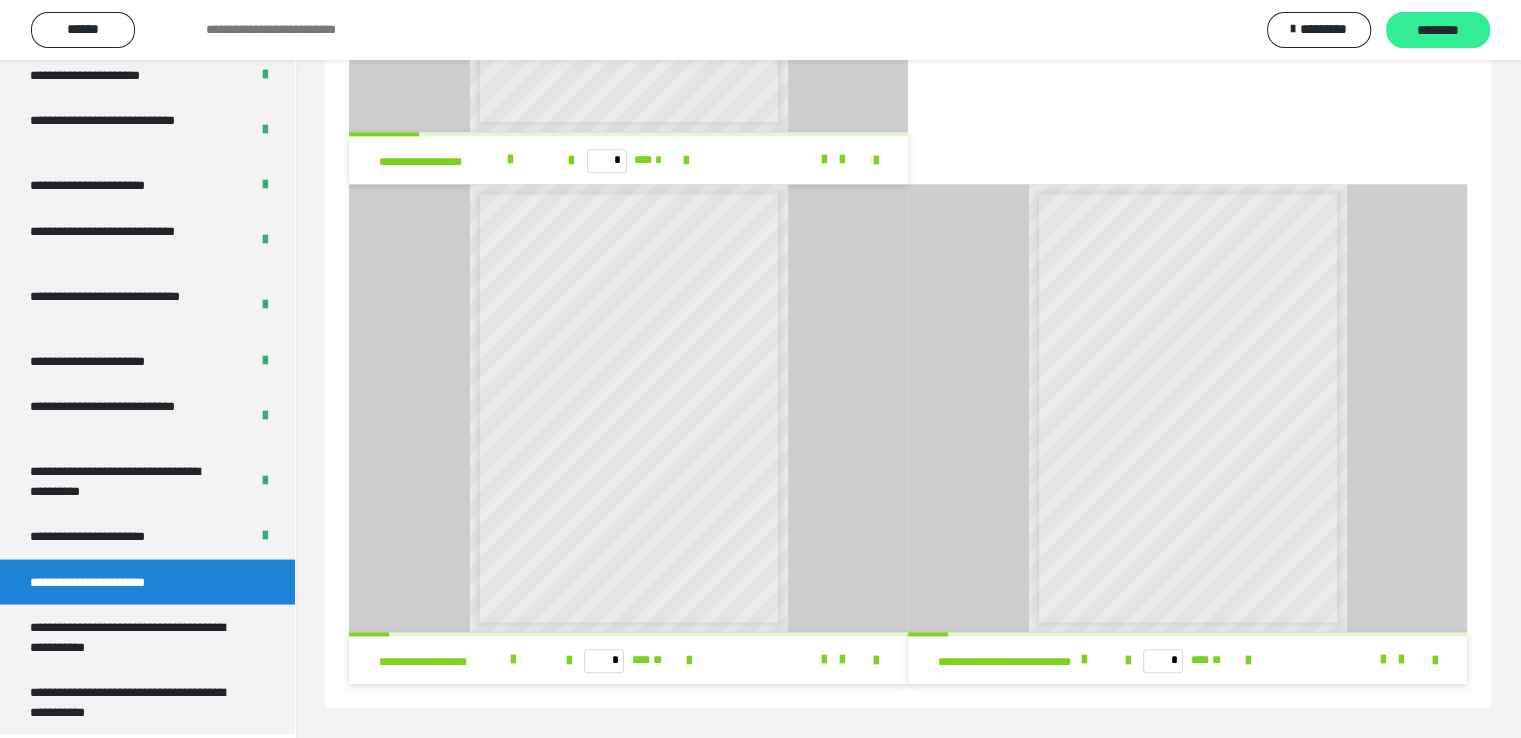 click on "********" at bounding box center [1438, 31] 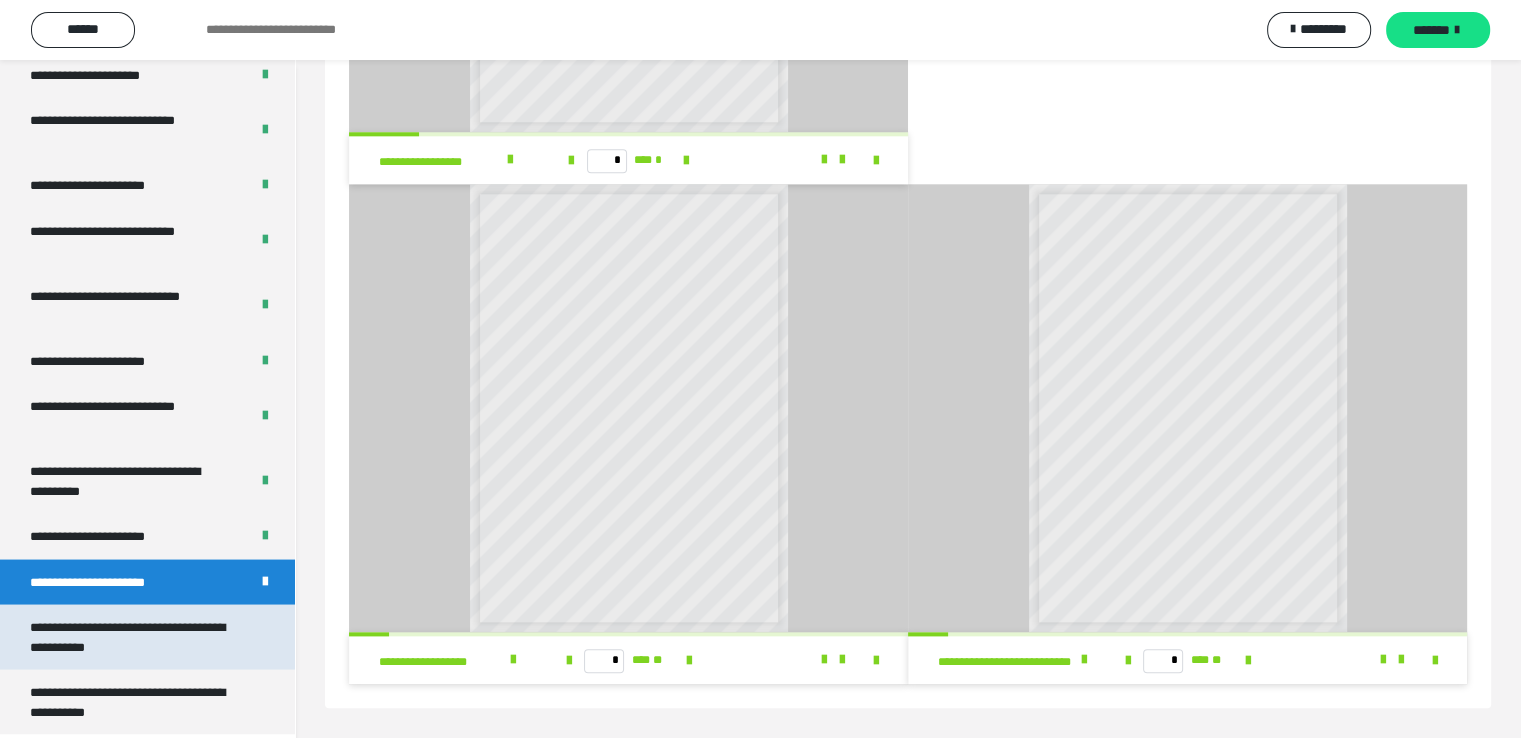 click on "**********" at bounding box center (132, 636) 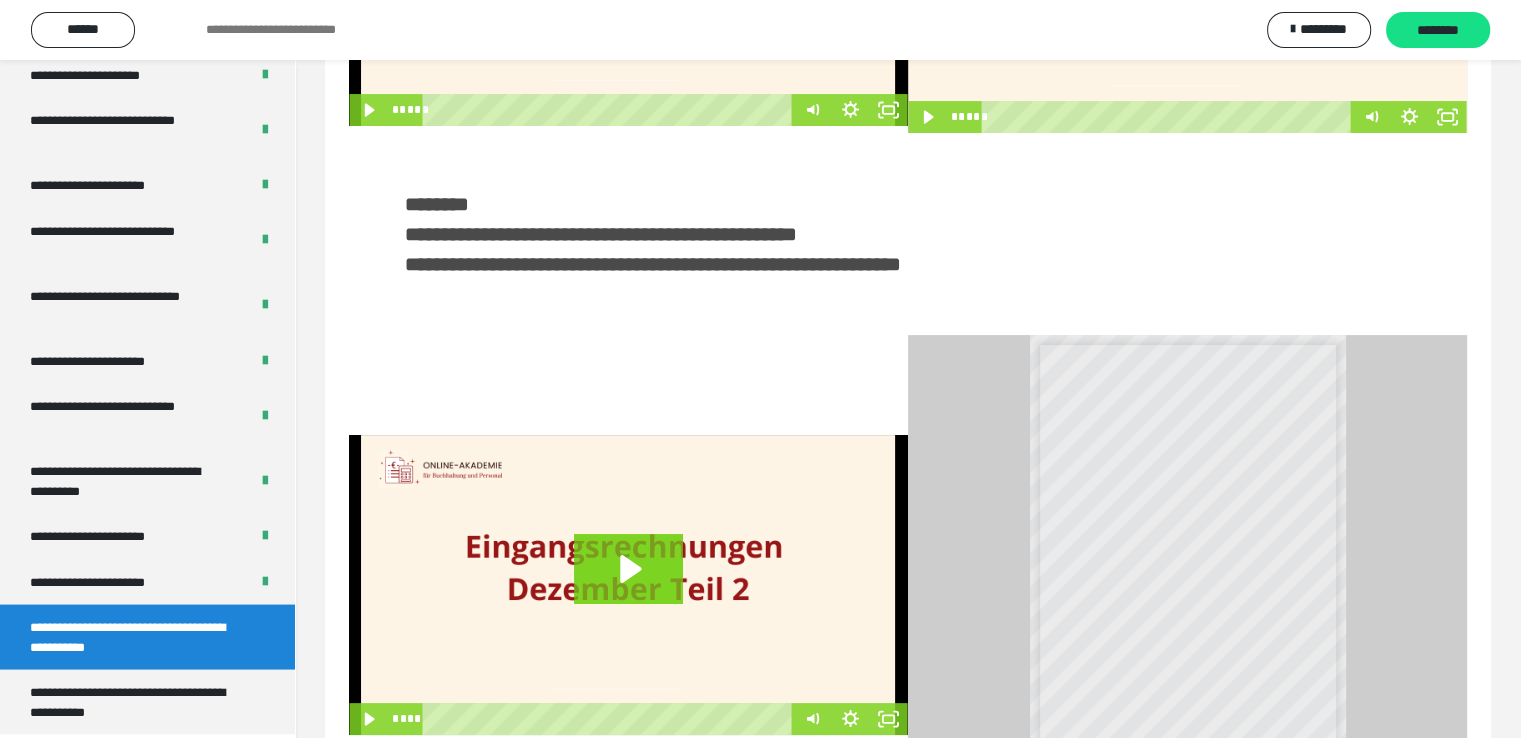 scroll, scrollTop: 473, scrollLeft: 0, axis: vertical 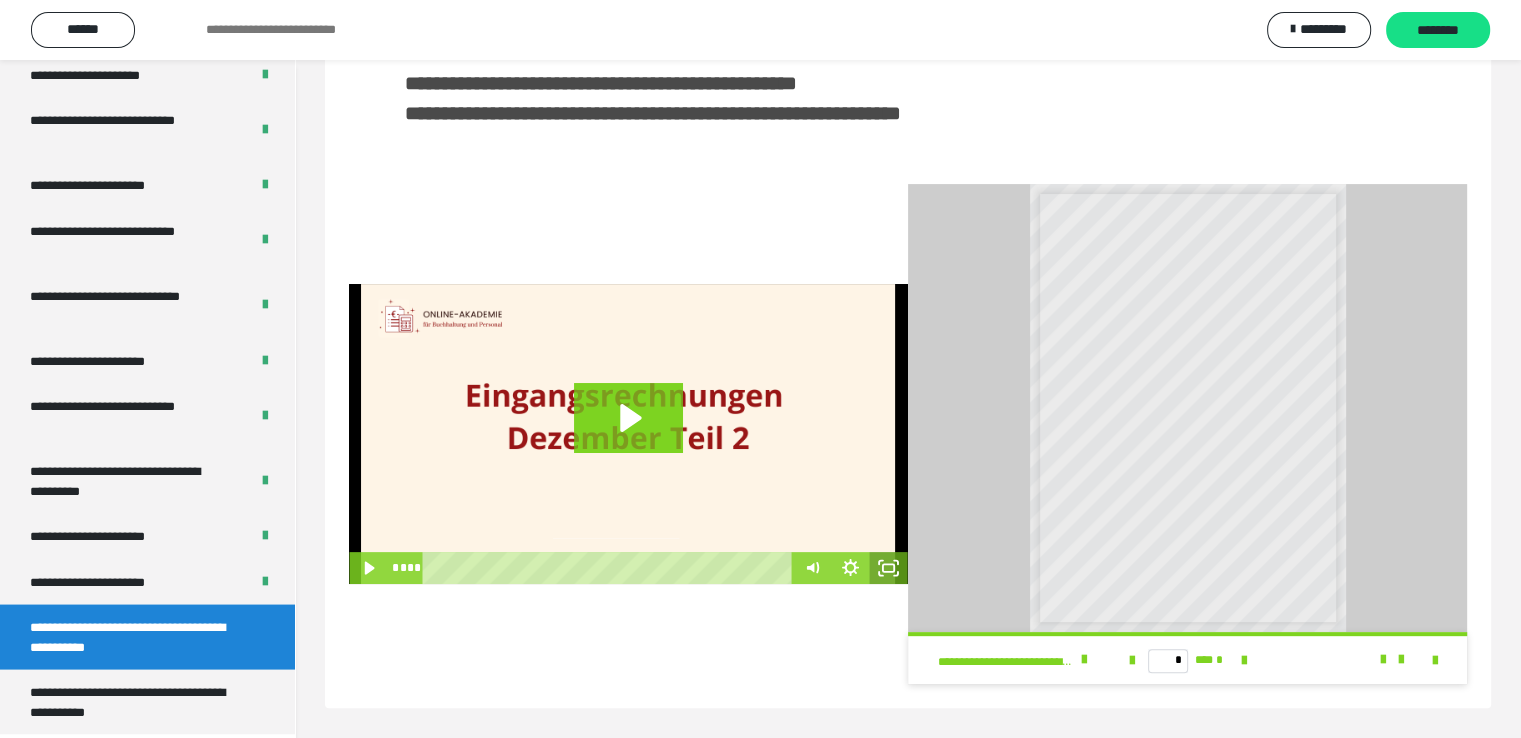 drag, startPoint x: 892, startPoint y: 566, endPoint x: 886, endPoint y: 654, distance: 88.20431 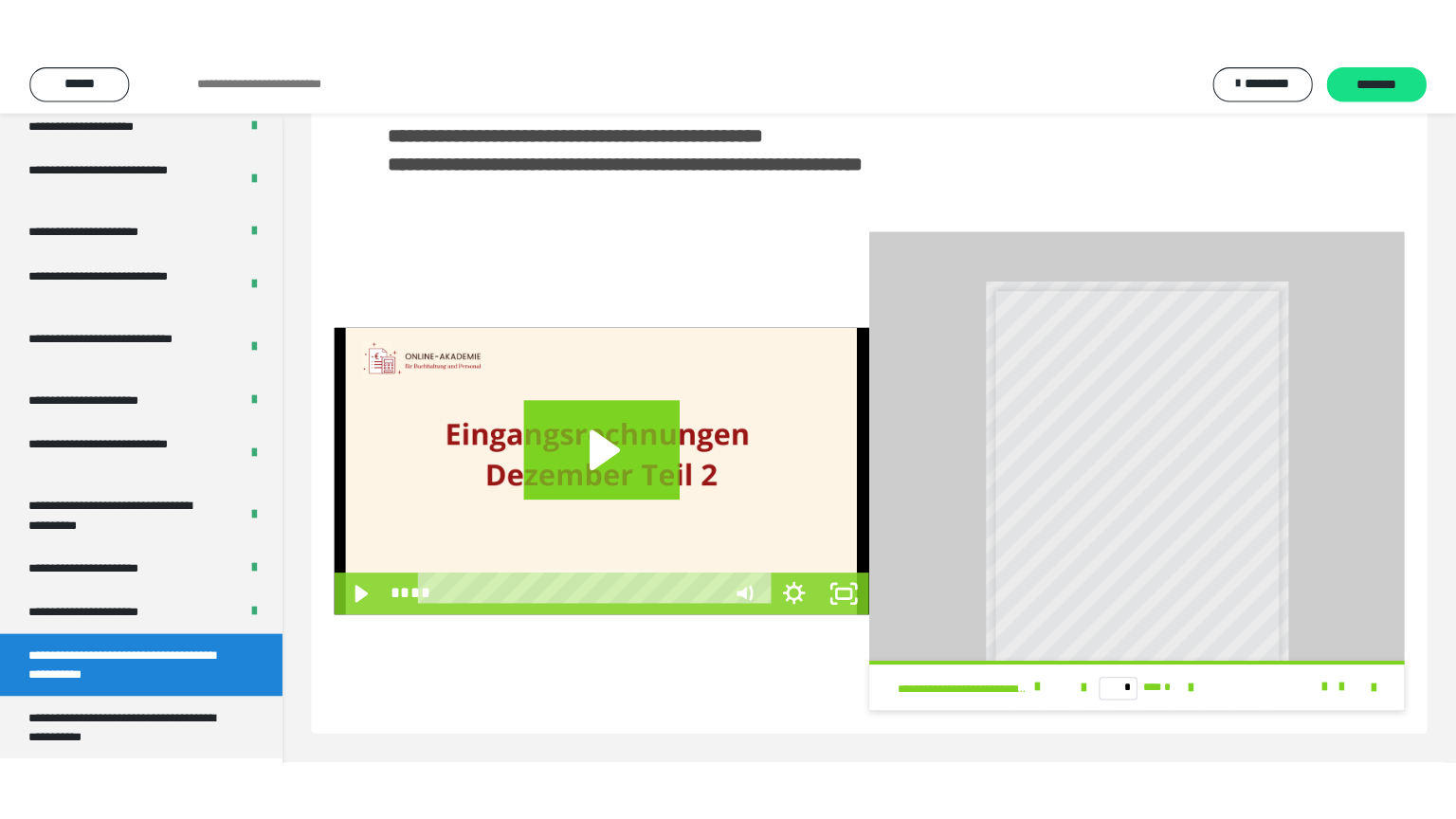 scroll, scrollTop: 334, scrollLeft: 0, axis: vertical 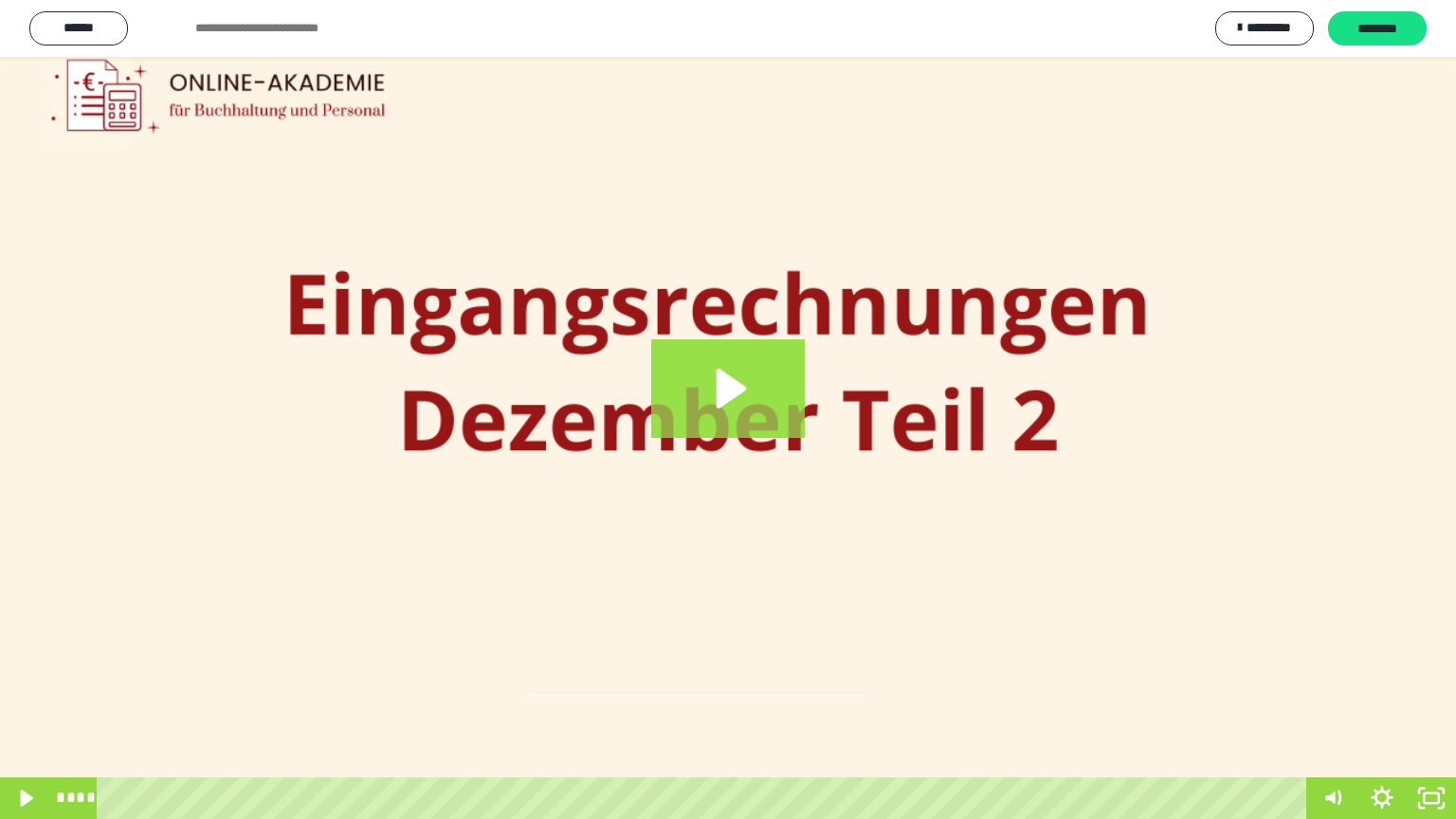 drag, startPoint x: 717, startPoint y: 383, endPoint x: 641, endPoint y: 580, distance: 211.1516 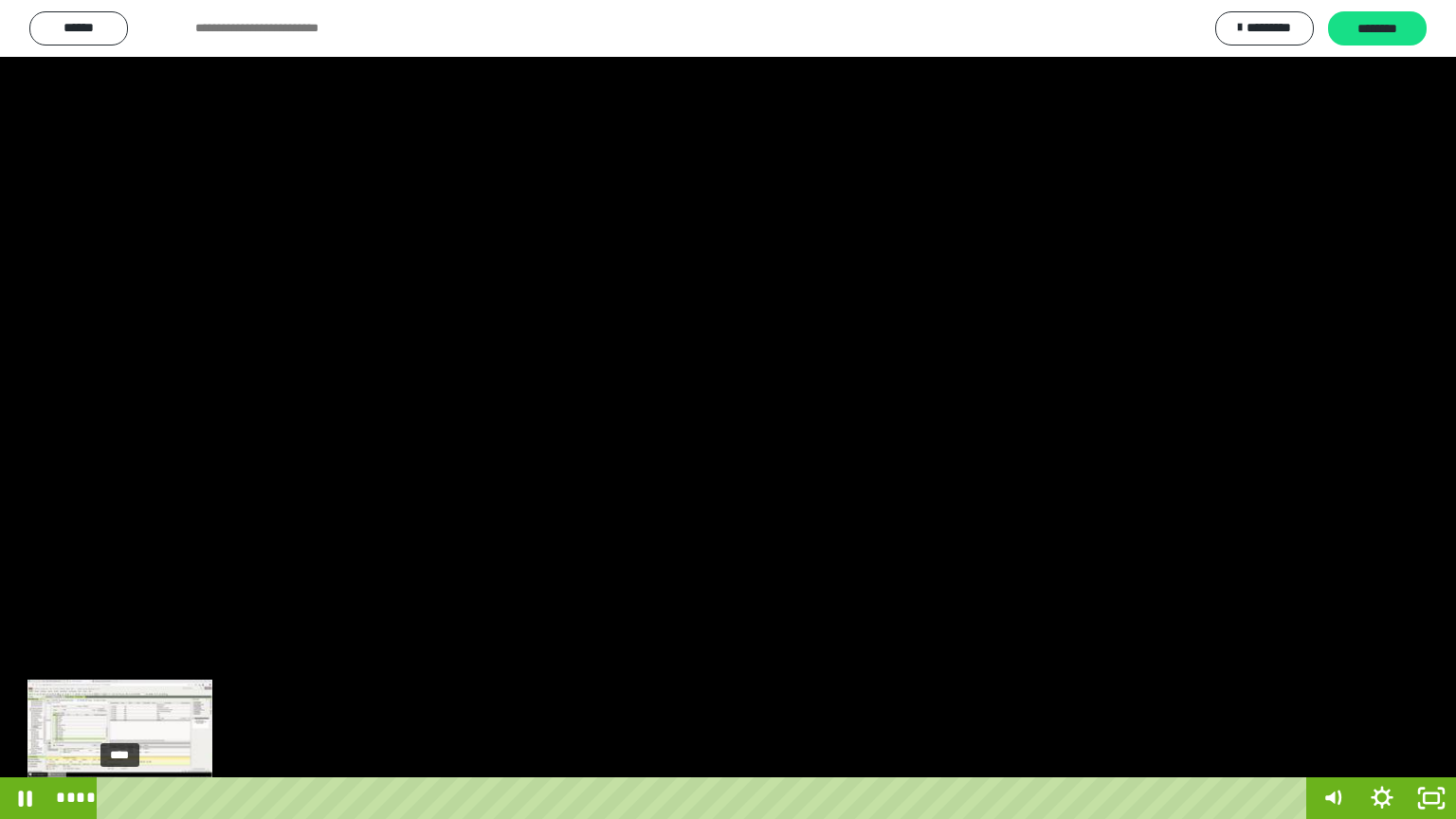 click on "****" at bounding box center (705, 798) 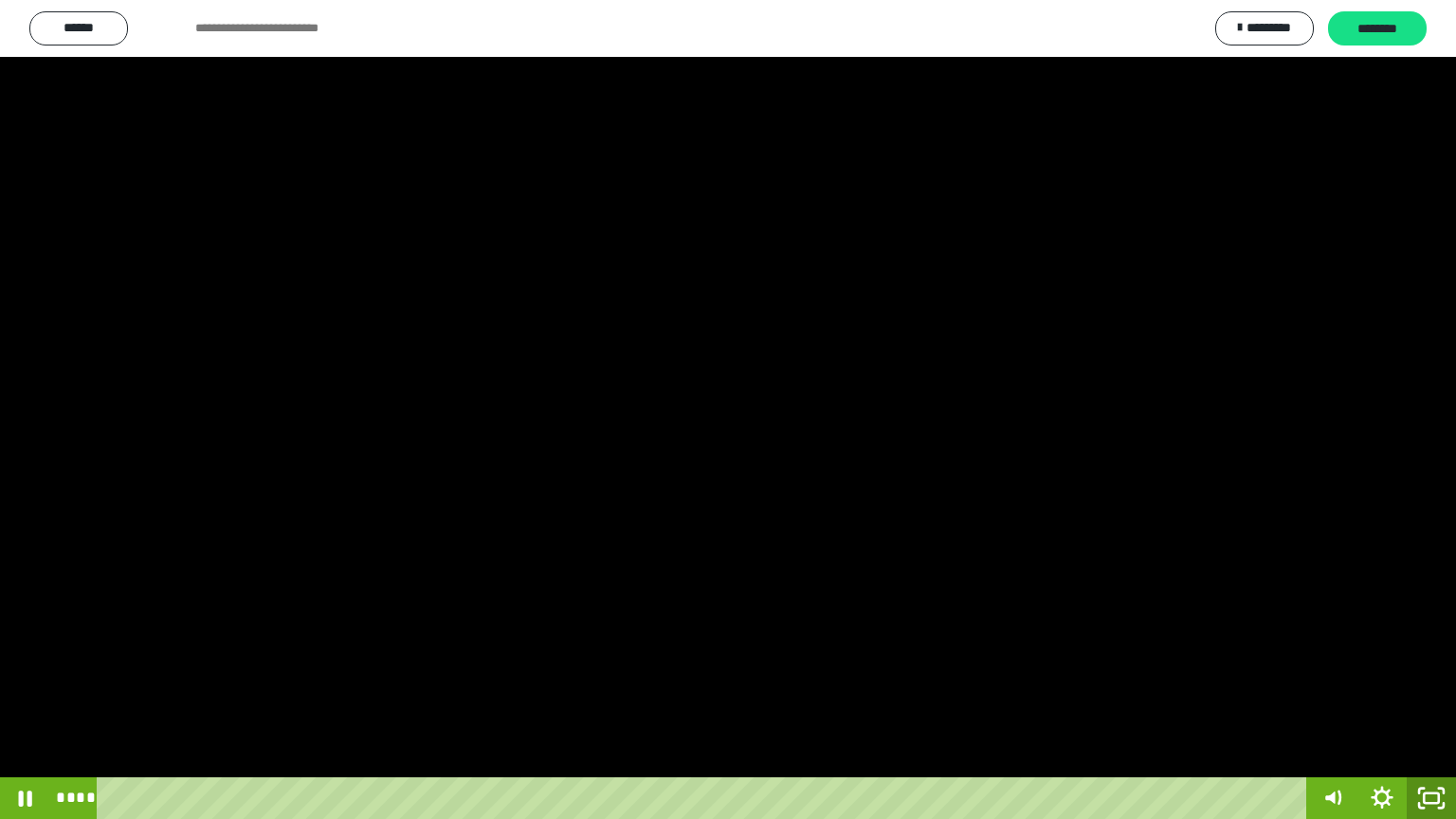 click 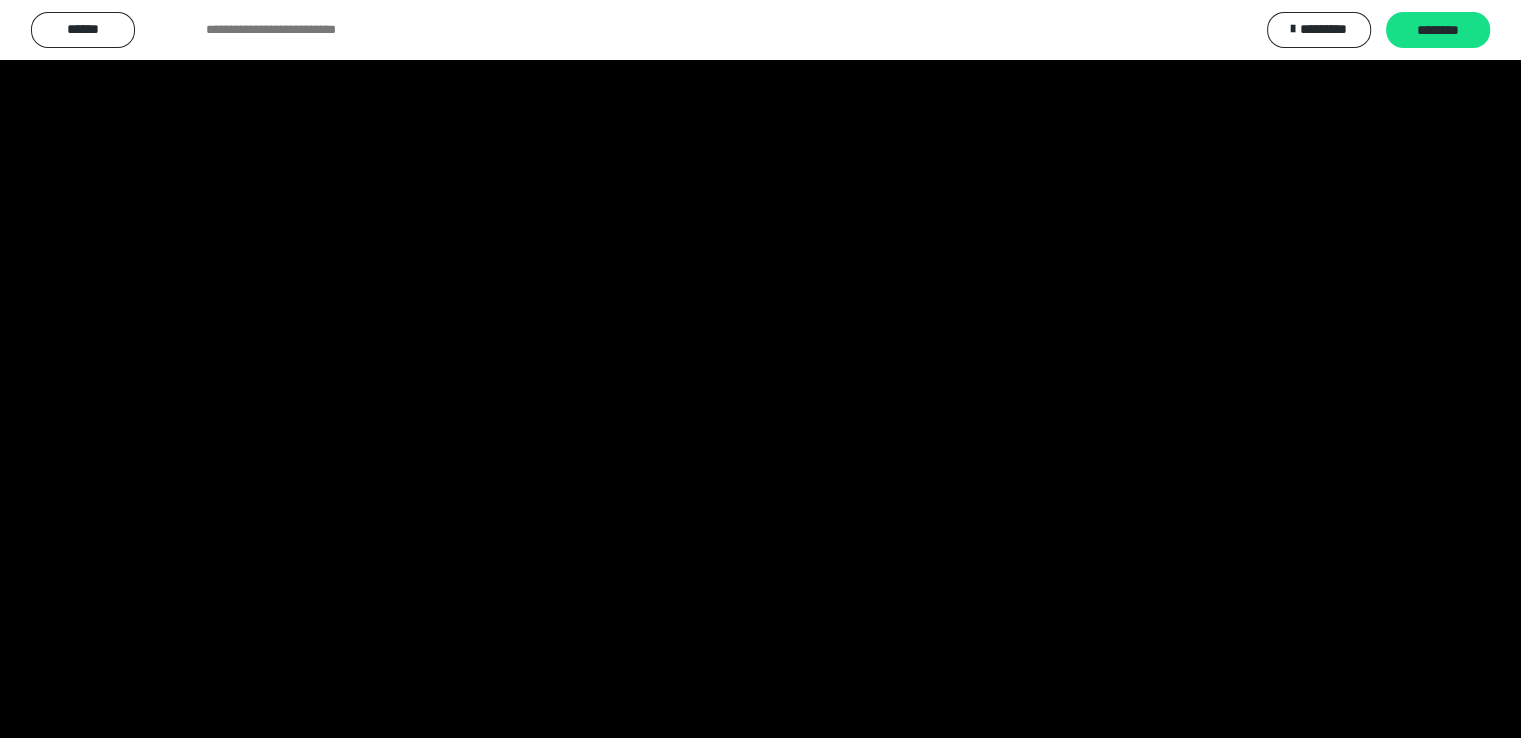 scroll, scrollTop: 3820, scrollLeft: 0, axis: vertical 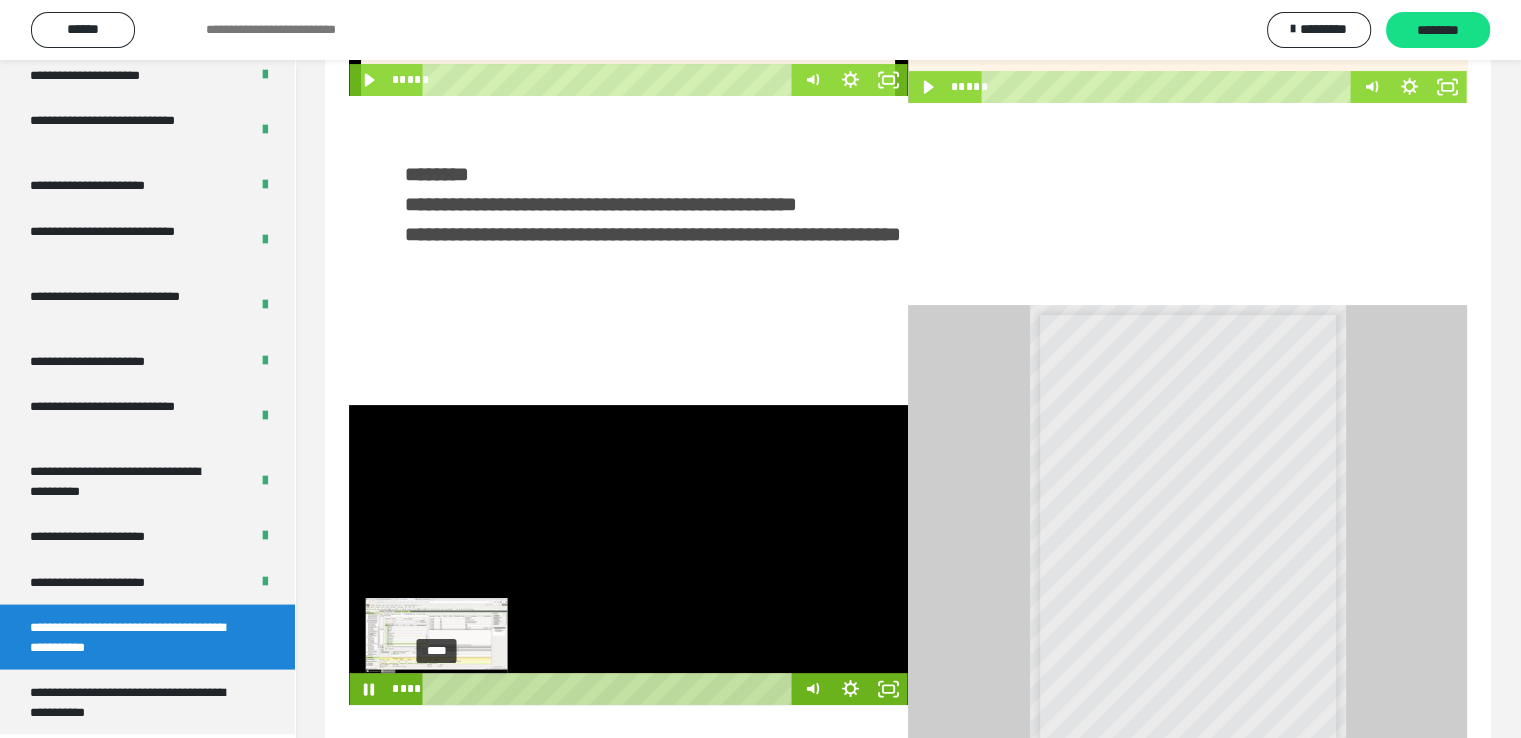 click on "****" at bounding box center (610, 689) 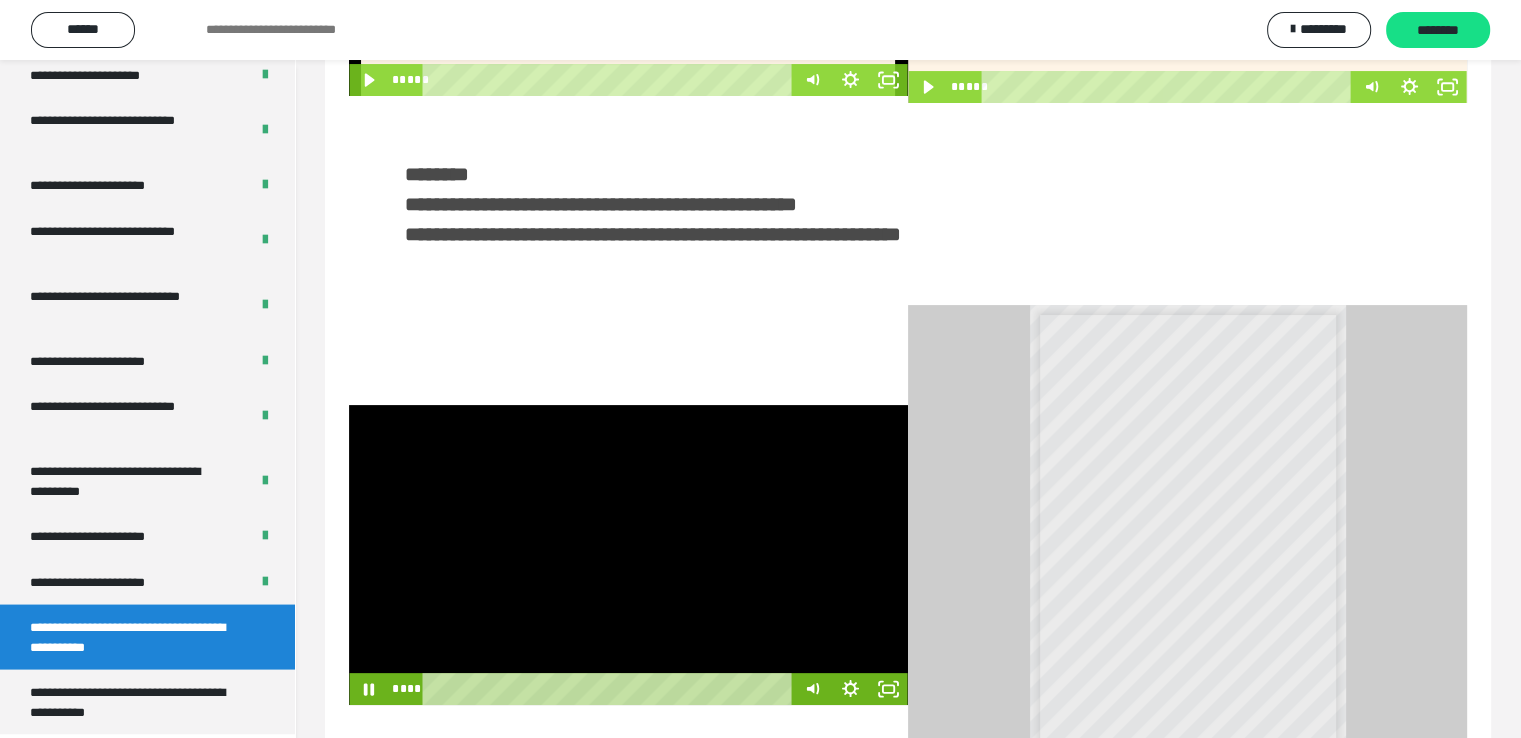 click at bounding box center (628, 555) 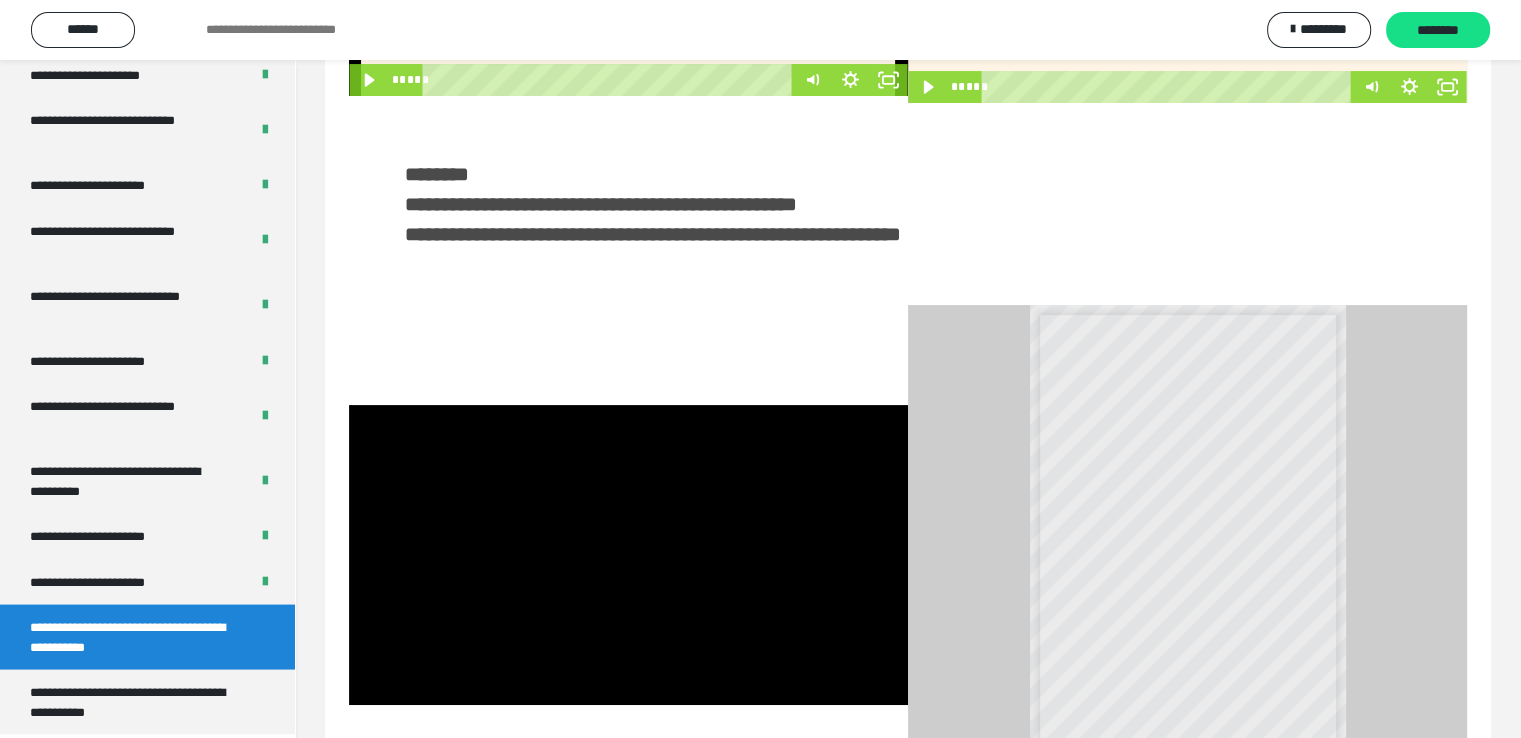 scroll, scrollTop: 26, scrollLeft: 0, axis: vertical 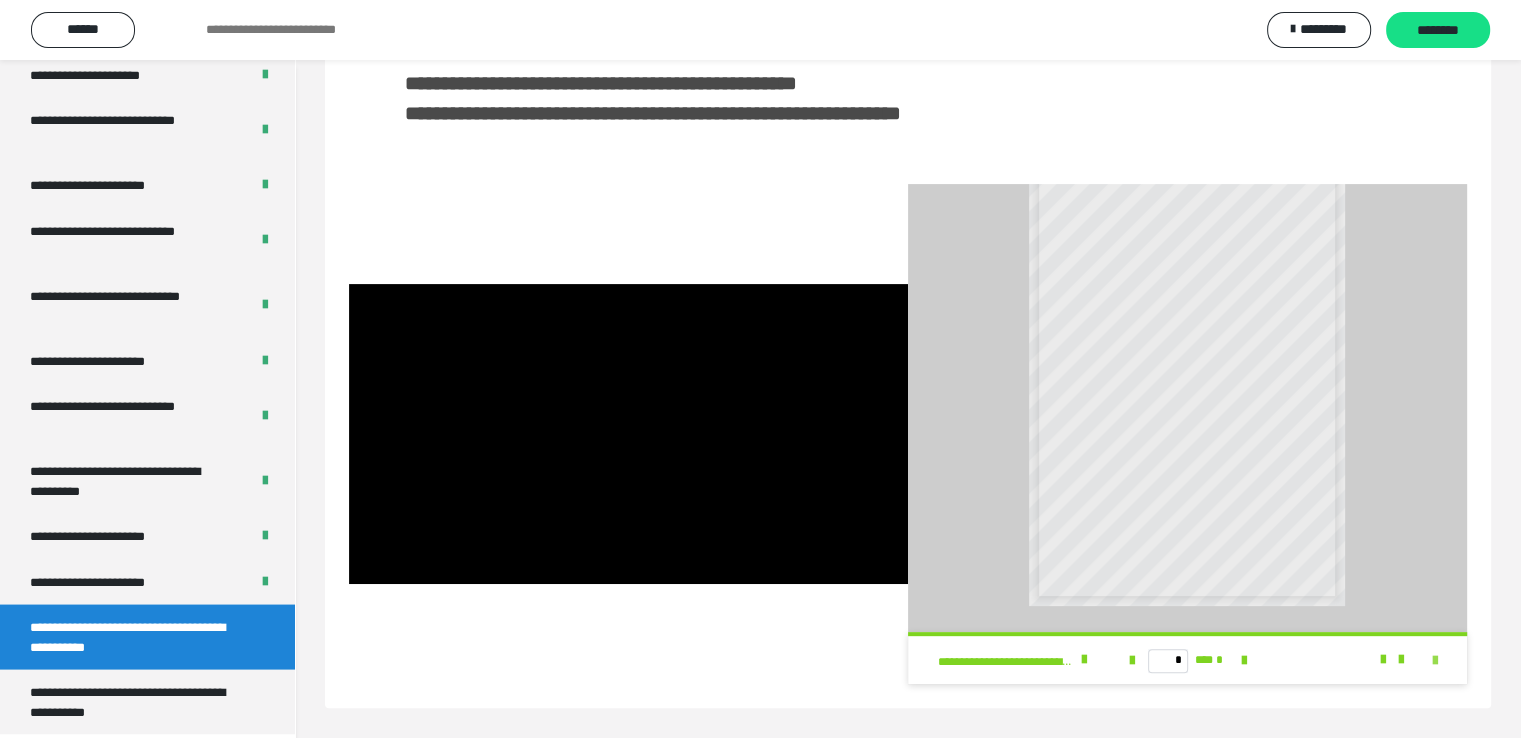 click at bounding box center [1435, 661] 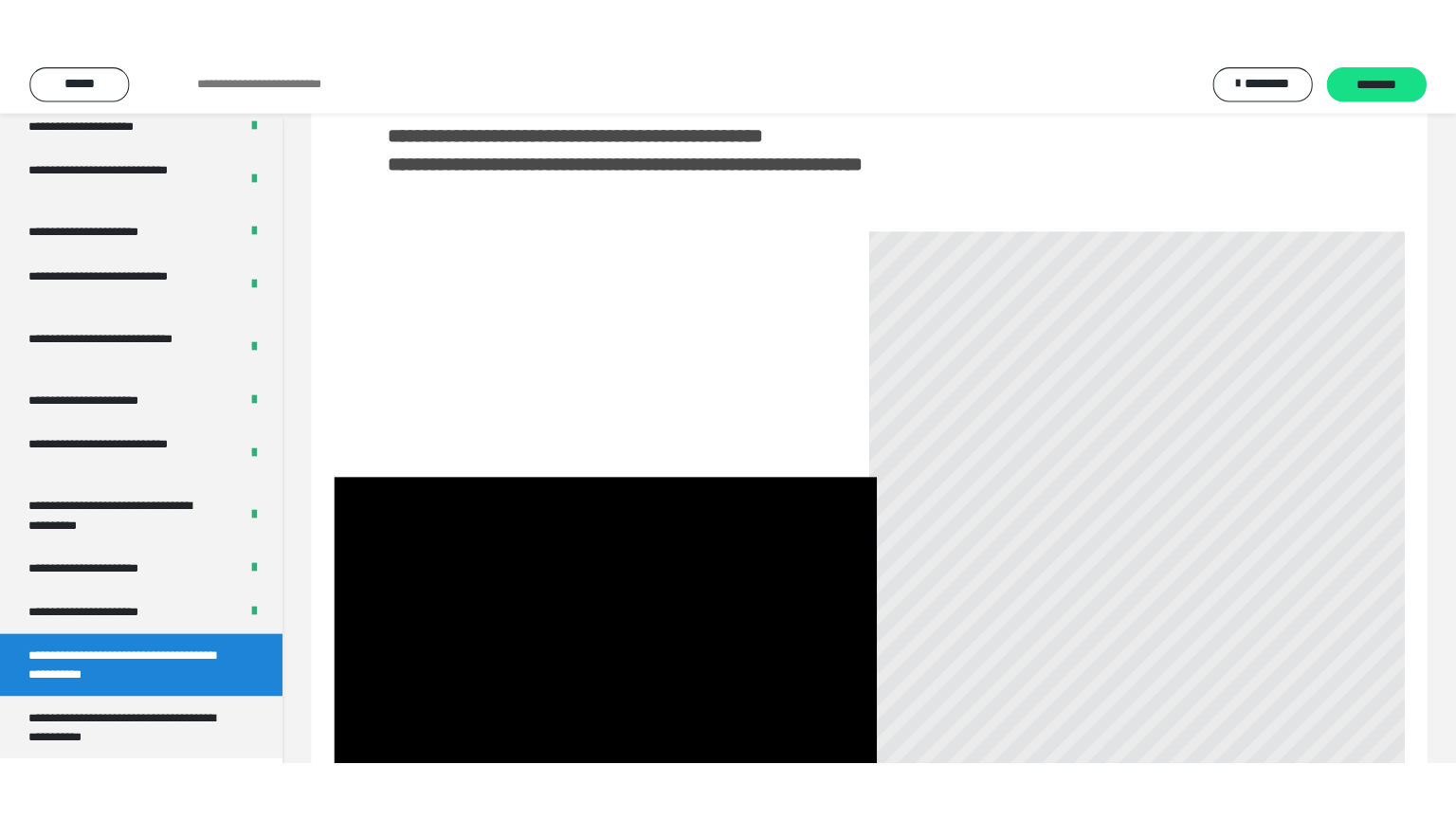 scroll, scrollTop: 334, scrollLeft: 0, axis: vertical 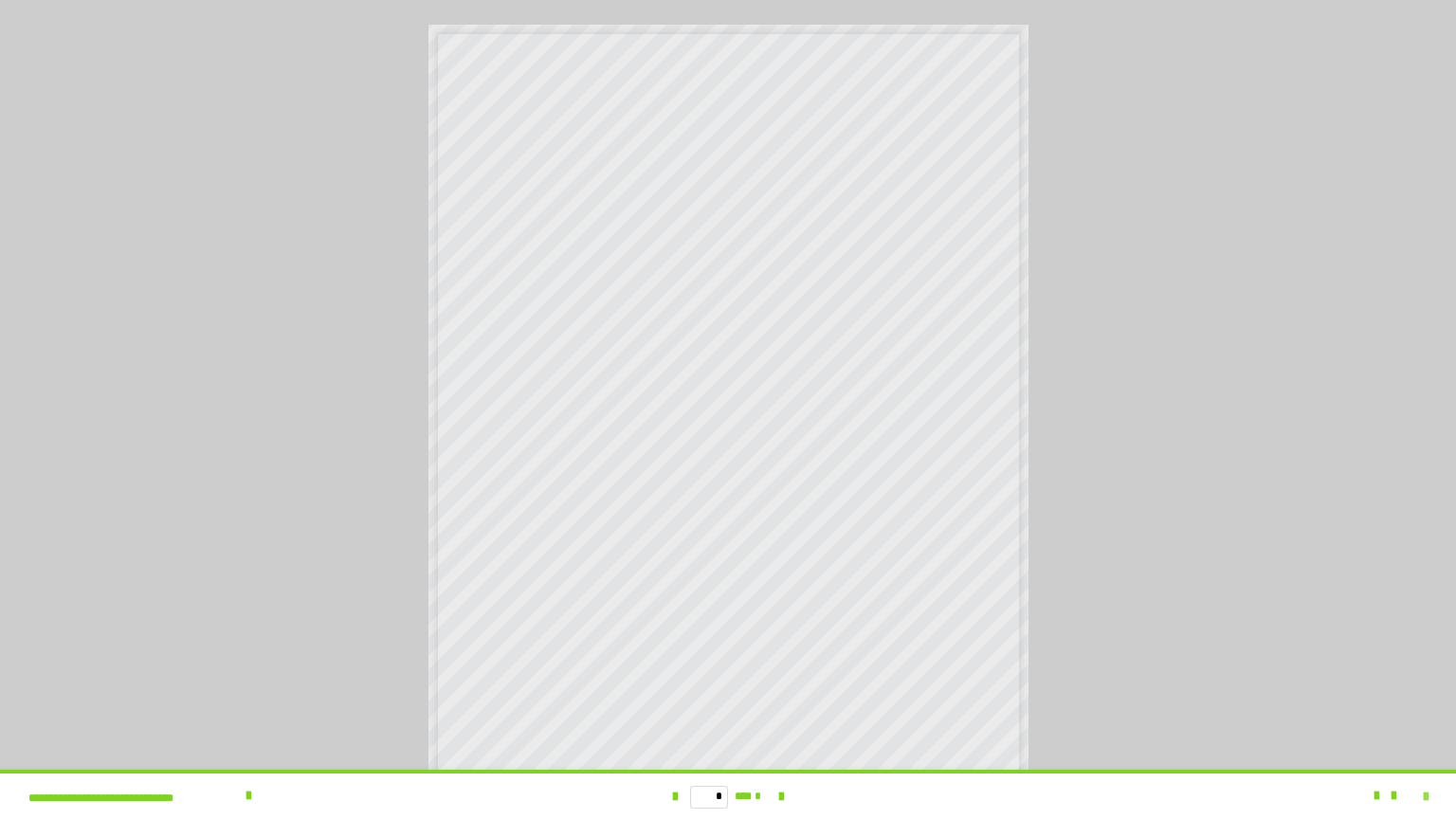 click at bounding box center (1426, 797) 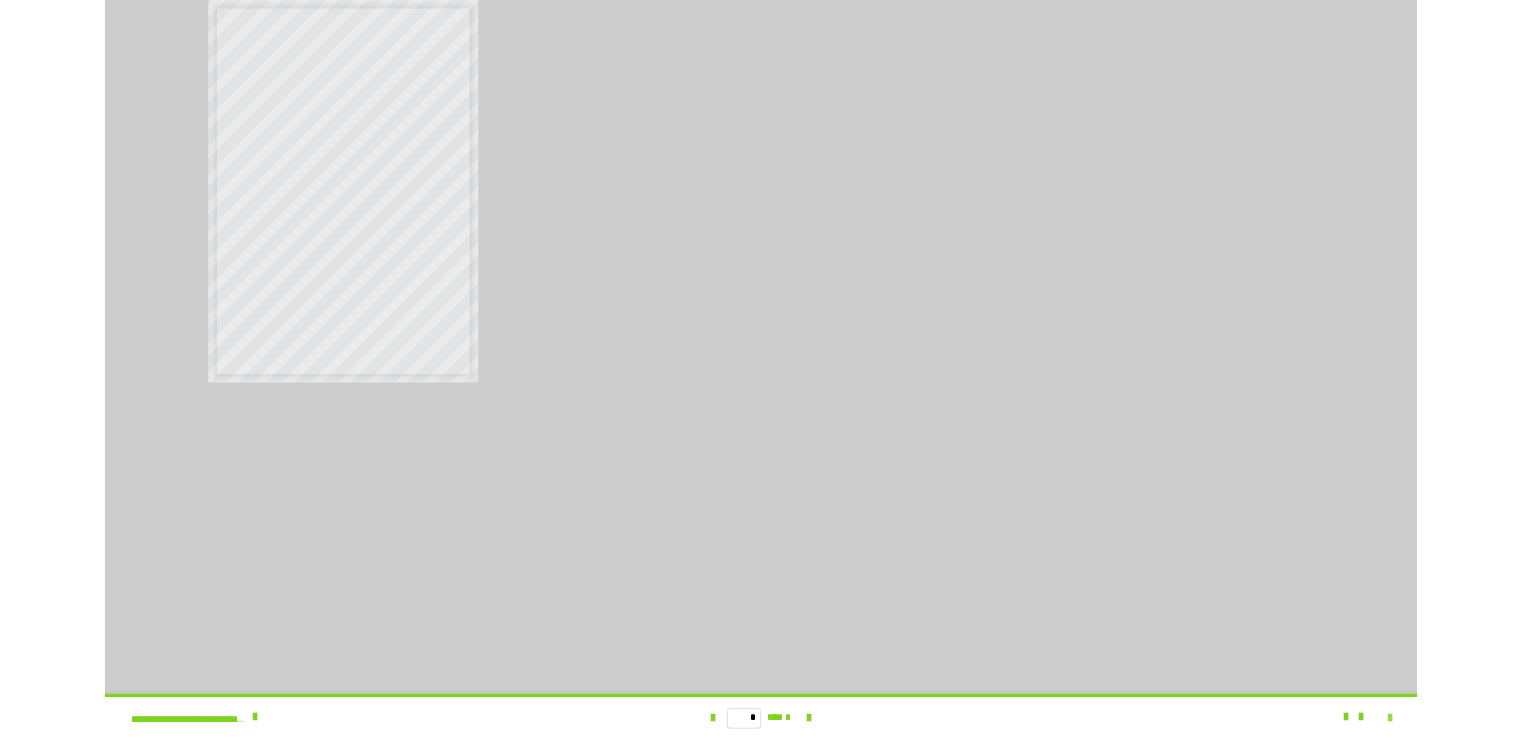 scroll, scrollTop: 3820, scrollLeft: 0, axis: vertical 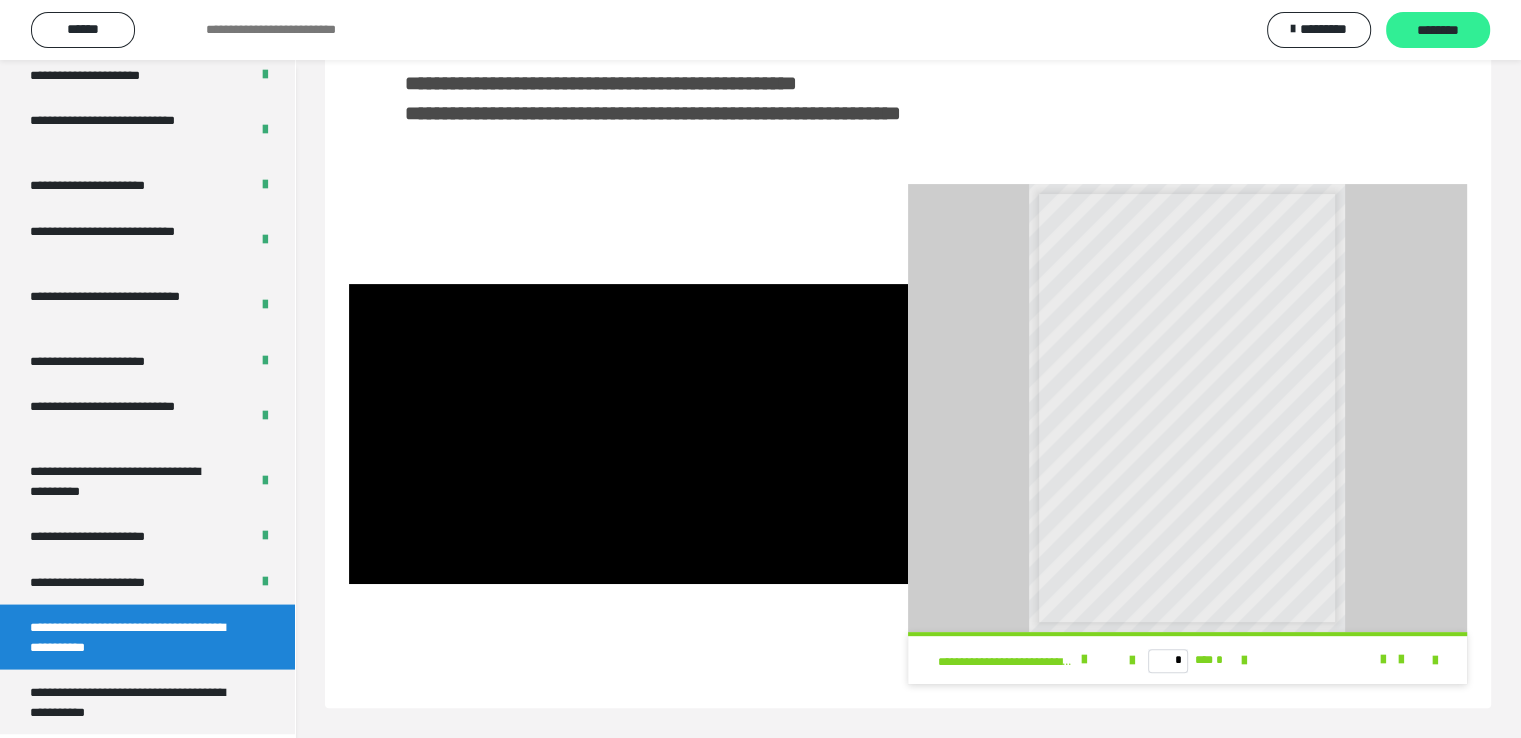 click on "********" at bounding box center [1438, 31] 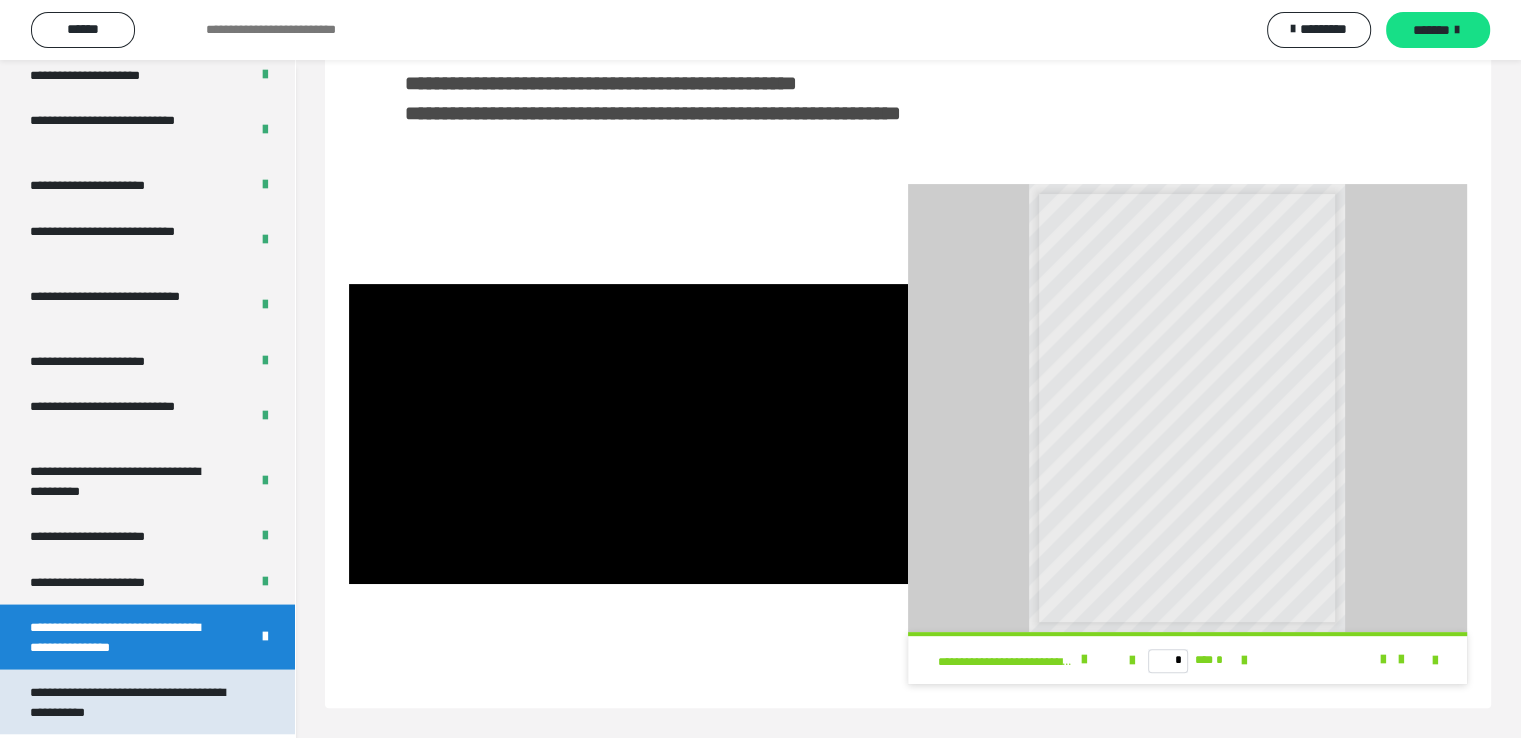 click on "**********" at bounding box center [132, 701] 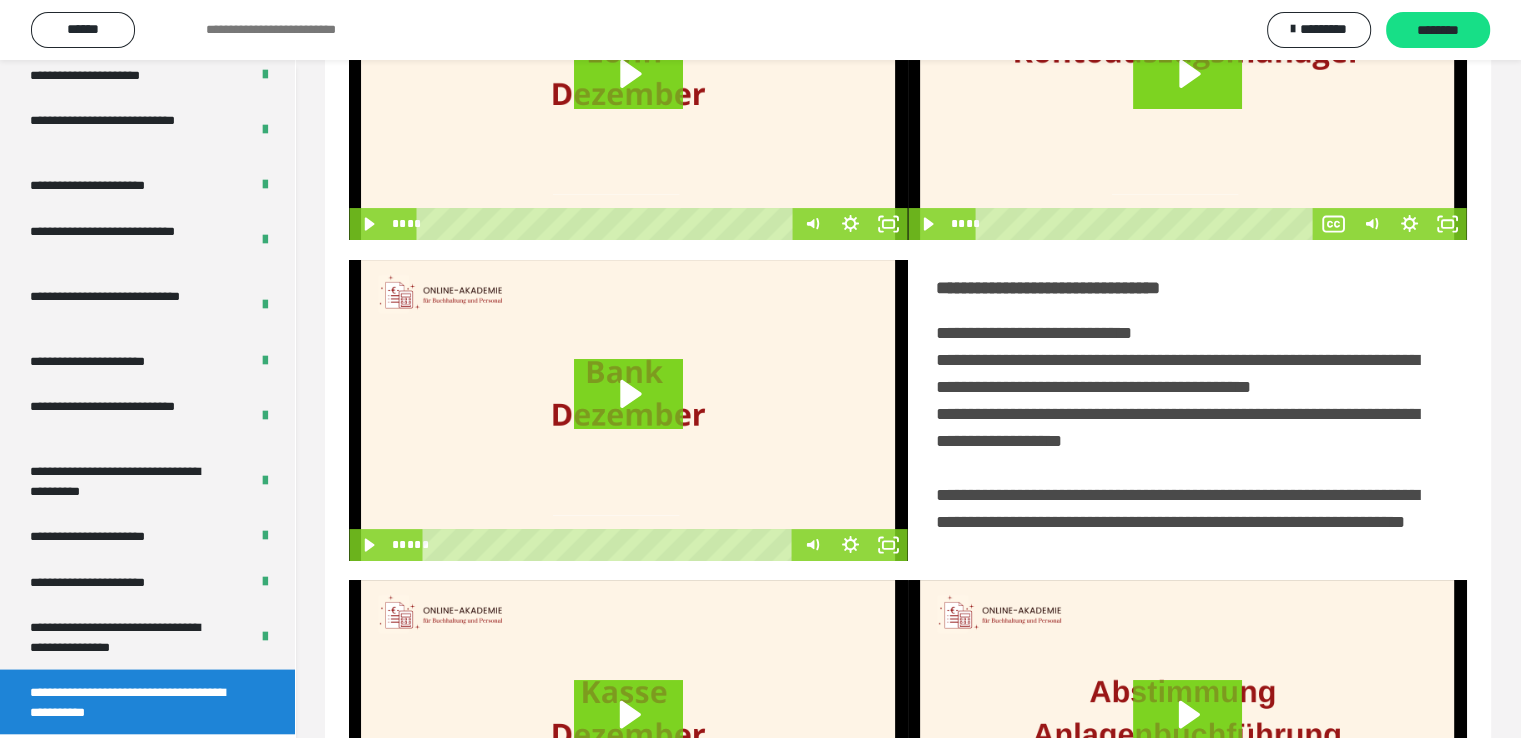 scroll, scrollTop: 0, scrollLeft: 0, axis: both 